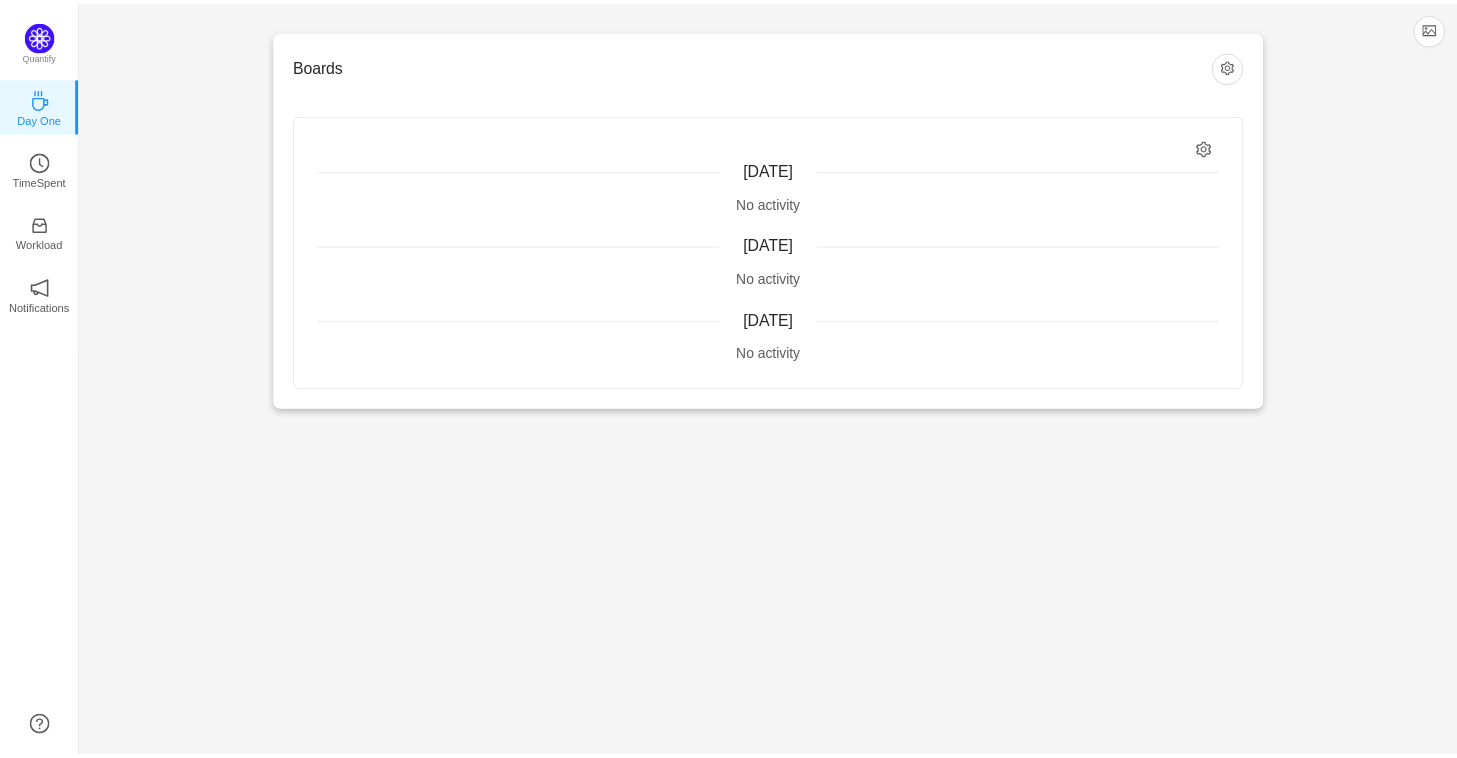 scroll, scrollTop: 0, scrollLeft: 0, axis: both 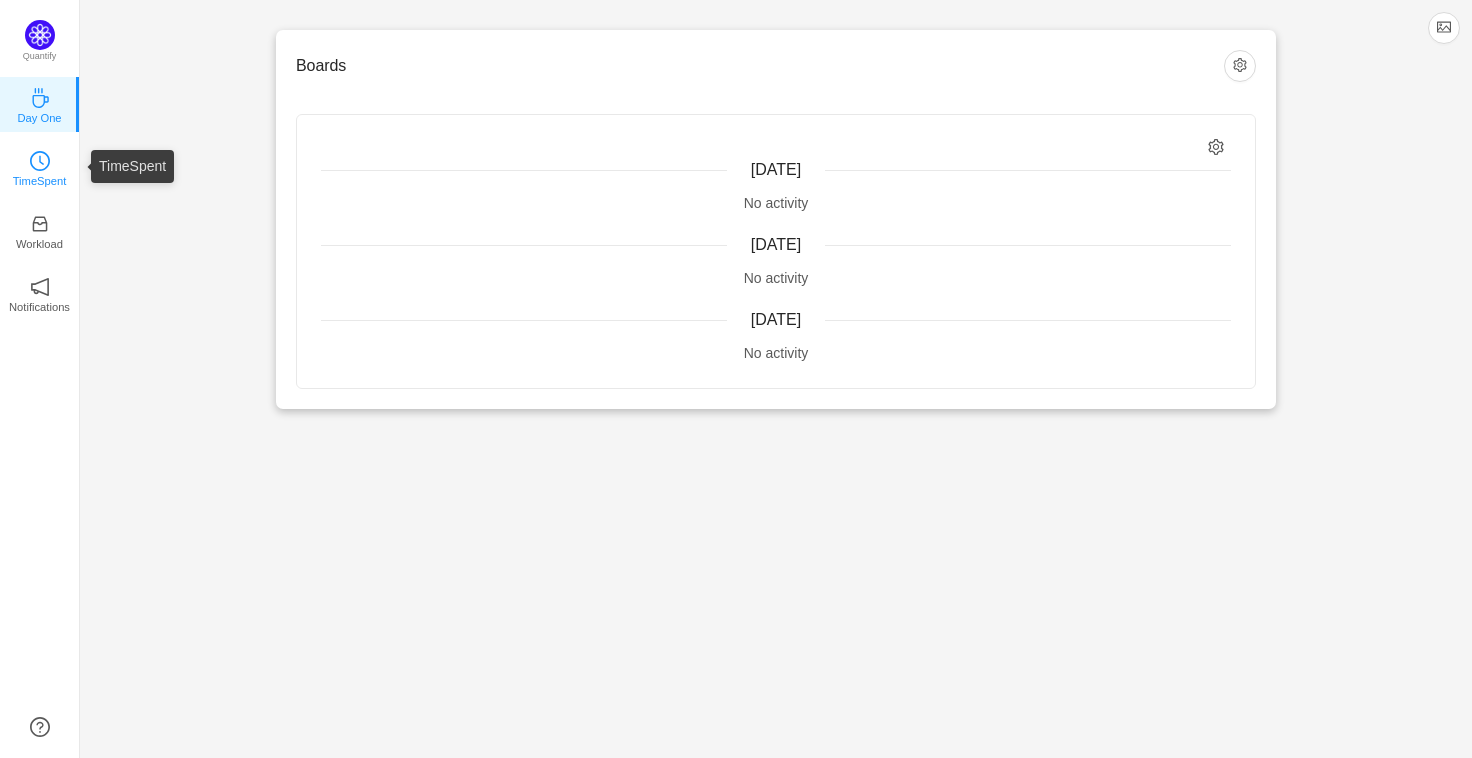 click on "TimeSpent" at bounding box center [40, 181] 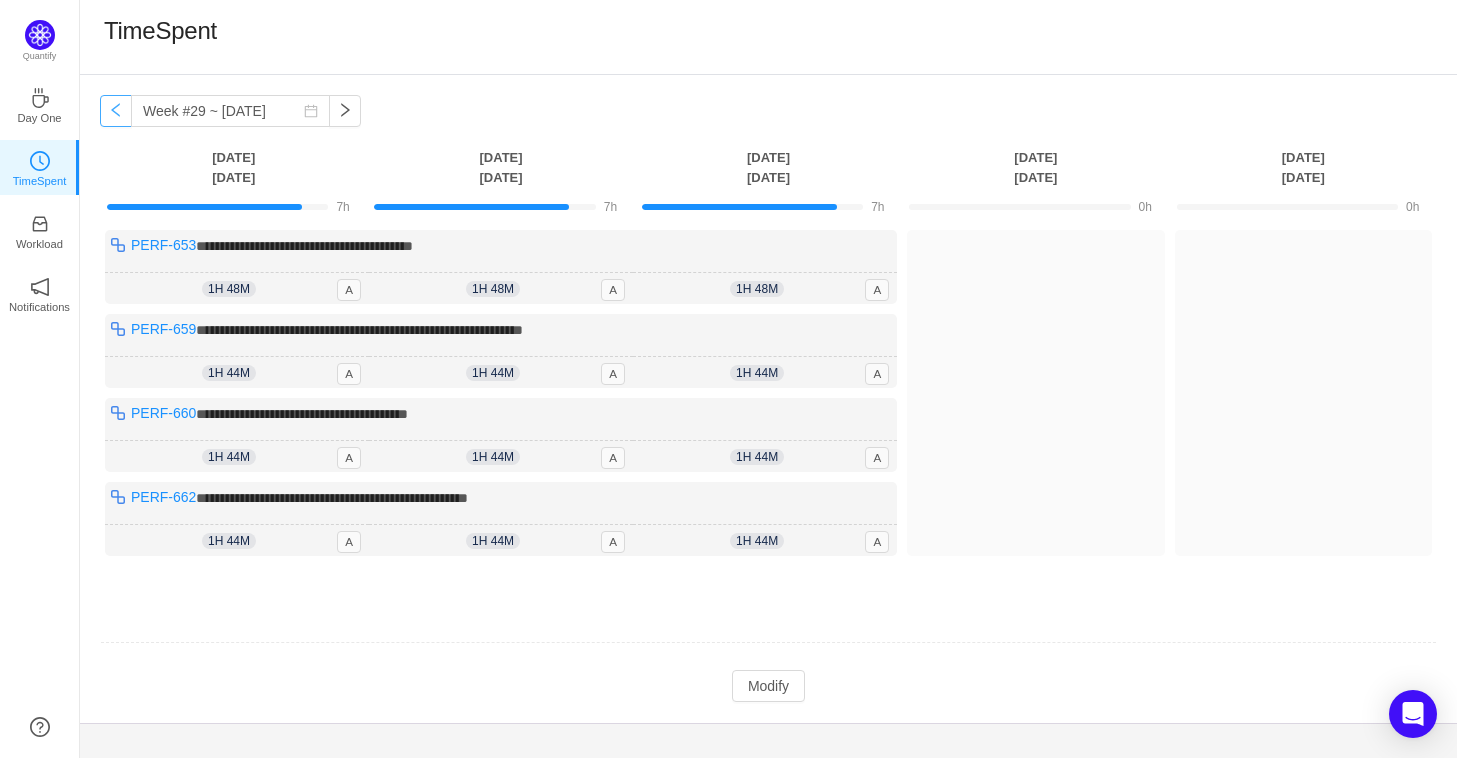 click at bounding box center (116, 111) 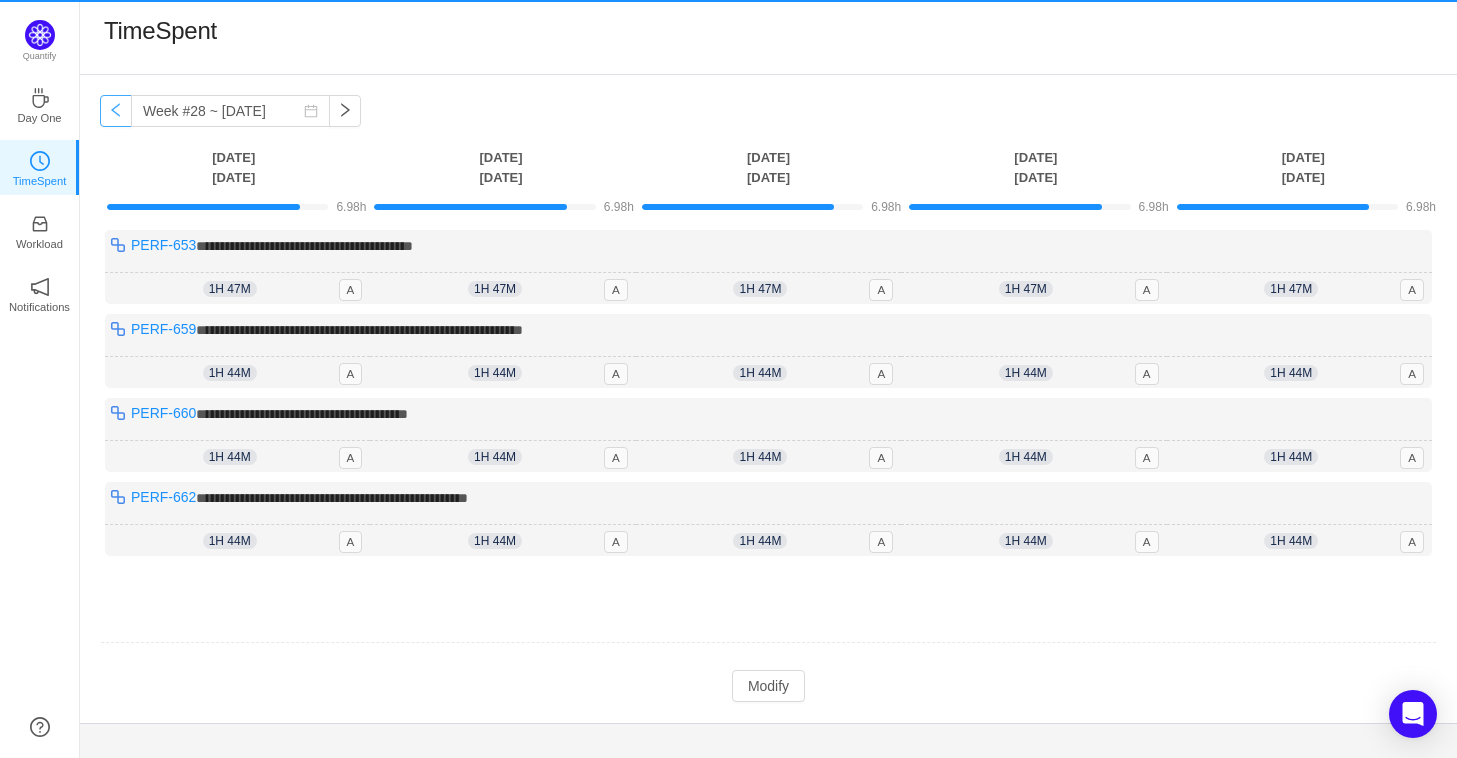 click at bounding box center (116, 111) 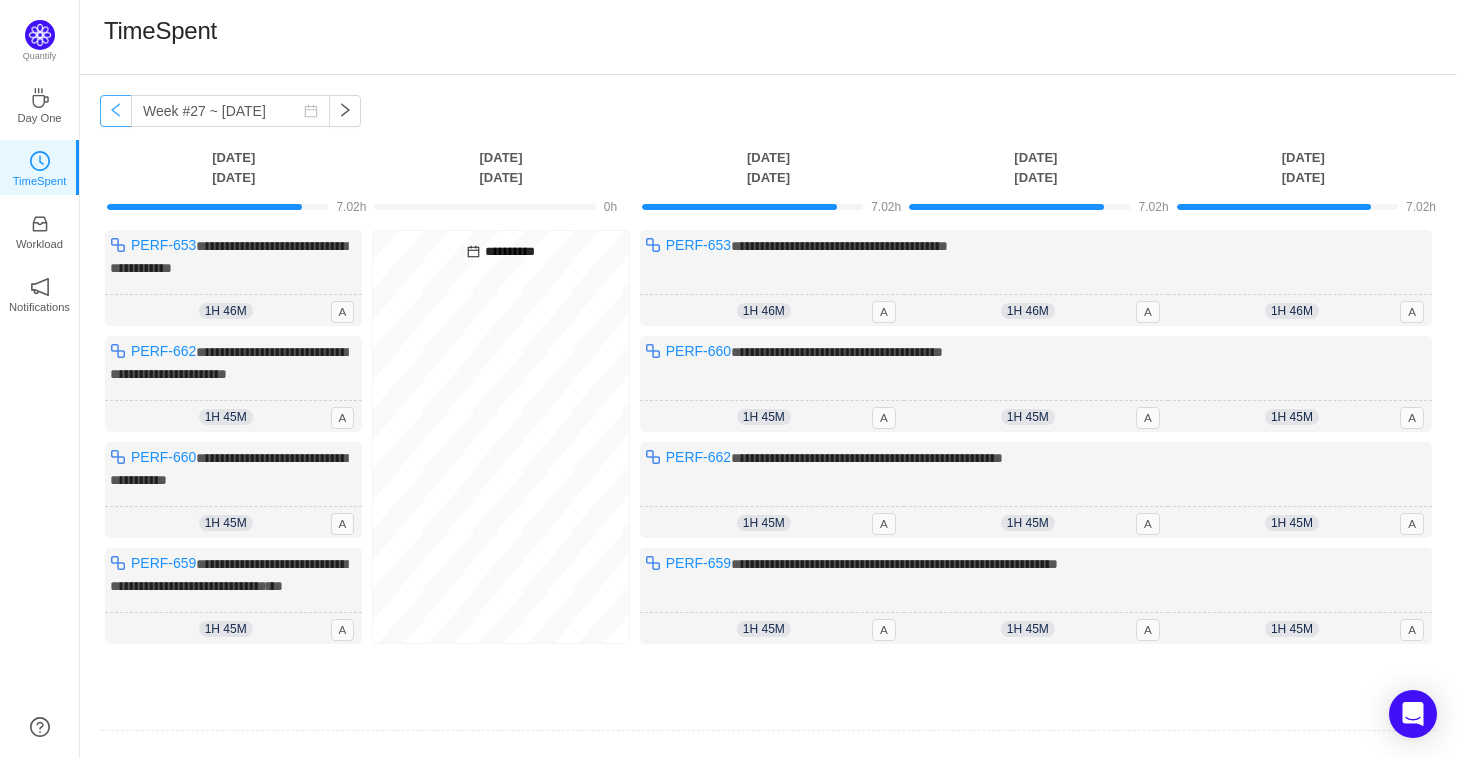 click at bounding box center (116, 111) 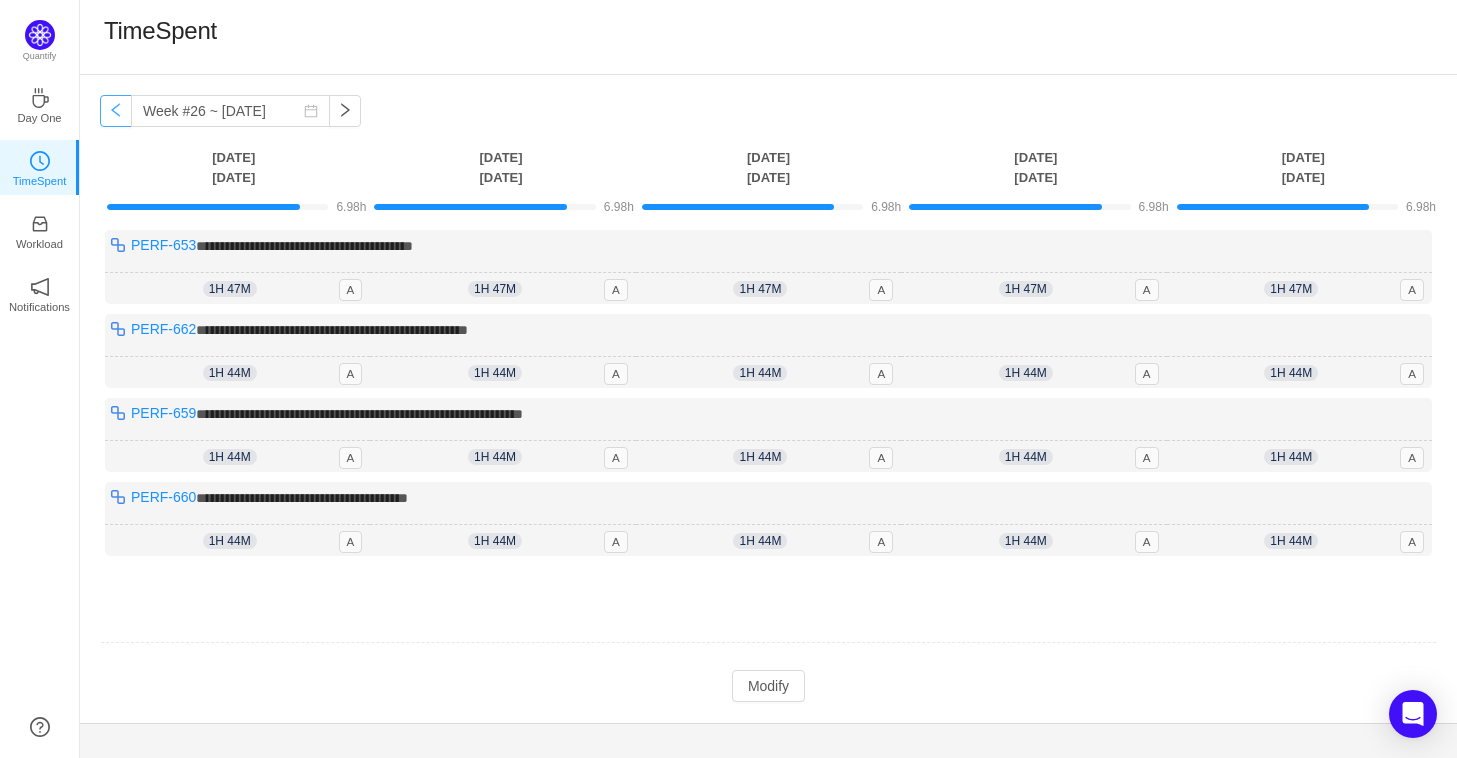 click at bounding box center [116, 111] 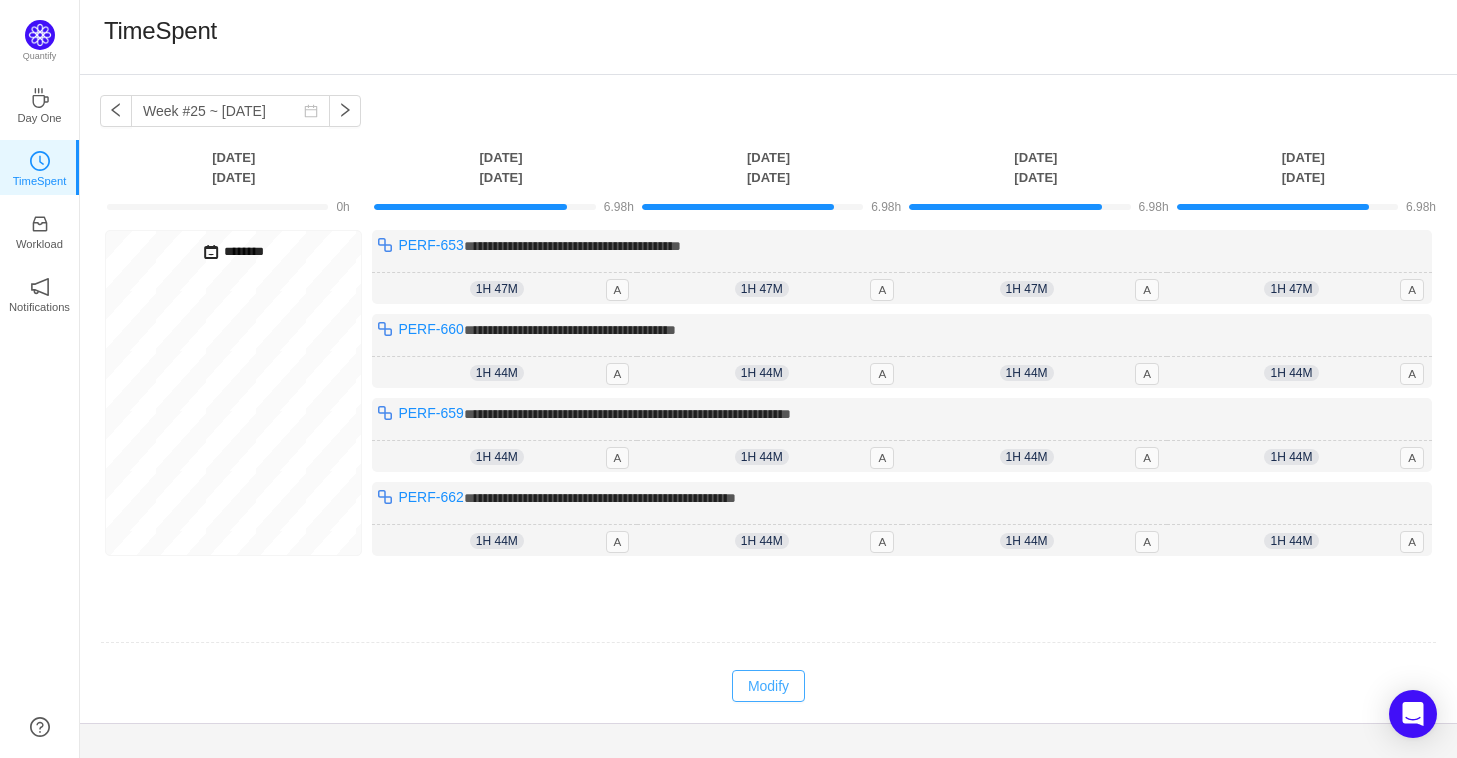 click on "Modify" at bounding box center [768, 686] 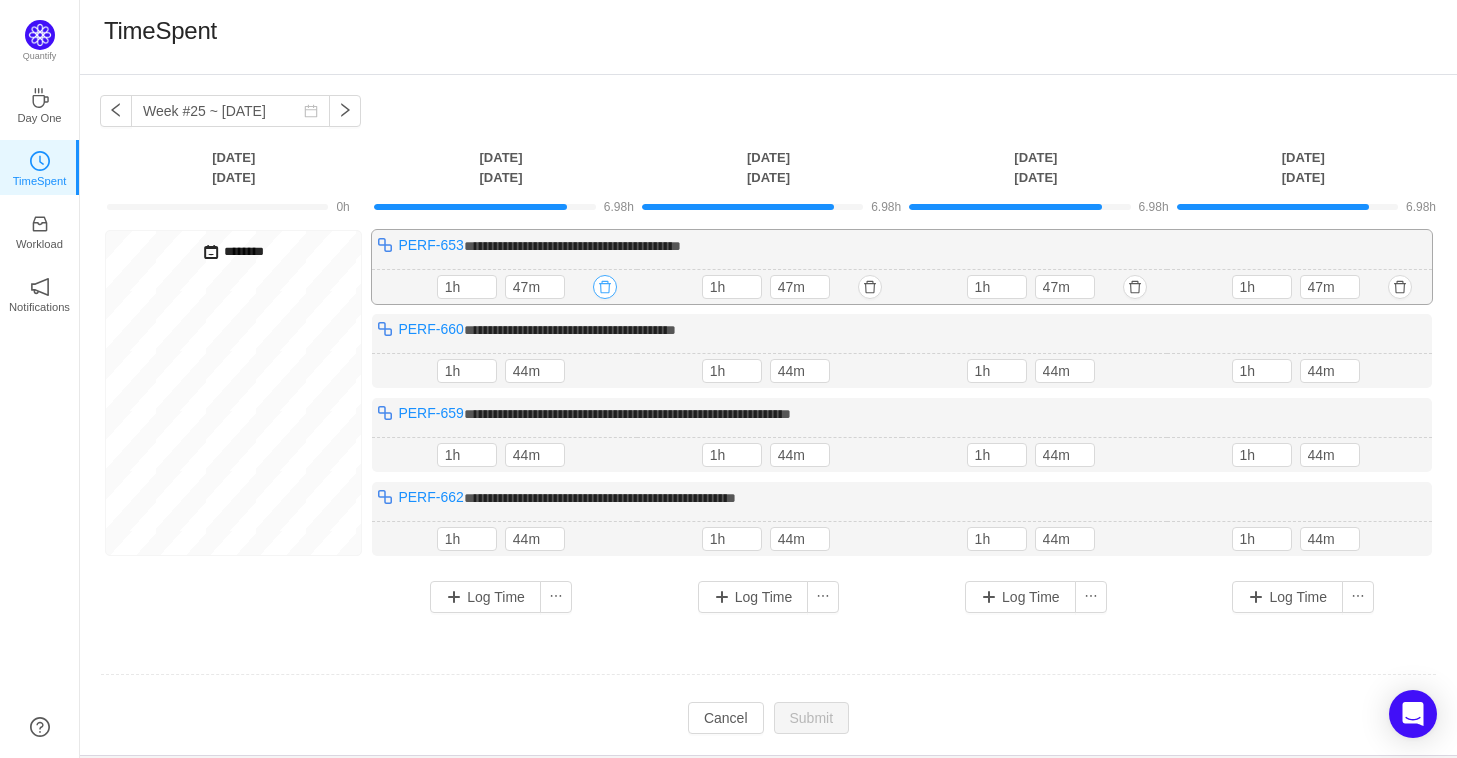 click at bounding box center [605, 287] 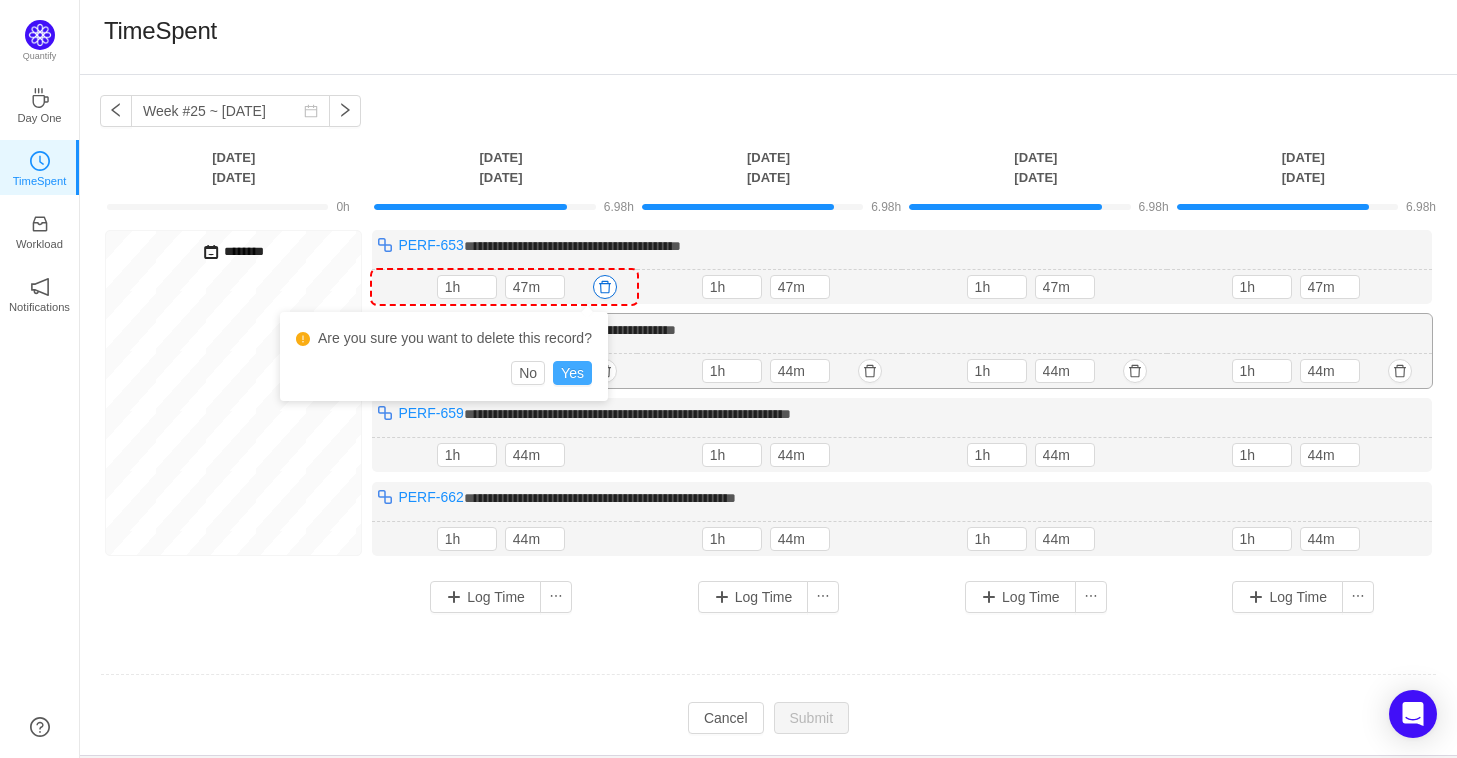drag, startPoint x: 592, startPoint y: 373, endPoint x: 594, endPoint y: 361, distance: 12.165525 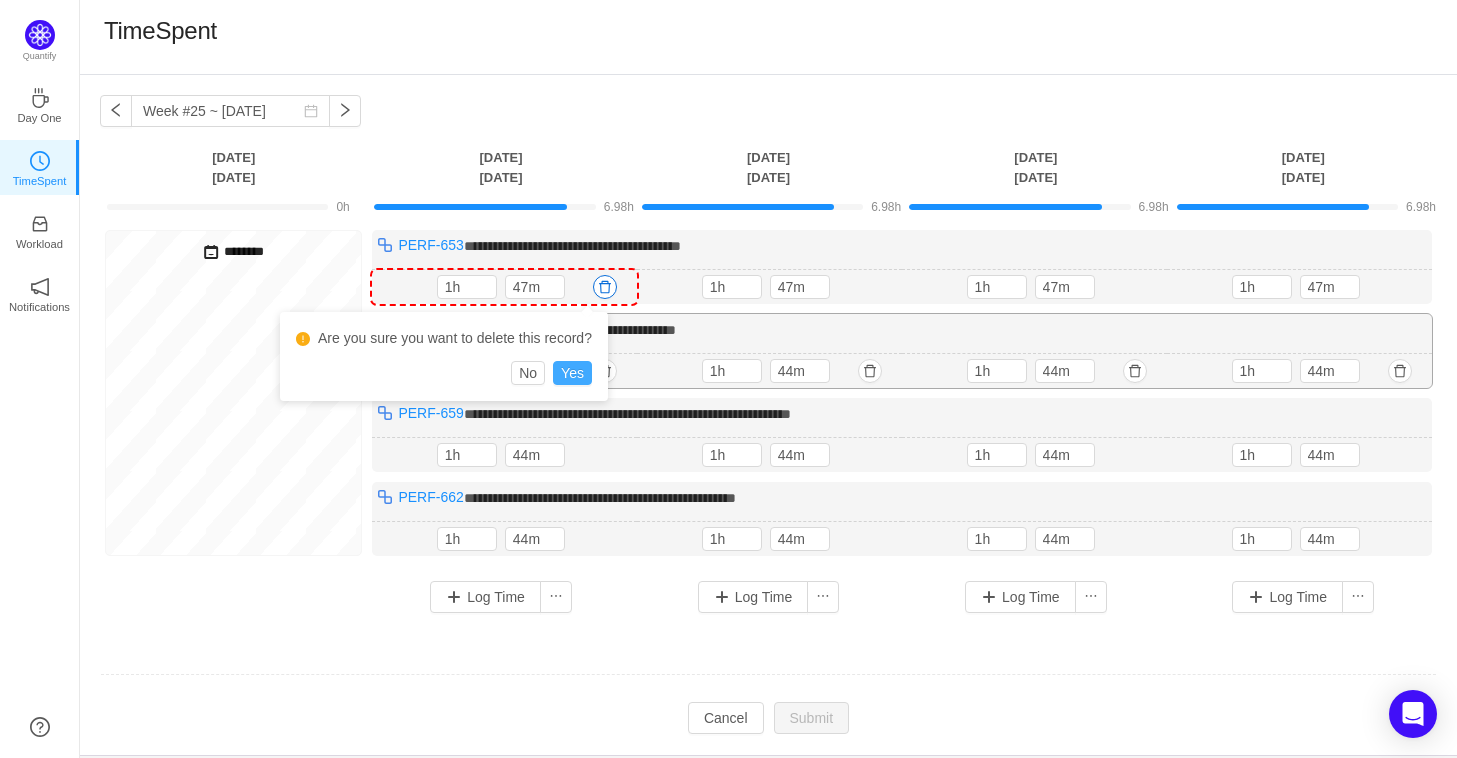 click on "Yes" at bounding box center (572, 373) 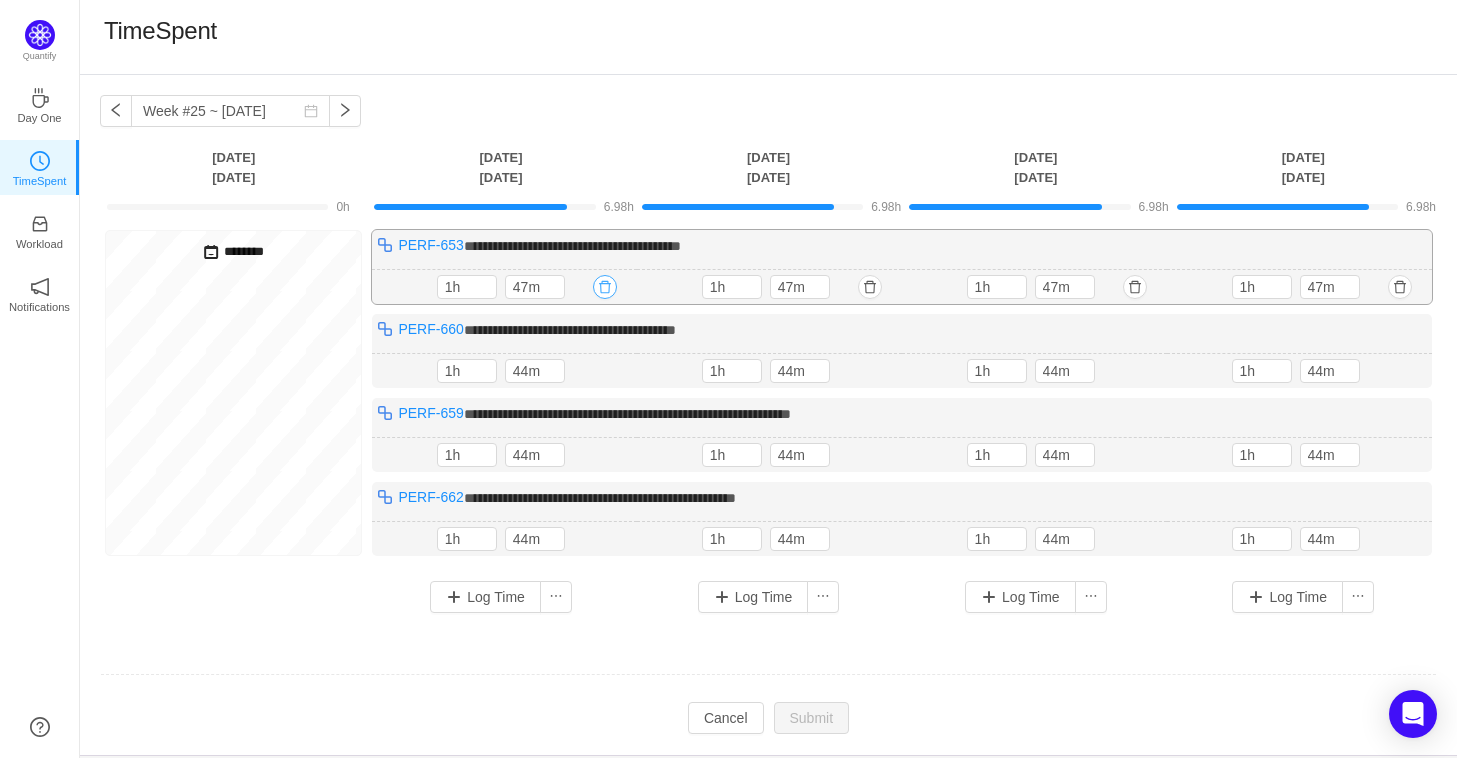 click at bounding box center (605, 287) 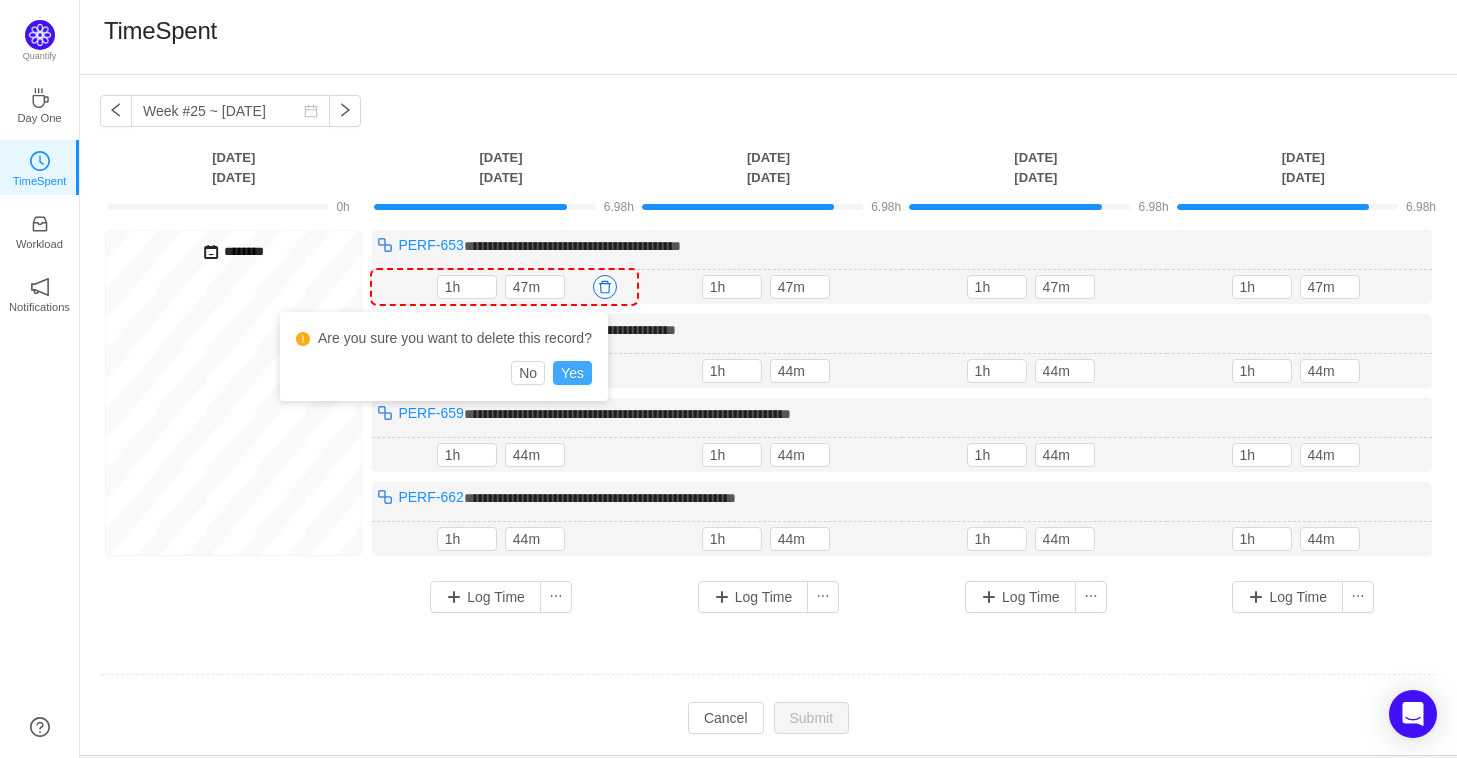 click on "Yes" at bounding box center [572, 373] 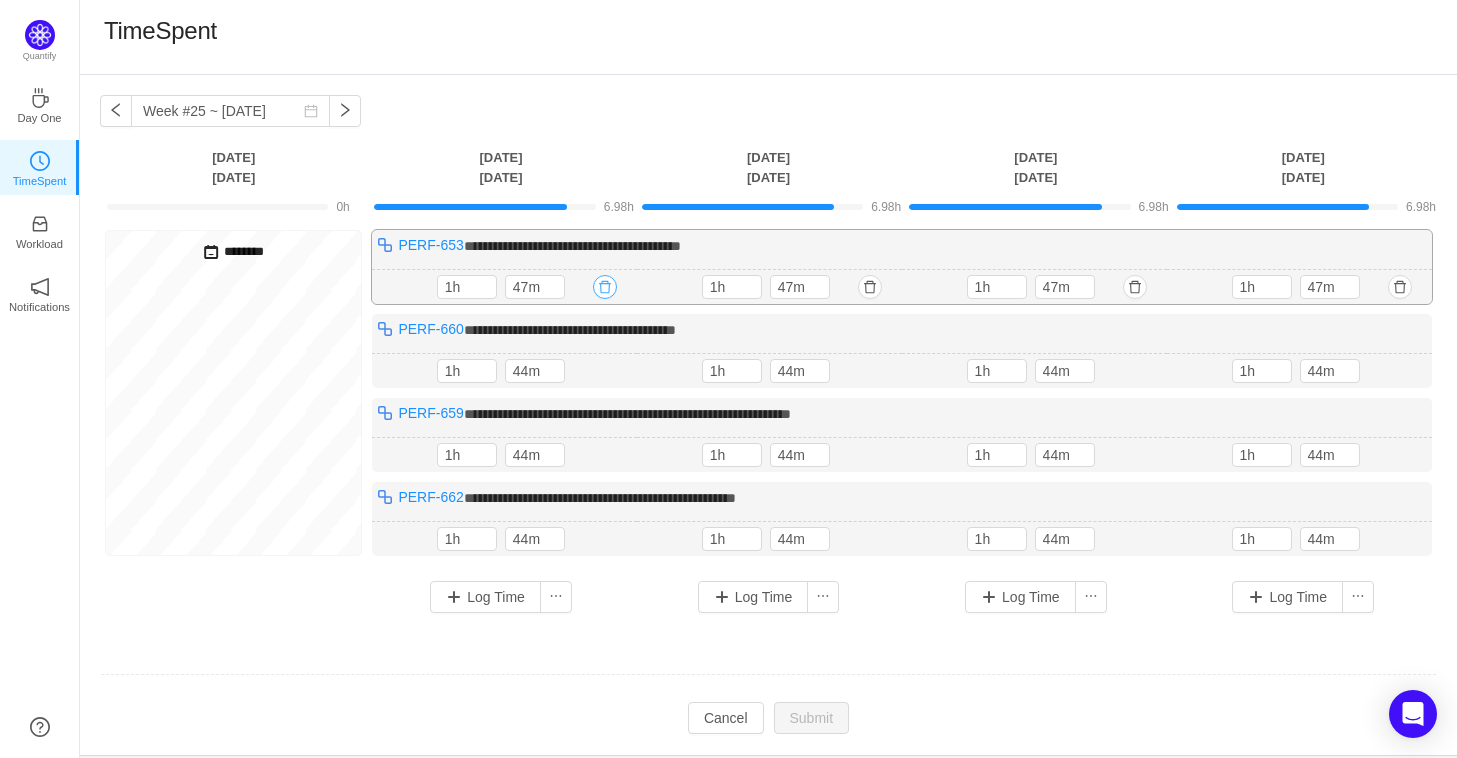 click at bounding box center [605, 287] 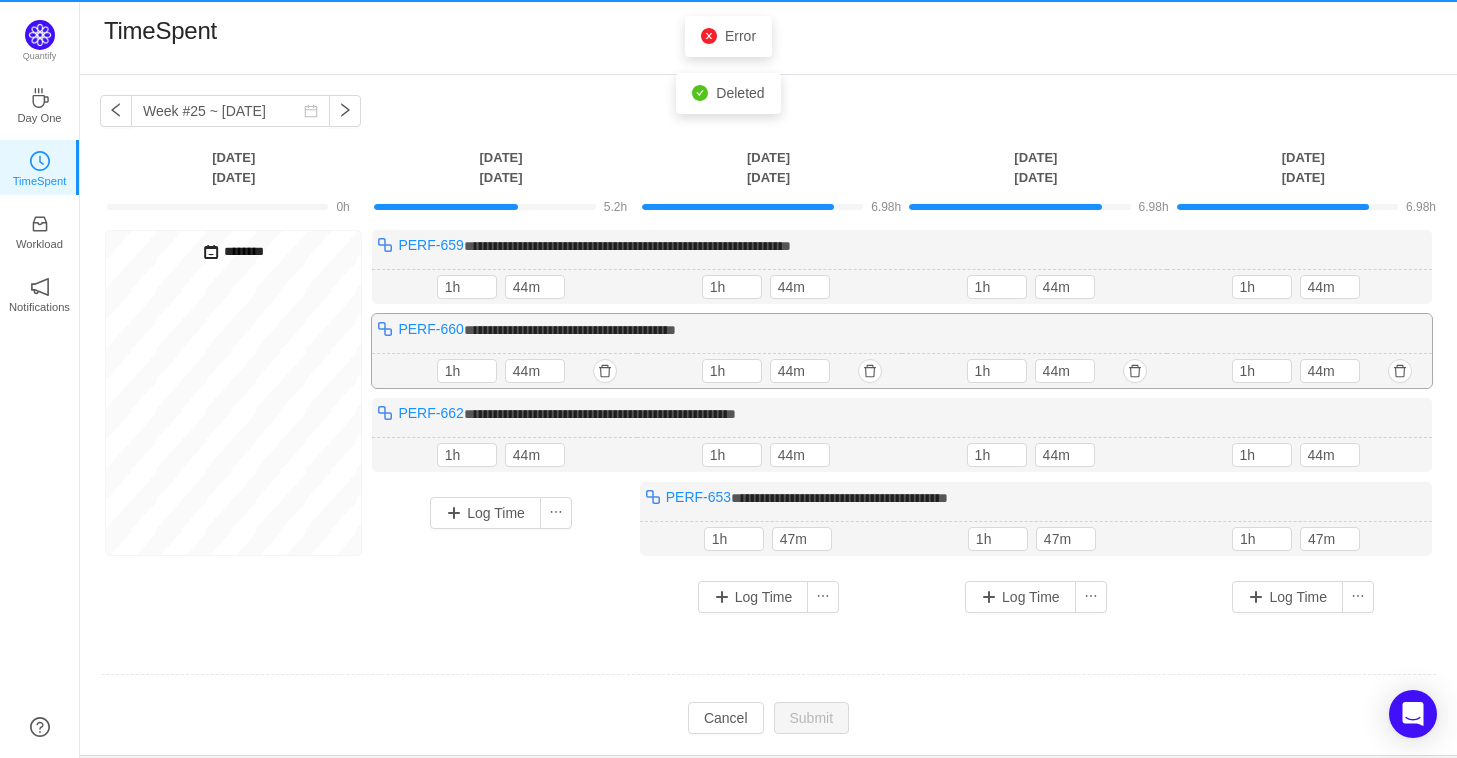 click on "1h 44m 1h 44m" at bounding box center (504, 371) 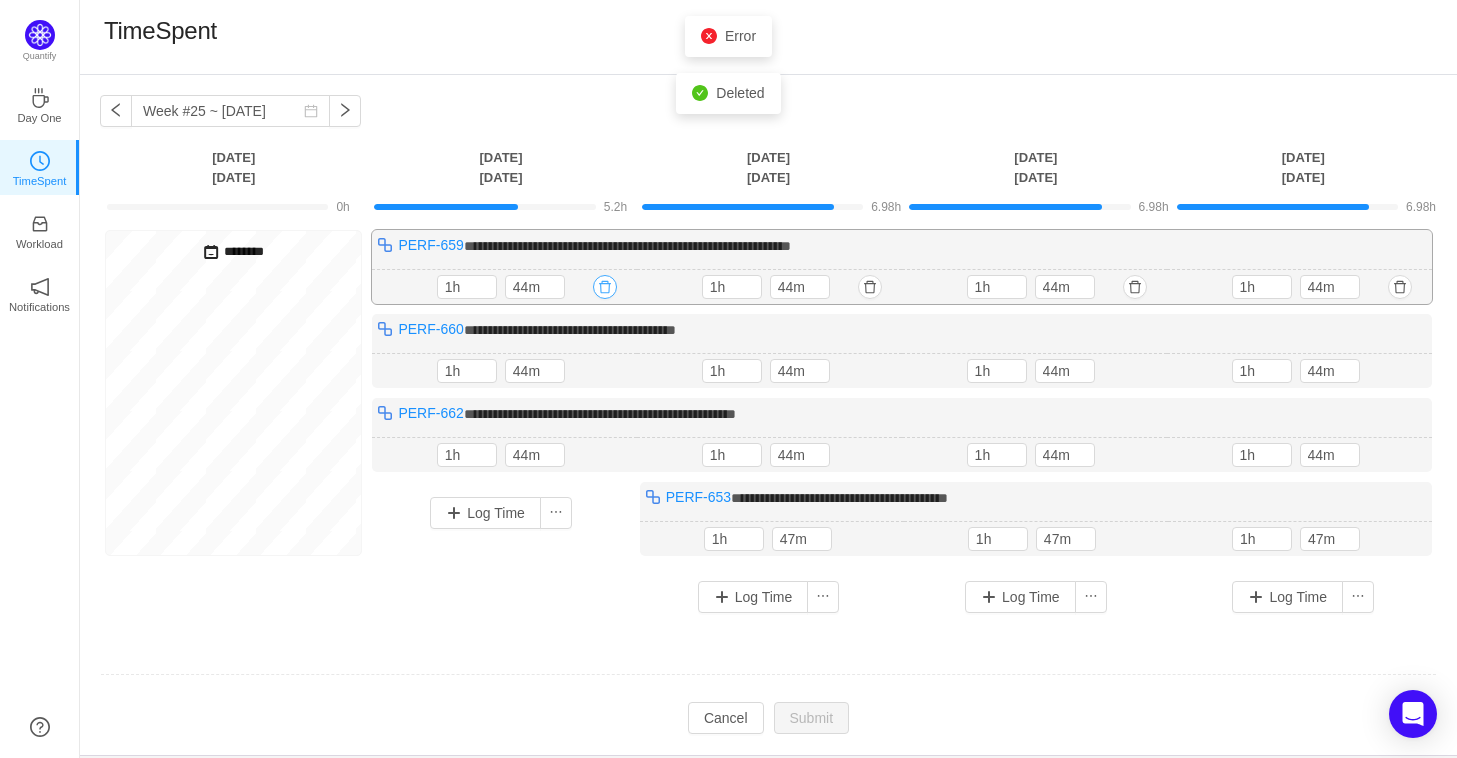 click at bounding box center [605, 287] 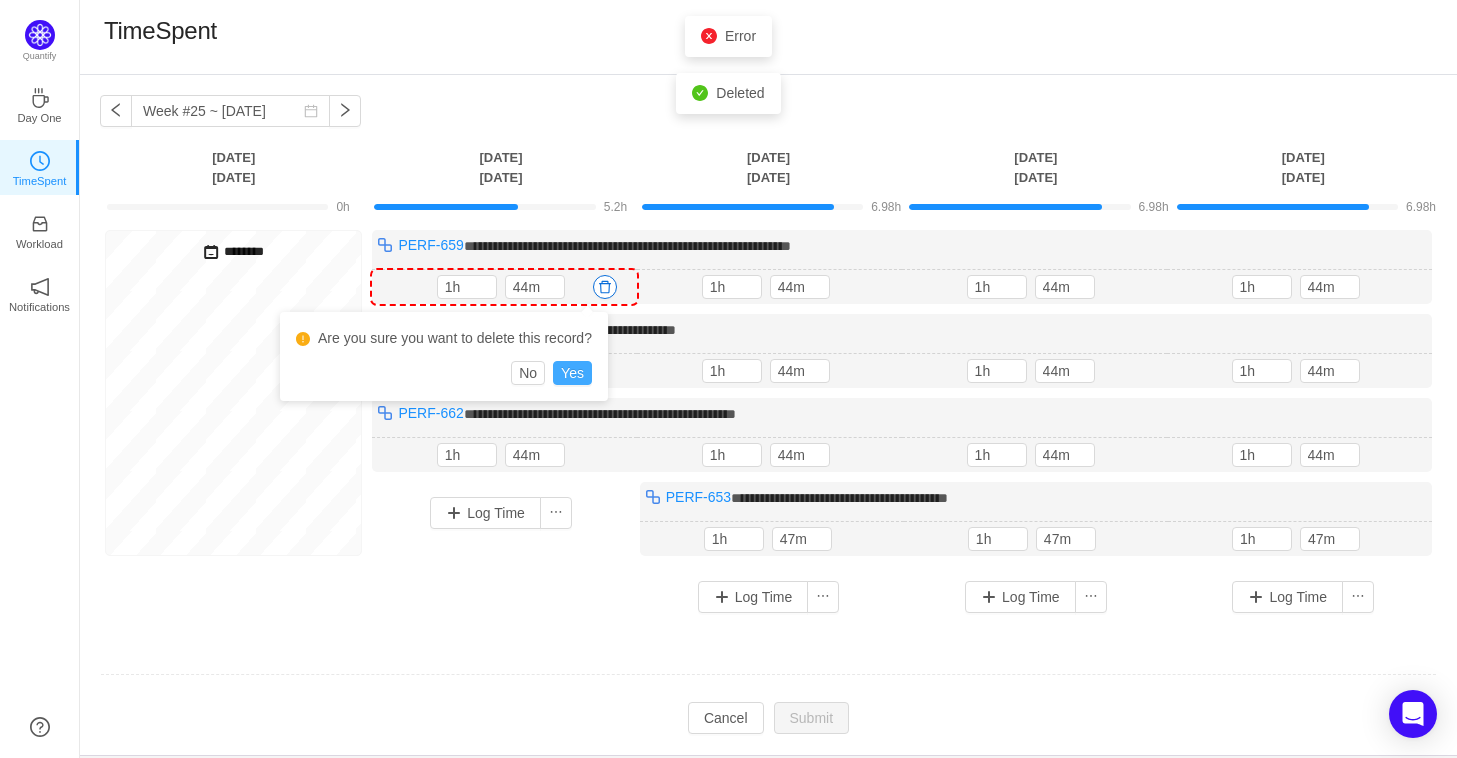 click on "Yes" at bounding box center [572, 373] 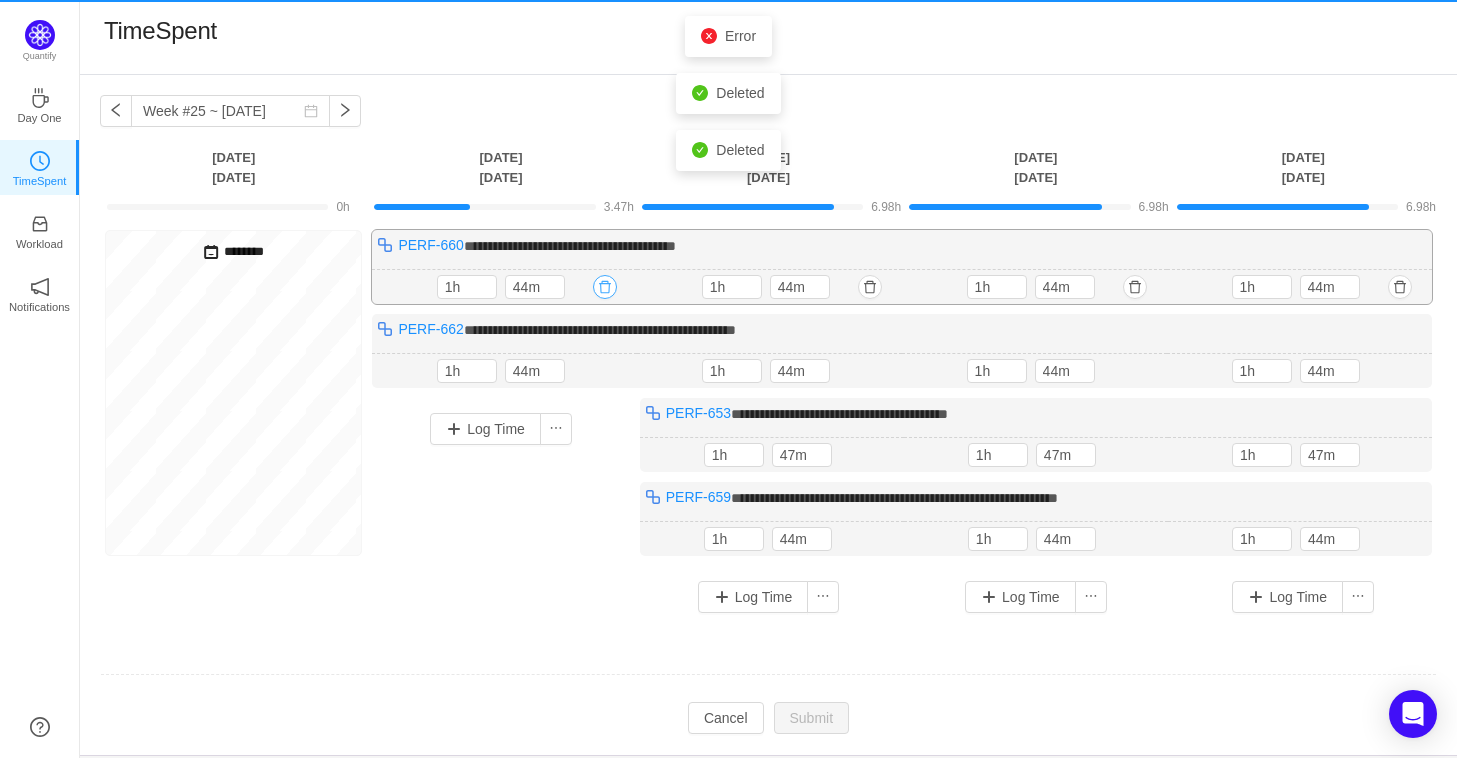 click at bounding box center (605, 287) 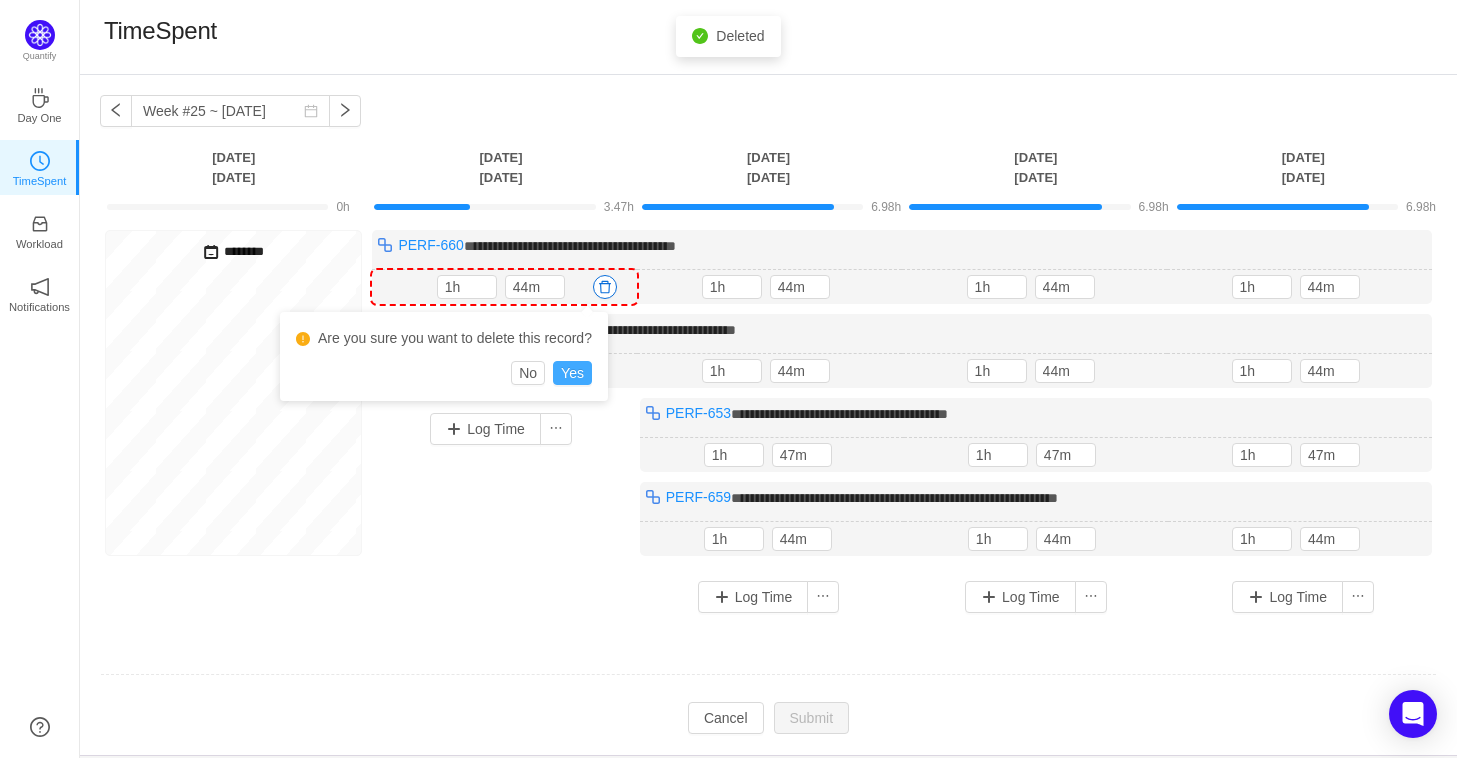 click on "Yes" at bounding box center (572, 373) 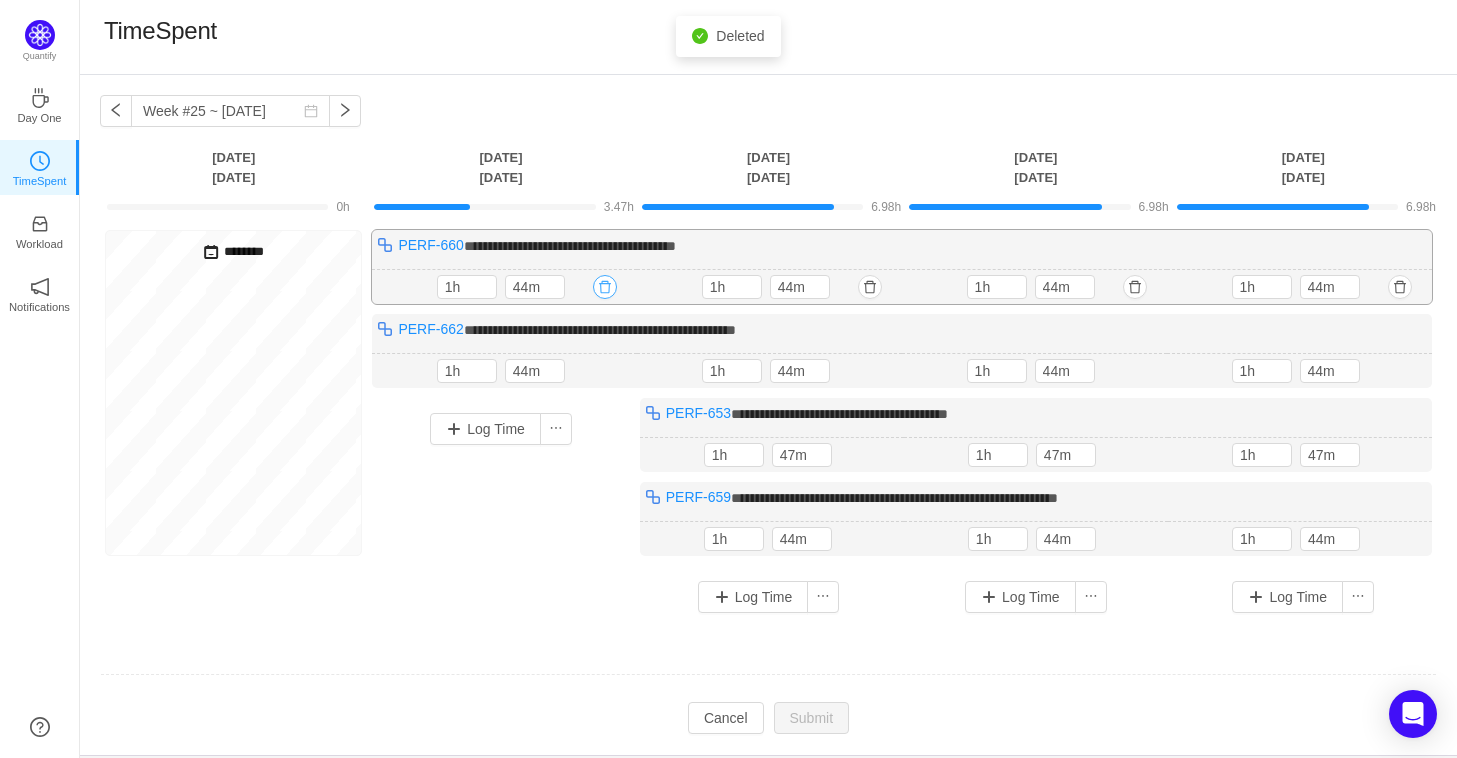 click at bounding box center (605, 287) 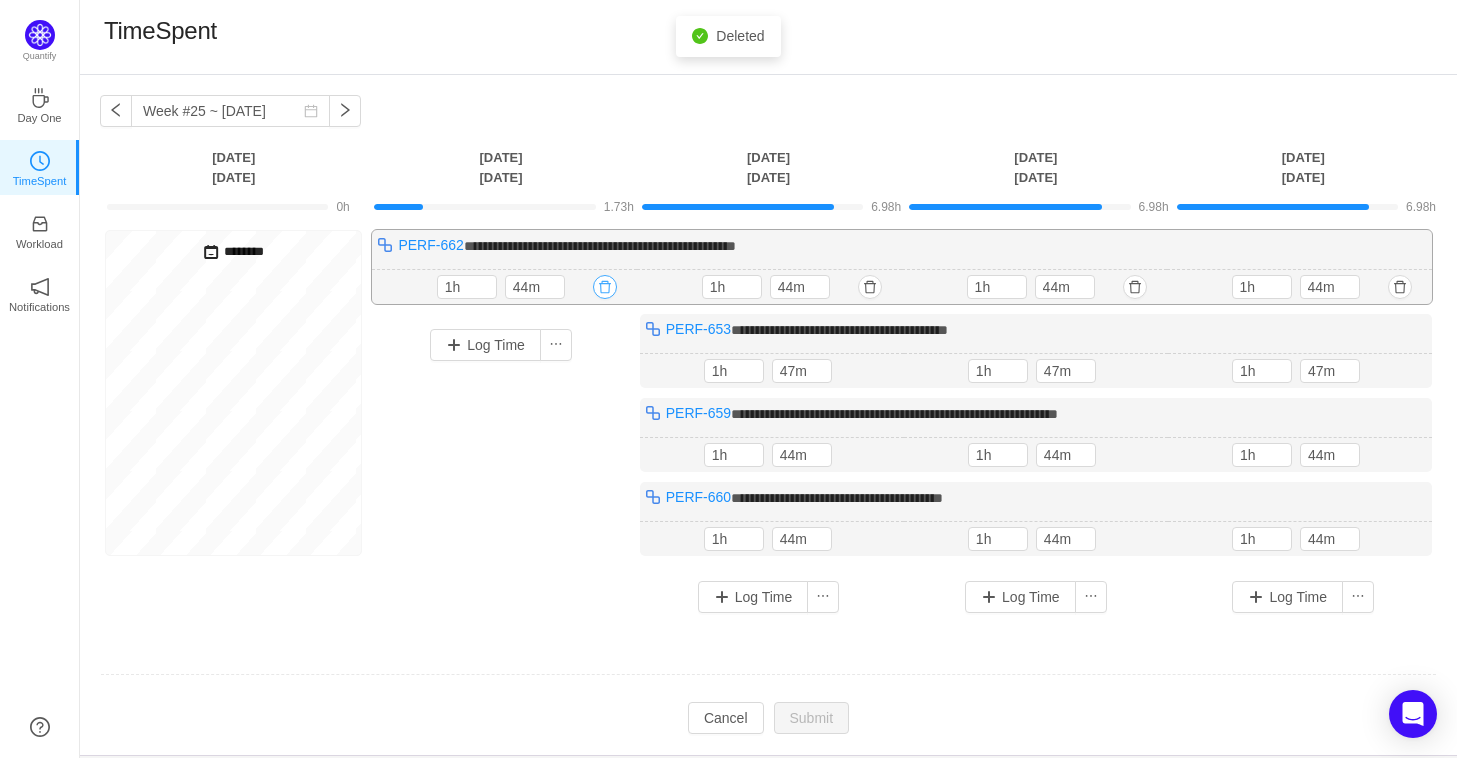 click at bounding box center [605, 287] 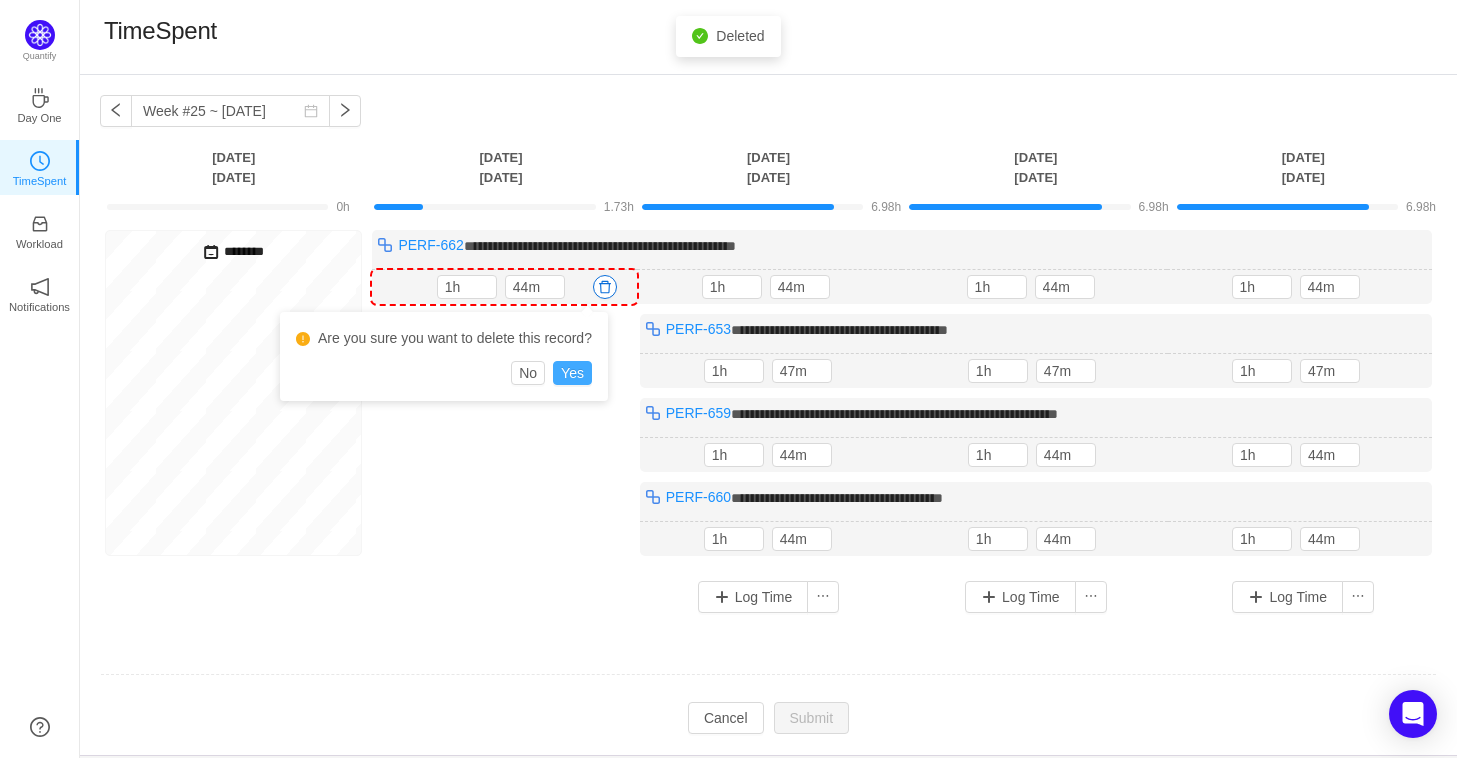 click on "Yes" at bounding box center (572, 373) 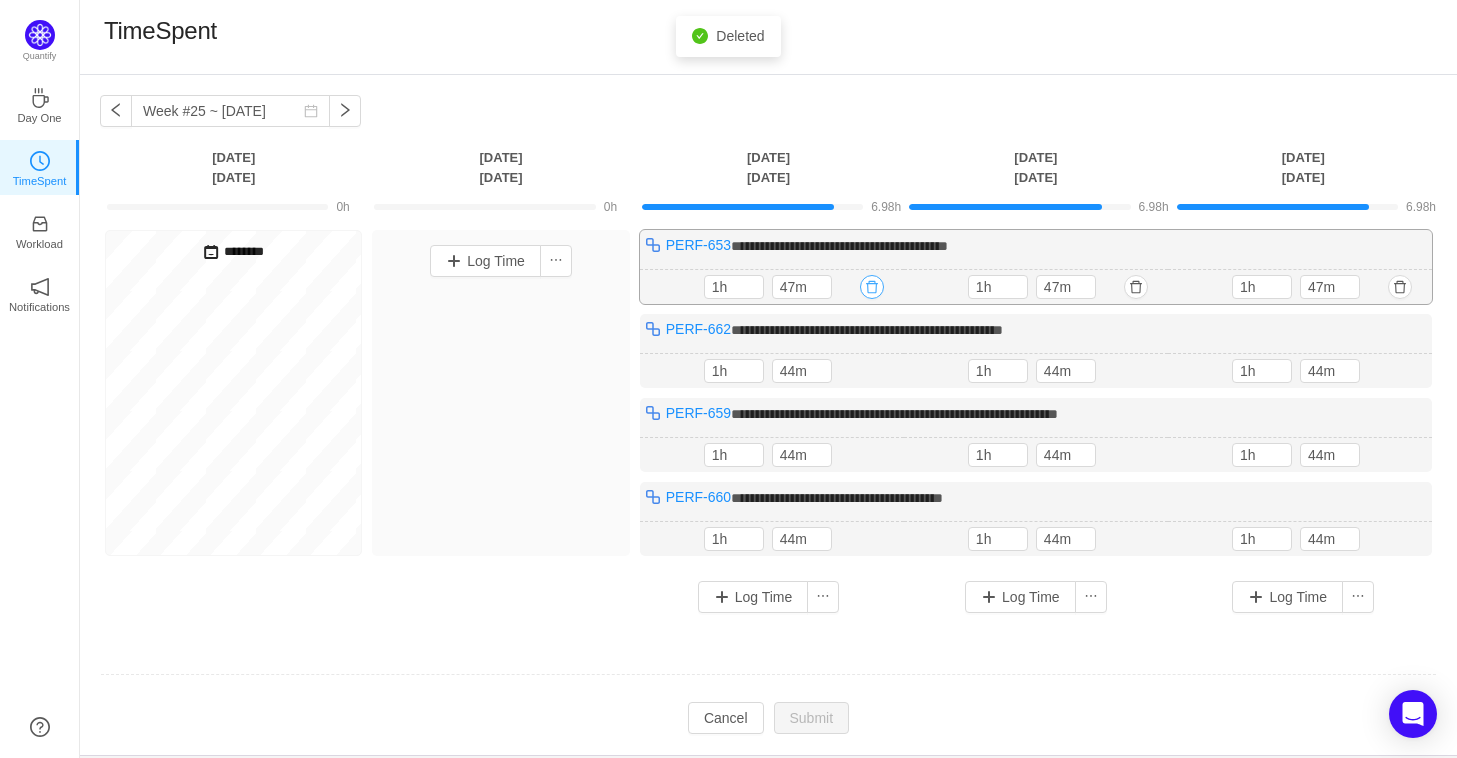 click at bounding box center [872, 287] 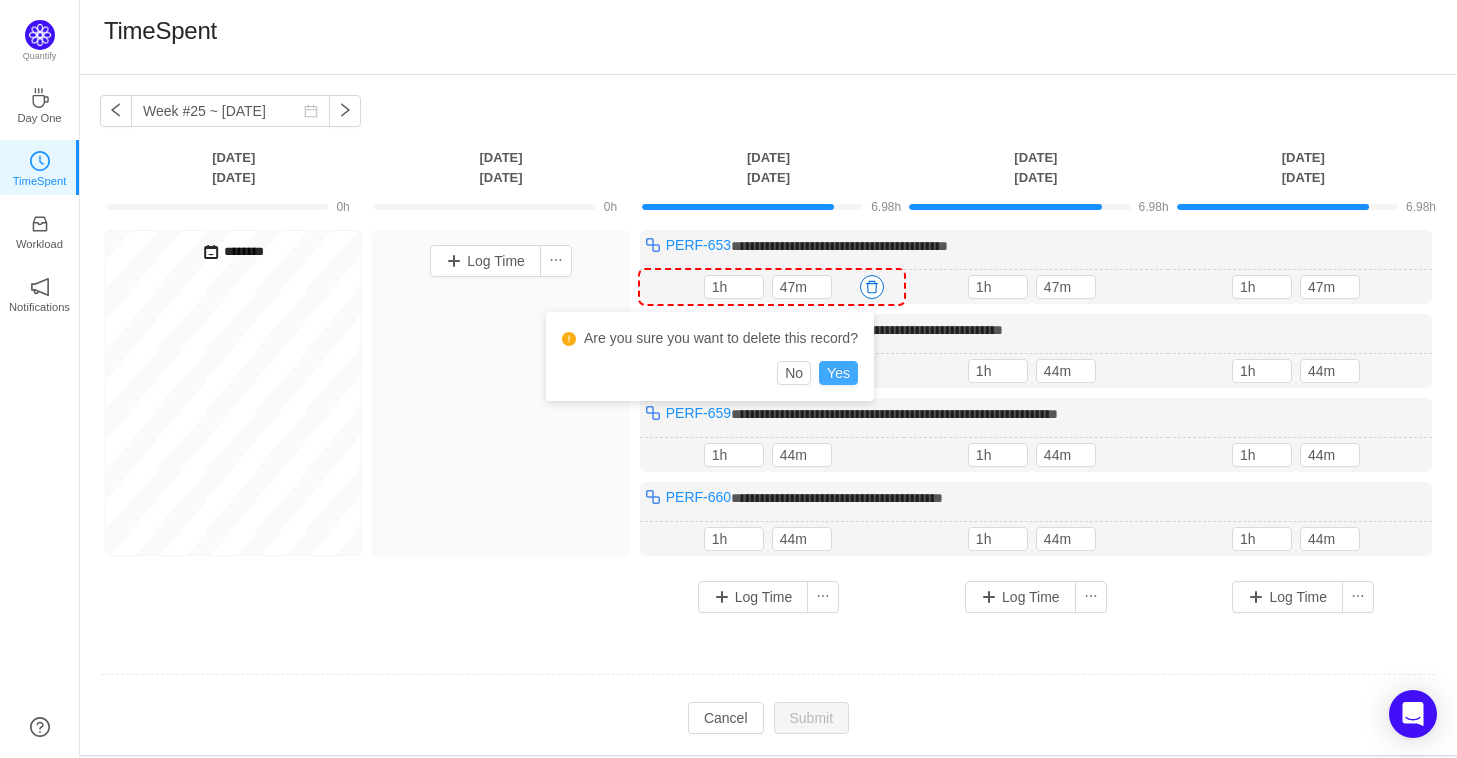 click on "Yes" at bounding box center (838, 373) 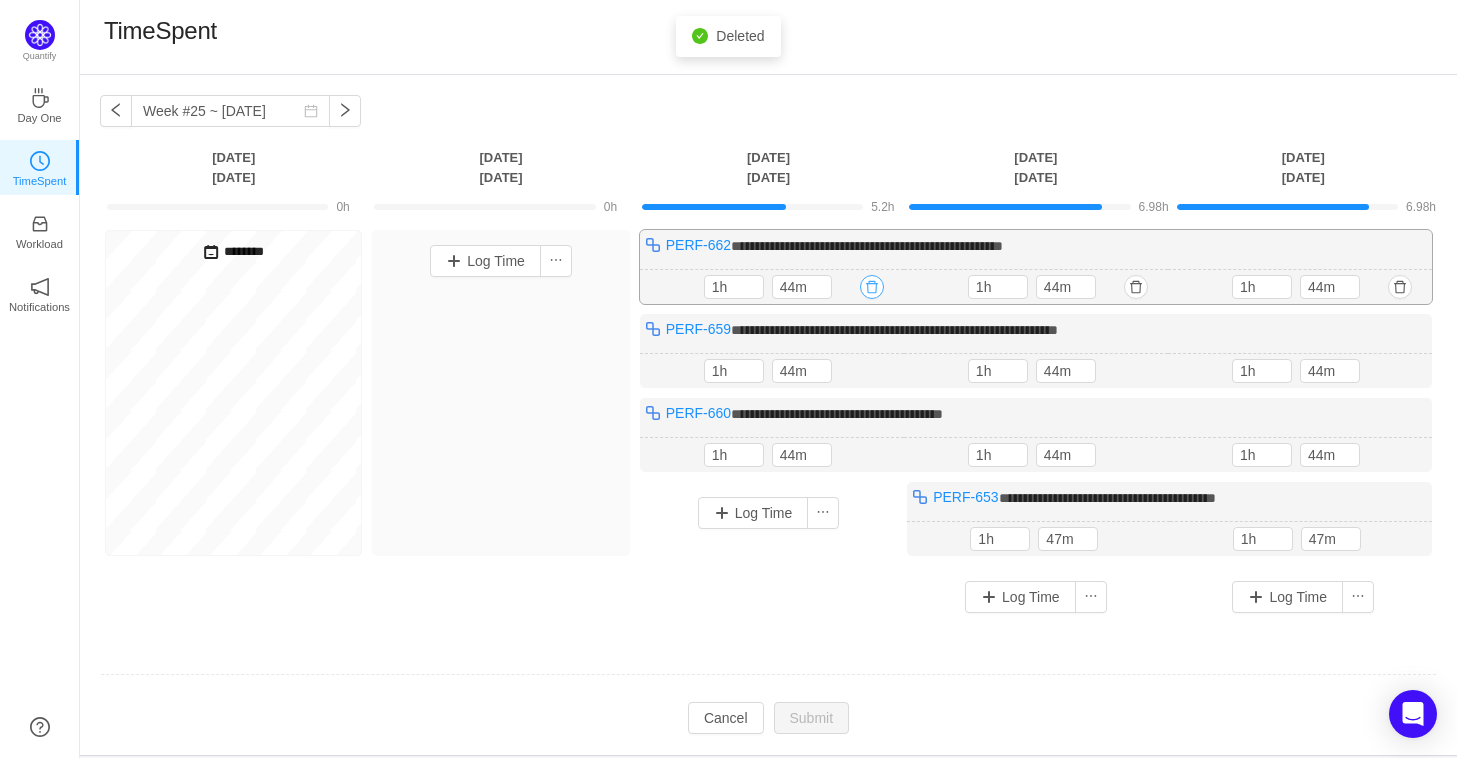 click at bounding box center [872, 287] 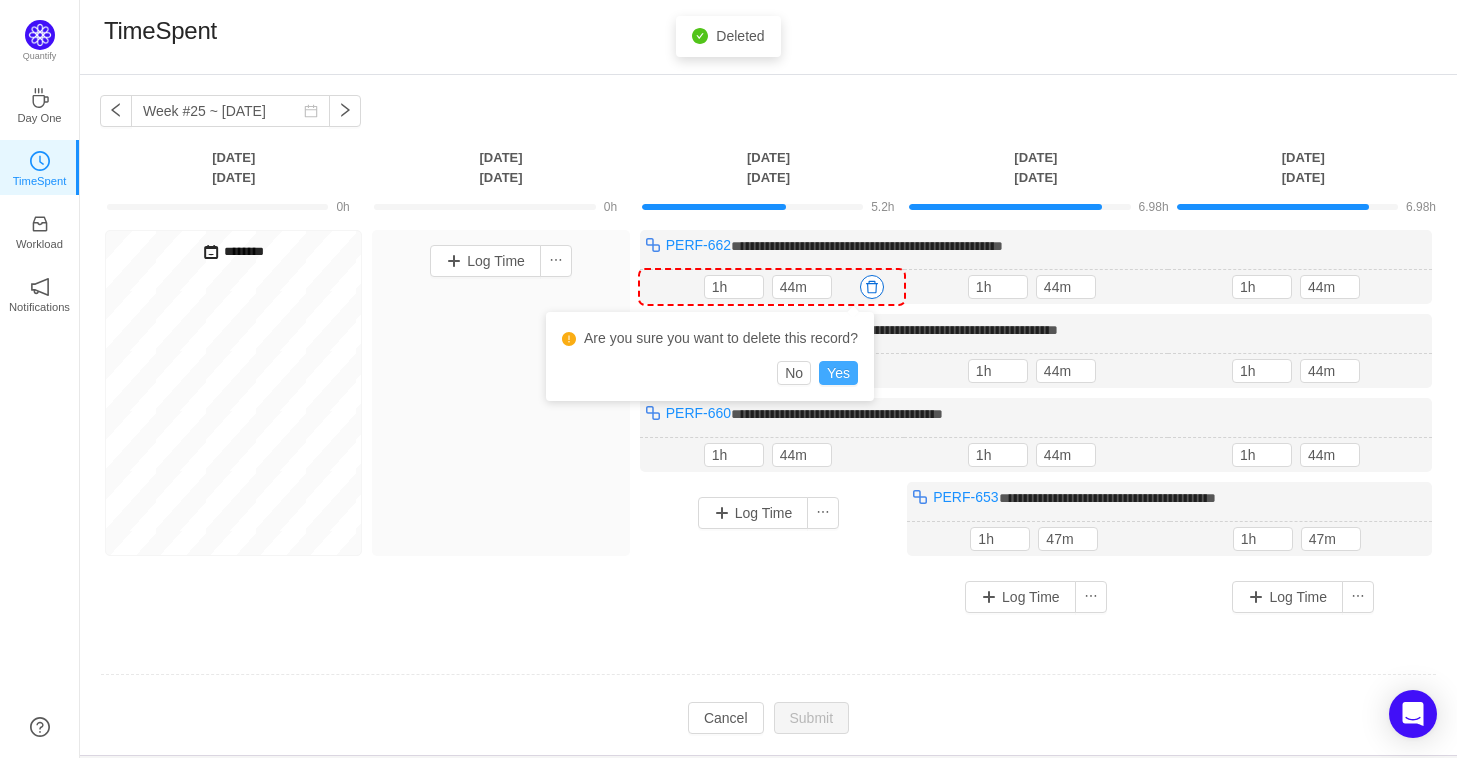 click on "Yes" at bounding box center [838, 373] 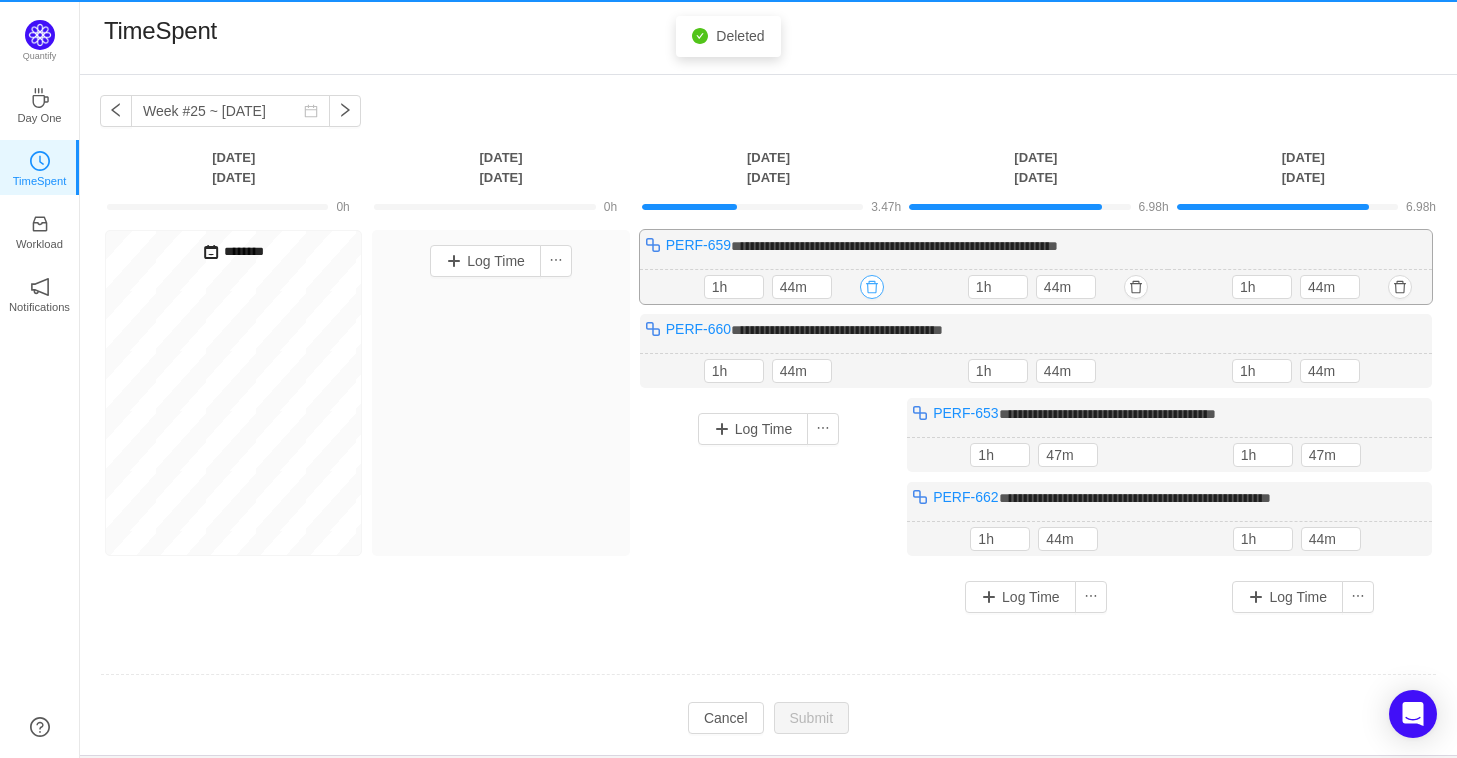click at bounding box center (872, 287) 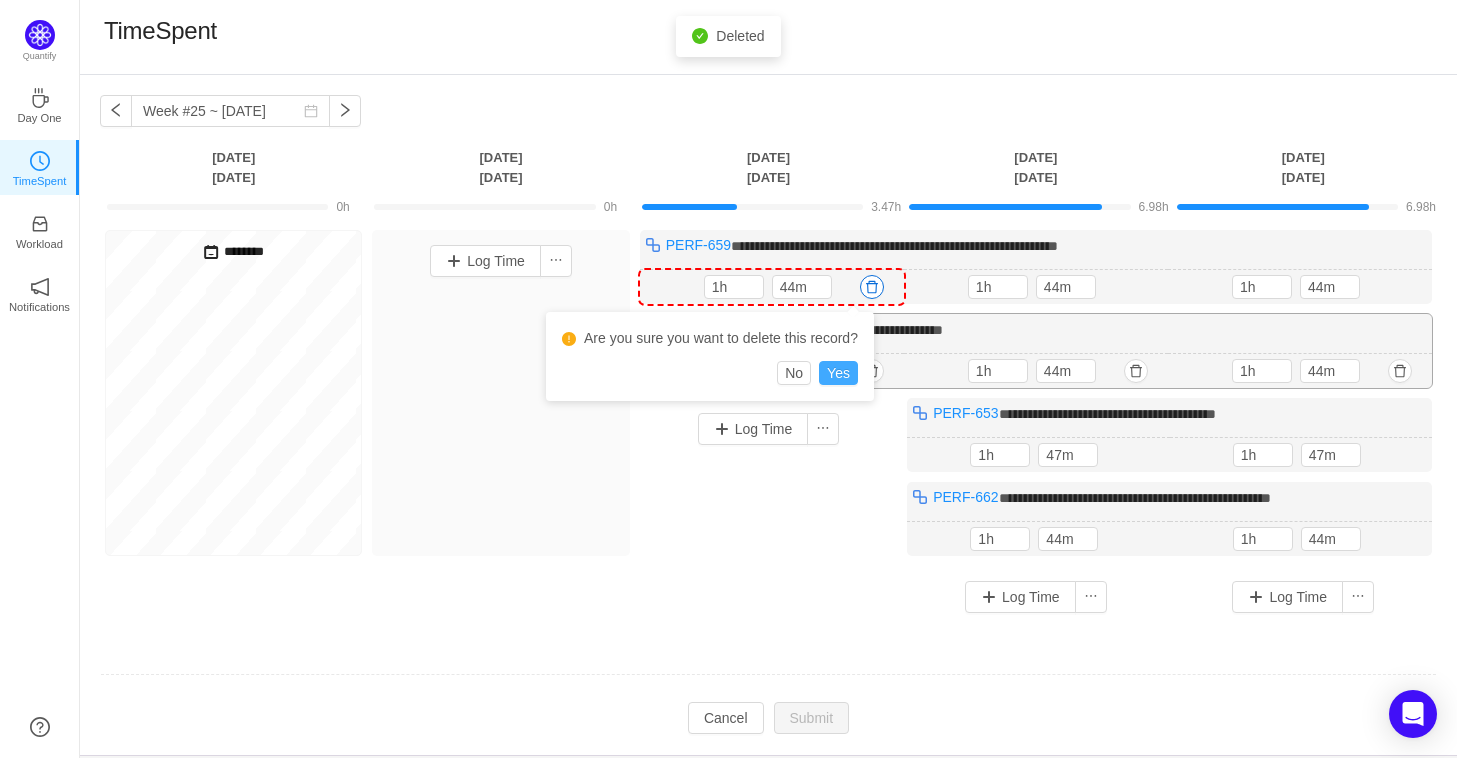 click on "Yes" at bounding box center [838, 373] 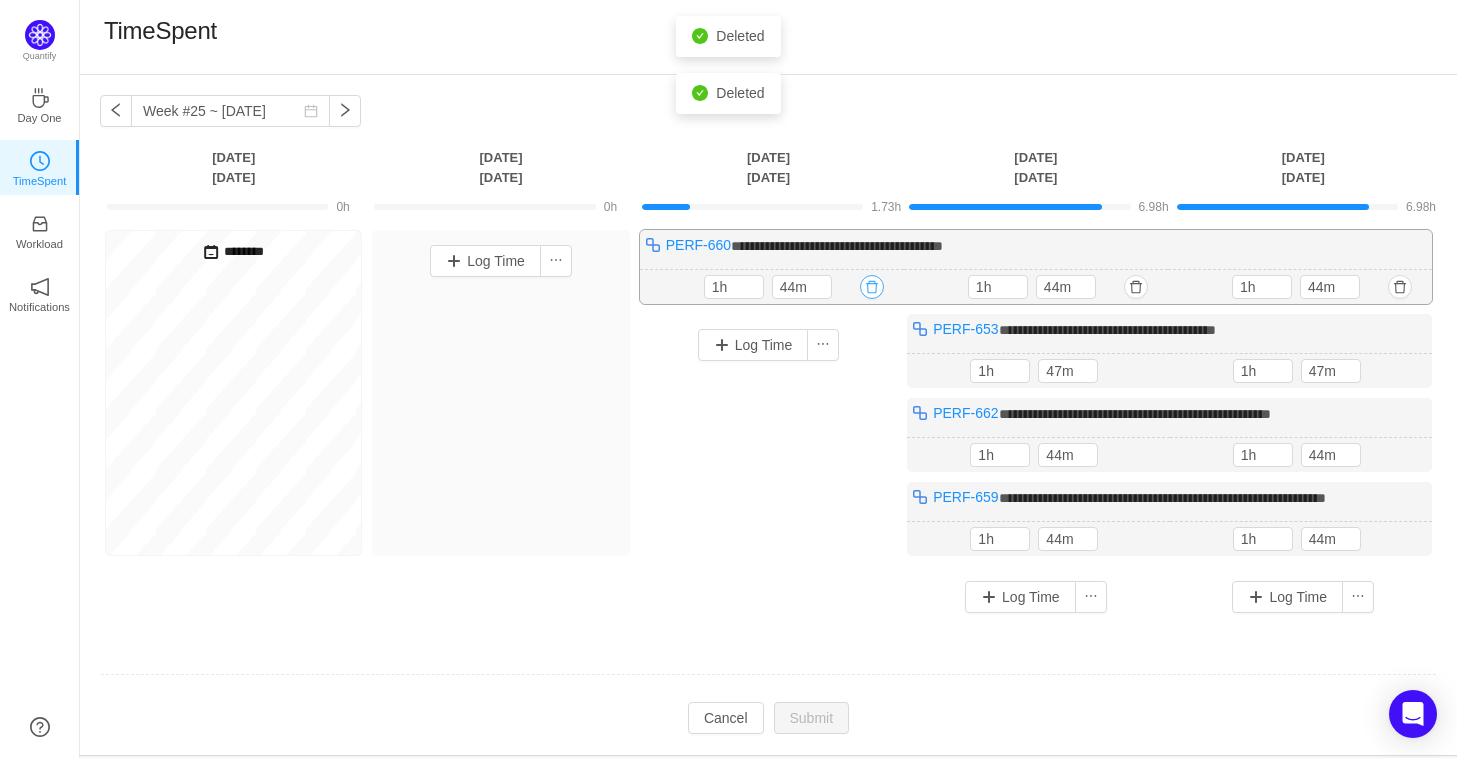 click at bounding box center (872, 287) 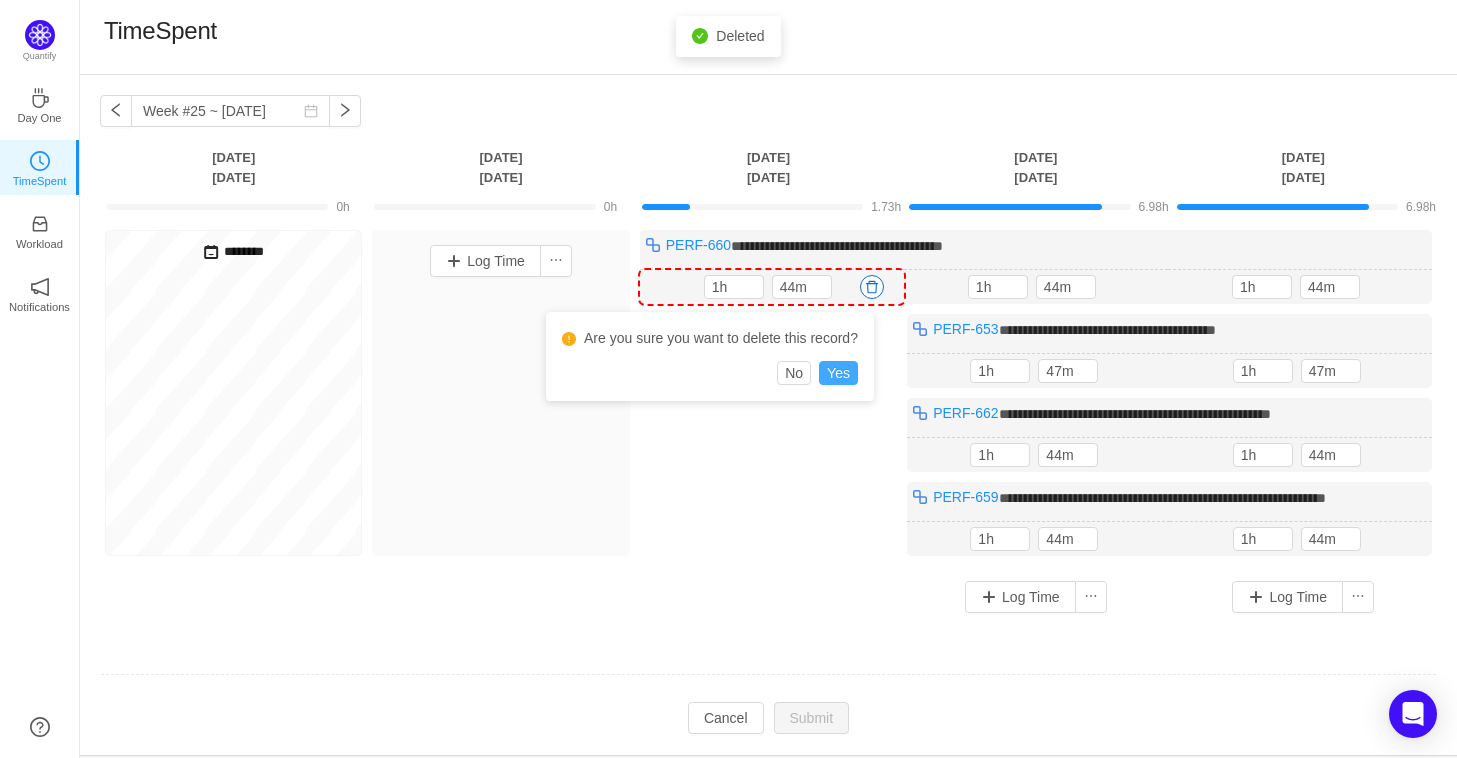 click on "Yes" at bounding box center (838, 373) 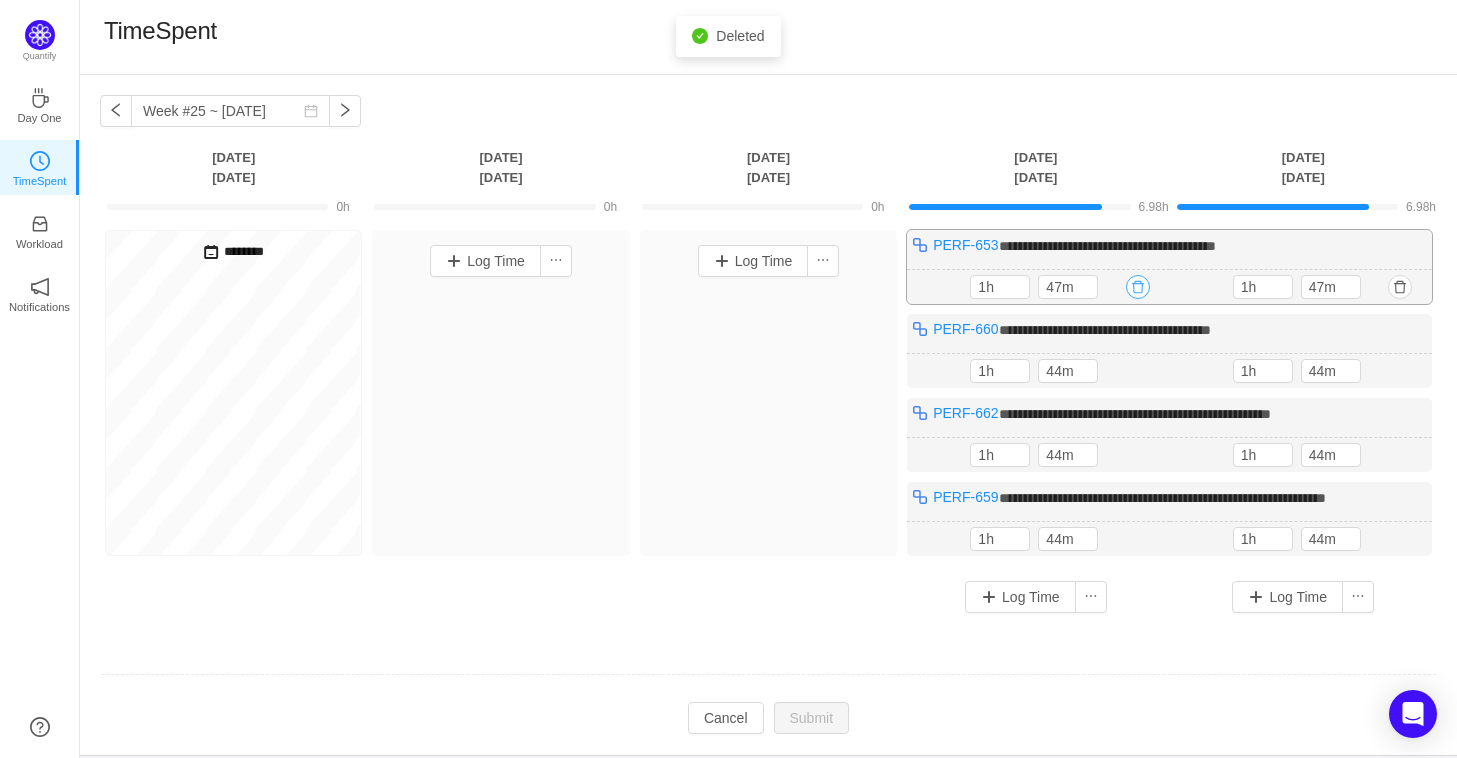 click at bounding box center (1138, 287) 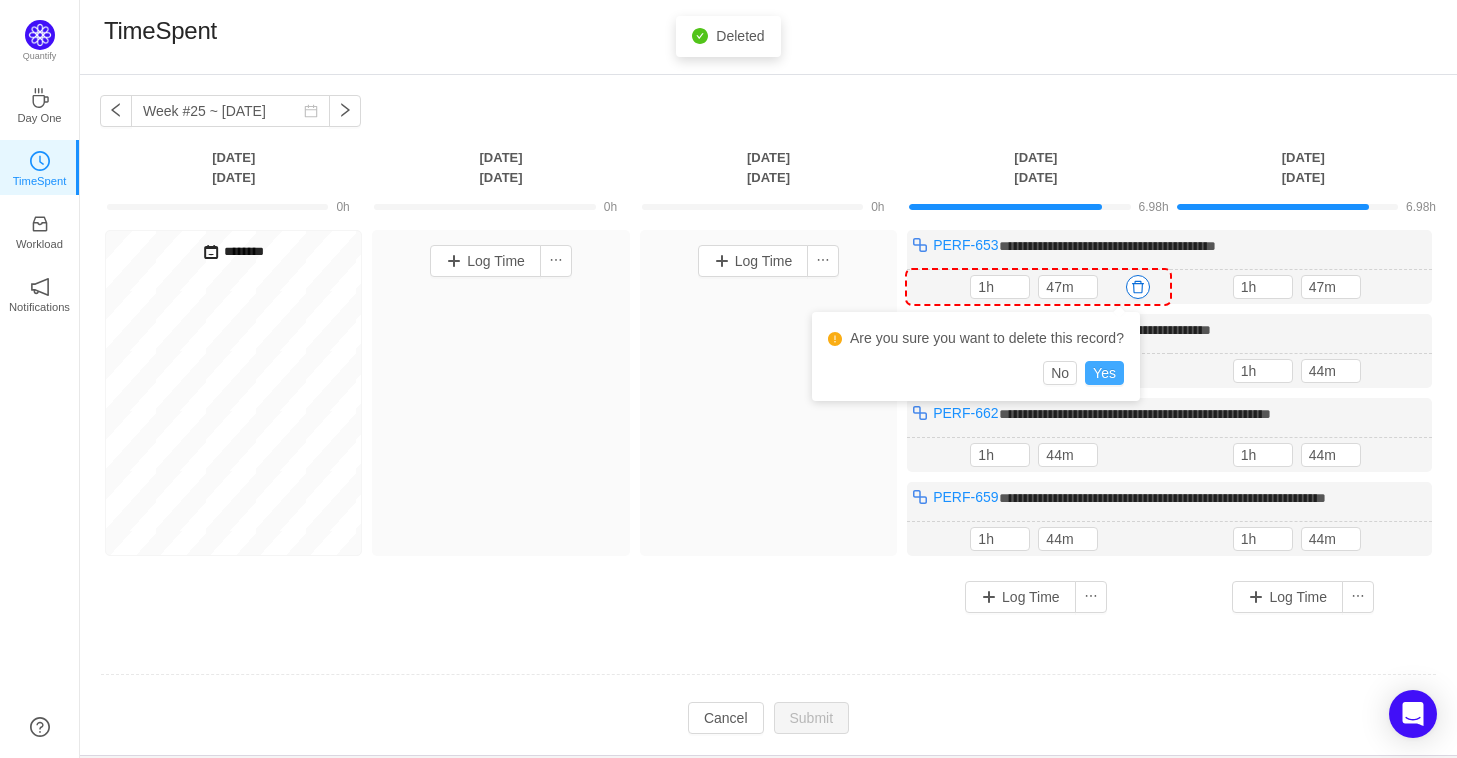 click on "Yes" at bounding box center (1104, 373) 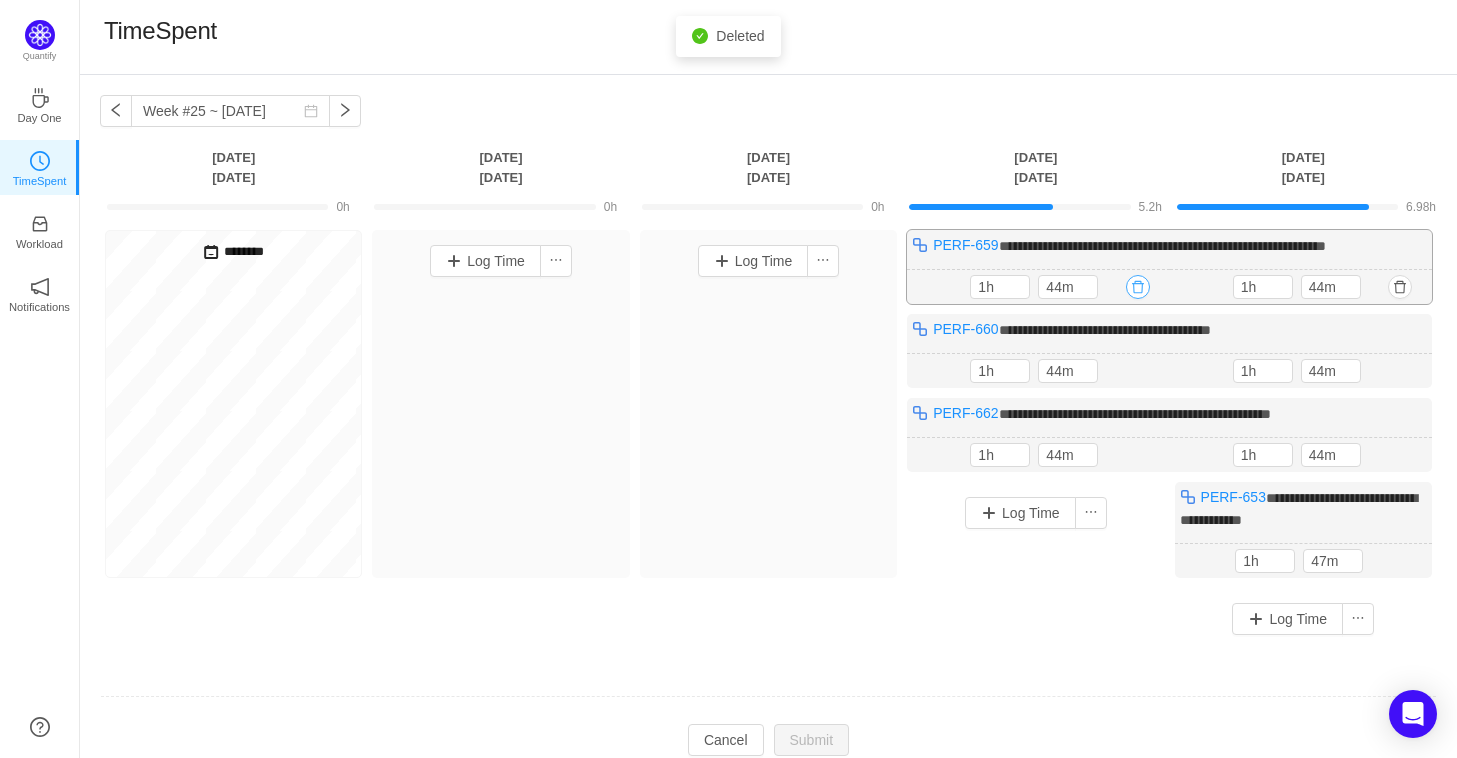 click at bounding box center (1138, 287) 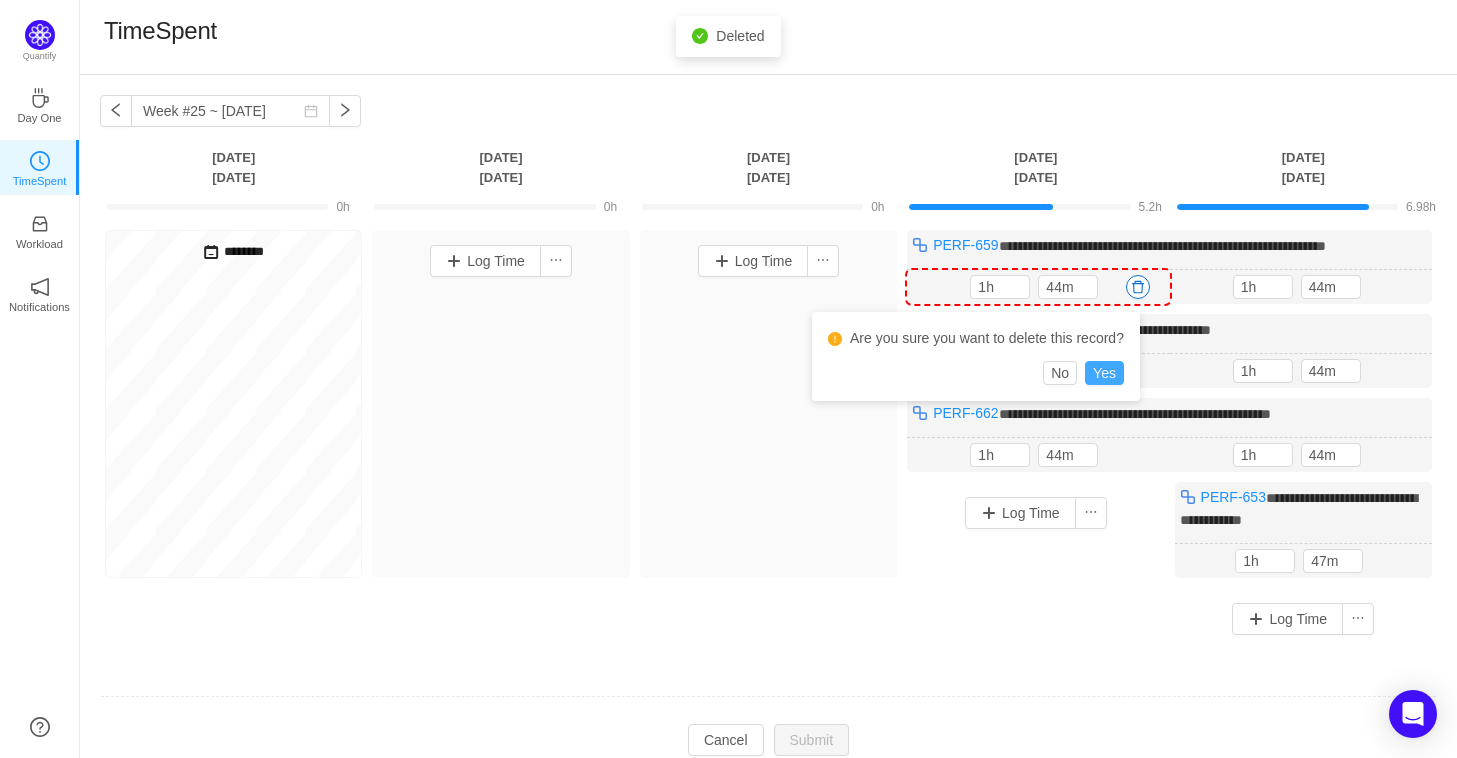 click on "Yes" at bounding box center (1104, 373) 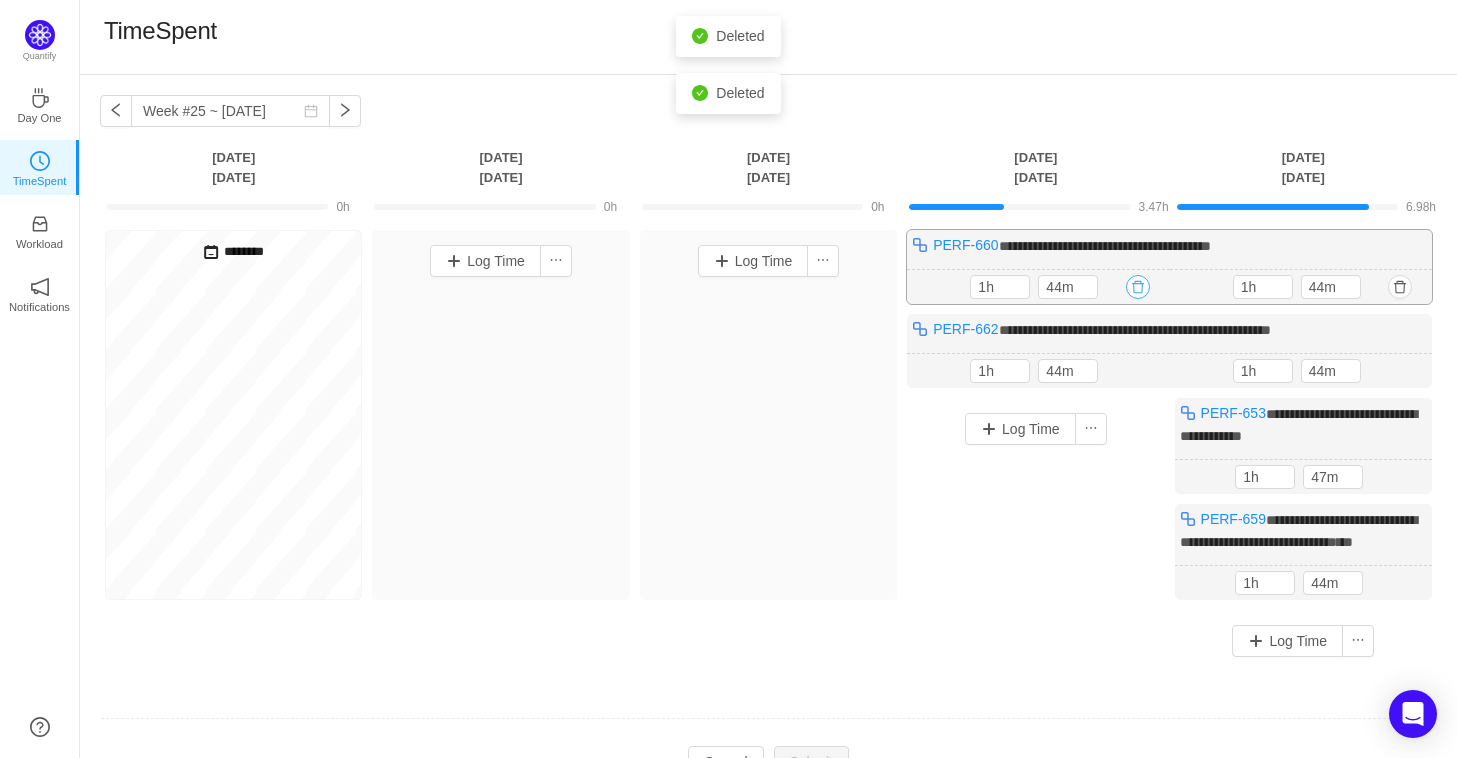 click at bounding box center (1138, 287) 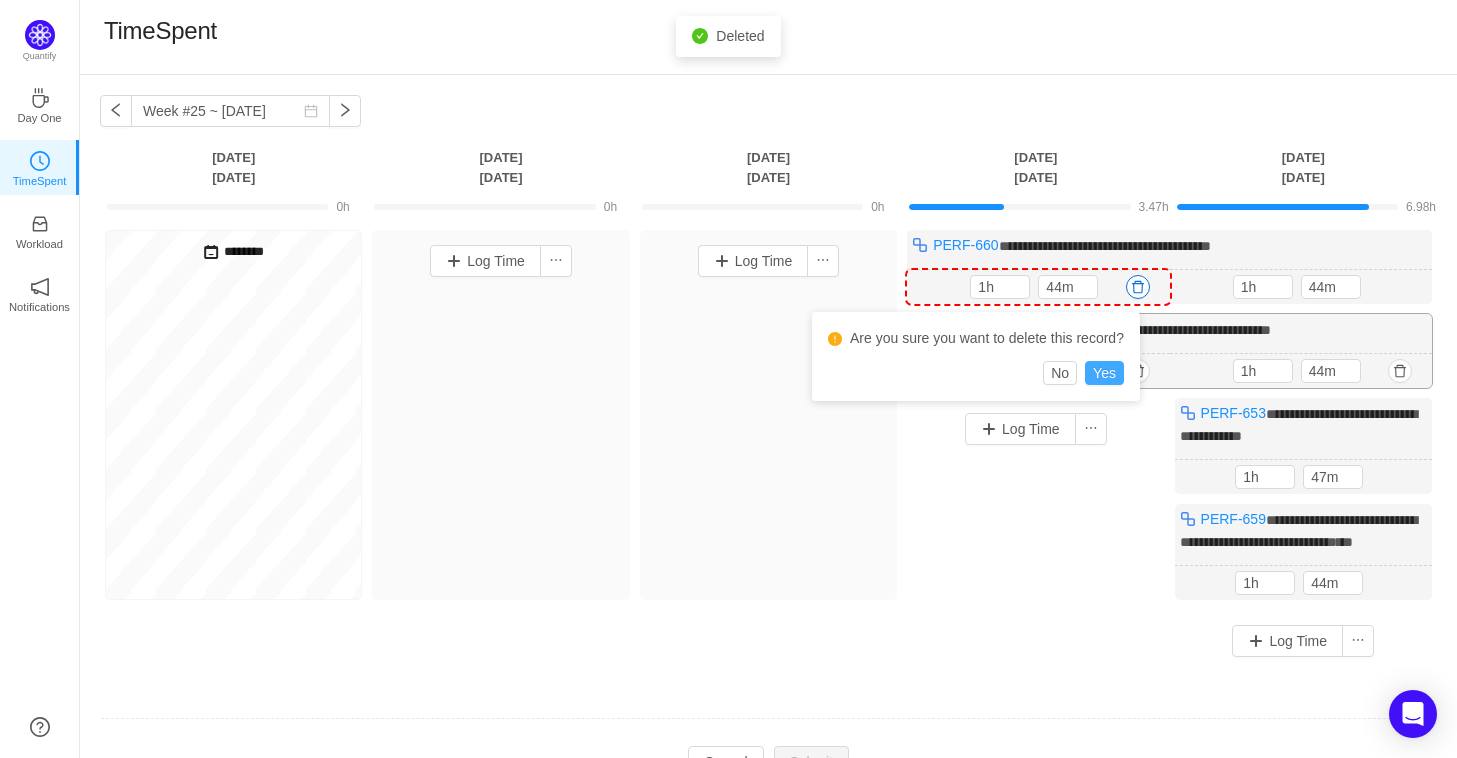 click on "Yes" at bounding box center (1104, 373) 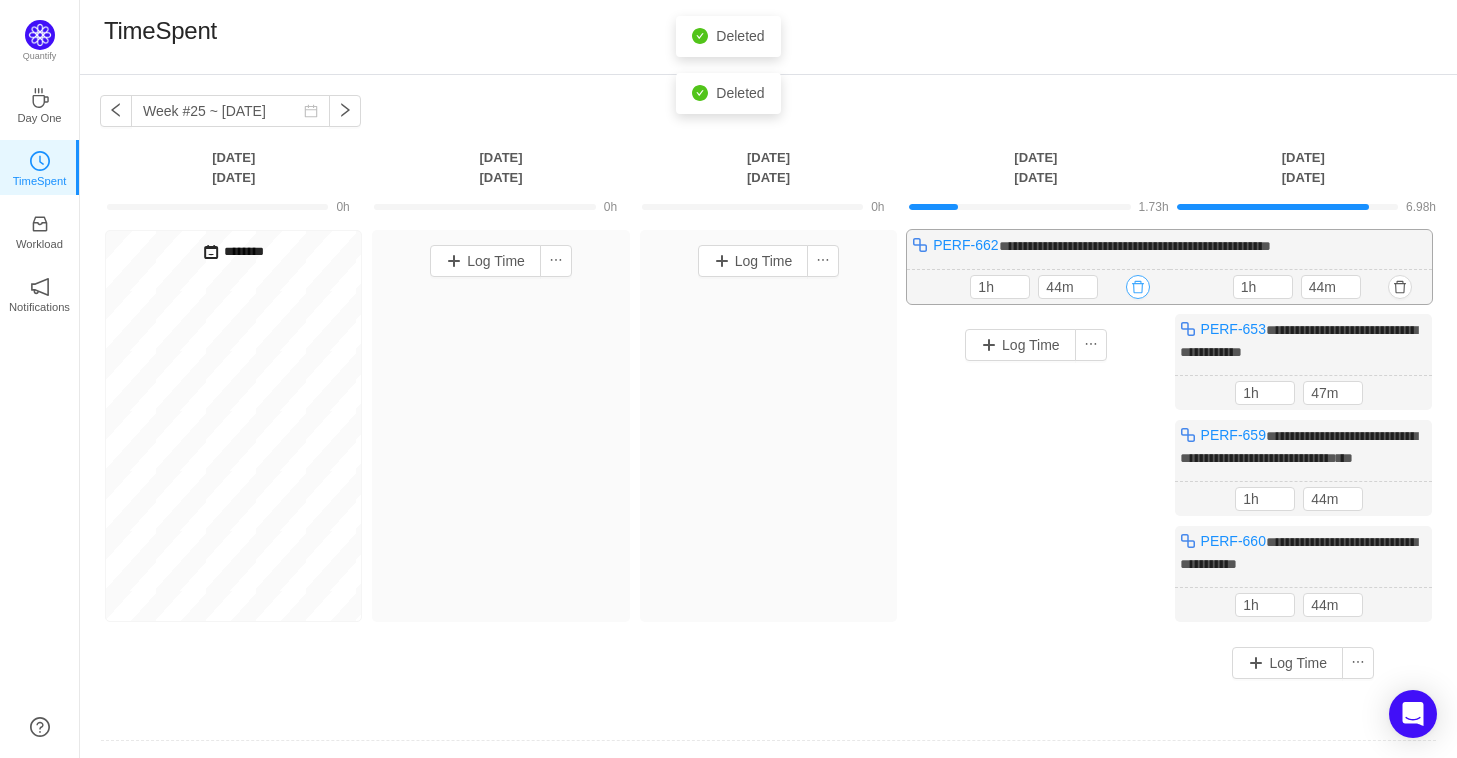 click at bounding box center [1138, 287] 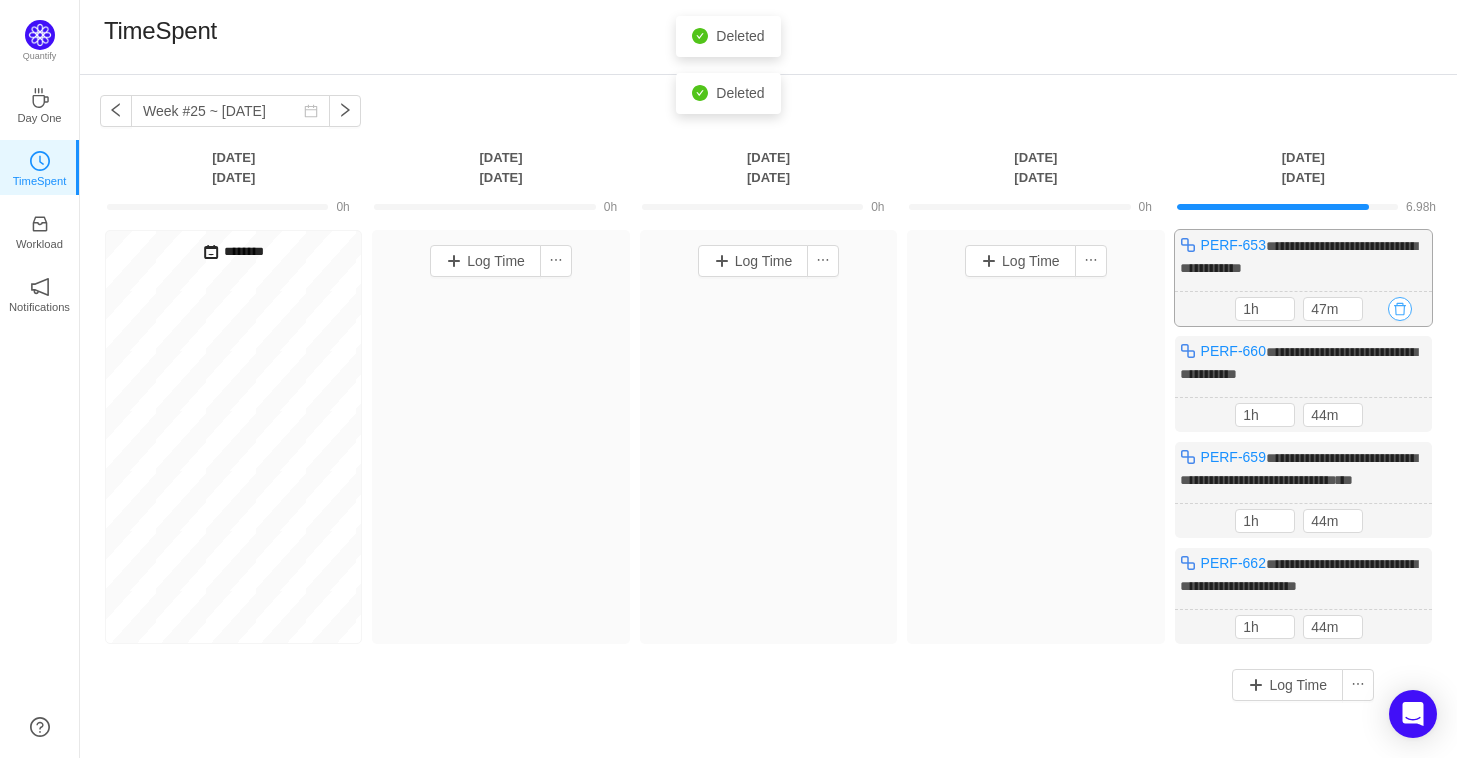 click at bounding box center (1400, 309) 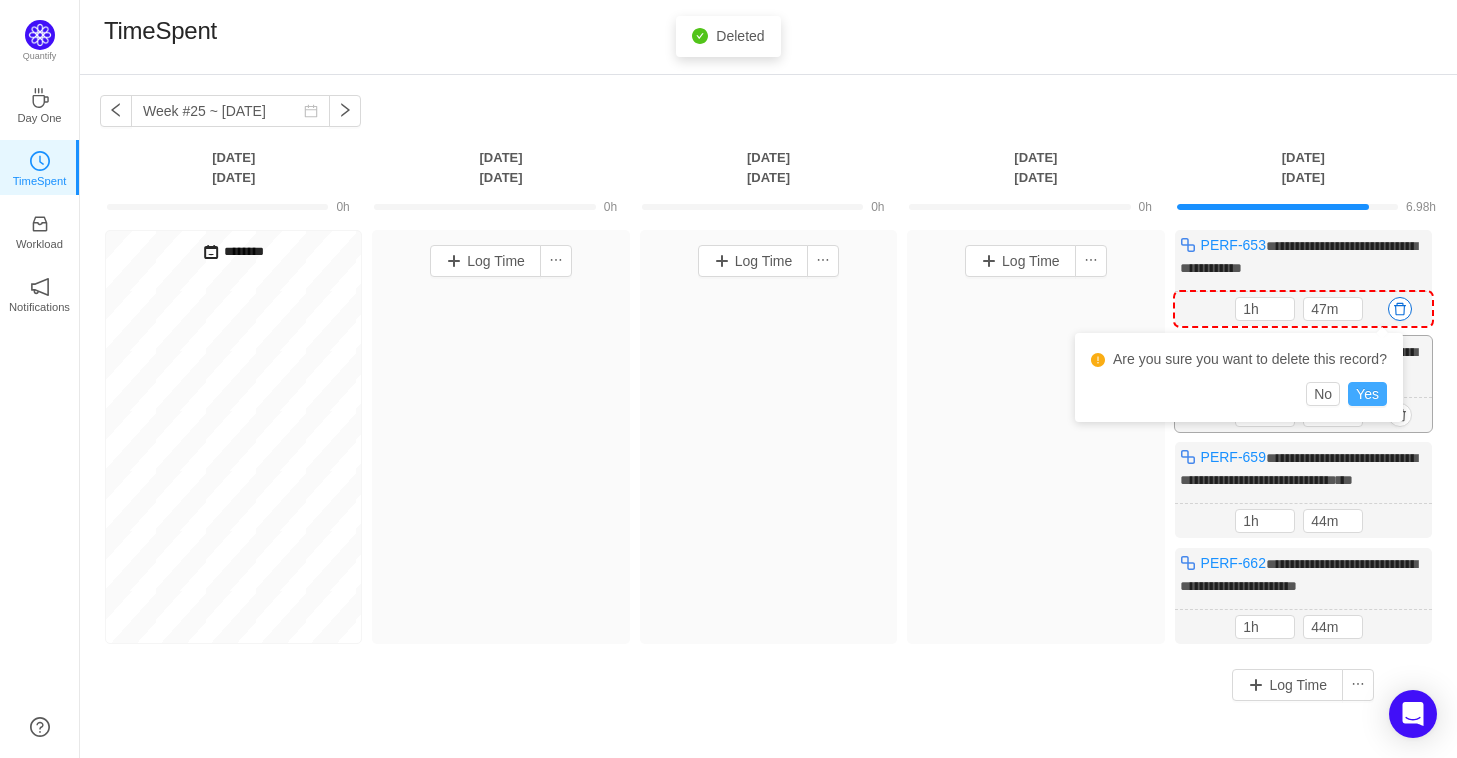 click on "Yes" at bounding box center [1367, 394] 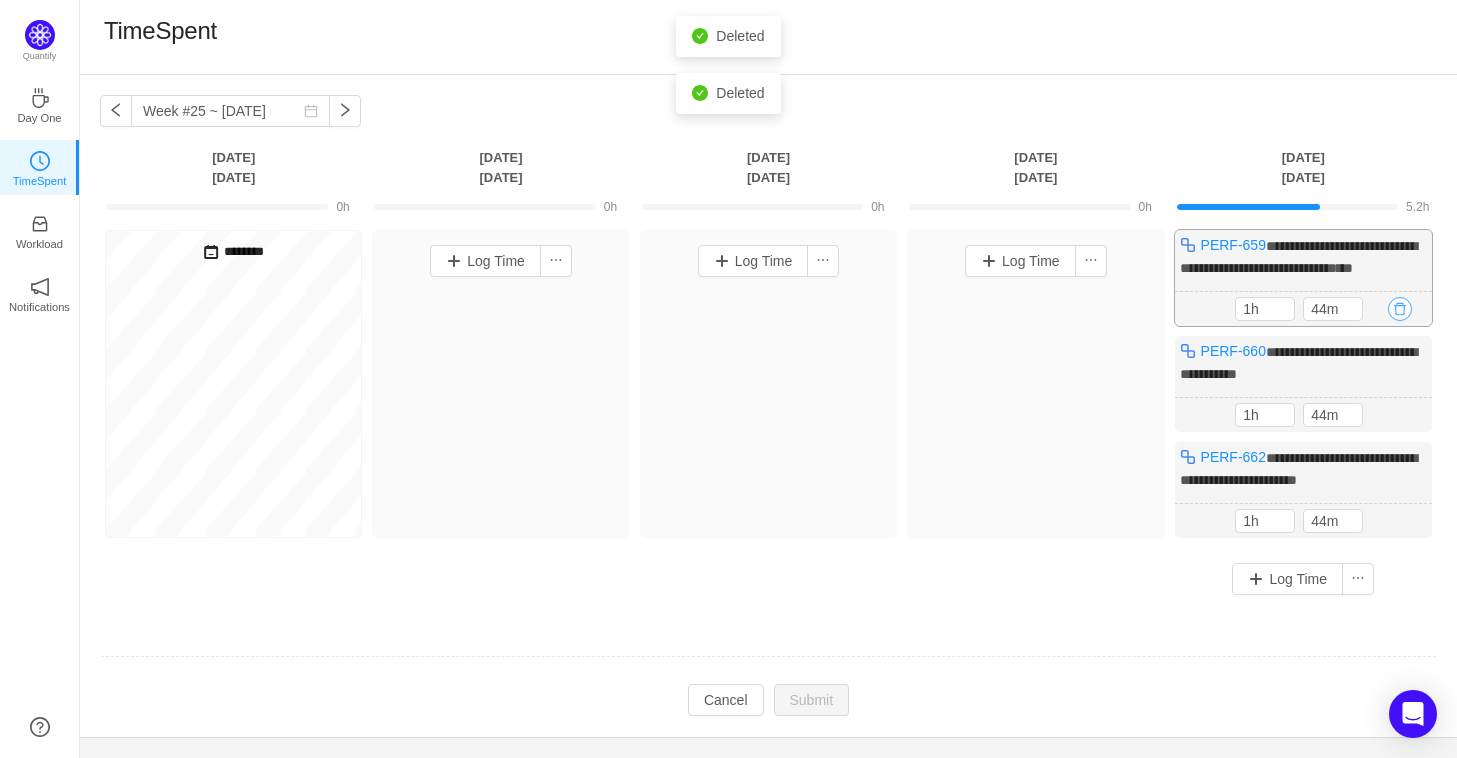 click at bounding box center (1400, 309) 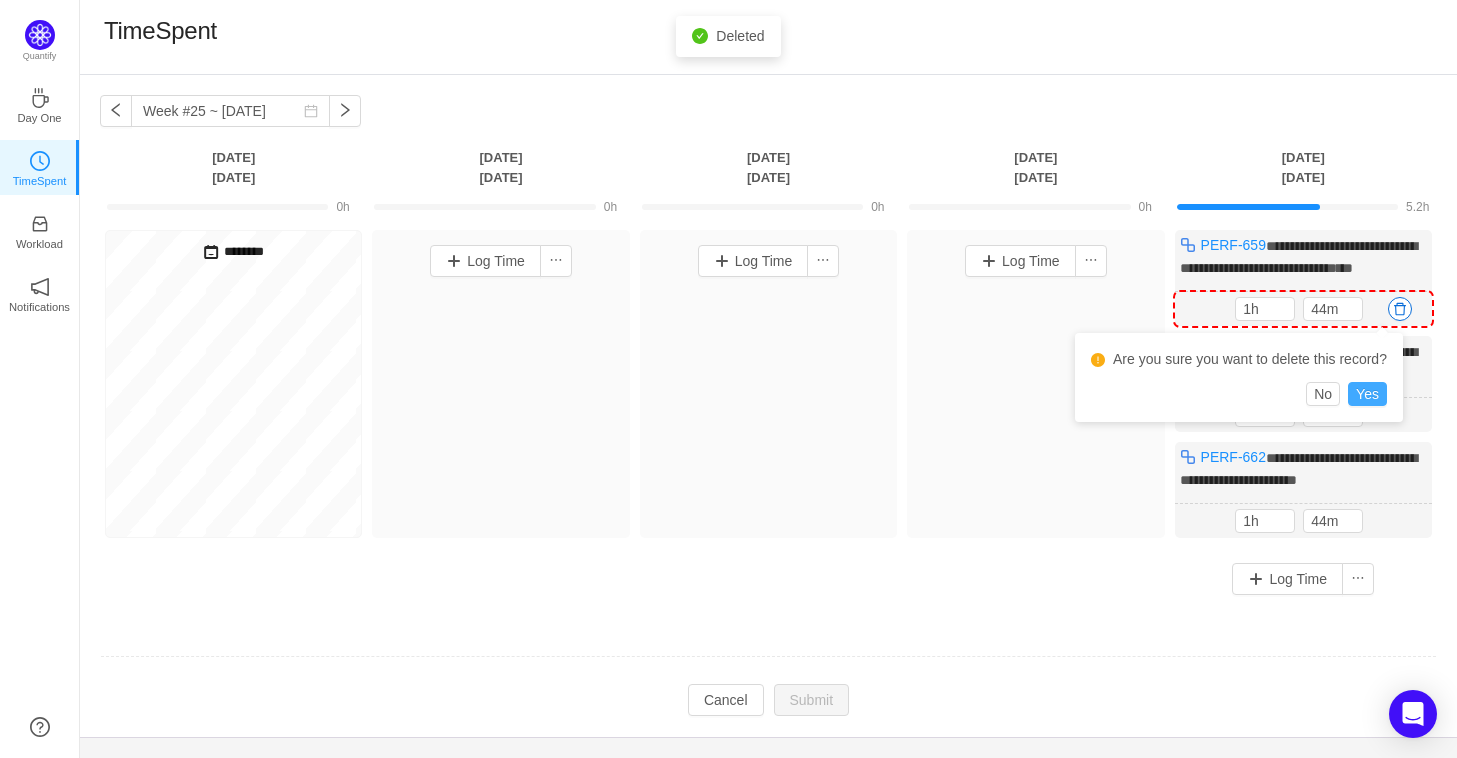 click on "Yes" at bounding box center [1367, 394] 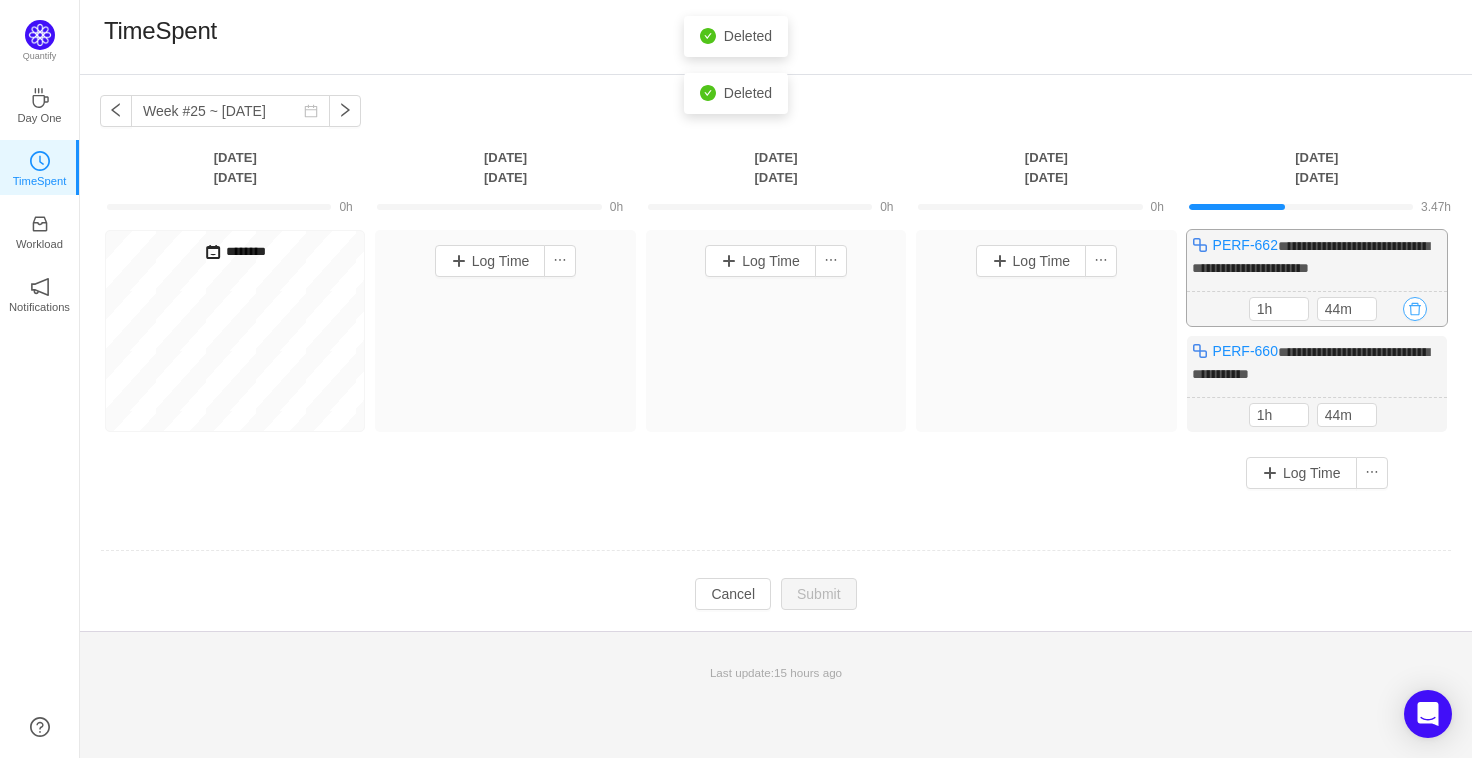 click at bounding box center [1415, 309] 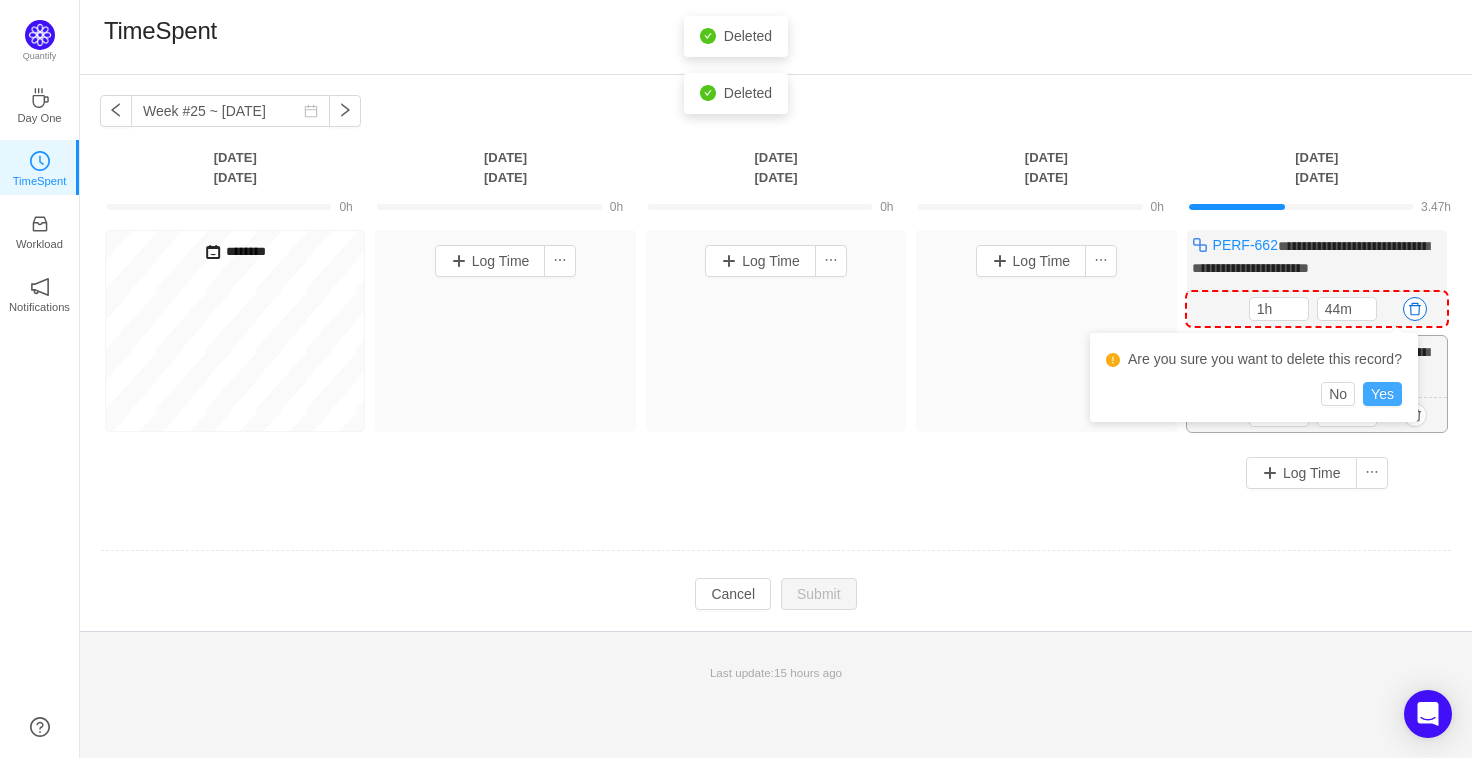 click on "Yes" at bounding box center (1382, 394) 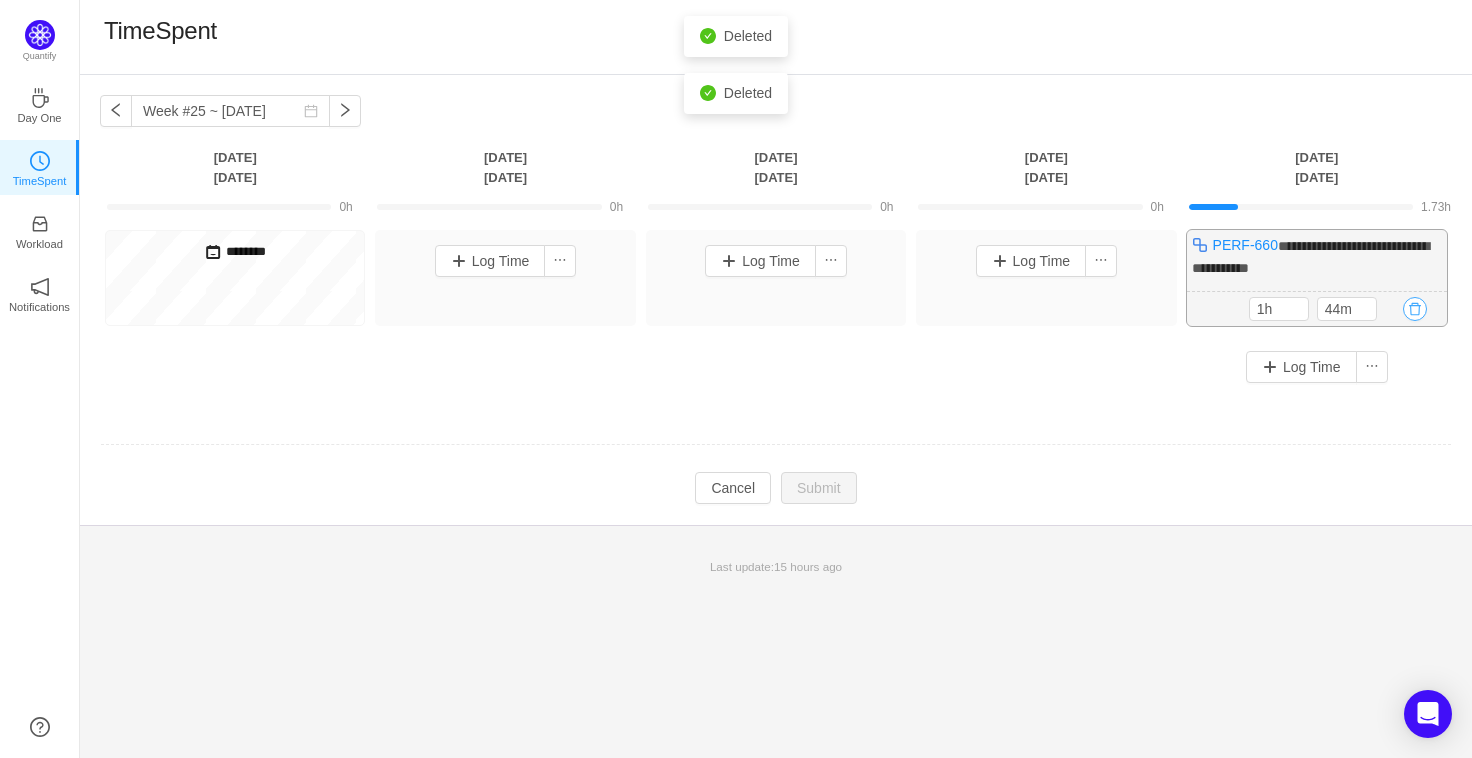 click at bounding box center (1415, 309) 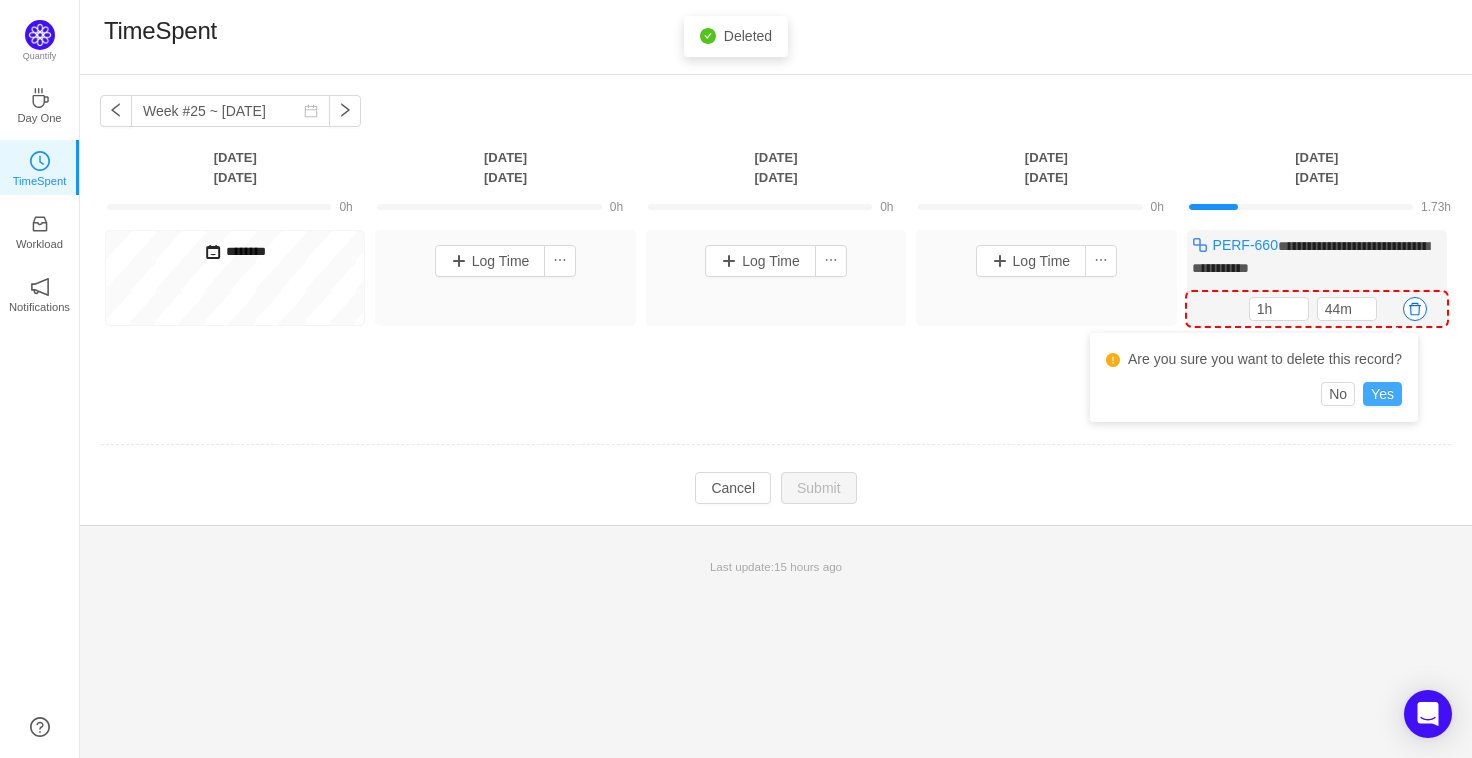 click on "Yes" at bounding box center (1382, 394) 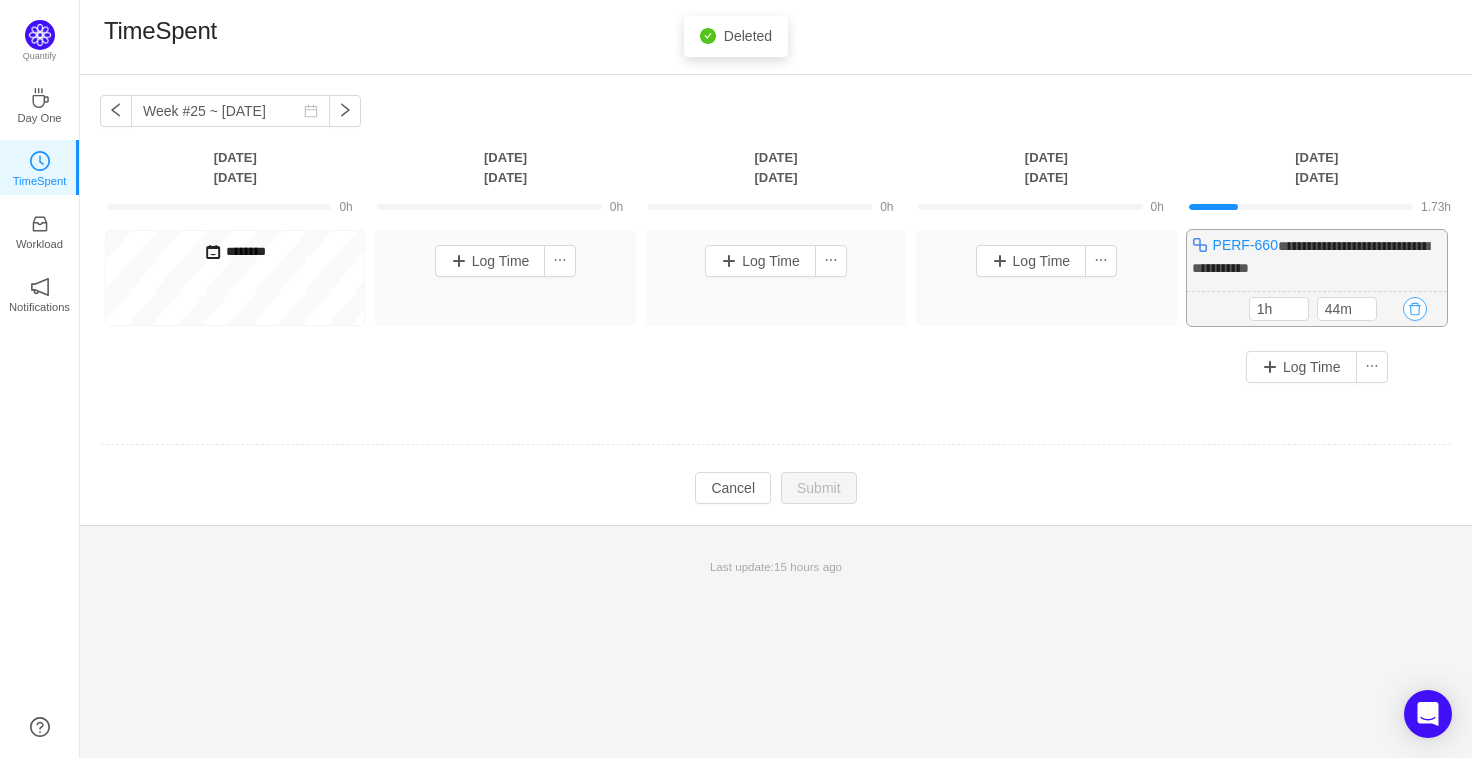 click at bounding box center (1415, 309) 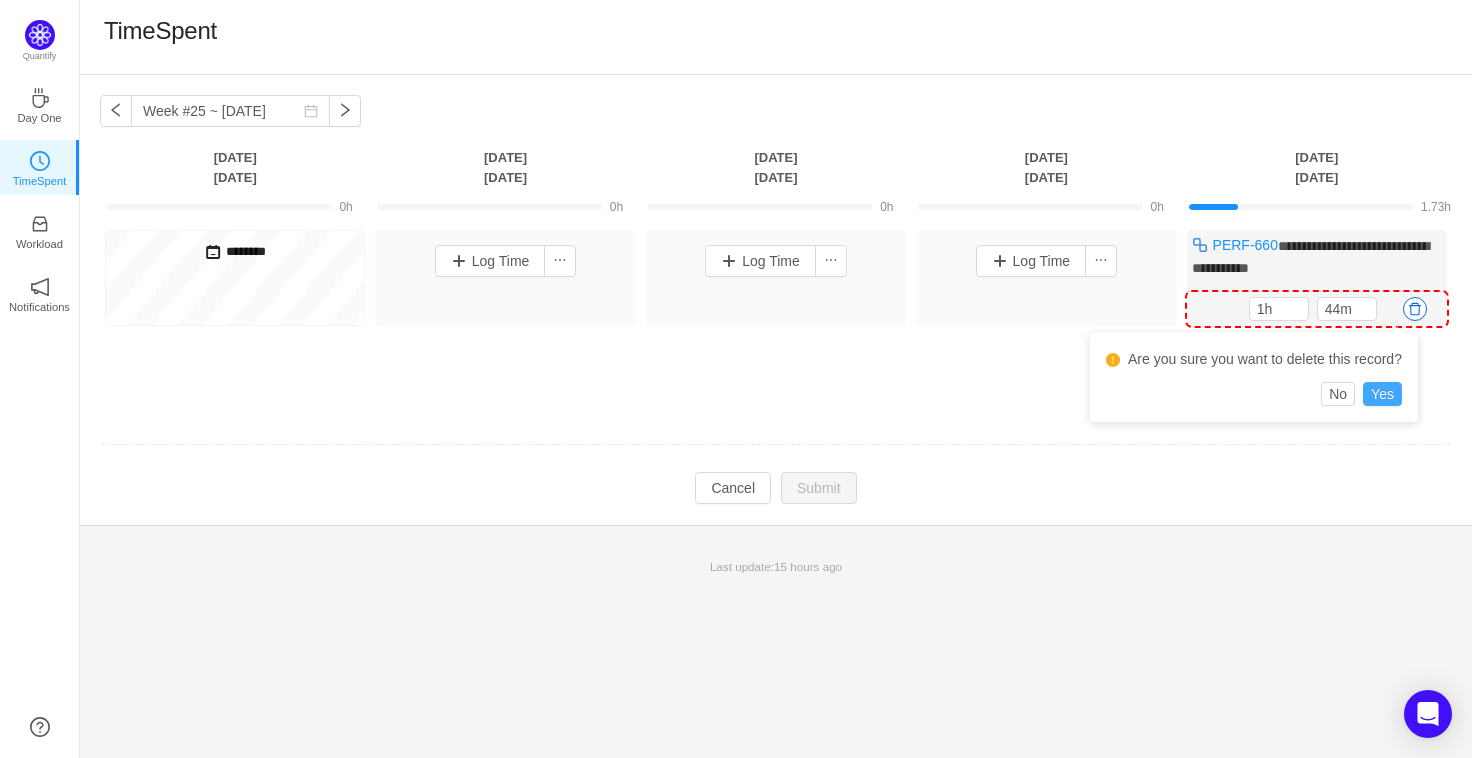click on "Yes" at bounding box center [1382, 394] 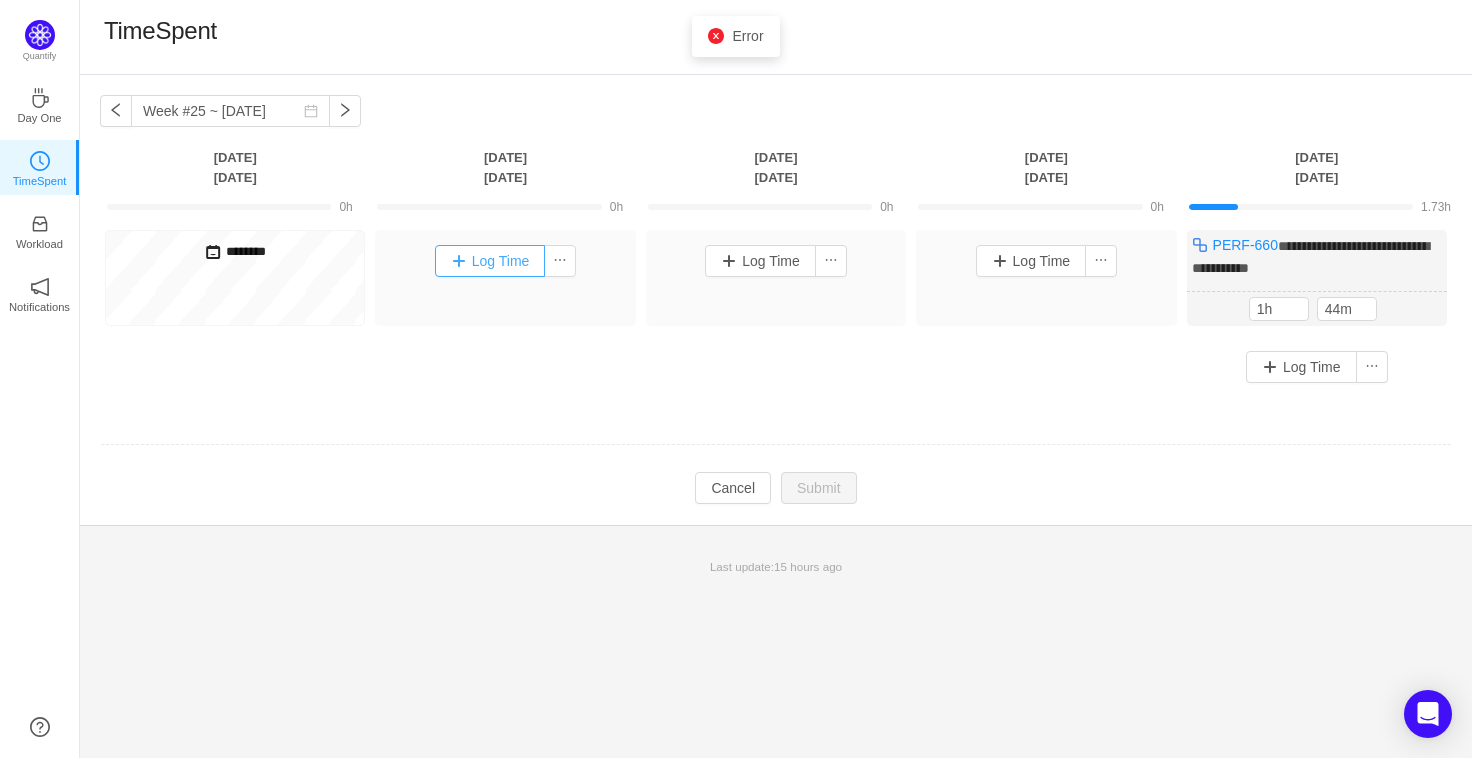 click on "Log Time" at bounding box center (490, 261) 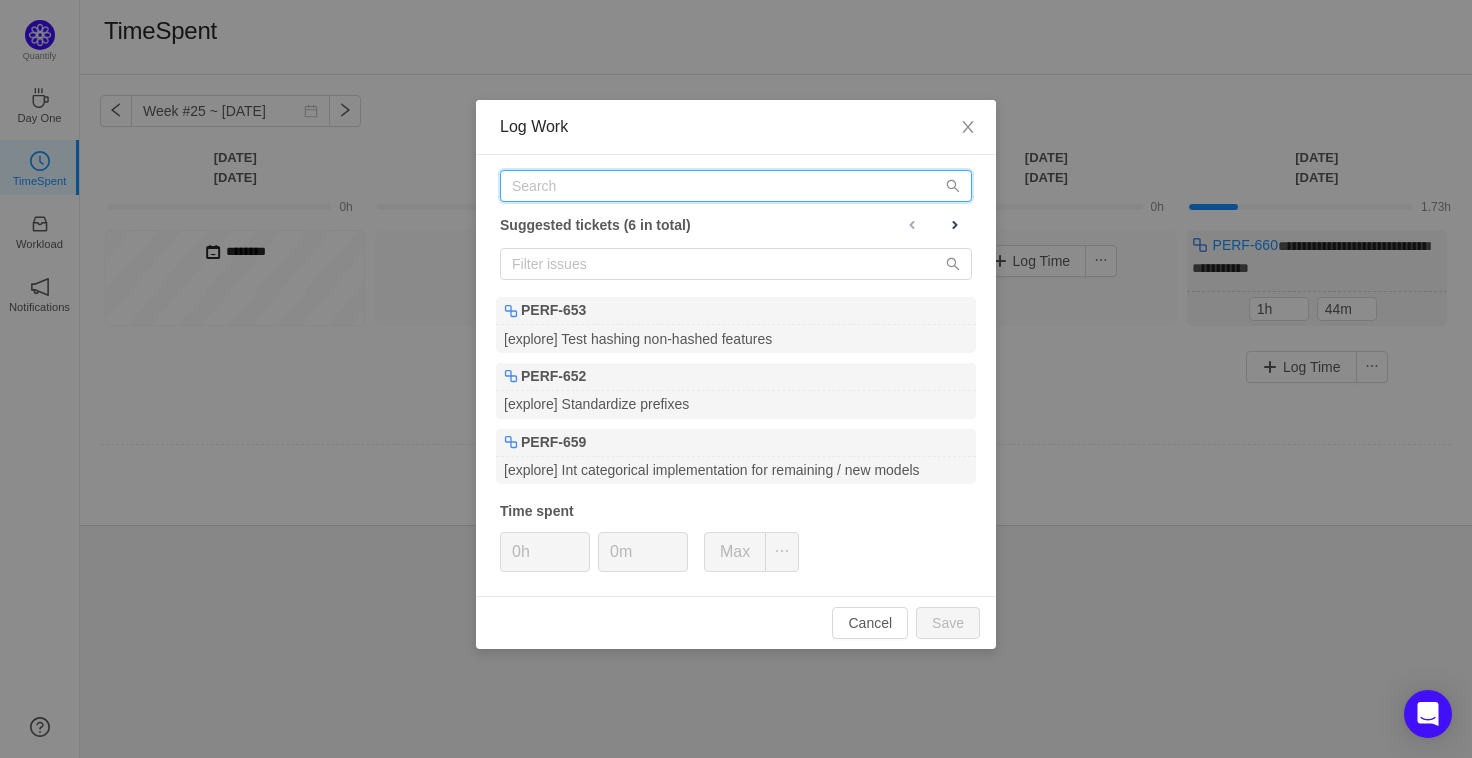 click at bounding box center [736, 186] 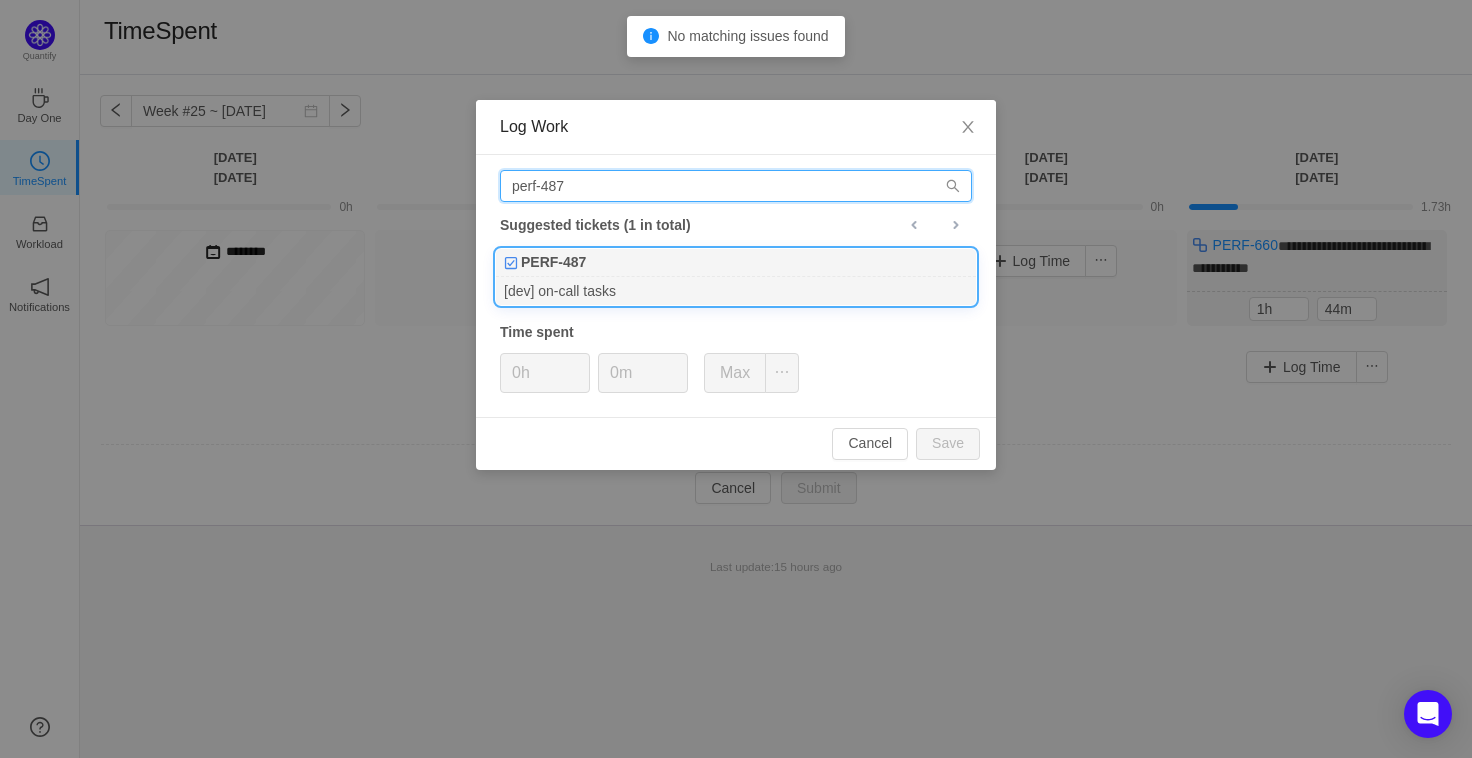 type on "perf-487" 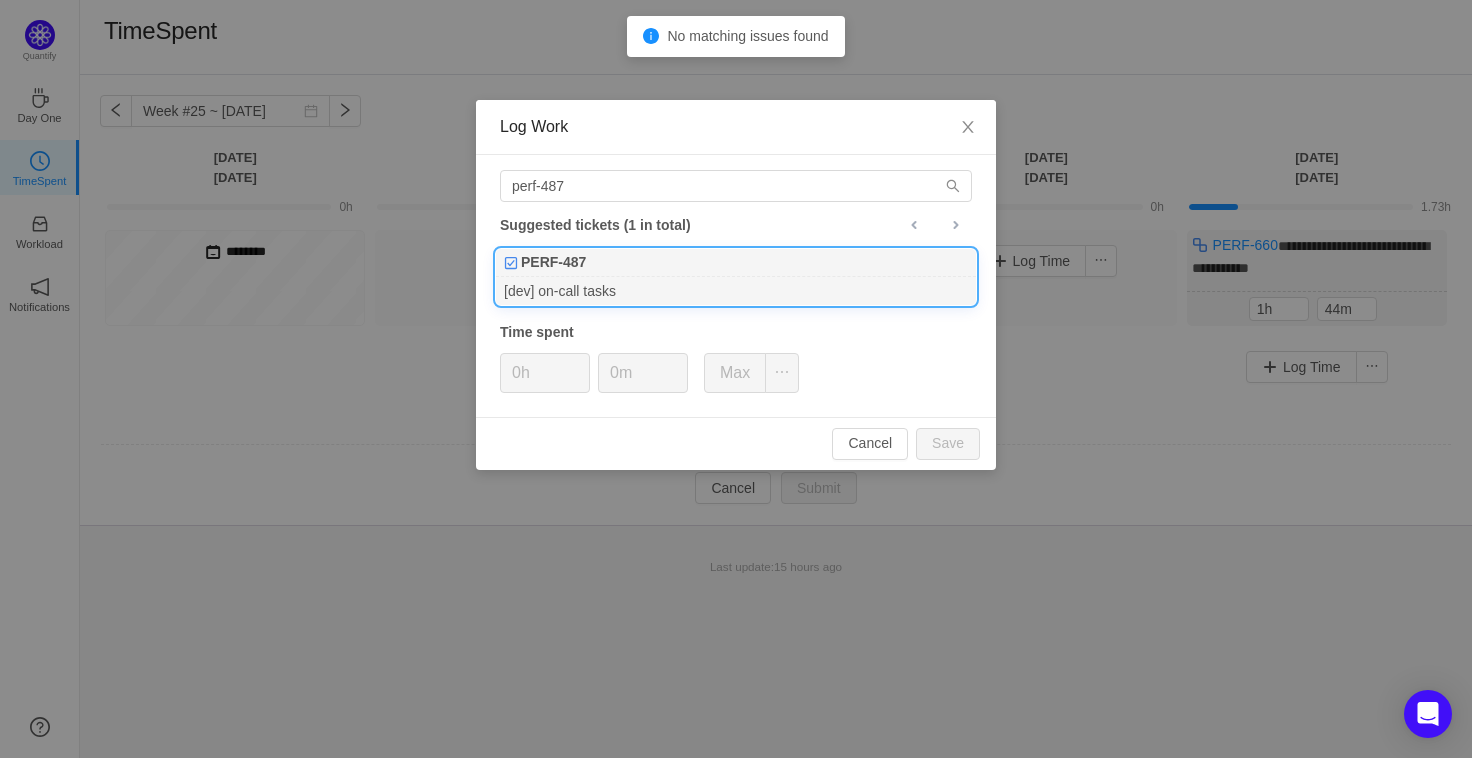 click on "[dev] on-call tasks" at bounding box center (736, 290) 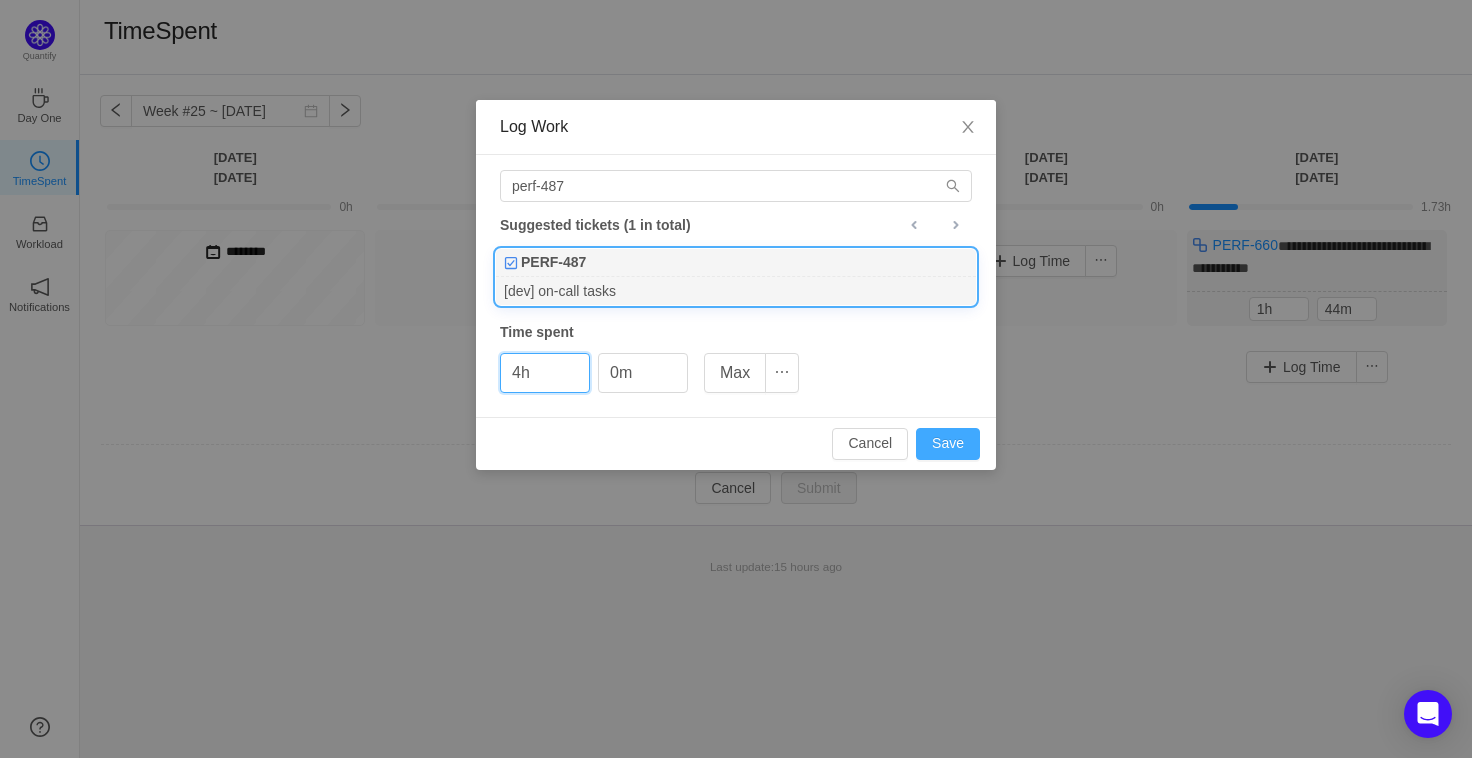 click on "Save" at bounding box center (948, 444) 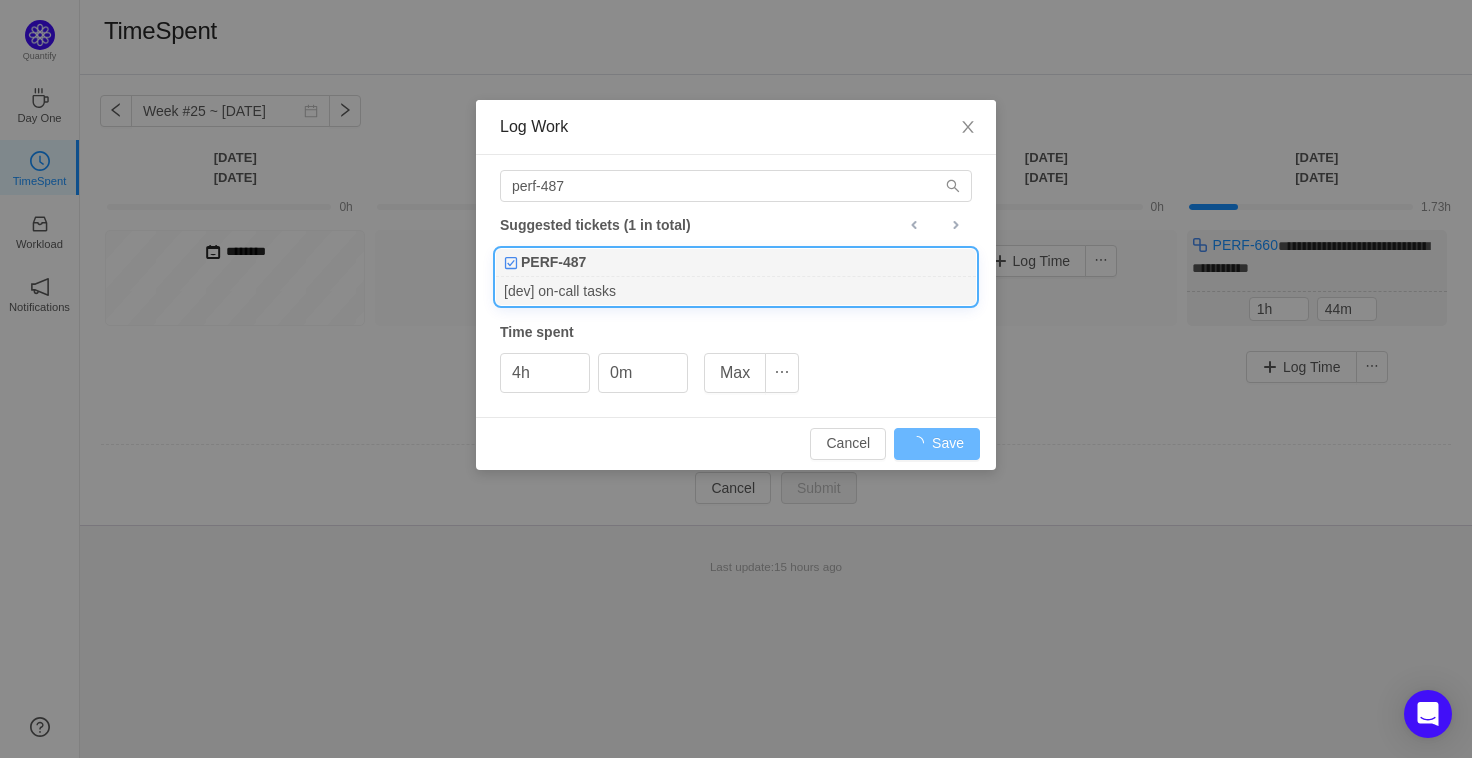 type on "0h" 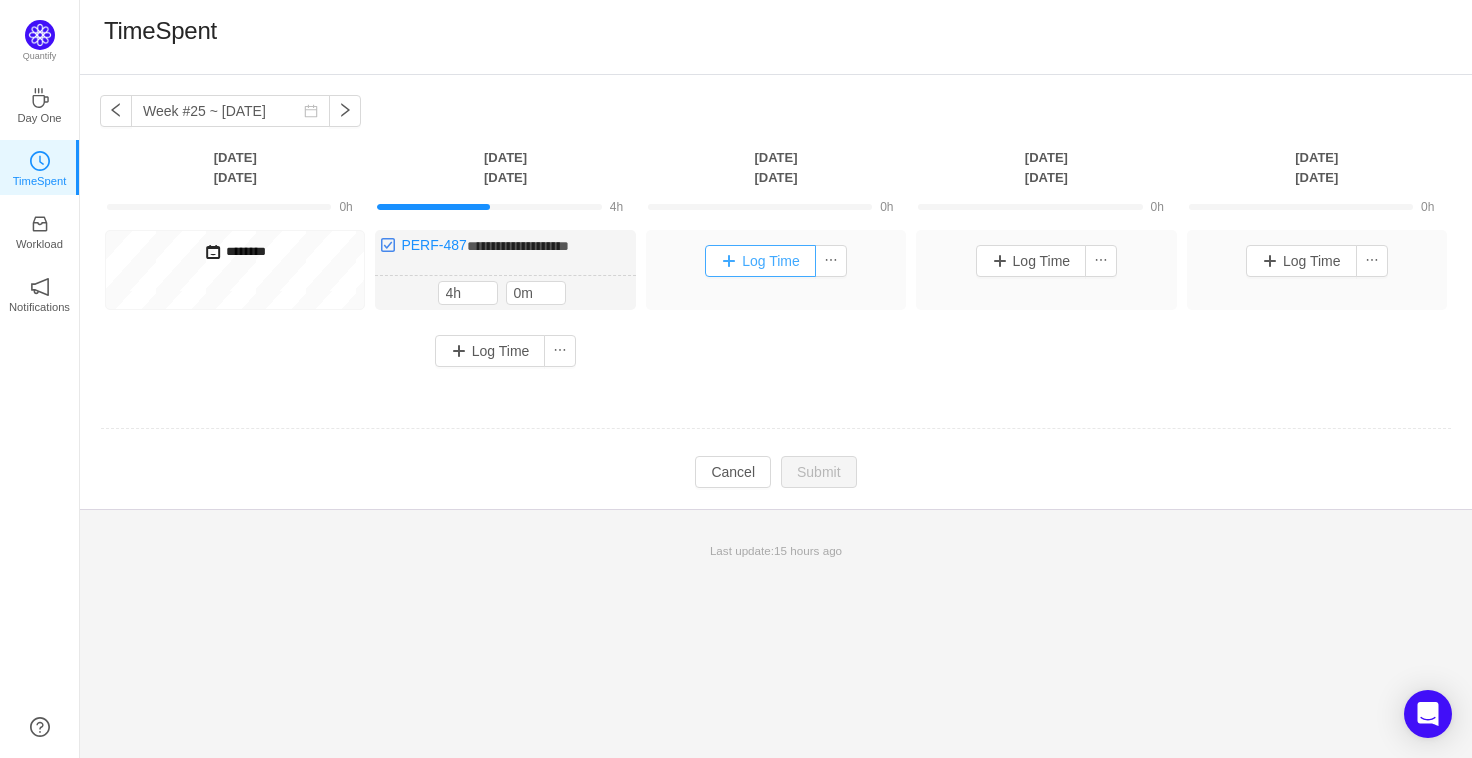 click on "Log Time" at bounding box center (760, 261) 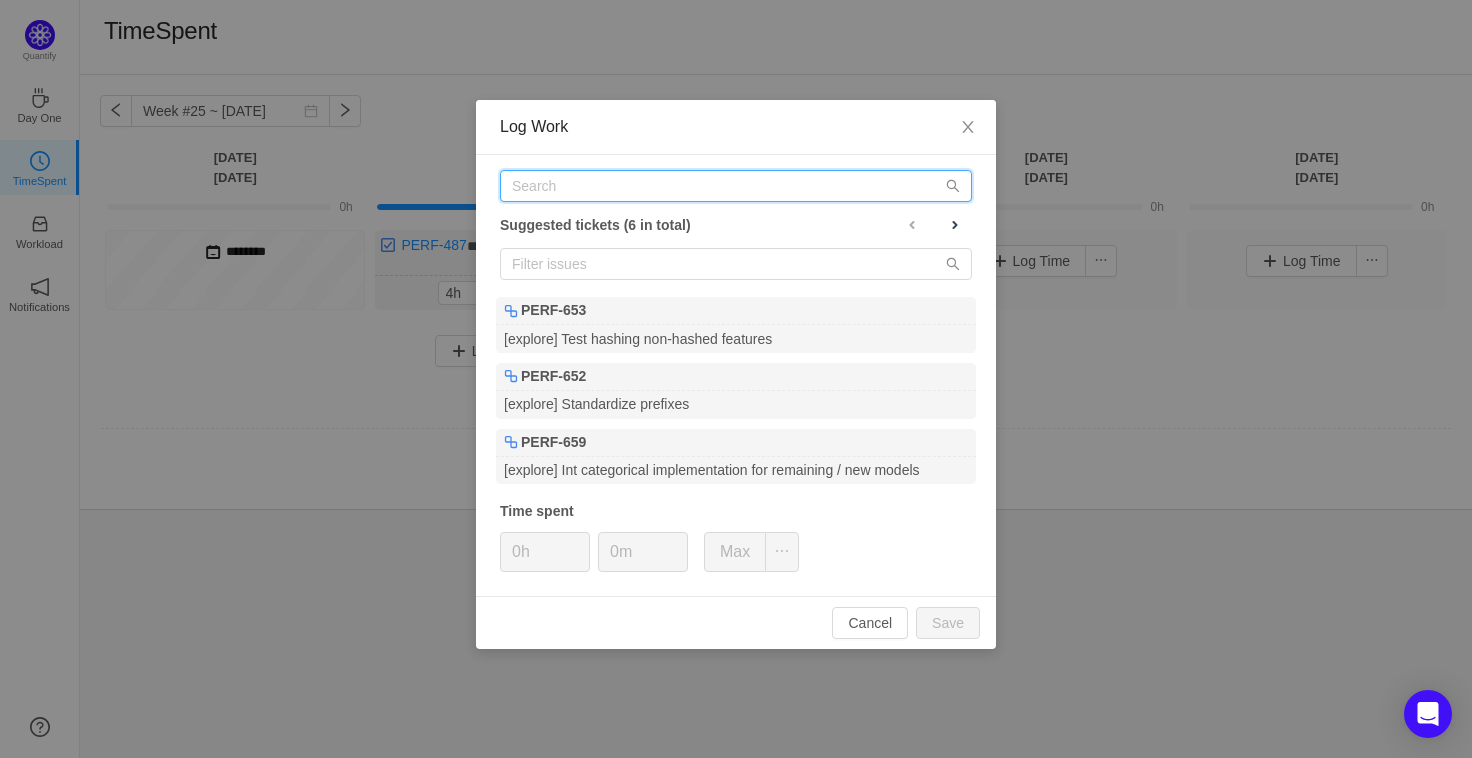 click at bounding box center [736, 186] 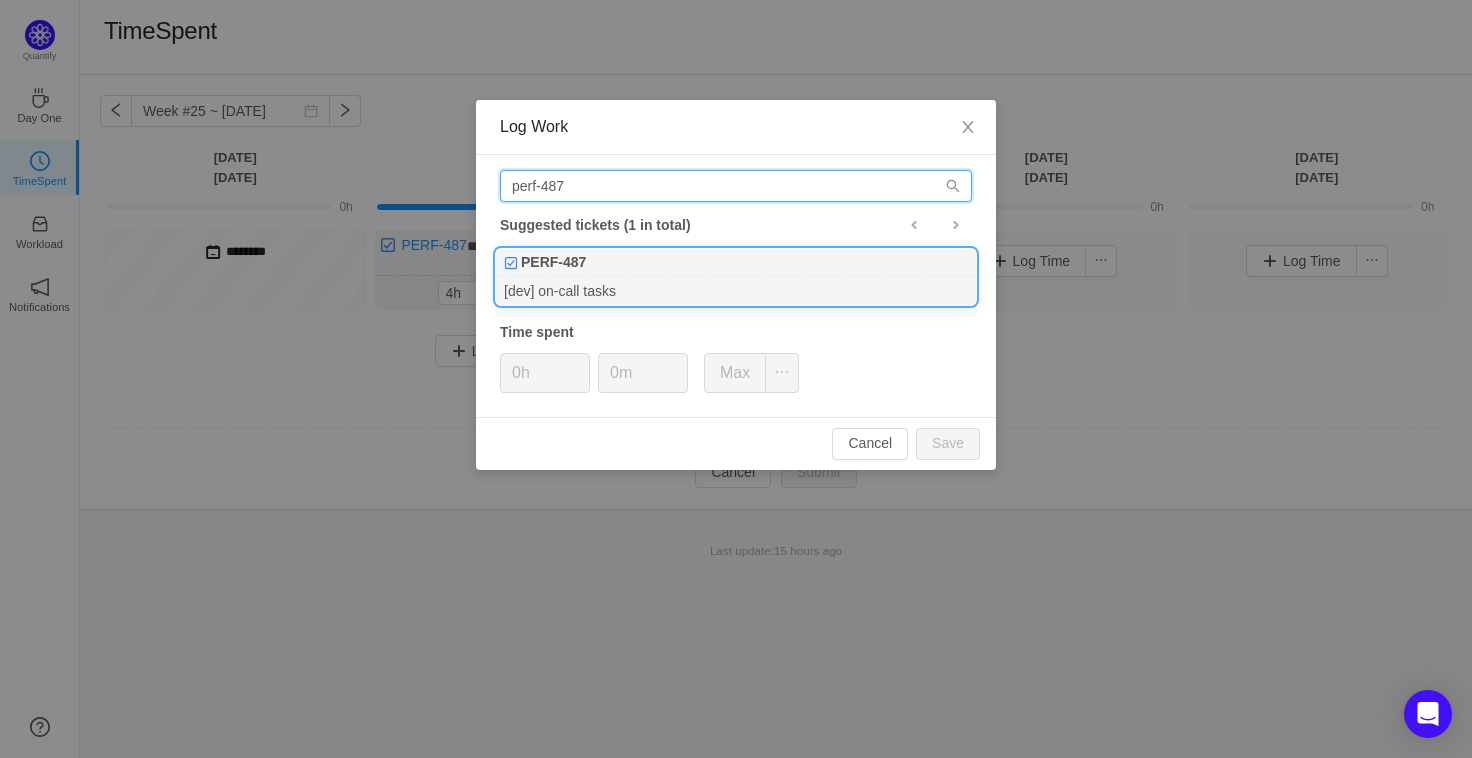 type on "perf-487" 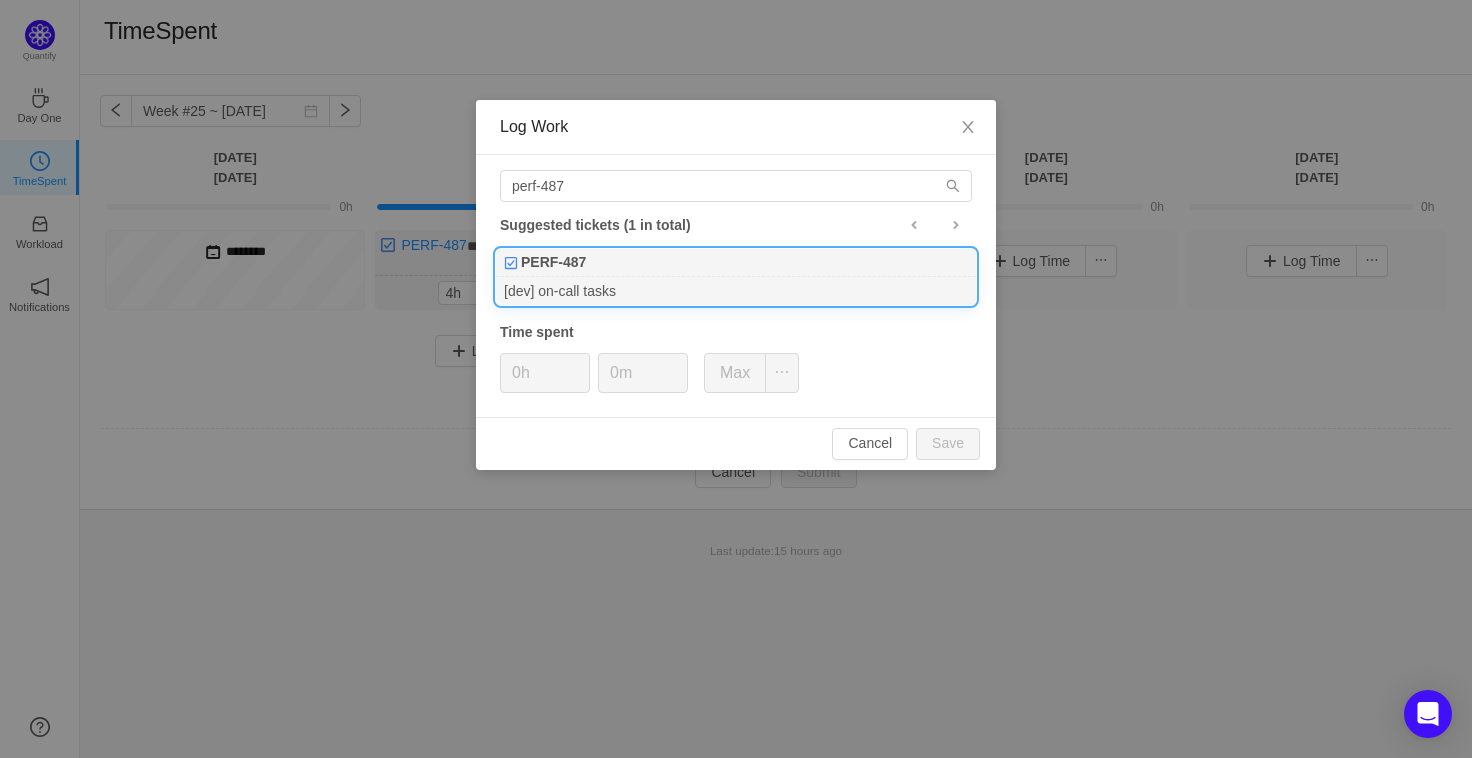 click on "PERF-487" at bounding box center [553, 262] 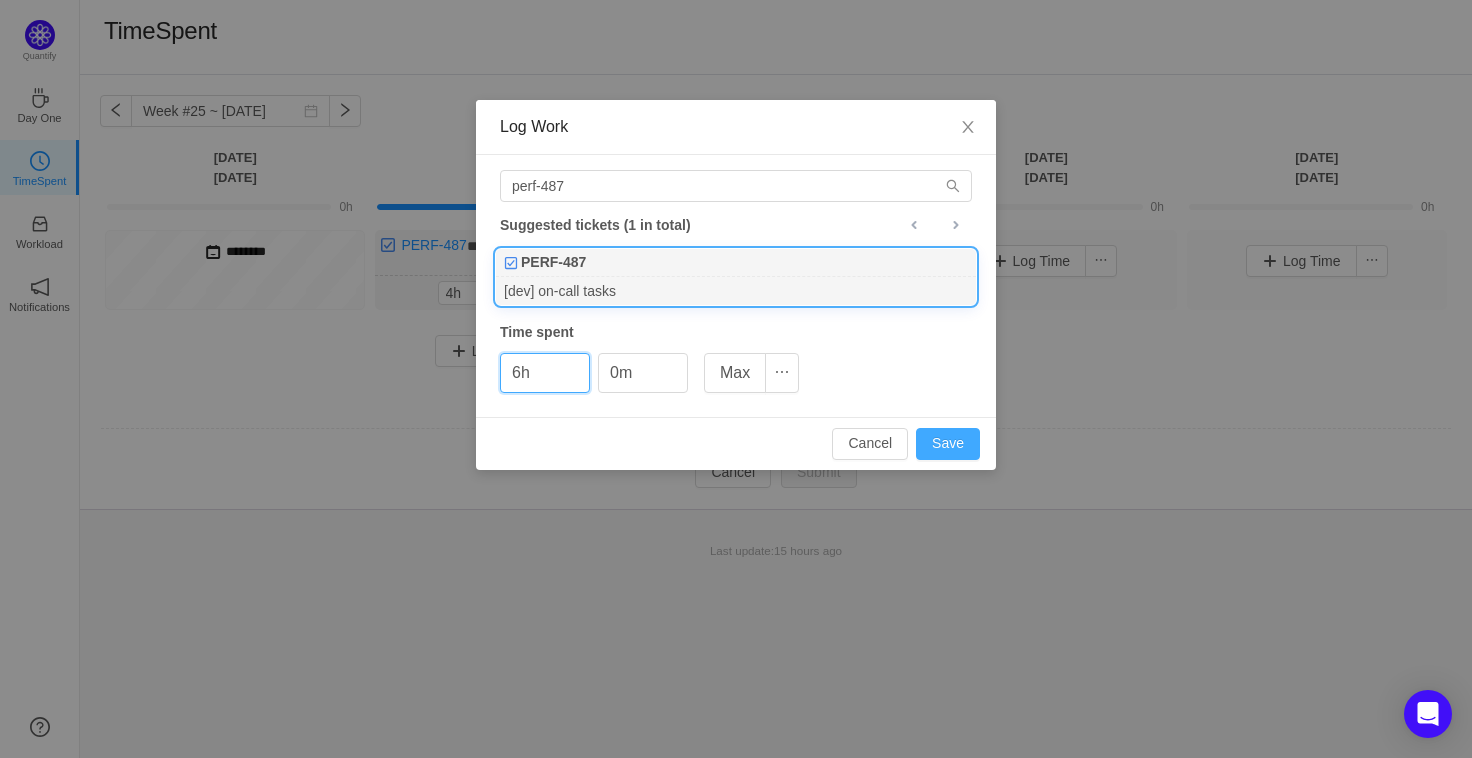 click on "Save" at bounding box center (948, 444) 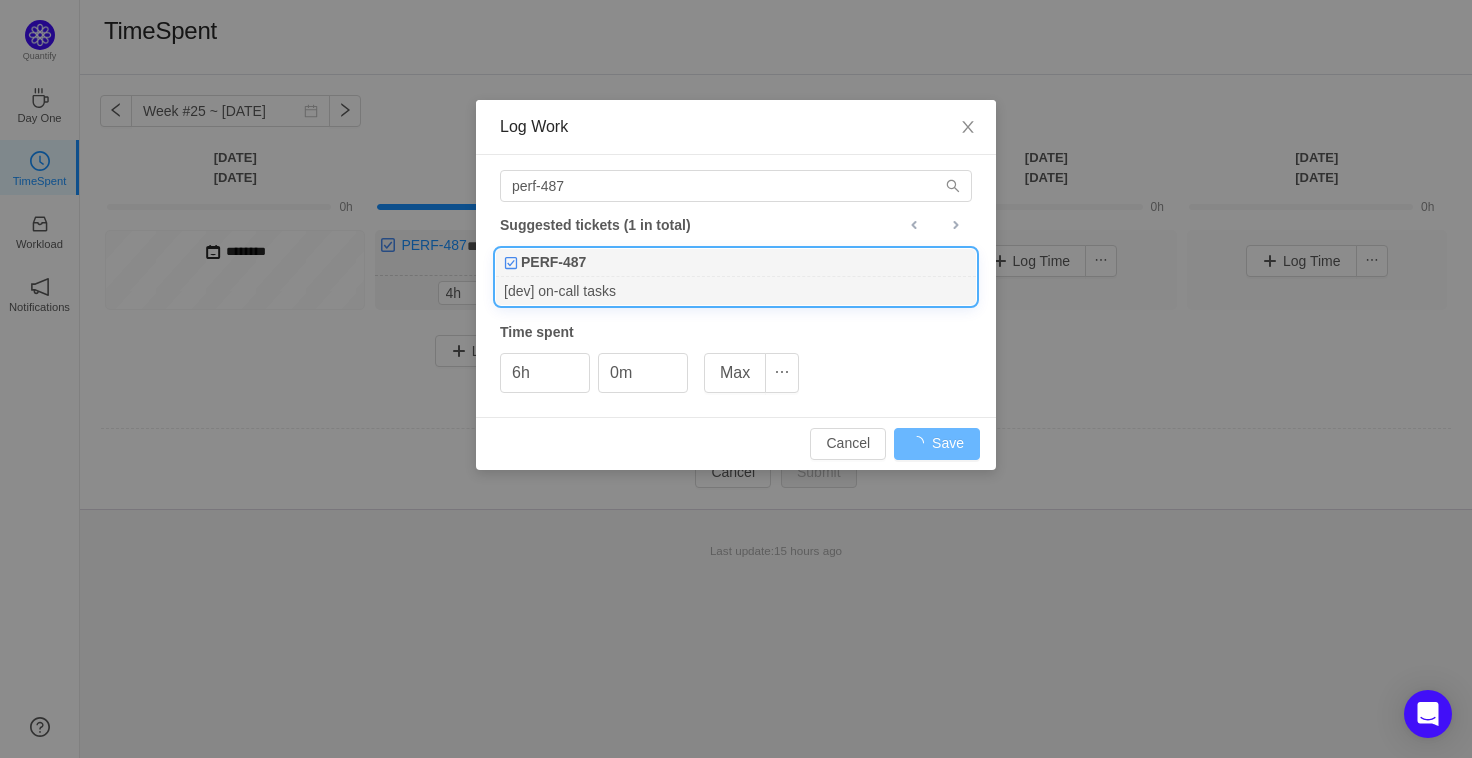 type on "0h" 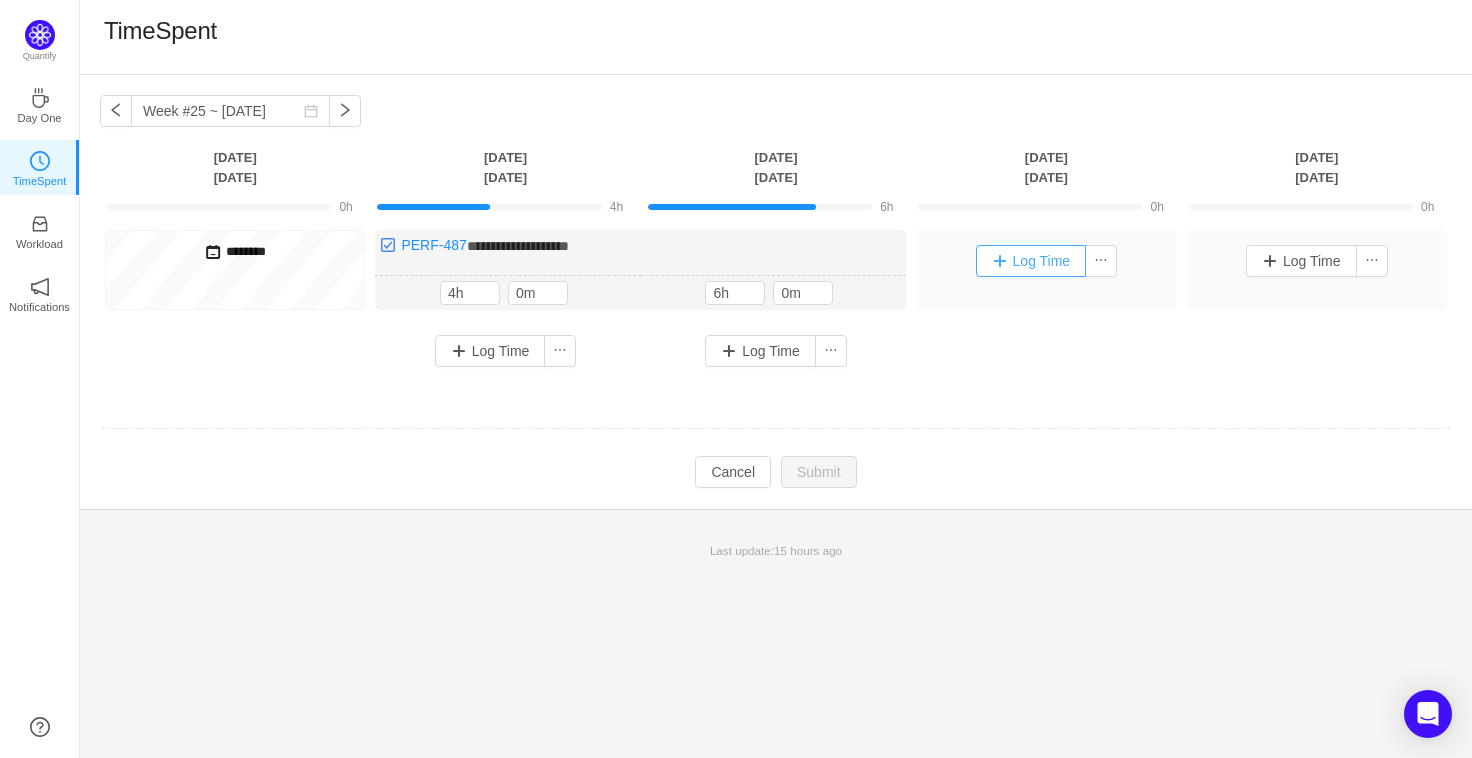 click on "Log Time" at bounding box center (1031, 261) 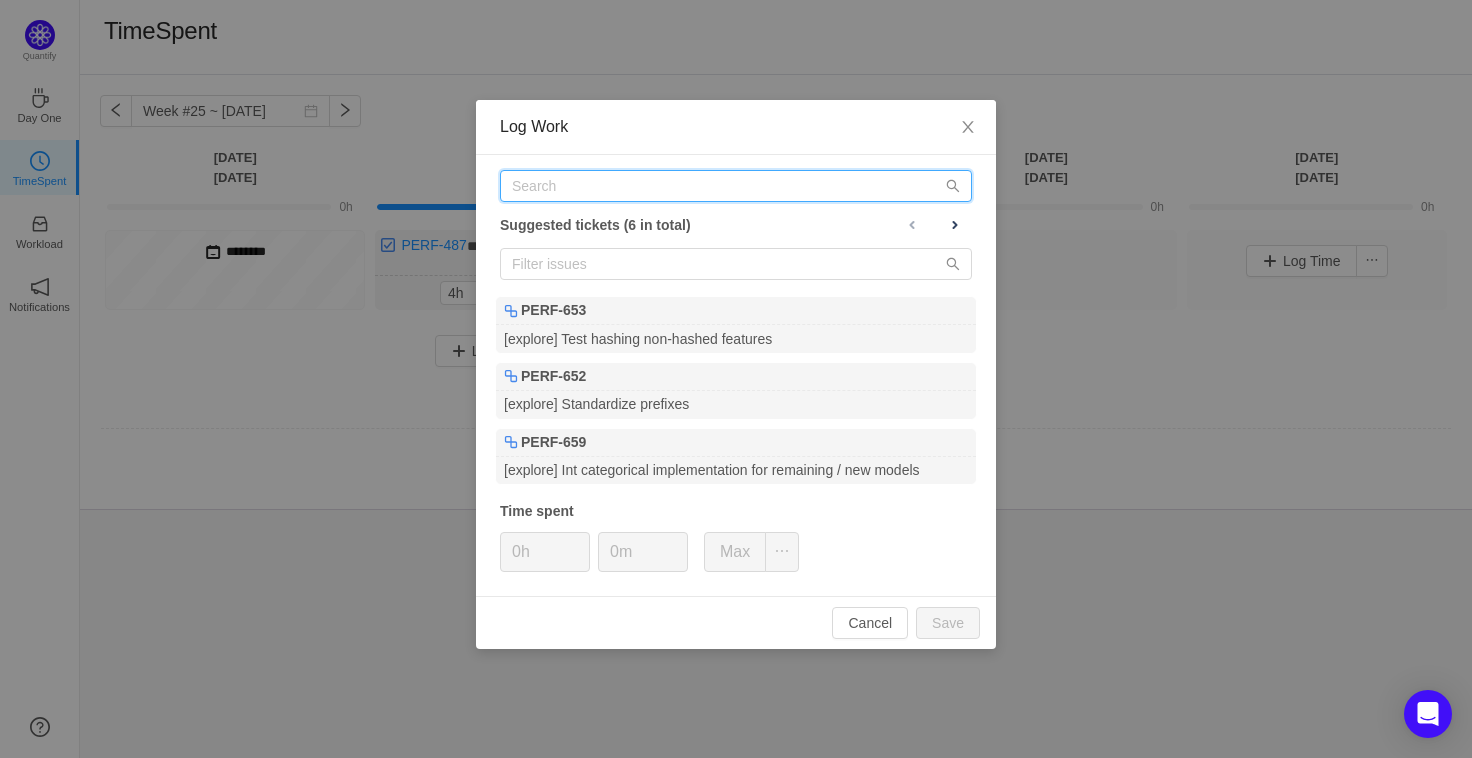 click at bounding box center (736, 186) 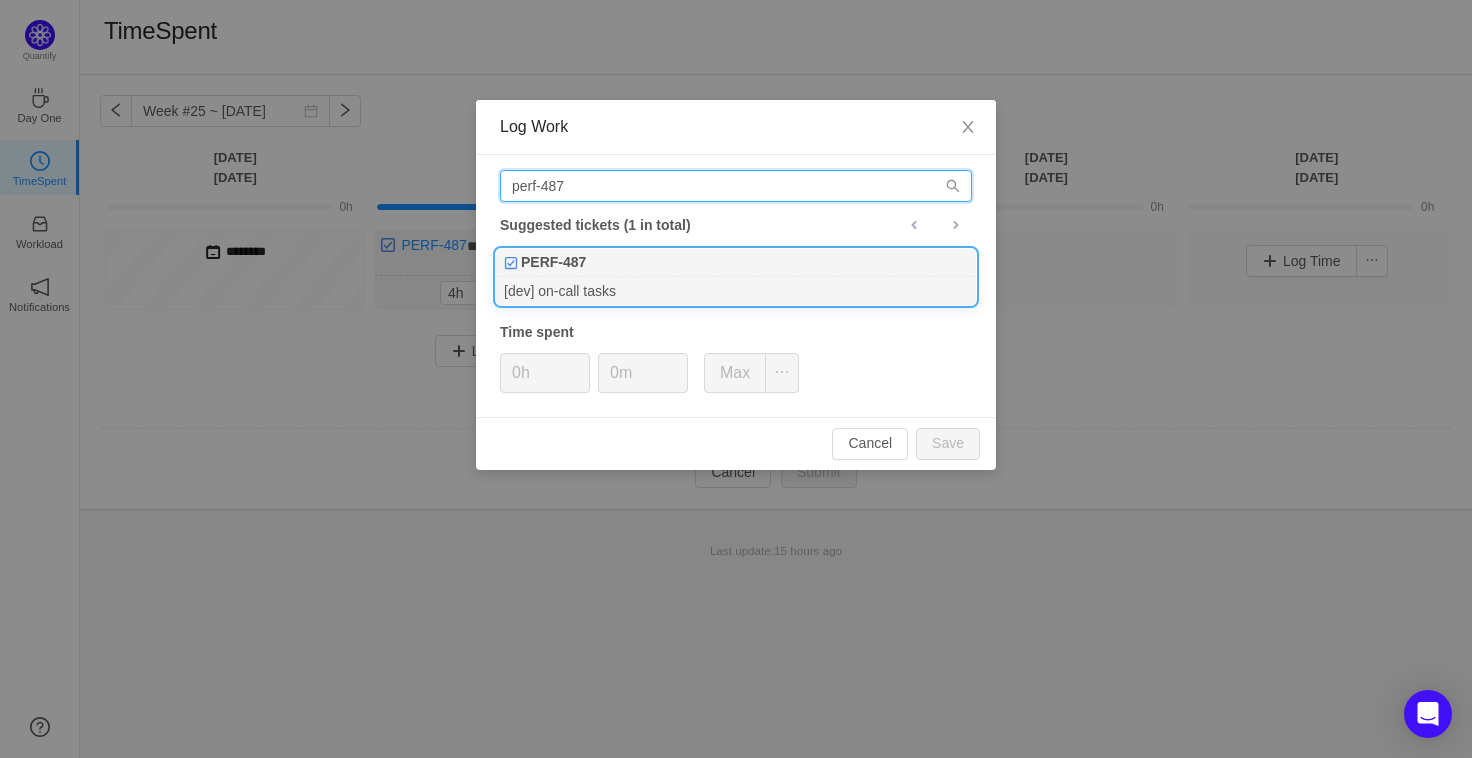 type on "perf-487" 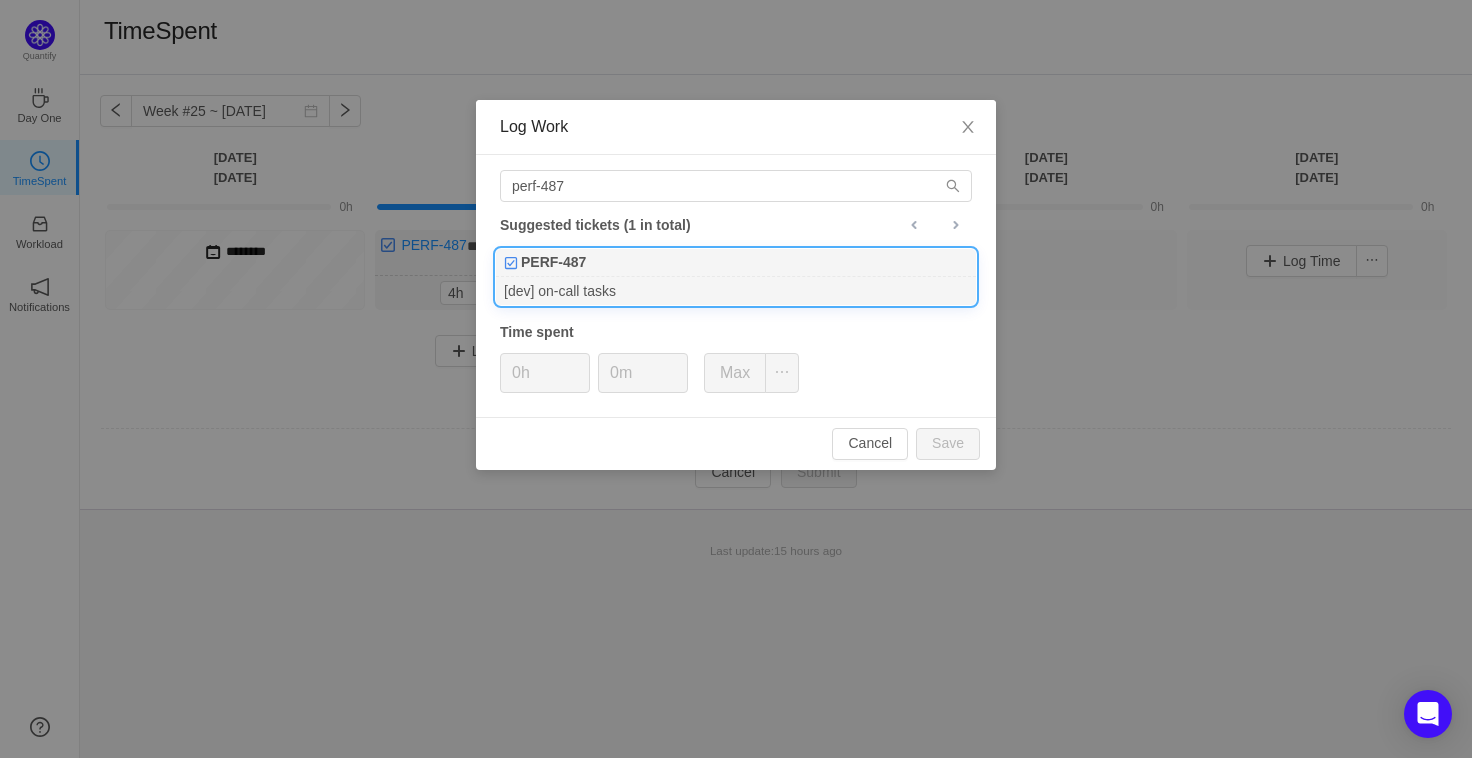 click on "PERF-487" at bounding box center (736, 263) 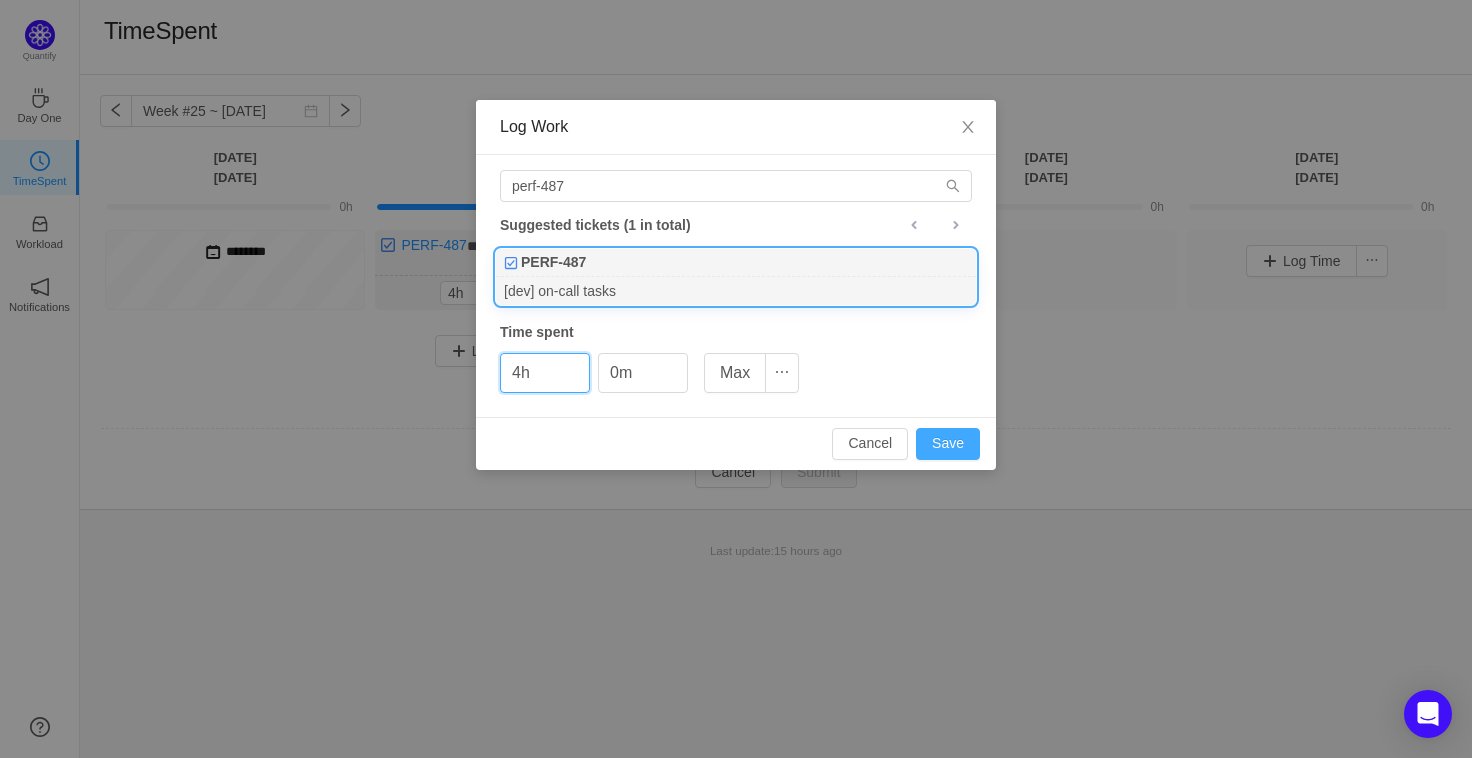 click on "Save" at bounding box center [948, 444] 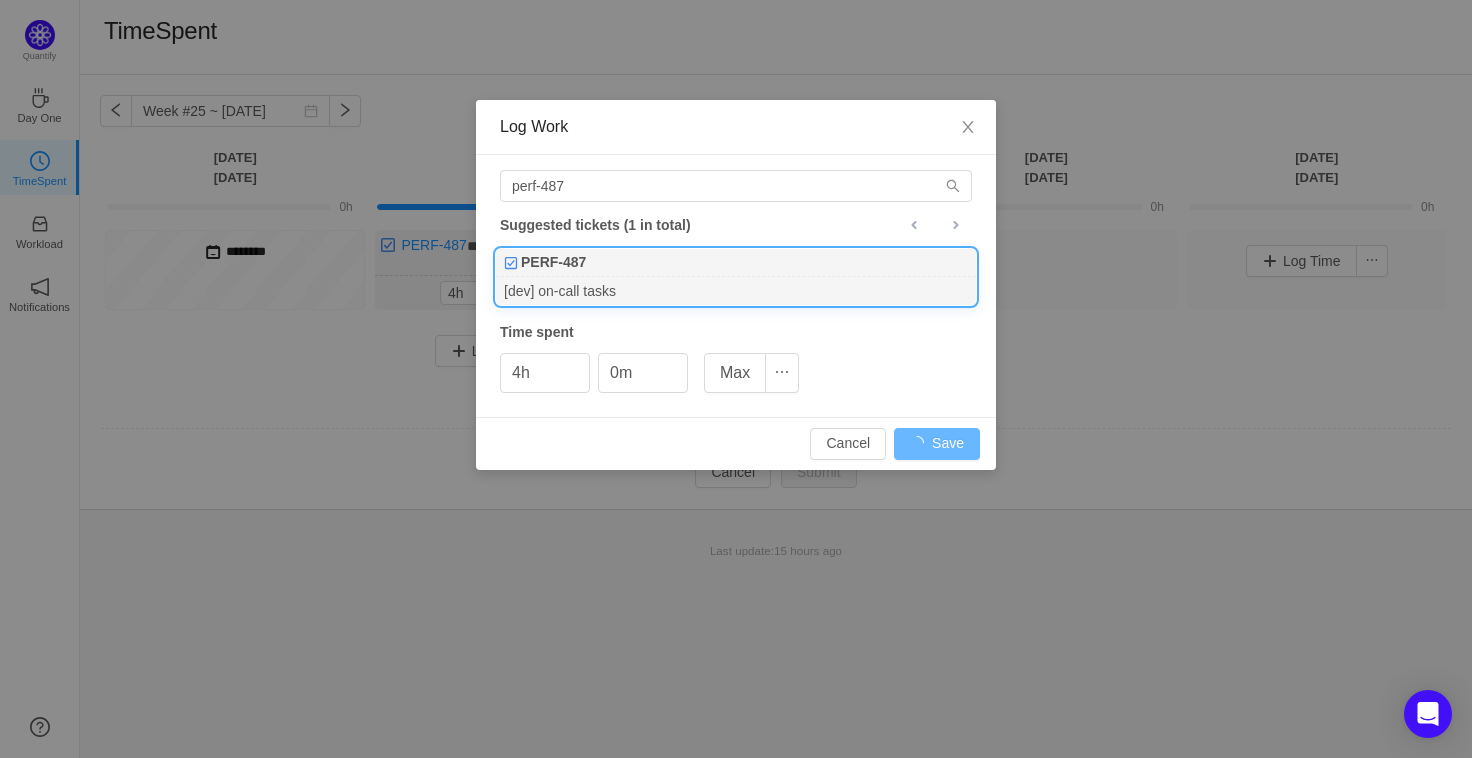 type on "0h" 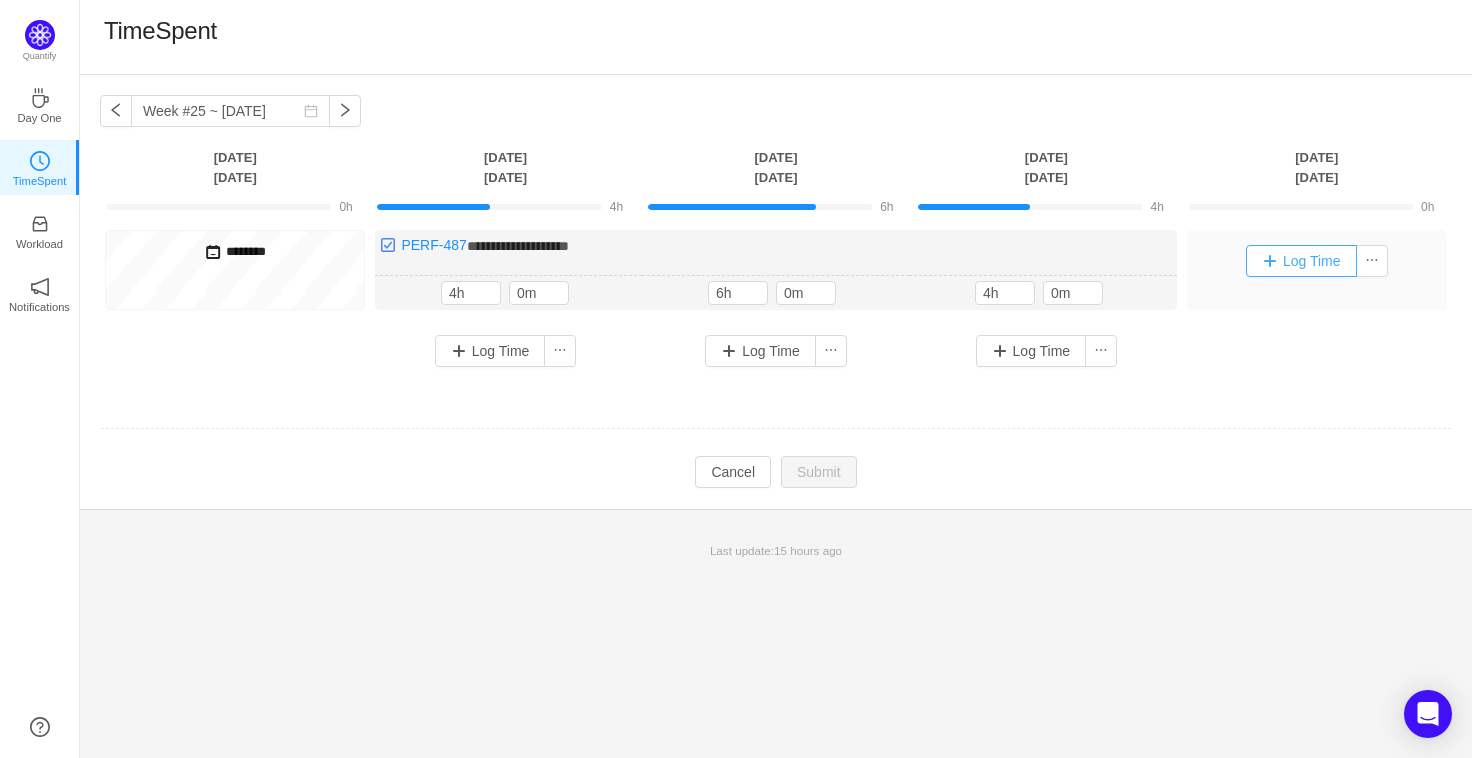click on "Log Time" at bounding box center (1301, 261) 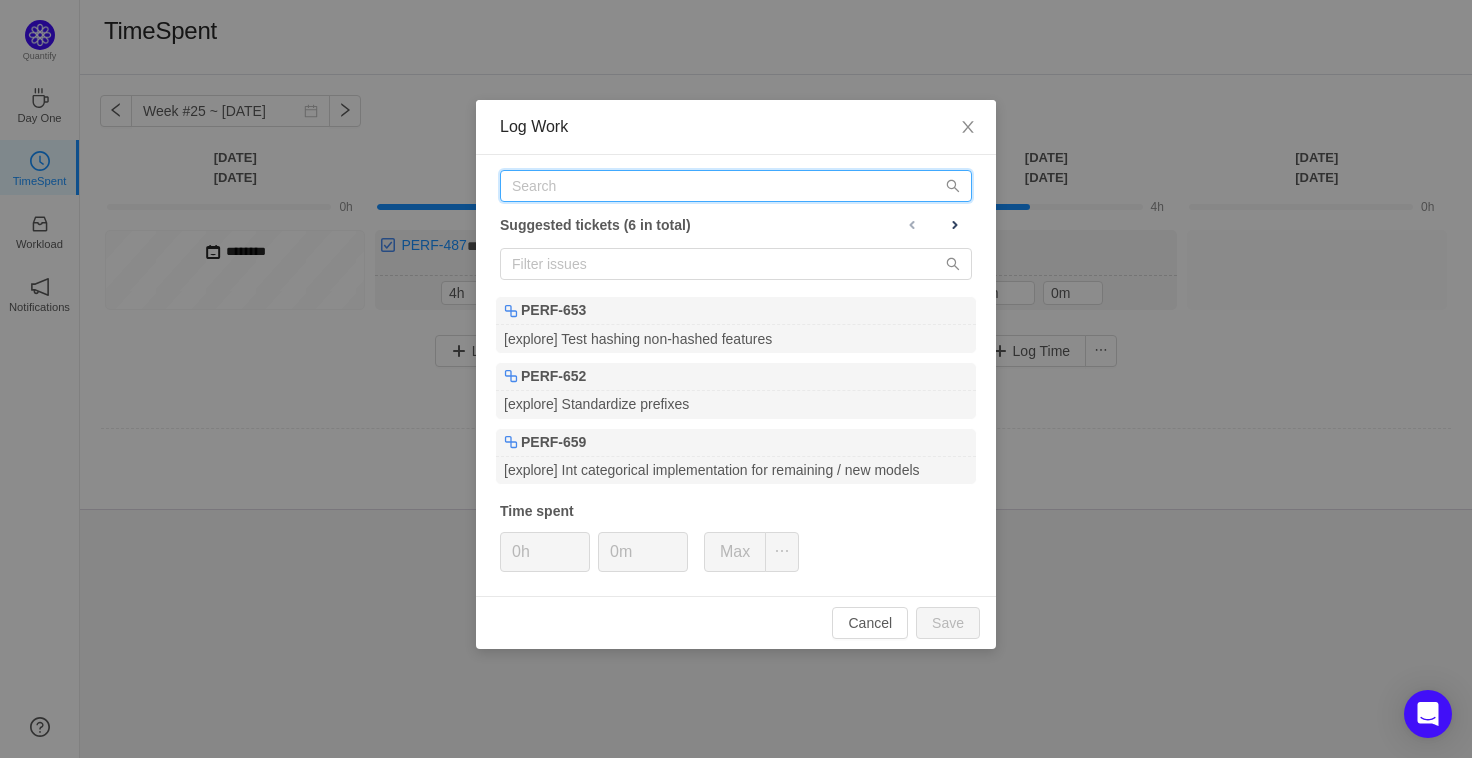 click at bounding box center (736, 186) 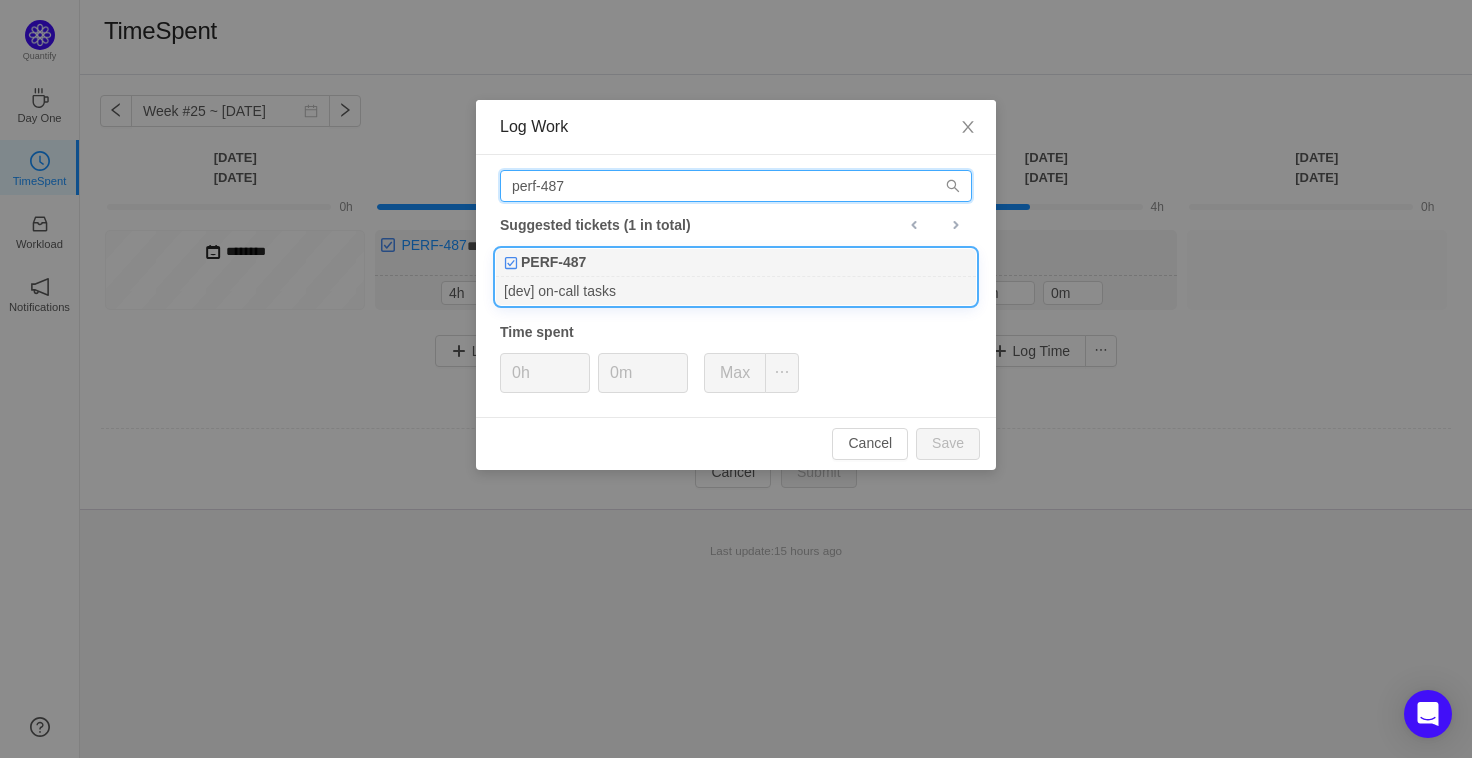 type on "perf-487" 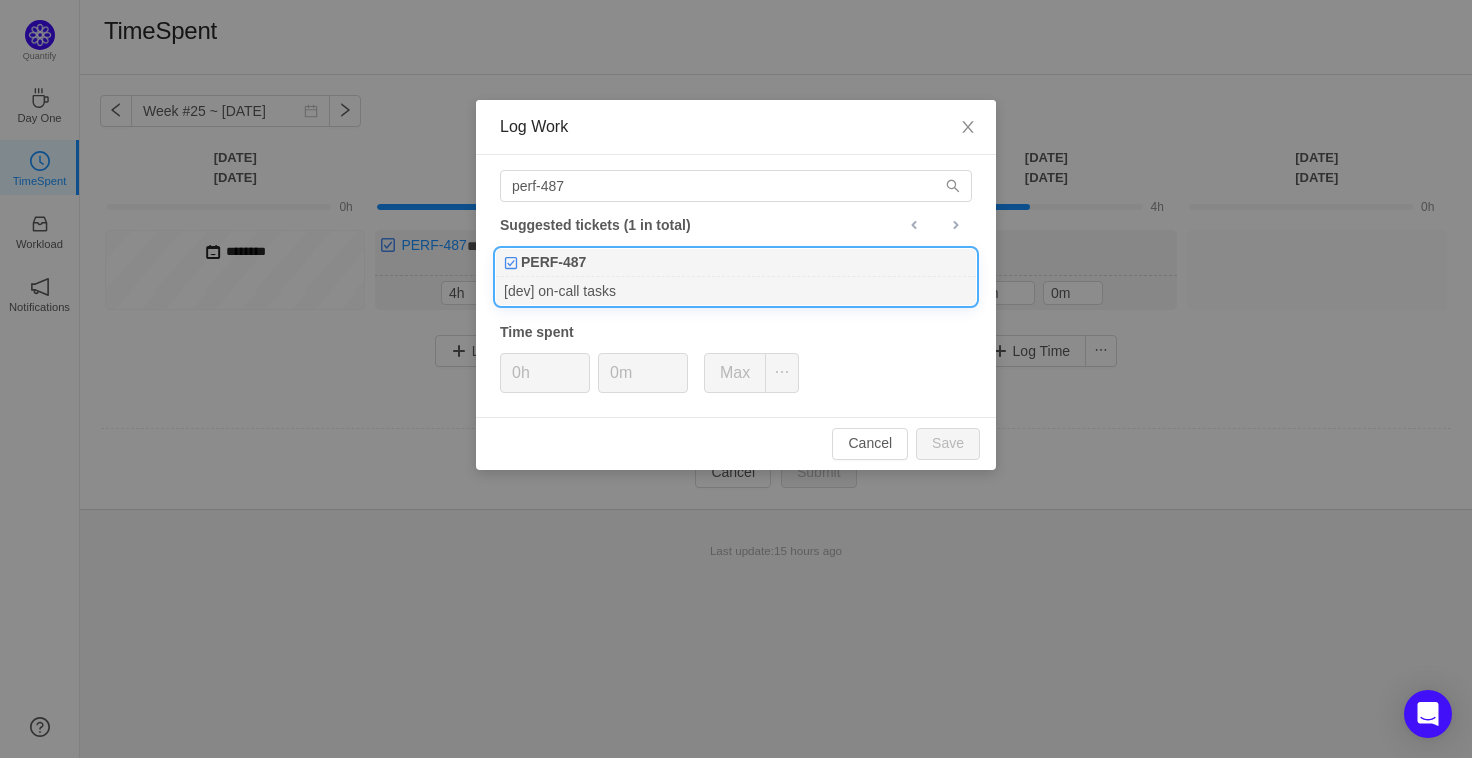 click on "[dev] on-call tasks" at bounding box center (736, 290) 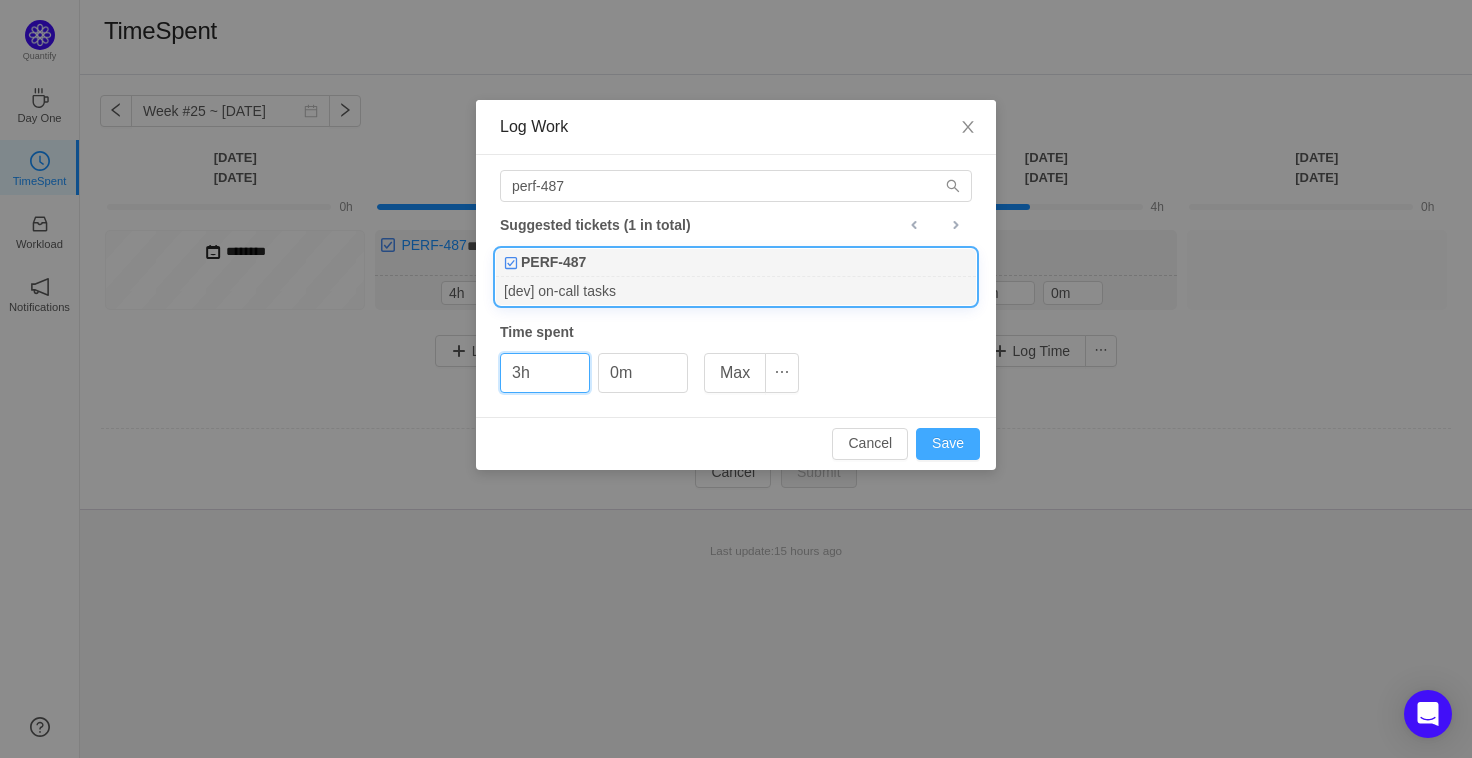 click on "Save" at bounding box center [948, 444] 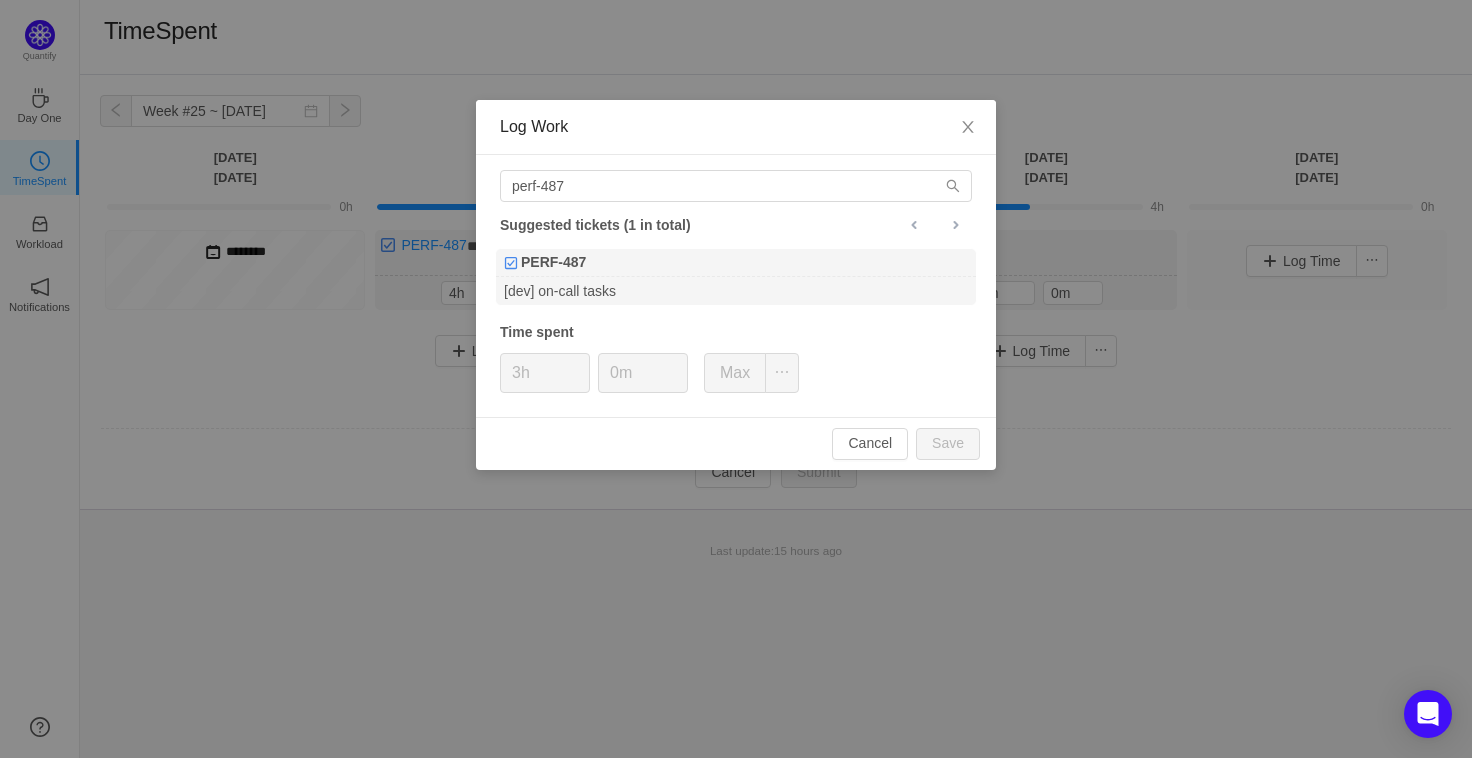 type on "0h" 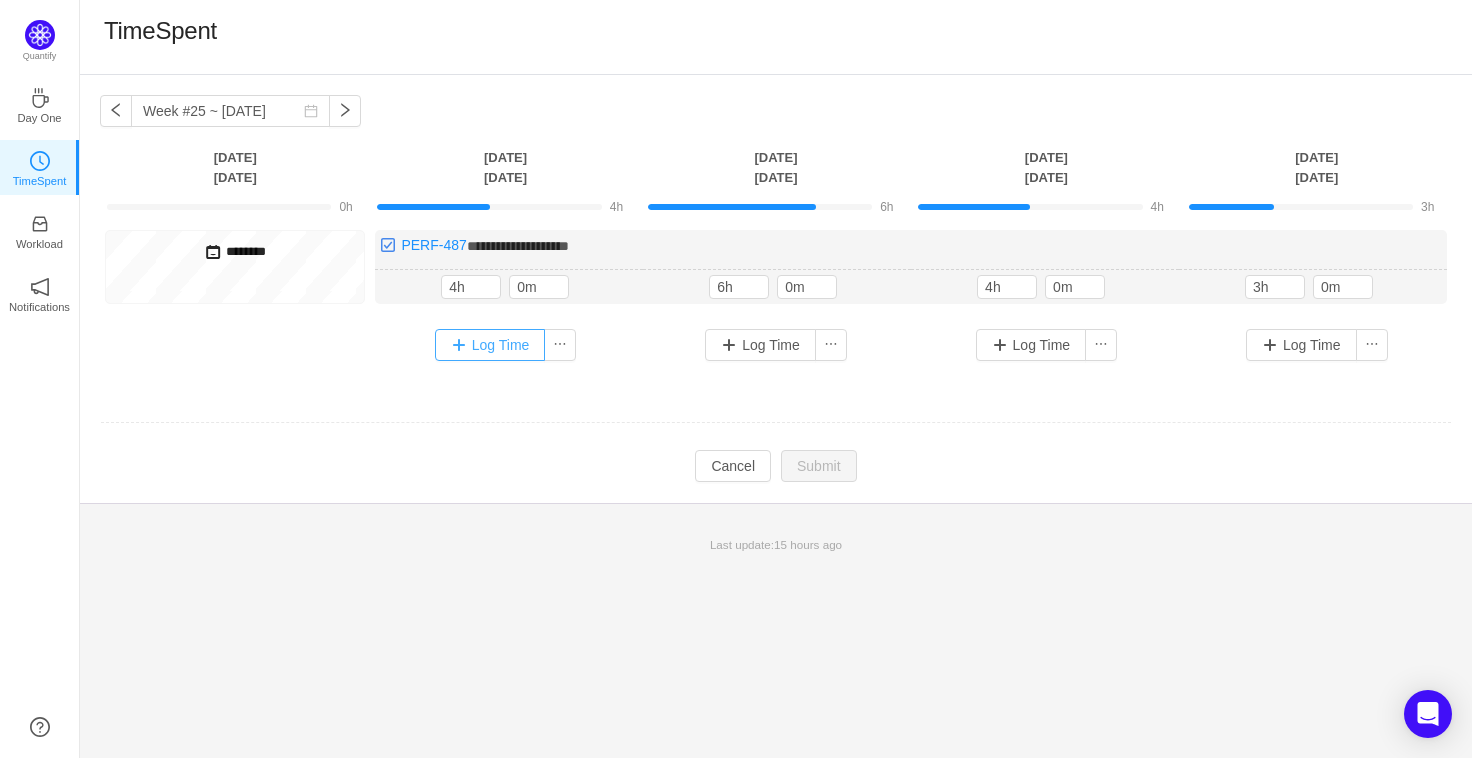 click on "Log Time" at bounding box center (490, 345) 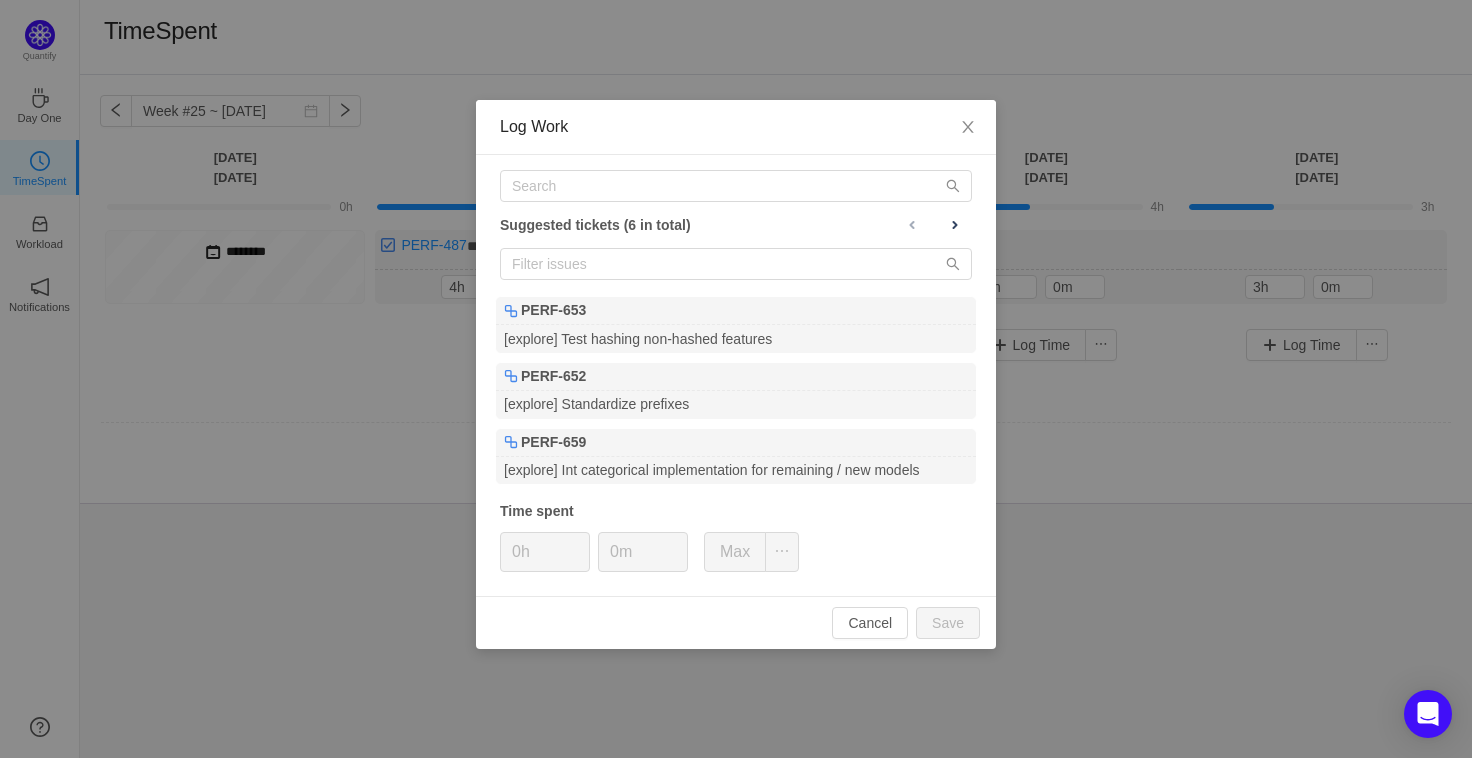 click on "Log Work  Suggested tickets (6 in total)  PERF-653  [explore] Test hashing non-hashed features  PERF-652  [explore] Standardize prefixes  PERF-659  [explore] Int categorical implementation for remaining / new models   Time spent  0h 0m Max Cancel Save" at bounding box center [736, 379] 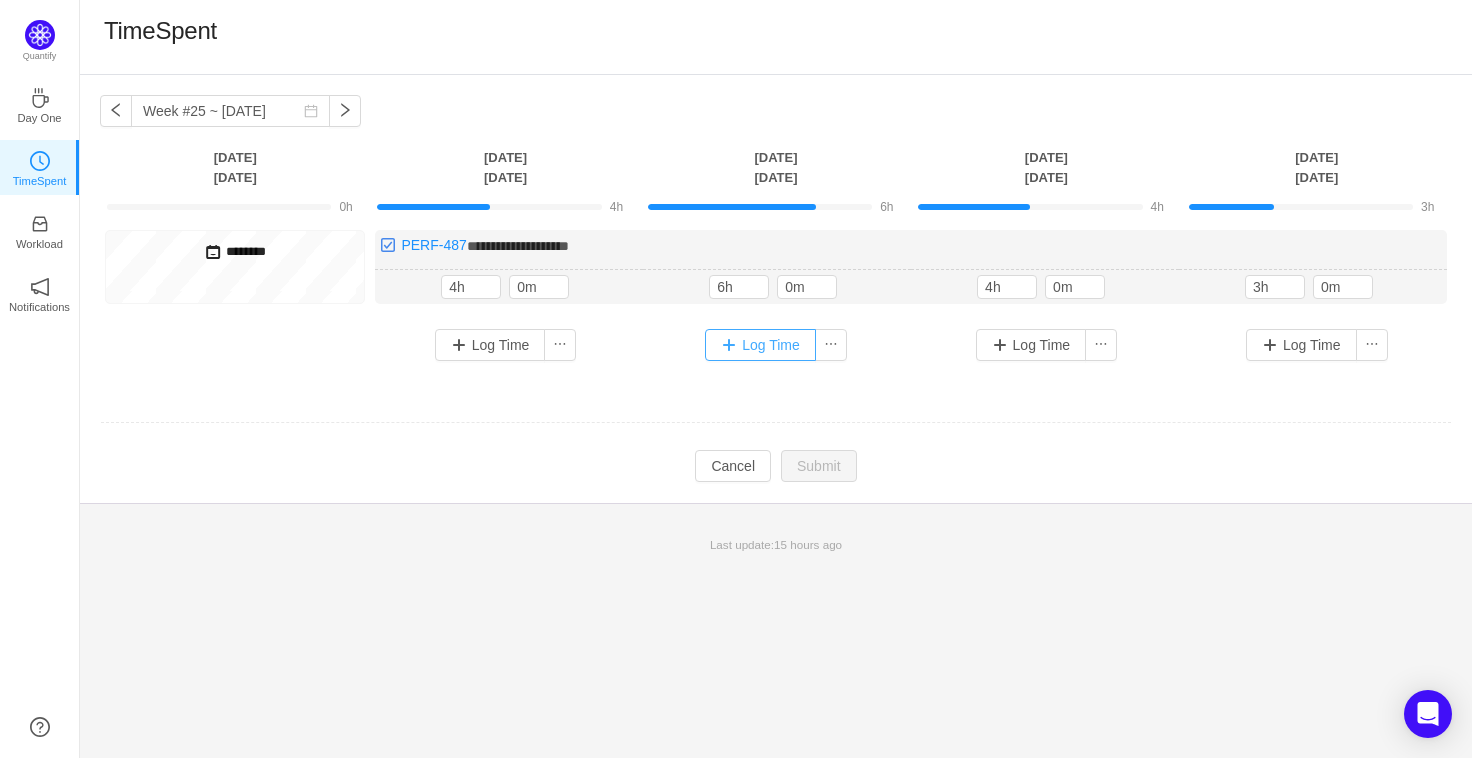 click on "Log Time" at bounding box center (760, 345) 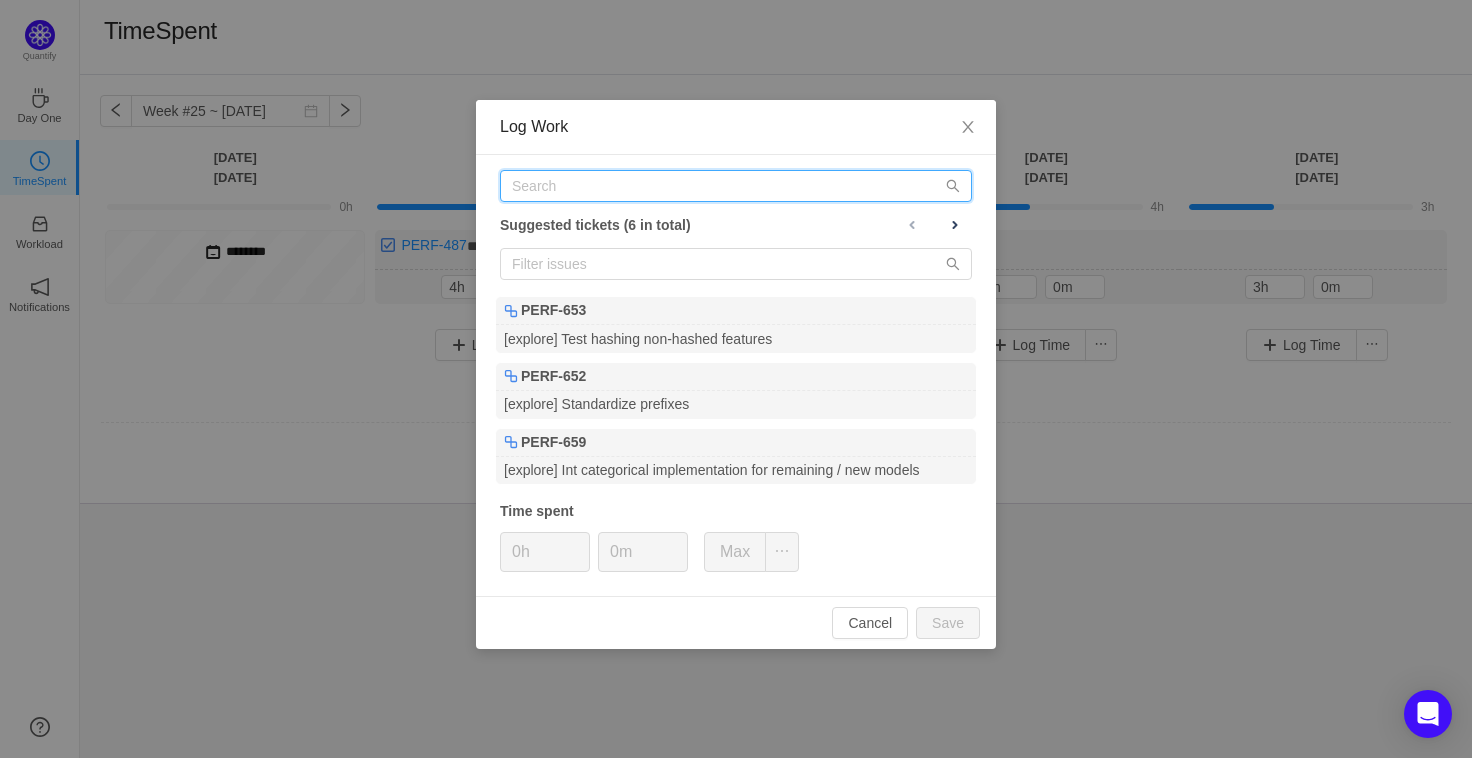 click at bounding box center [736, 186] 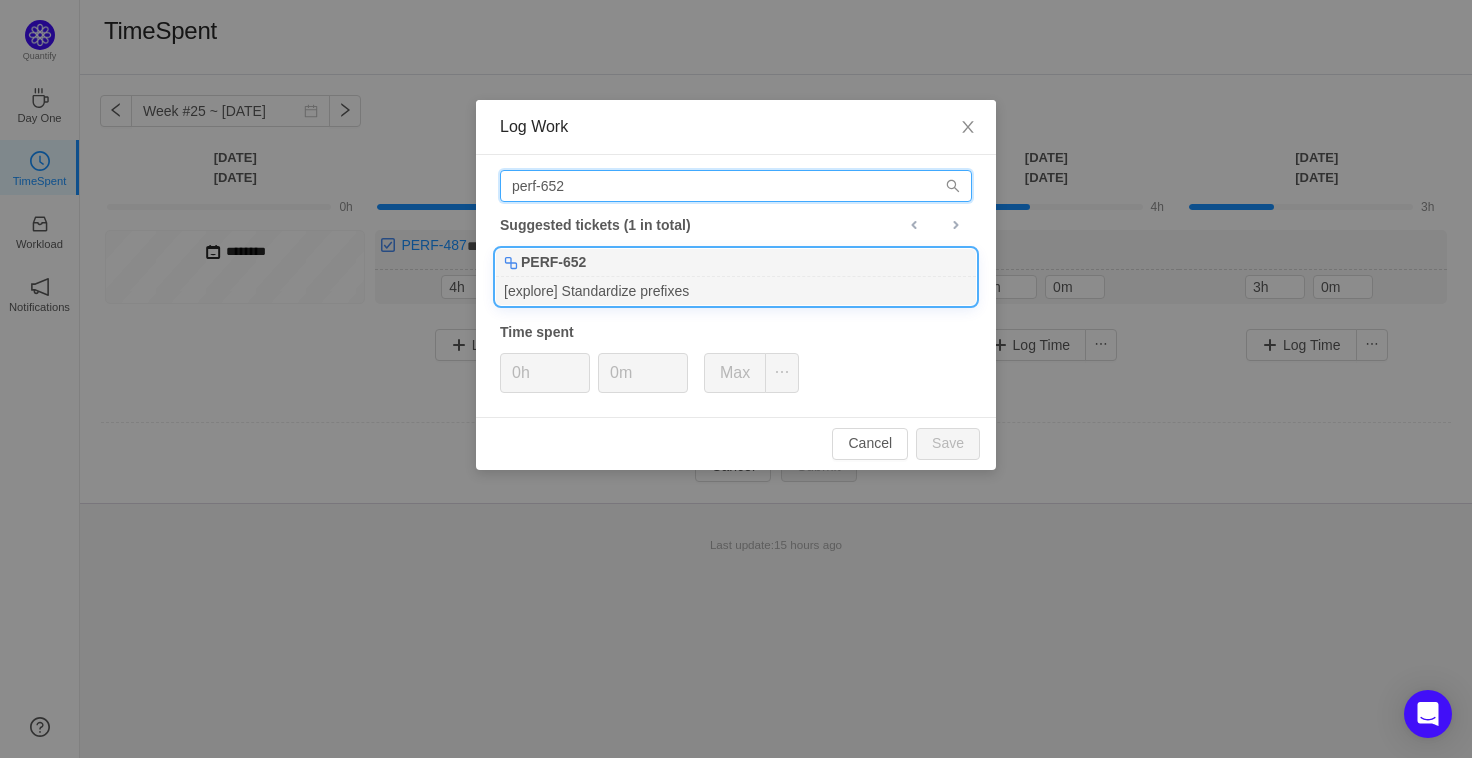 type on "perf-652" 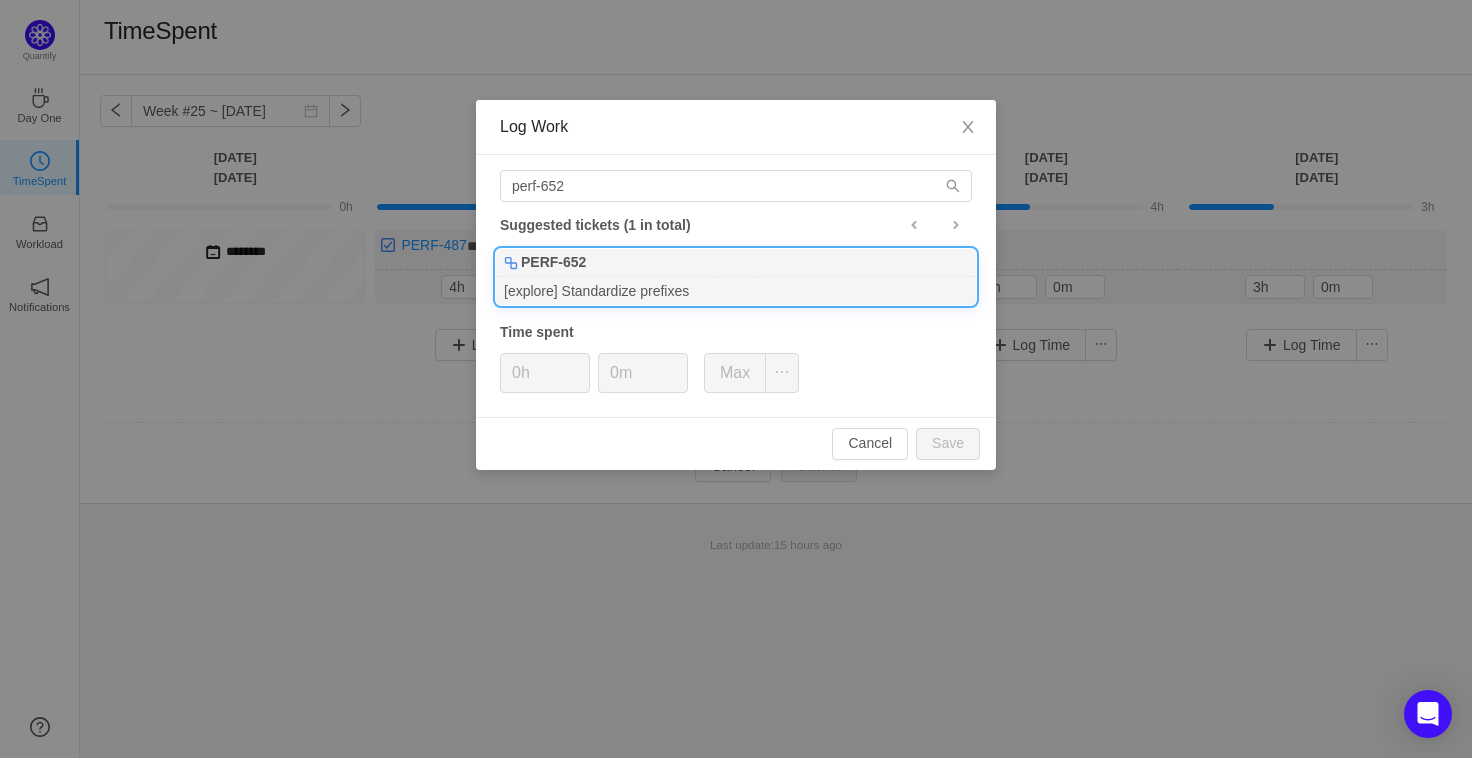 click on "PERF-652" at bounding box center (736, 263) 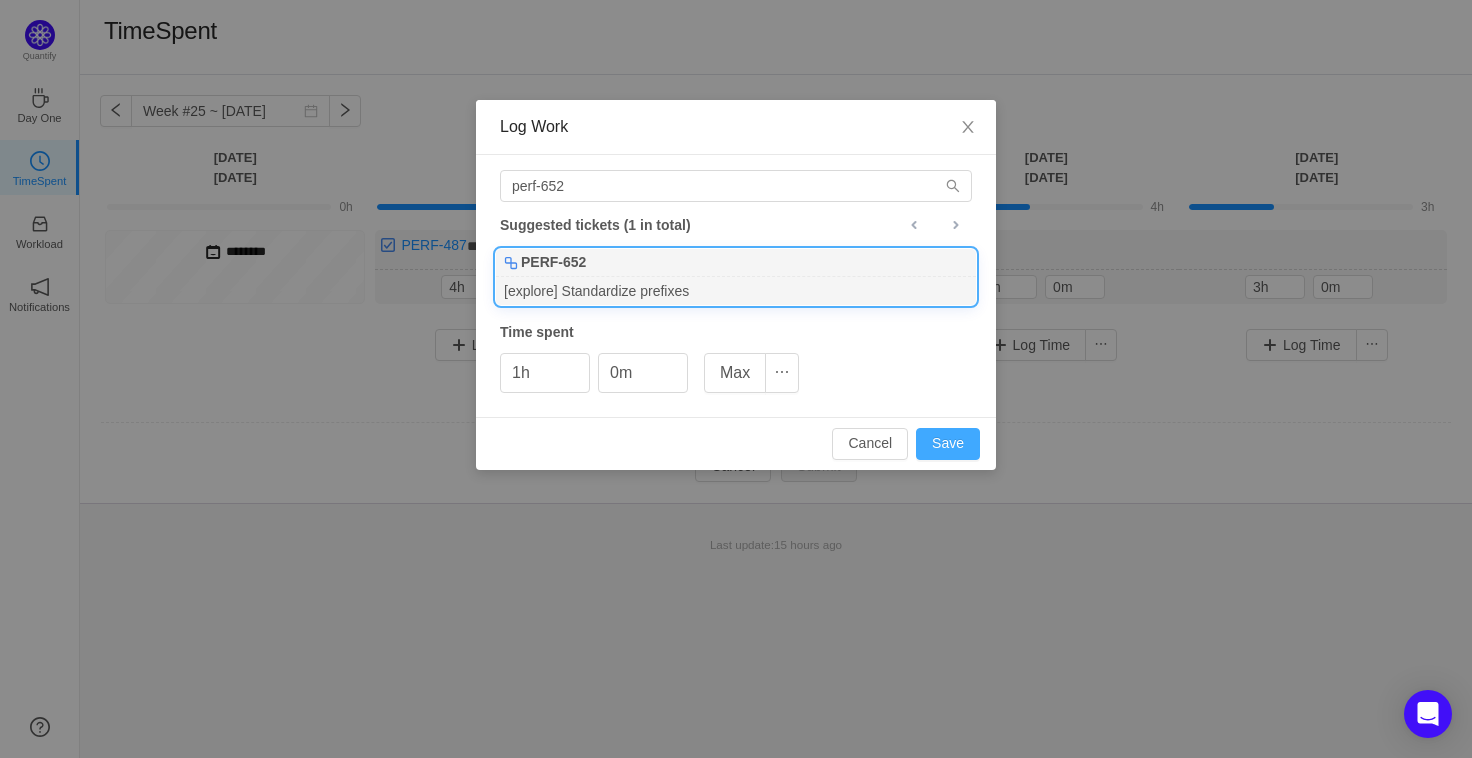 click on "Save" at bounding box center (948, 444) 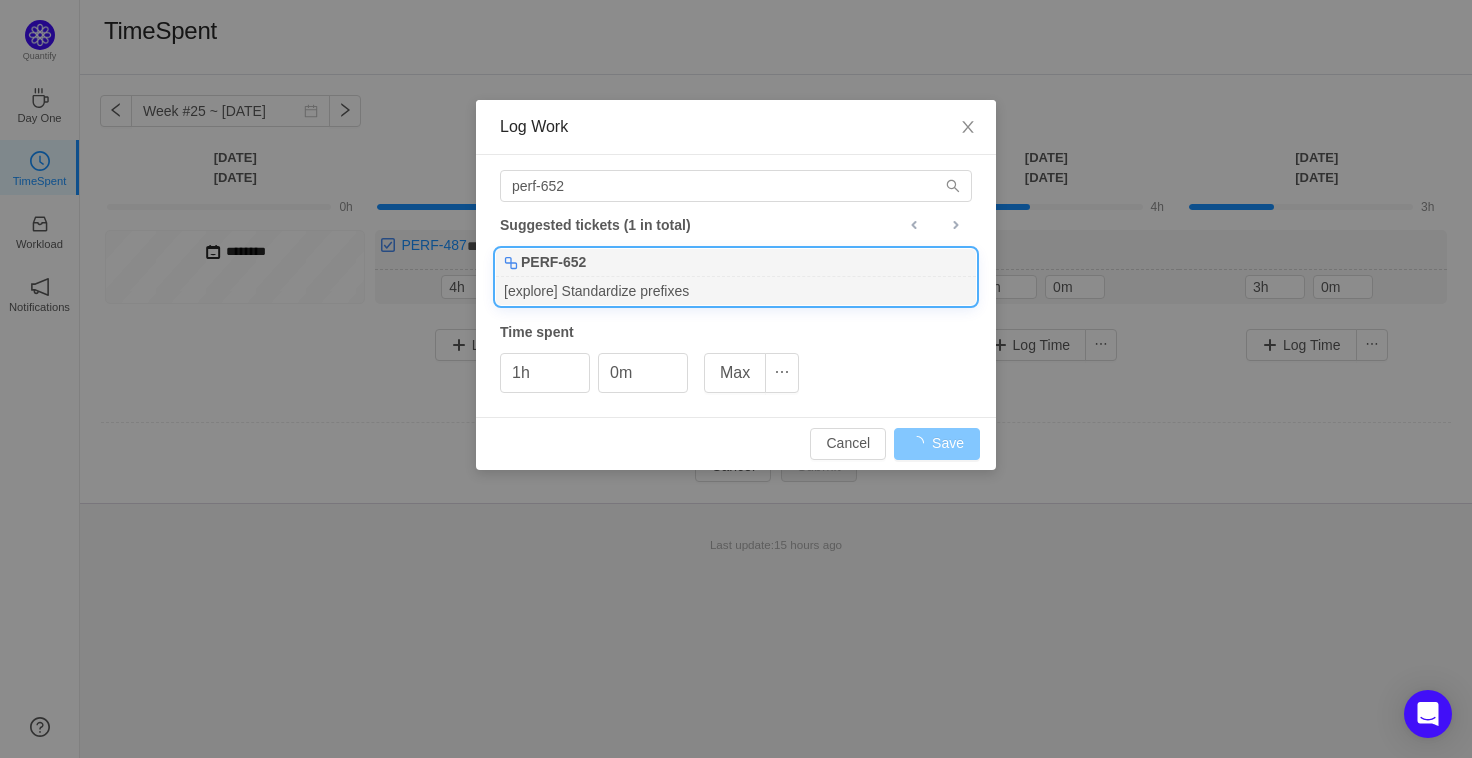type on "0h" 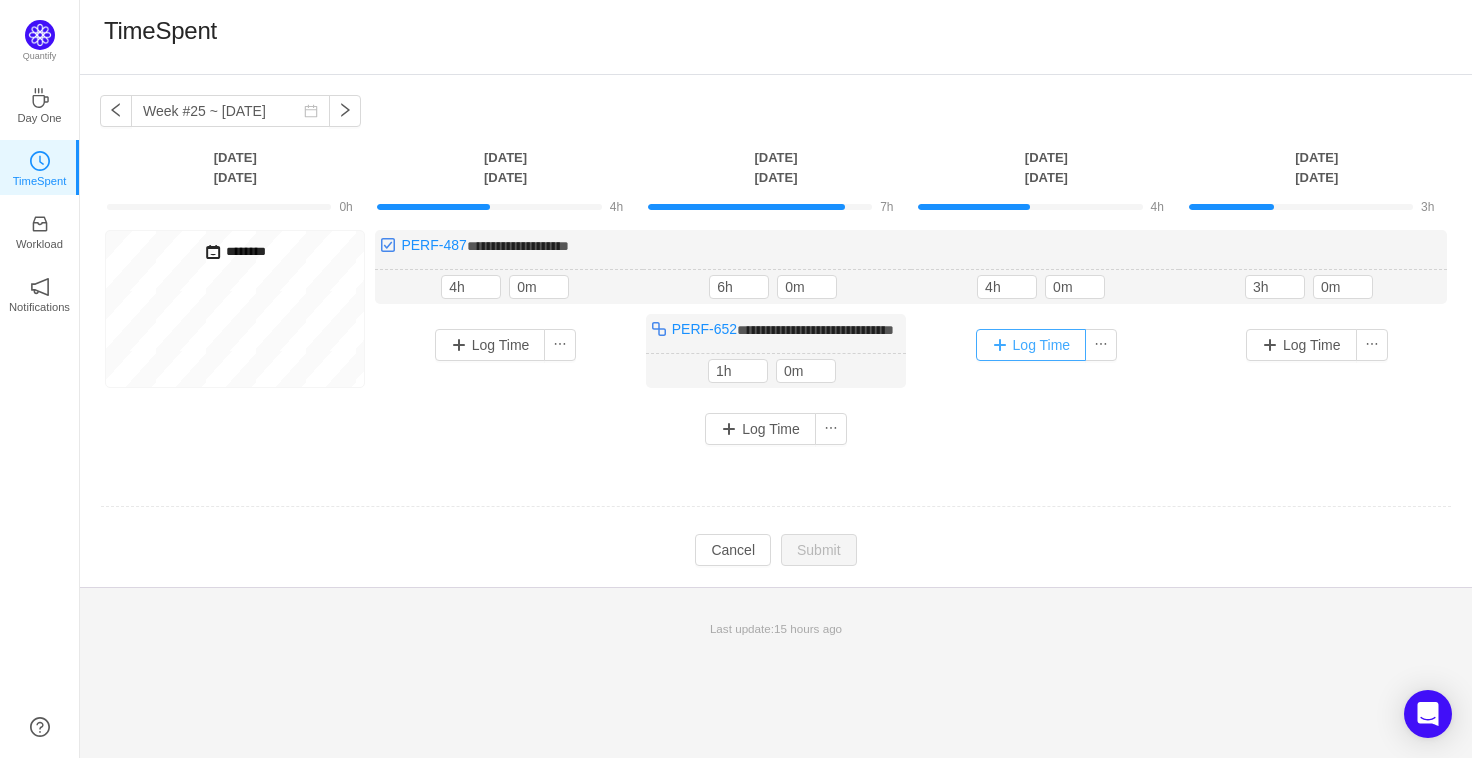 click on "Log Time" at bounding box center [1031, 345] 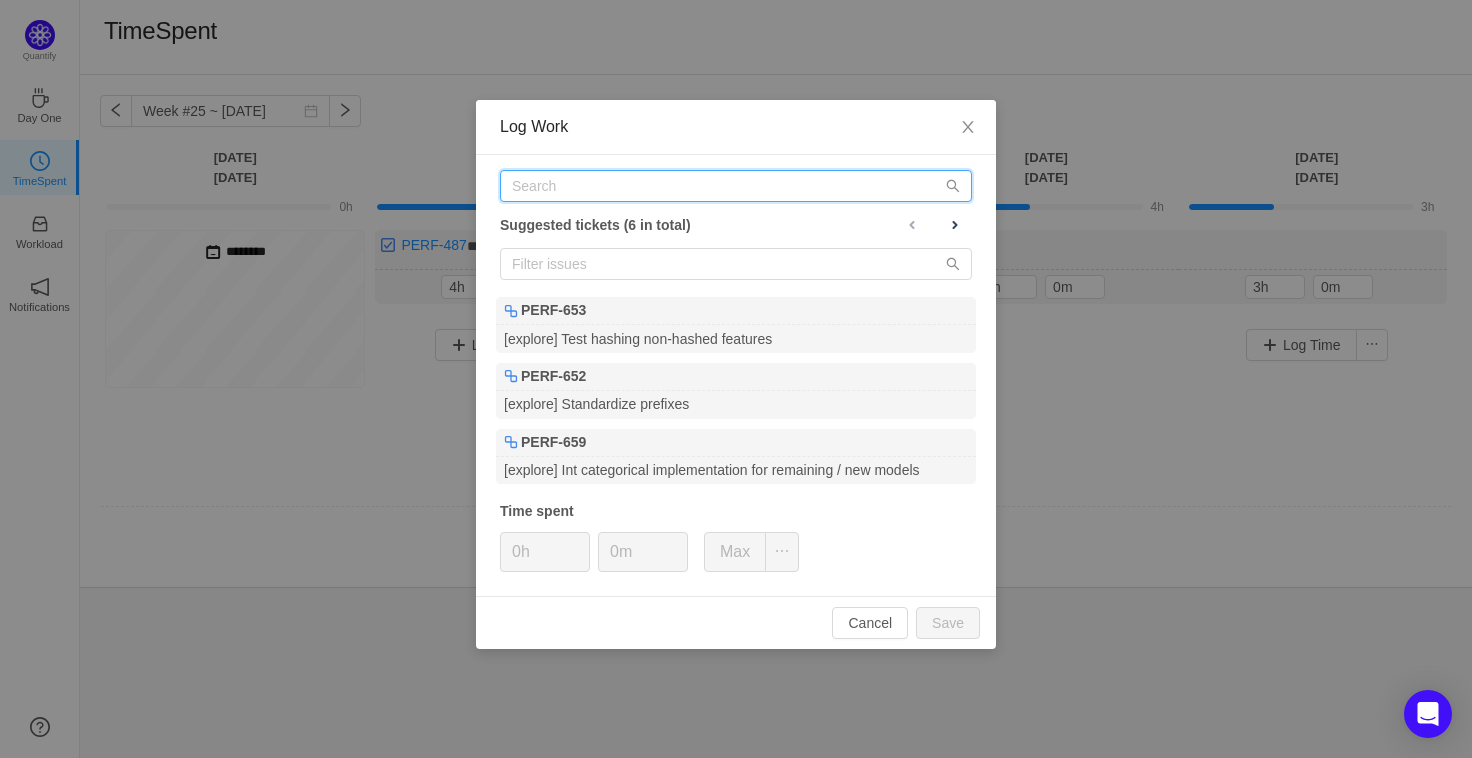 click at bounding box center [736, 186] 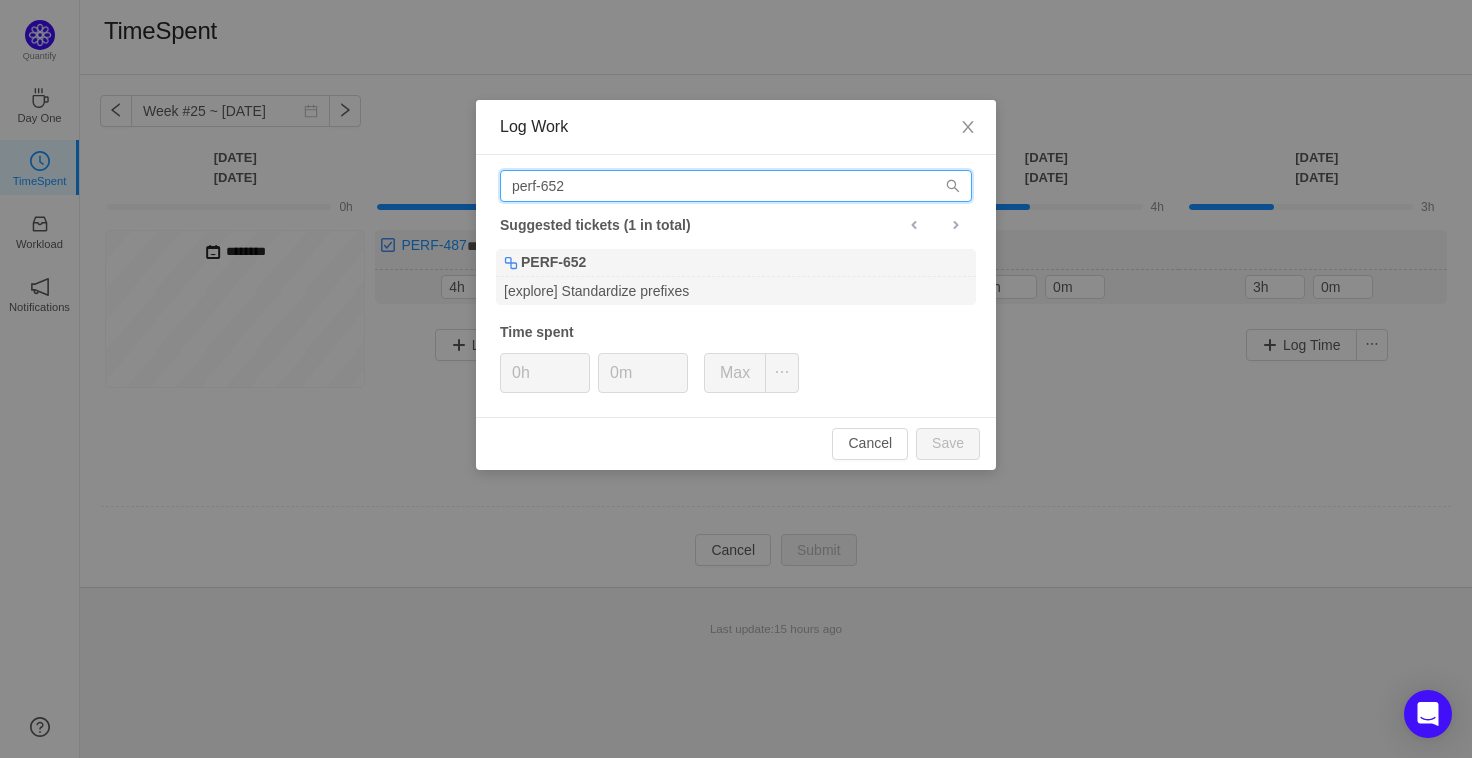 type on "perf-652" 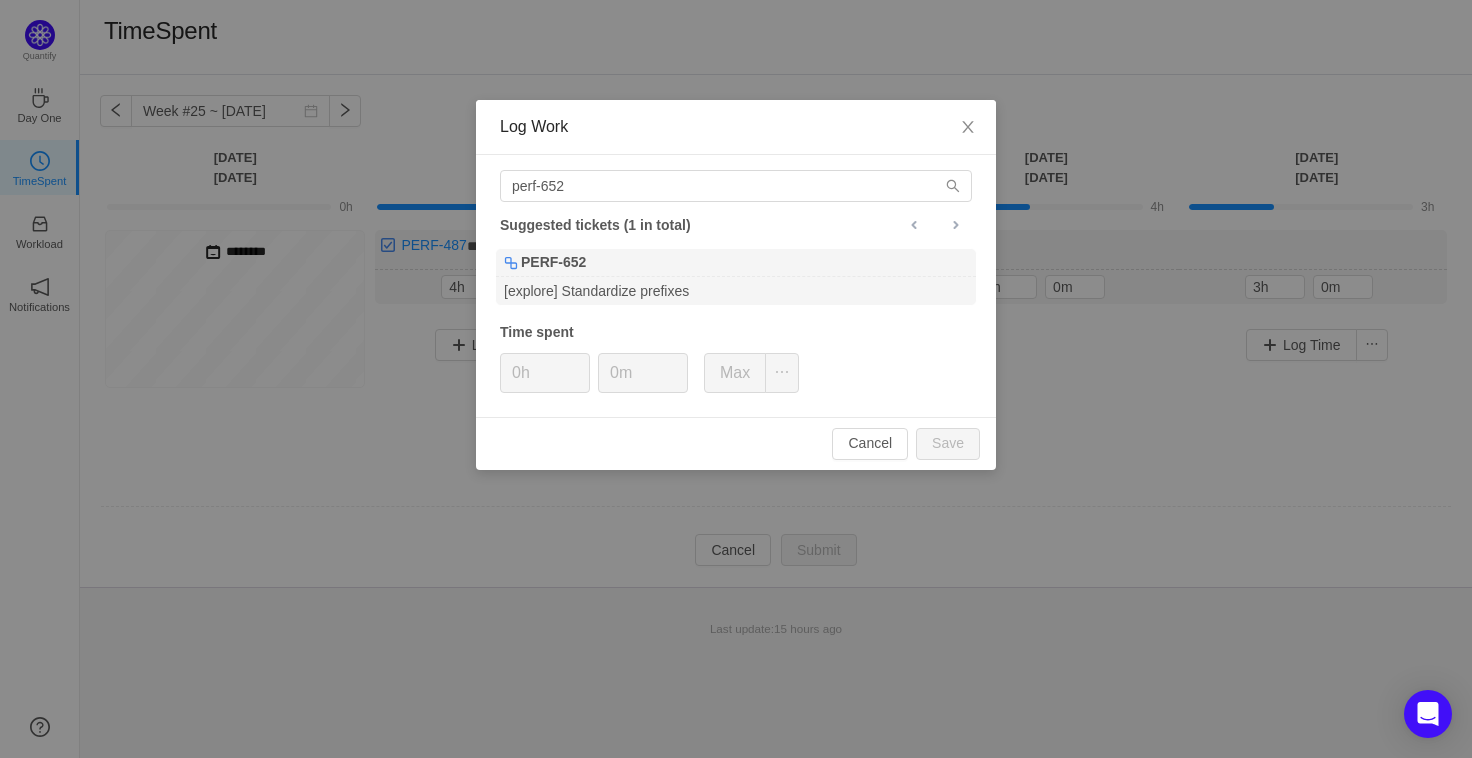 click on "[explore] Standardize prefixes" at bounding box center [736, 290] 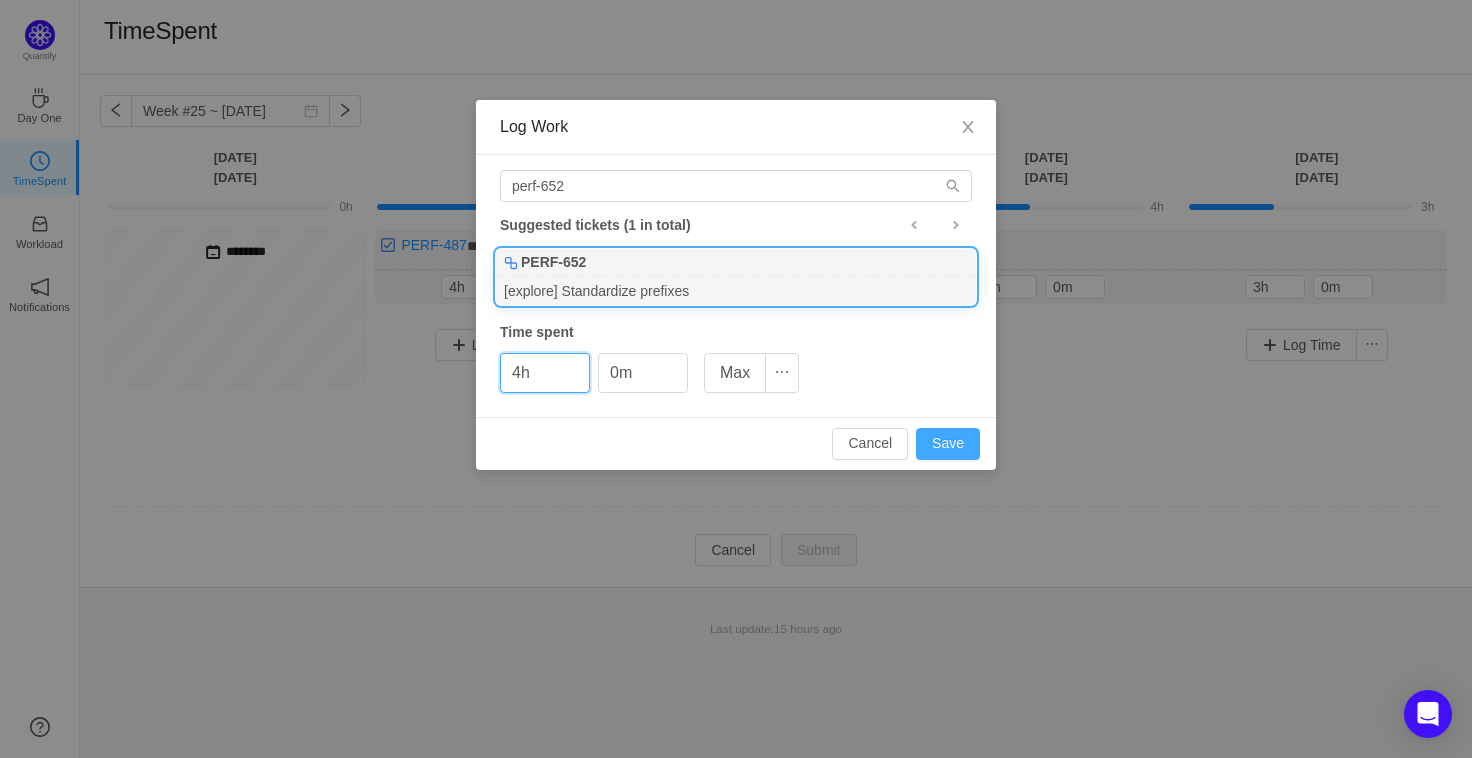 click on "Save" at bounding box center [948, 444] 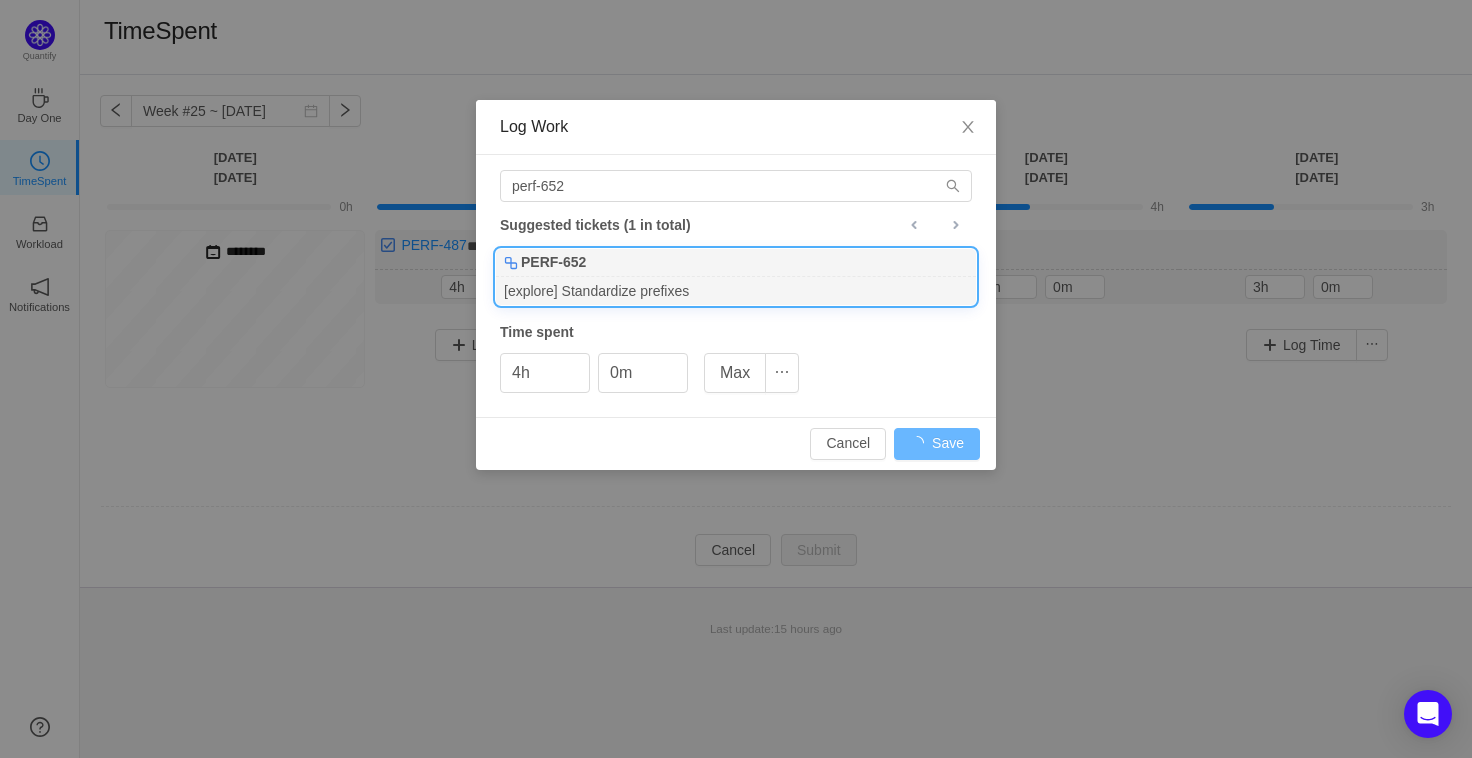 type on "0h" 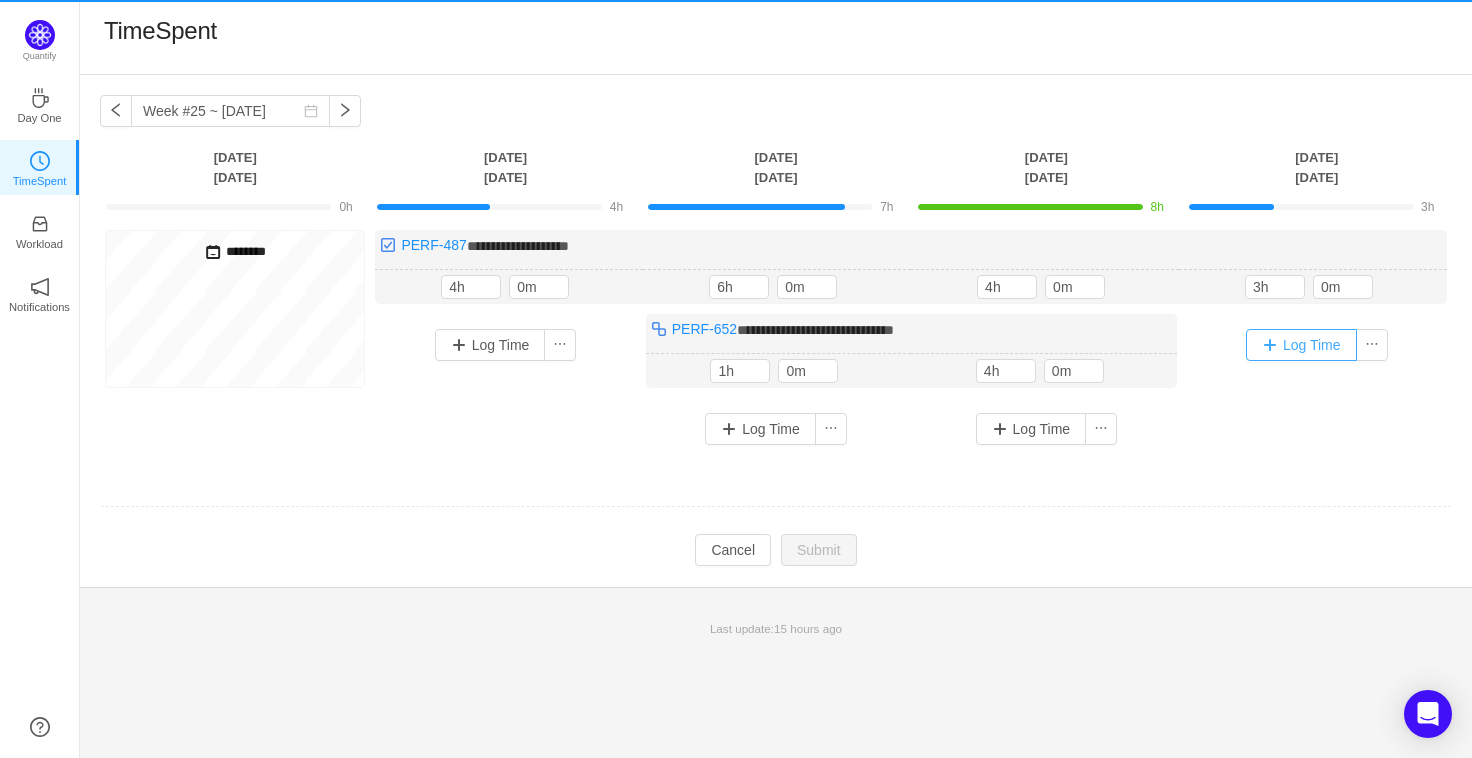 click on "Log Time" at bounding box center (1301, 345) 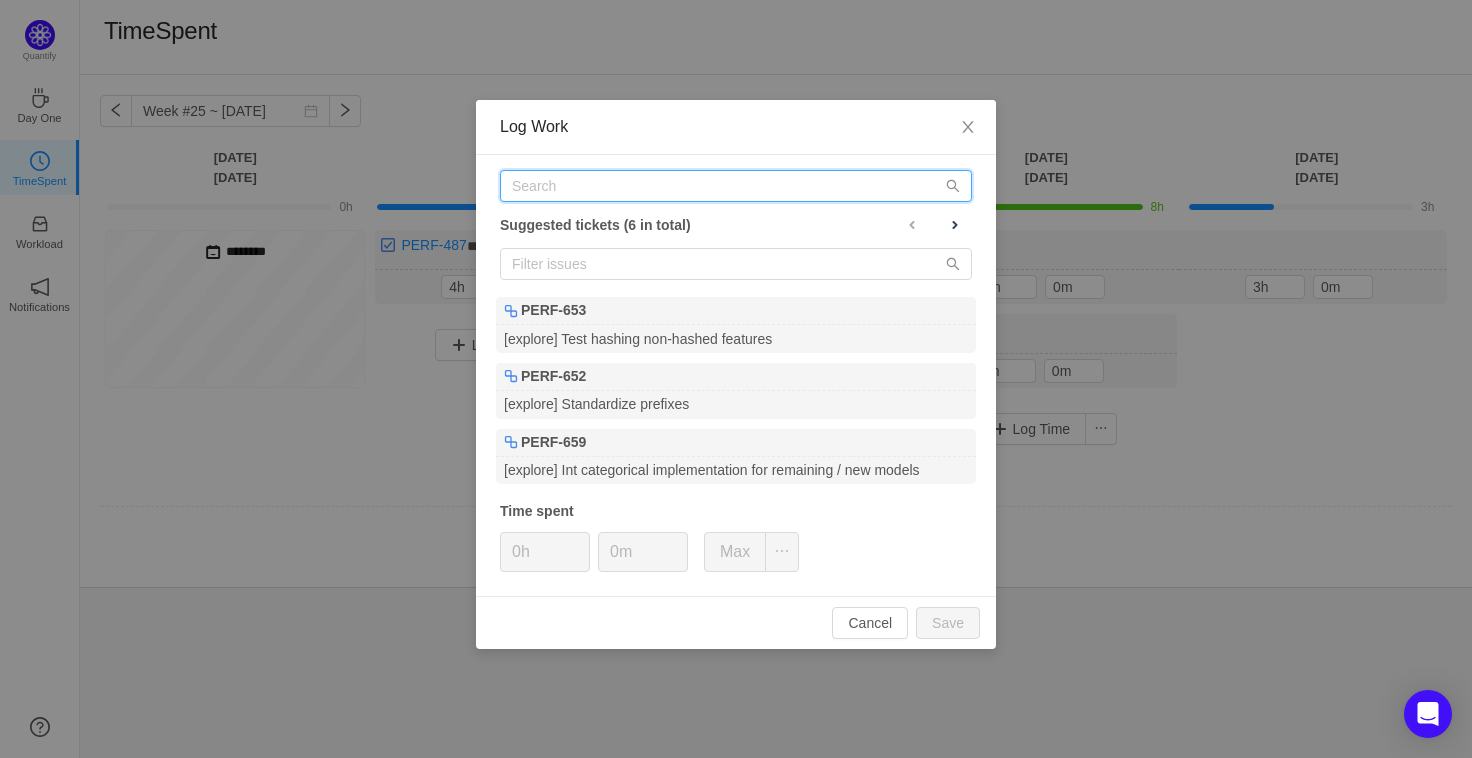 click at bounding box center [736, 186] 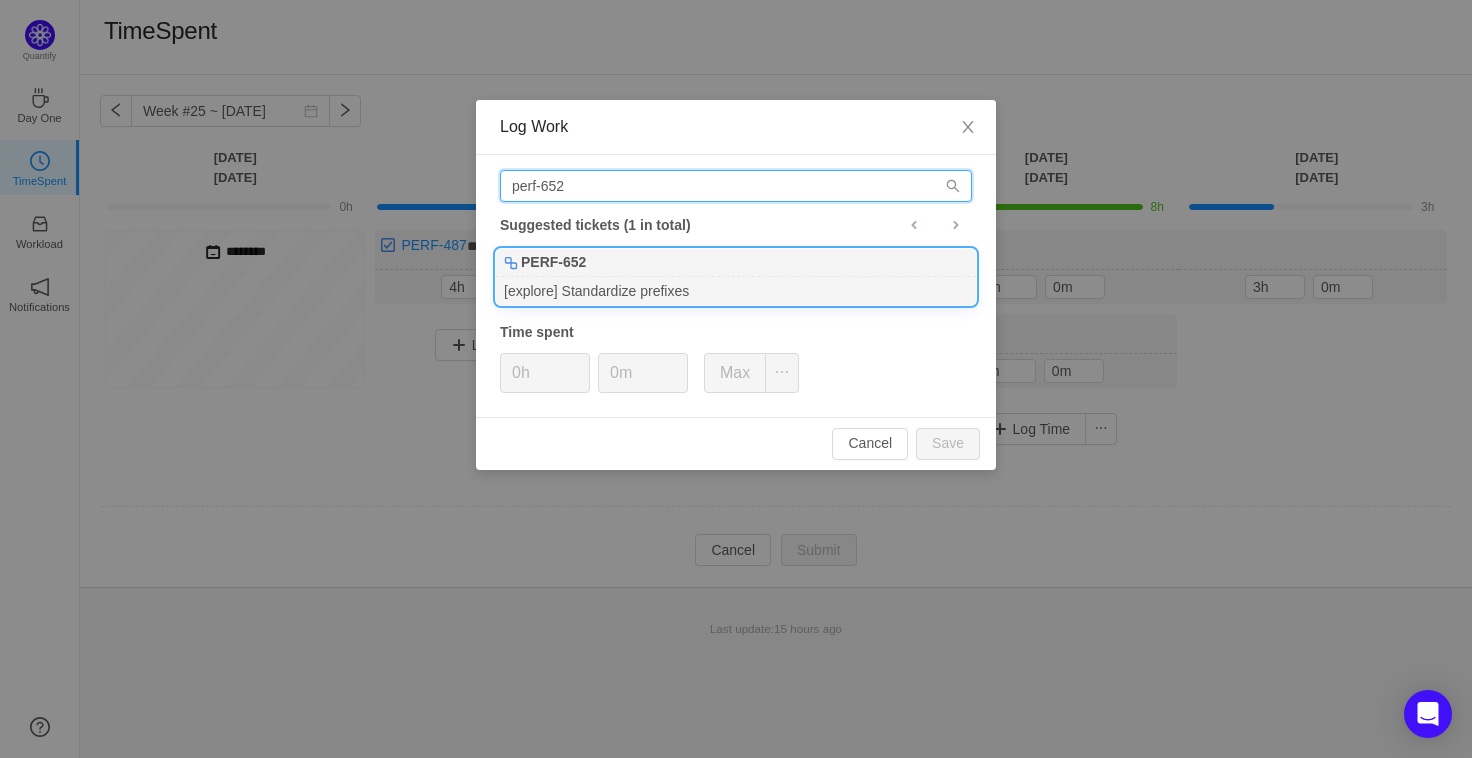 type on "perf-652" 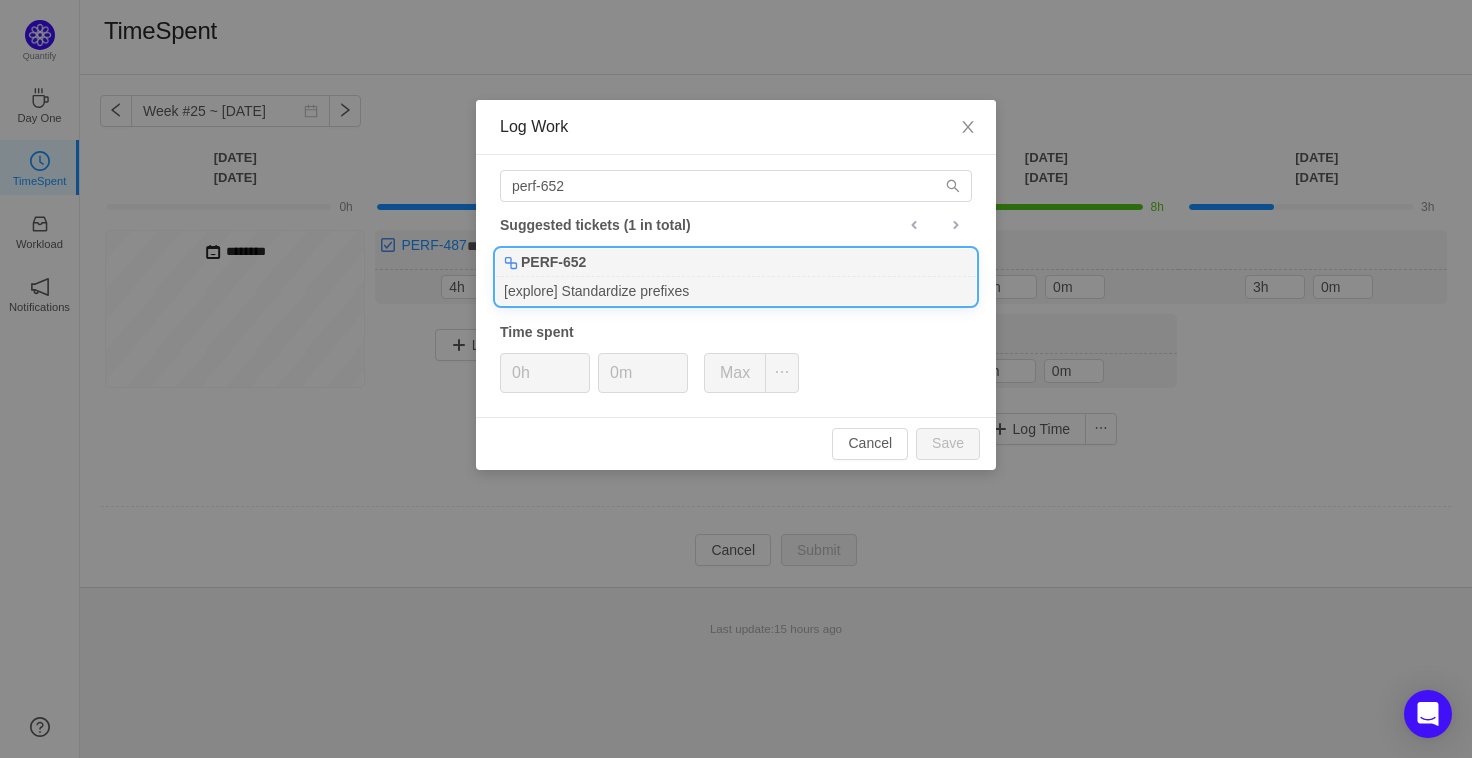 click on "PERF-652" at bounding box center [736, 263] 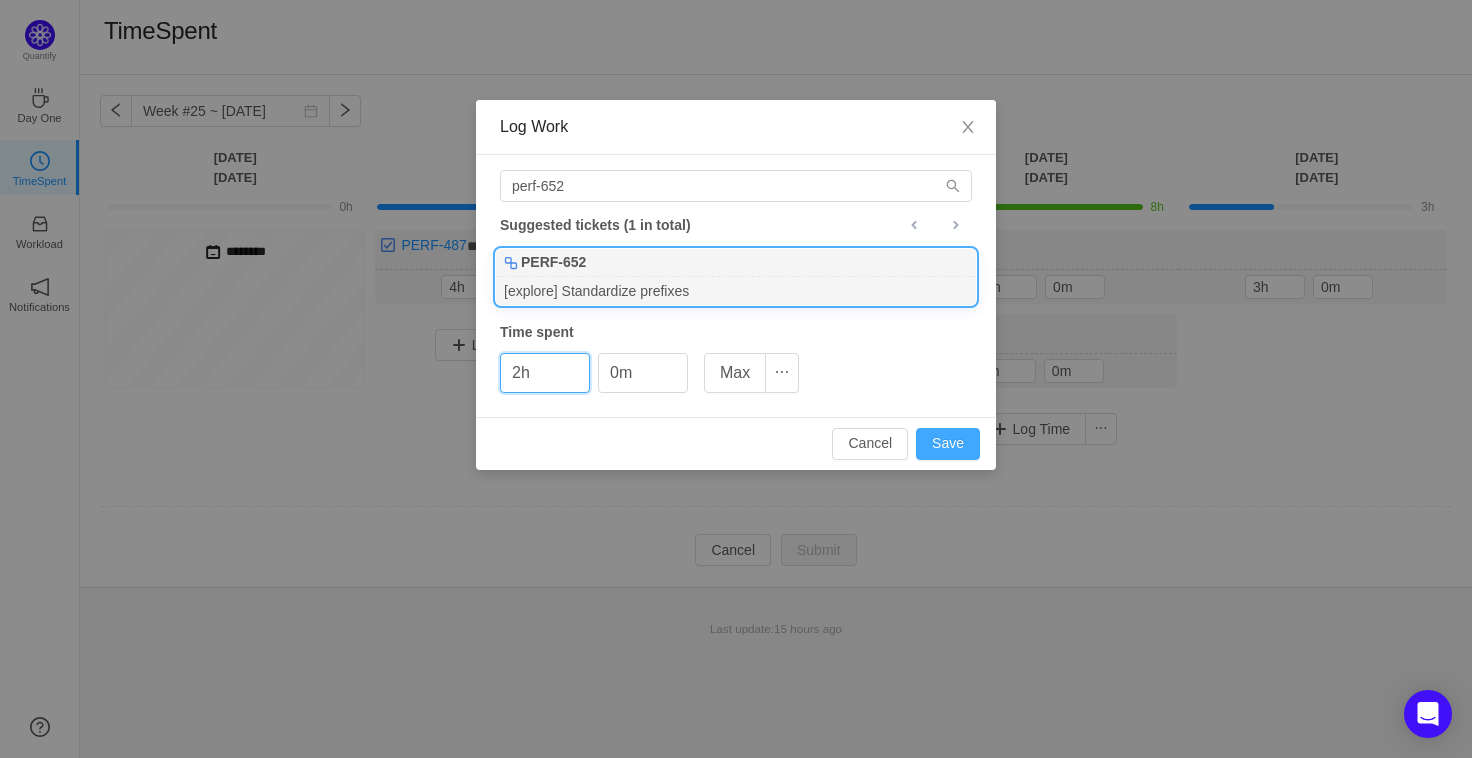 click on "Save" at bounding box center [948, 444] 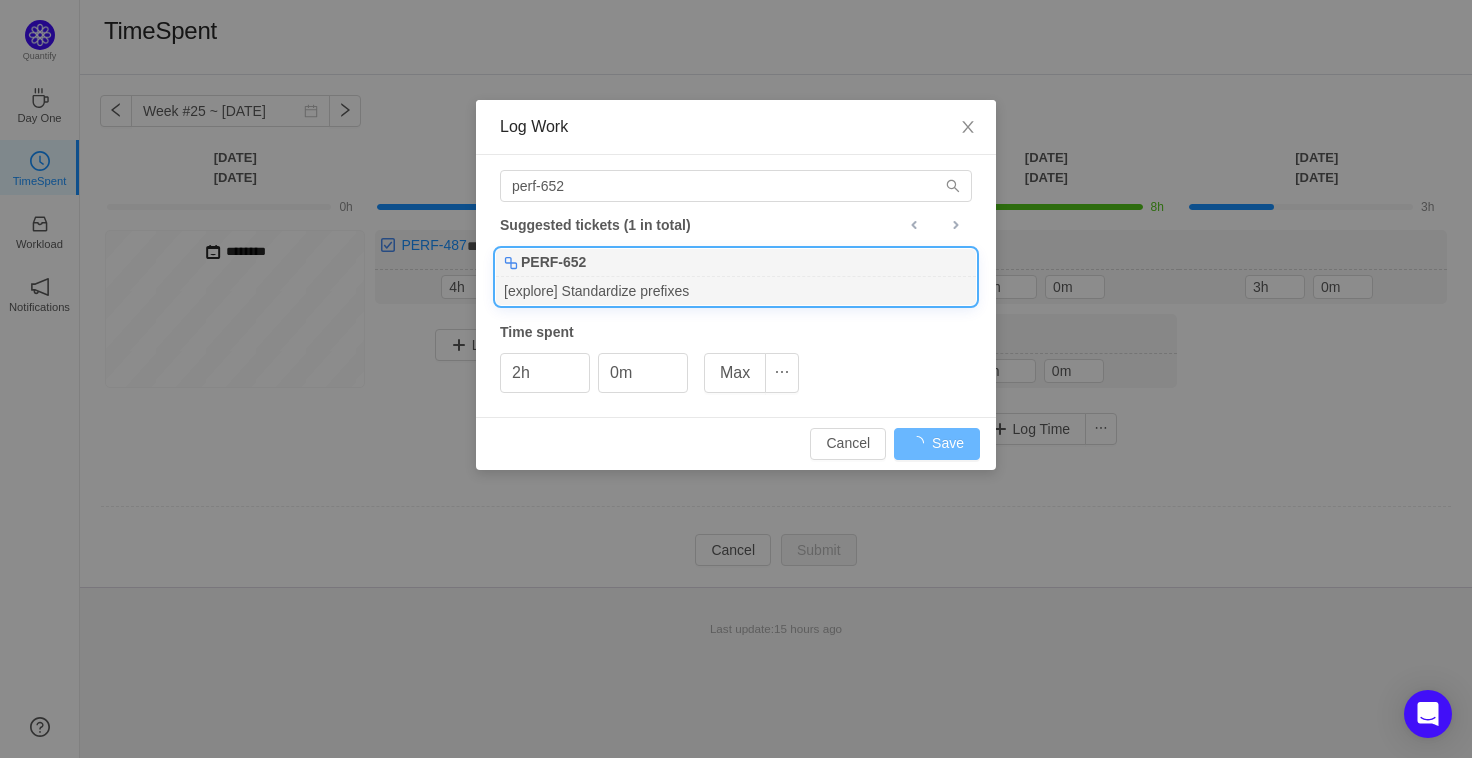 type on "0h" 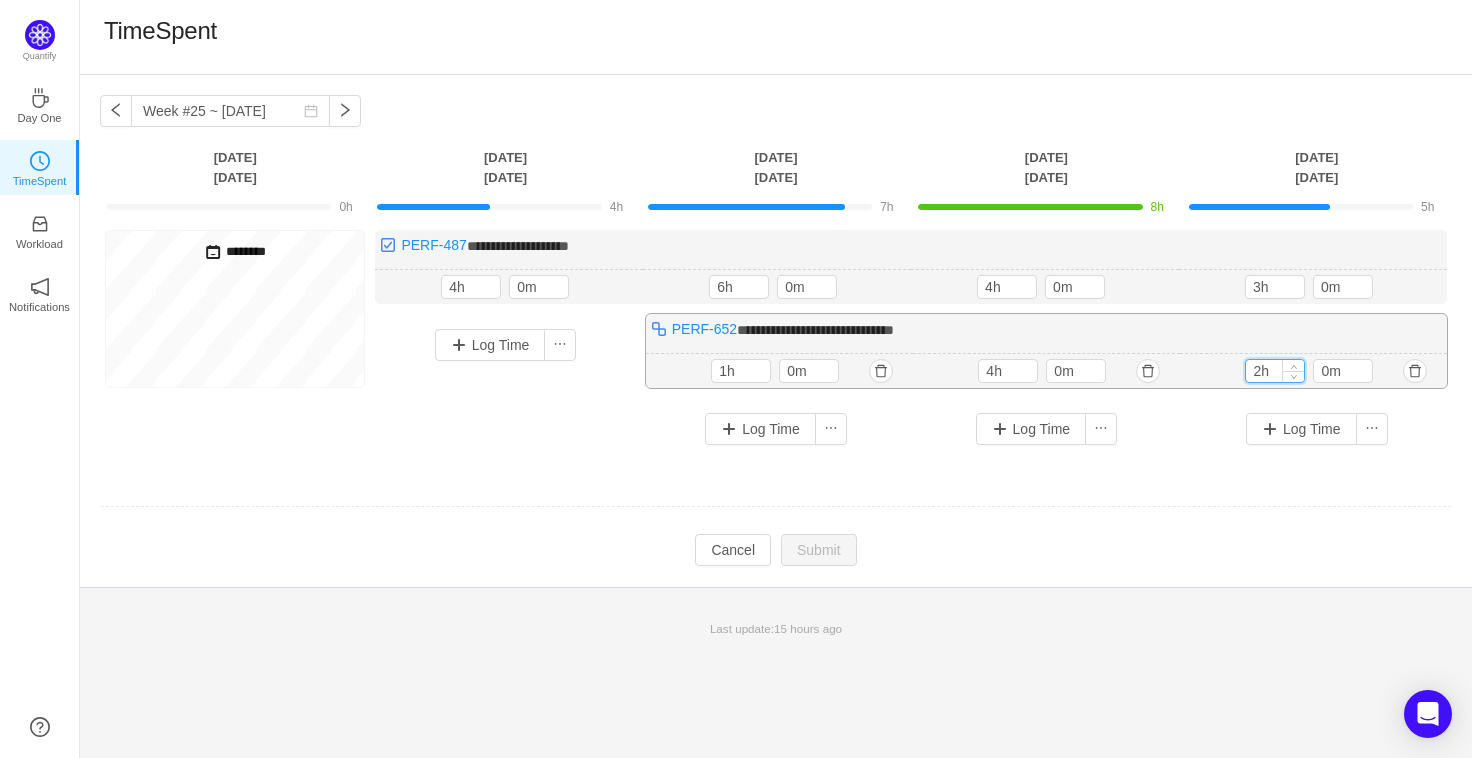 click on "2h" at bounding box center (1275, 371) 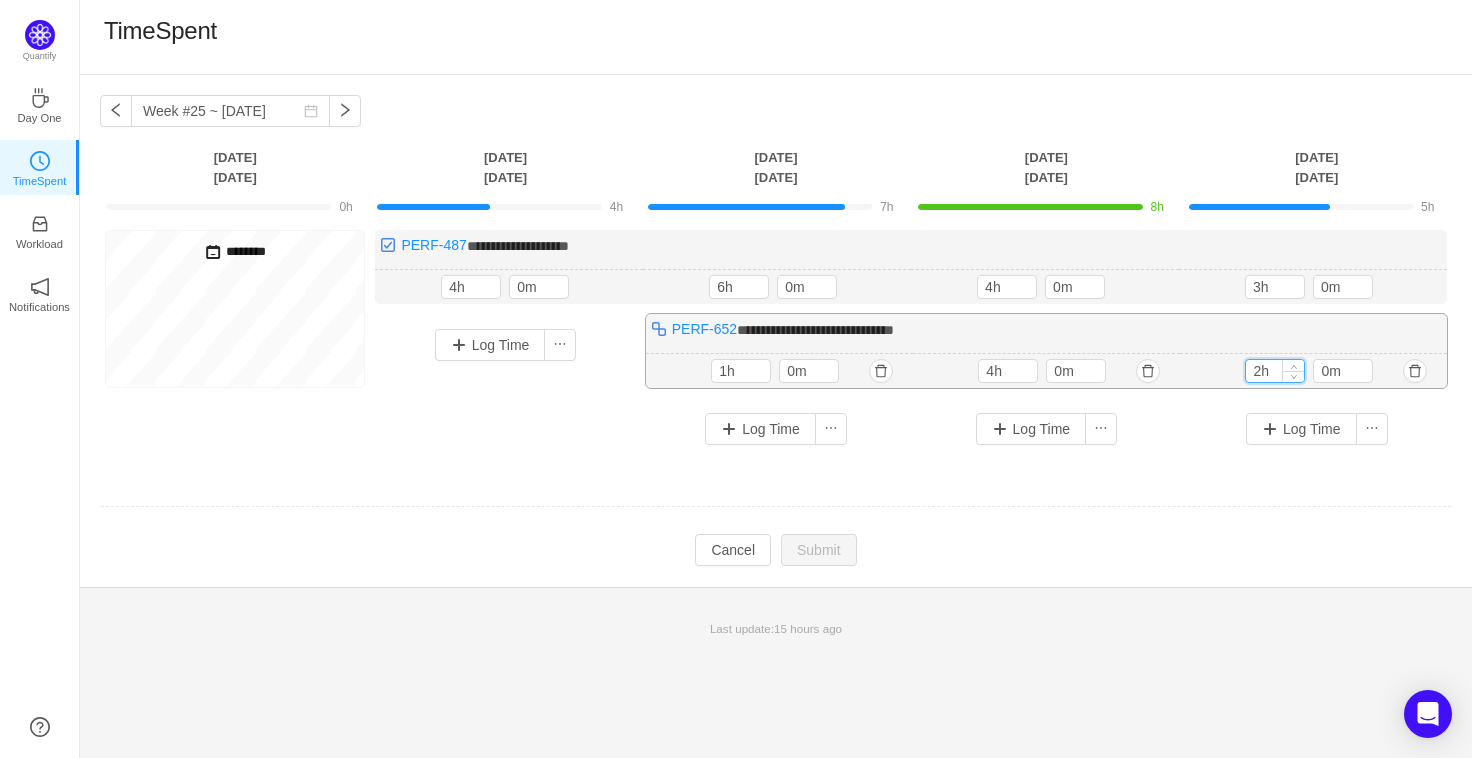 click on "2h" at bounding box center (1275, 371) 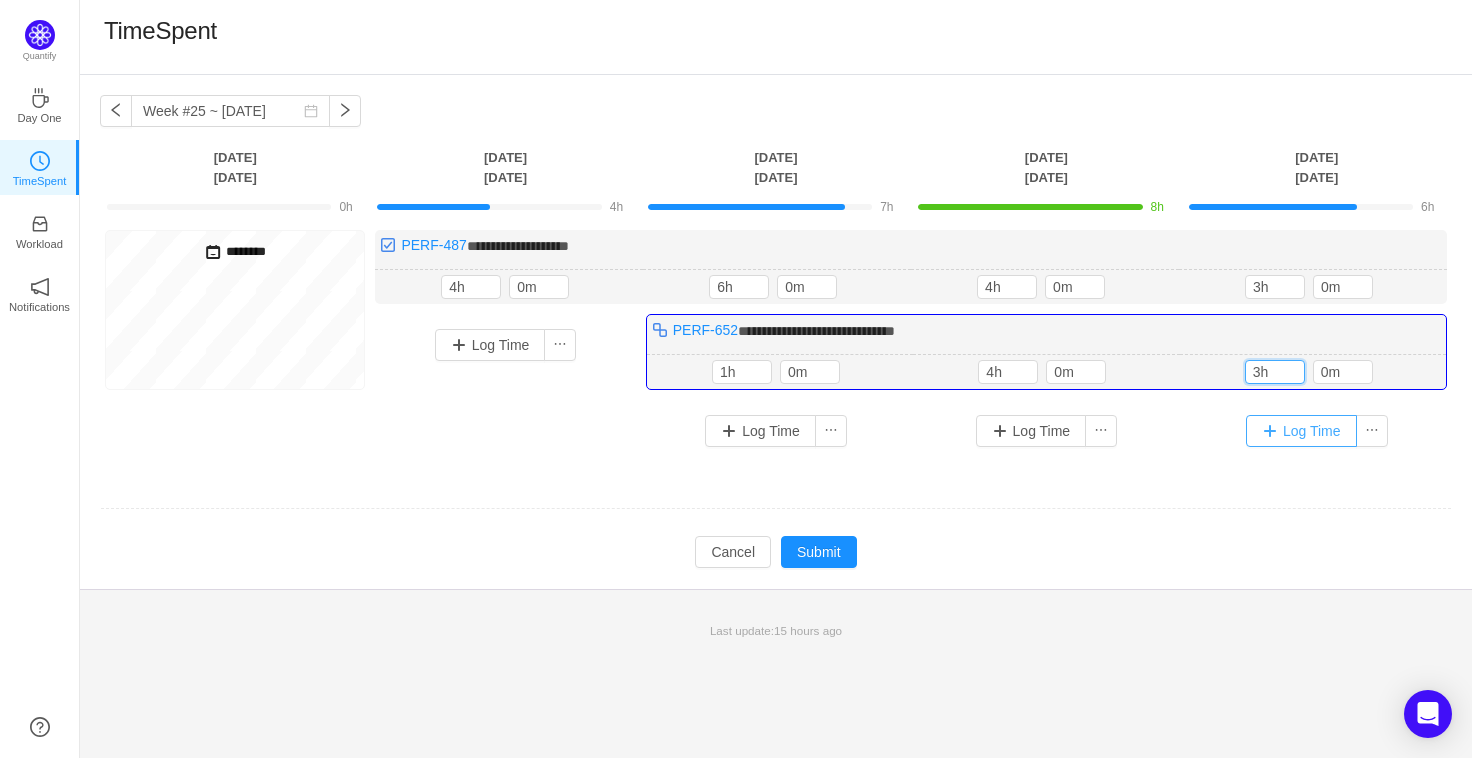 type on "3h" 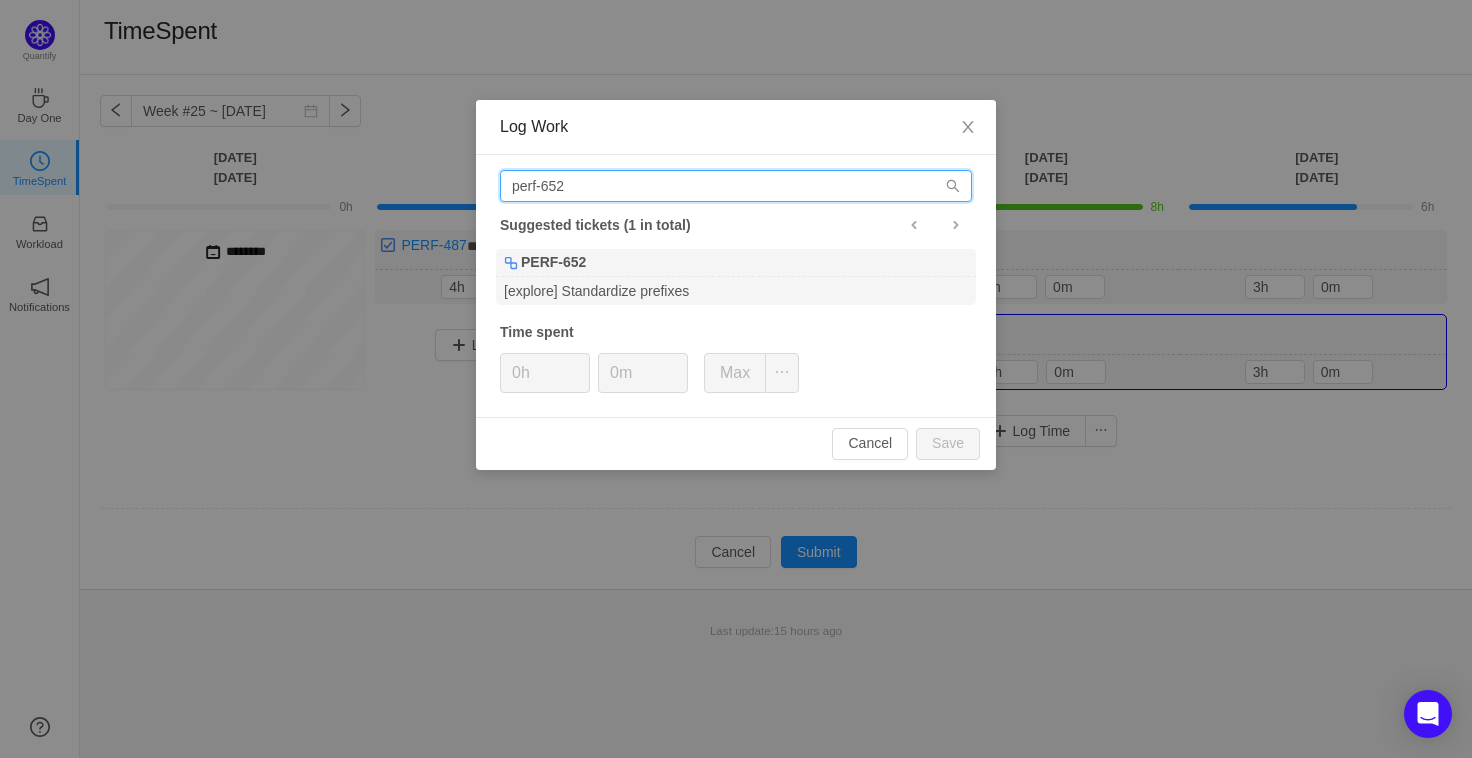 click on "perf-652" at bounding box center [736, 186] 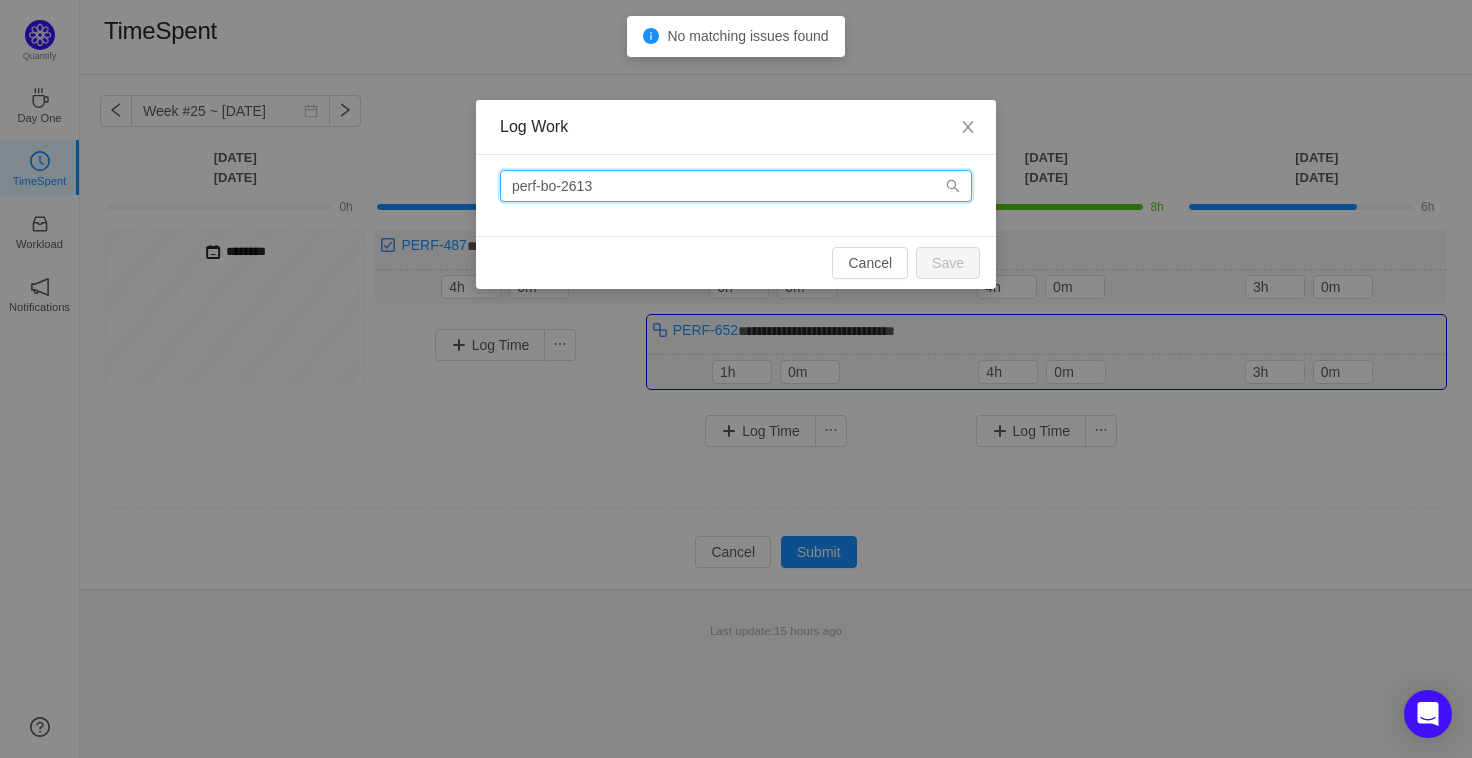 drag, startPoint x: 544, startPoint y: 189, endPoint x: 495, endPoint y: 175, distance: 50.96077 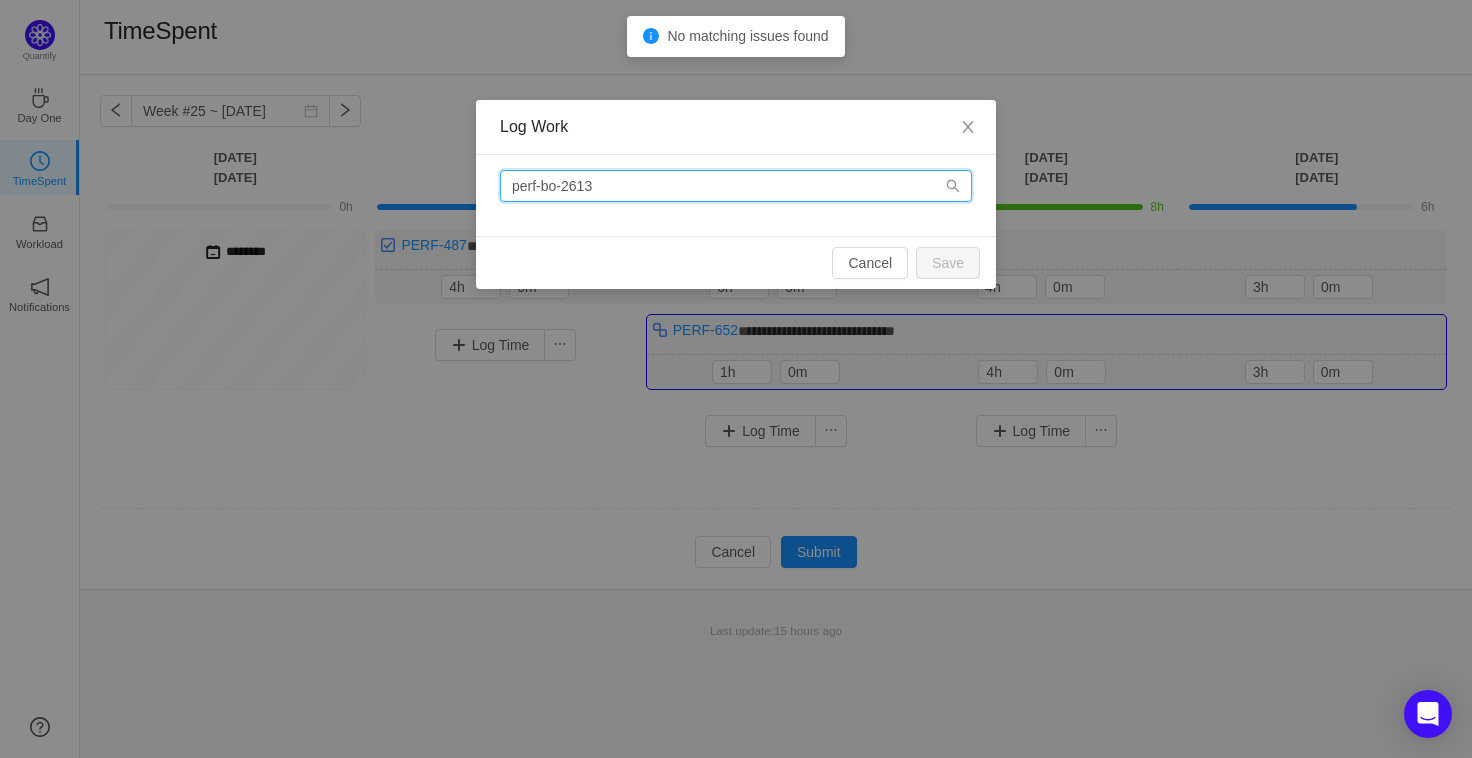 click on "perf-bo-2613" at bounding box center (736, 186) 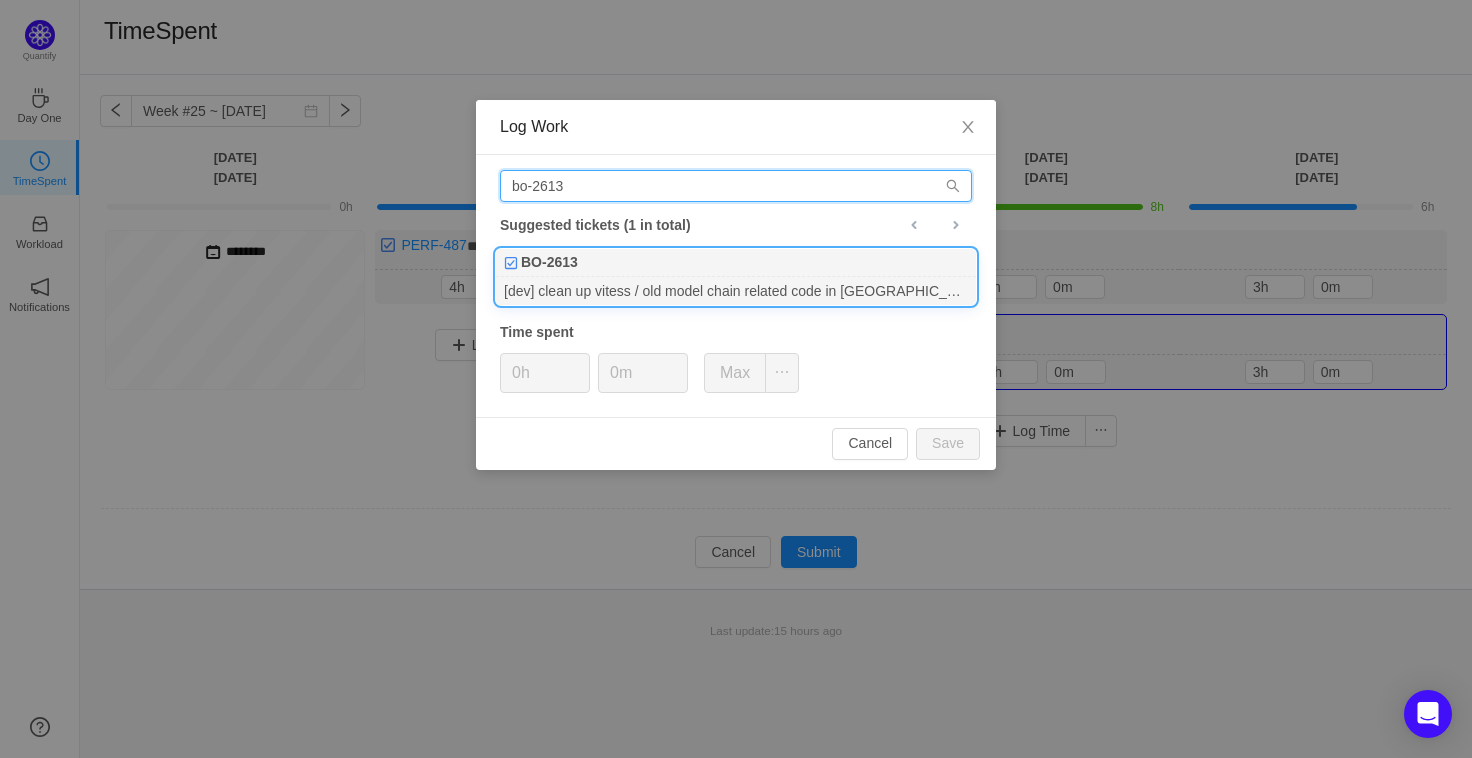 type on "bo-2613" 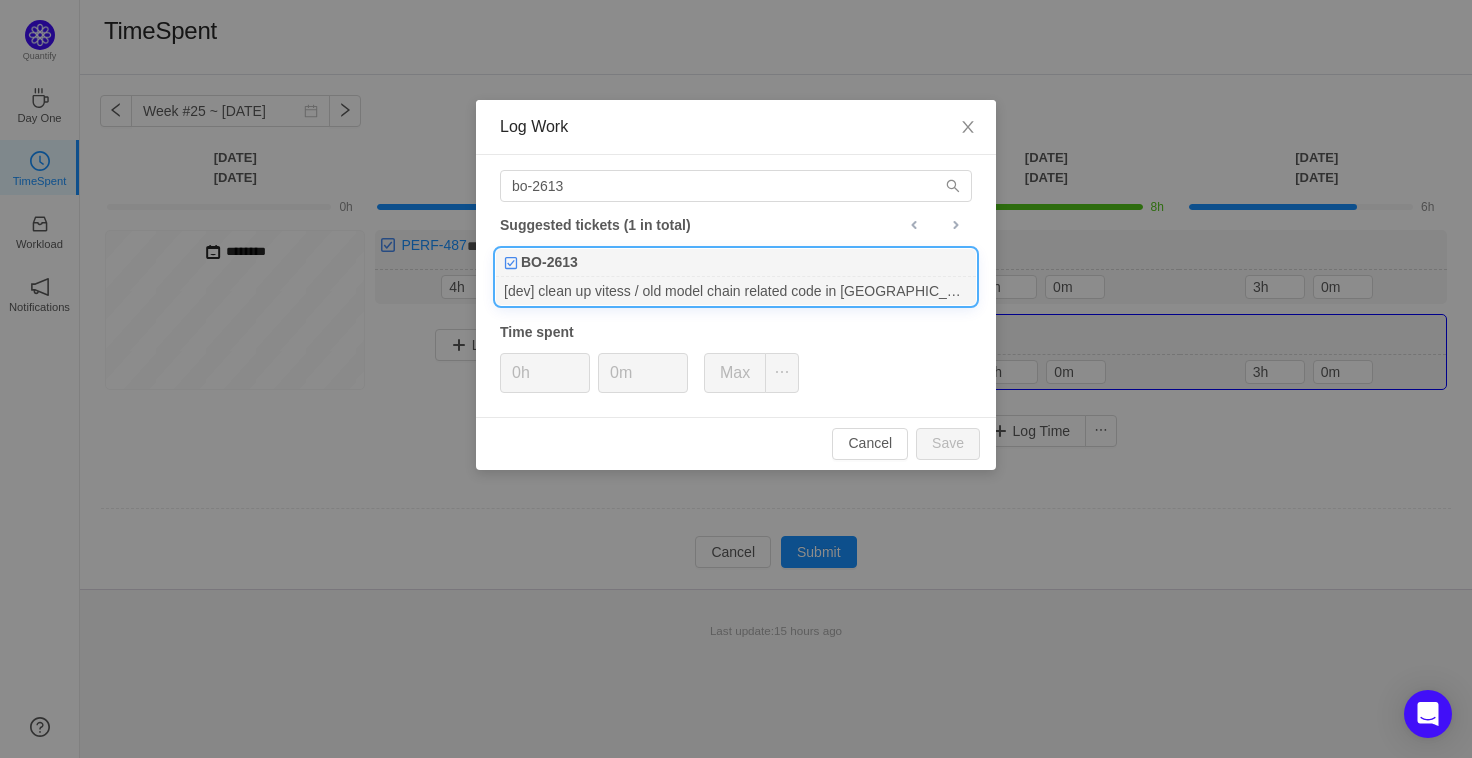 click on "BO-2613" at bounding box center [736, 263] 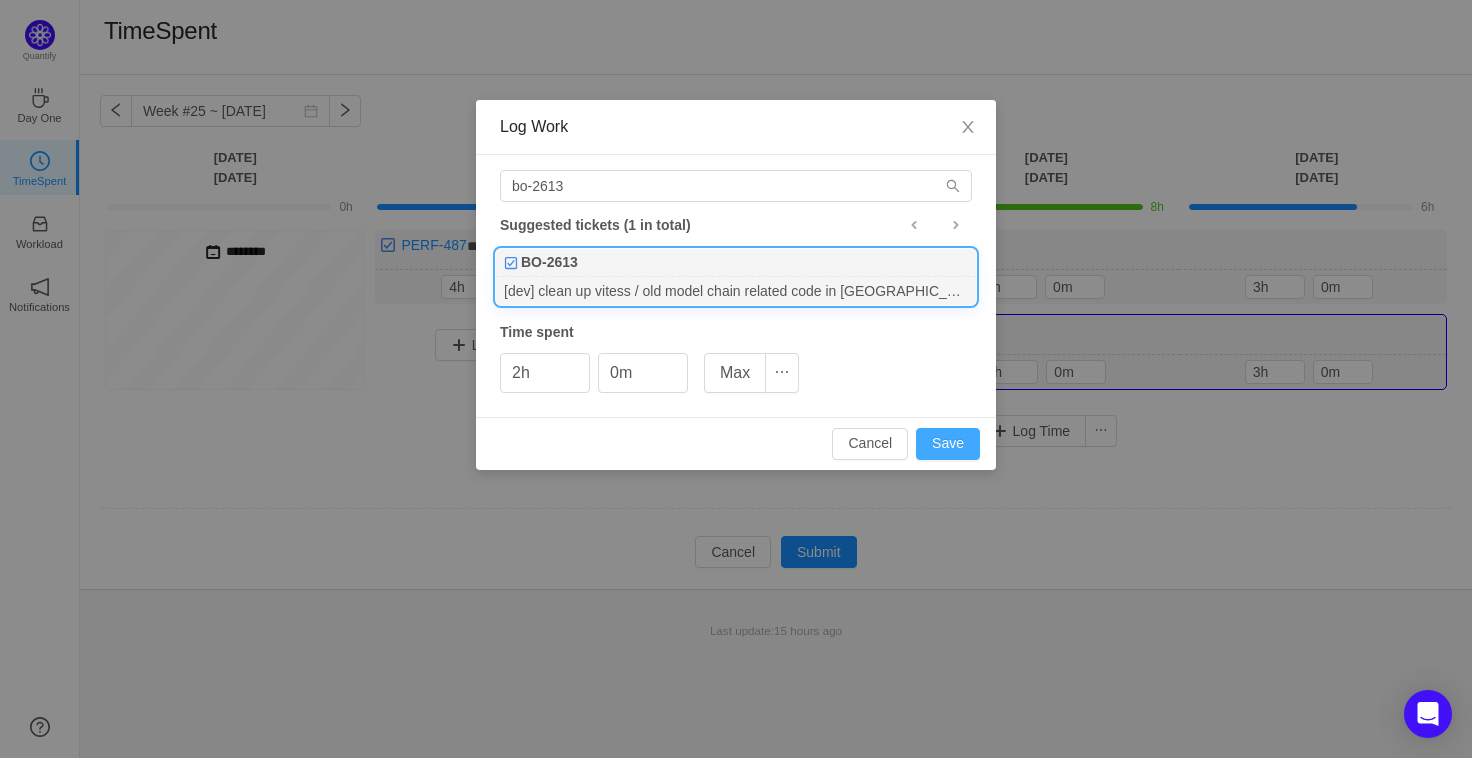 click on "Save" at bounding box center [948, 444] 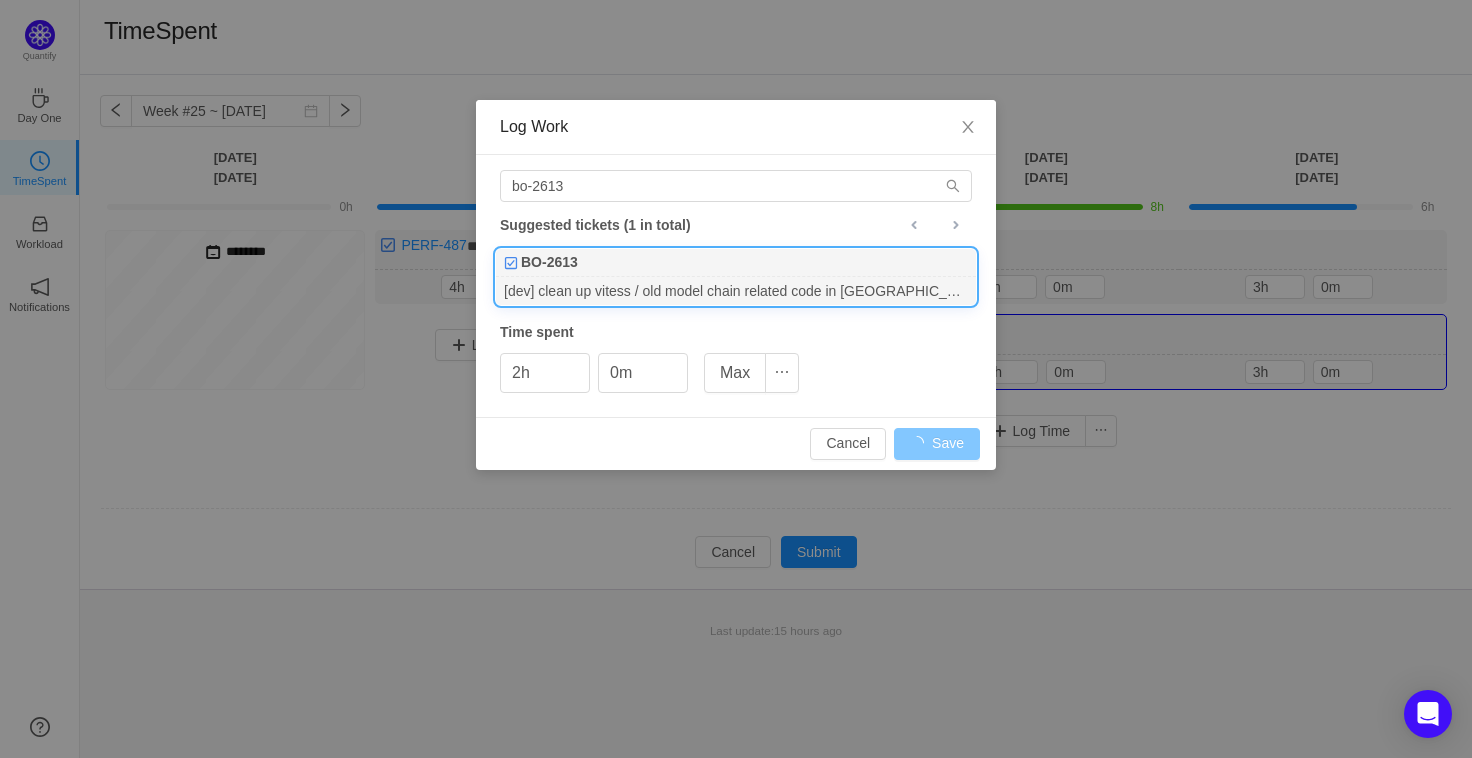 type on "0h" 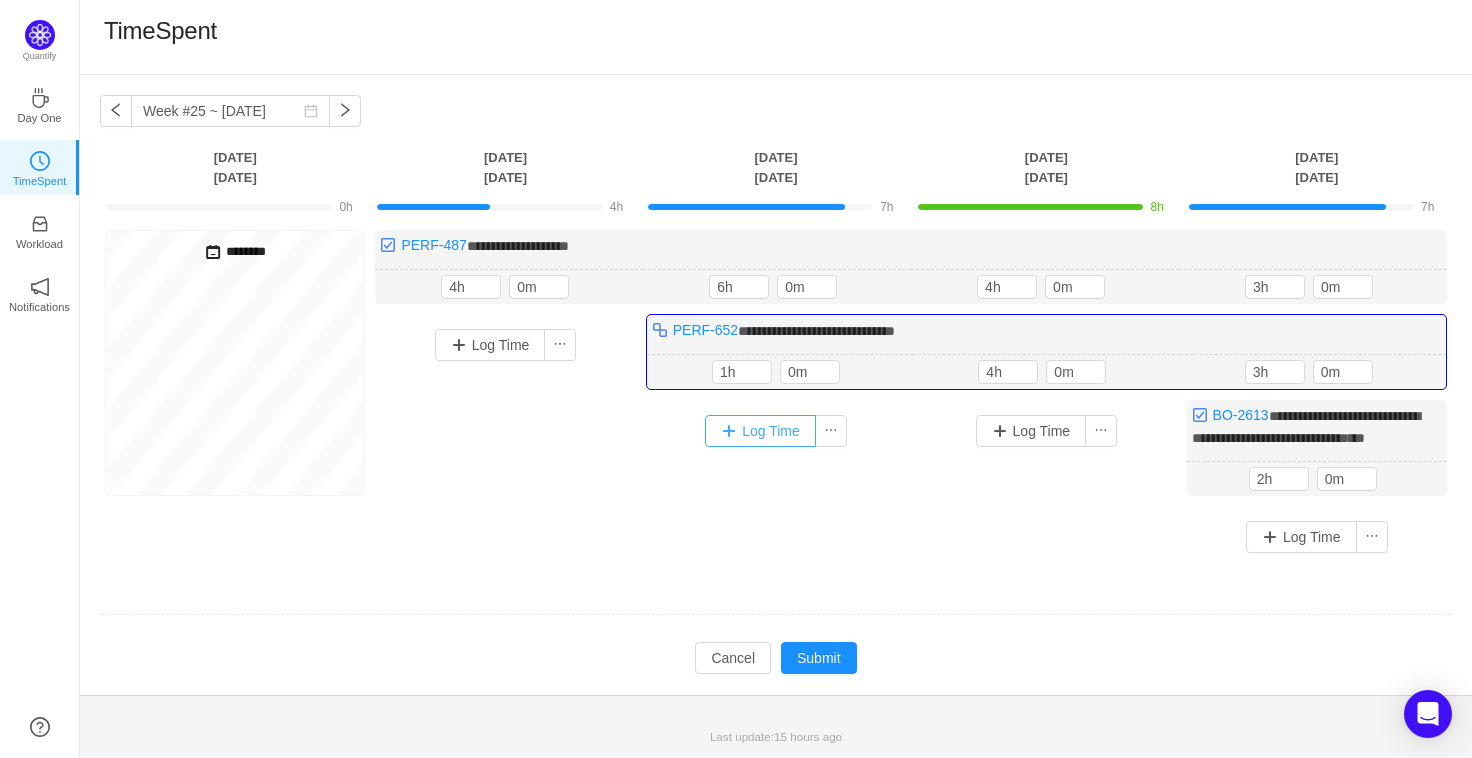 click on "Log Time" at bounding box center [760, 431] 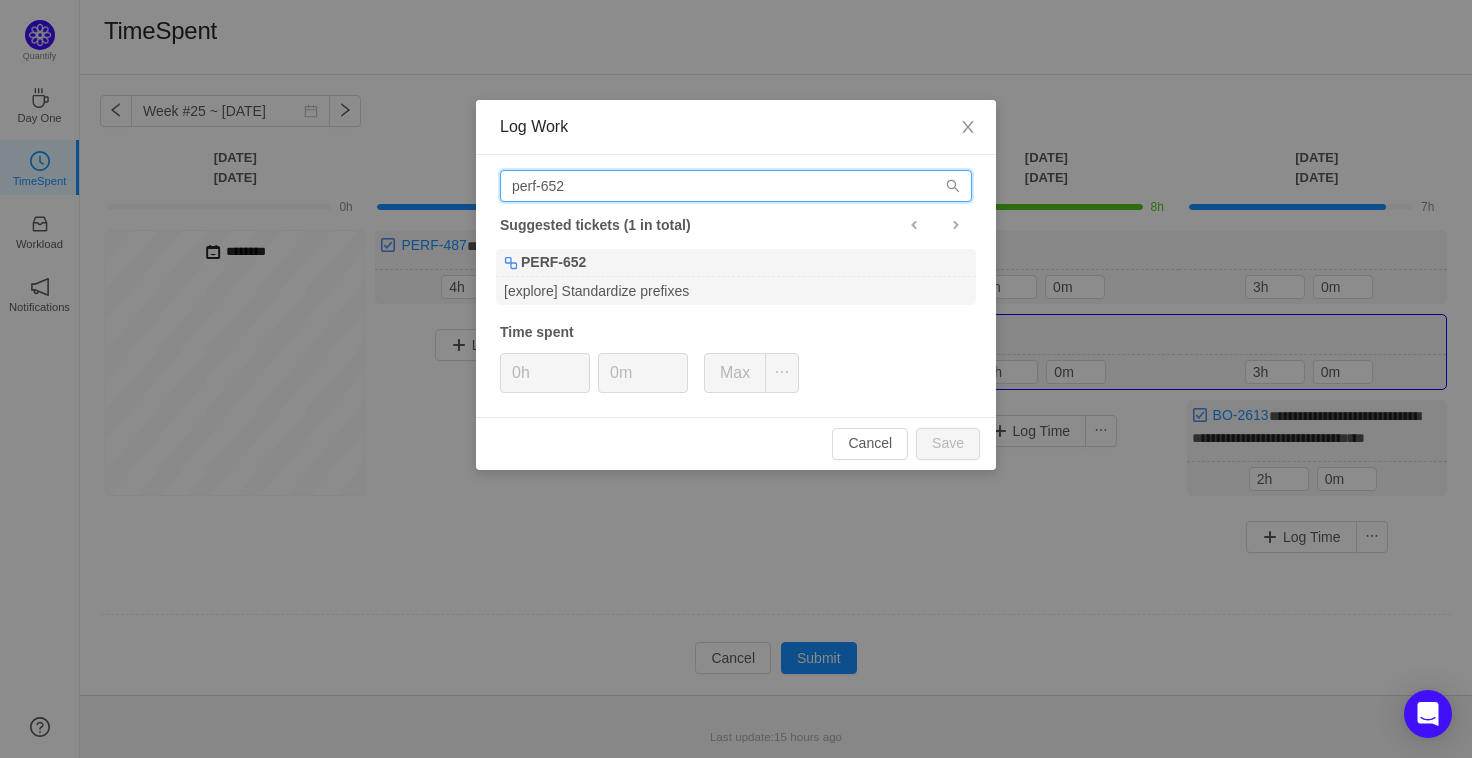 click on "perf-652" at bounding box center (736, 186) 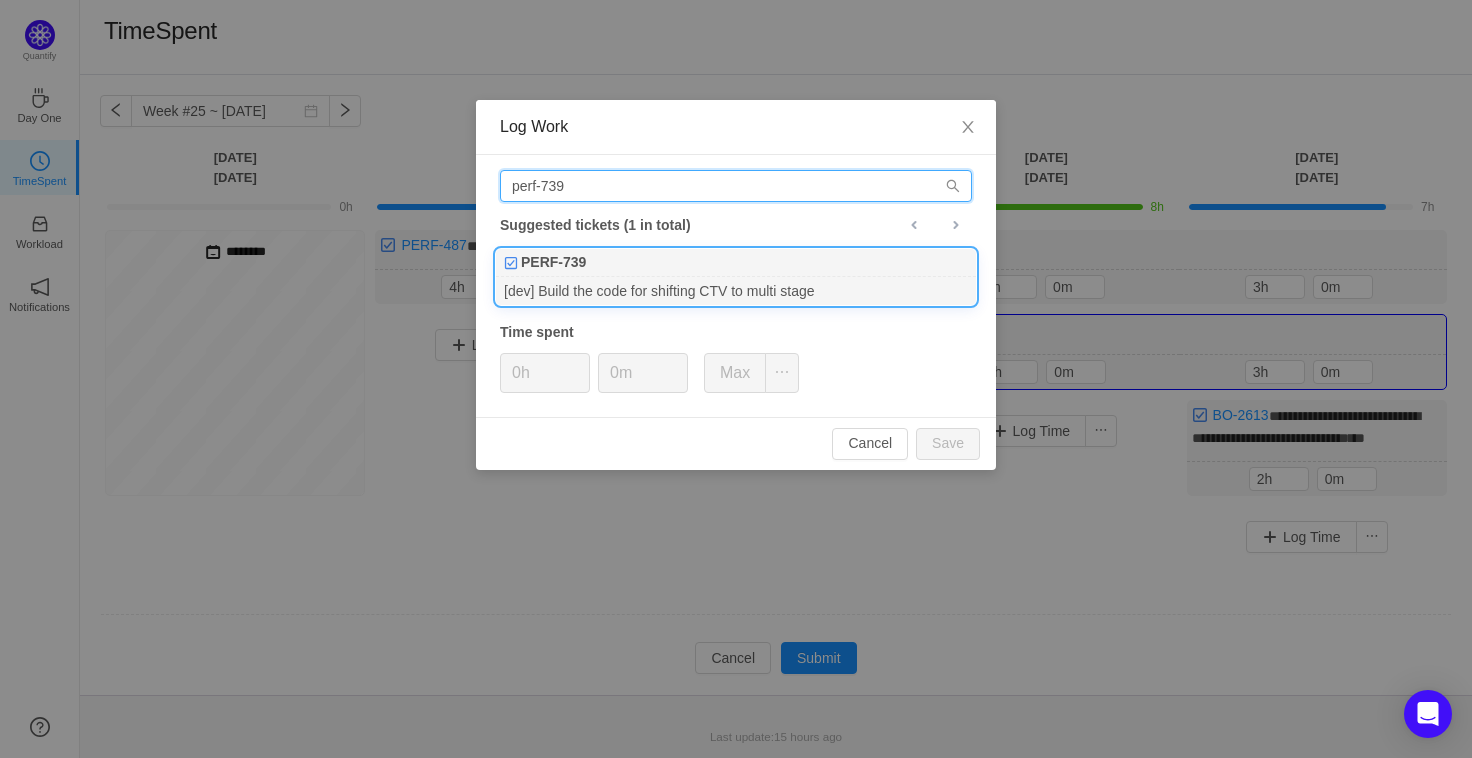 type on "perf-739" 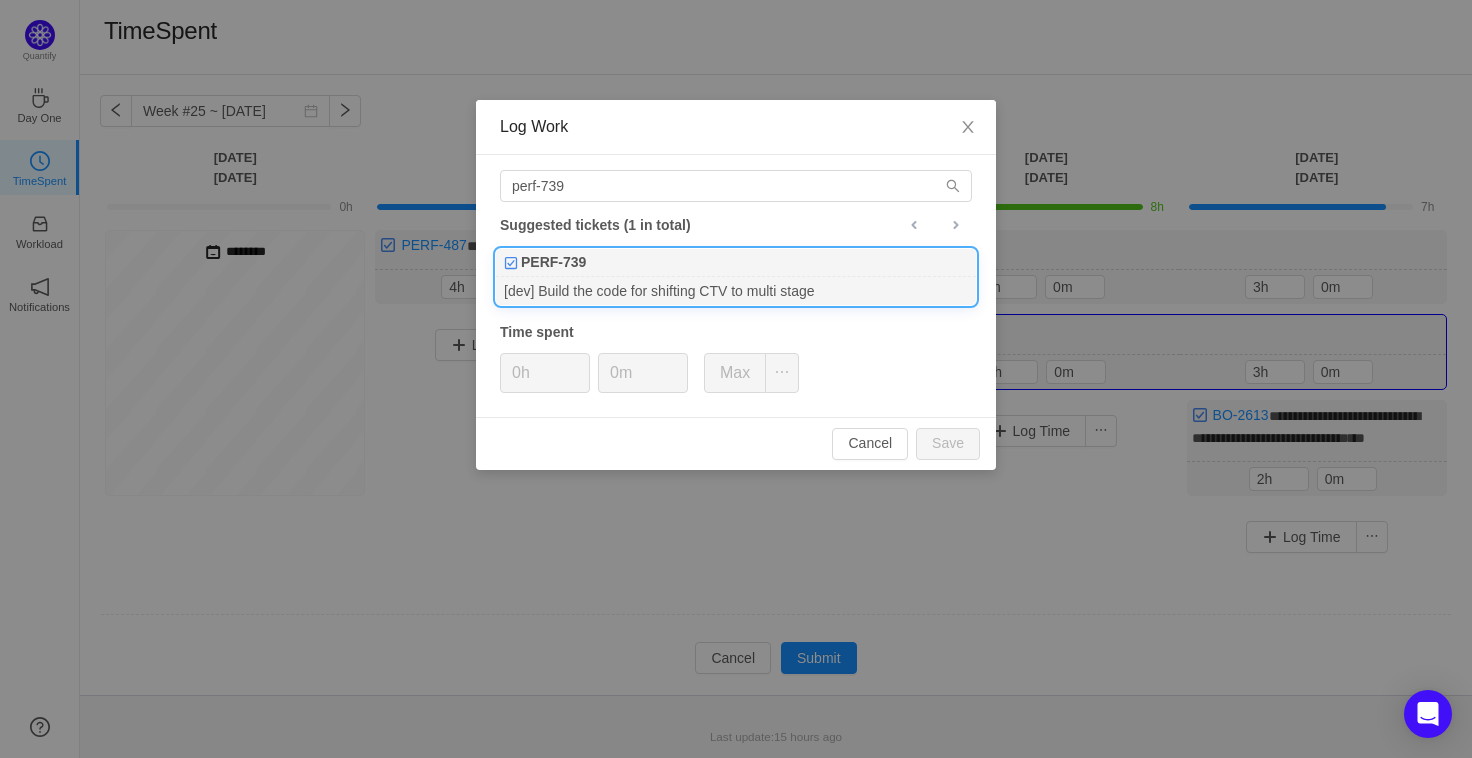 click on "PERF-739" at bounding box center [736, 263] 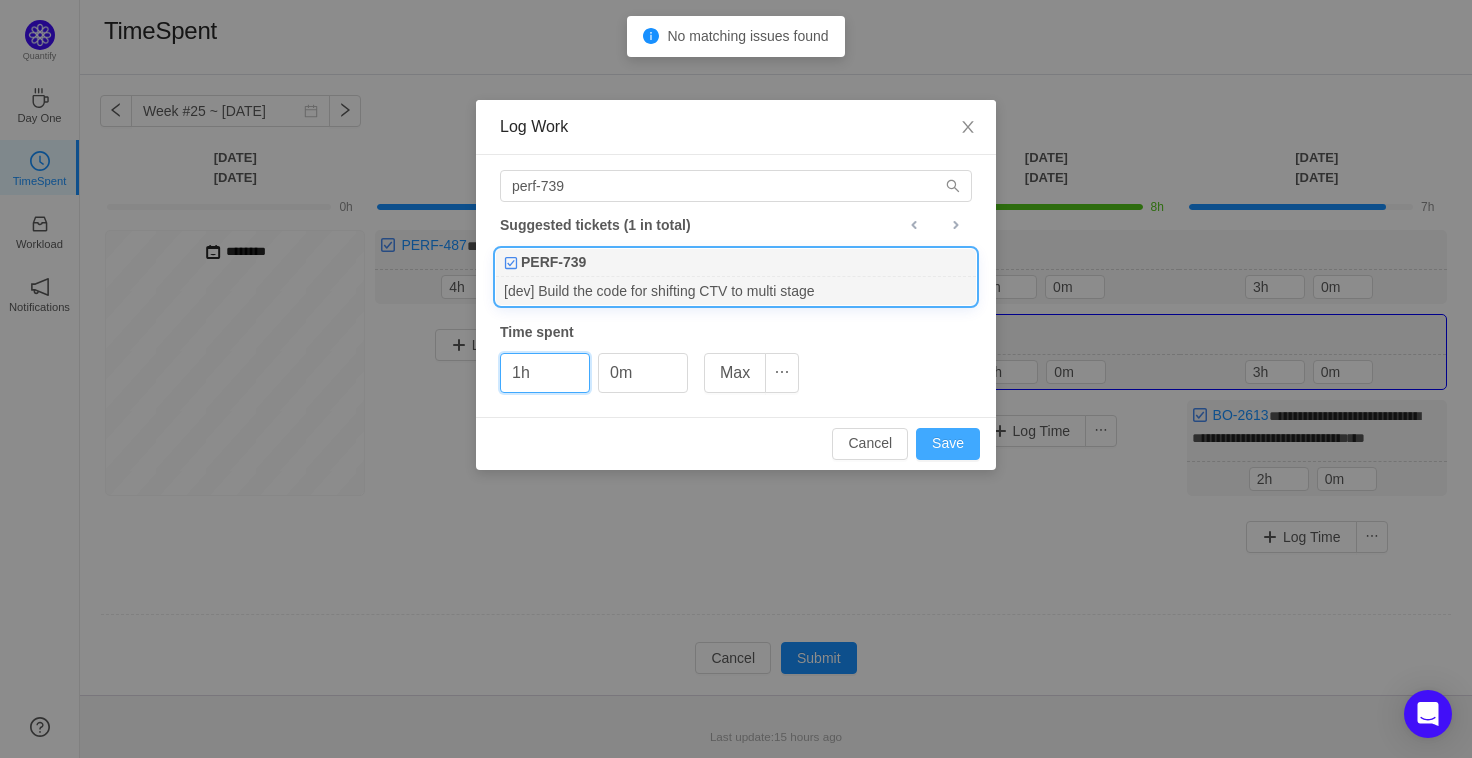click on "Save" at bounding box center (948, 444) 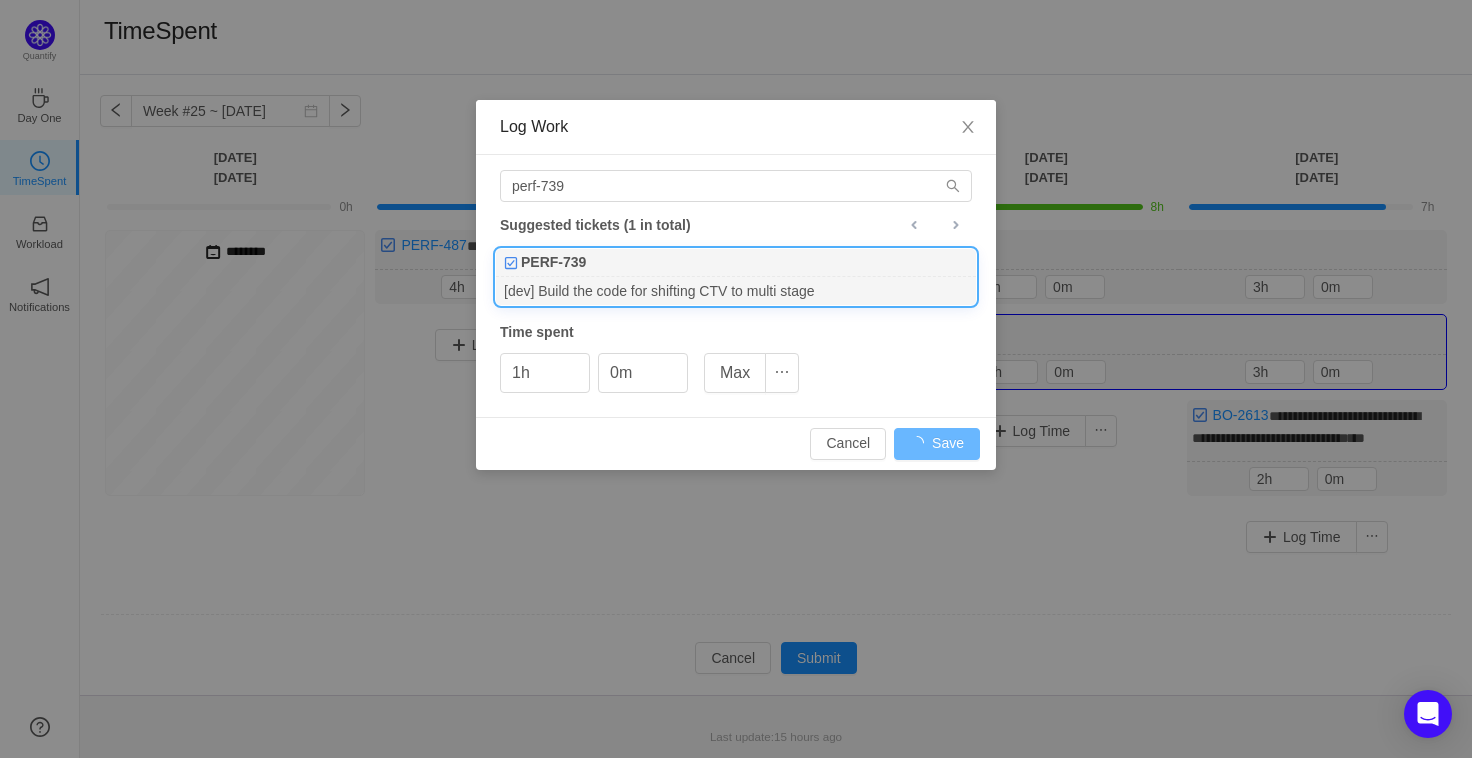 type on "0h" 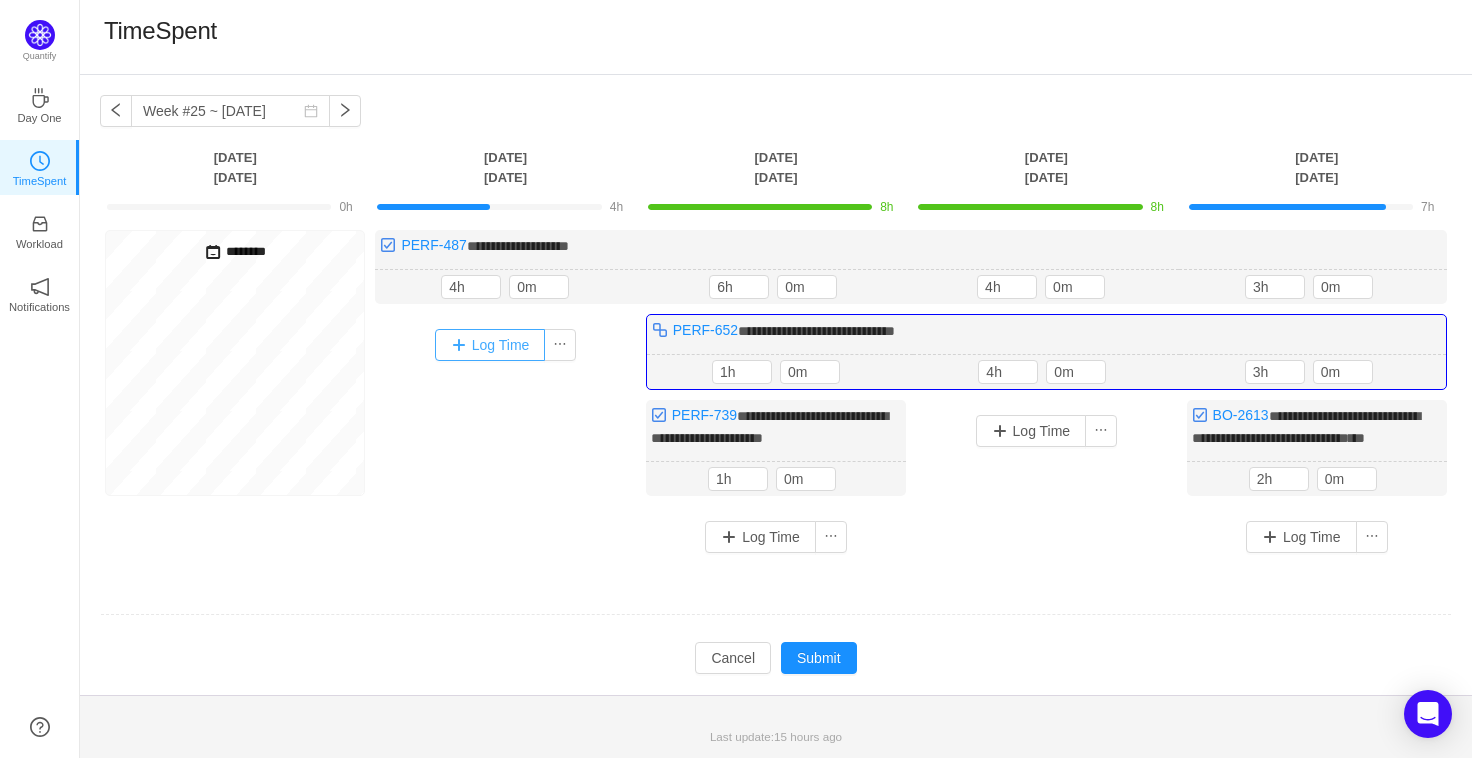 click on "Log Time" at bounding box center [490, 345] 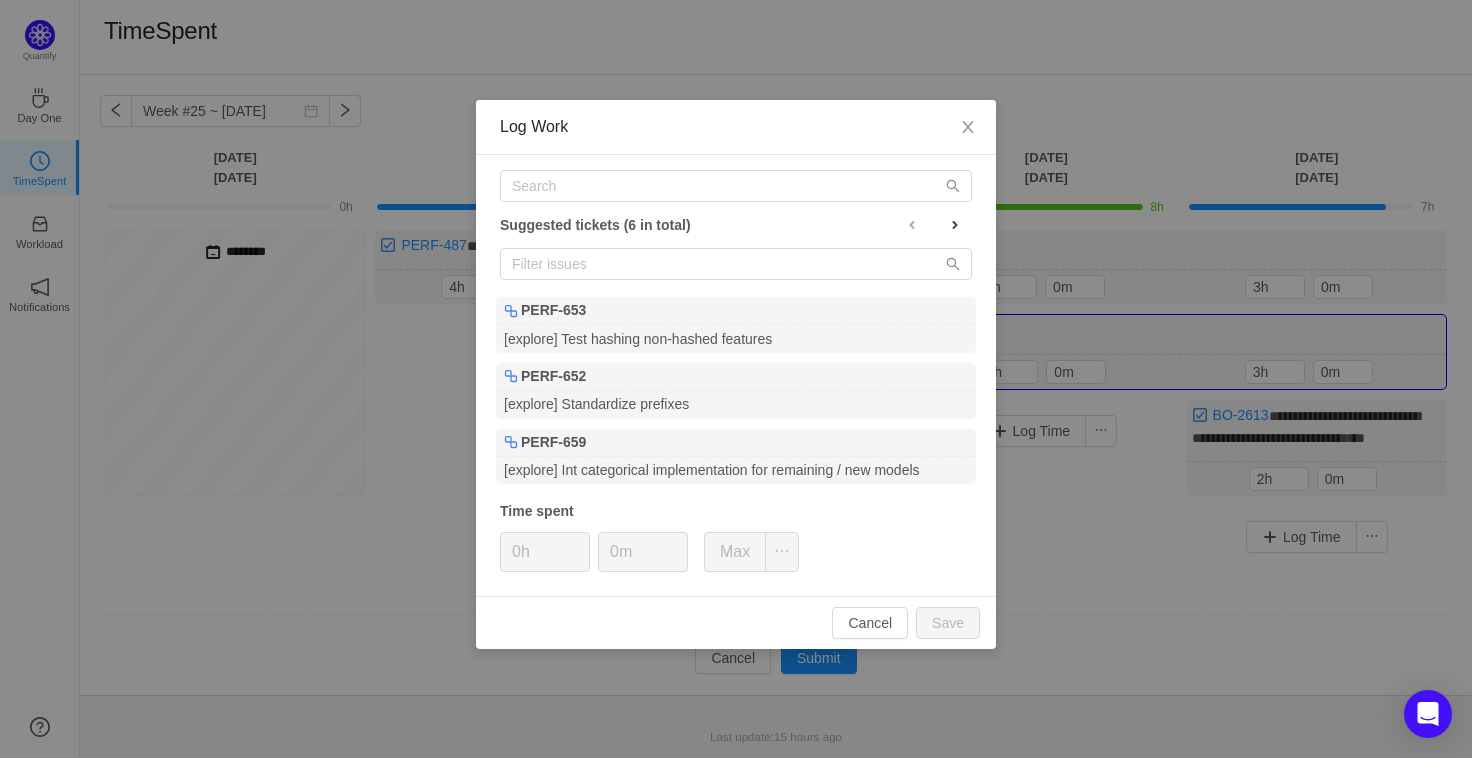 click on "Suggested tickets (6 in total)  PERF-653  [explore] Test hashing non-hashed features  PERF-652  [explore] Standardize prefixes  PERF-659  [explore] Int categorical implementation for remaining / new models   Time spent  0h 0m Max" at bounding box center [736, 375] 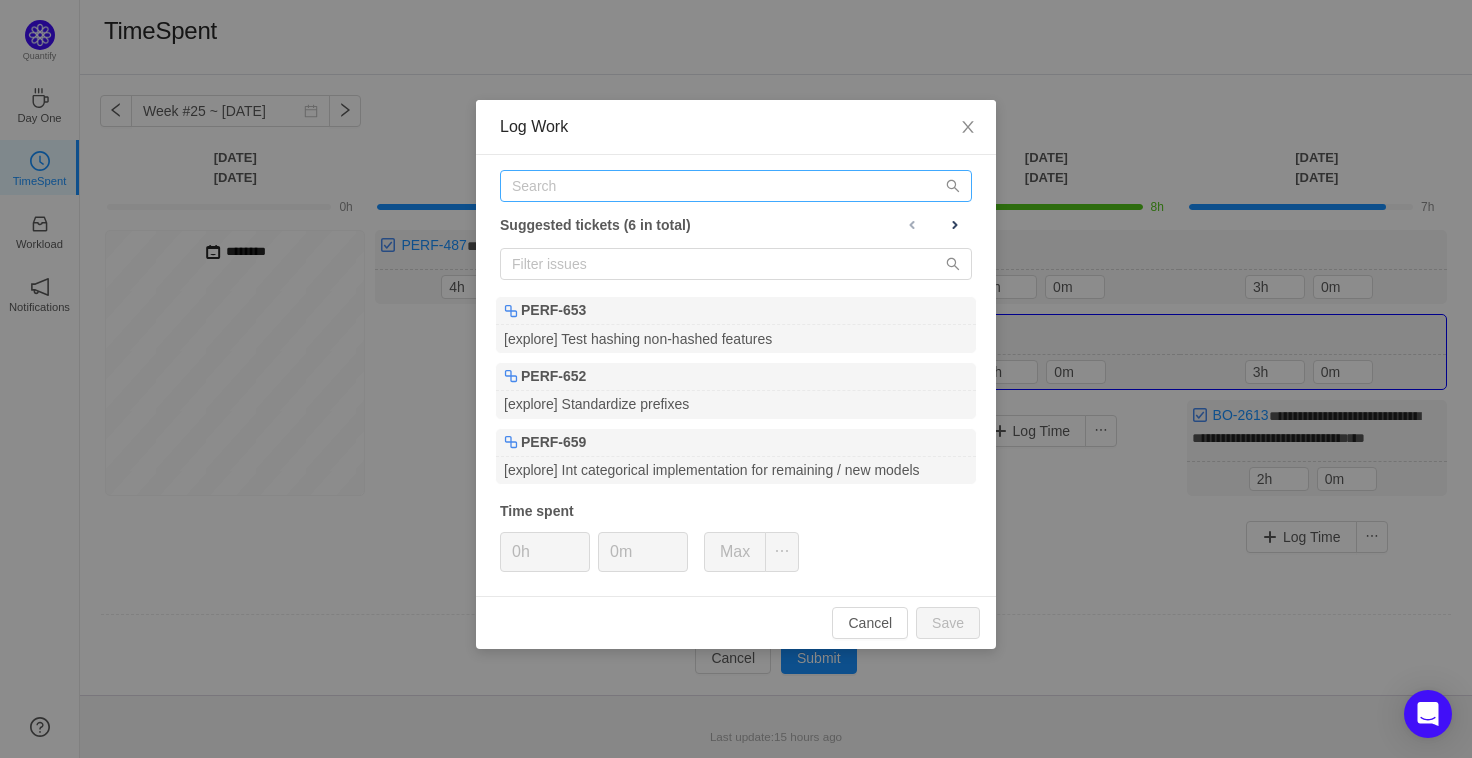 click on "Suggested tickets (6 in total)  PERF-653  [explore] Test hashing non-hashed features  PERF-652  [explore] Standardize prefixes  PERF-659  [explore] Int categorical implementation for remaining / new models   Time spent  0h 0m Max" at bounding box center [736, 375] 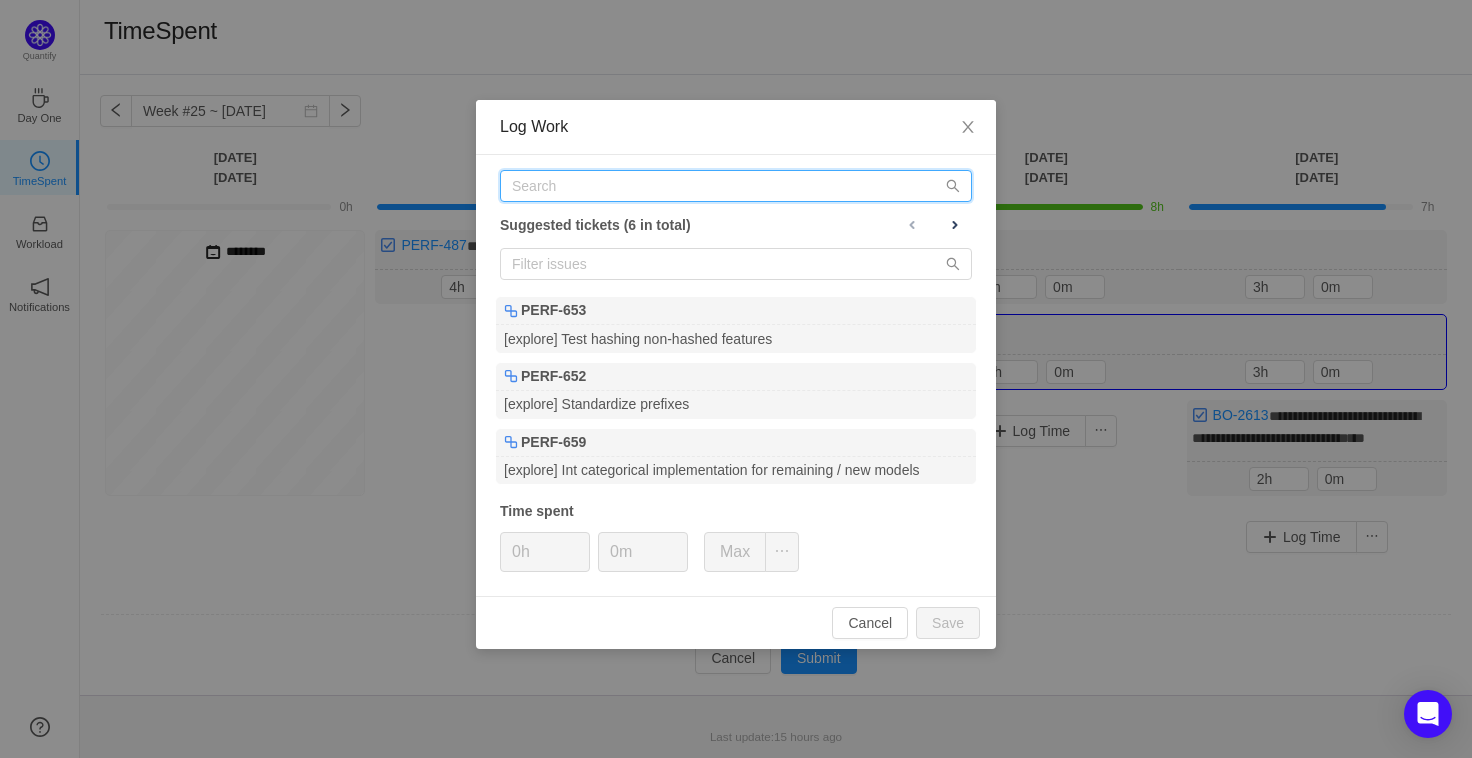 click at bounding box center [736, 186] 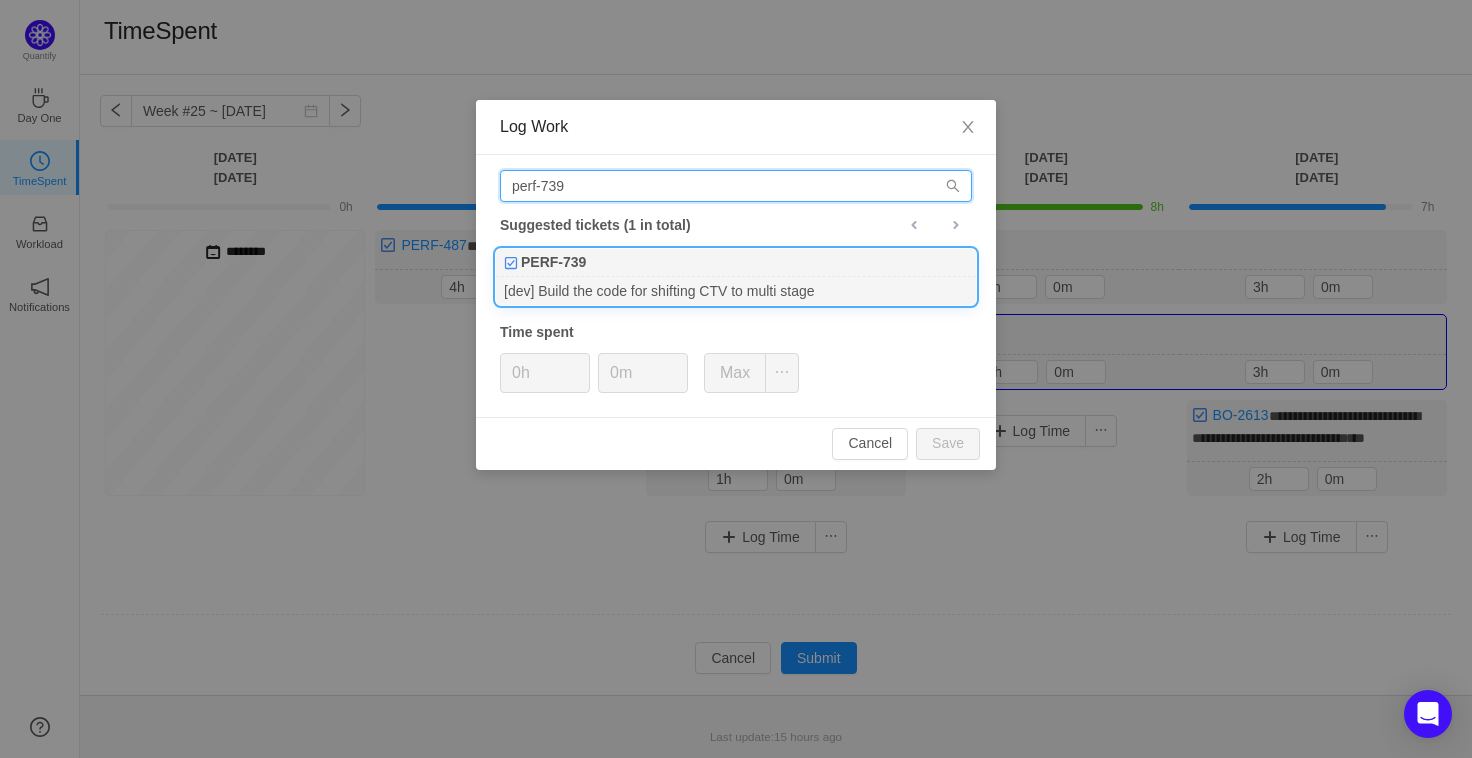 type on "perf-739" 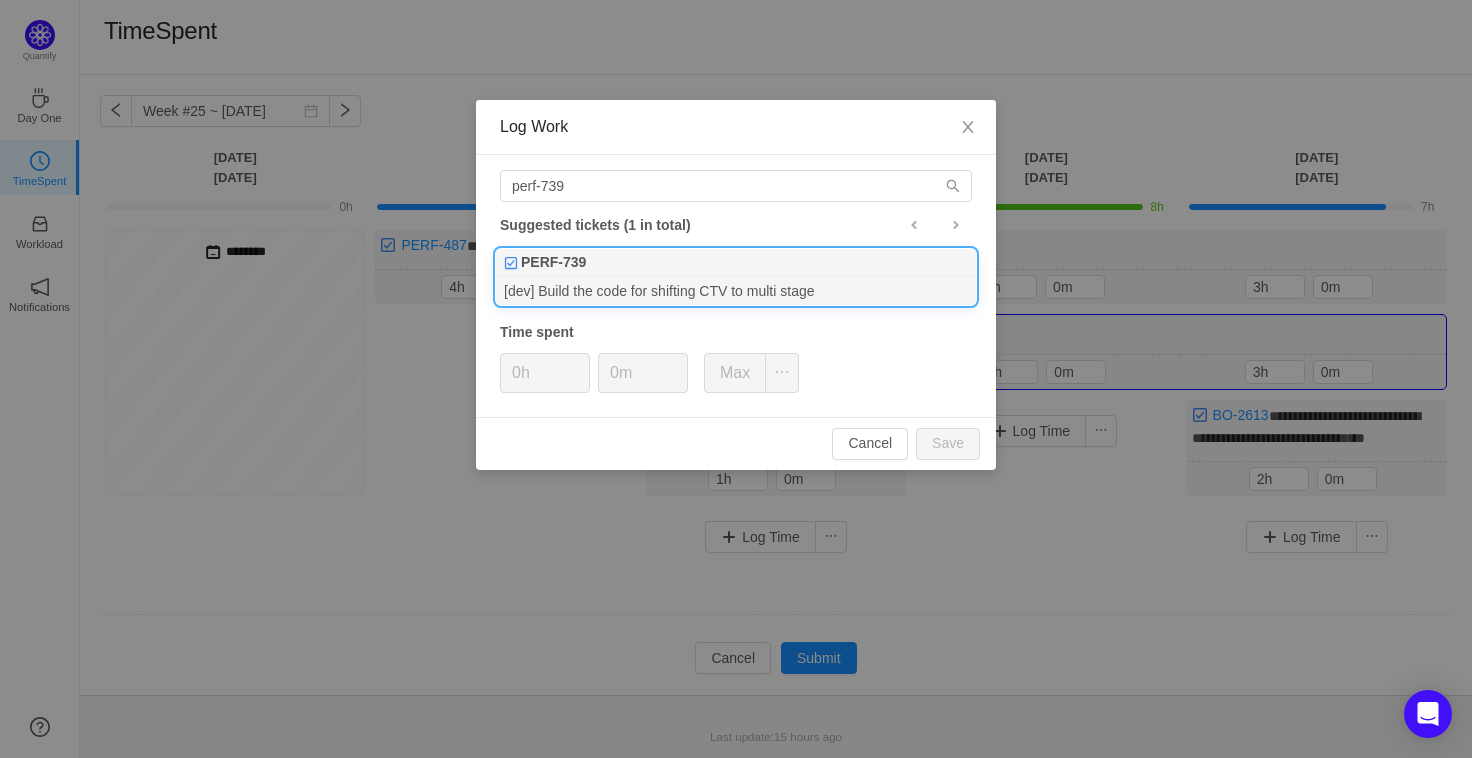 click on "[dev] Build the code for shifting CTV to multi stage" at bounding box center (736, 290) 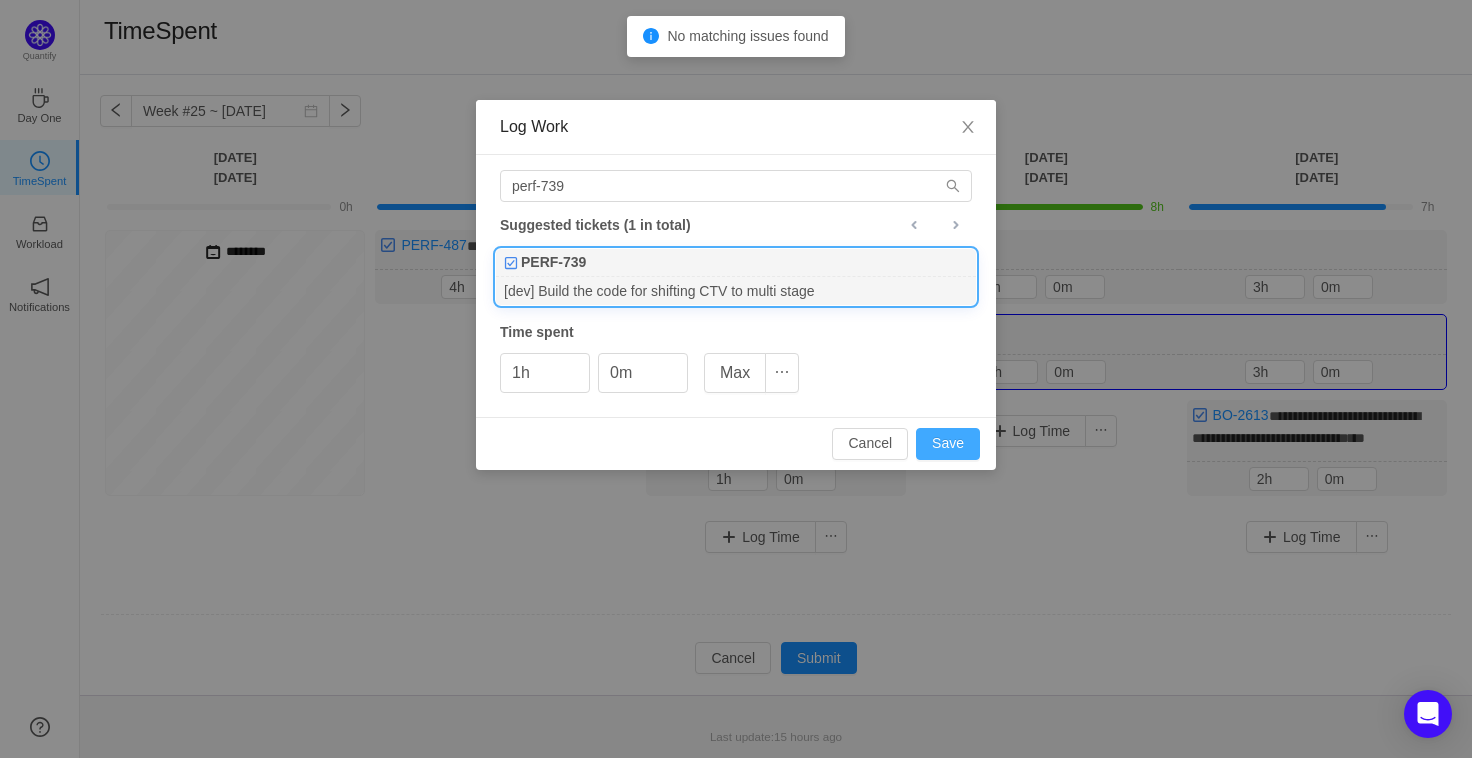 click on "Save" at bounding box center [948, 444] 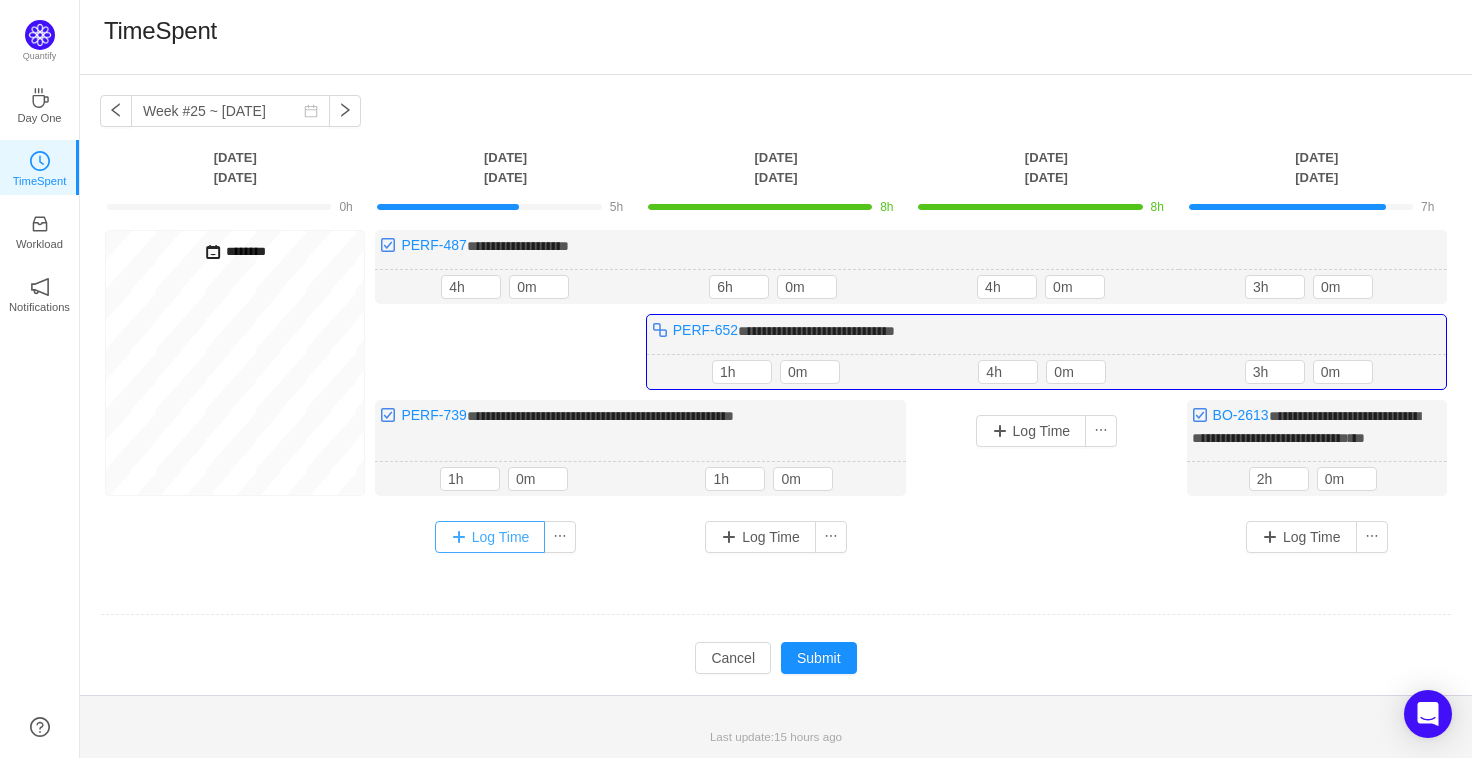 click on "Log Time" at bounding box center [490, 537] 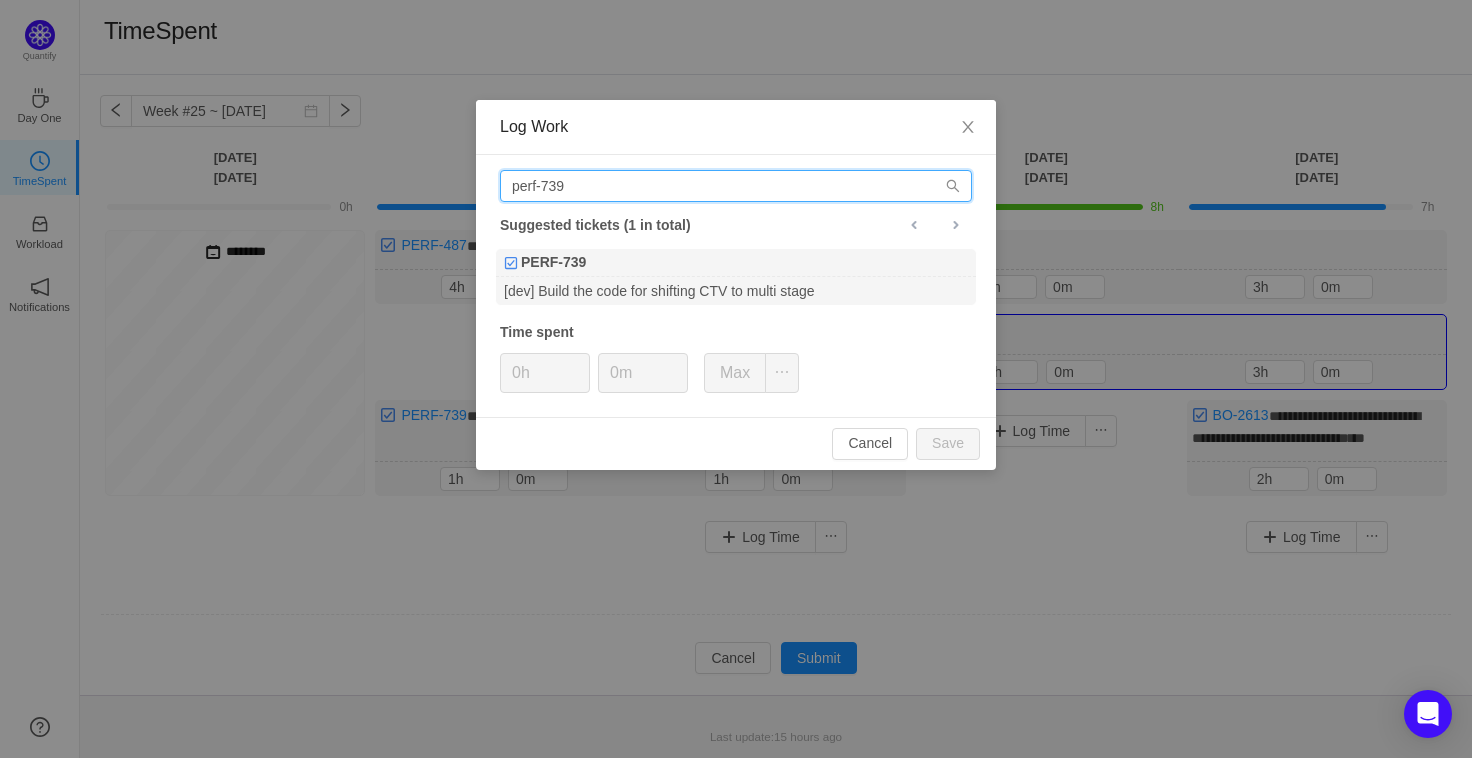 click on "perf-739" at bounding box center (736, 186) 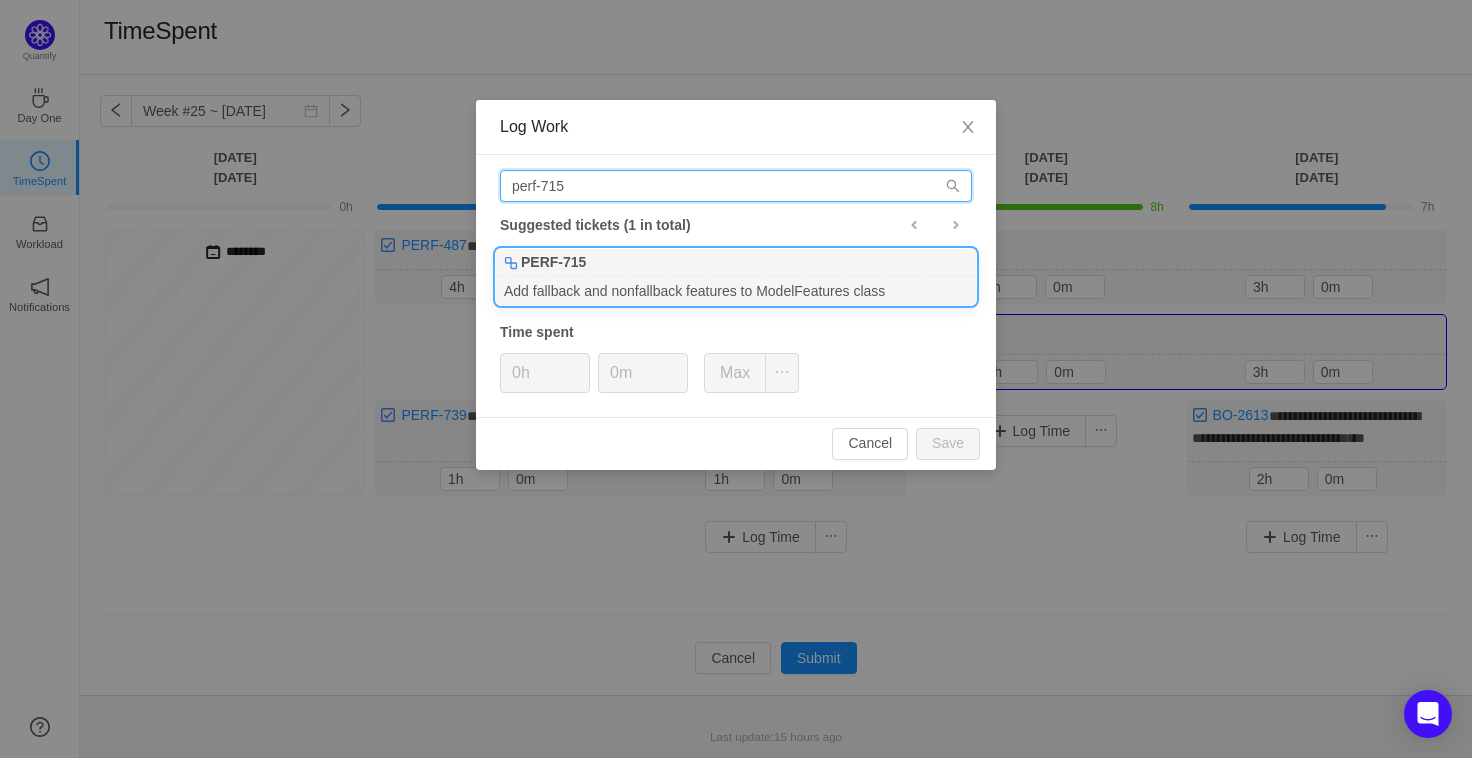 type on "perf-715" 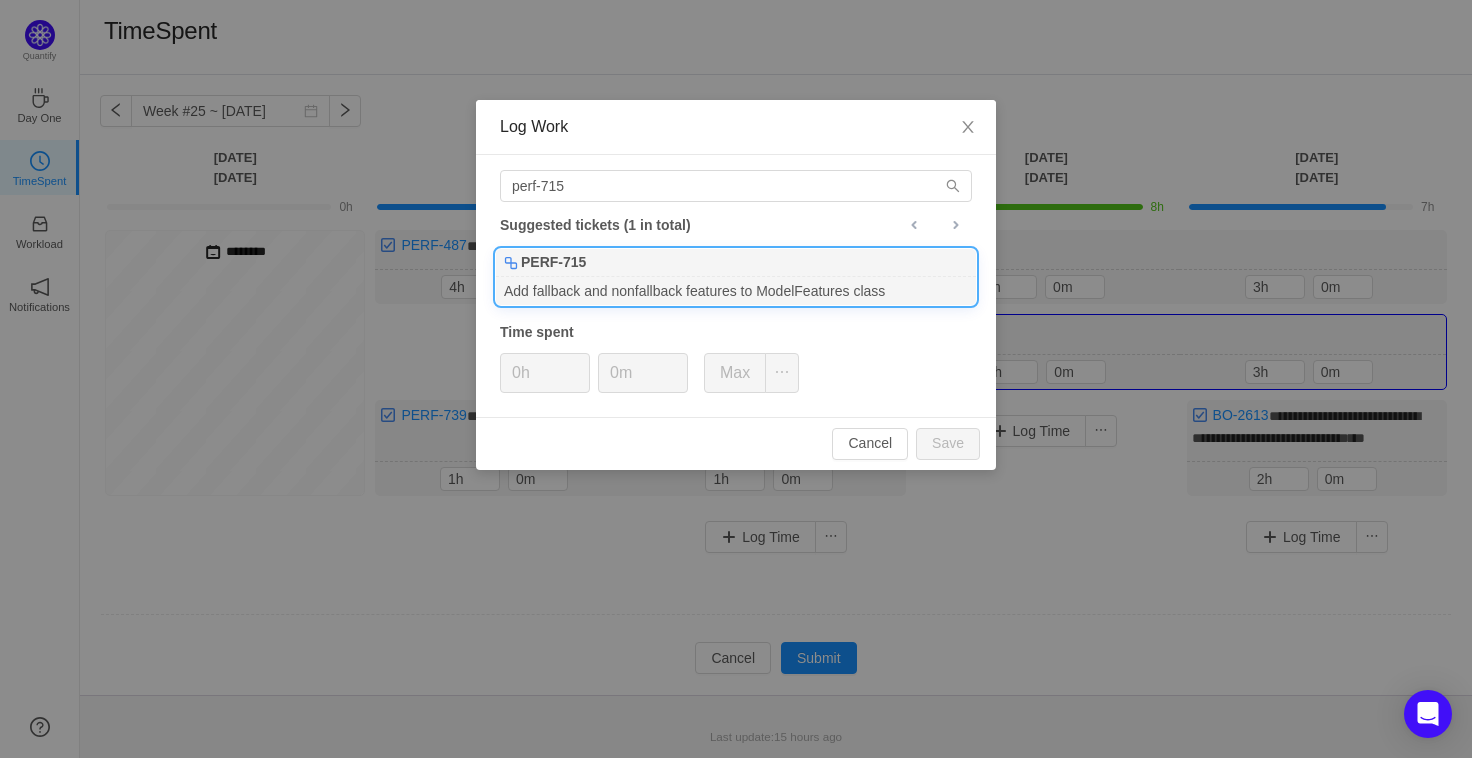 click on "Add fallback and nonfallback features to ModelFeatures class" at bounding box center [736, 290] 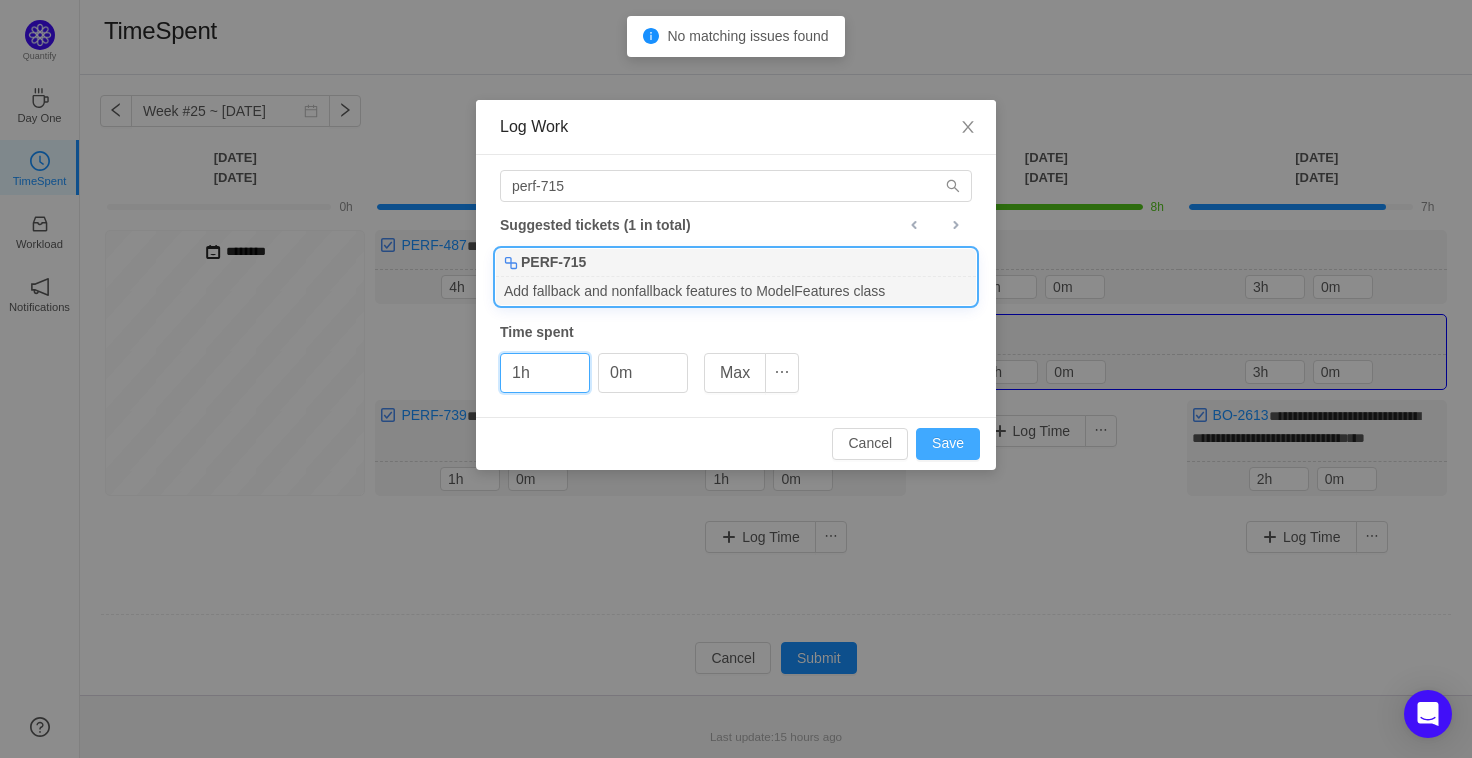 click on "Save" at bounding box center (948, 444) 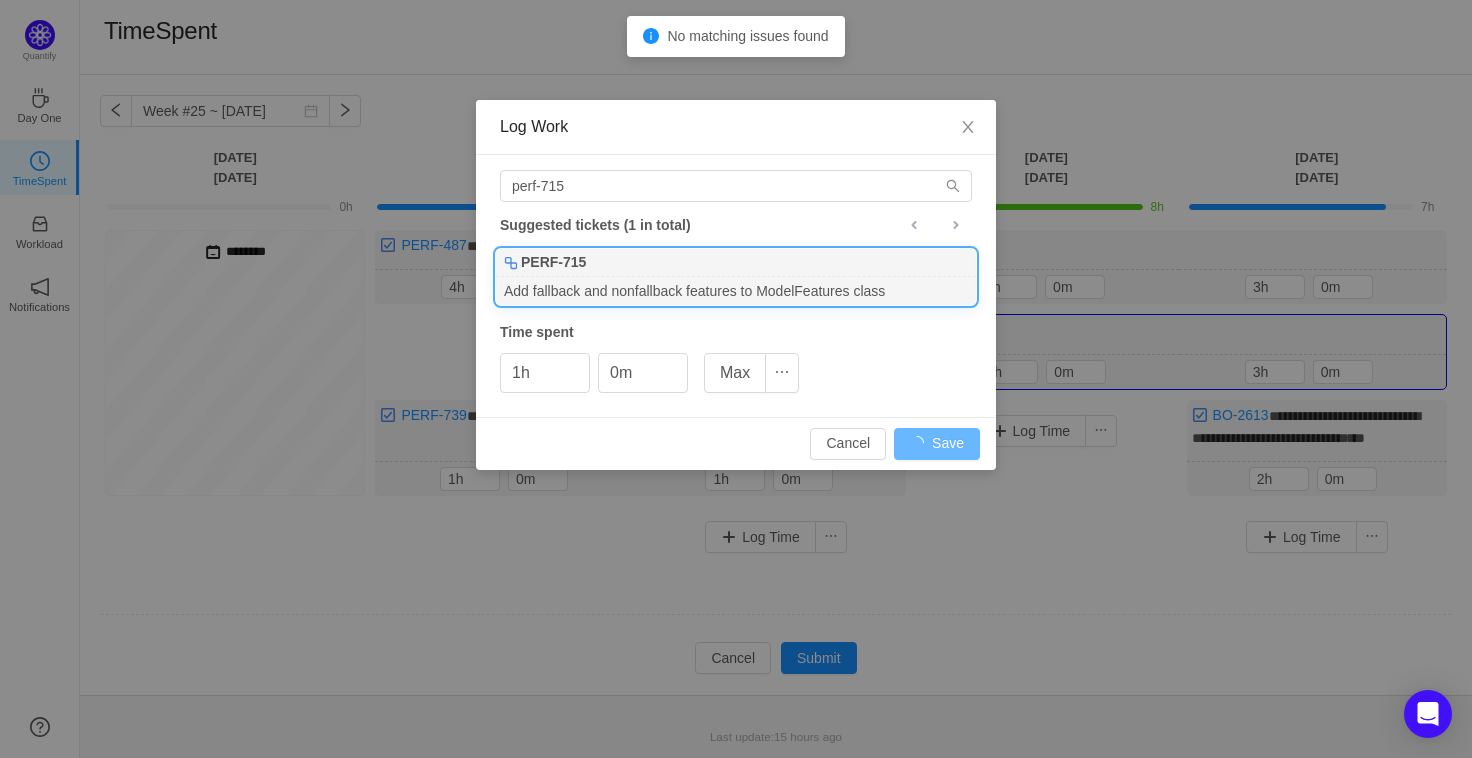 type on "0h" 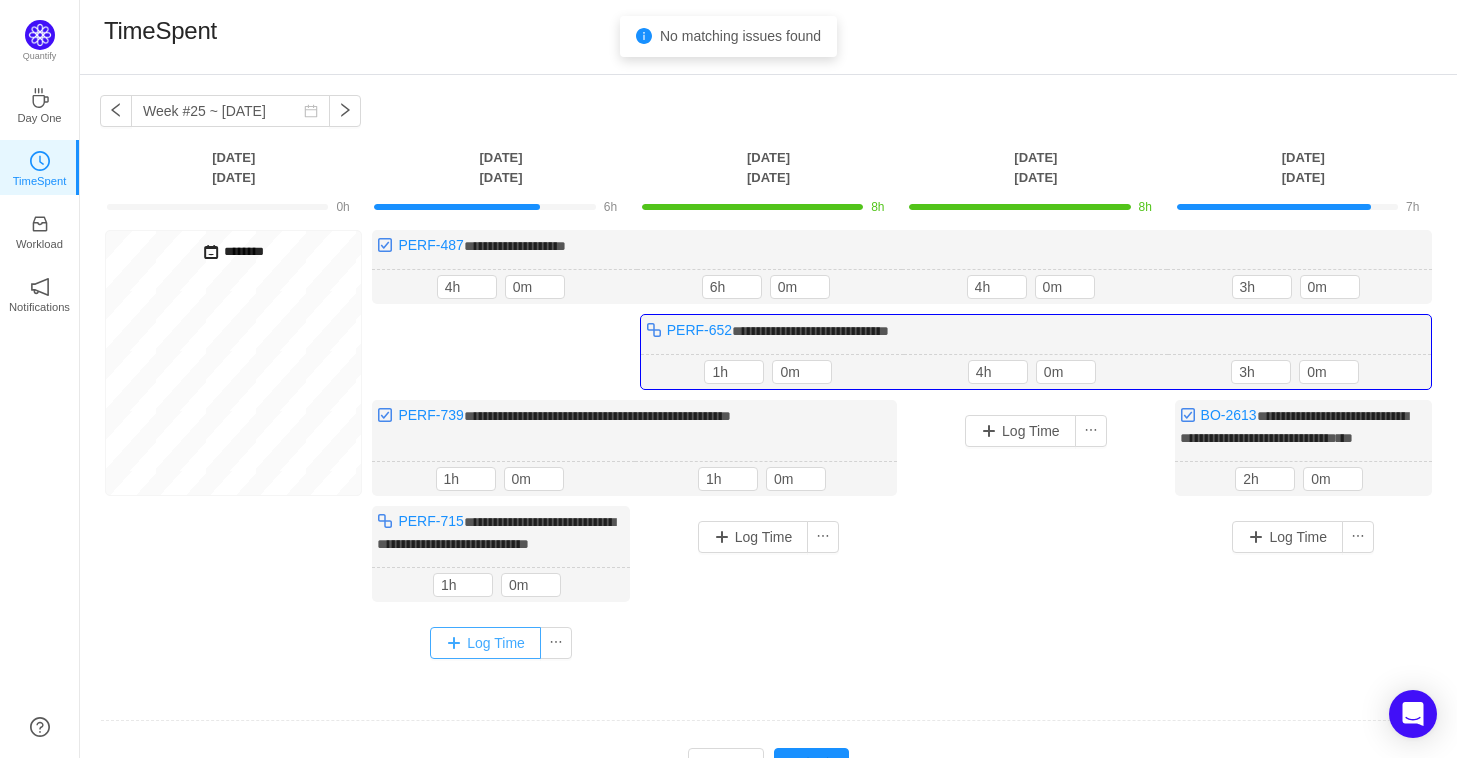 click on "Log Time" at bounding box center [485, 643] 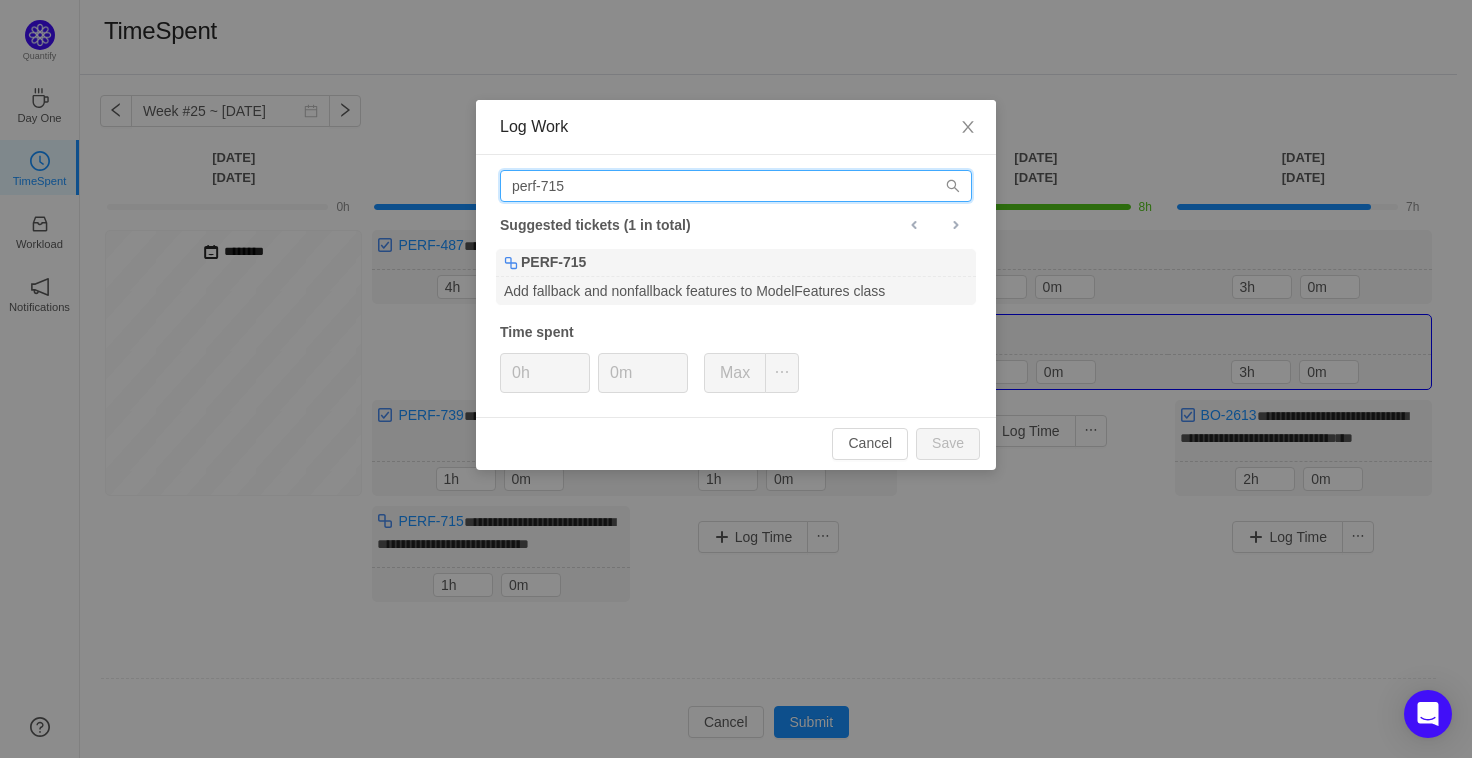 click on "perf-715" at bounding box center (736, 186) 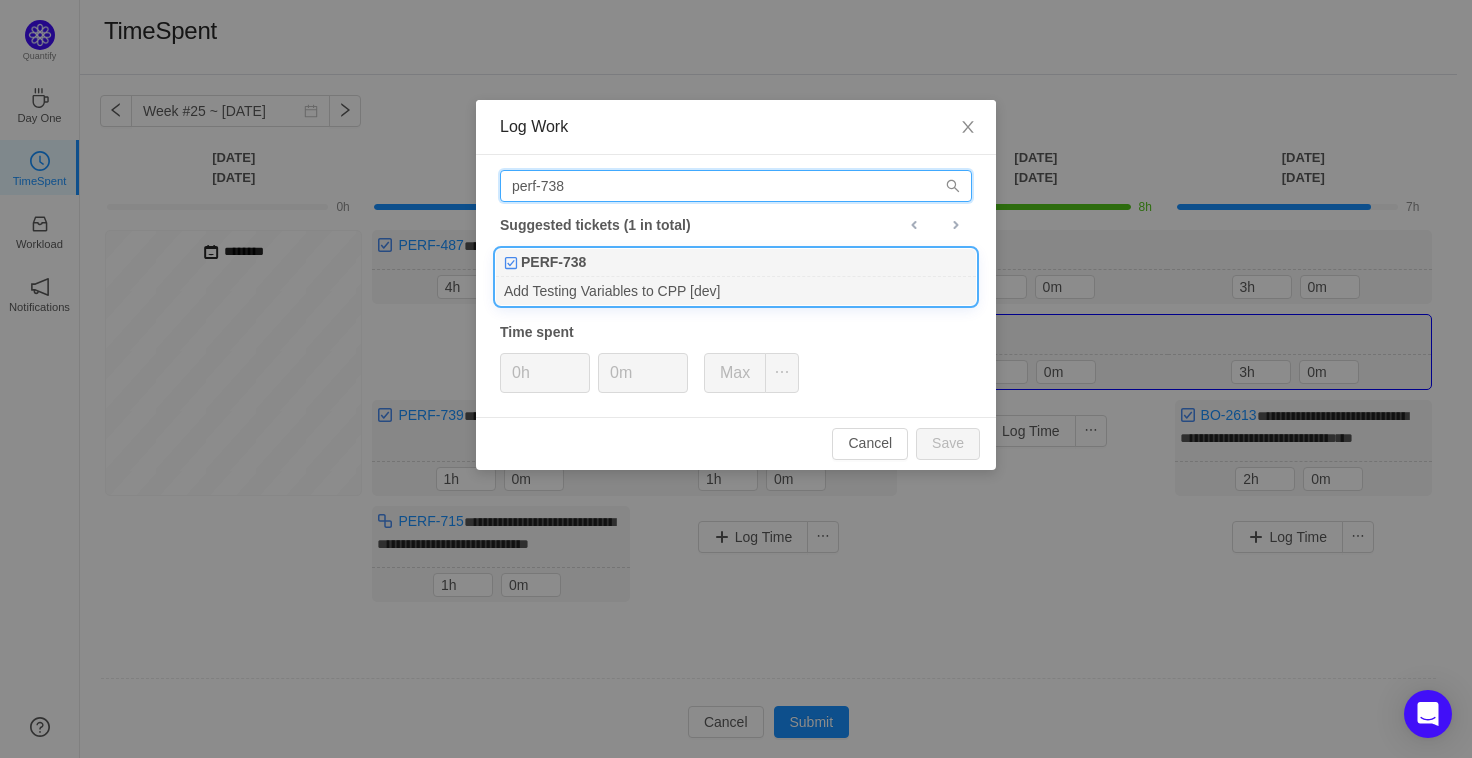 type on "perf-738" 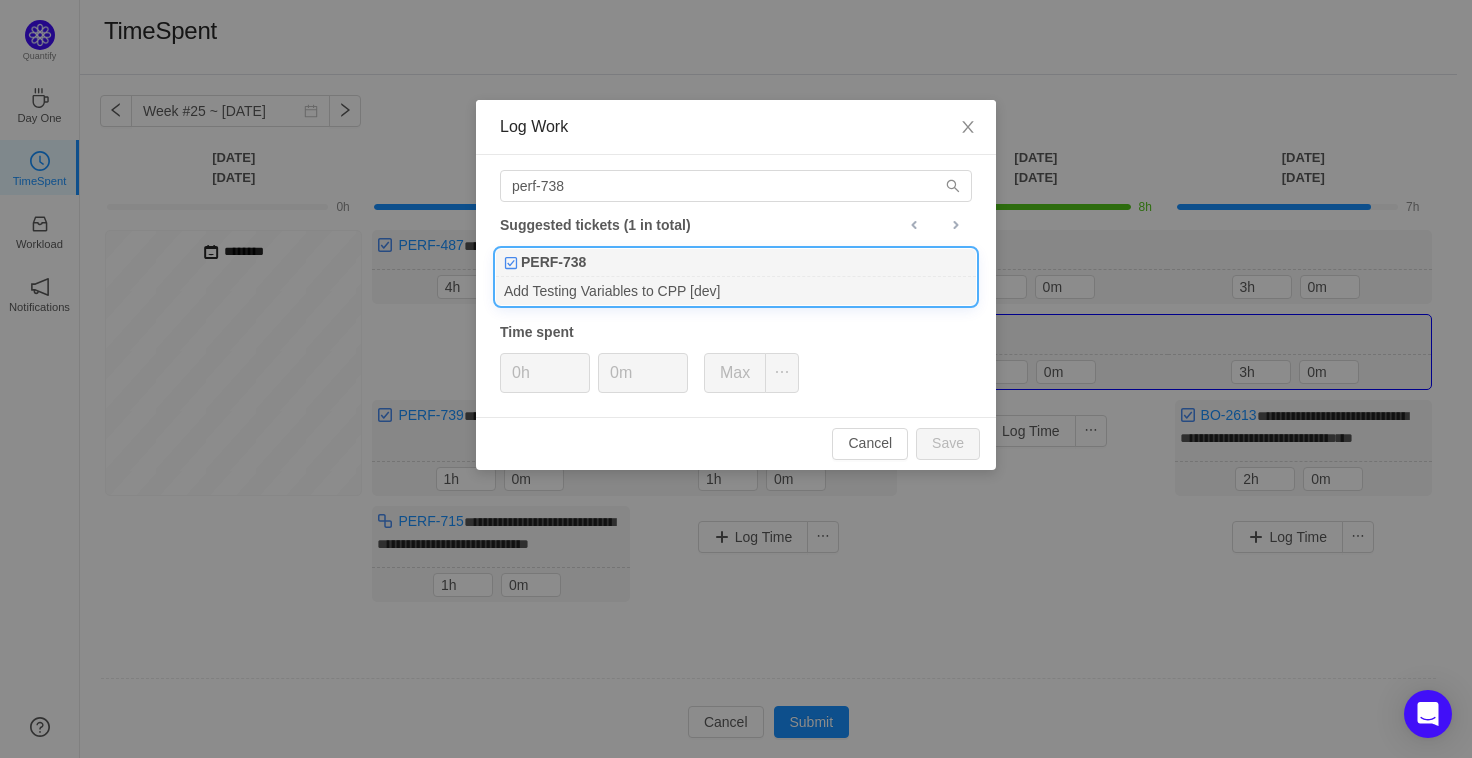 click on "PERF-738" at bounding box center [736, 263] 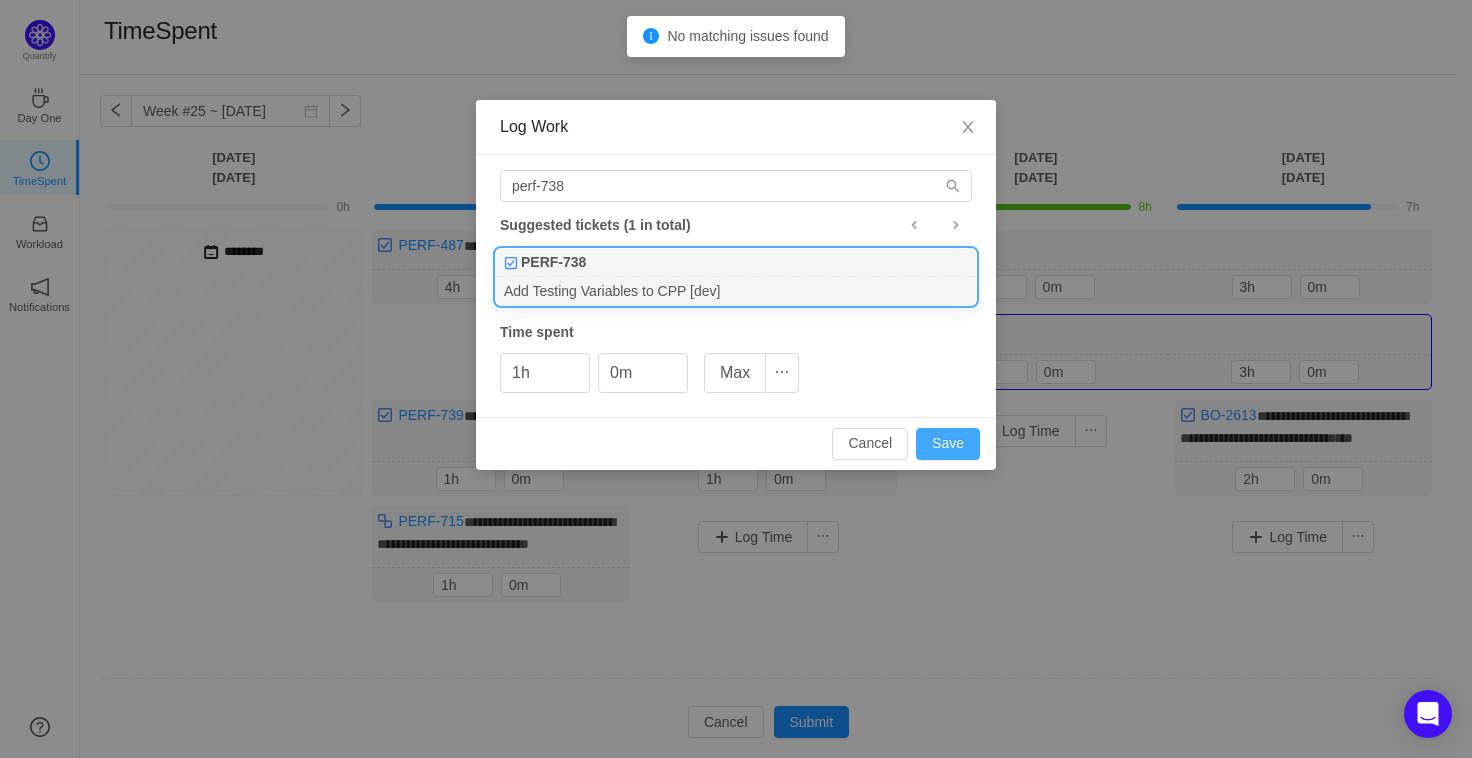 click on "Save" at bounding box center (948, 444) 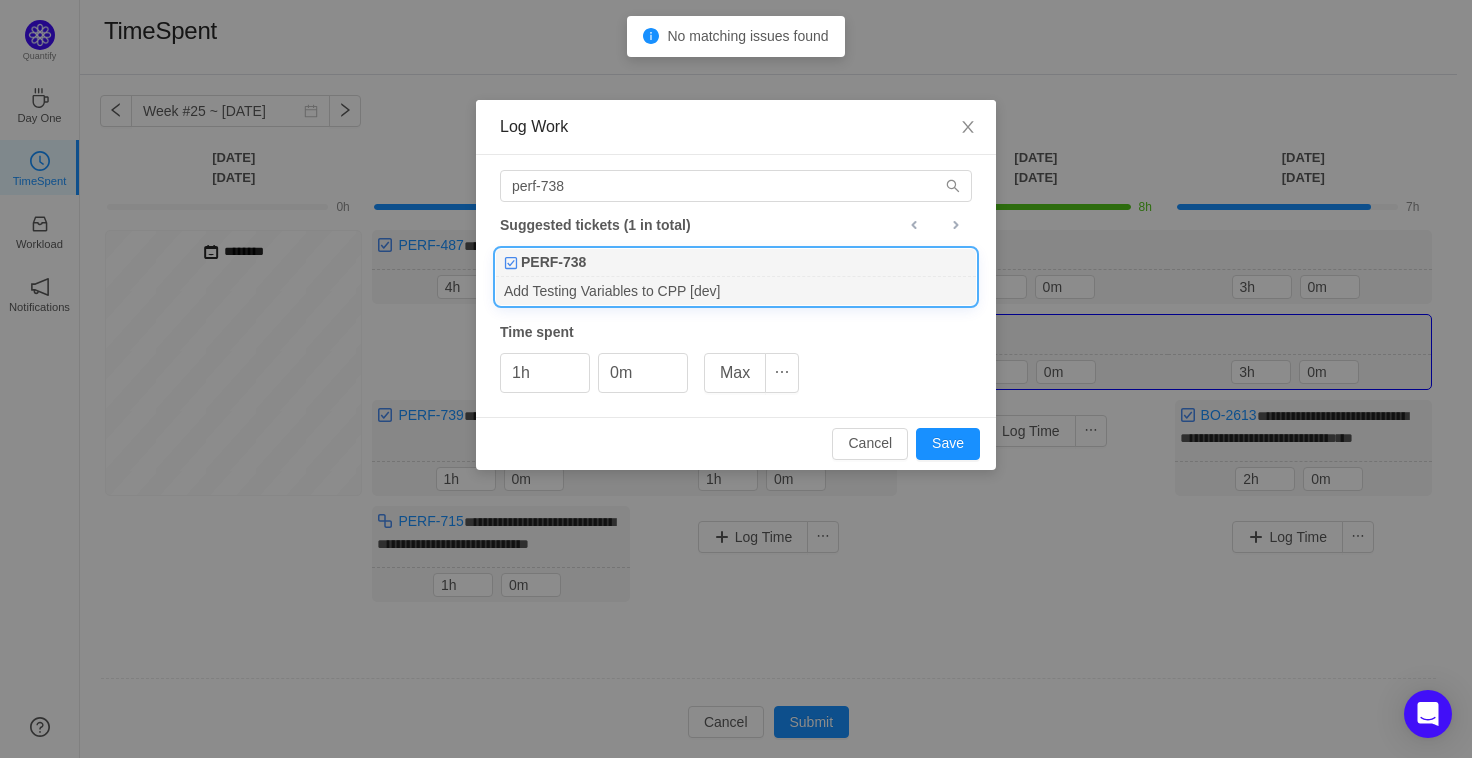 type on "0h" 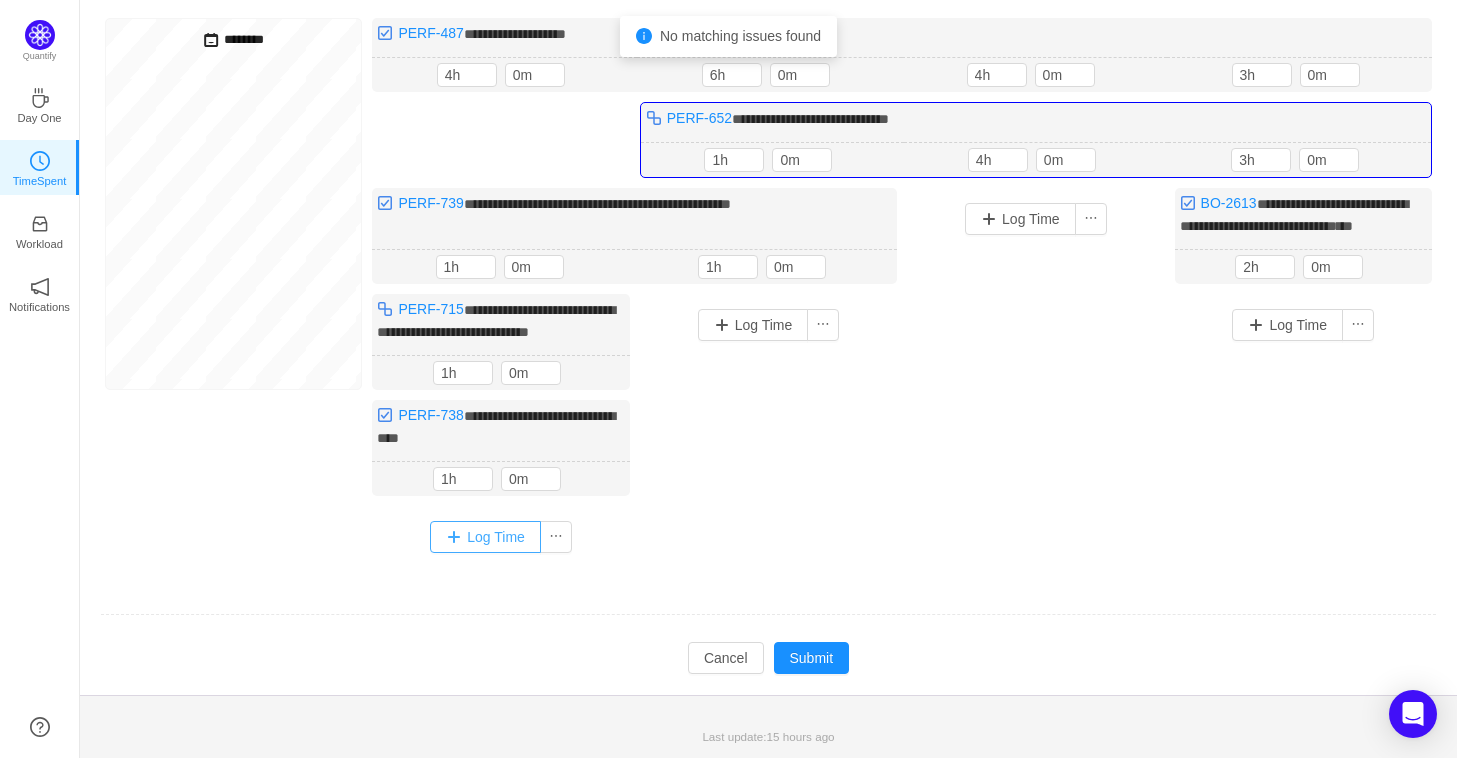 click on "Log Time" at bounding box center (485, 537) 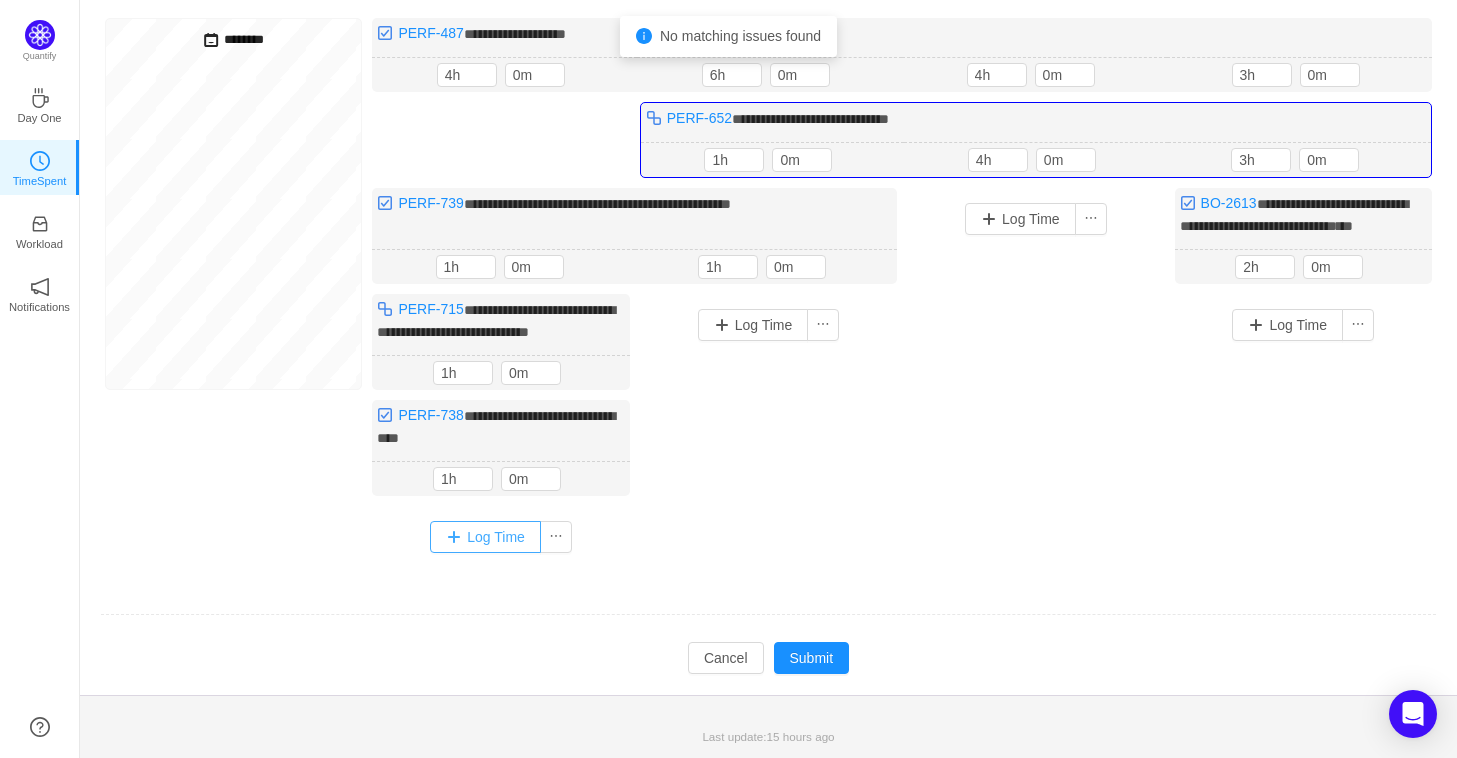 scroll, scrollTop: 192, scrollLeft: 0, axis: vertical 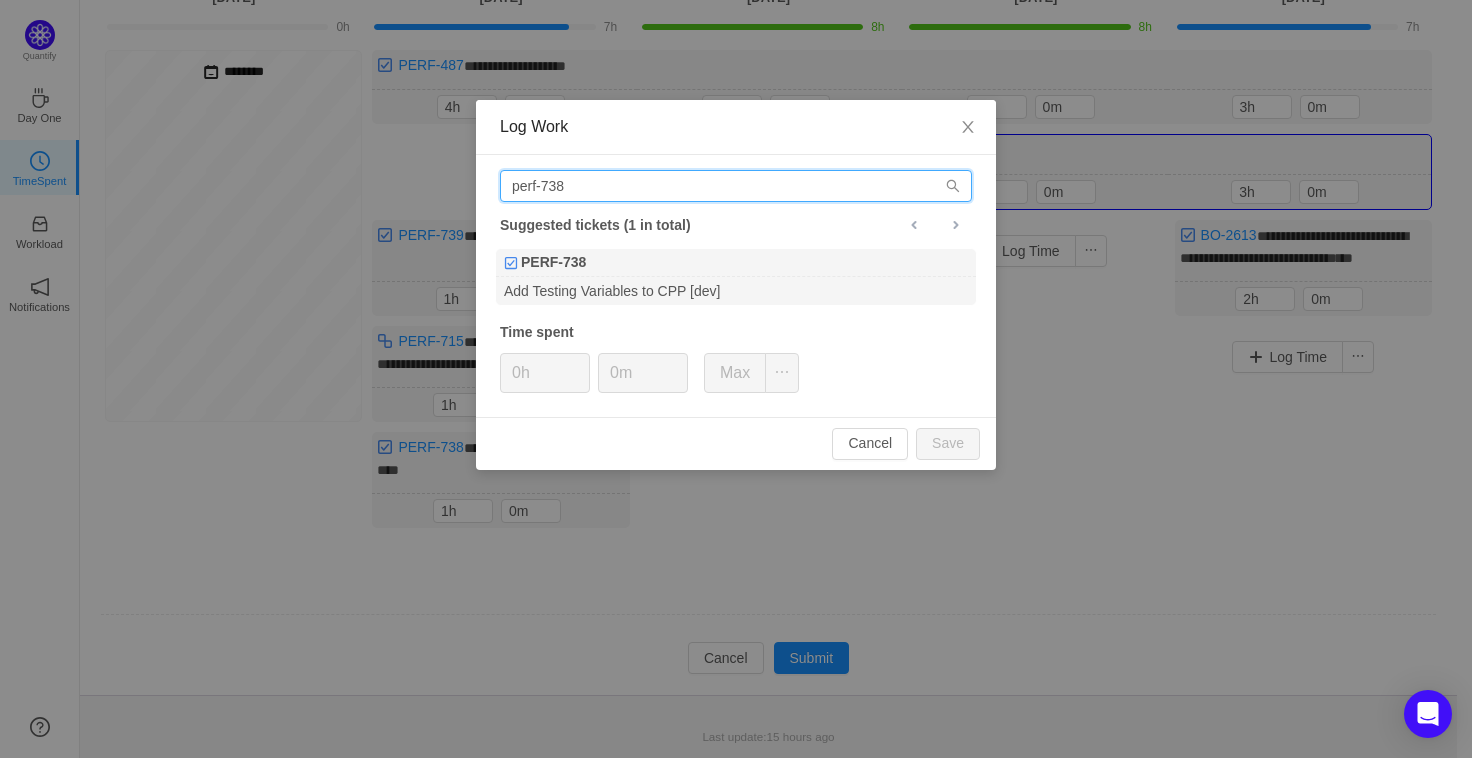 click on "perf-738" at bounding box center (736, 186) 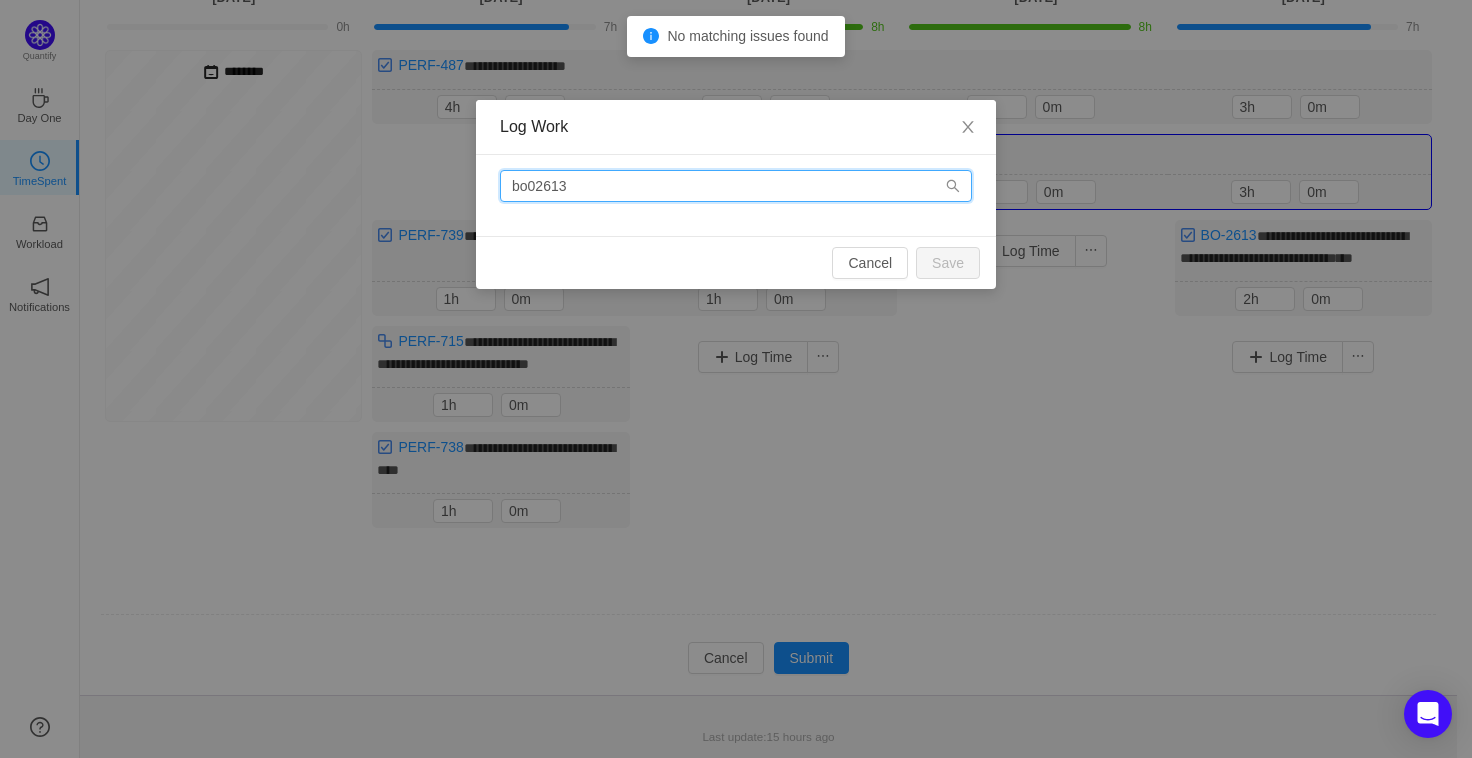 click on "bo02613" at bounding box center [736, 186] 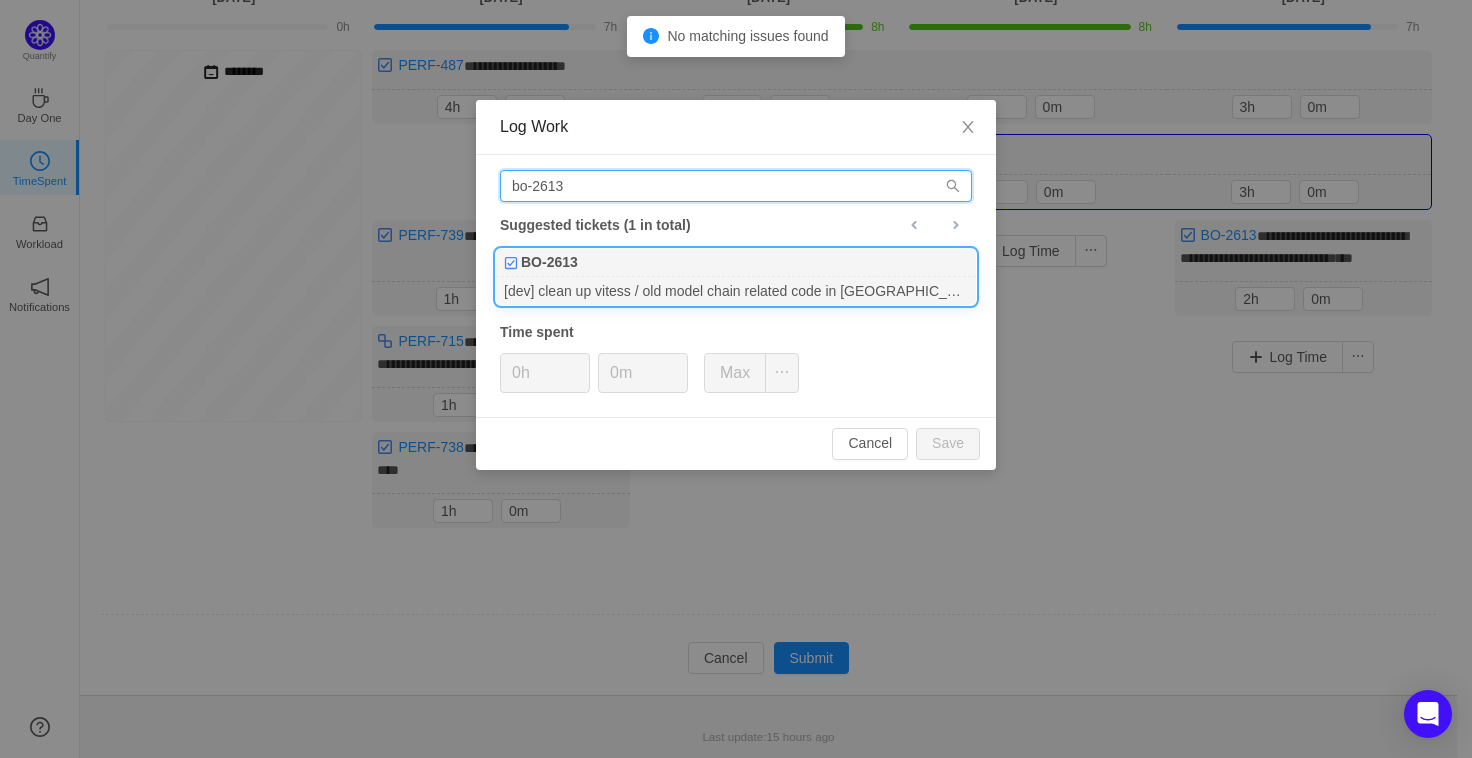 type on "bo-2613" 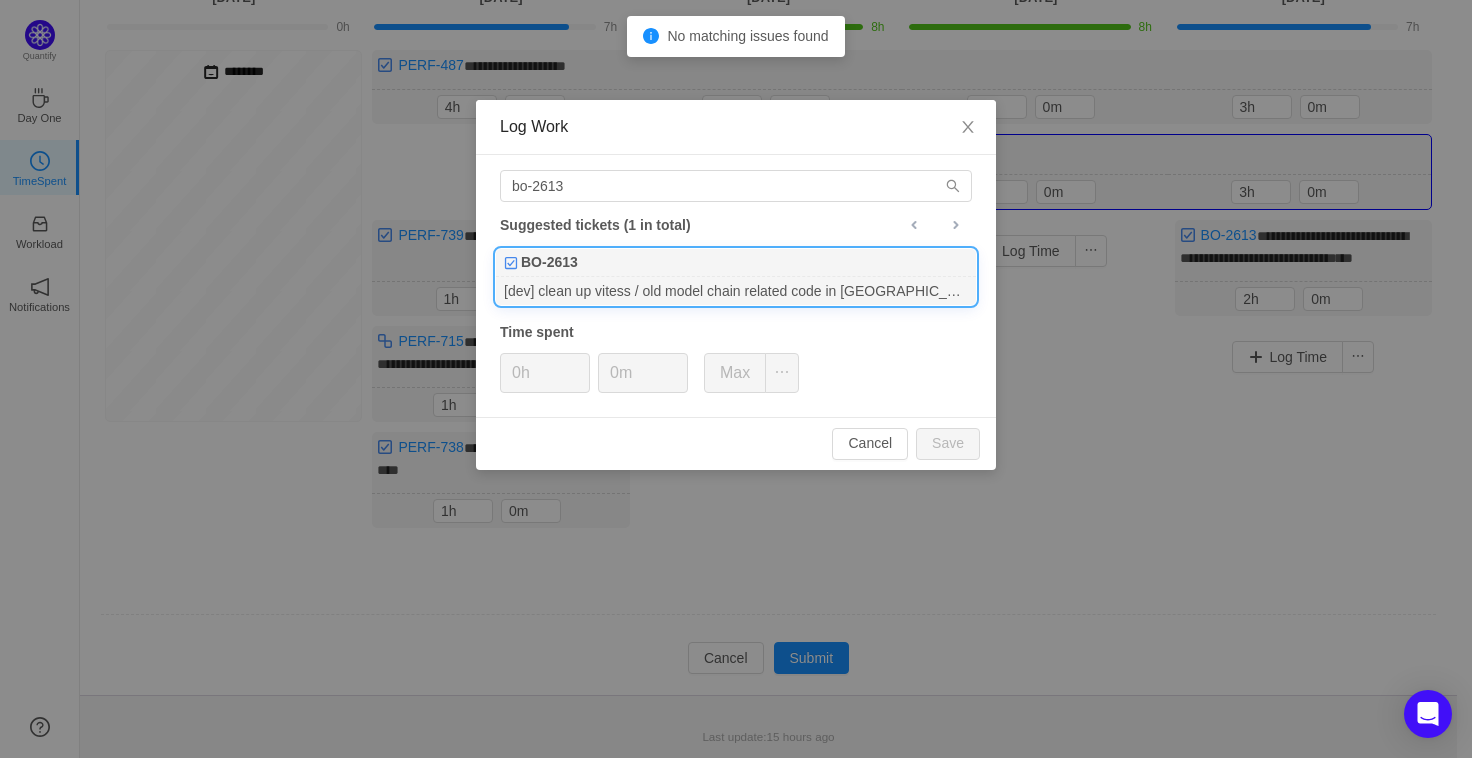click on "BO-2613" at bounding box center (736, 263) 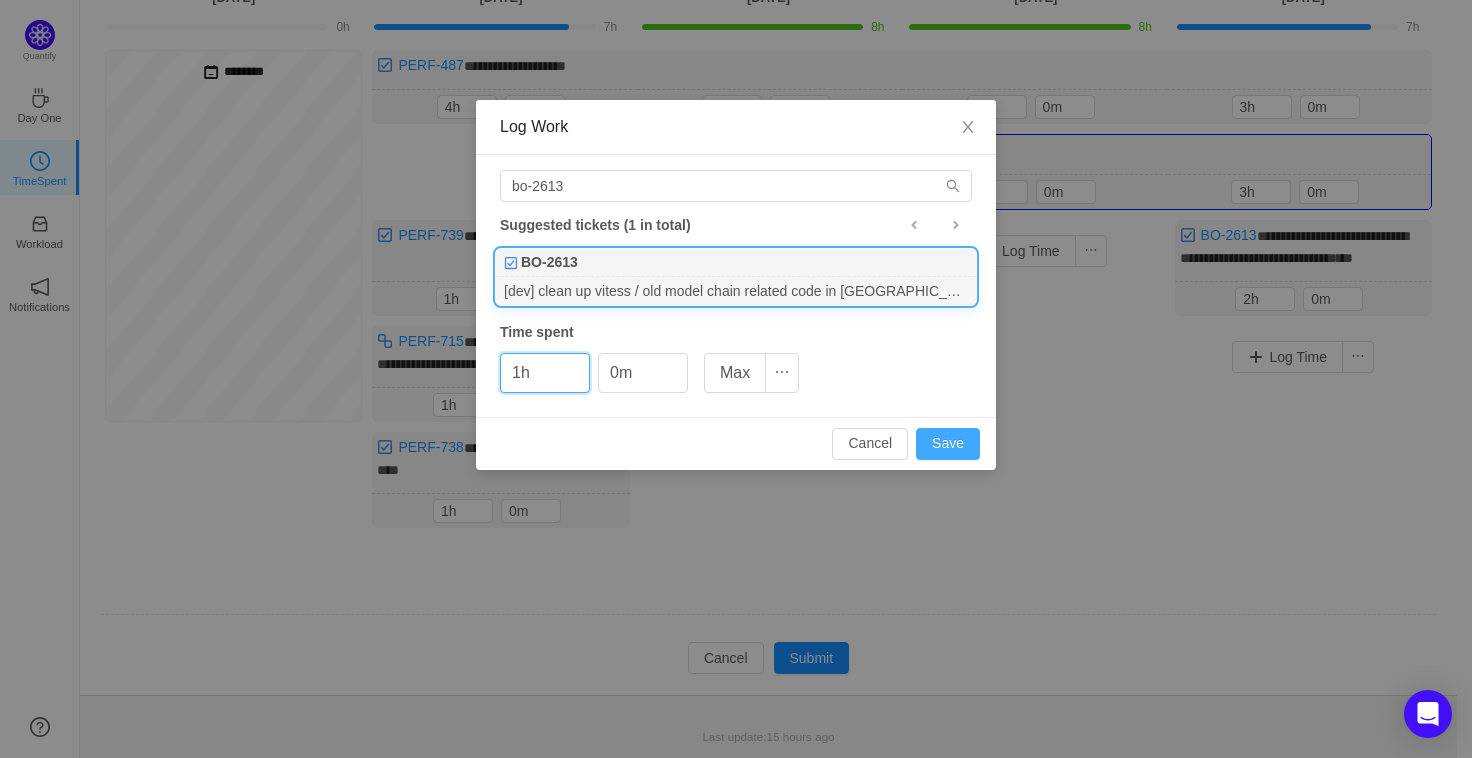 click on "Save" at bounding box center [948, 444] 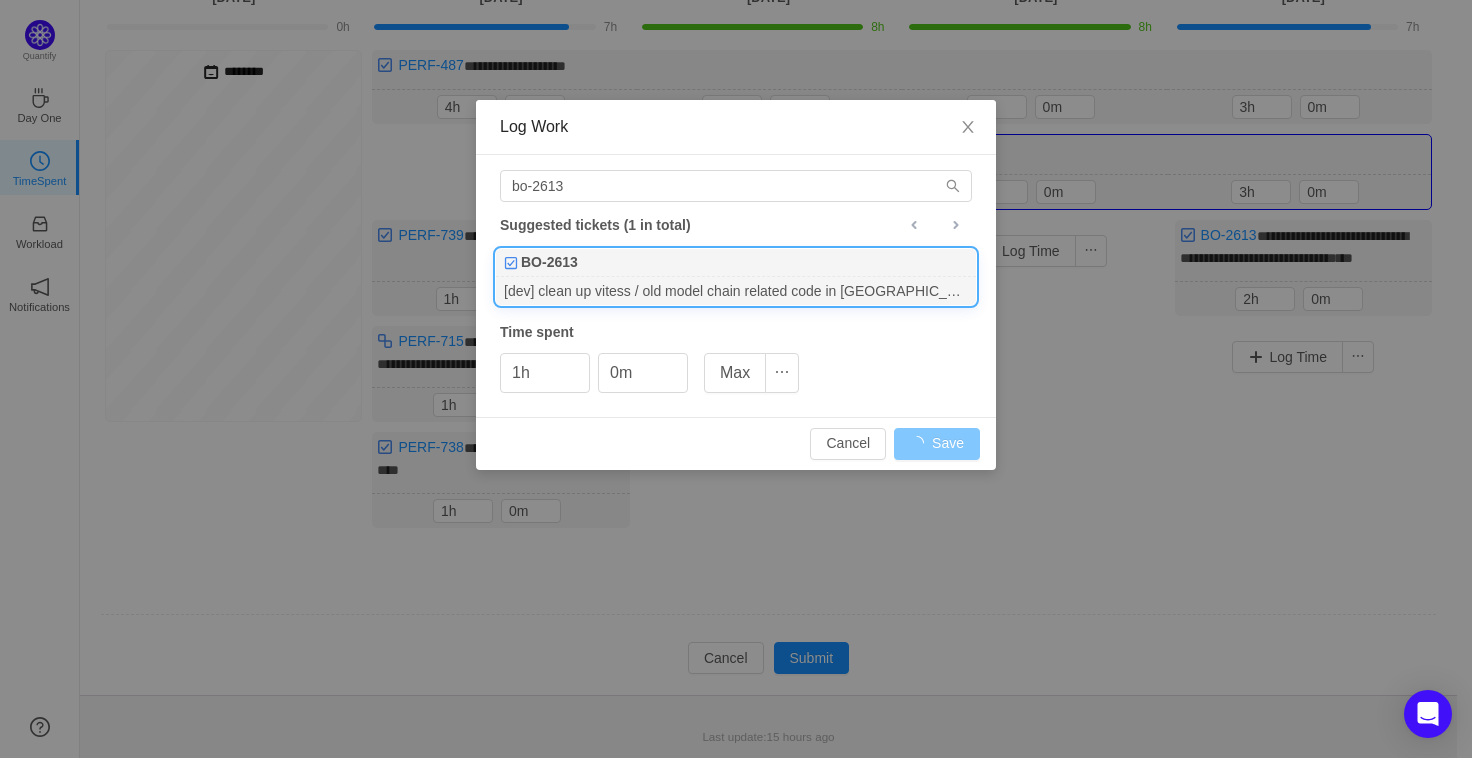 type on "0h" 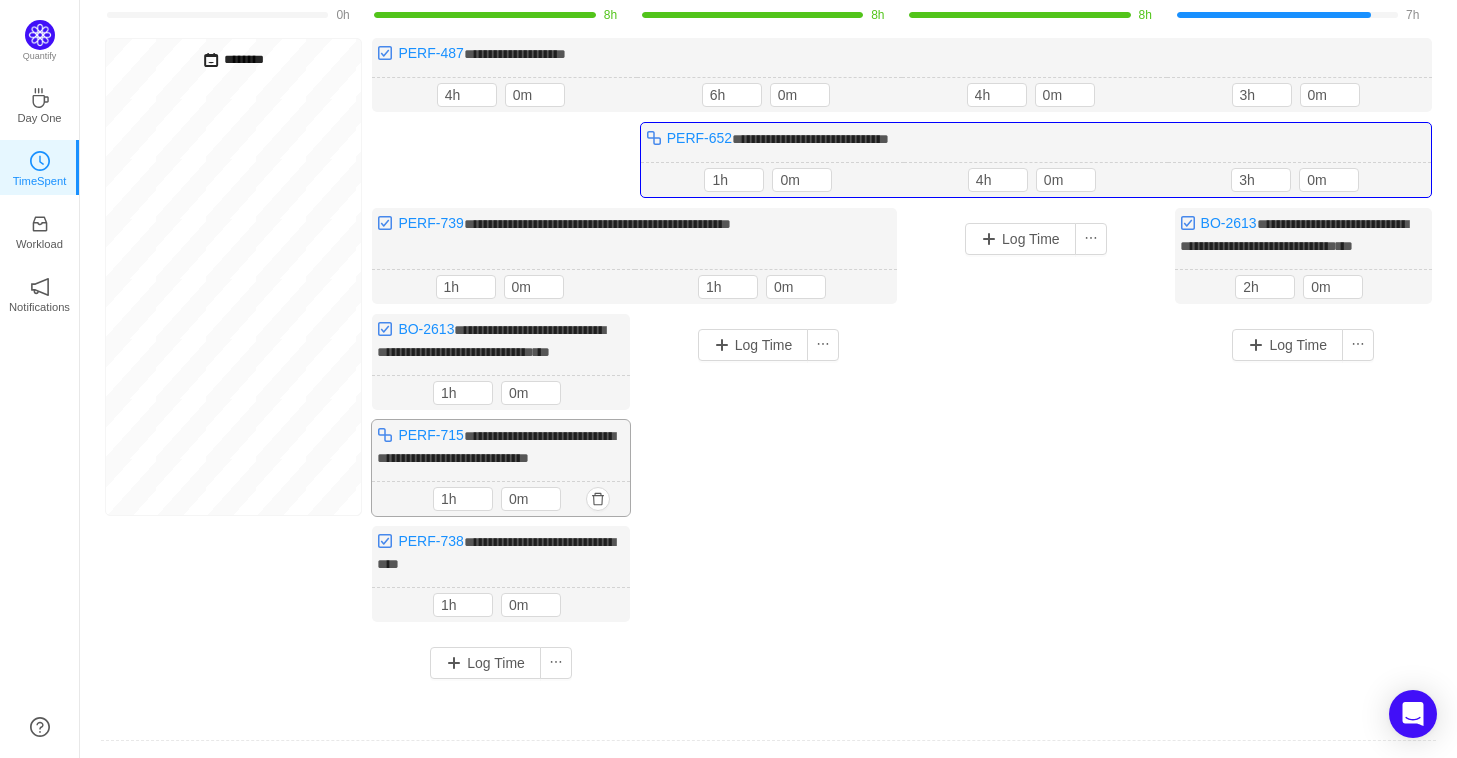 scroll, scrollTop: 0, scrollLeft: 0, axis: both 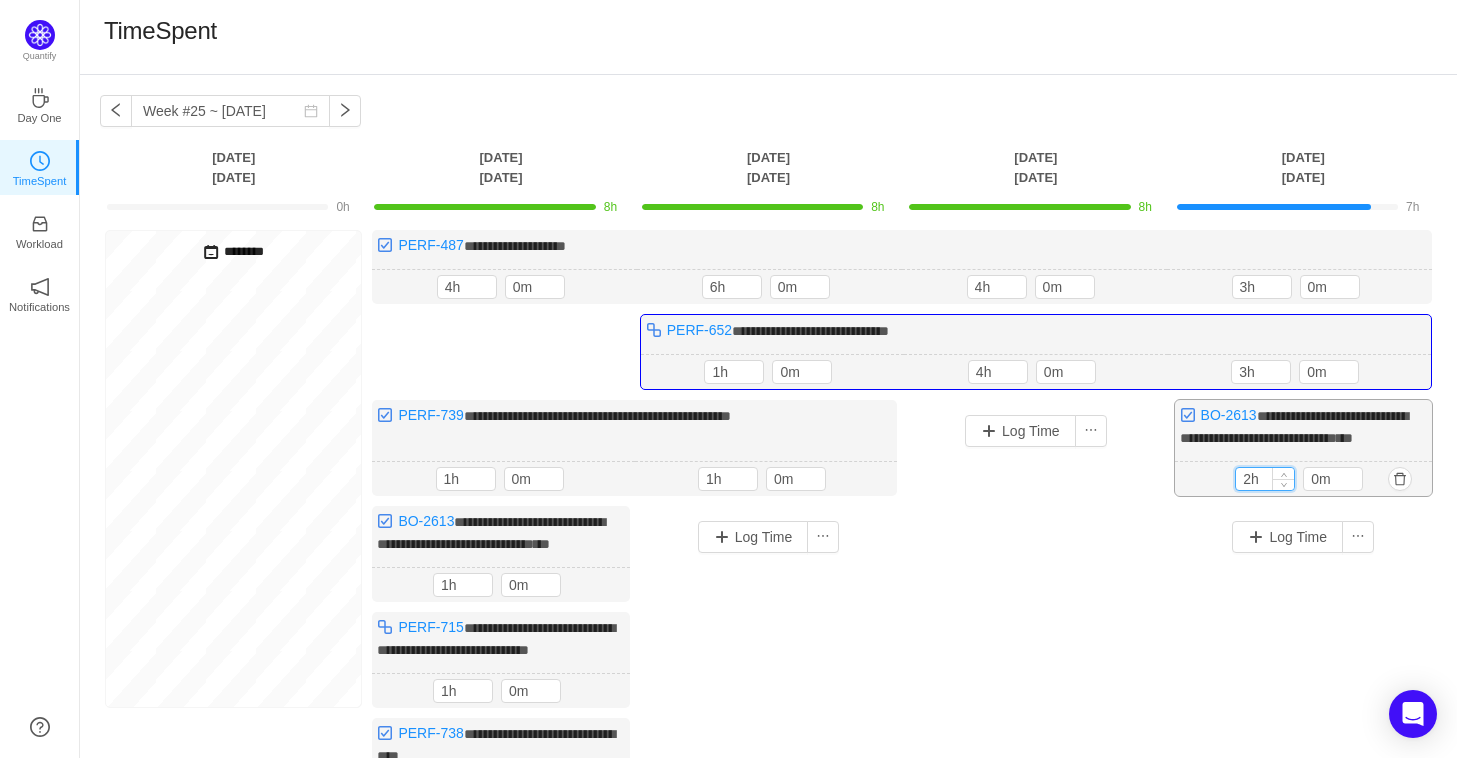 click on "2h" at bounding box center (1265, 479) 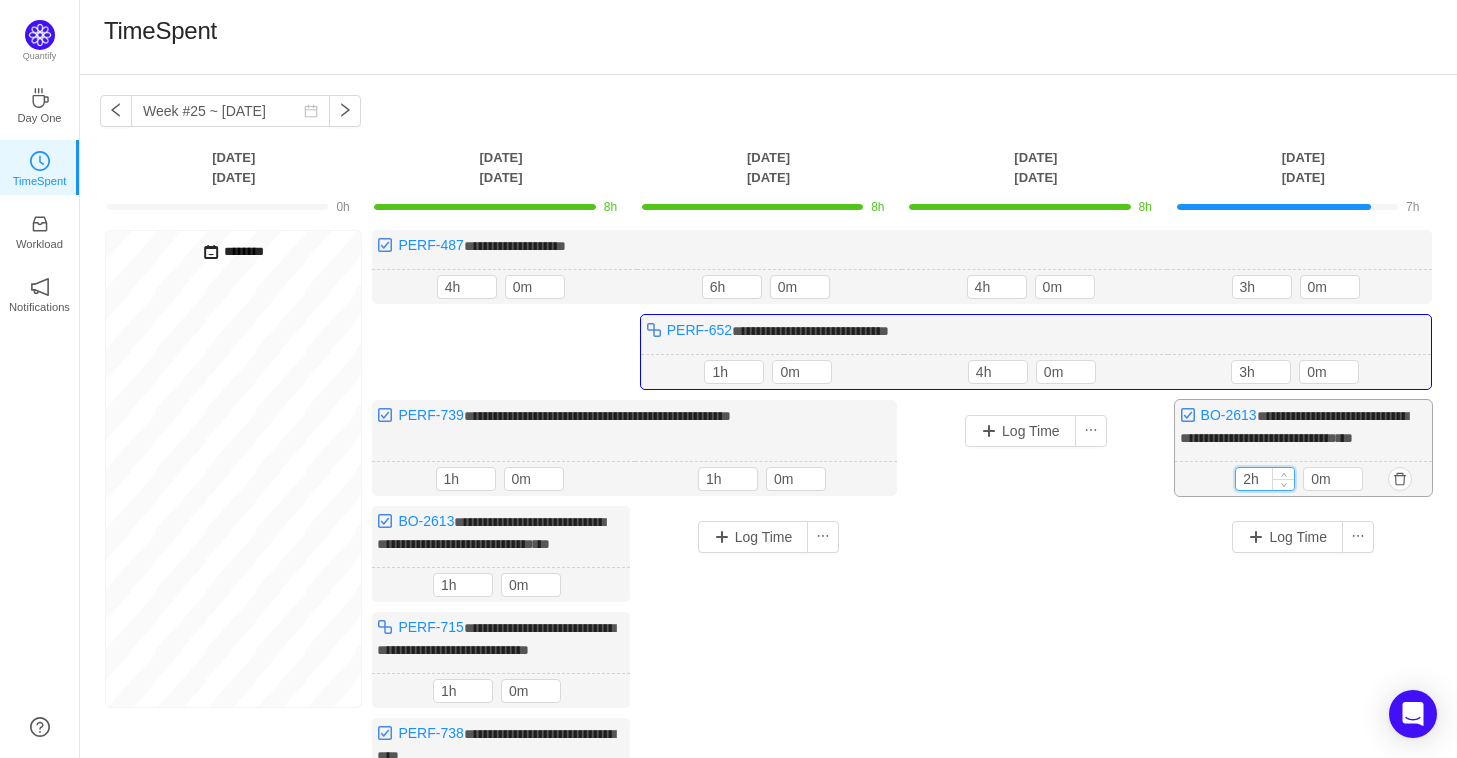click on "2h" at bounding box center [1265, 479] 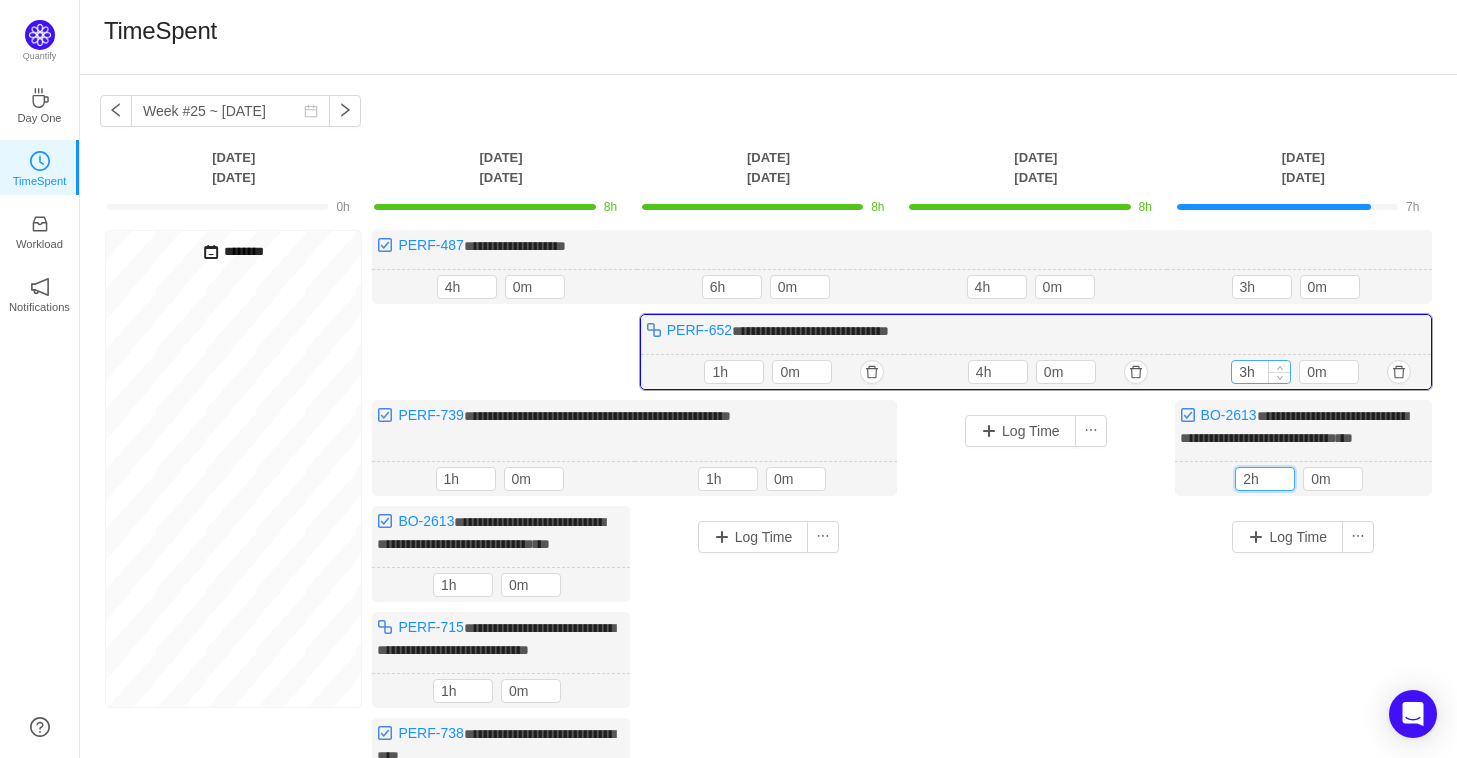 click on "3h" at bounding box center [1261, 372] 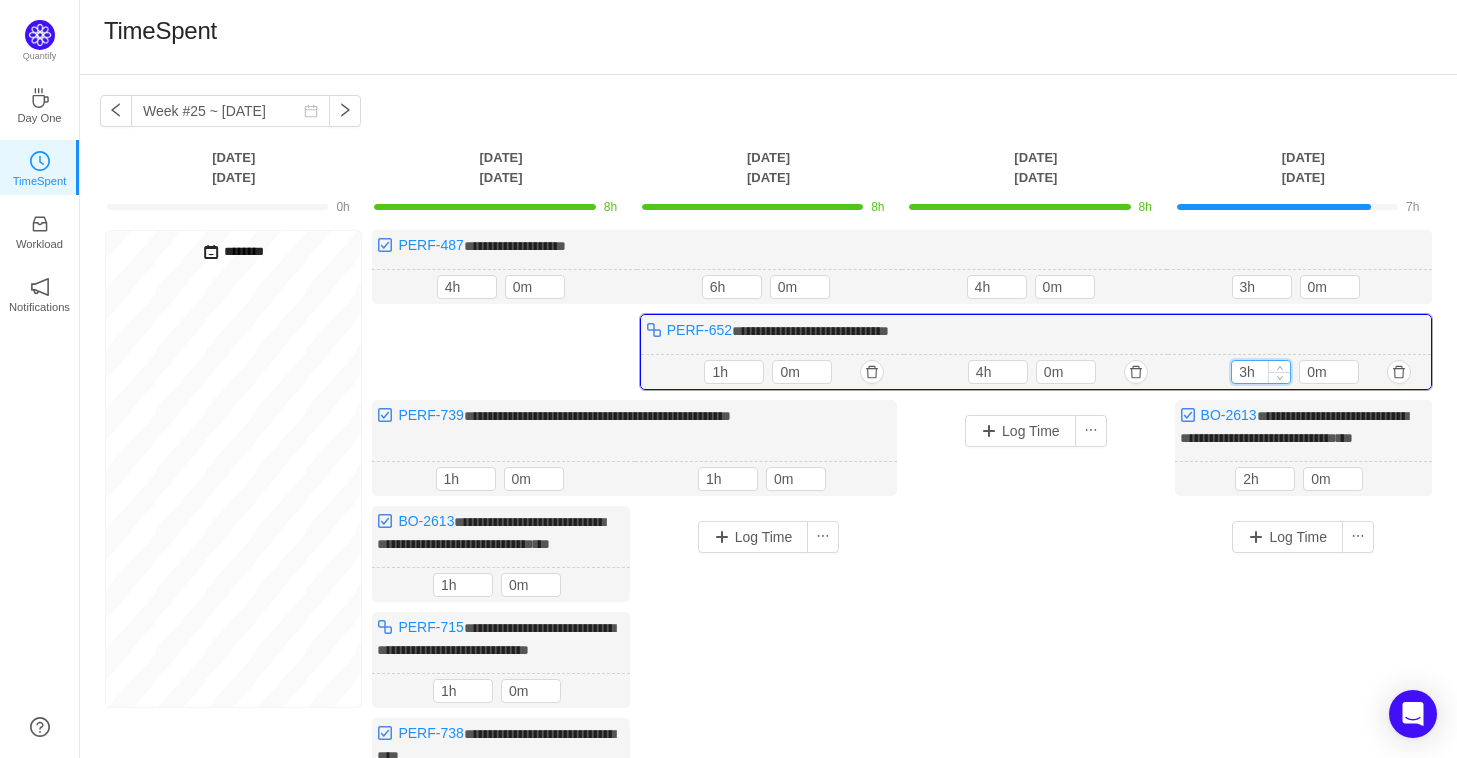 click on "3h" at bounding box center [1261, 372] 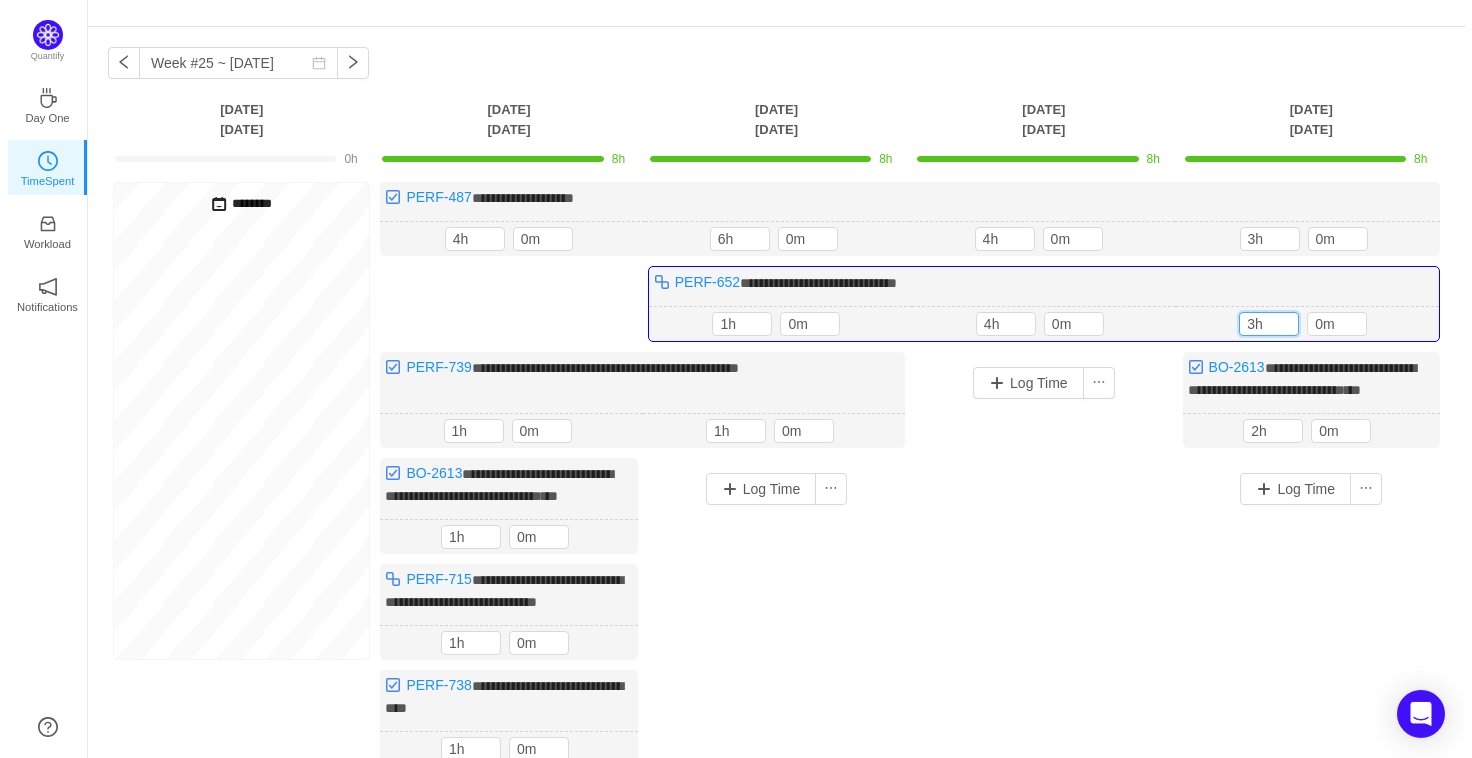 scroll, scrollTop: 328, scrollLeft: 0, axis: vertical 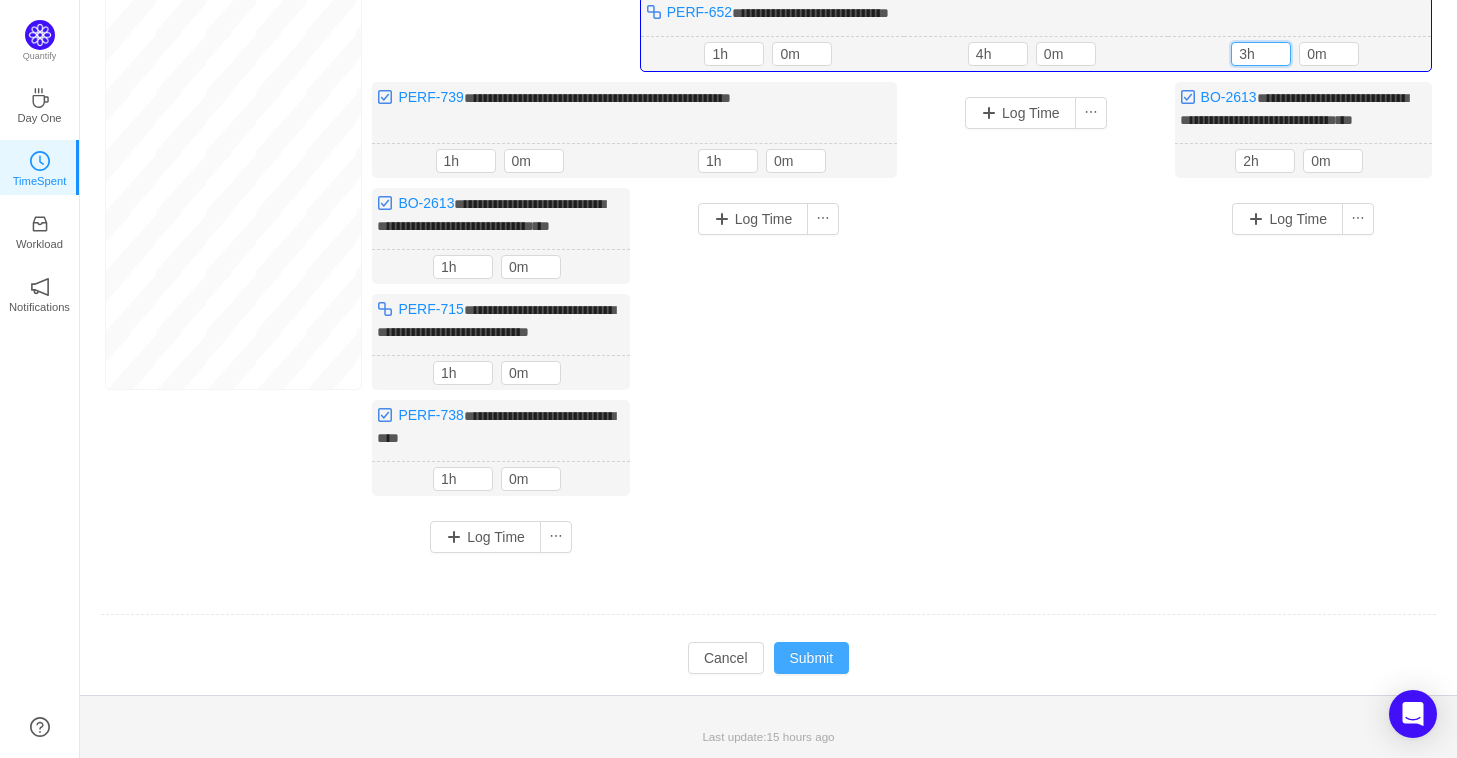 click on "Submit" at bounding box center (812, 658) 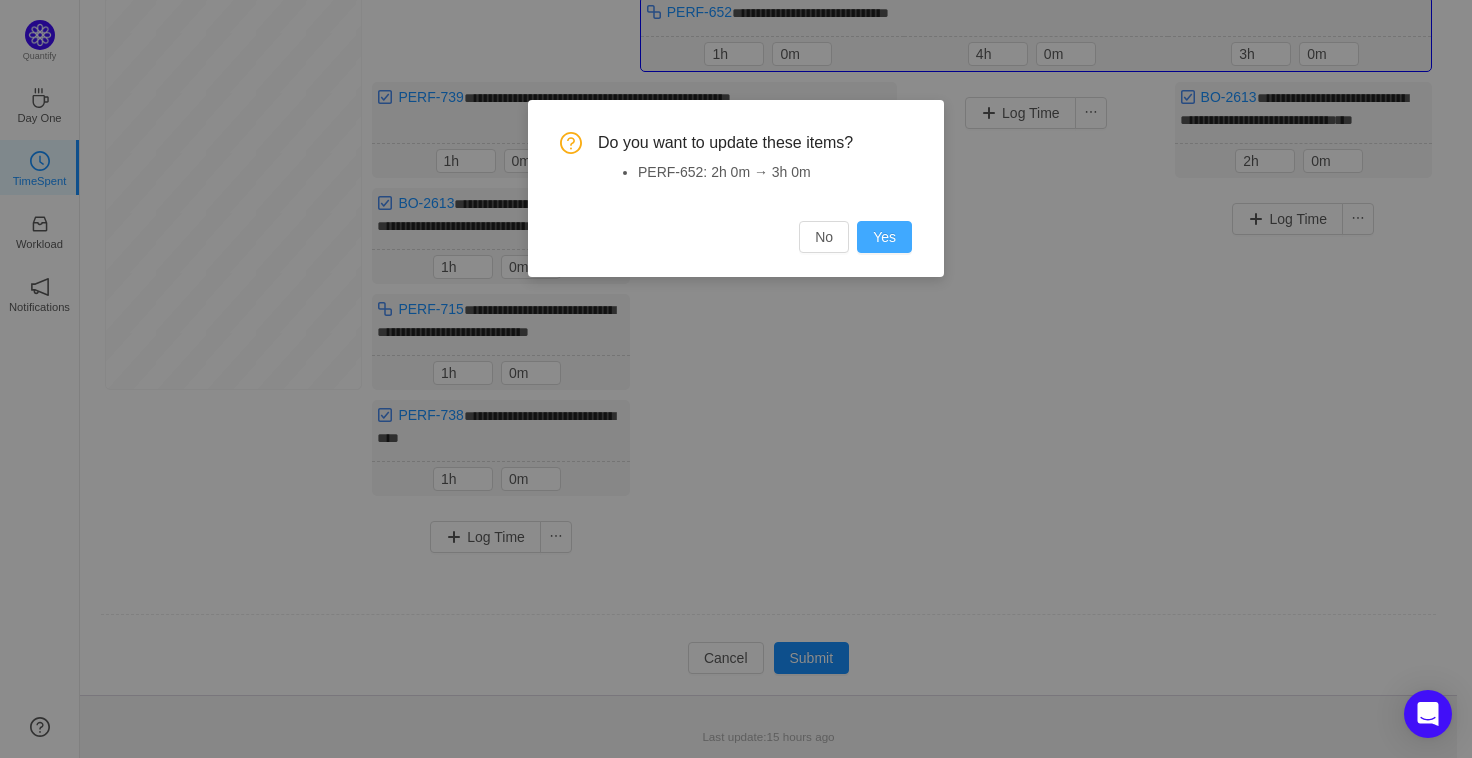 click on "Yes" at bounding box center (884, 237) 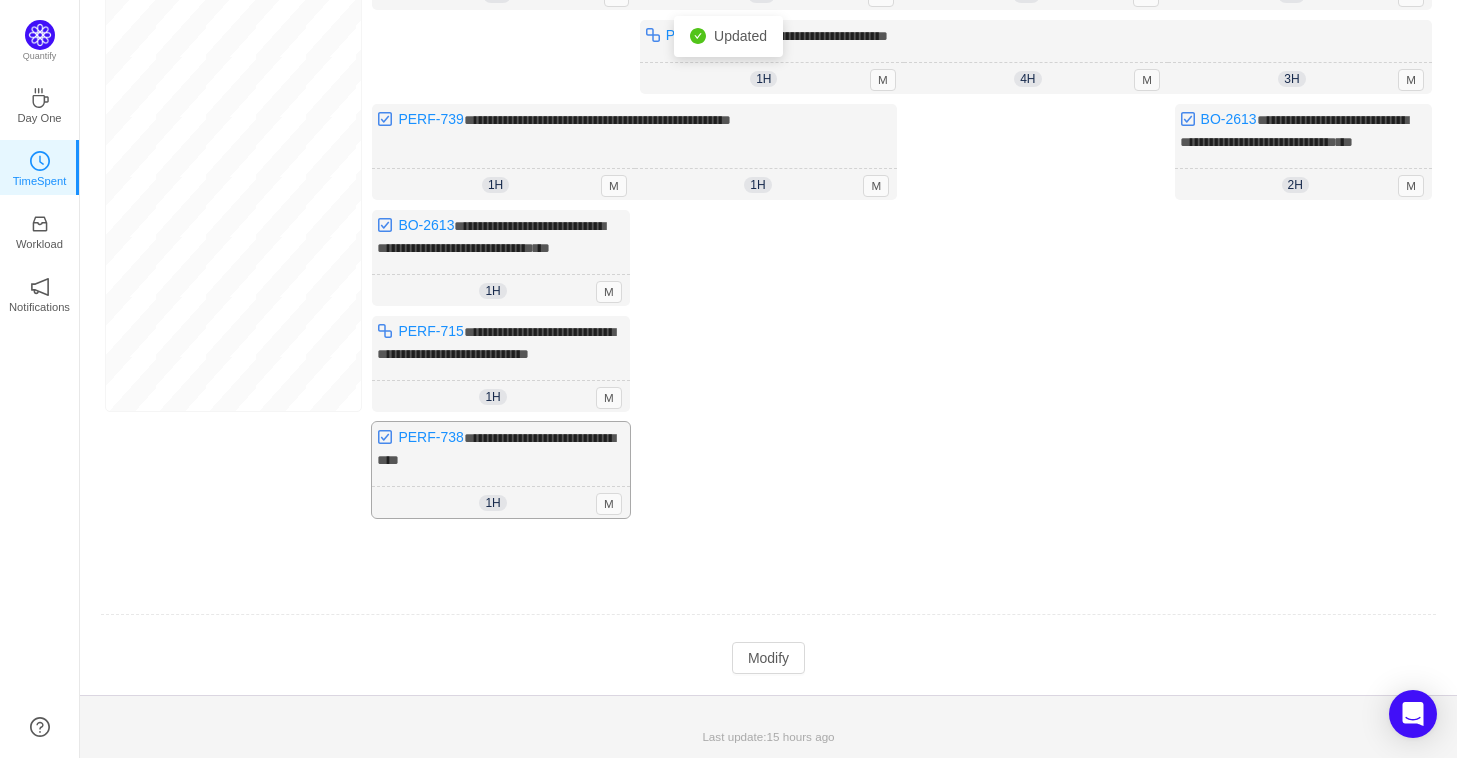 scroll, scrollTop: 0, scrollLeft: 0, axis: both 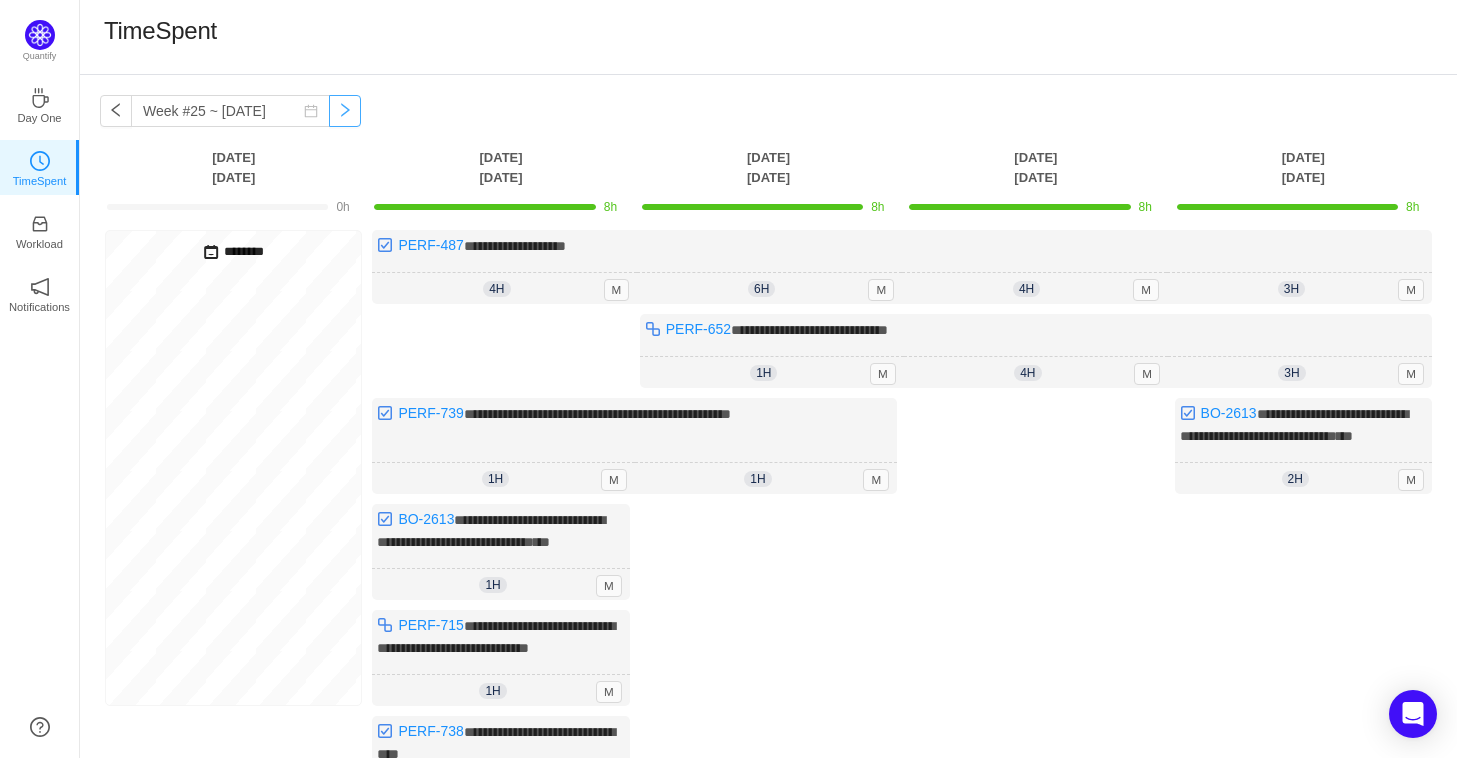 click at bounding box center [345, 111] 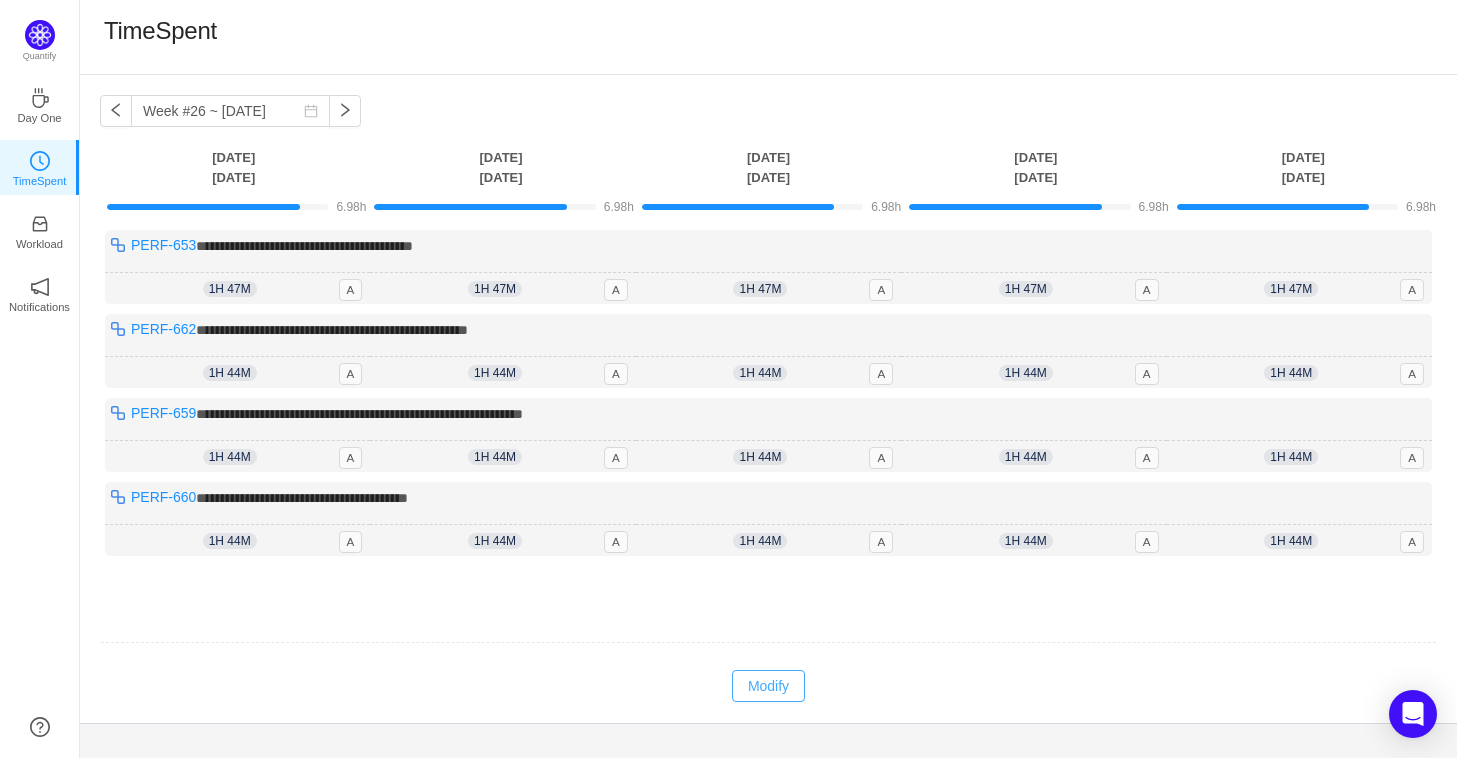 click on "Modify" at bounding box center (768, 686) 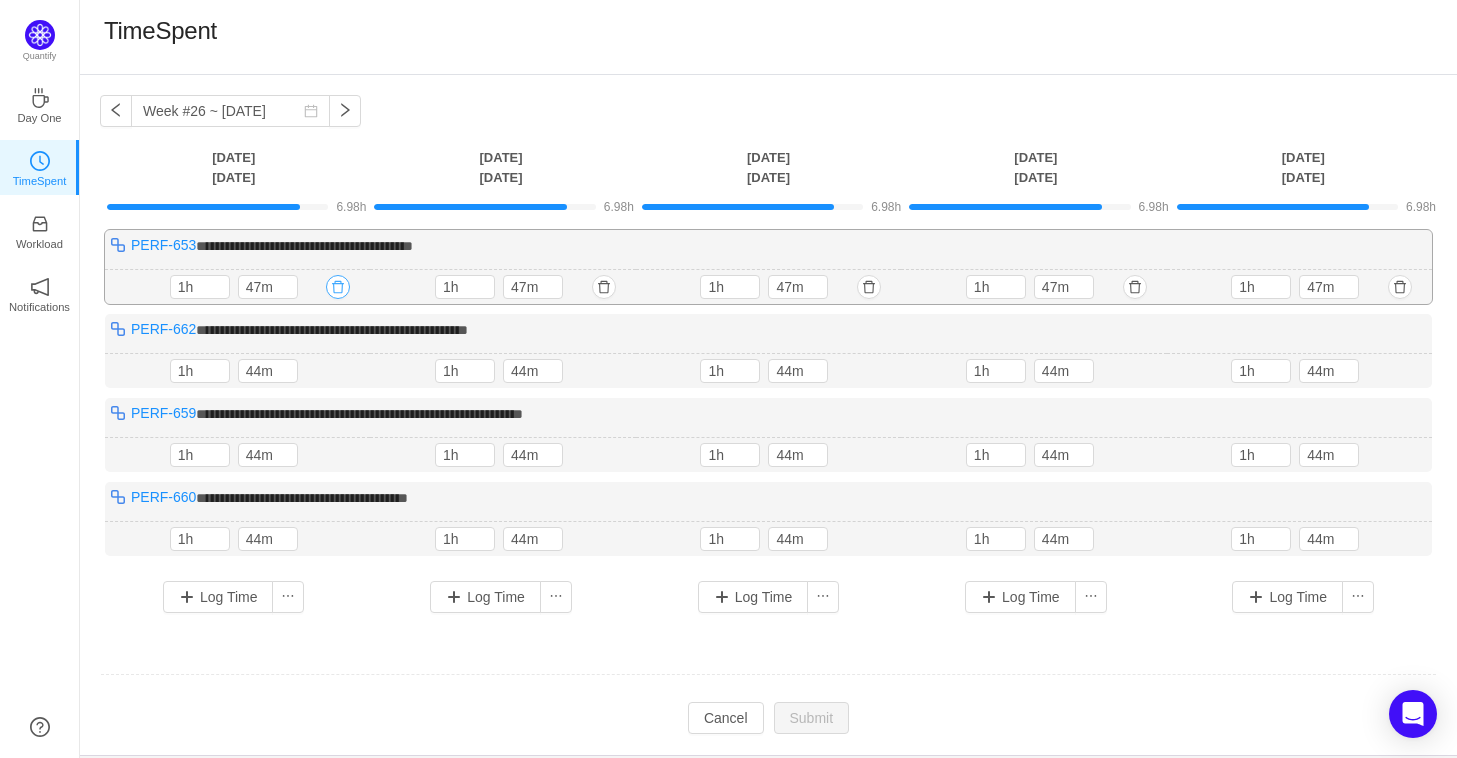 click at bounding box center (338, 287) 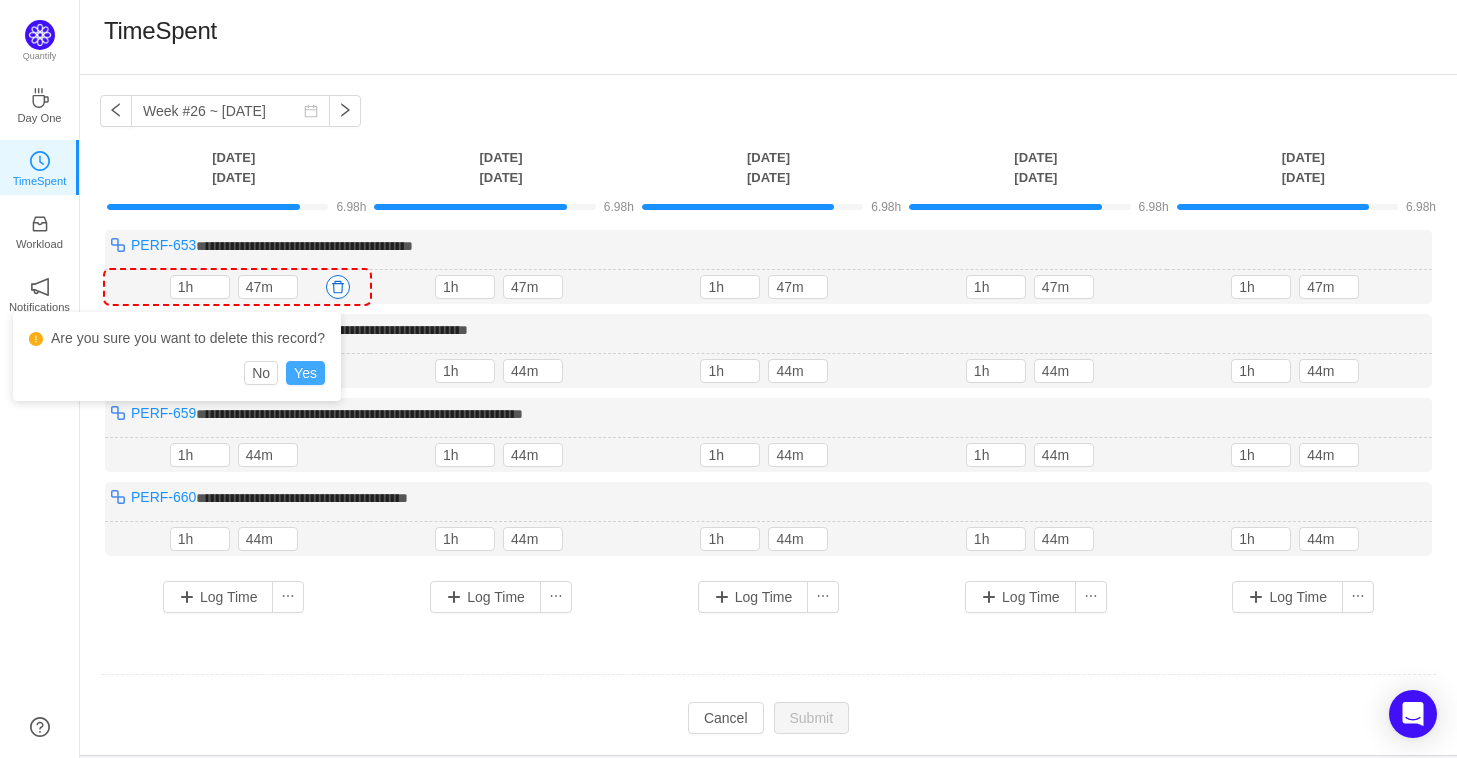 click on "Yes" at bounding box center [305, 373] 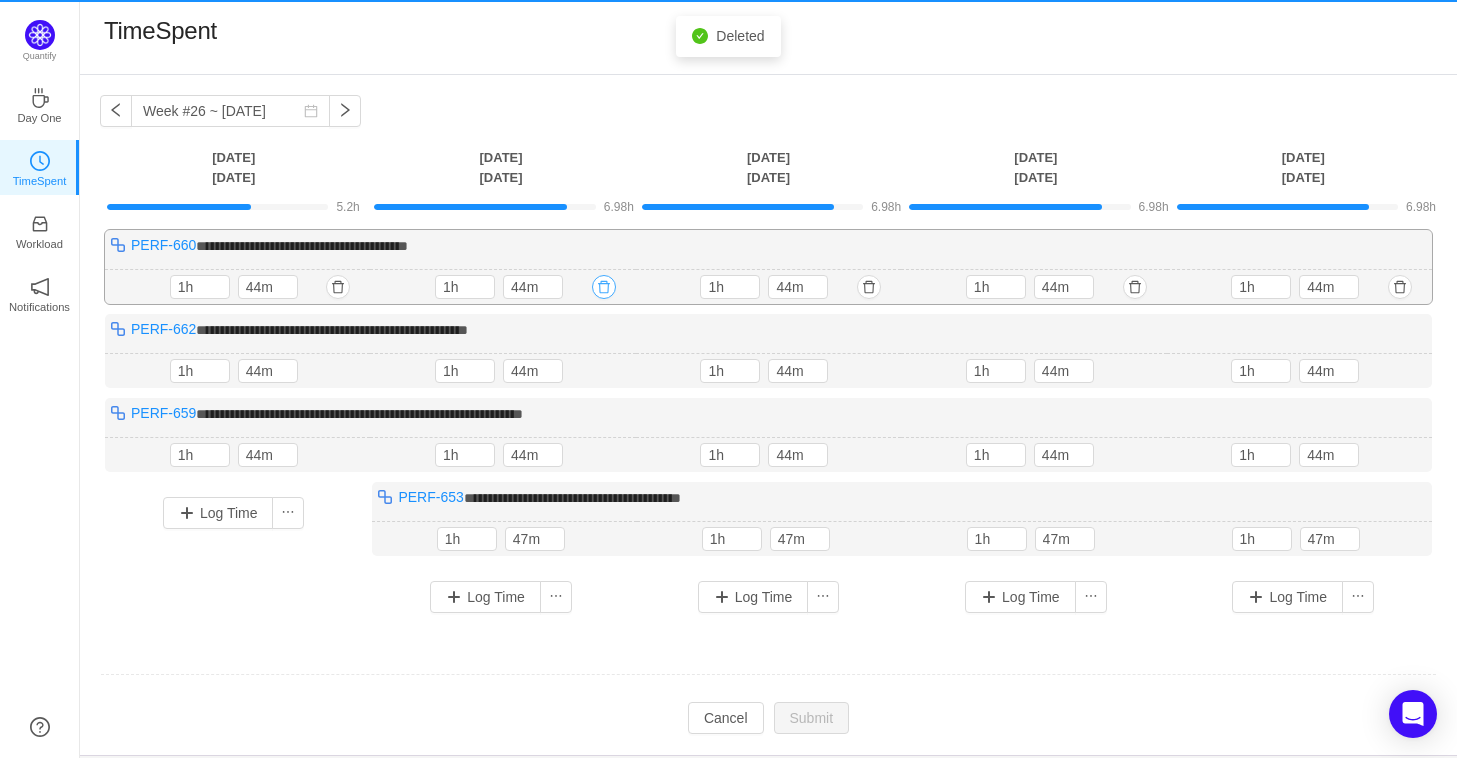 click at bounding box center [604, 287] 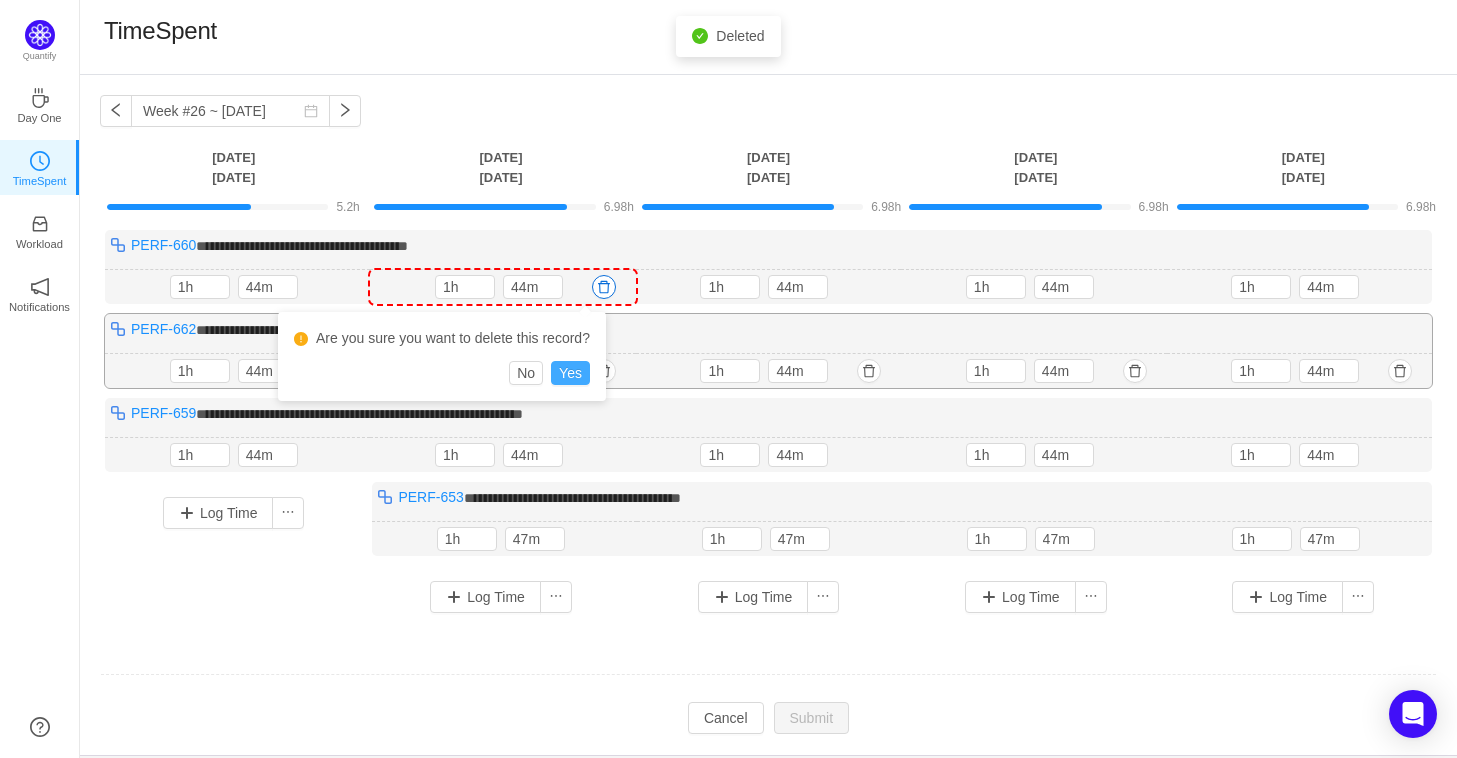 drag, startPoint x: 575, startPoint y: 377, endPoint x: 621, endPoint y: 347, distance: 54.91812 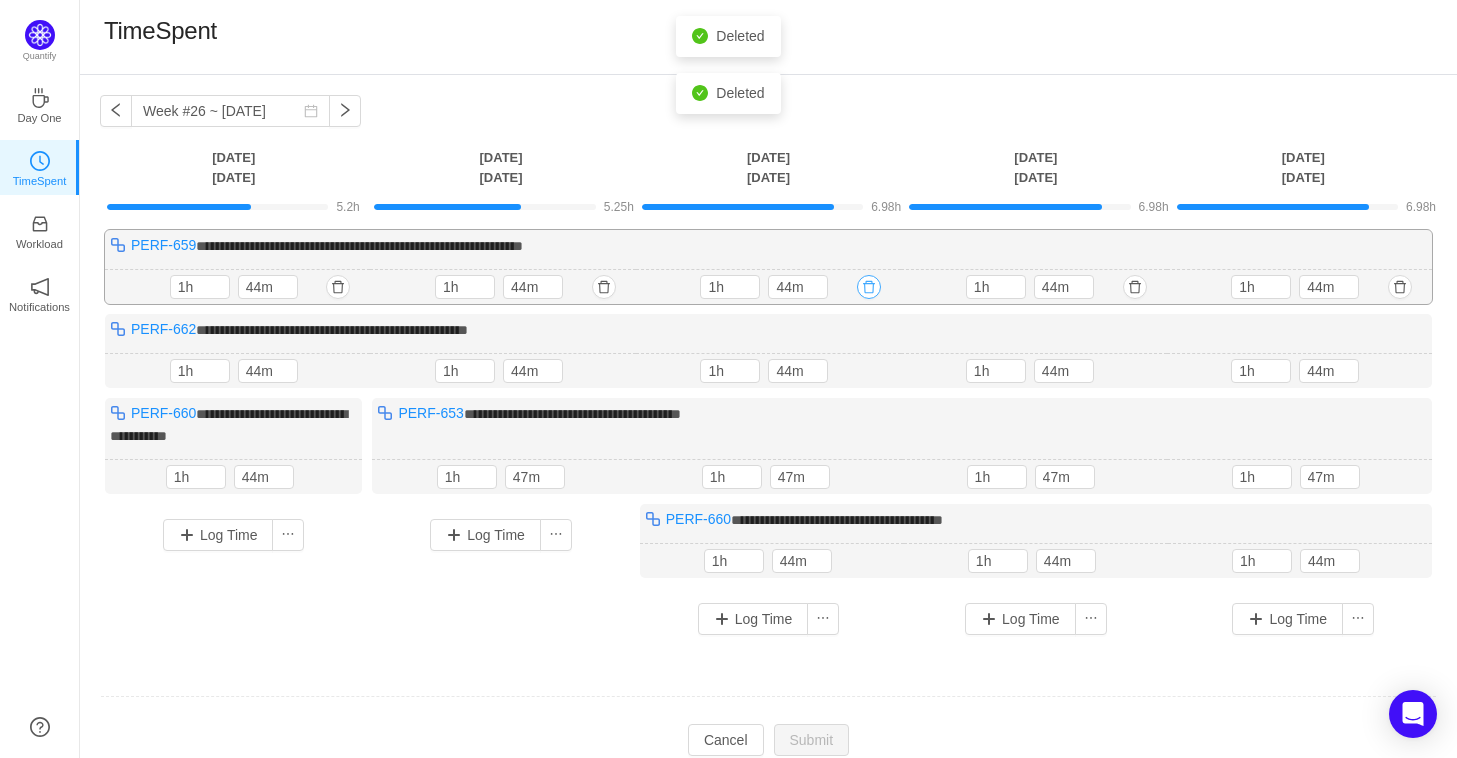 click at bounding box center (869, 287) 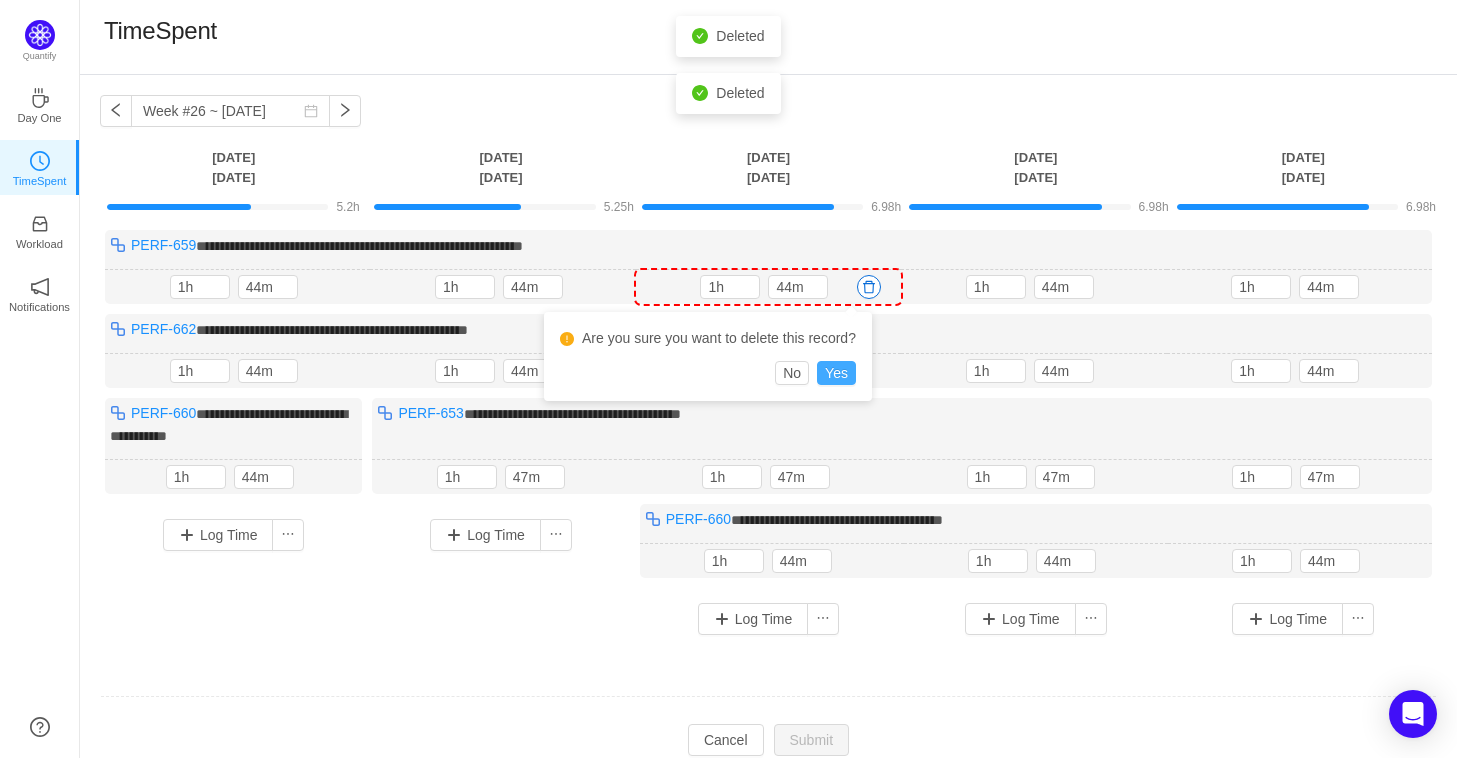 click on "Yes" at bounding box center (836, 373) 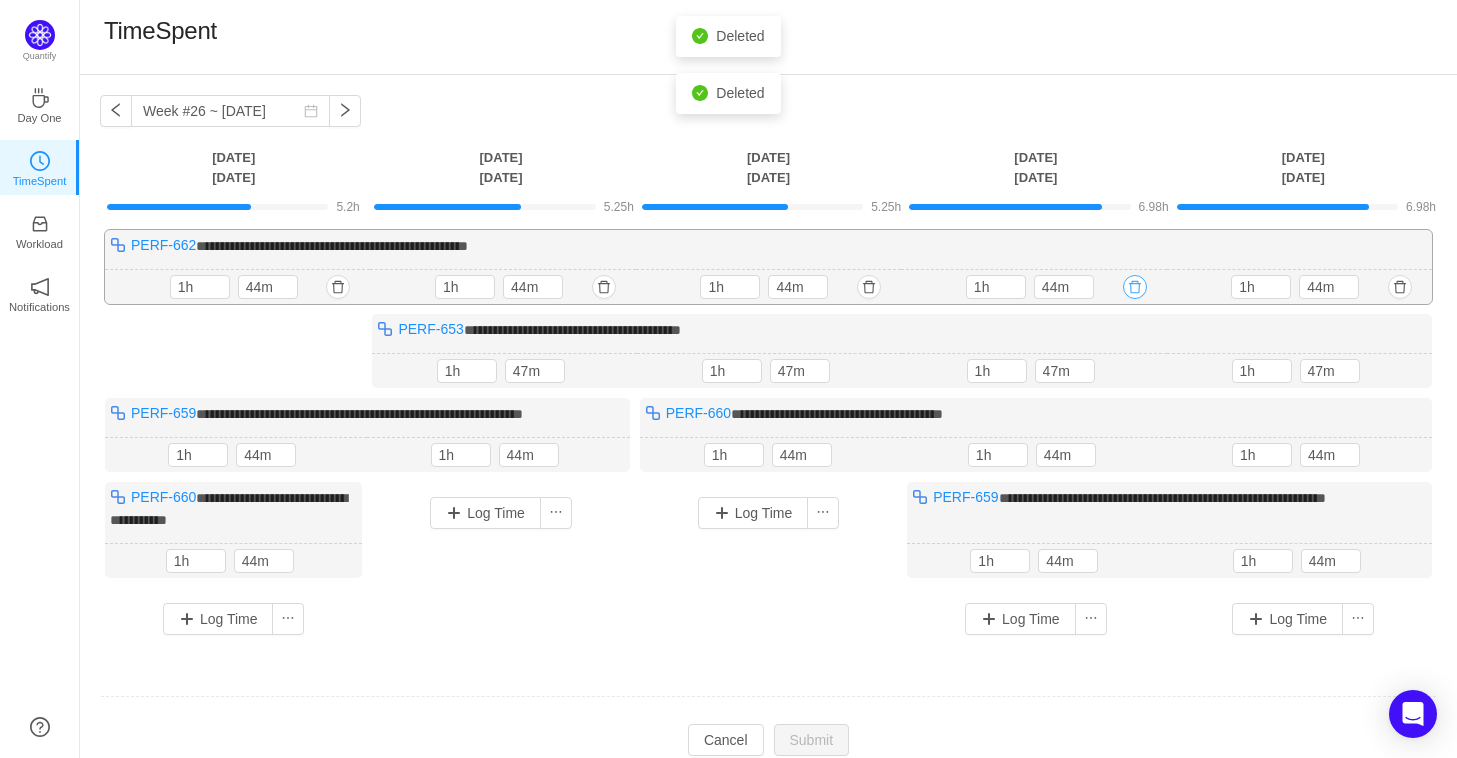 click at bounding box center [1135, 287] 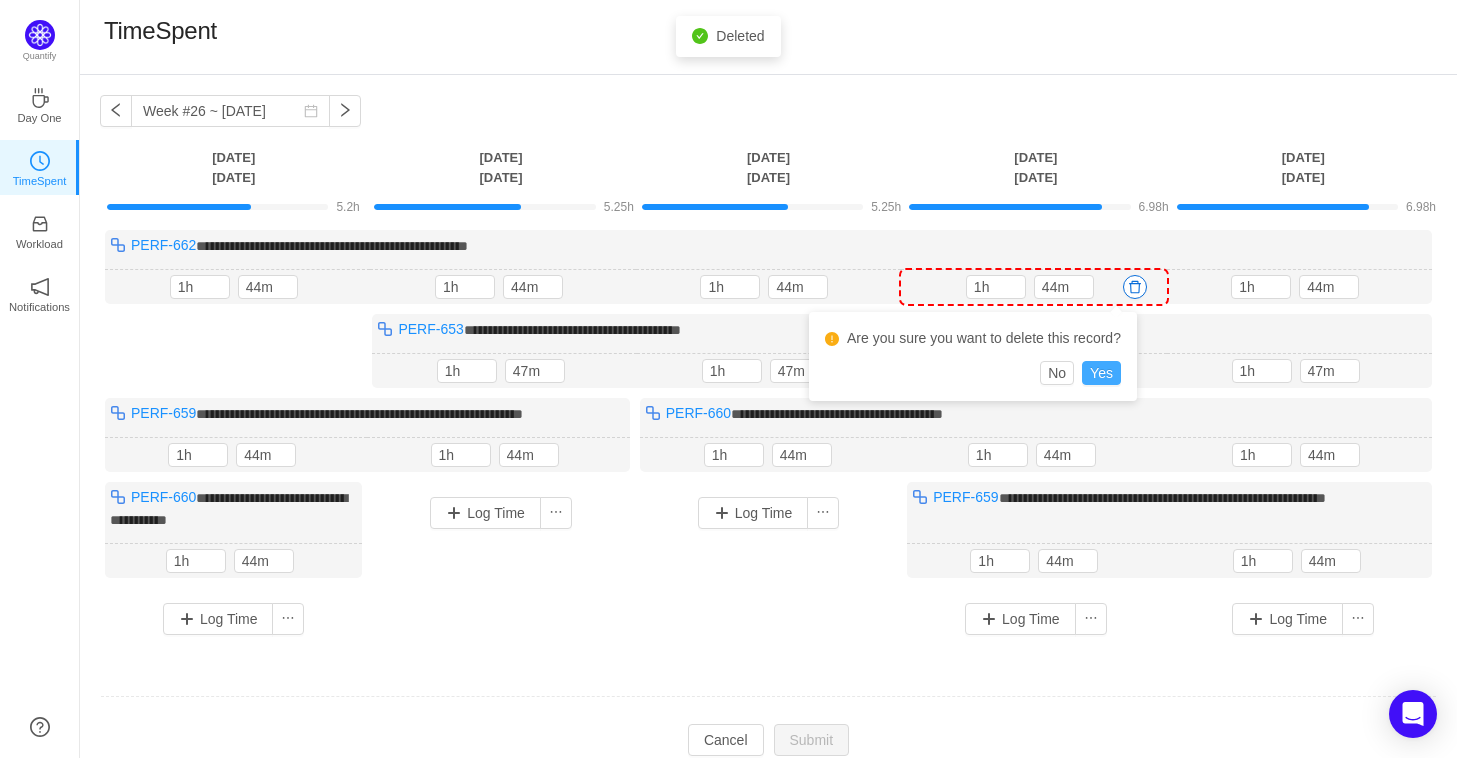 click on "Yes" at bounding box center (1101, 373) 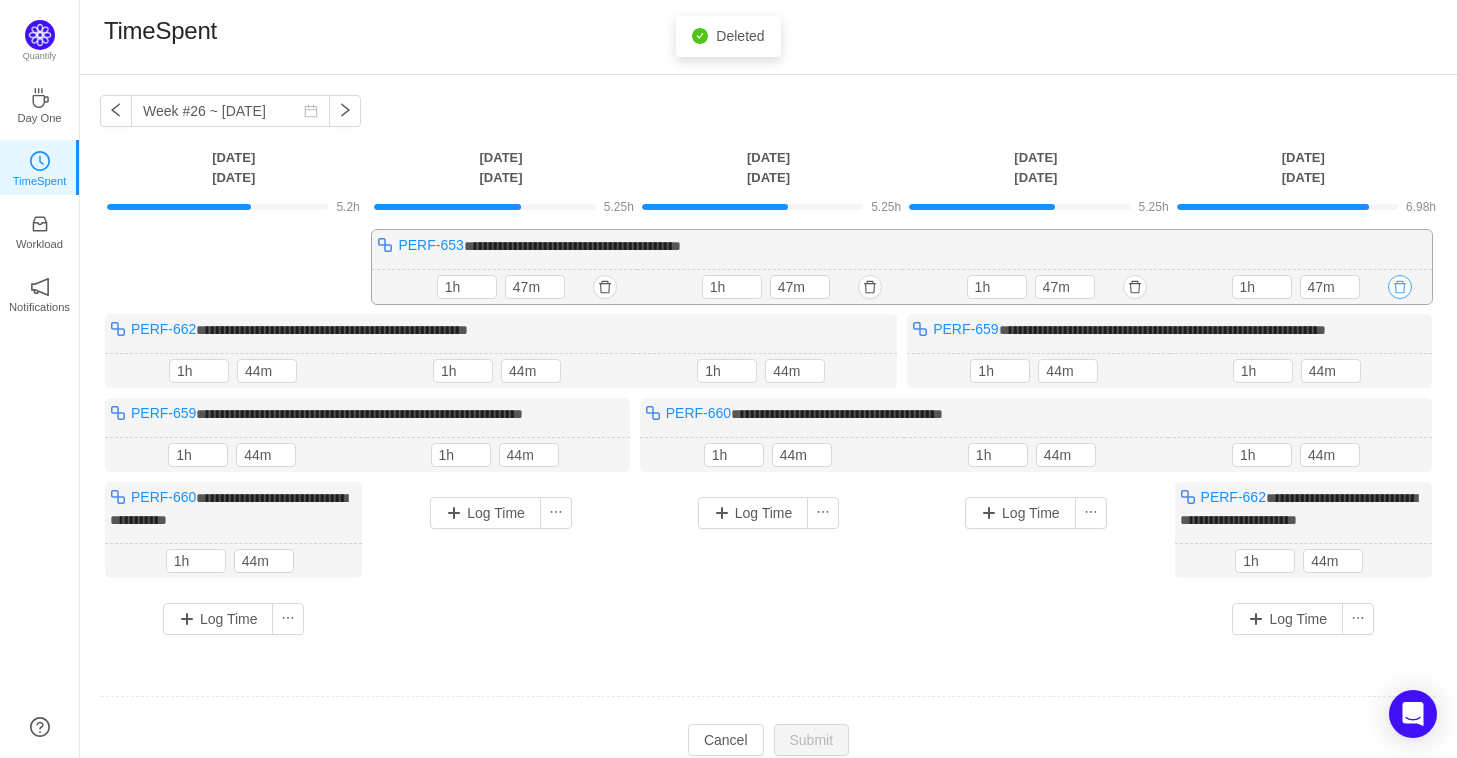 click at bounding box center [1400, 287] 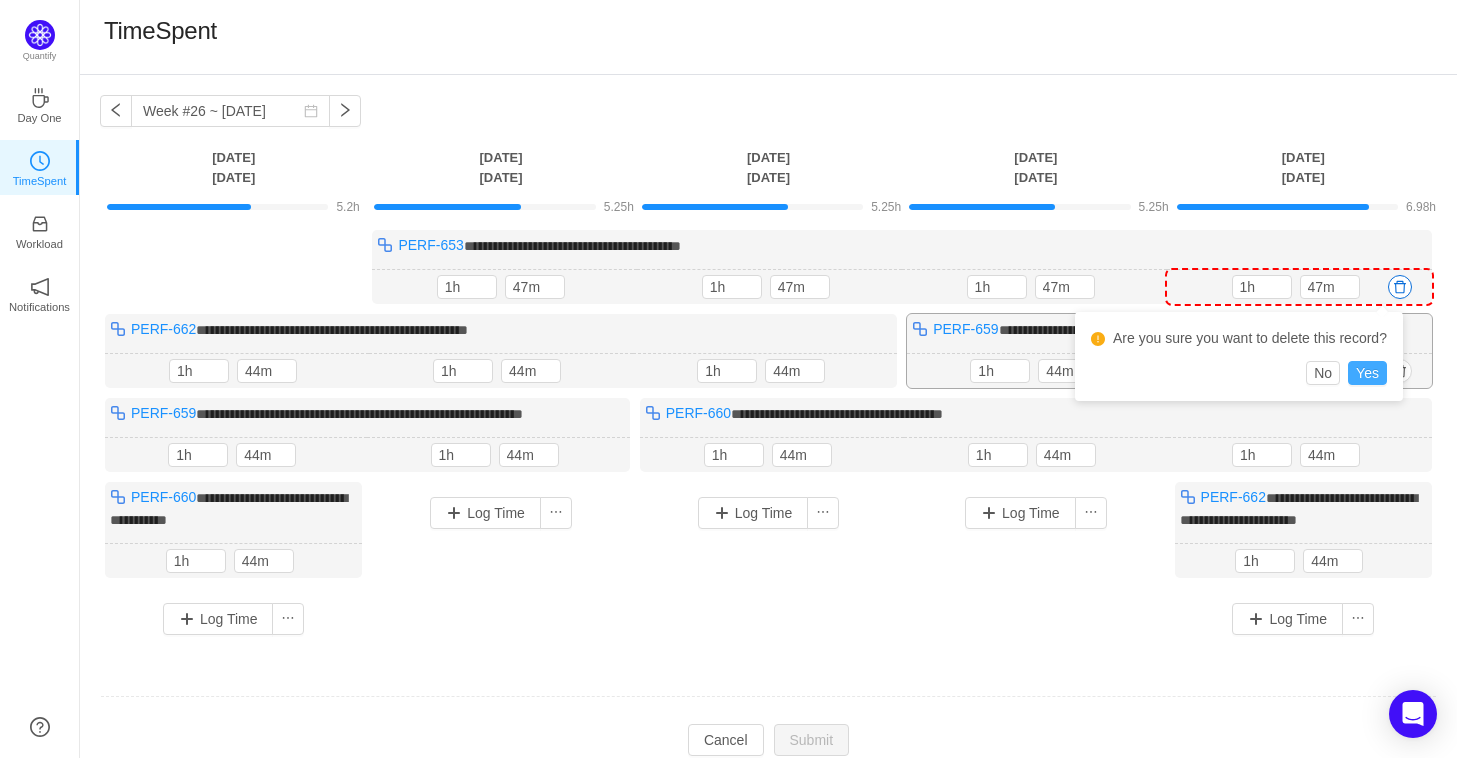 click on "Yes" at bounding box center [1367, 373] 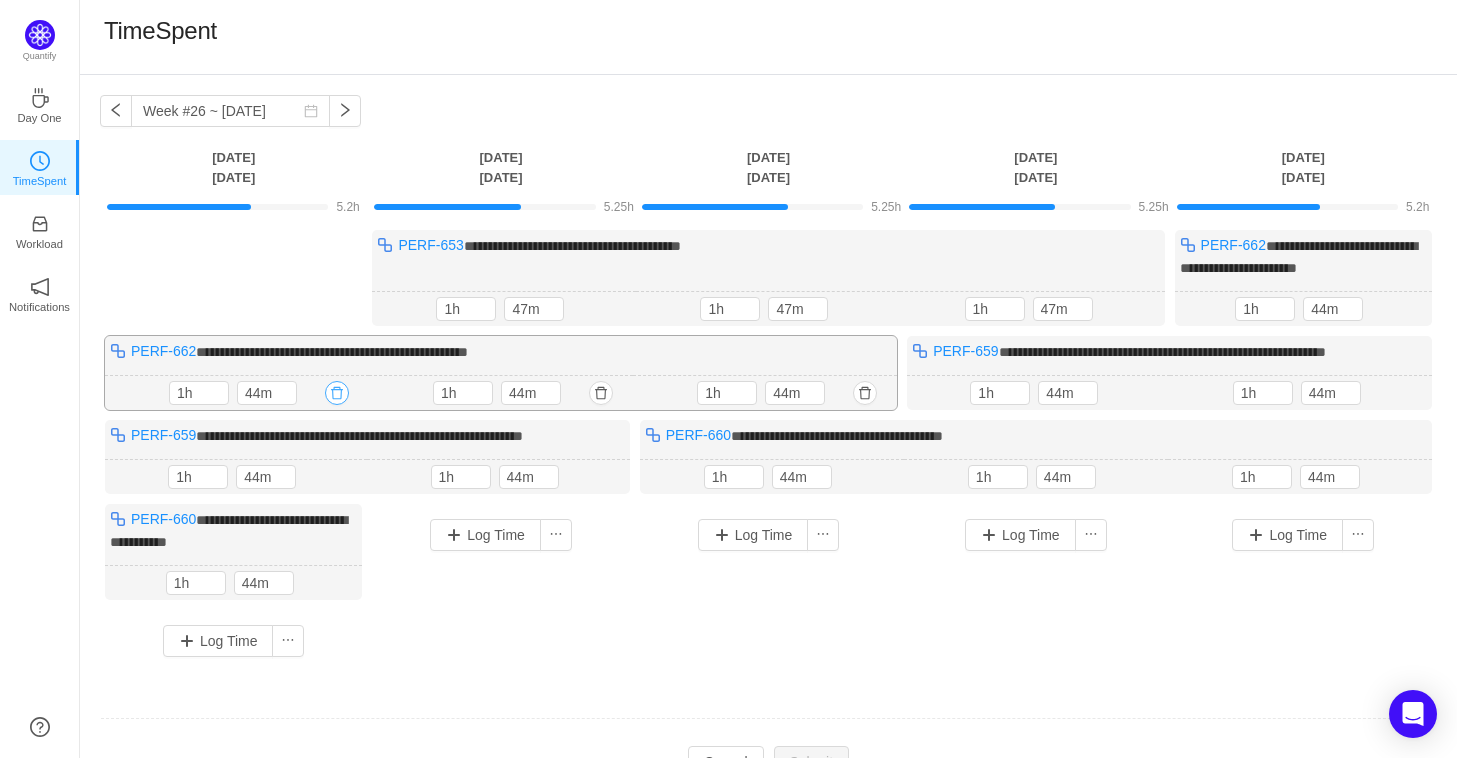 click at bounding box center [337, 393] 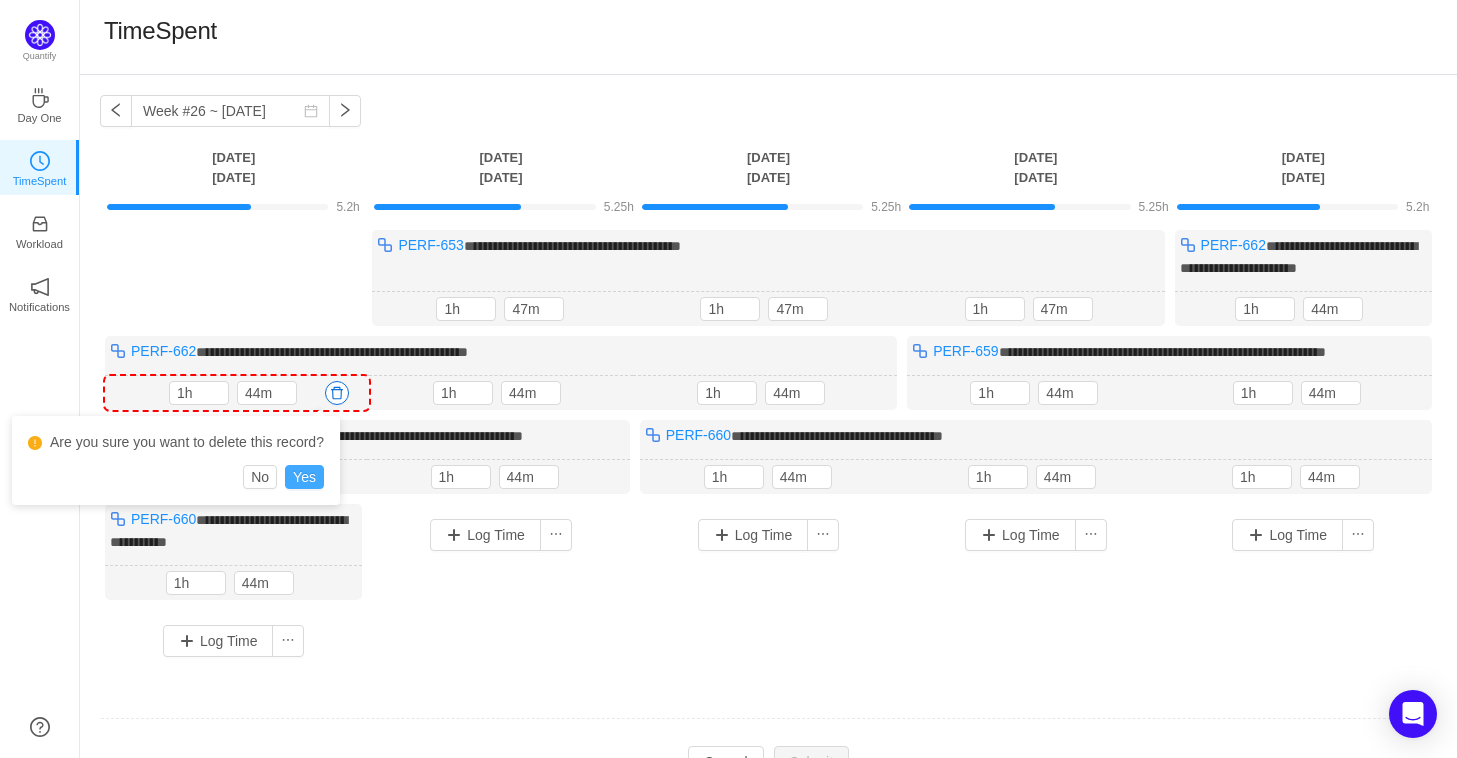 click on "Yes" at bounding box center (304, 477) 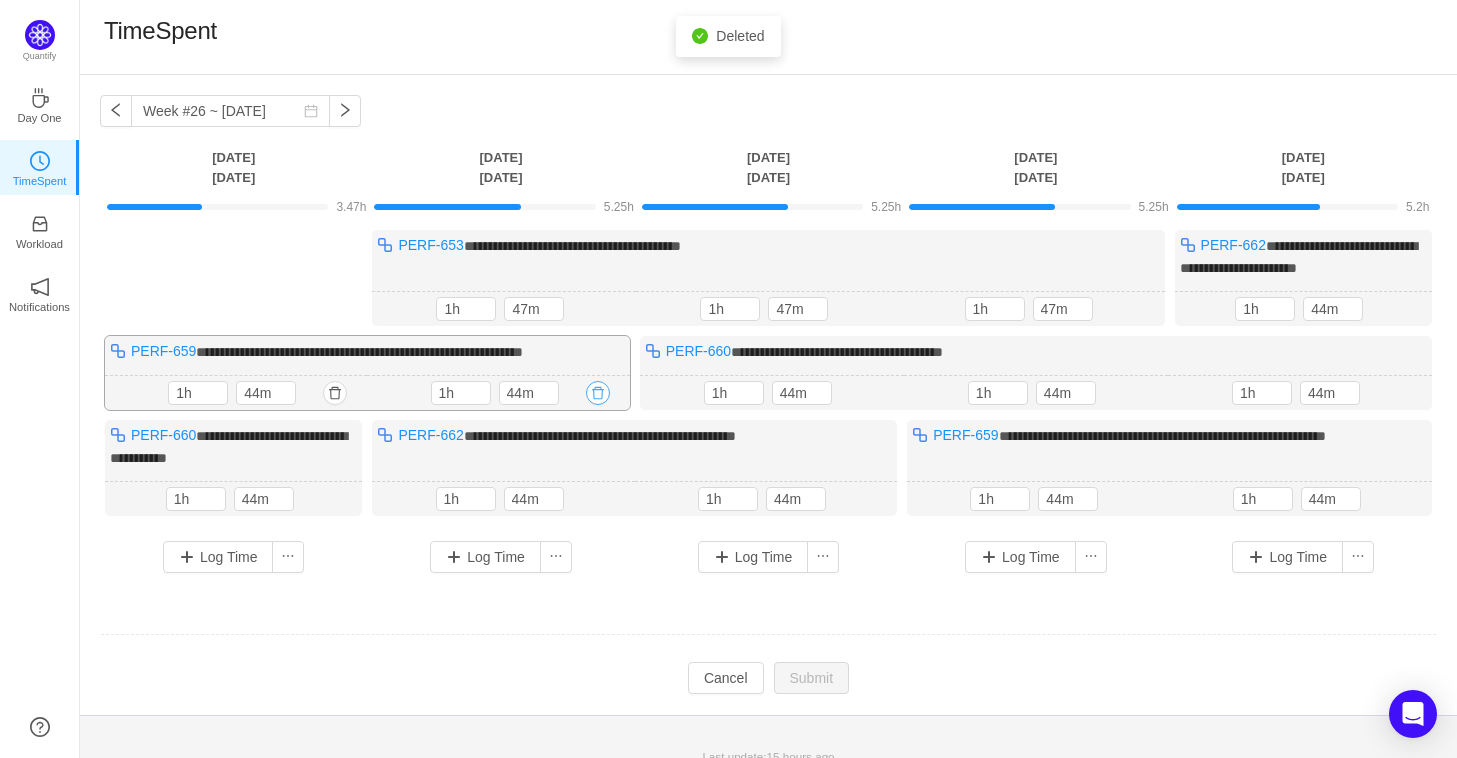 click at bounding box center (598, 393) 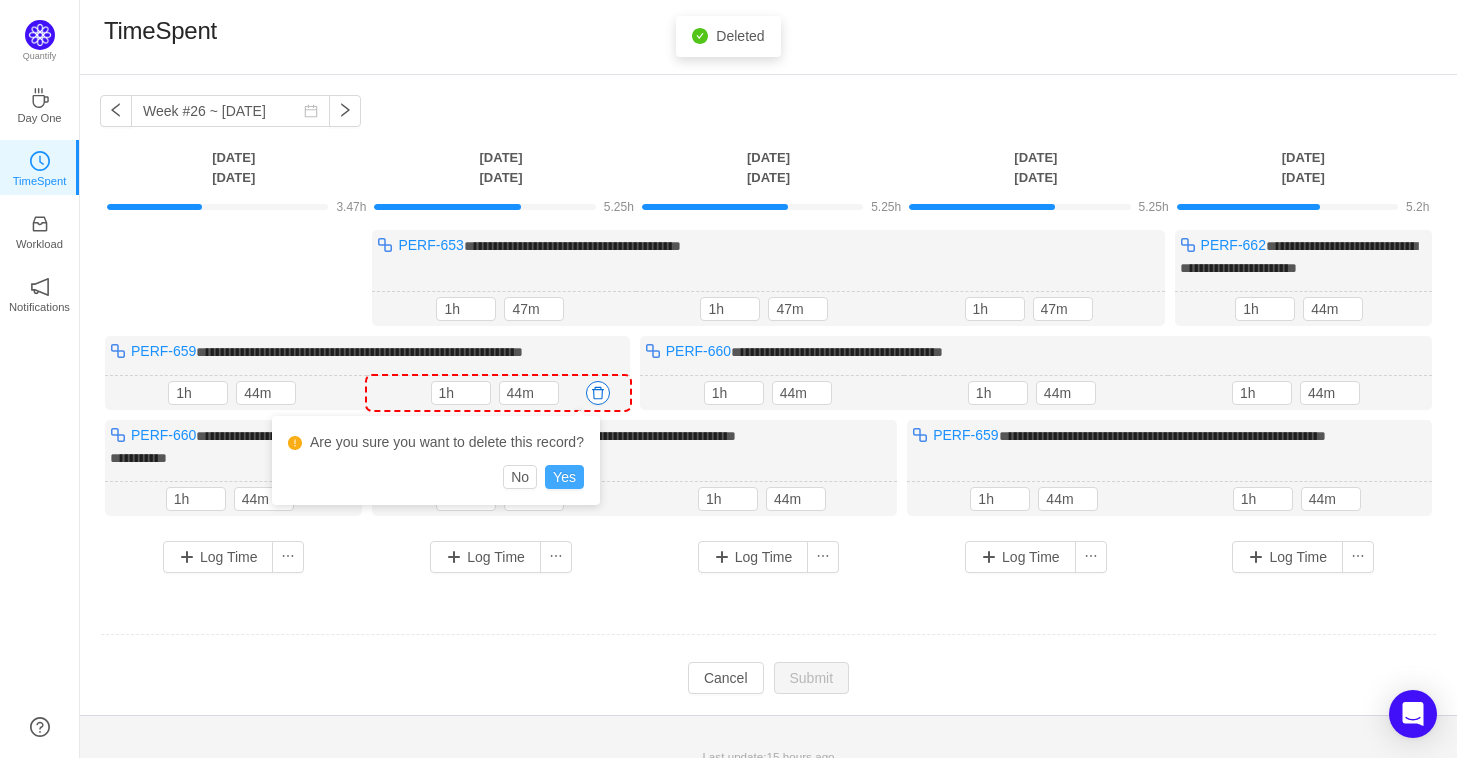 click on "Yes" at bounding box center [564, 477] 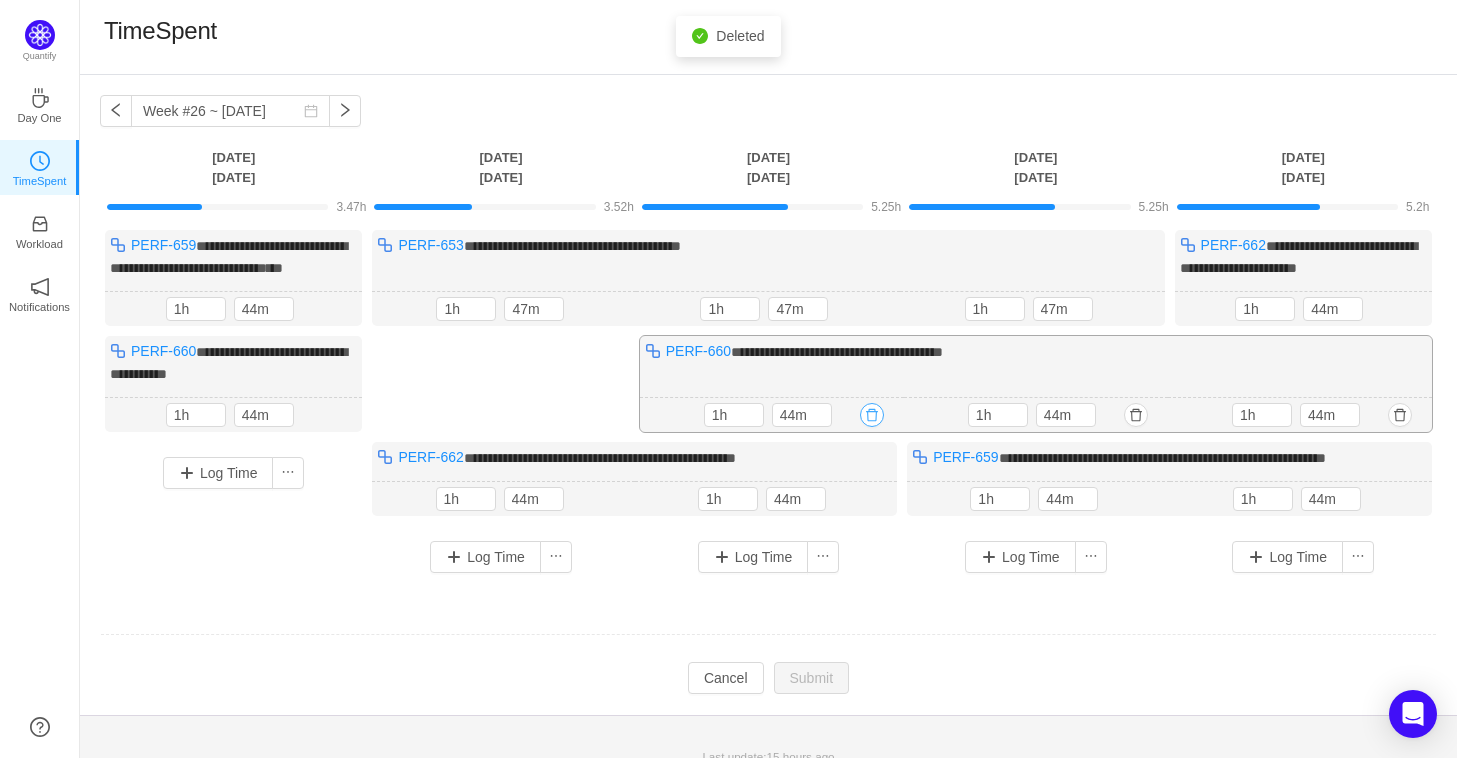 click at bounding box center [872, 415] 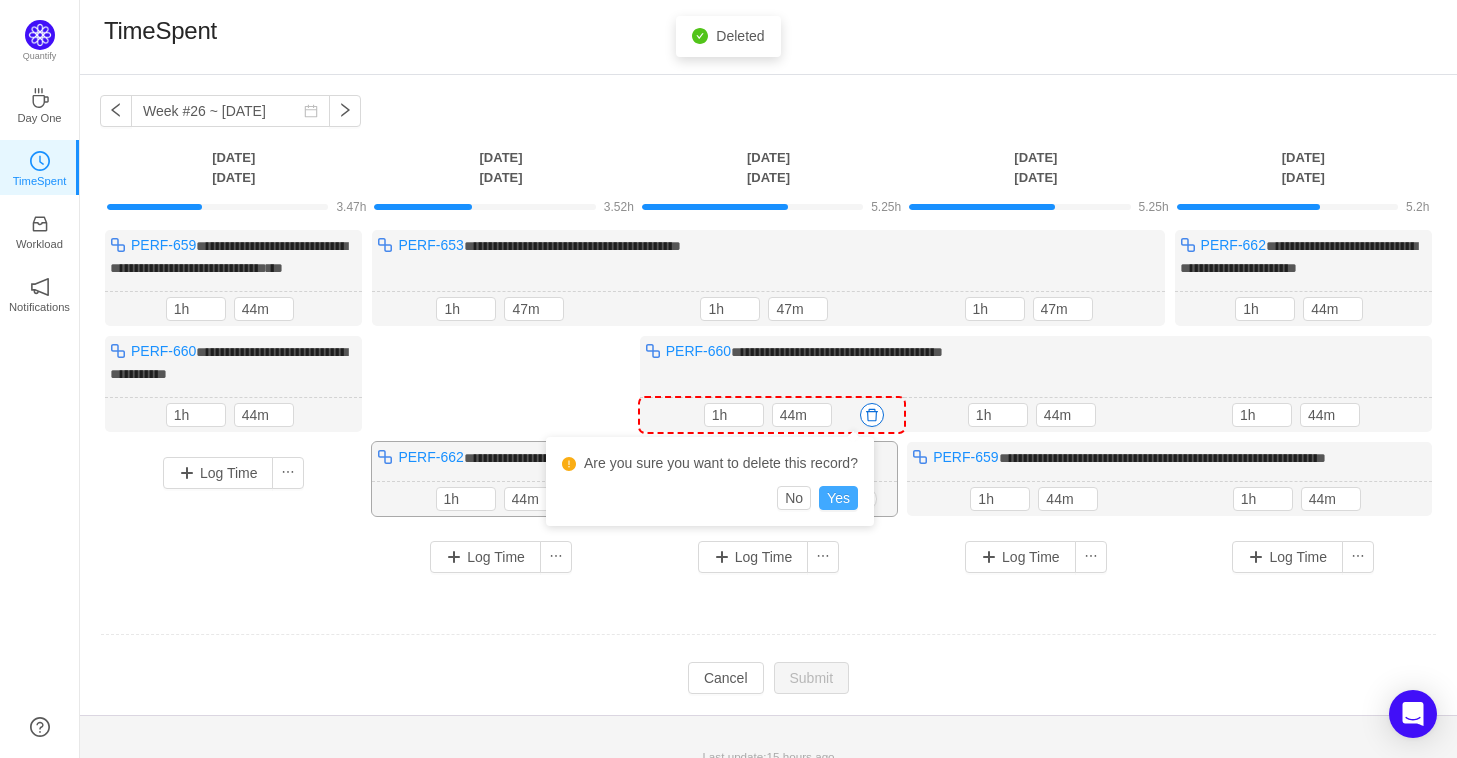 click on "Yes" at bounding box center [838, 498] 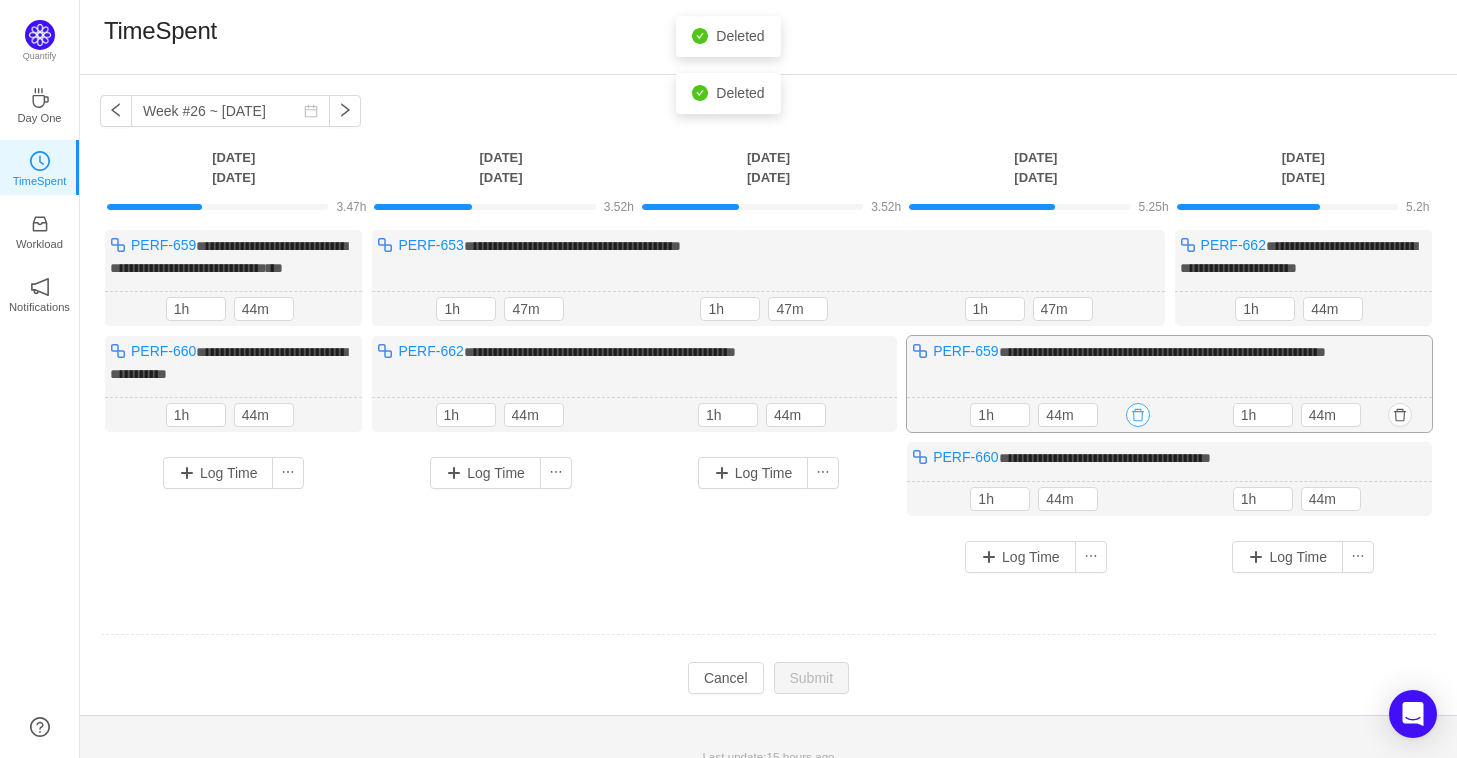 click at bounding box center (1138, 415) 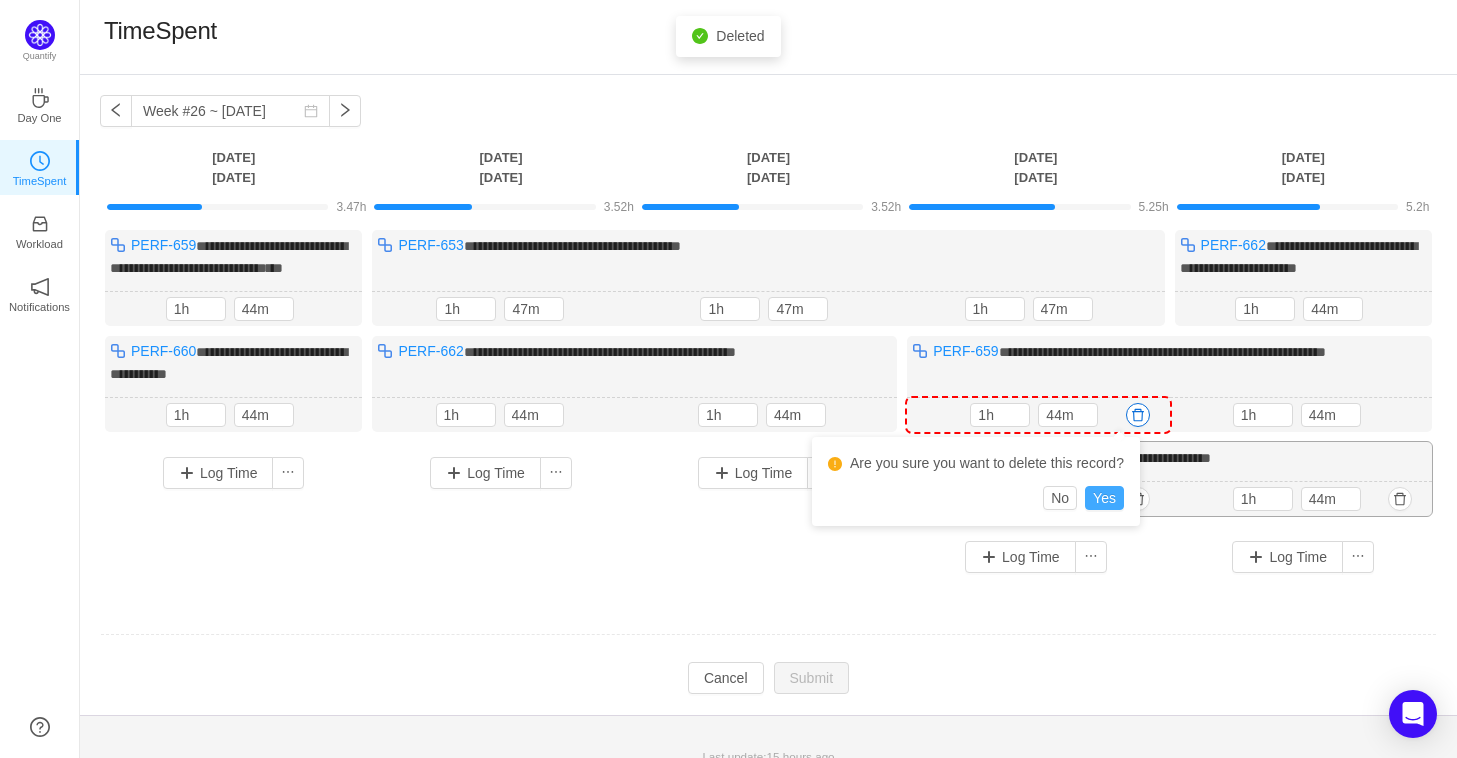 click on "Yes" at bounding box center [1104, 498] 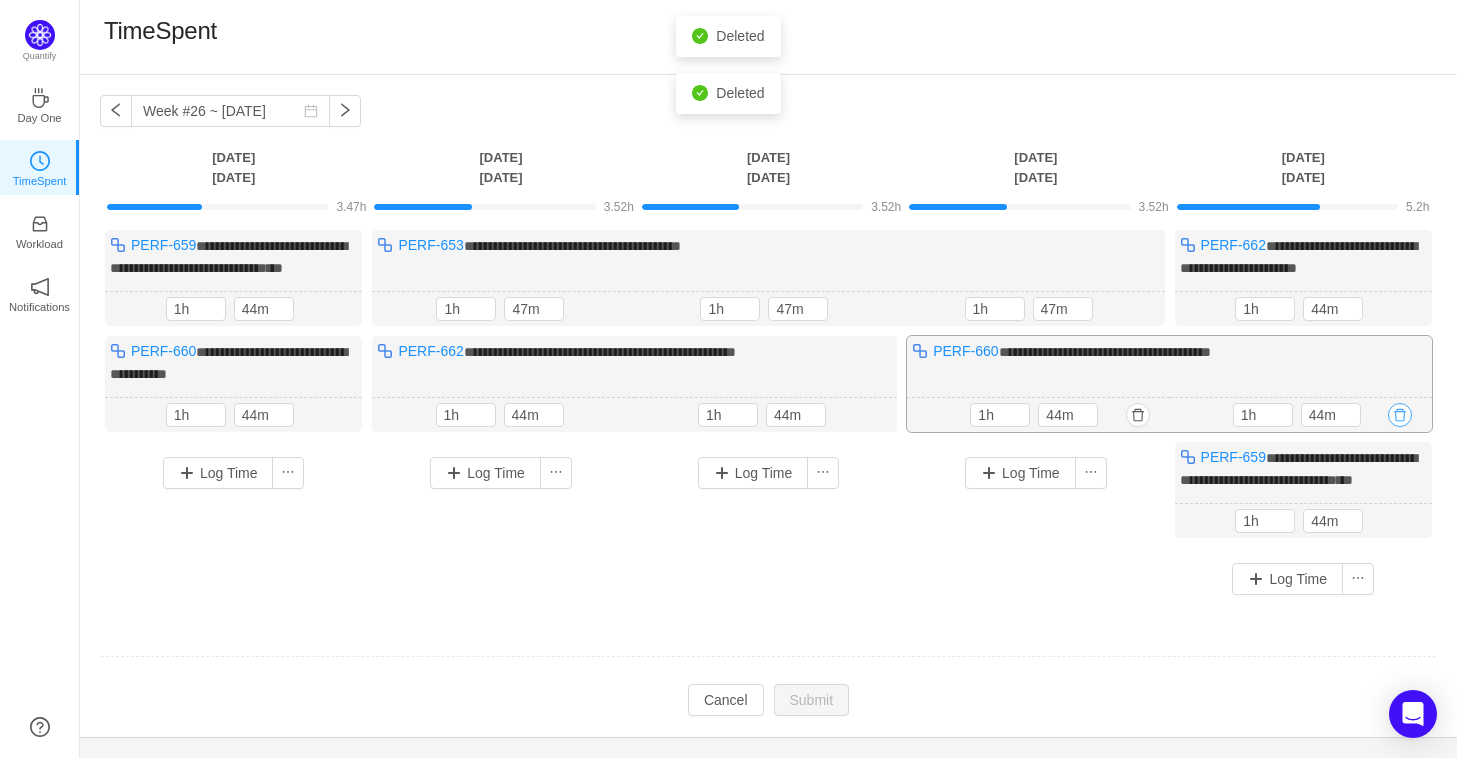 click at bounding box center (1400, 415) 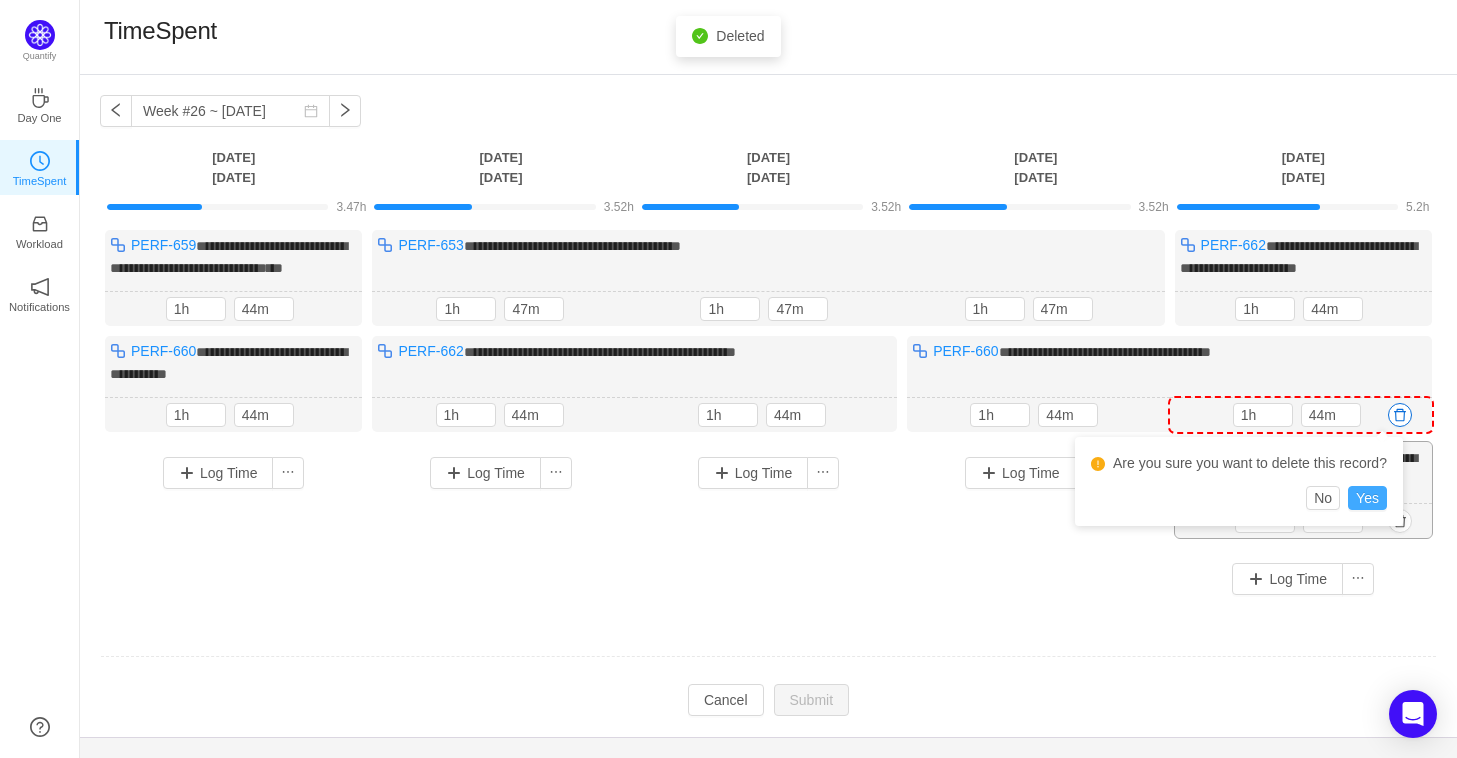 click on "Yes" at bounding box center (1367, 498) 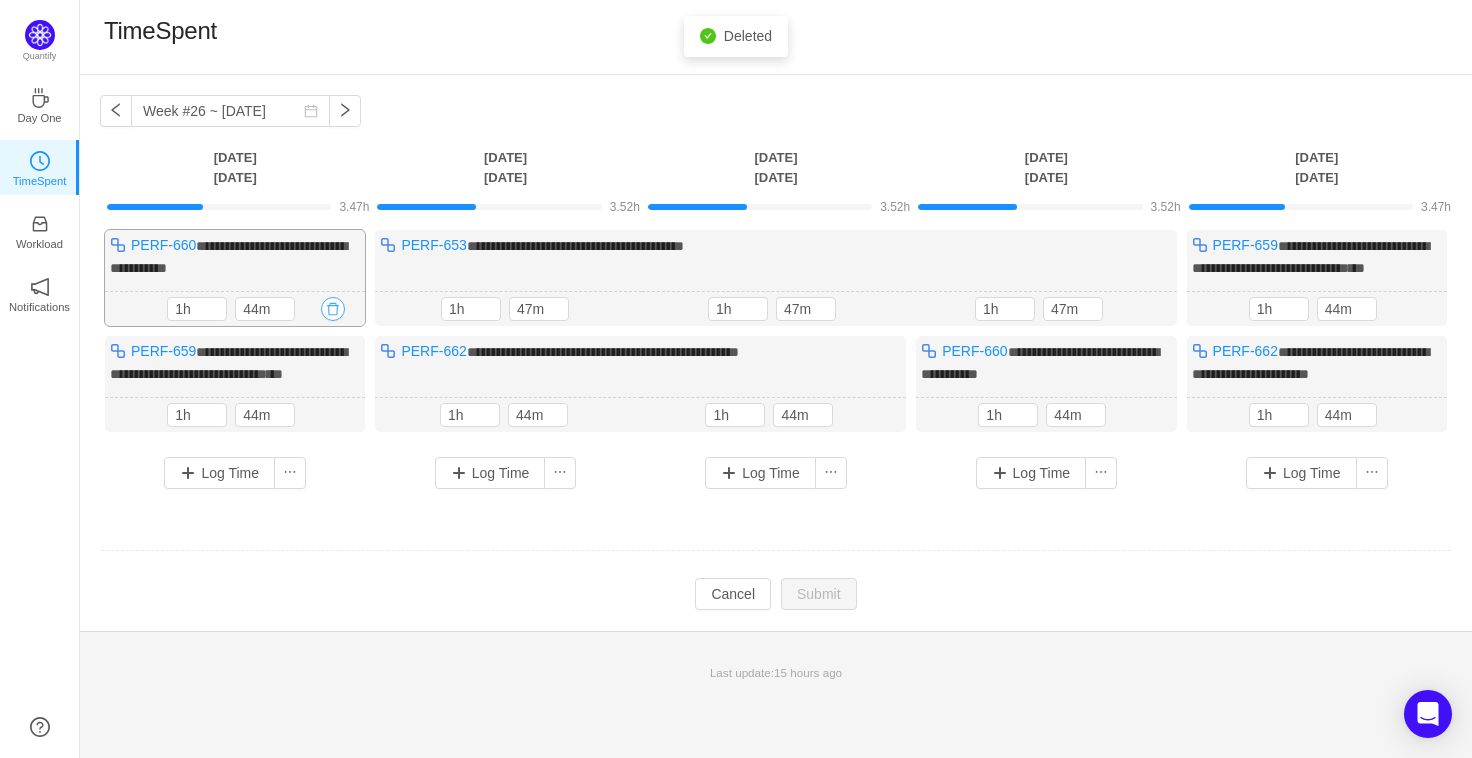 click at bounding box center [333, 309] 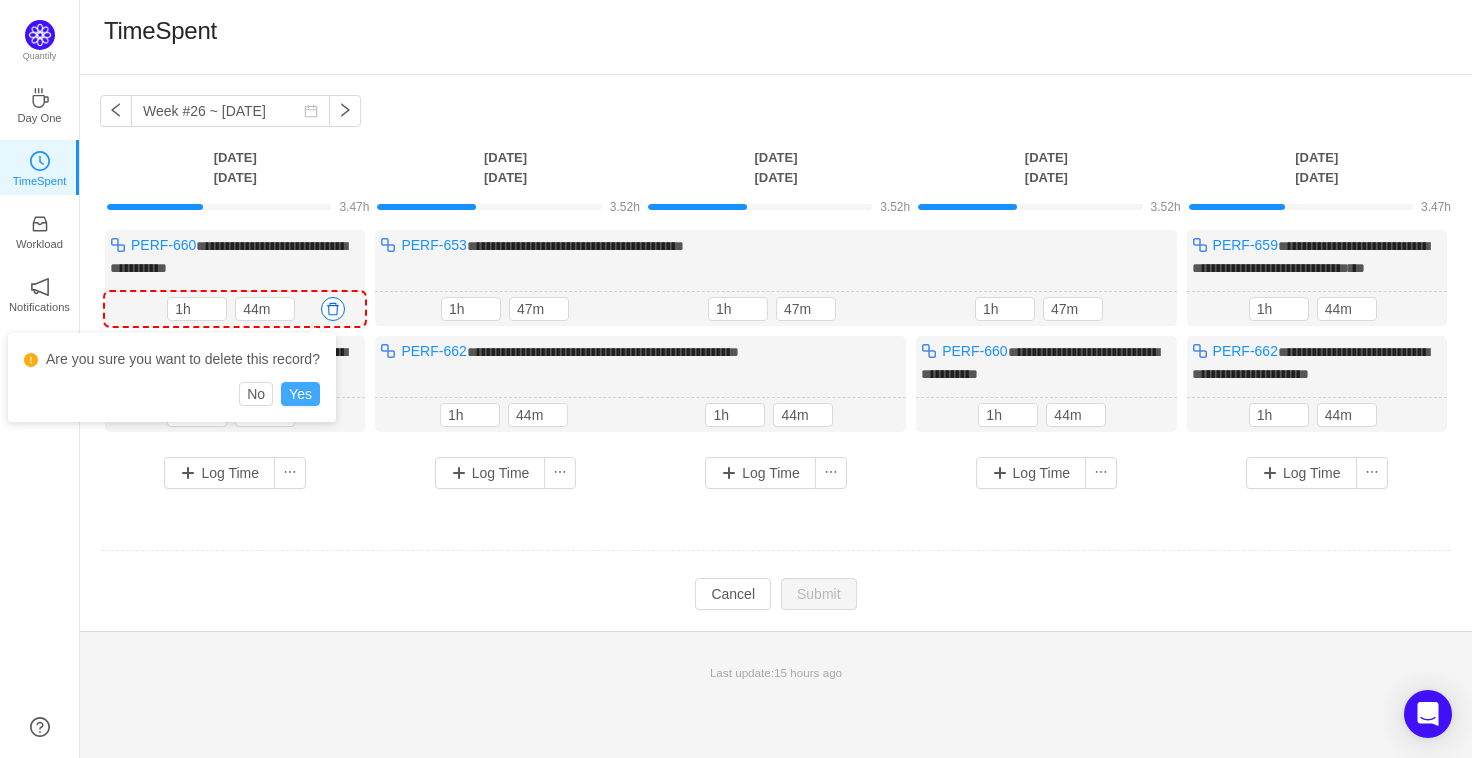 click on "Yes" at bounding box center [300, 394] 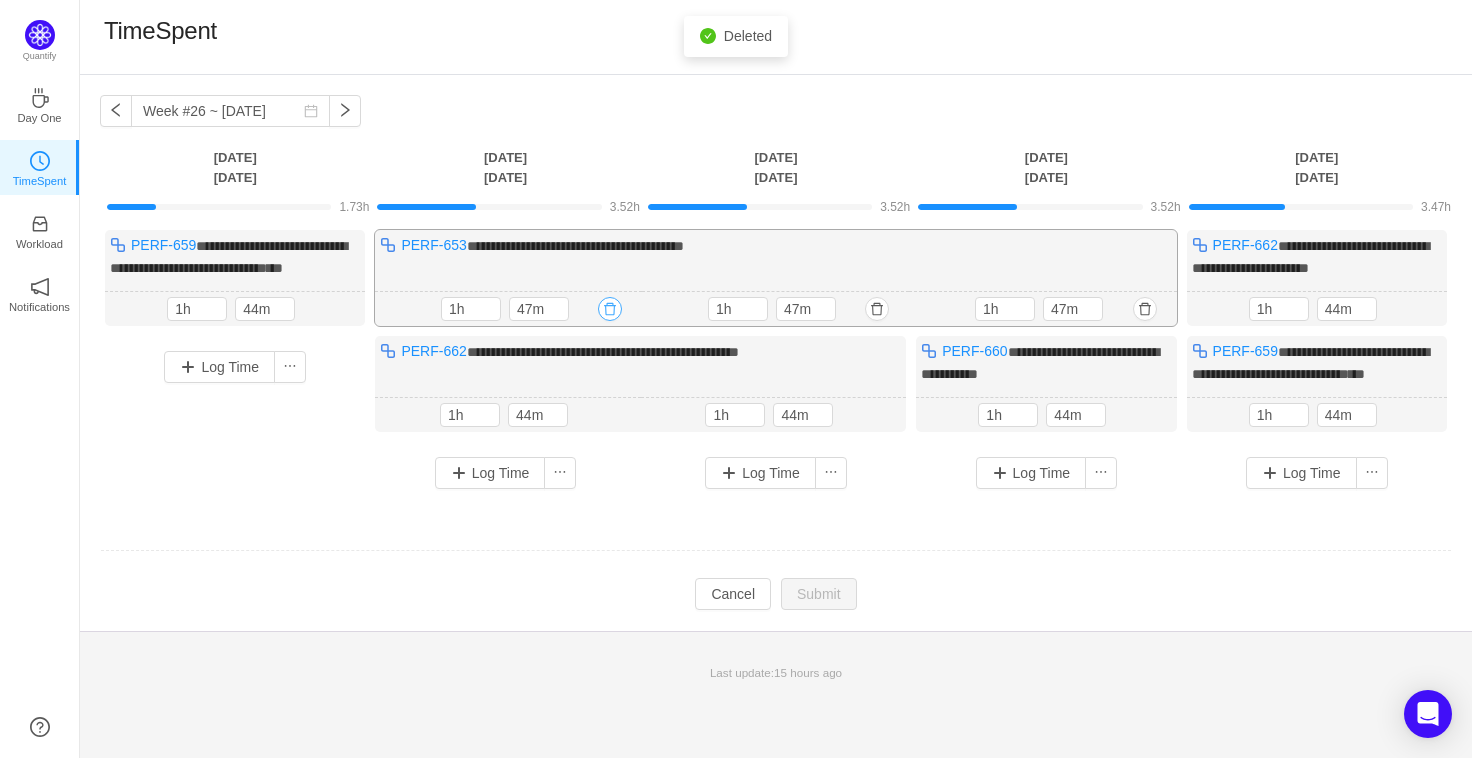 click at bounding box center (610, 309) 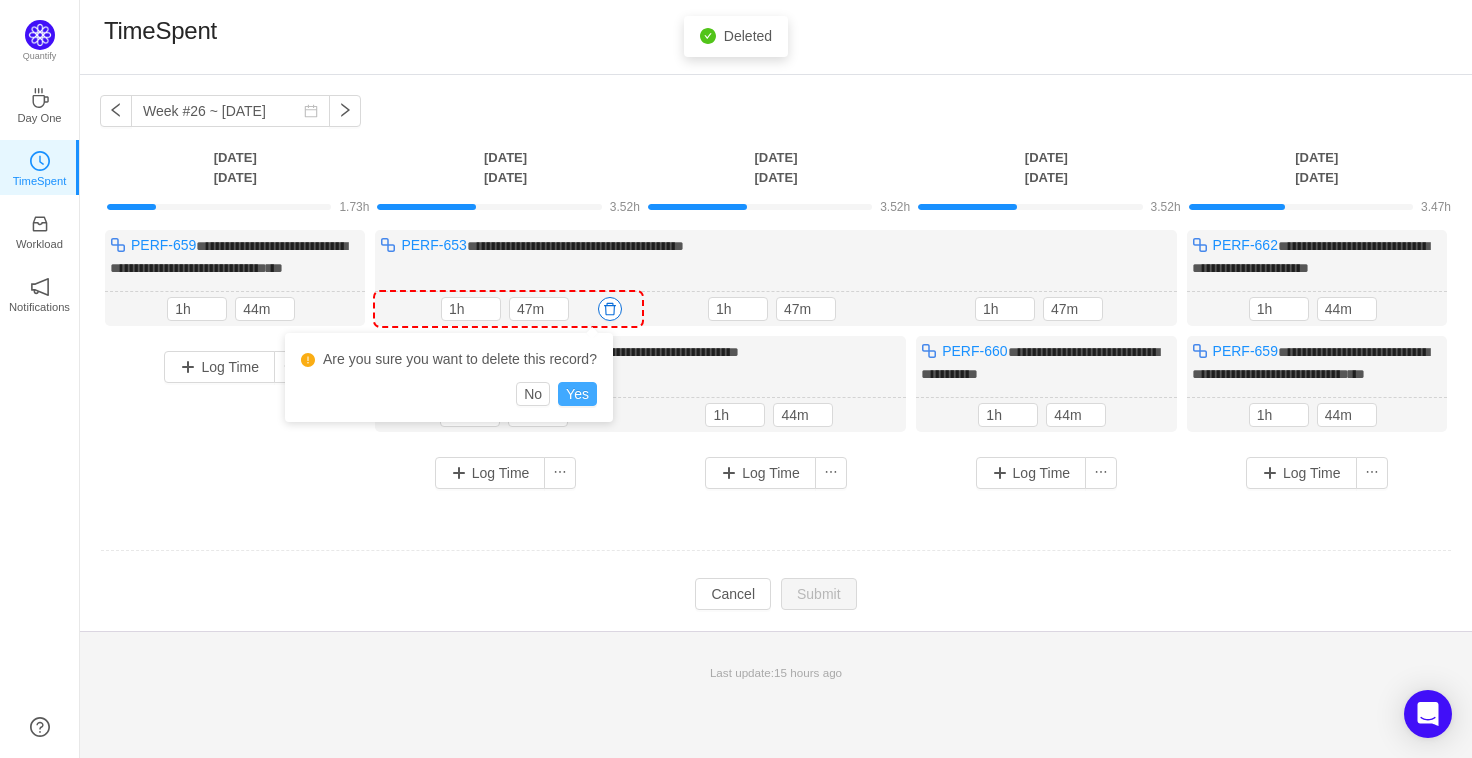click on "Yes" at bounding box center (577, 394) 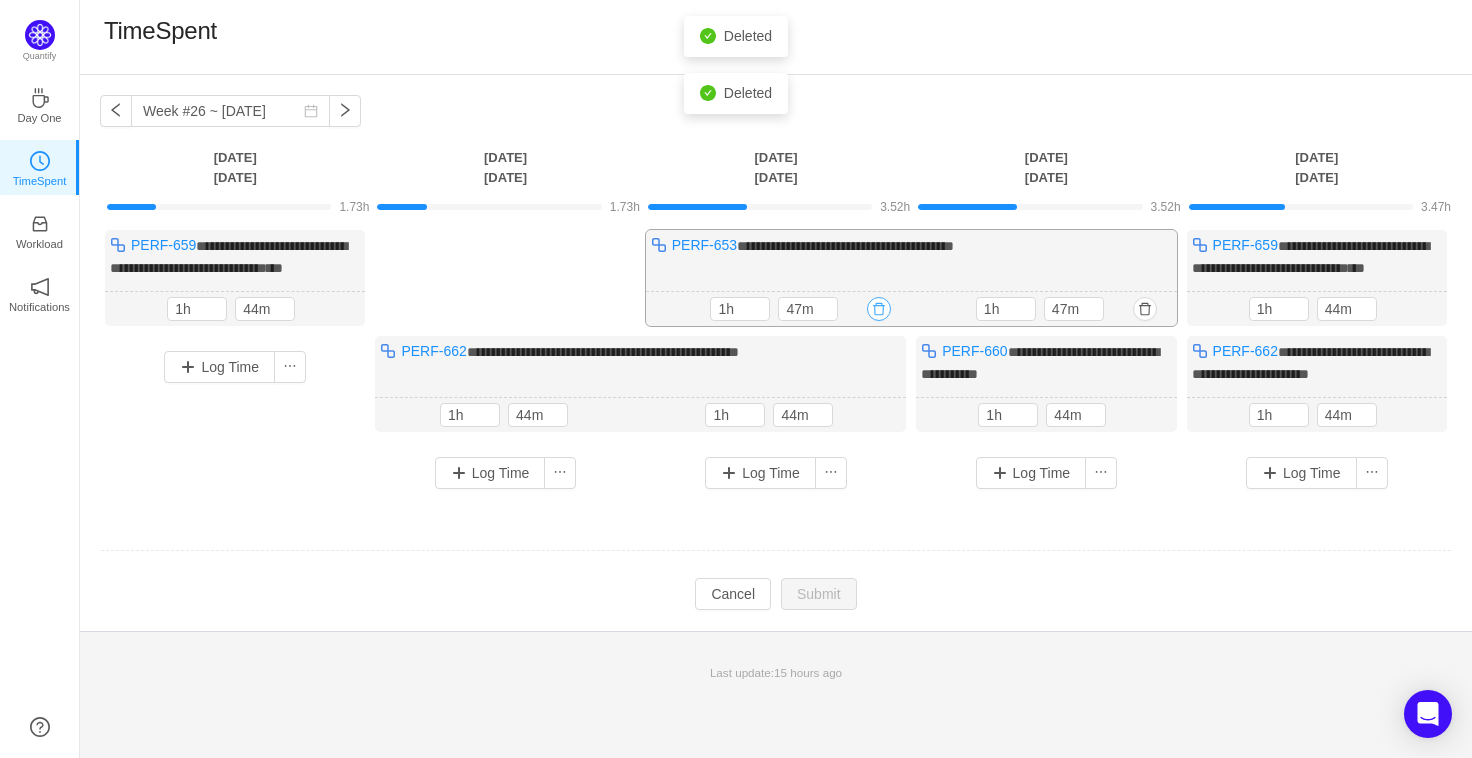 click at bounding box center [879, 309] 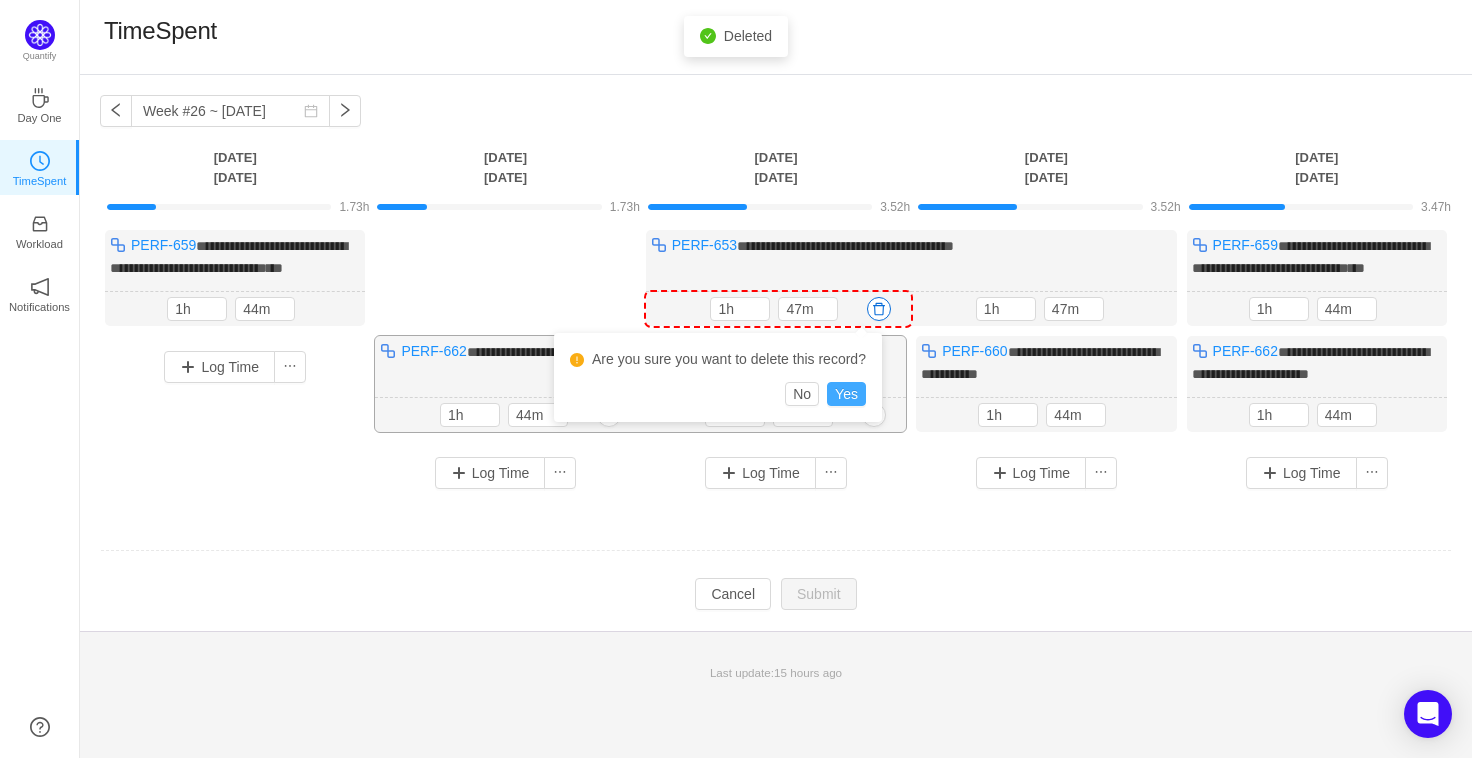 click on "Yes" at bounding box center [846, 394] 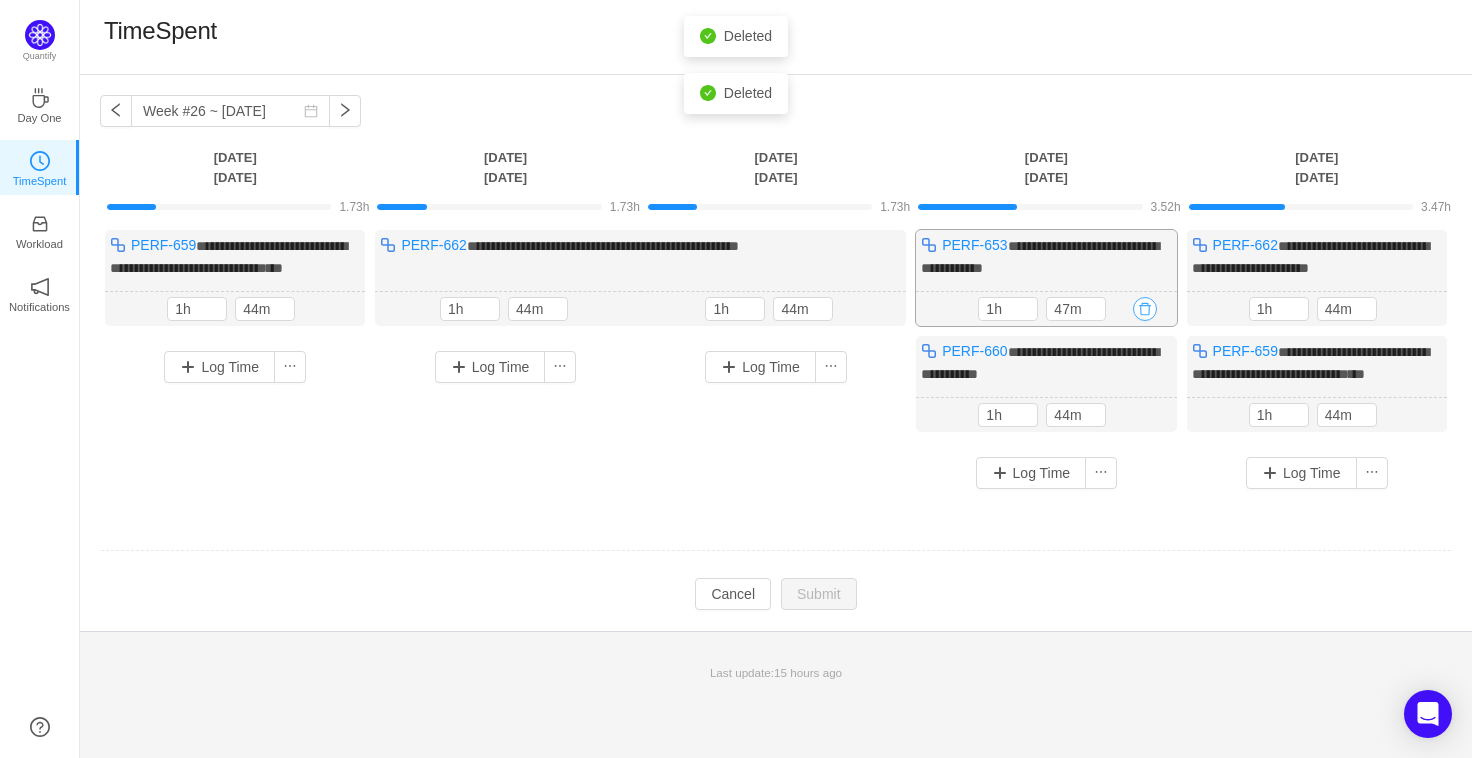 click at bounding box center (1145, 309) 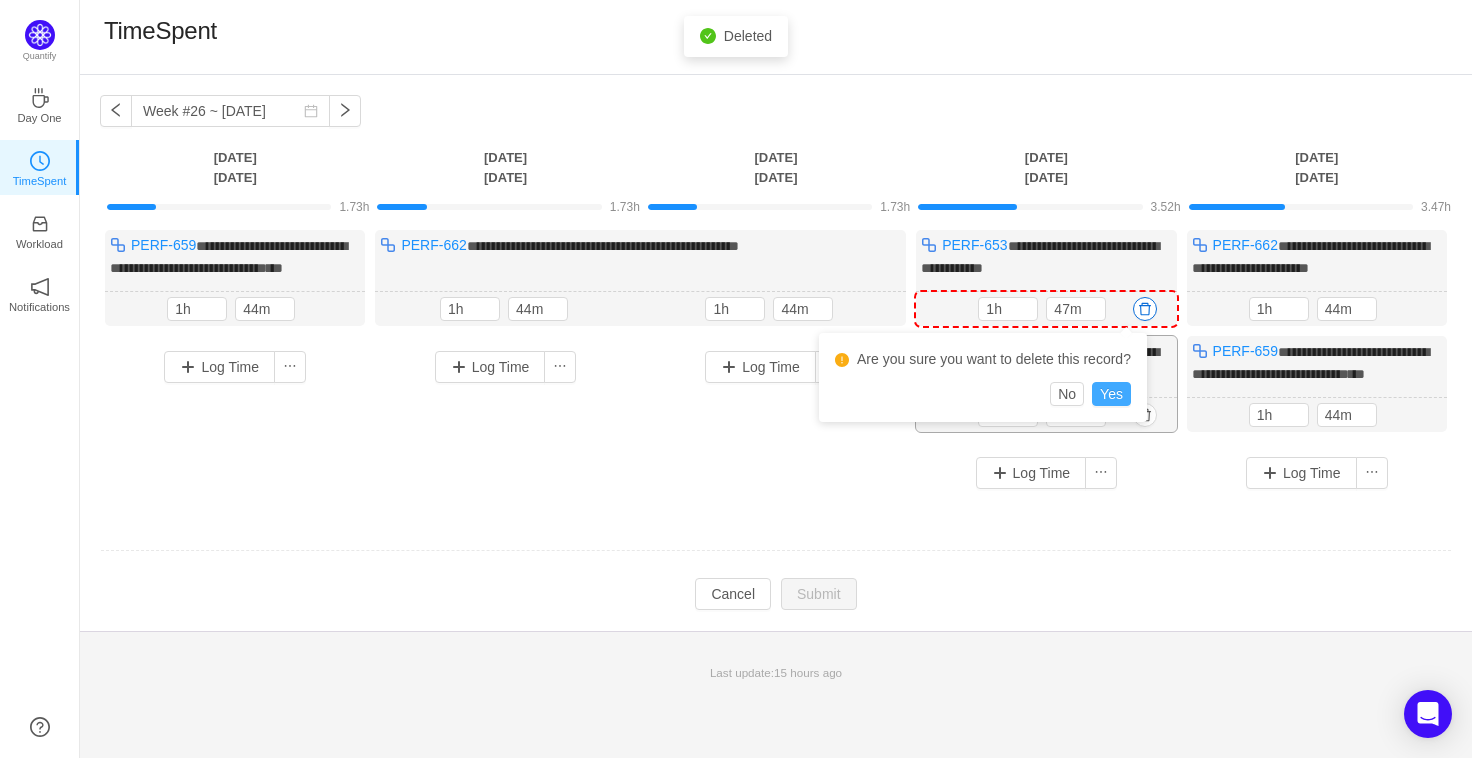 drag, startPoint x: 1116, startPoint y: 394, endPoint x: 1152, endPoint y: 389, distance: 36.345562 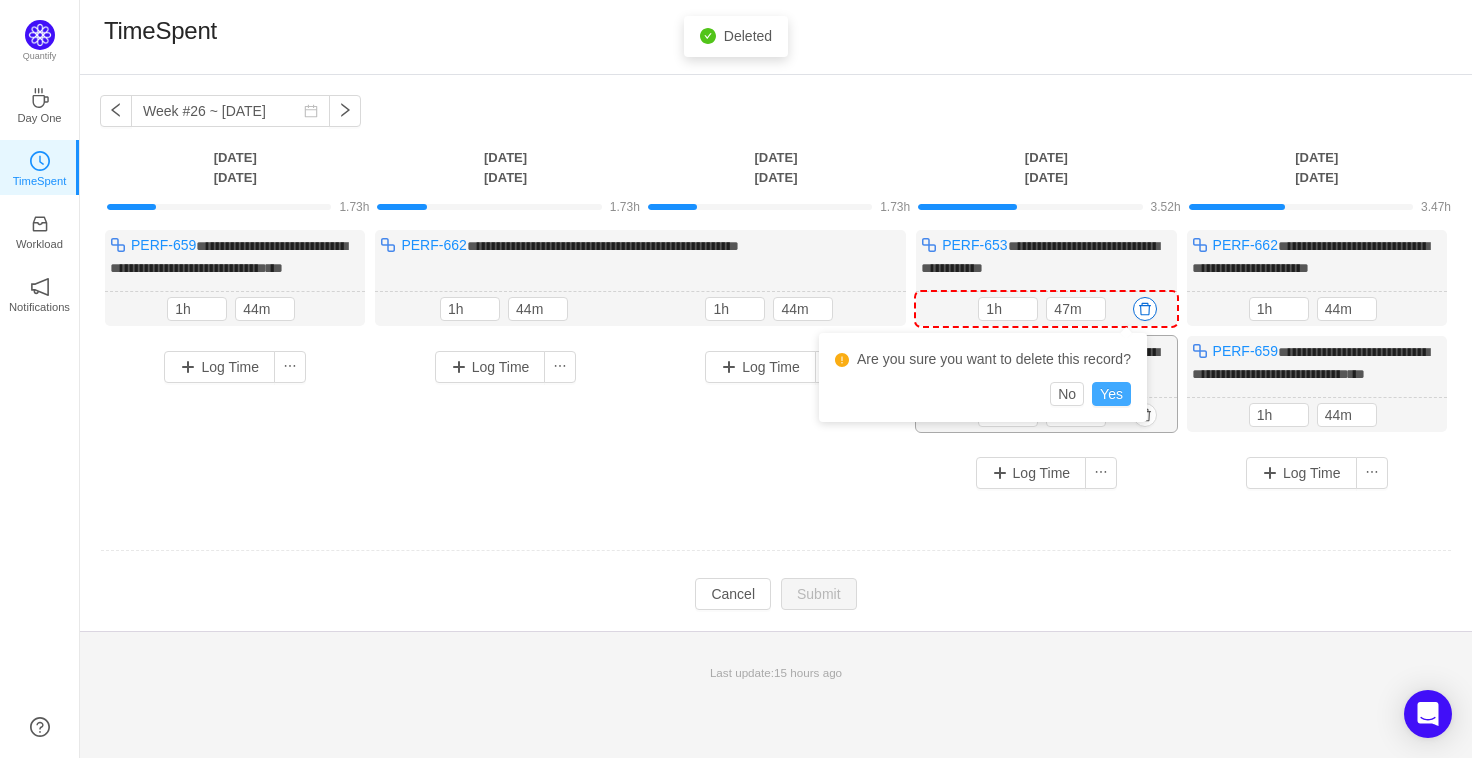 click on "Yes" at bounding box center [1111, 394] 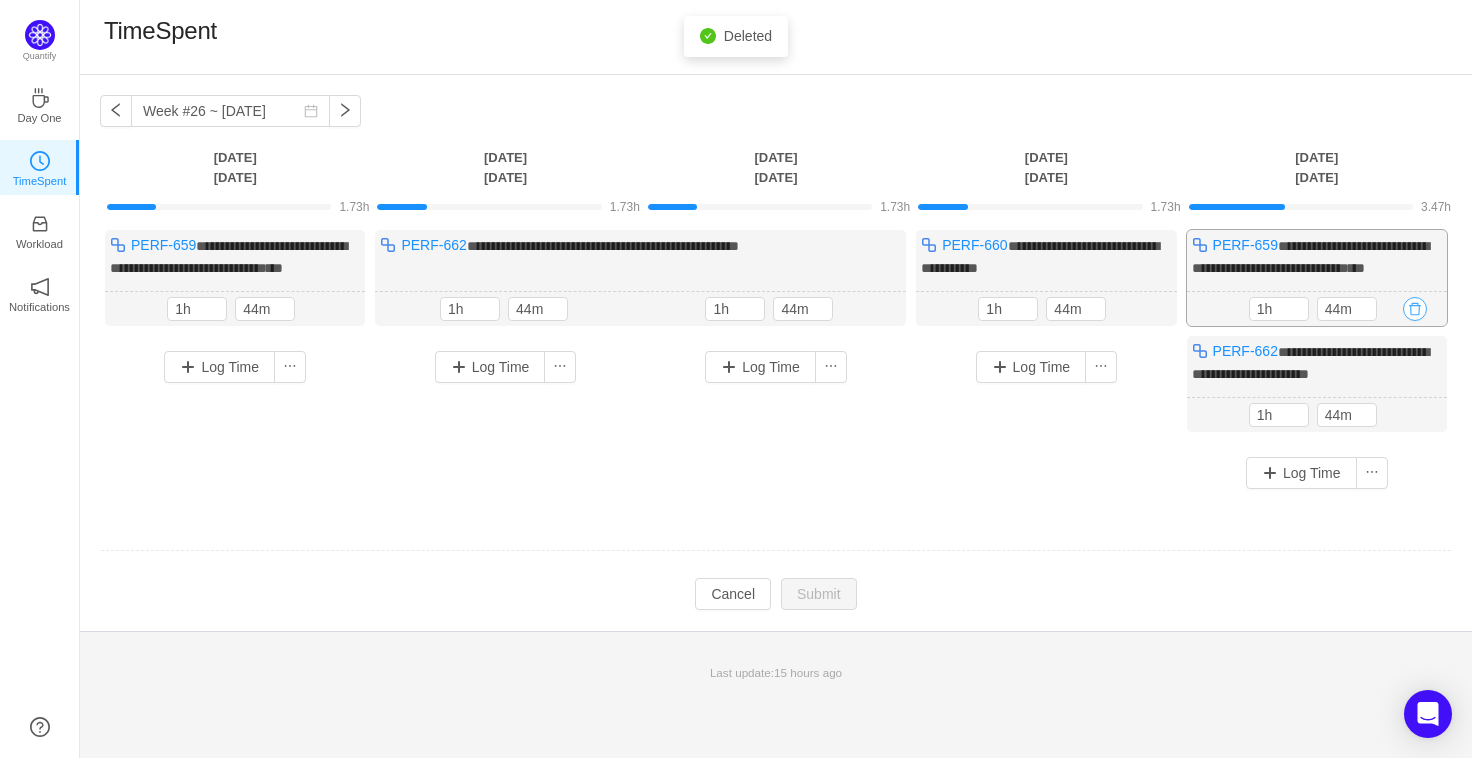 click at bounding box center (1415, 309) 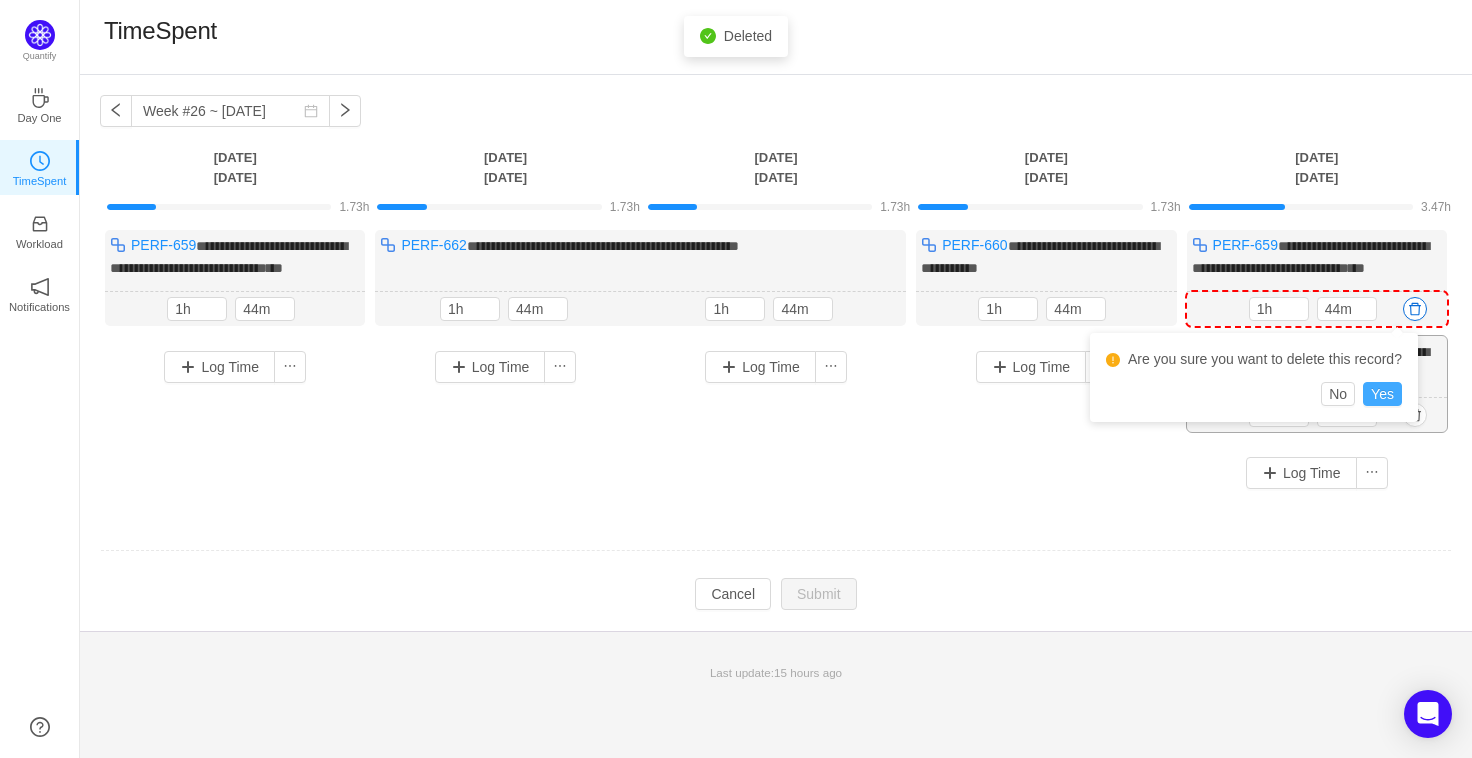 drag, startPoint x: 1404, startPoint y: 393, endPoint x: 1395, endPoint y: 364, distance: 30.364452 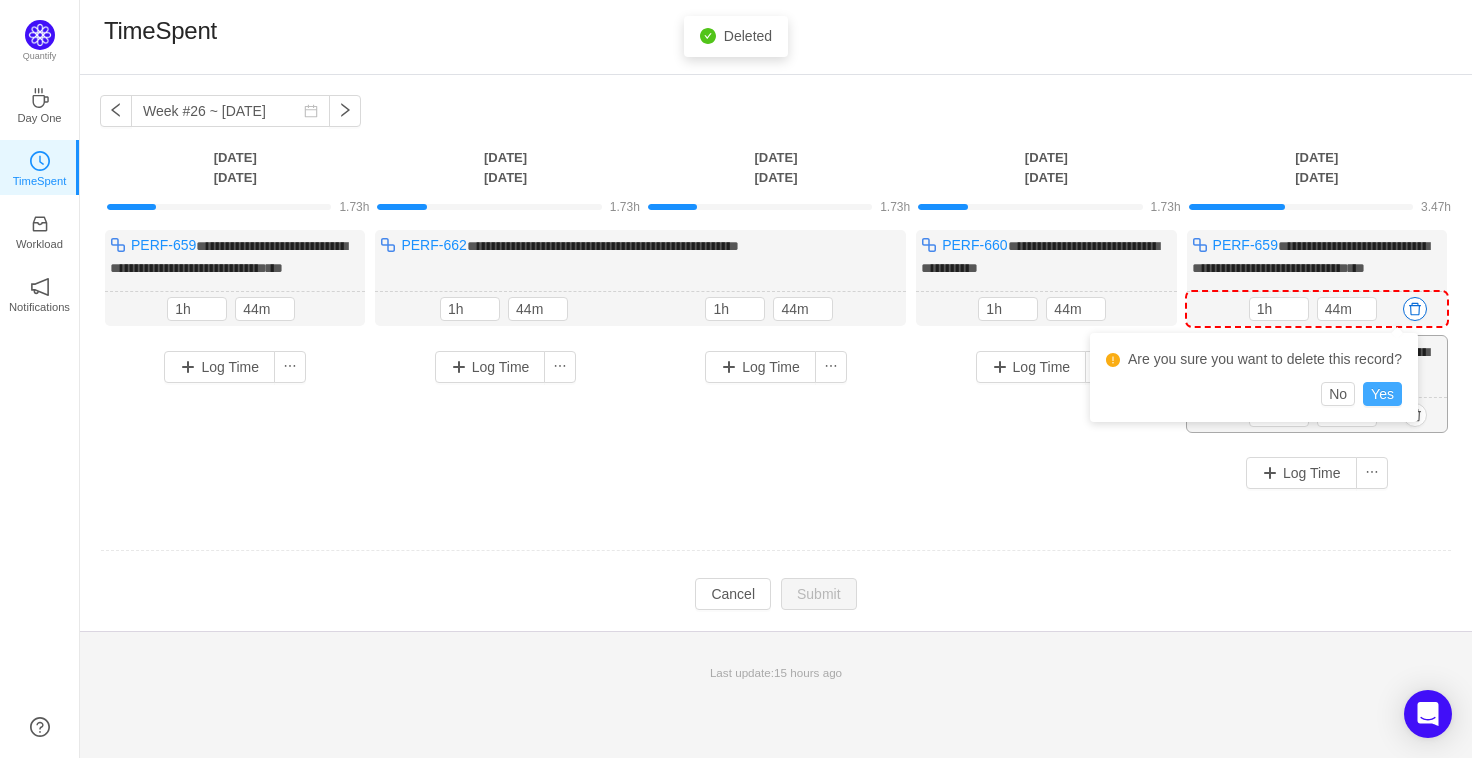 click on "Yes" at bounding box center [1382, 394] 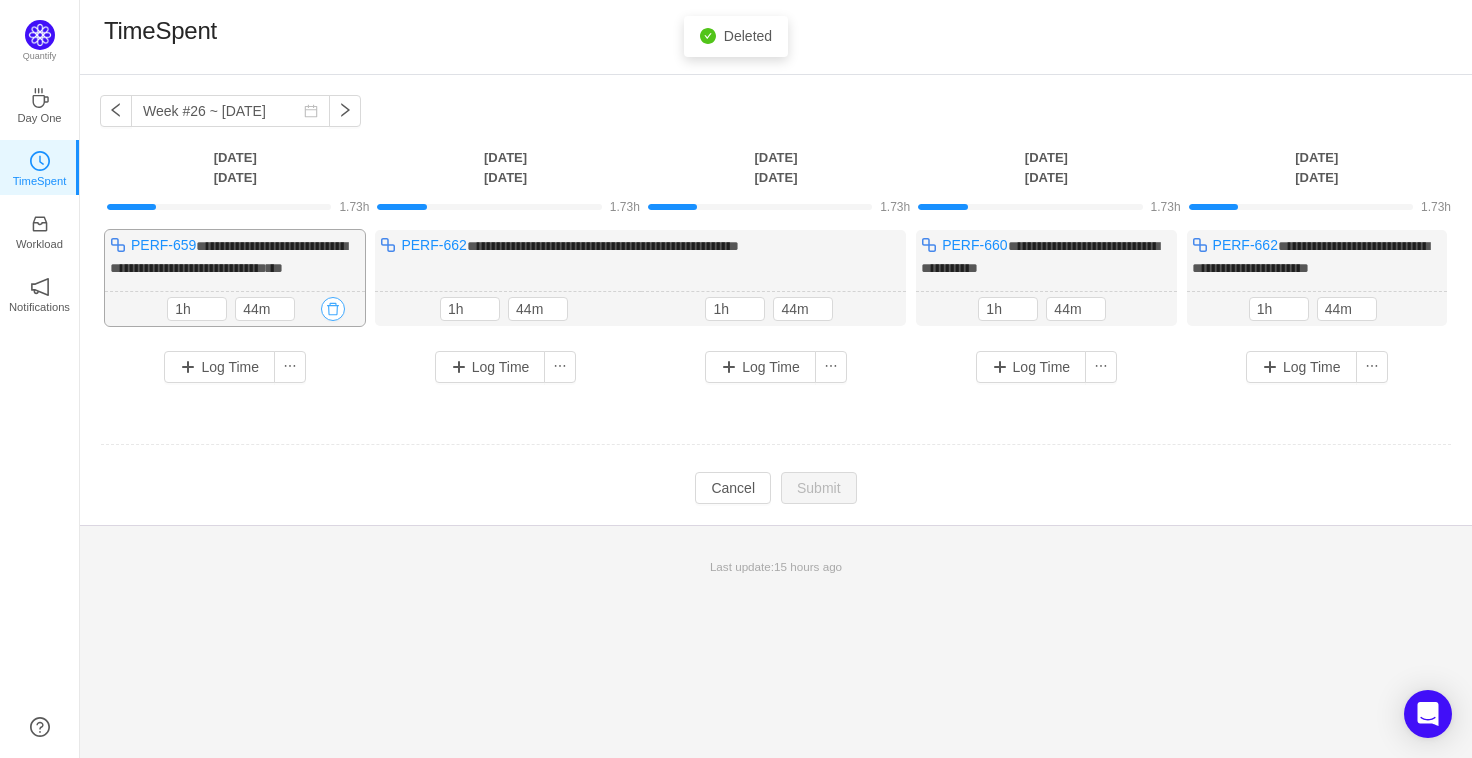 click at bounding box center [333, 309] 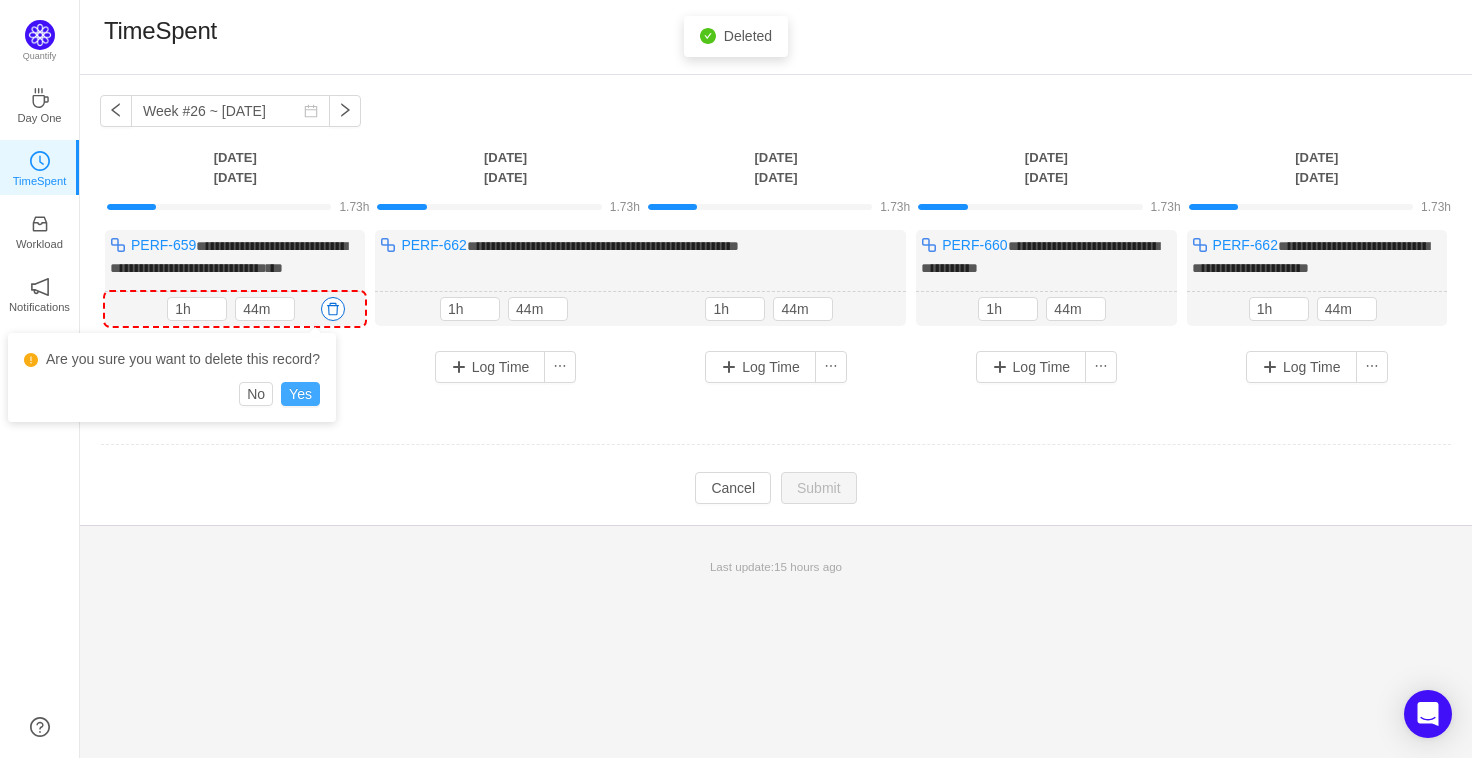 click on "Yes" at bounding box center (300, 394) 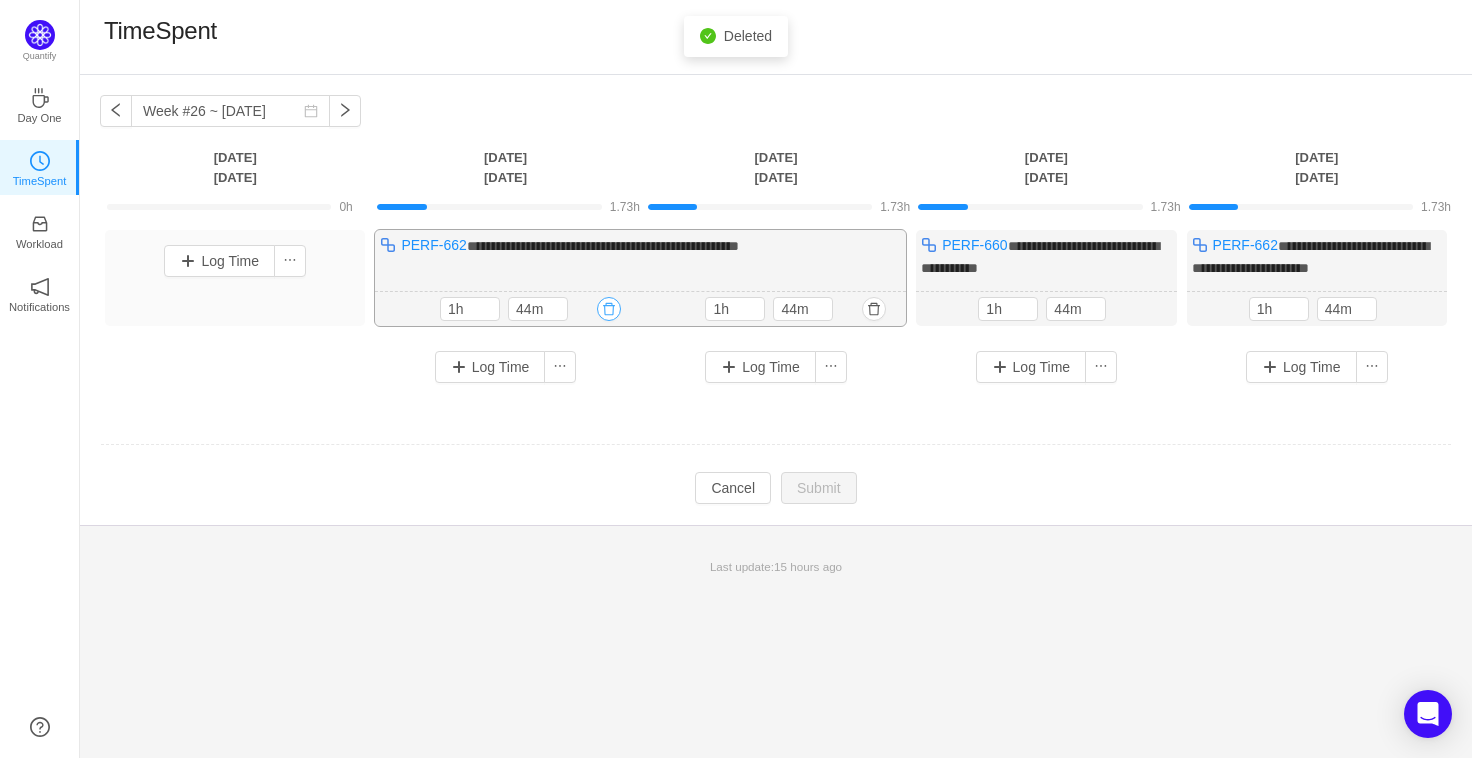 click at bounding box center [609, 309] 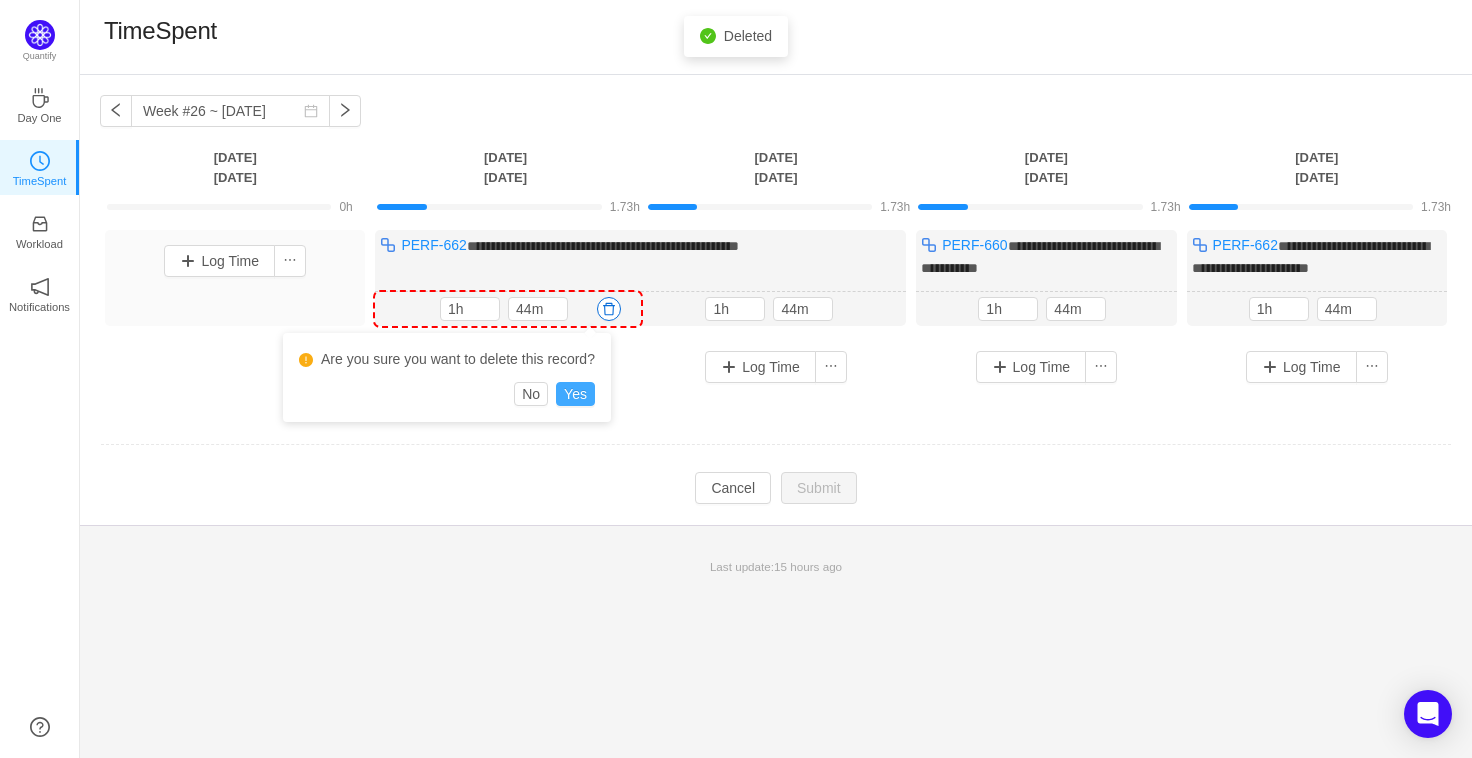 click on "Yes" at bounding box center (575, 394) 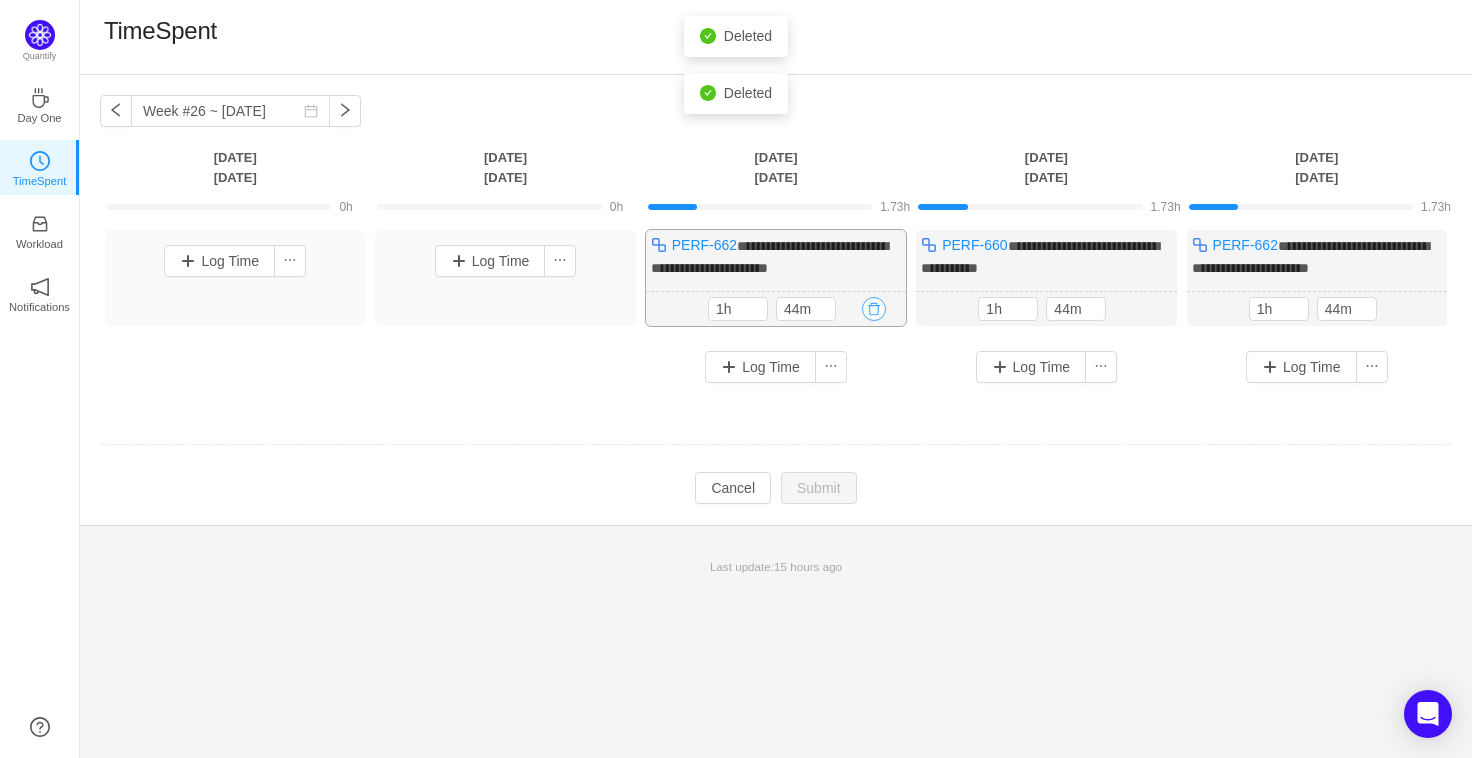 click at bounding box center [874, 309] 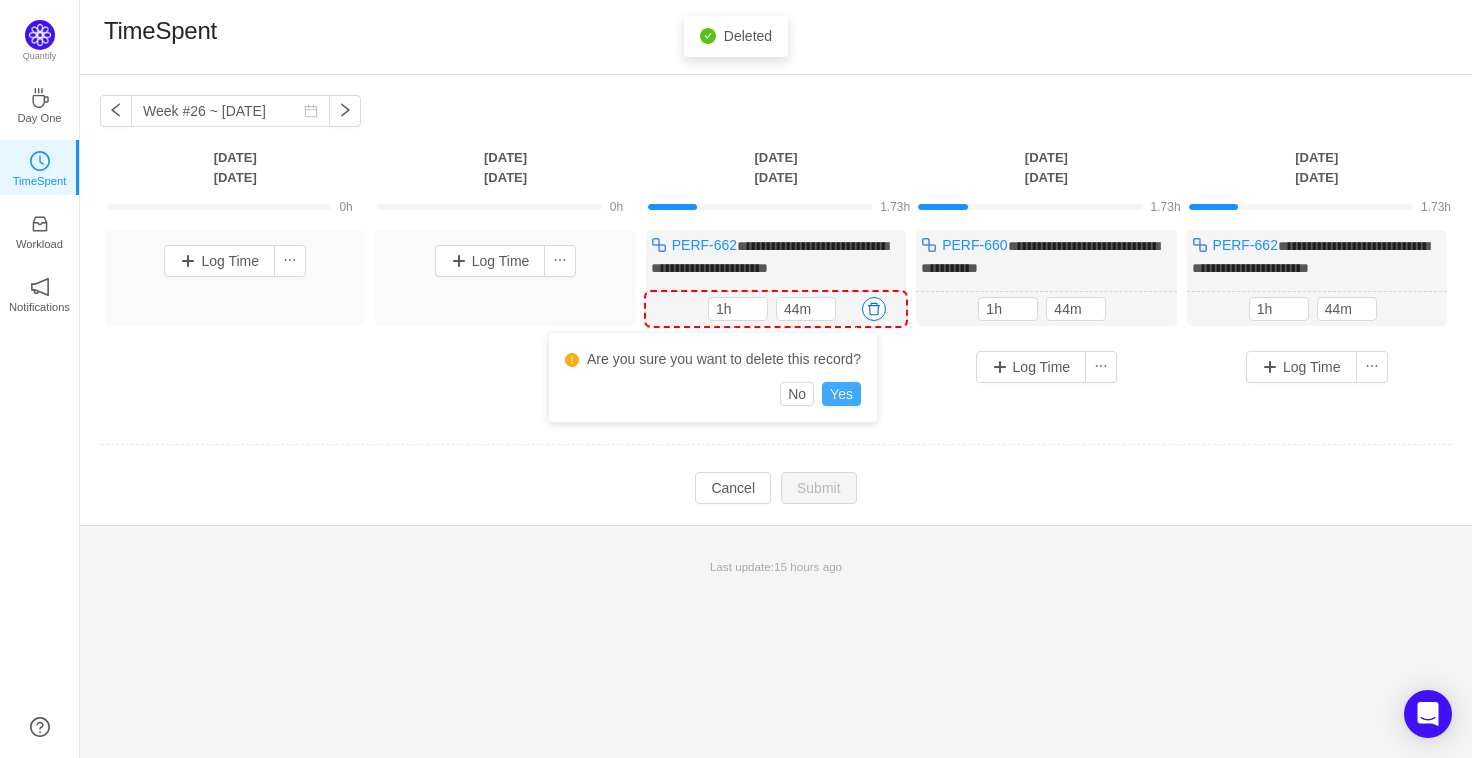 click on "Yes" at bounding box center (841, 394) 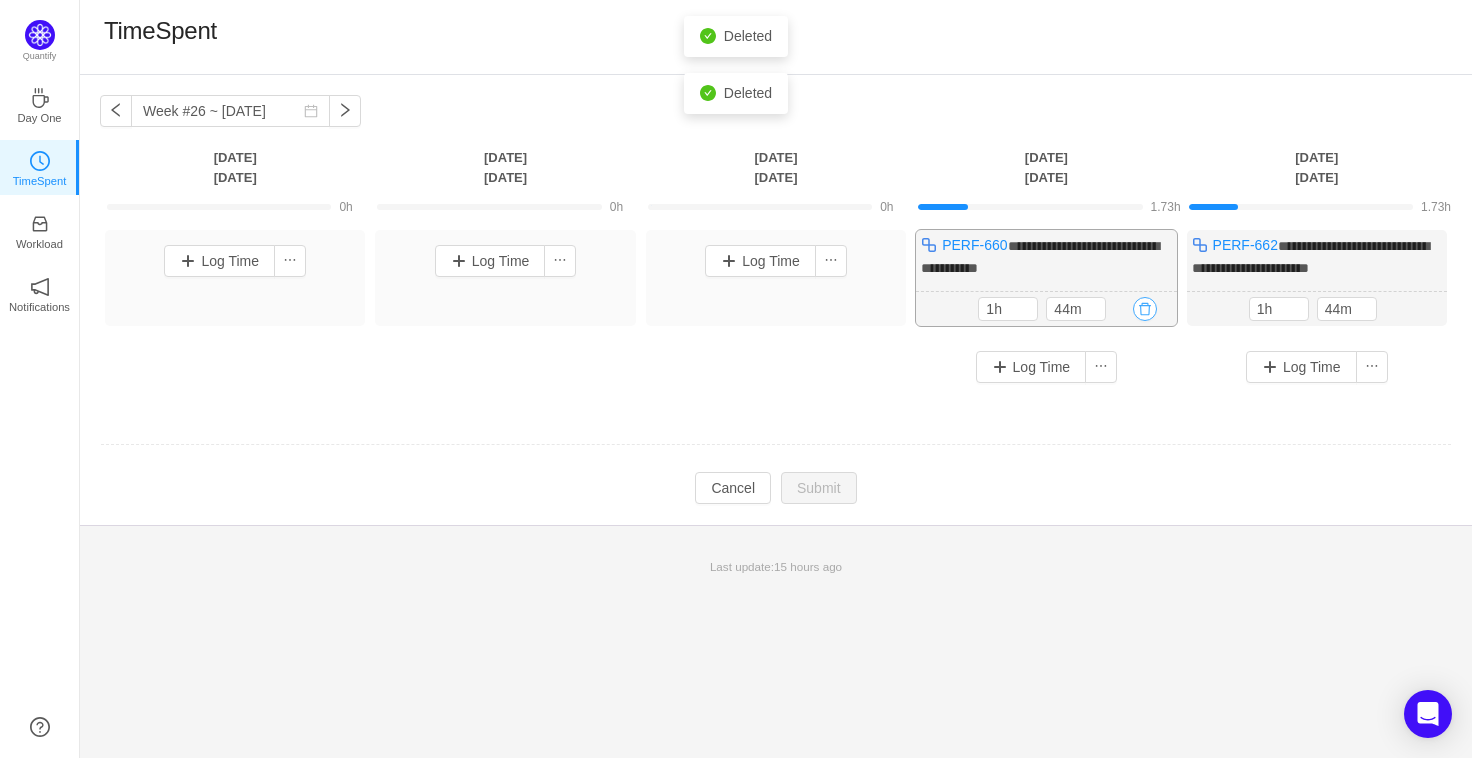 click at bounding box center (1145, 309) 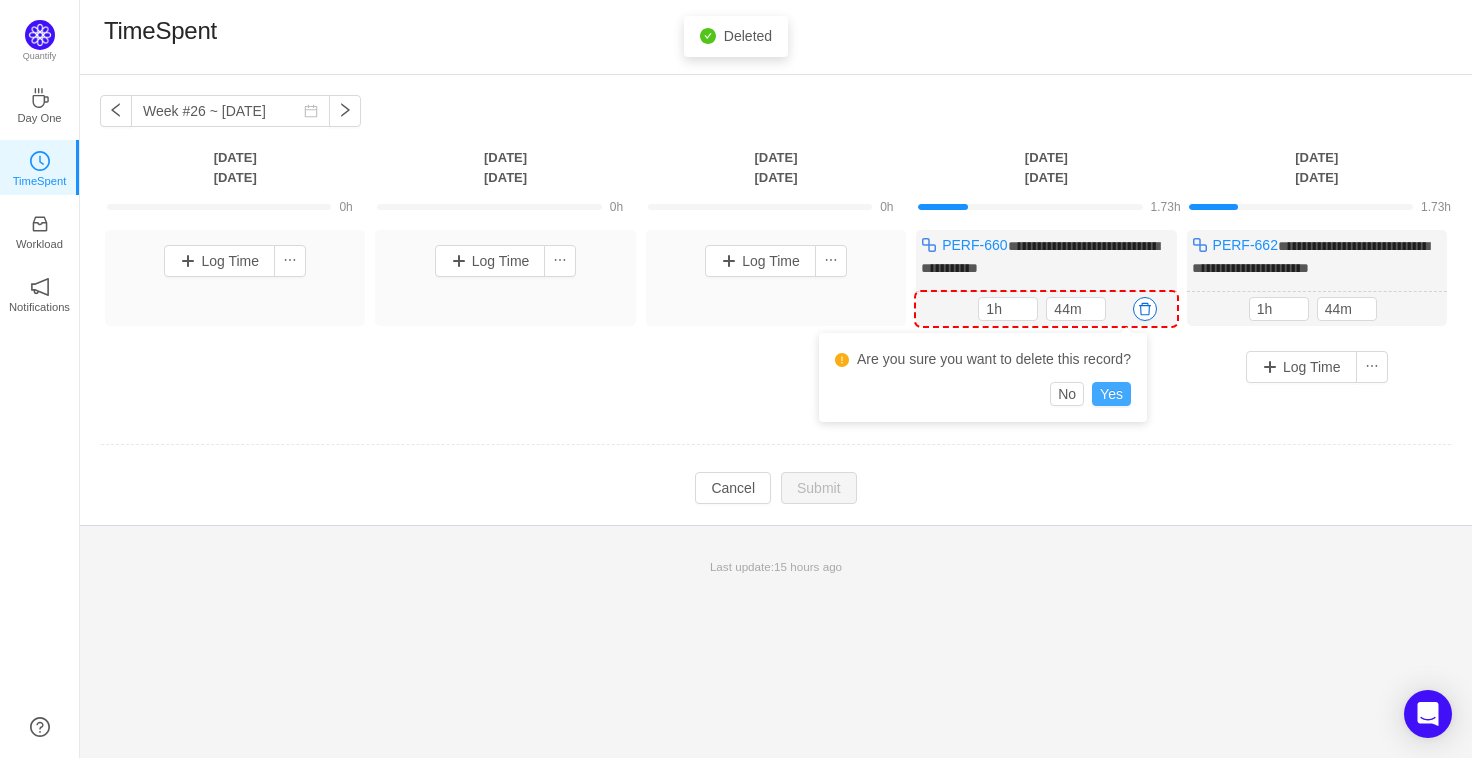 click on "Yes" at bounding box center [1111, 394] 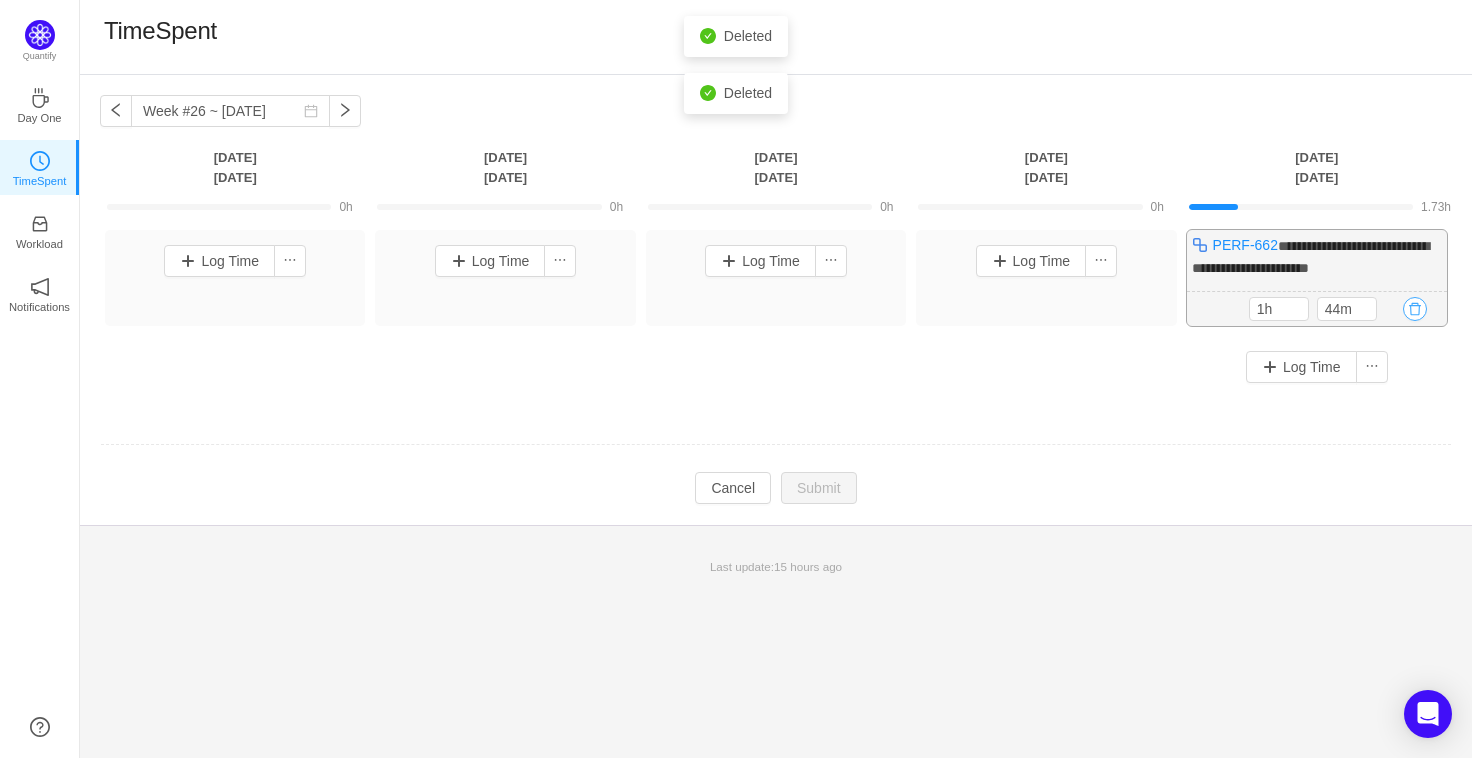 click at bounding box center (1415, 309) 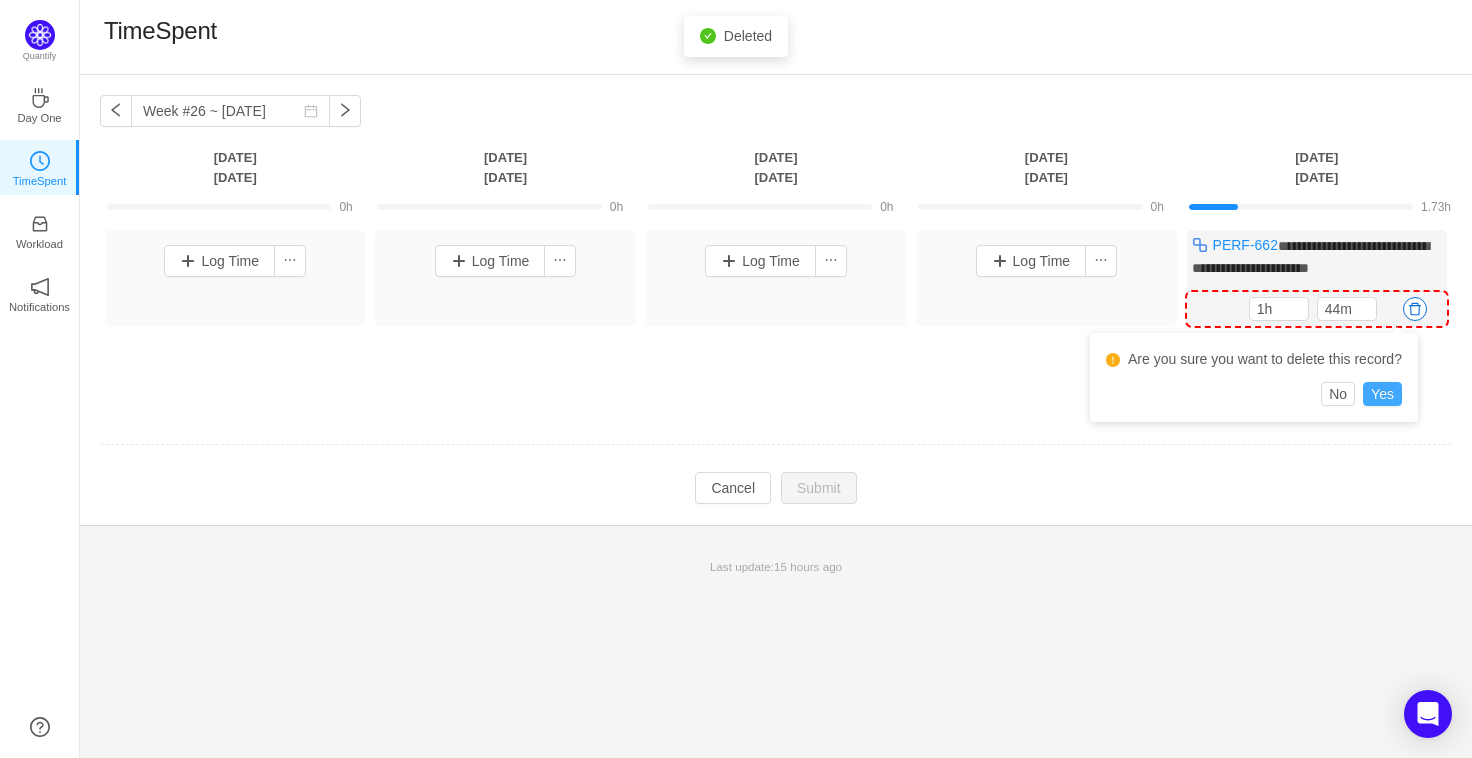 click on "Yes" at bounding box center (1382, 394) 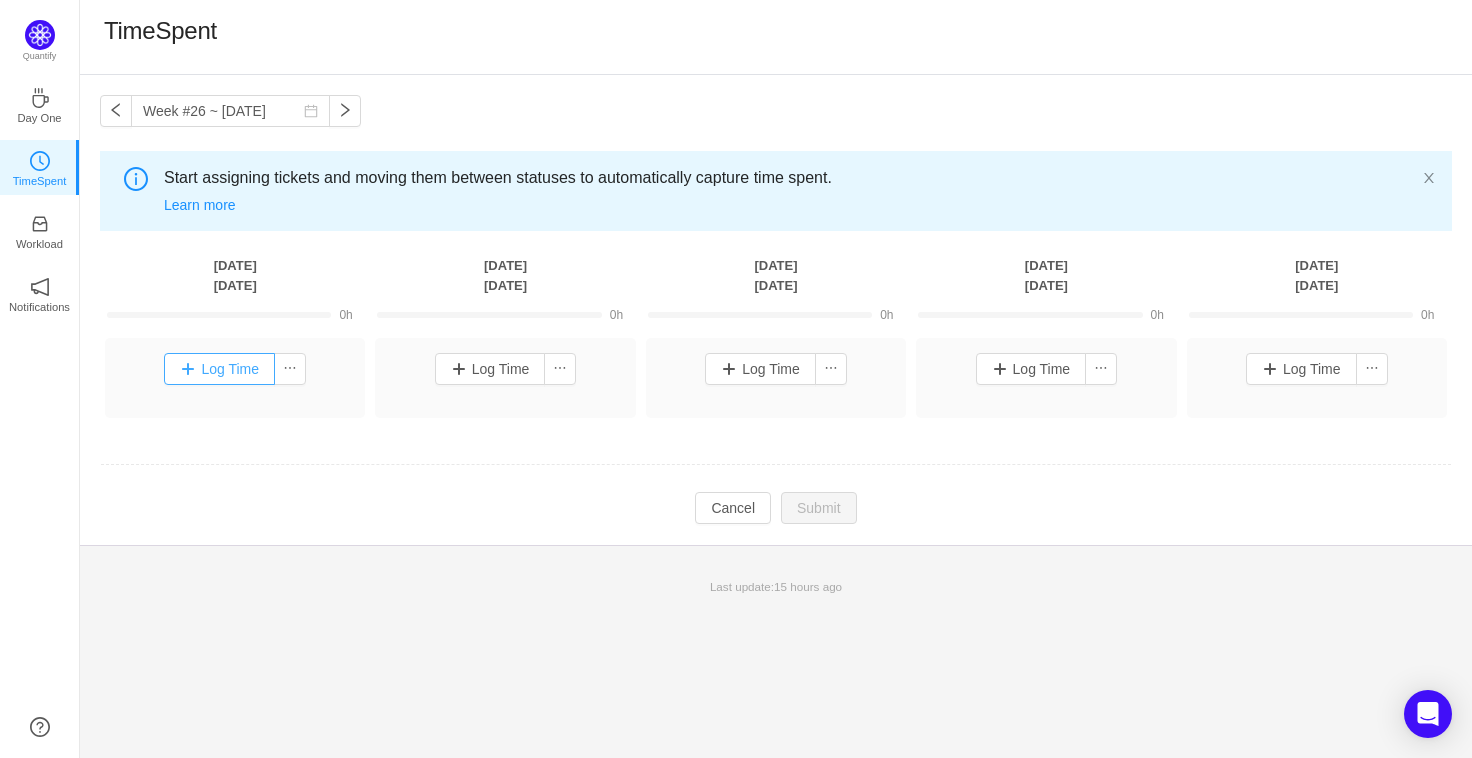 click on "Log Time" at bounding box center (219, 369) 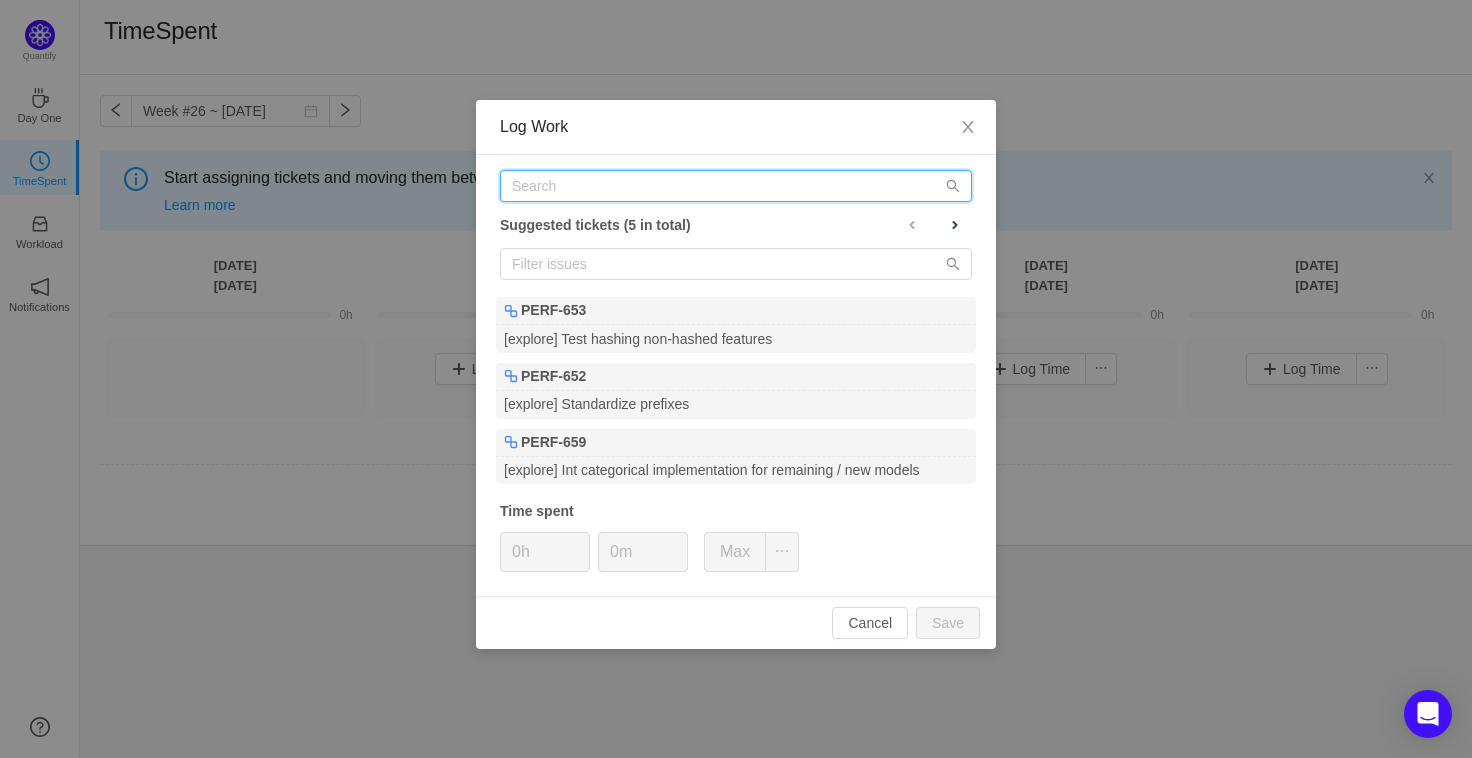 click at bounding box center [736, 186] 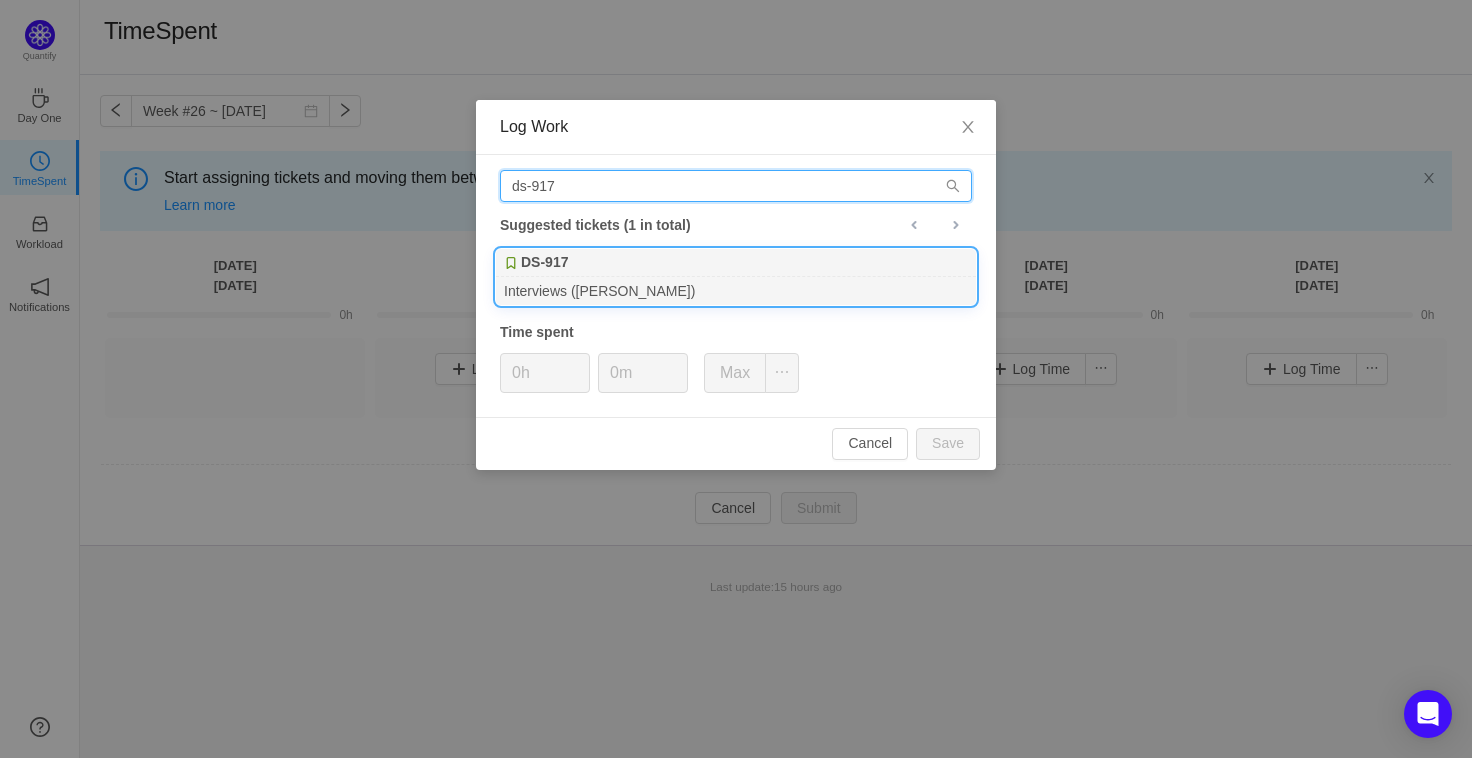 type on "ds-917" 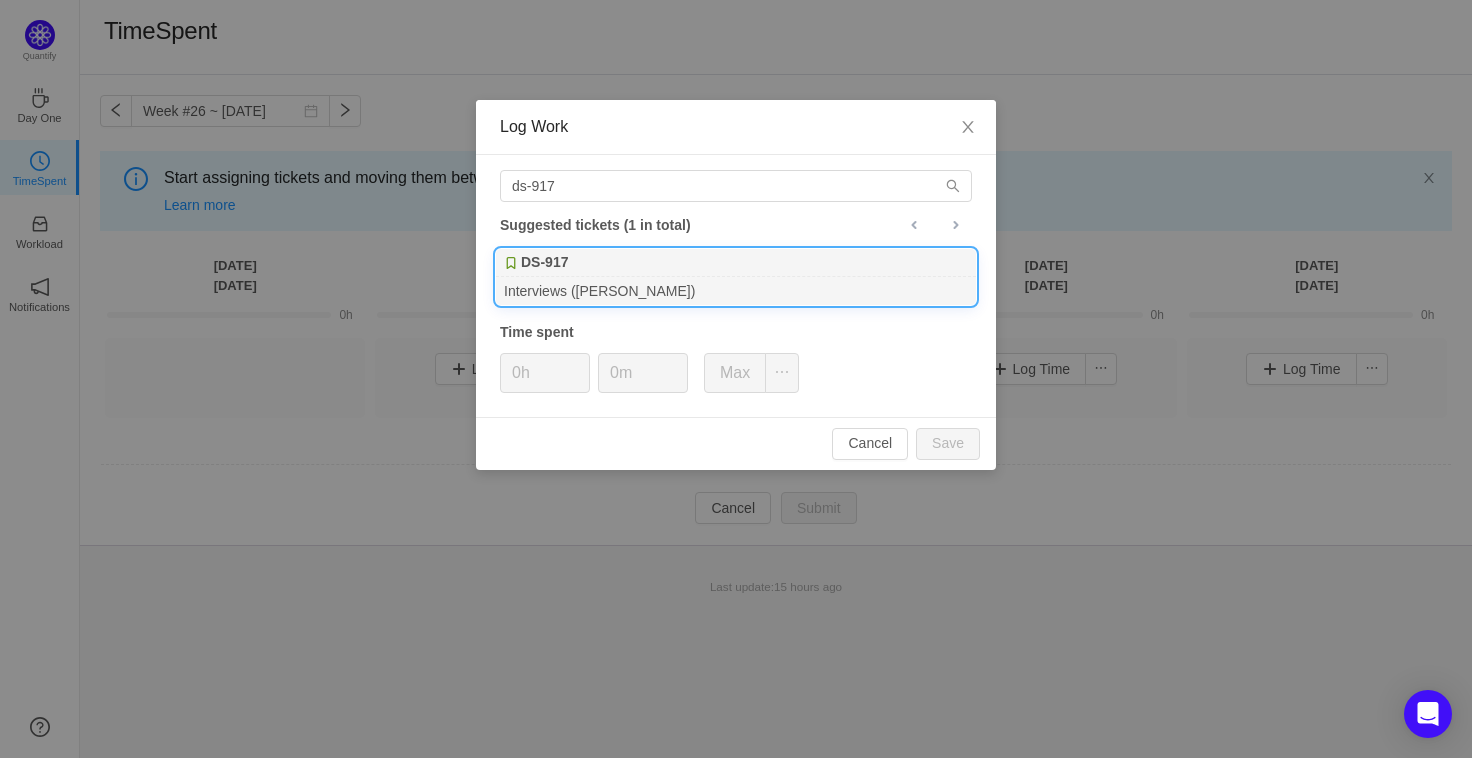 click on "DS-917" at bounding box center (736, 263) 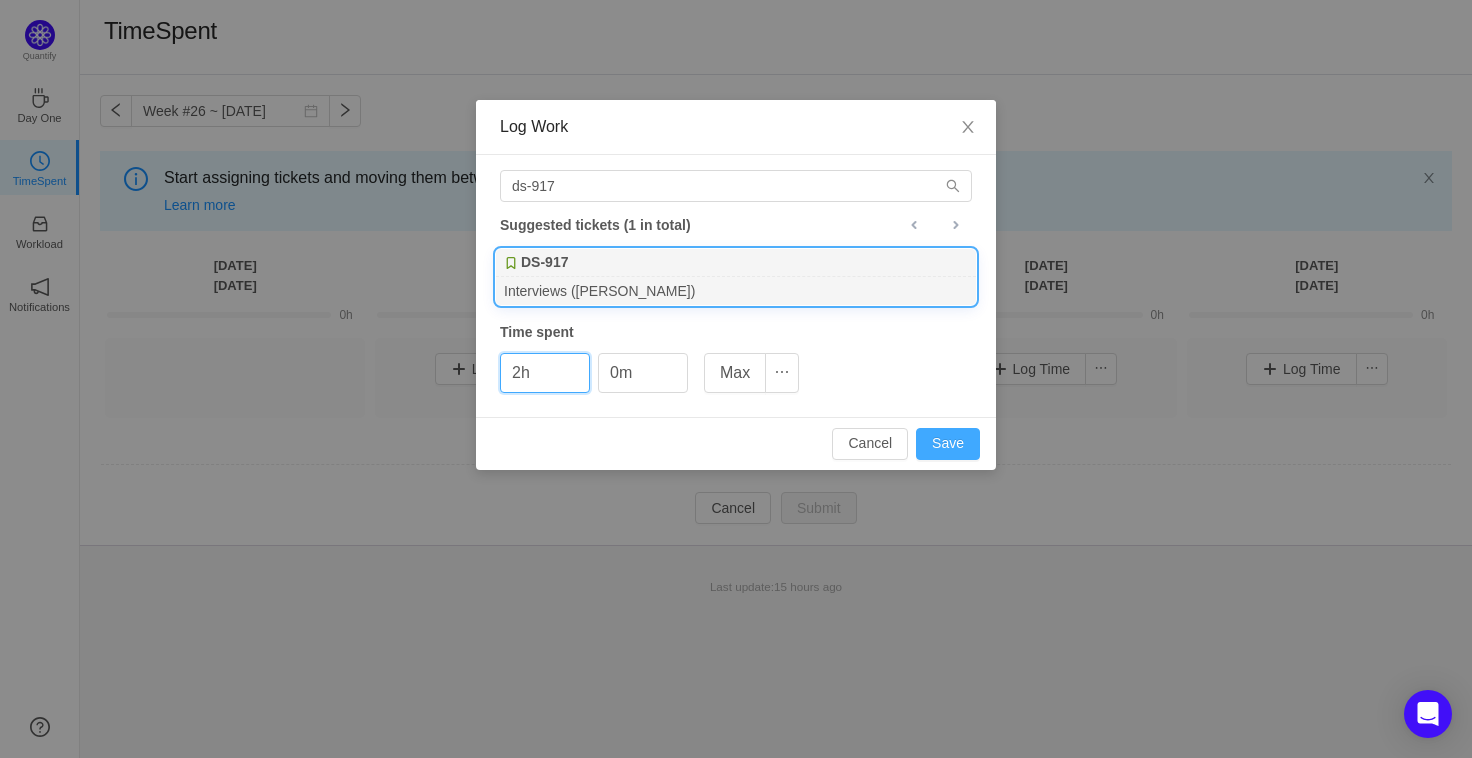 click on "Save" at bounding box center [948, 444] 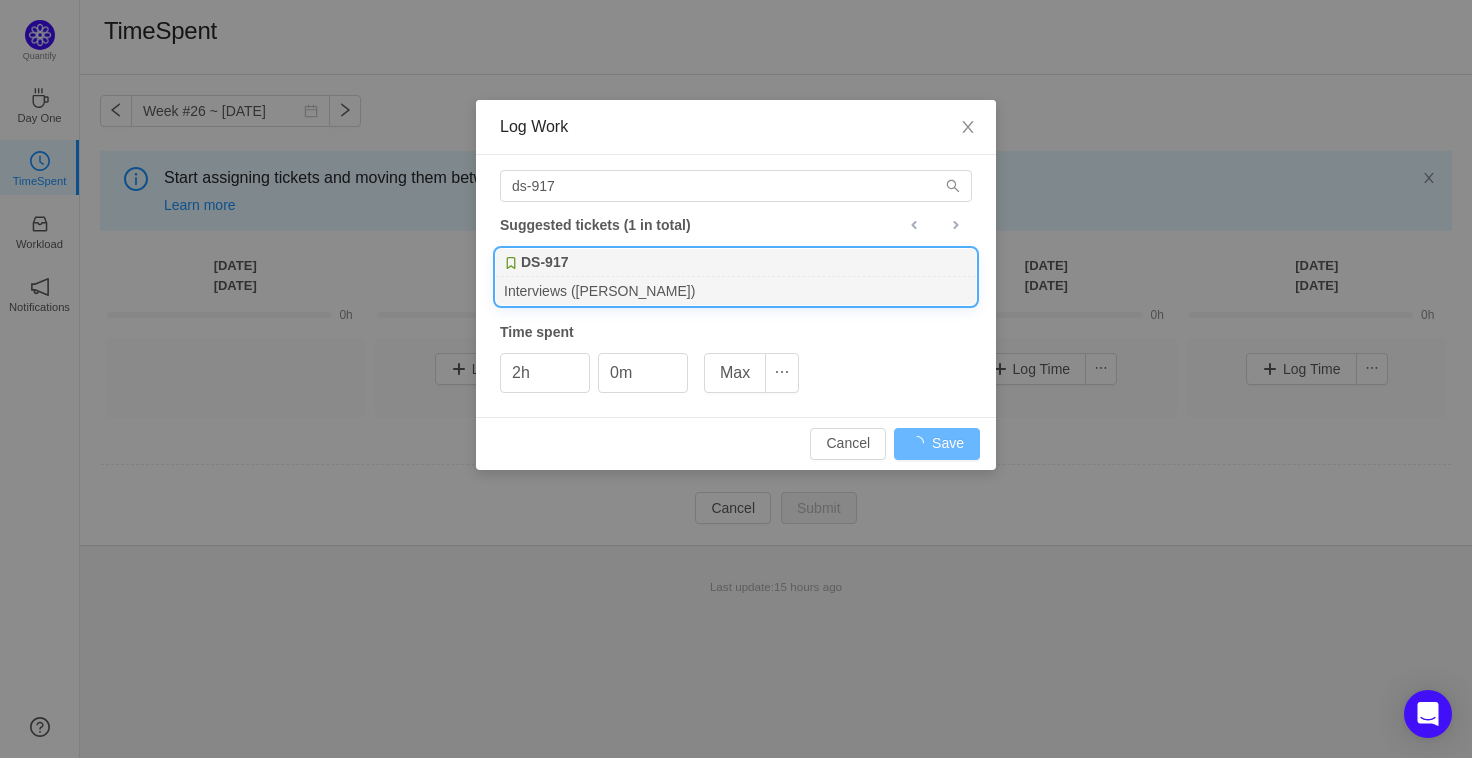 type on "0h" 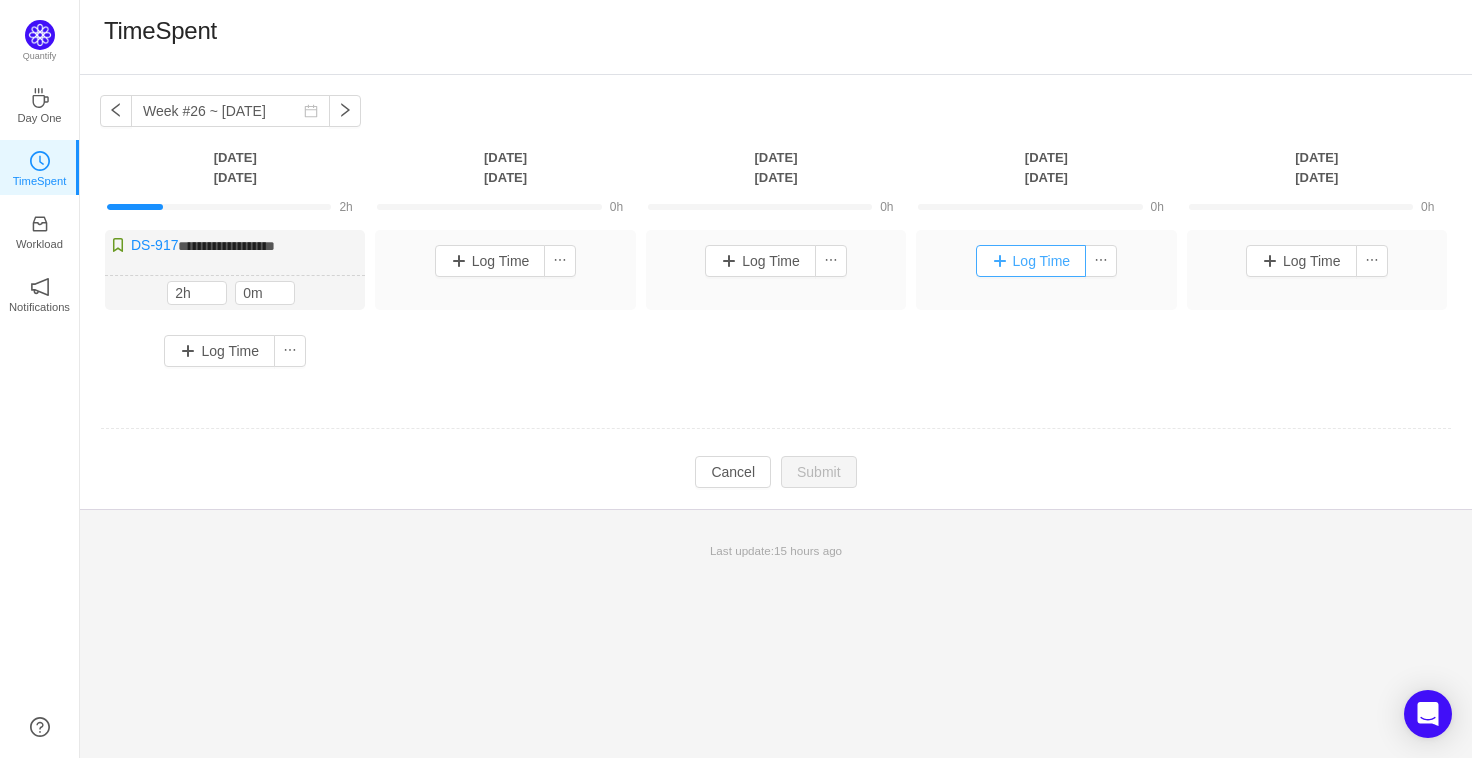 click on "Log Time" at bounding box center (1031, 261) 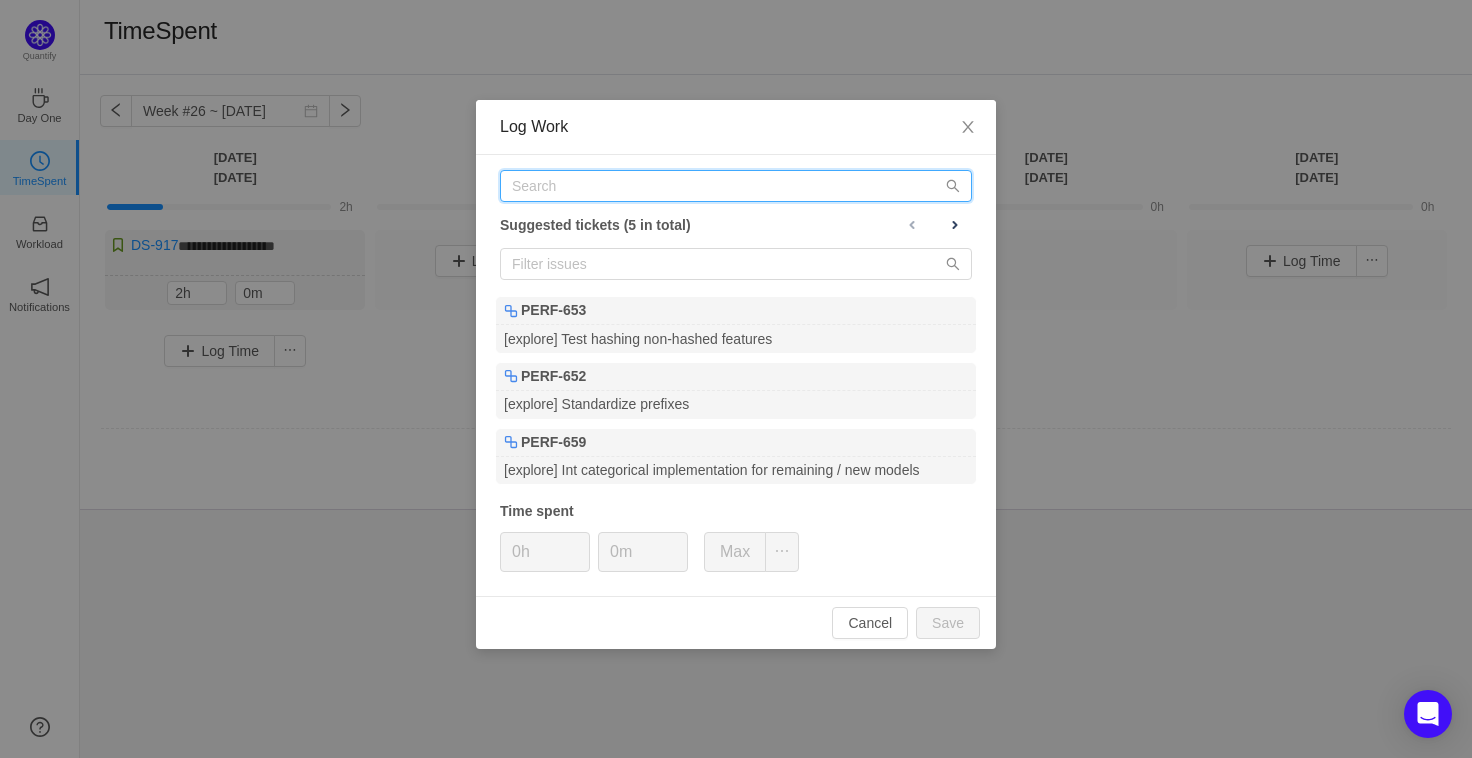 click at bounding box center (736, 186) 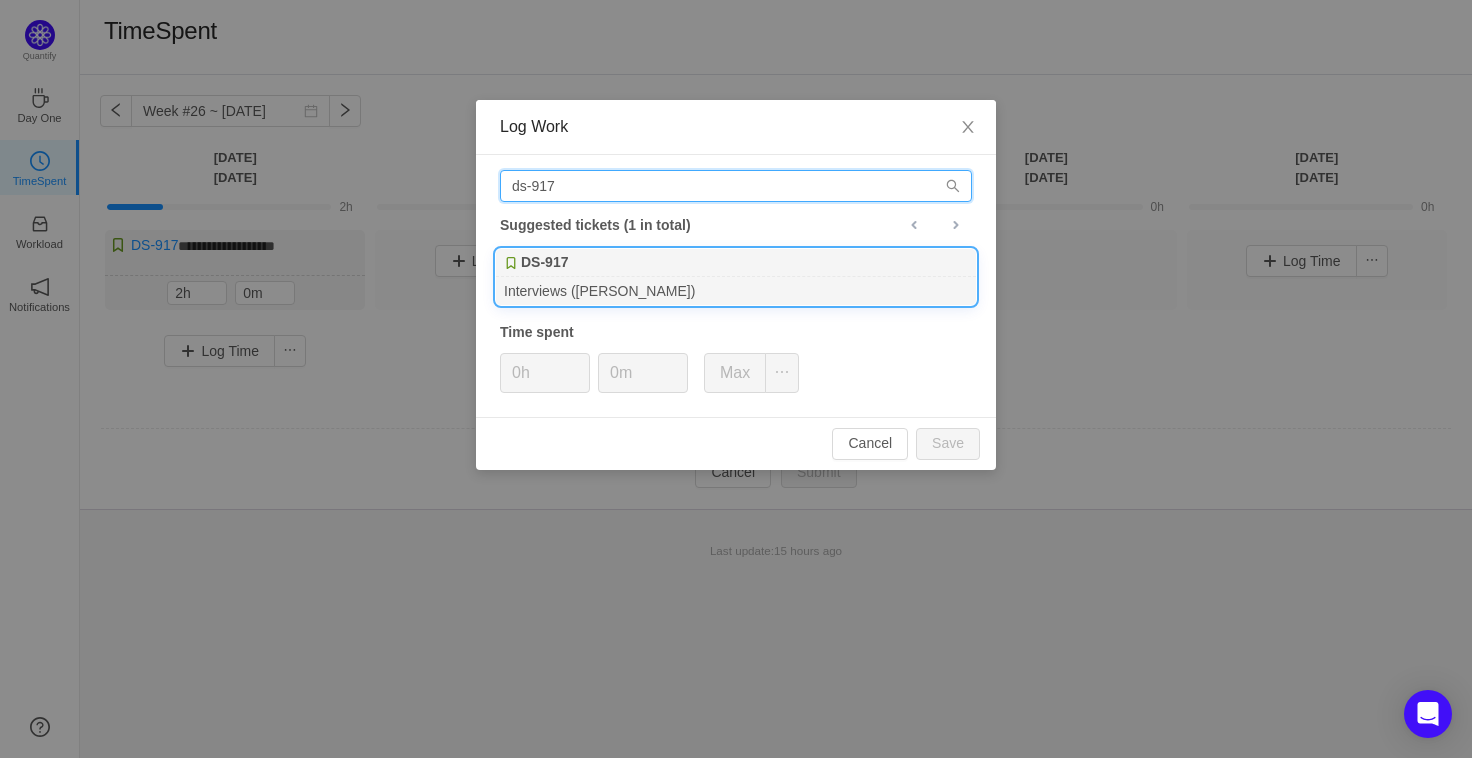 type on "ds-917" 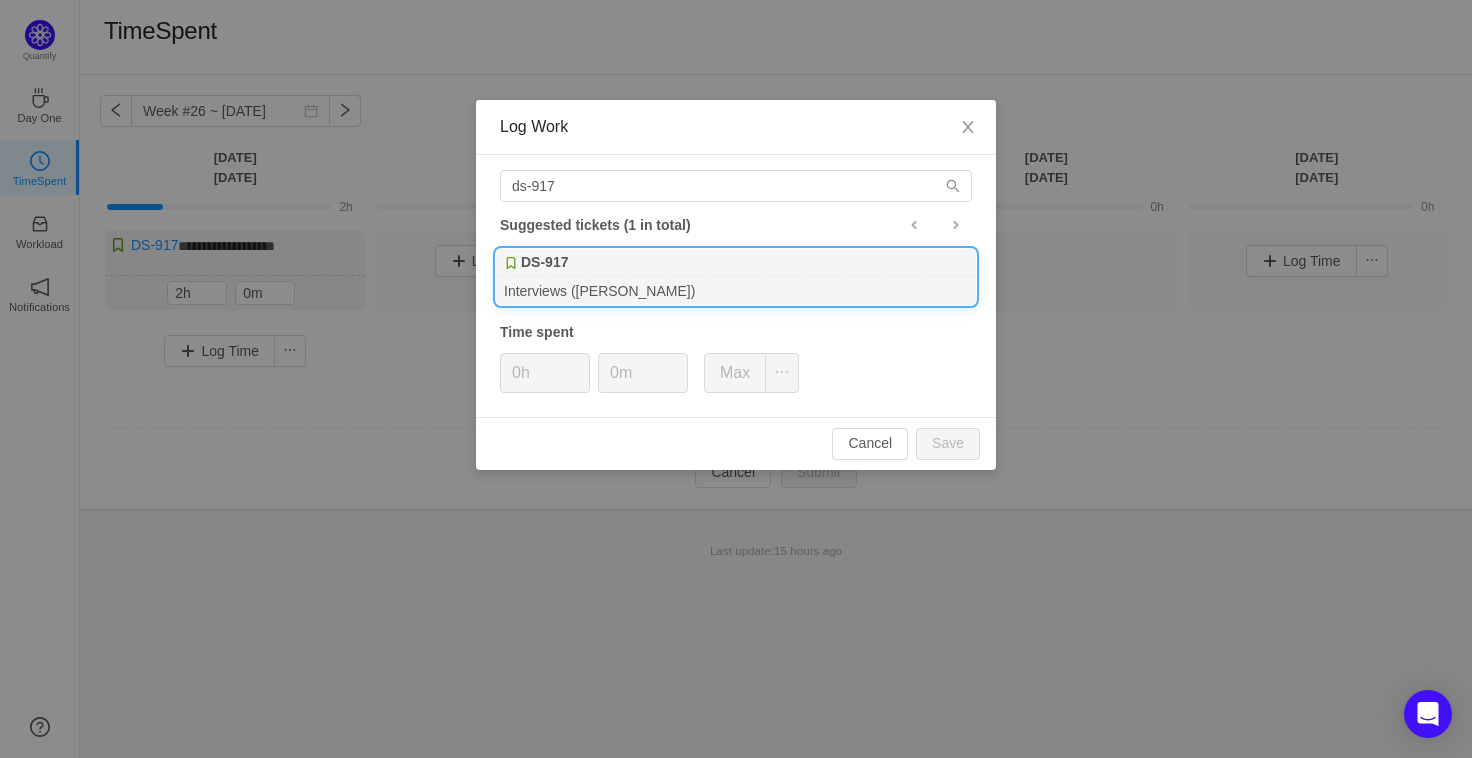 click on "Interviews ([PERSON_NAME])" at bounding box center [736, 290] 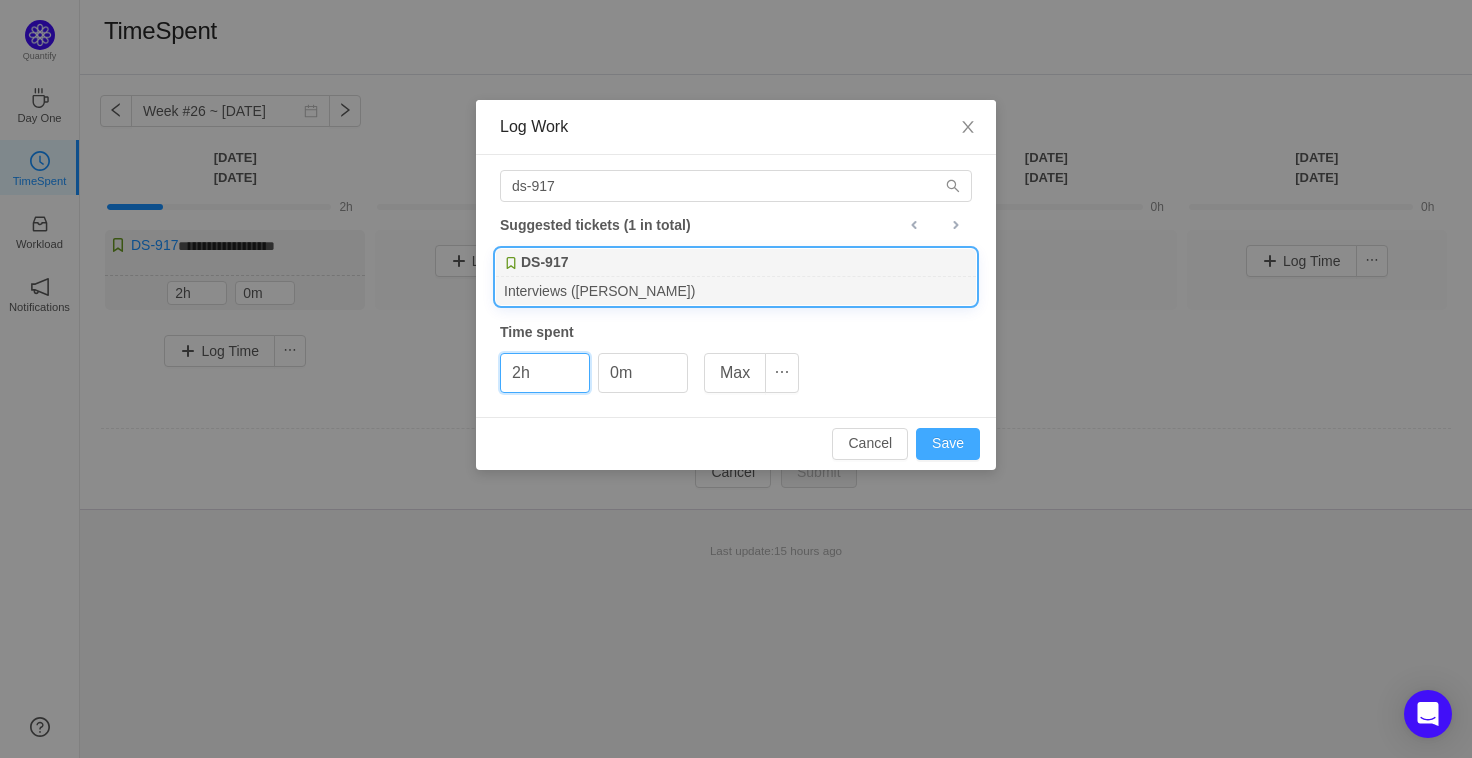 click on "Save" at bounding box center (948, 444) 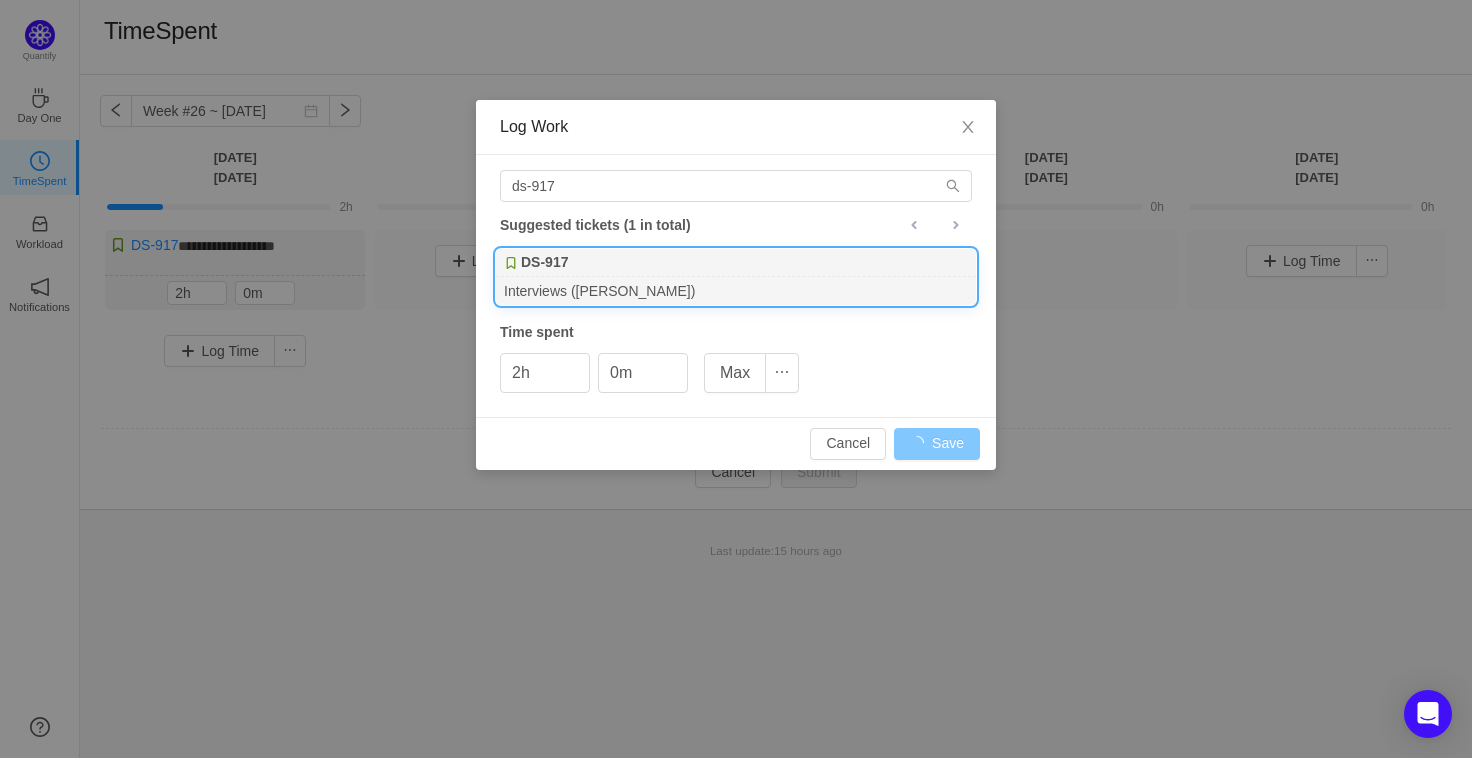 type on "0h" 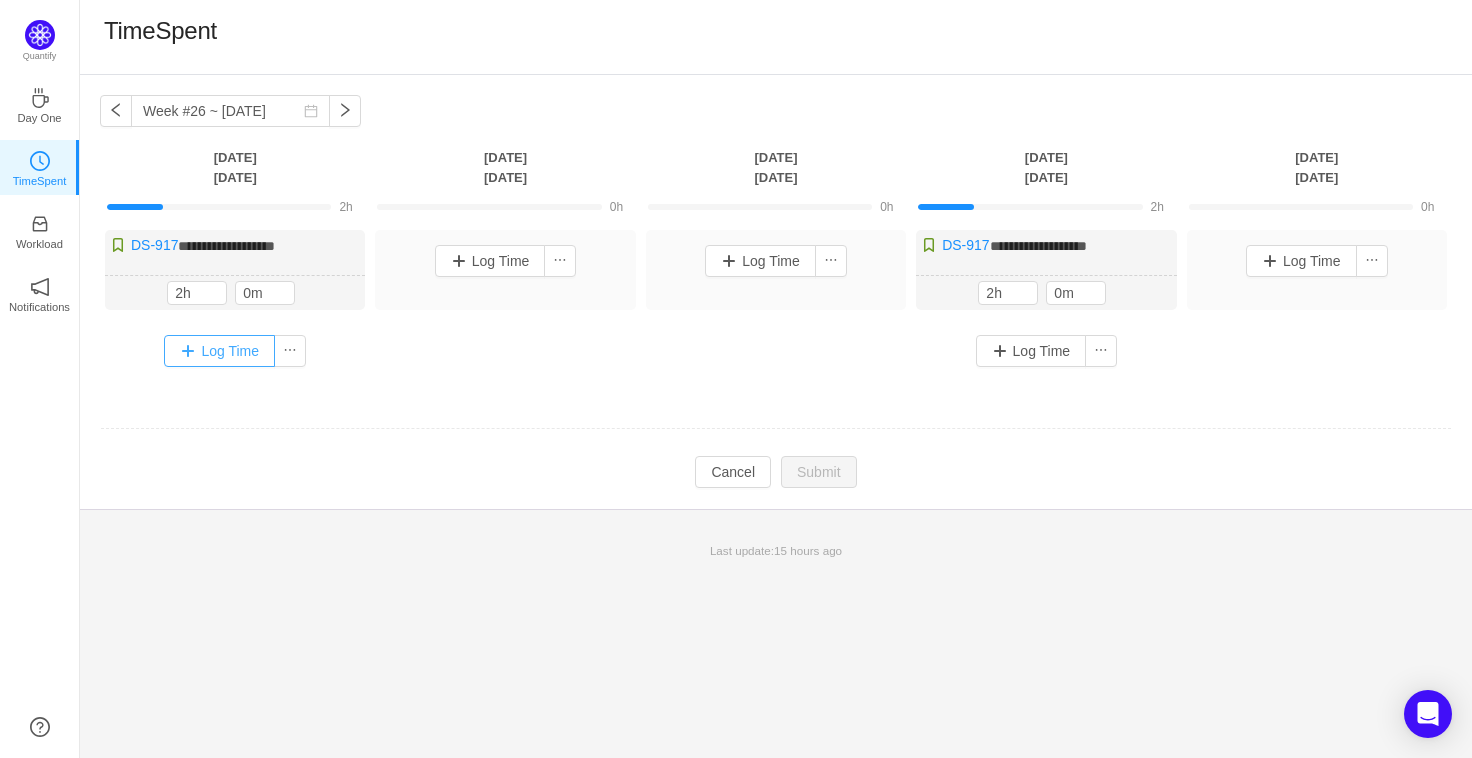 click on "Log Time" at bounding box center [219, 351] 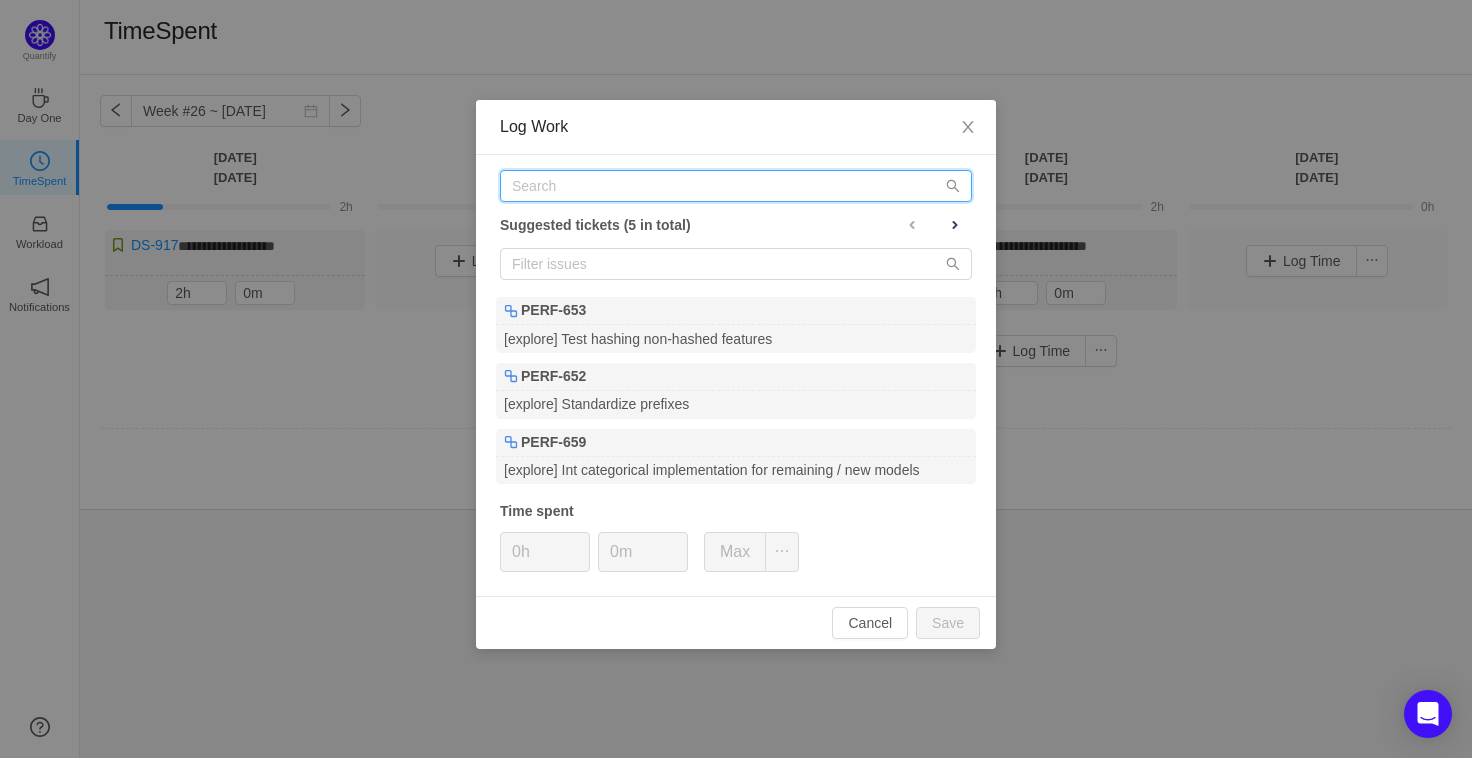 click at bounding box center (736, 186) 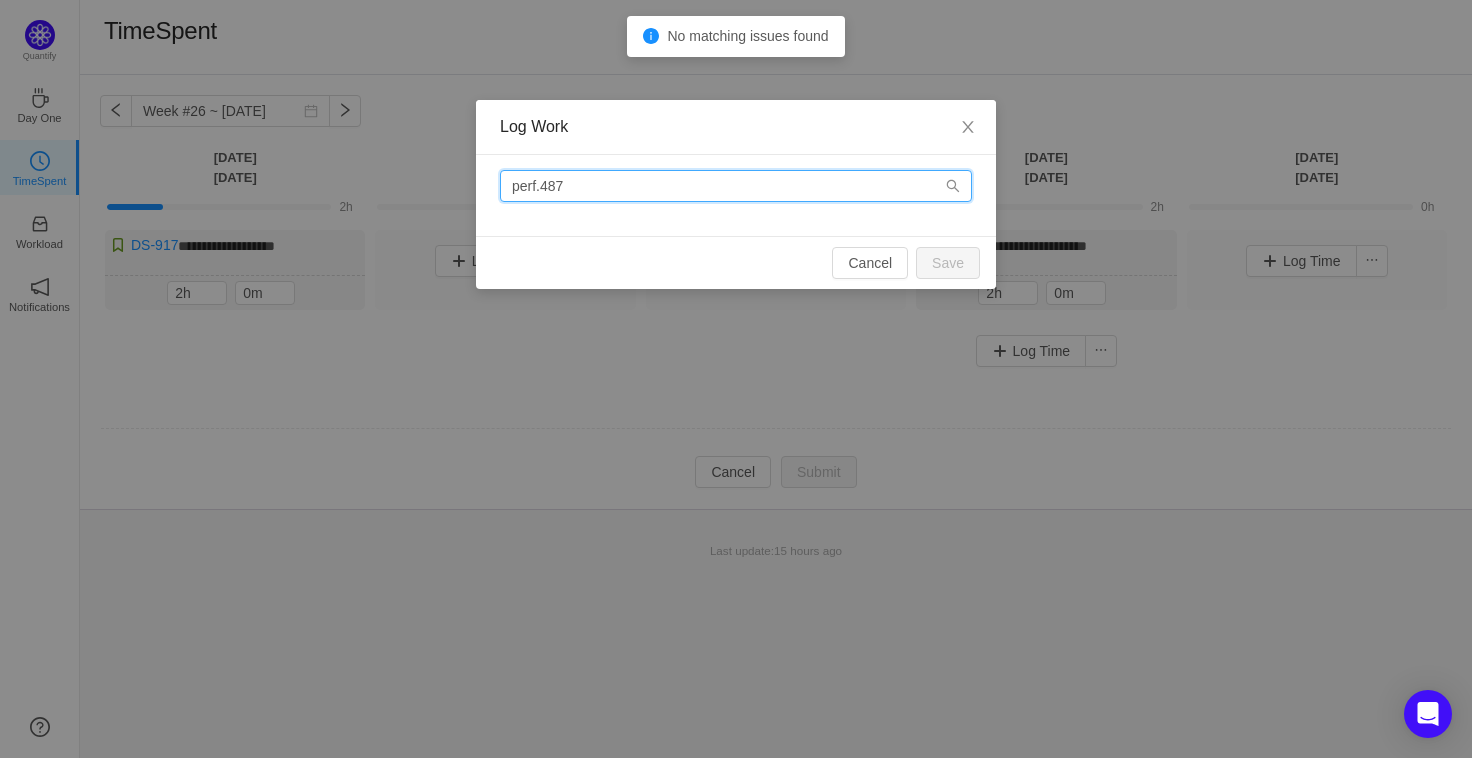 click on "perf.487" at bounding box center (736, 186) 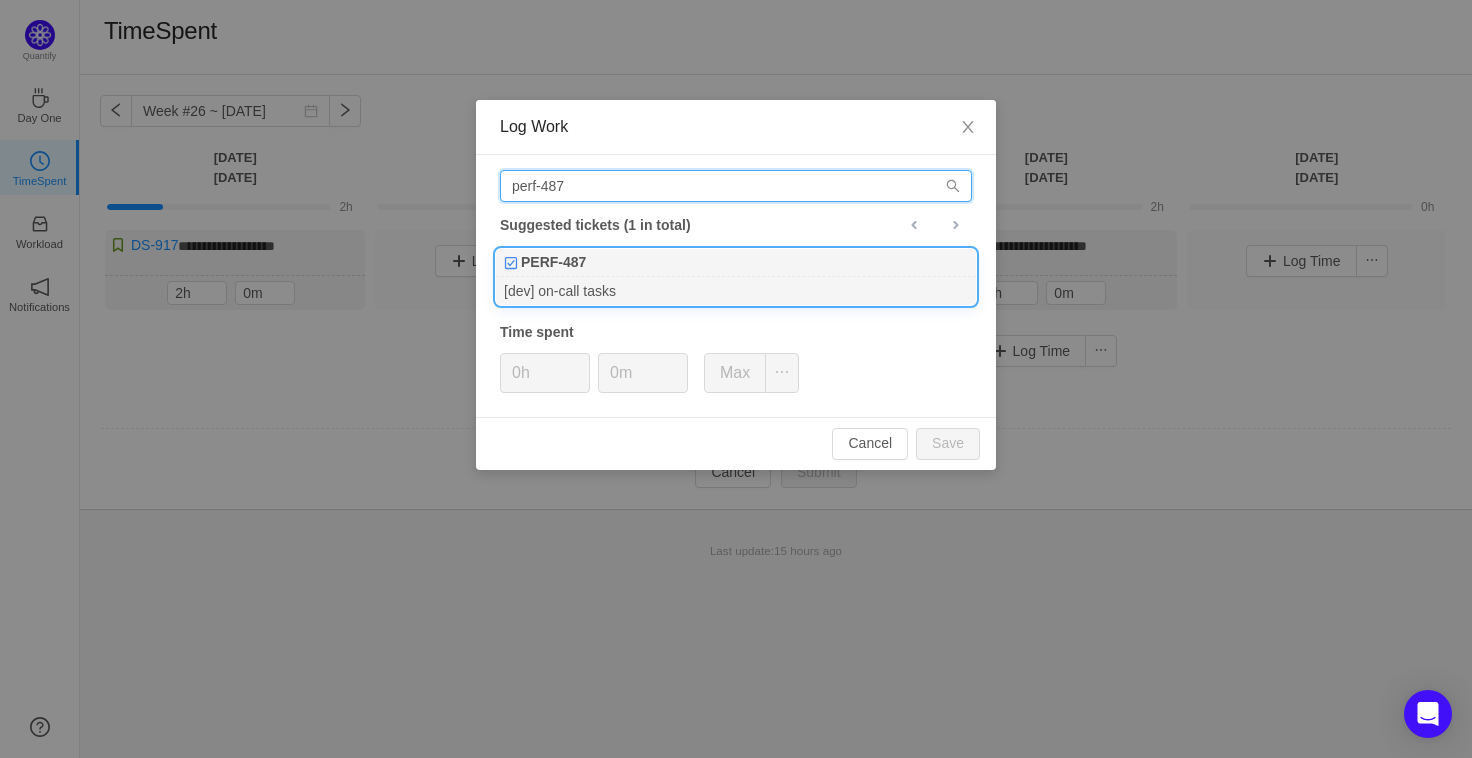 type on "perf-487" 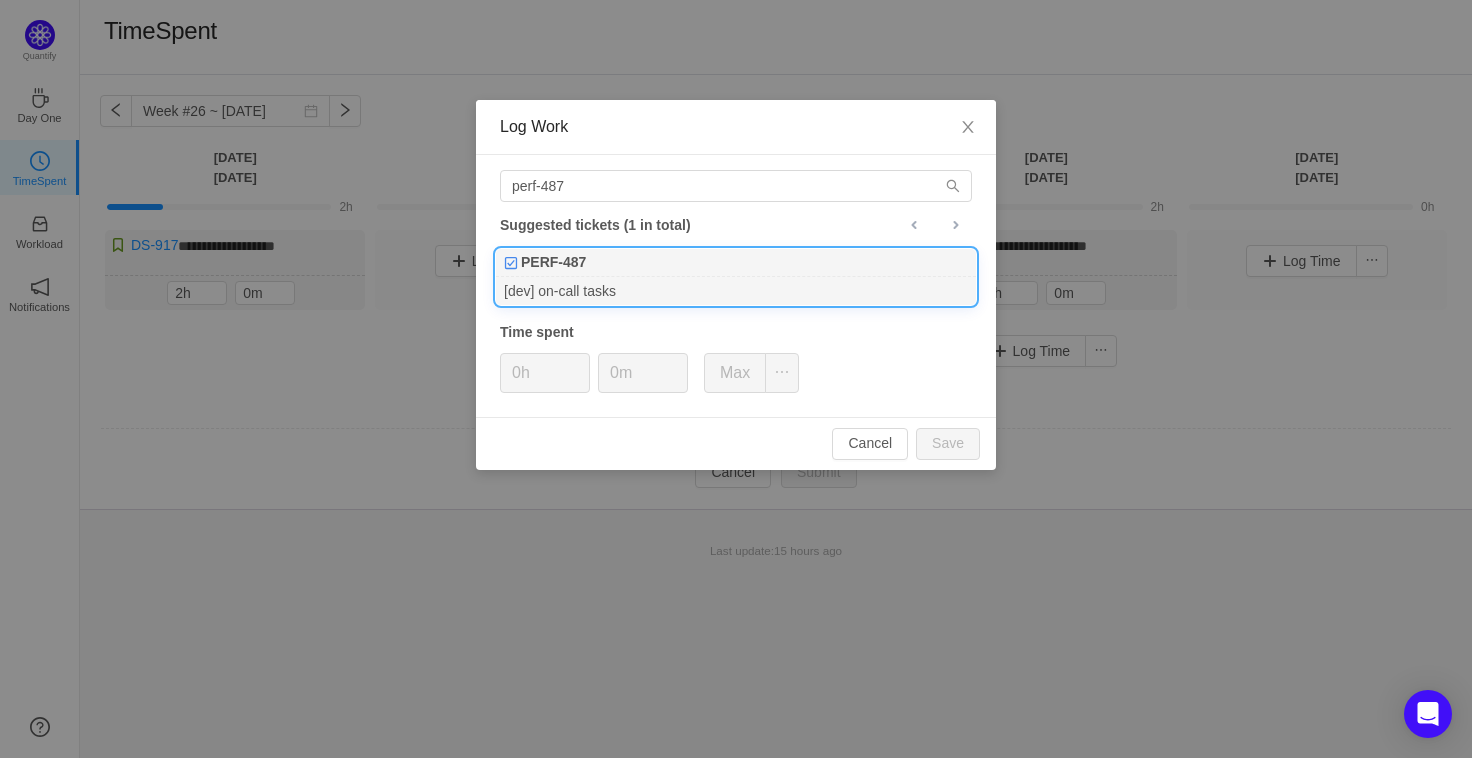 click on "PERF-487" at bounding box center (553, 262) 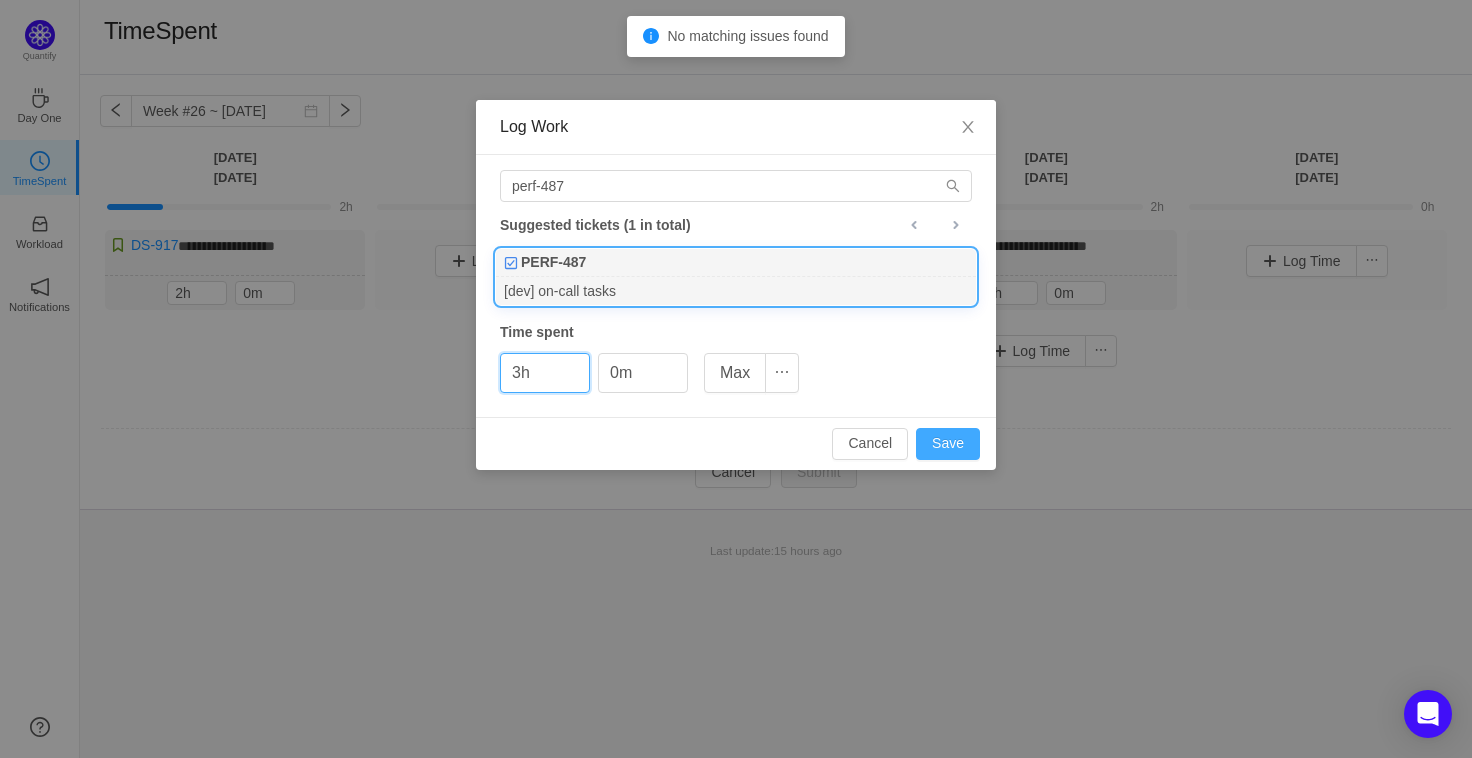 click on "Save" at bounding box center (948, 444) 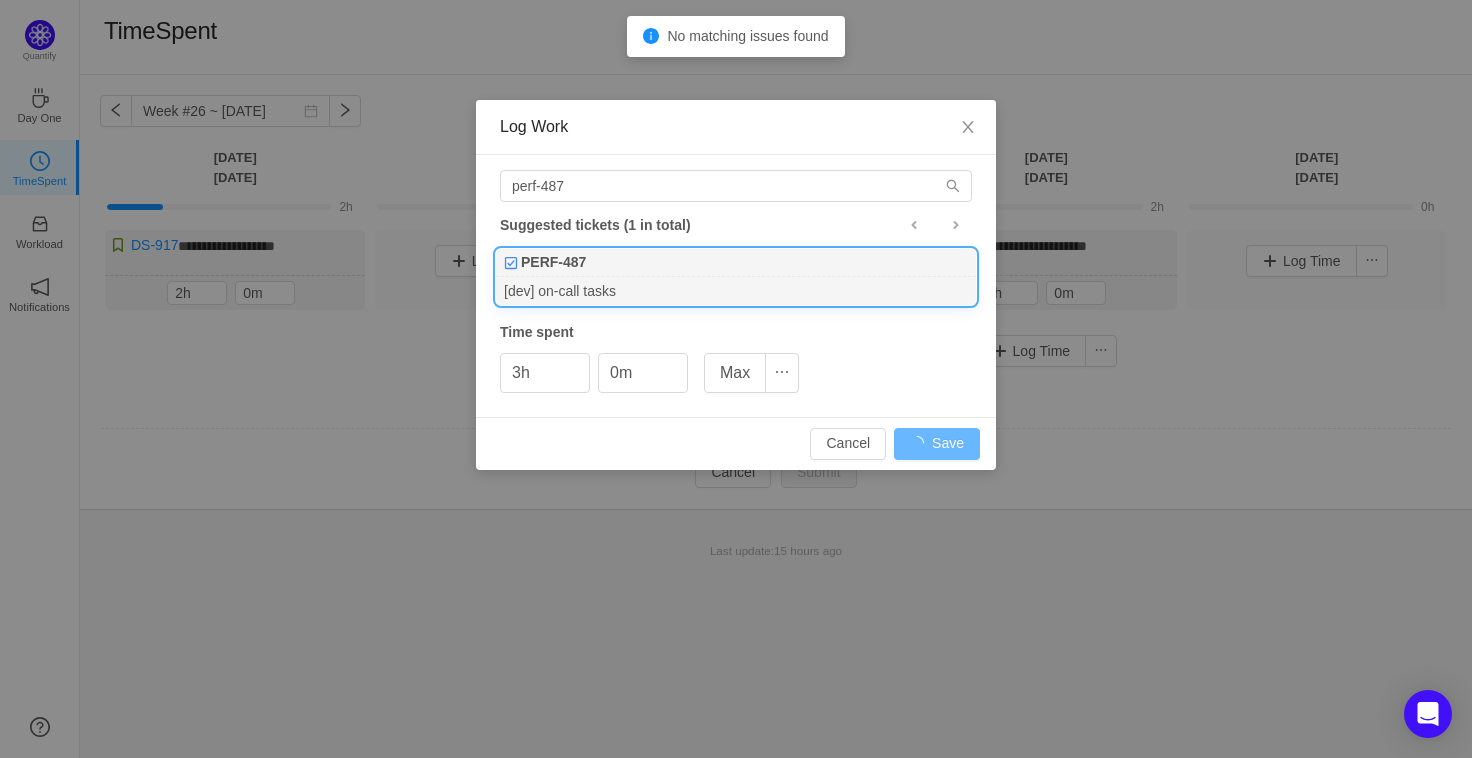 type on "0h" 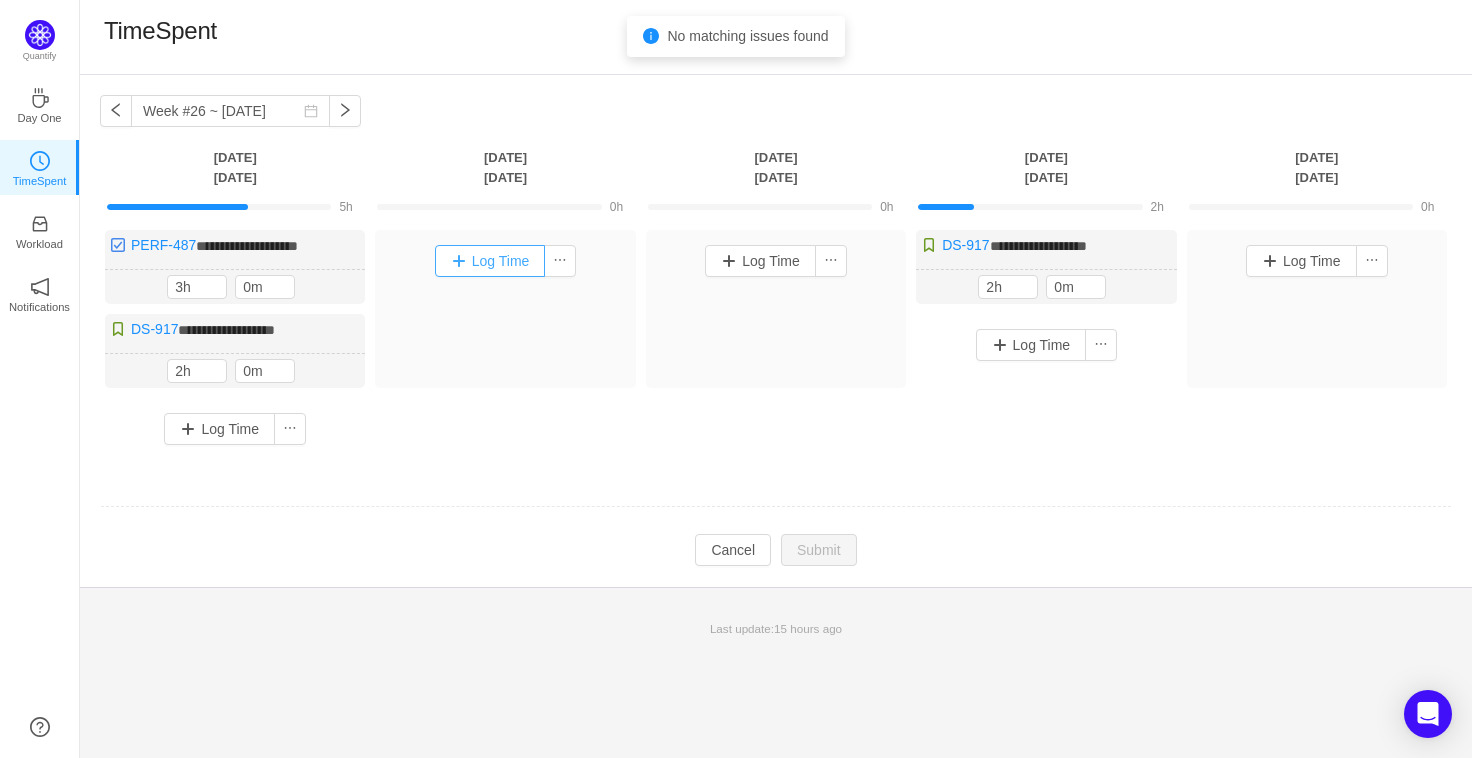 click on "Log Time" at bounding box center (490, 261) 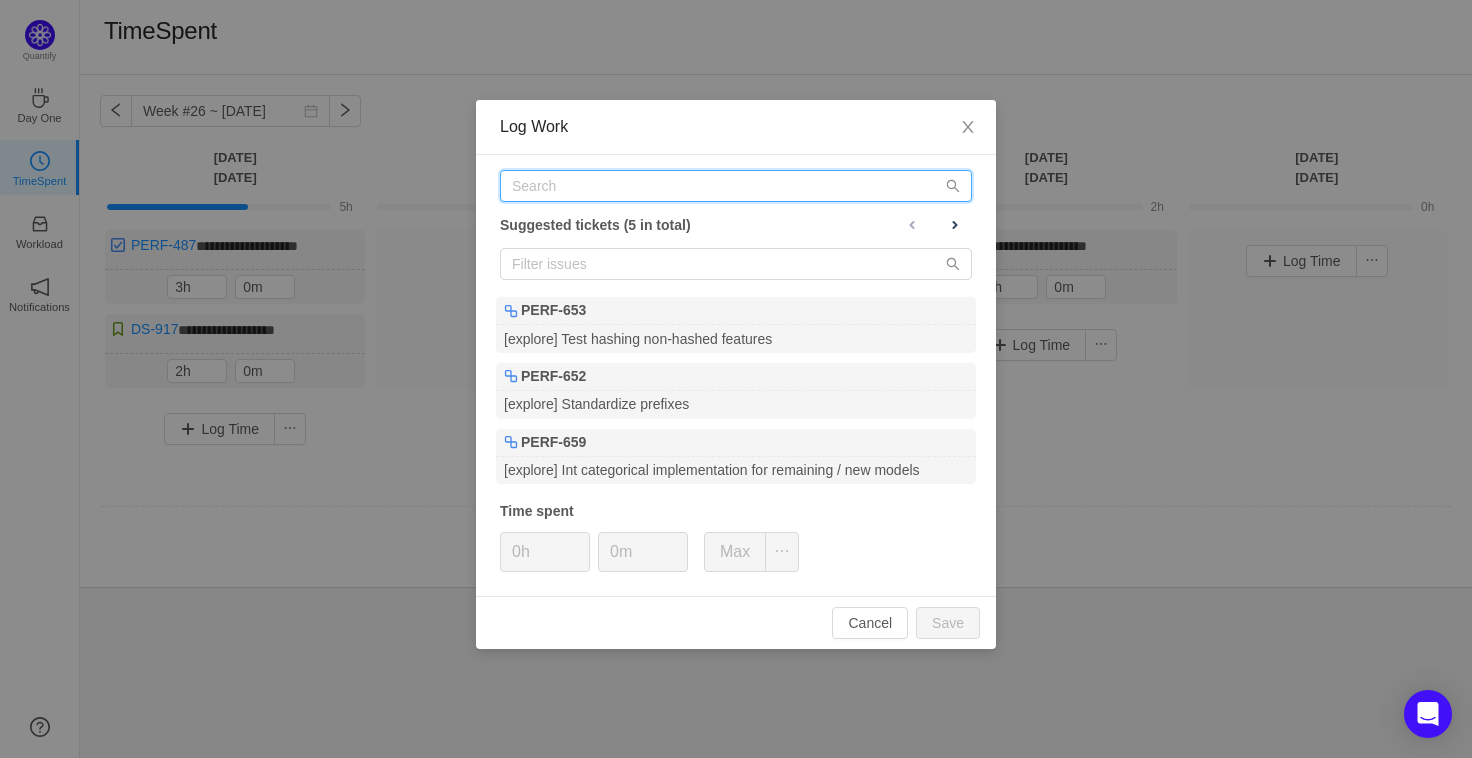 click at bounding box center [736, 186] 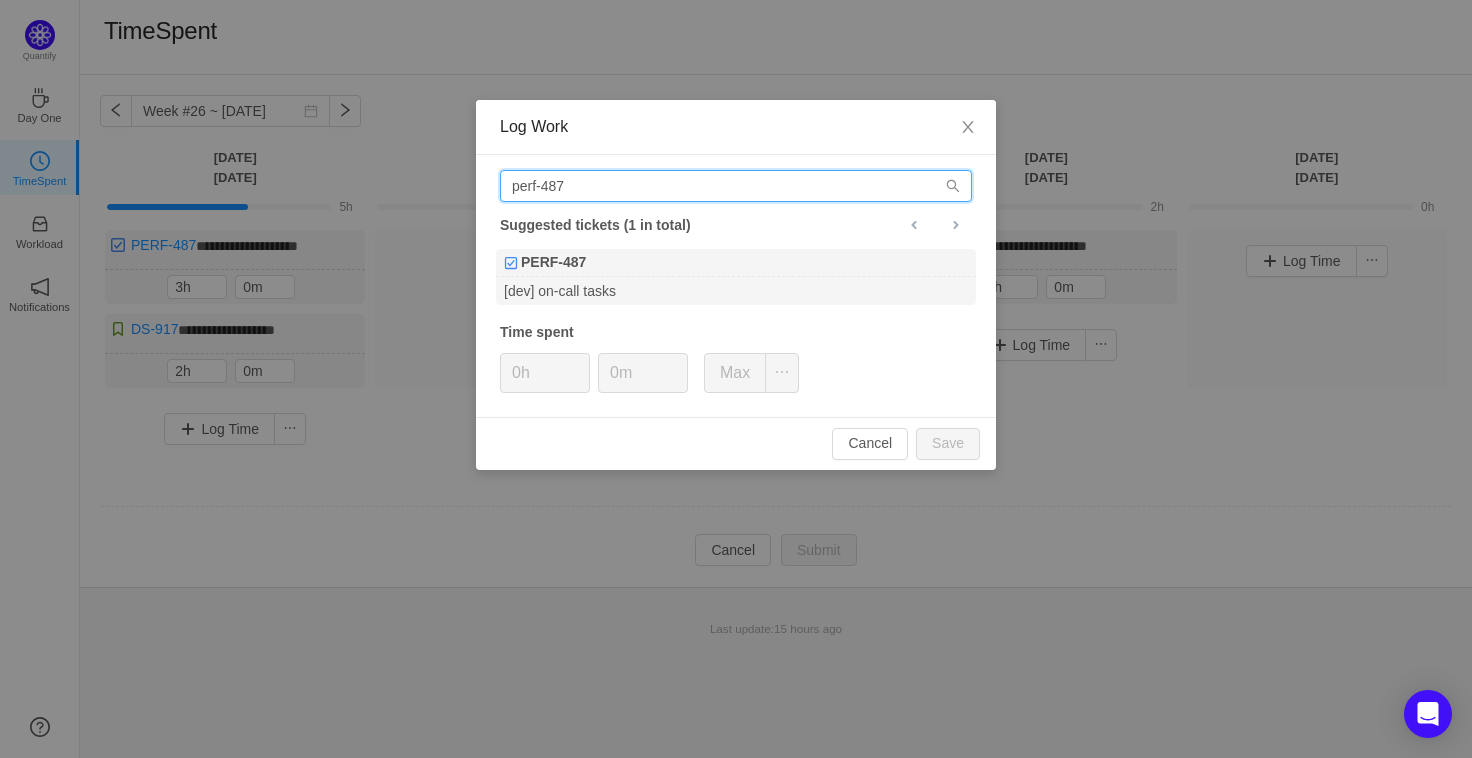 type on "perf-487" 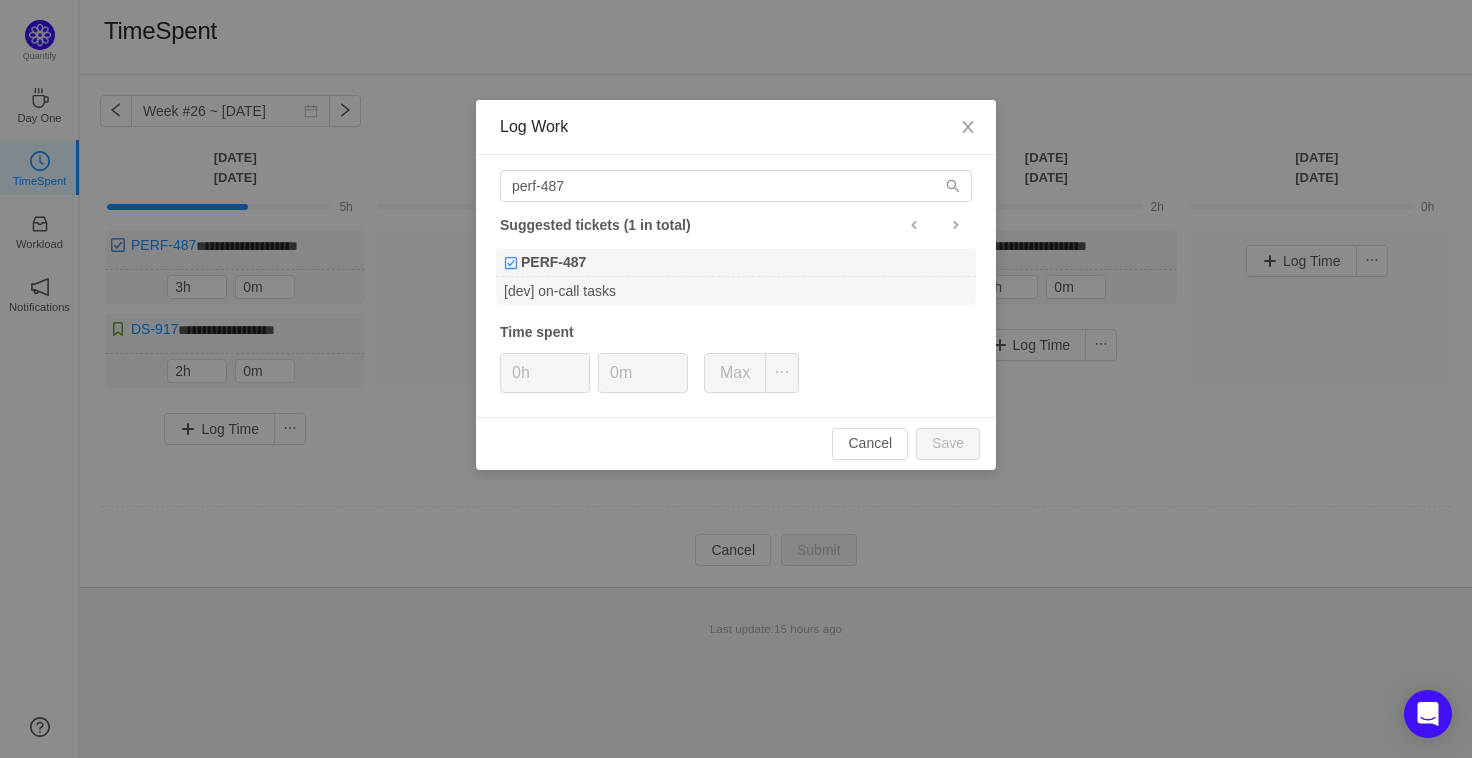 click on "PERF-487" at bounding box center [553, 262] 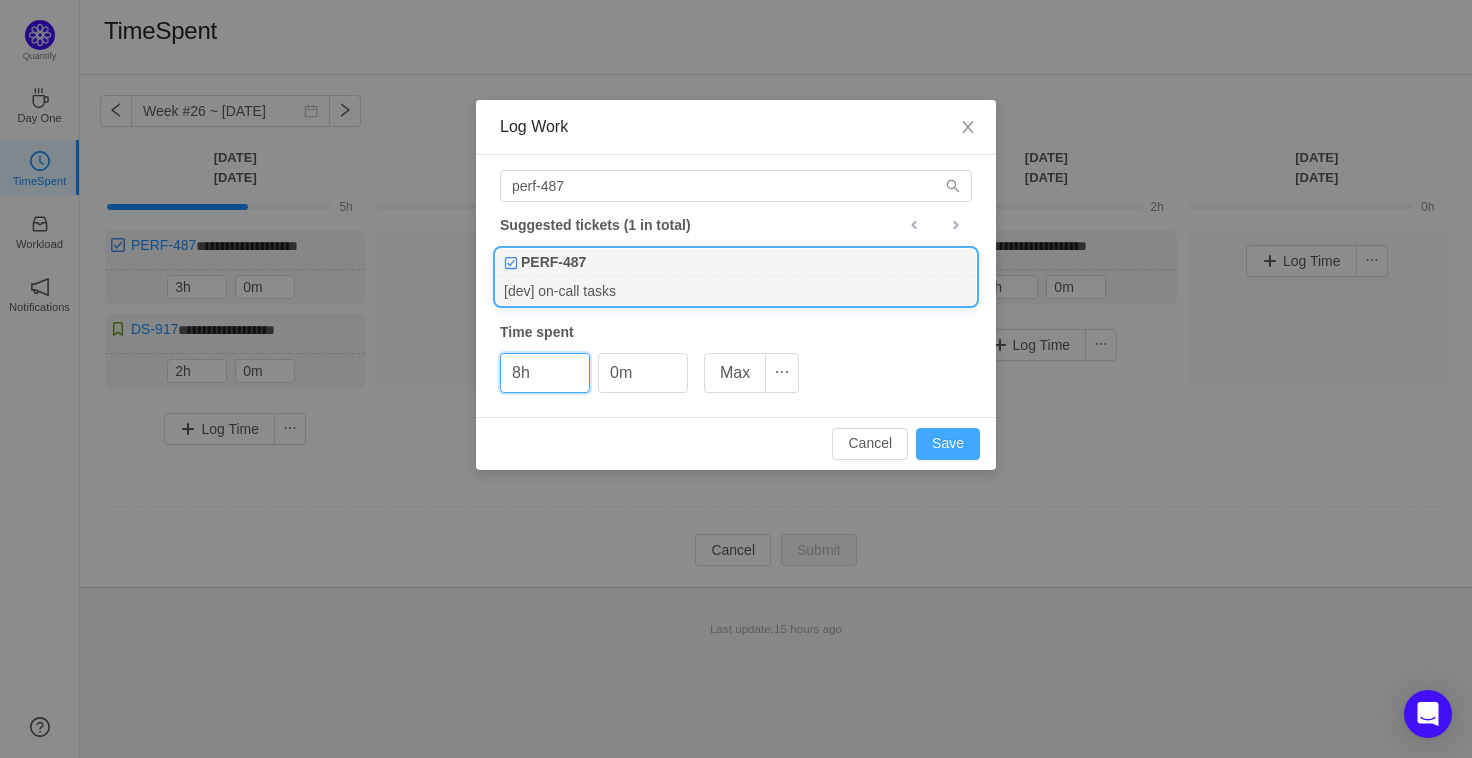click on "Save" at bounding box center [948, 444] 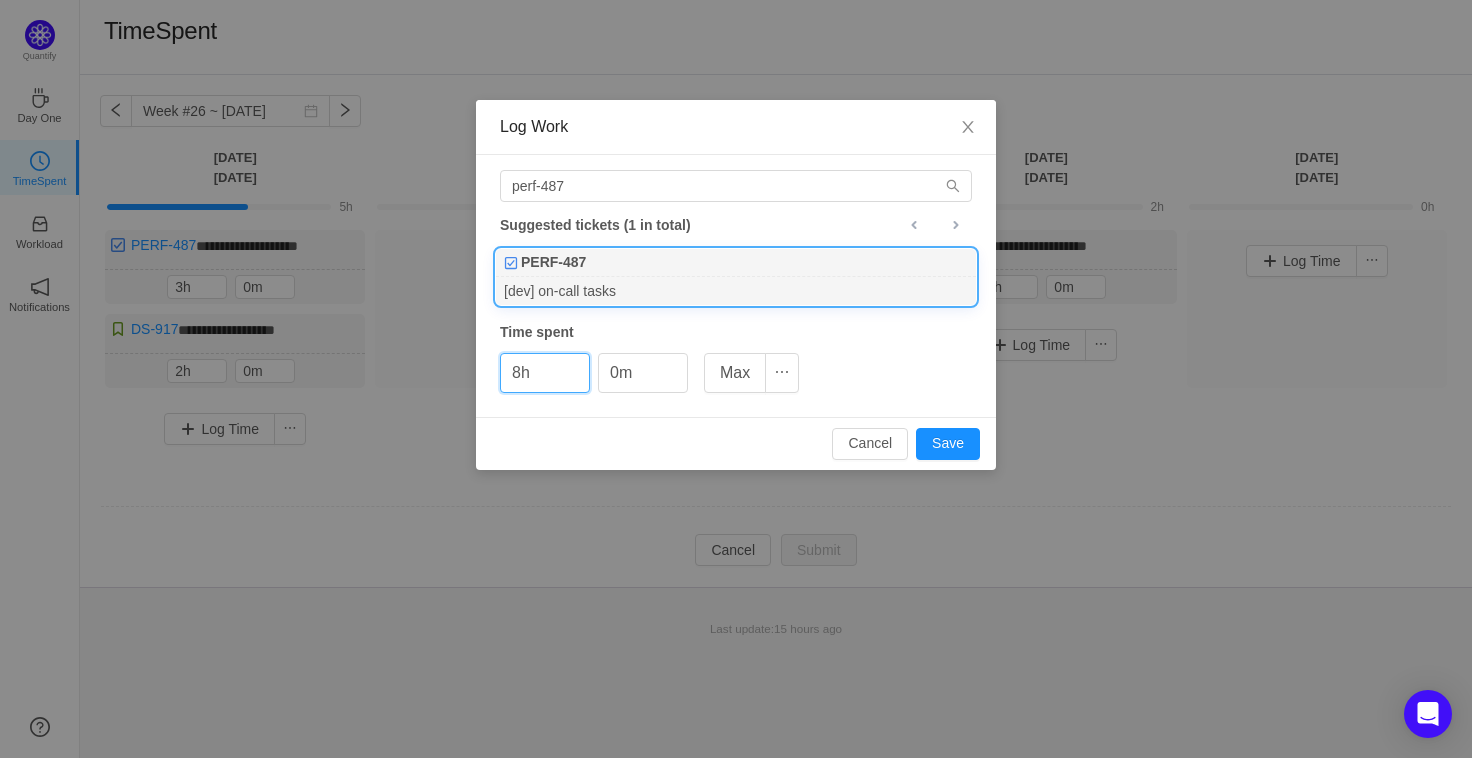 type on "0h" 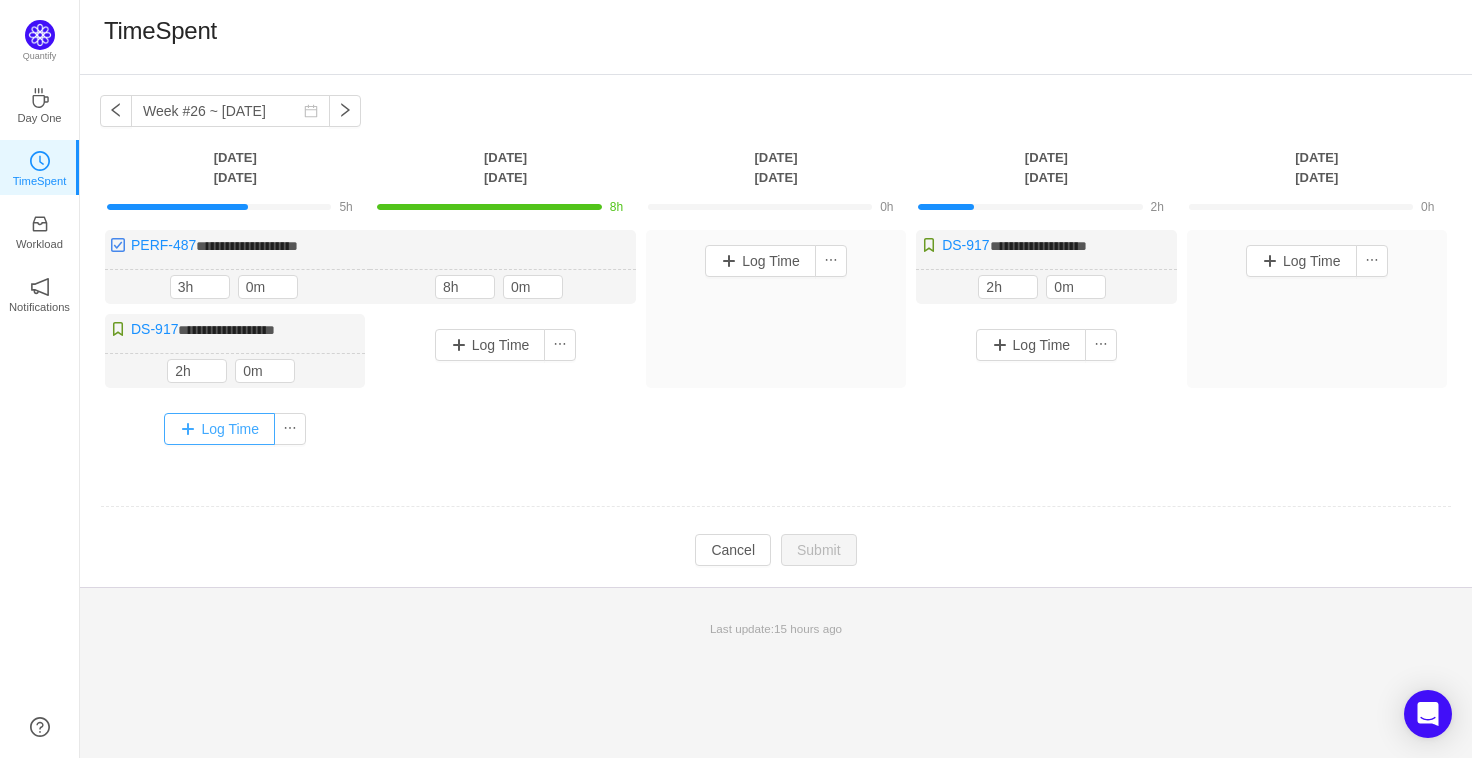 click on "Log Time" at bounding box center (219, 429) 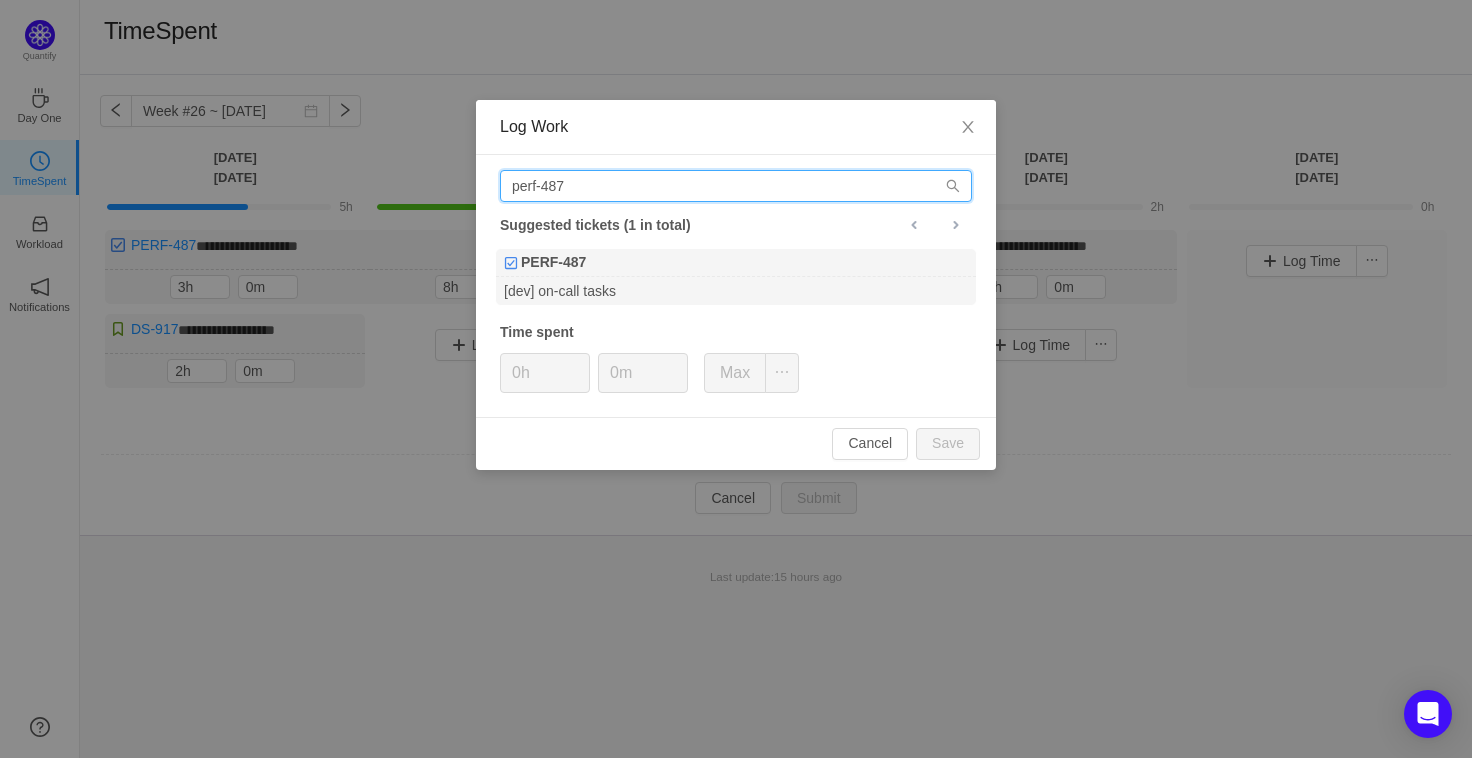 click on "perf-487" at bounding box center [736, 186] 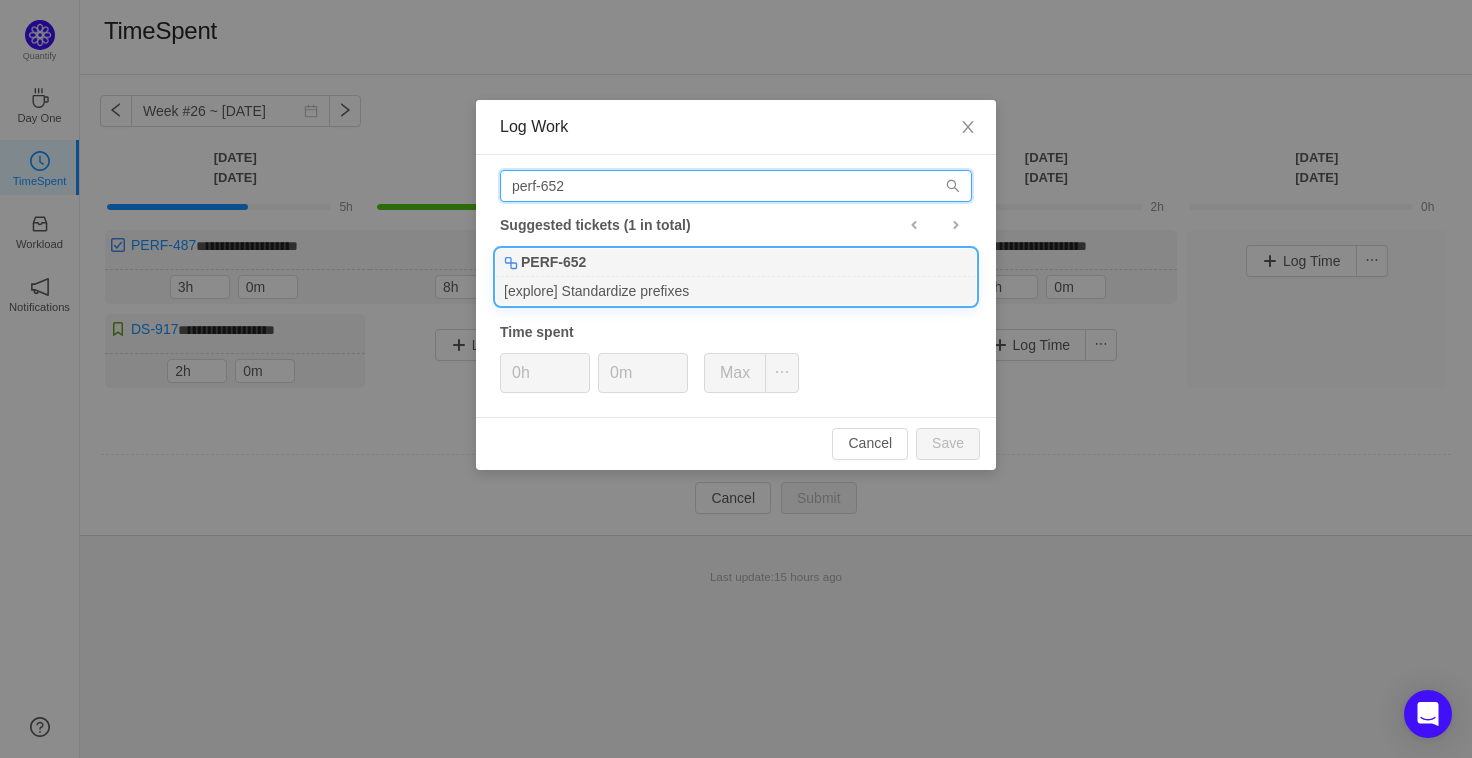type on "perf-652" 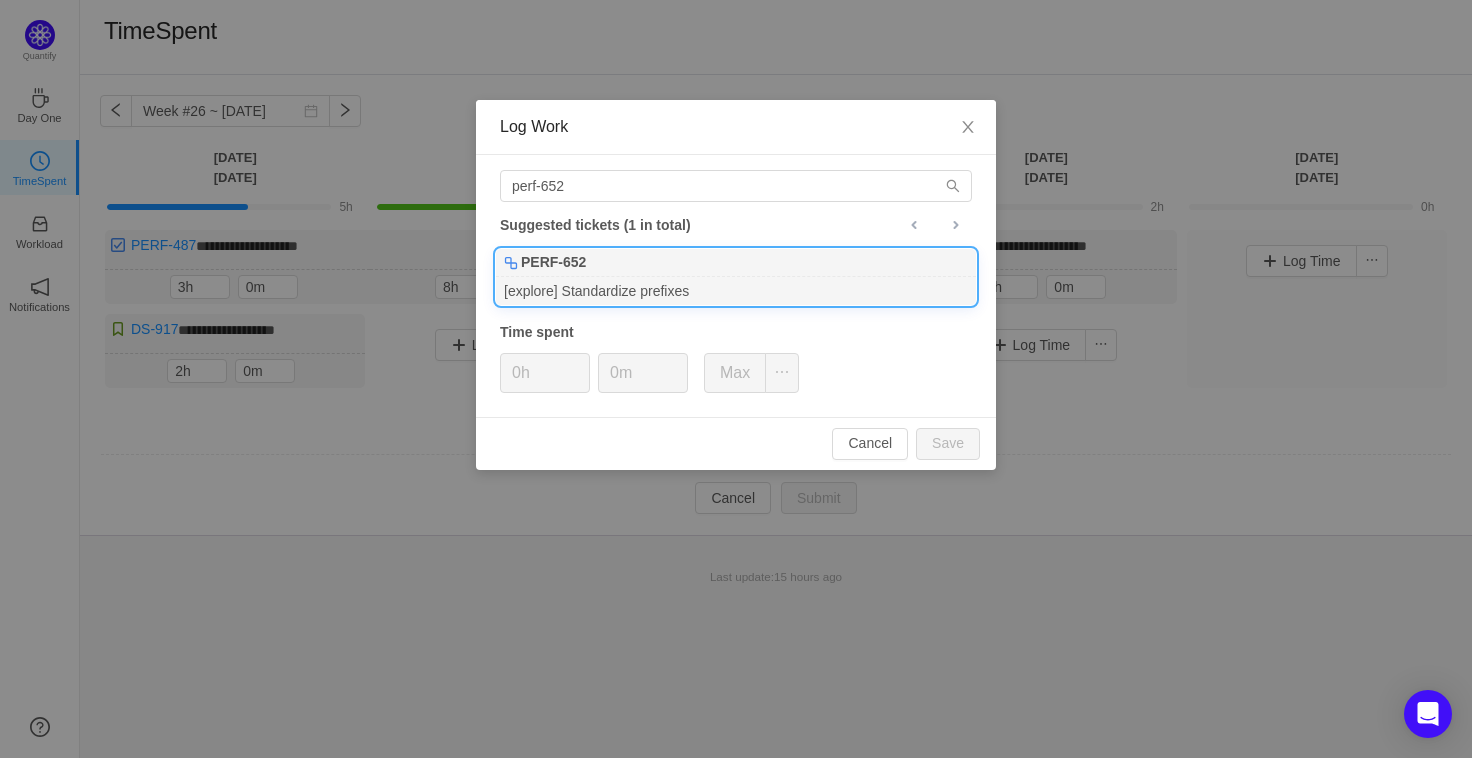 click on "PERF-652" at bounding box center [736, 263] 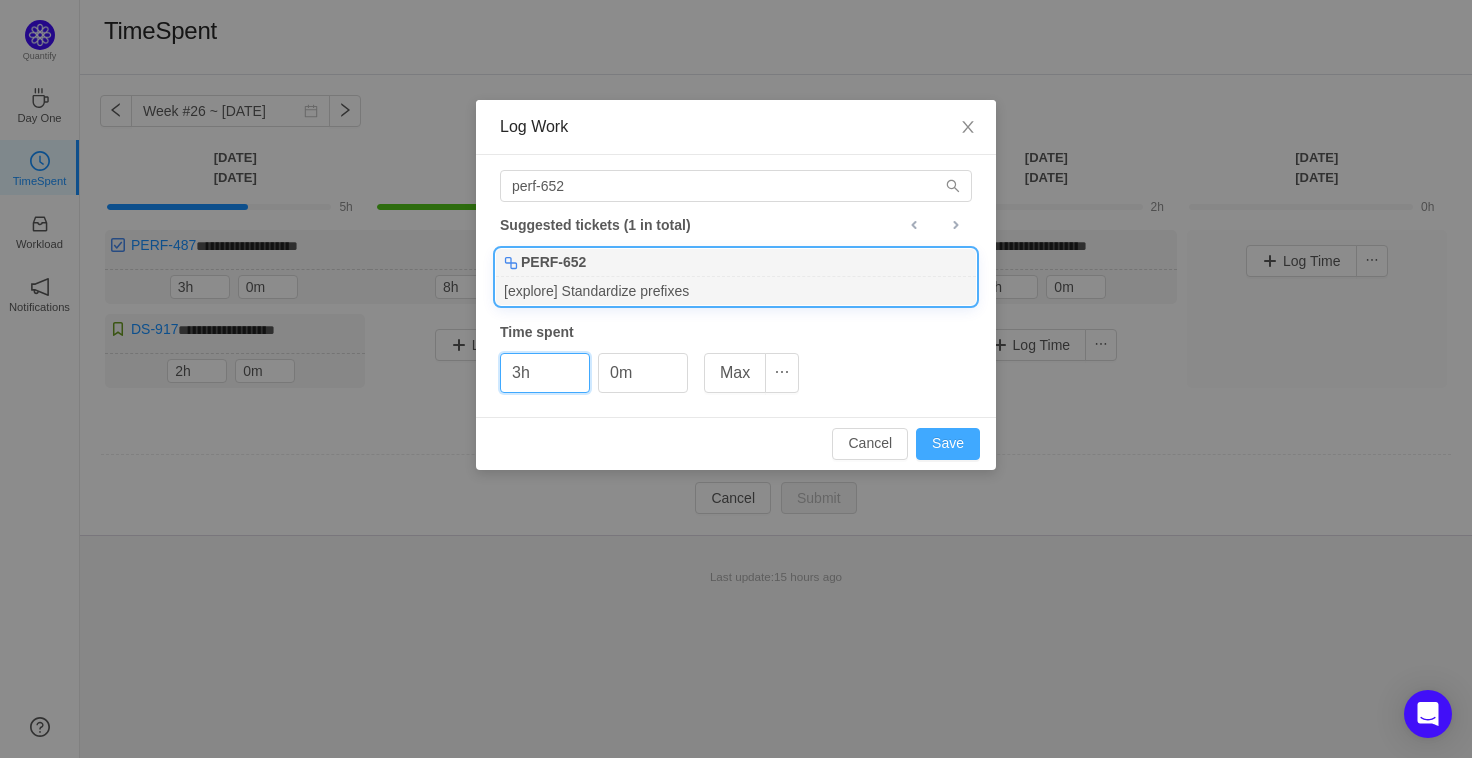 click on "Save" at bounding box center (948, 444) 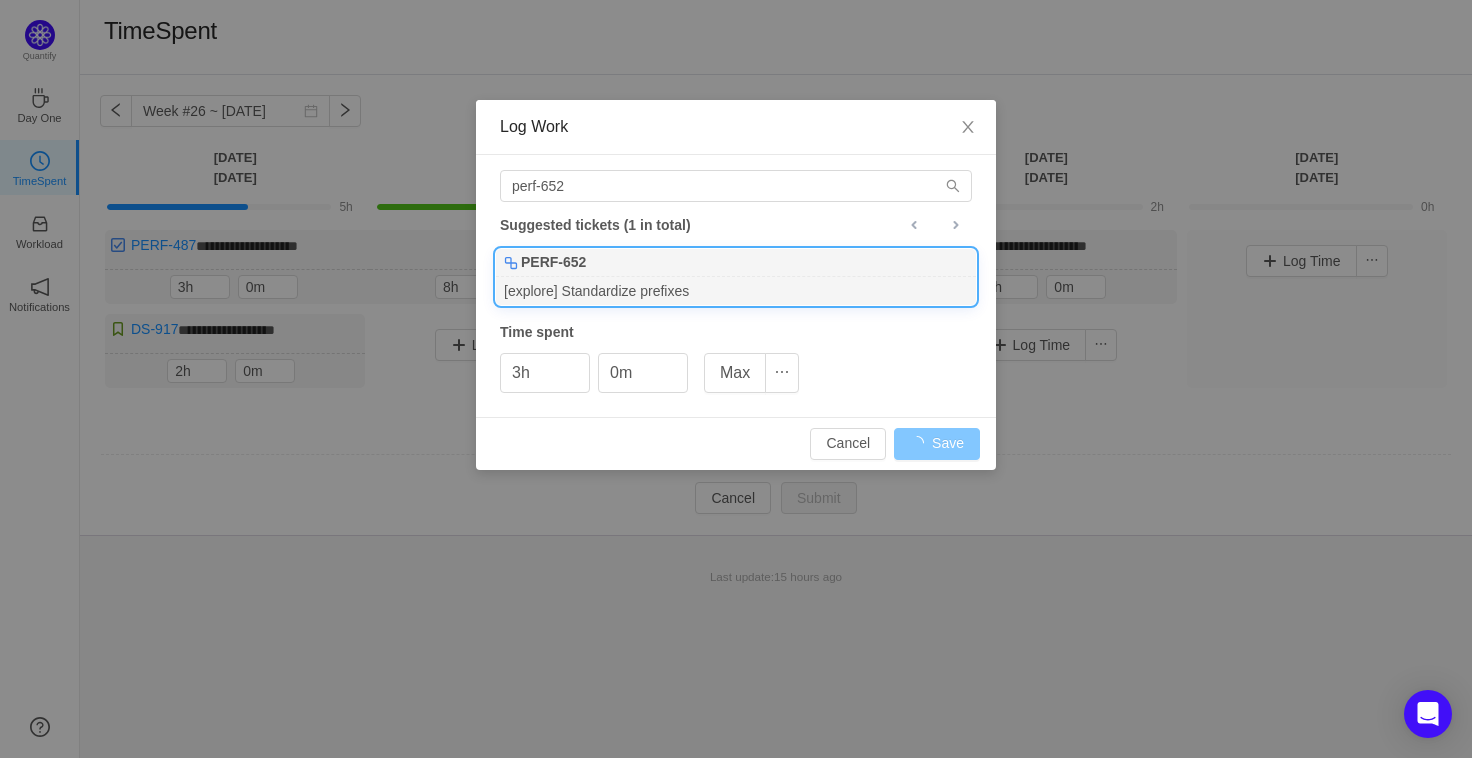 type on "0h" 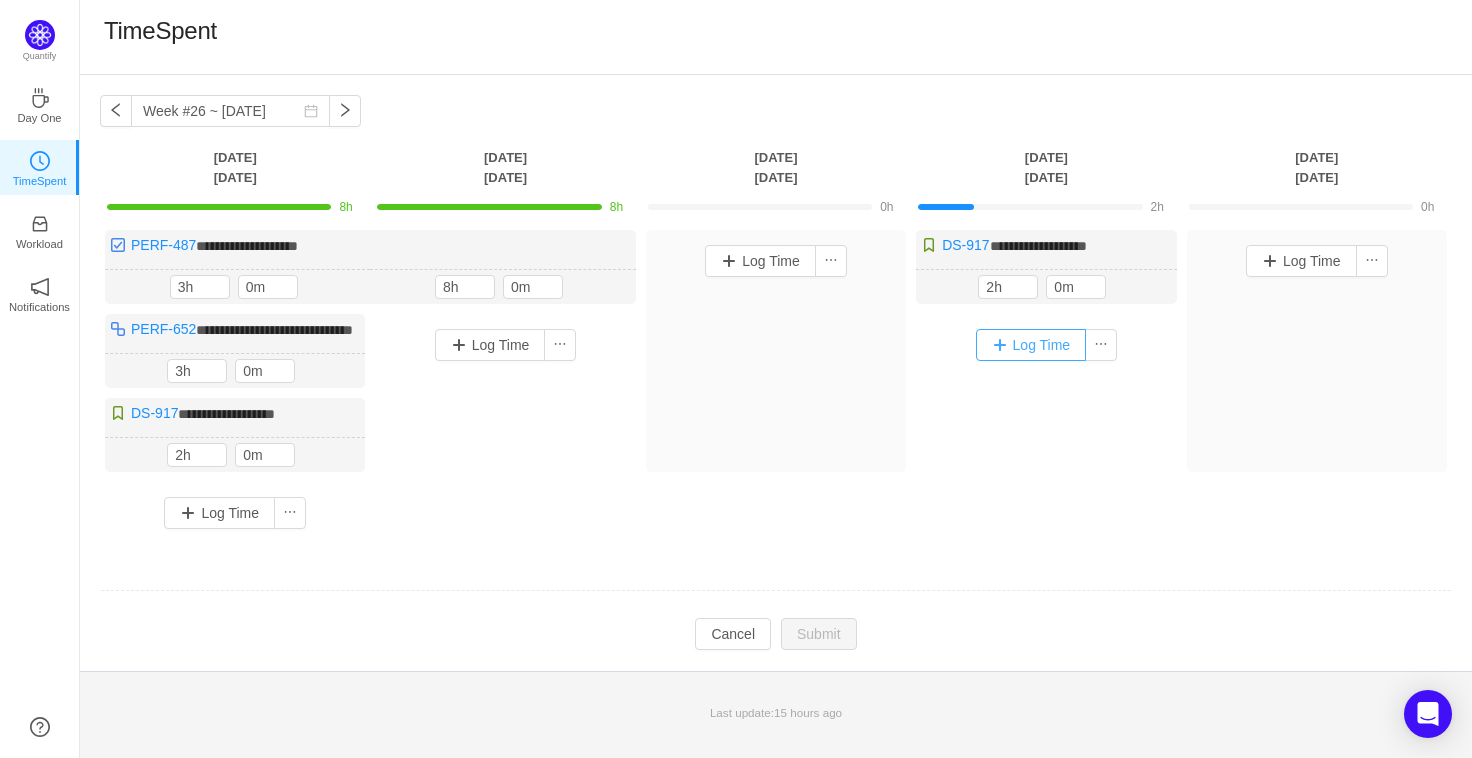 click on "Log Time" at bounding box center (1031, 345) 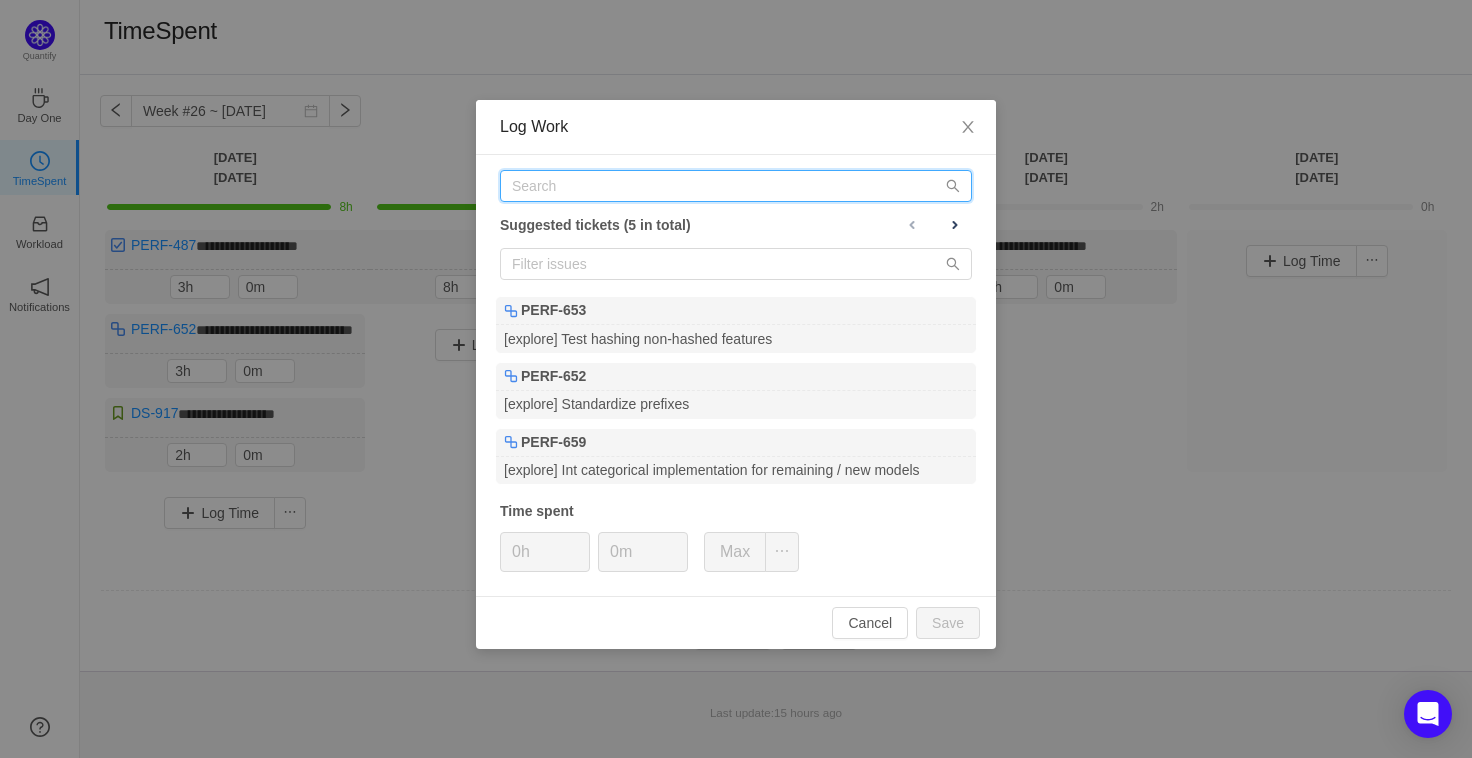 click at bounding box center (736, 186) 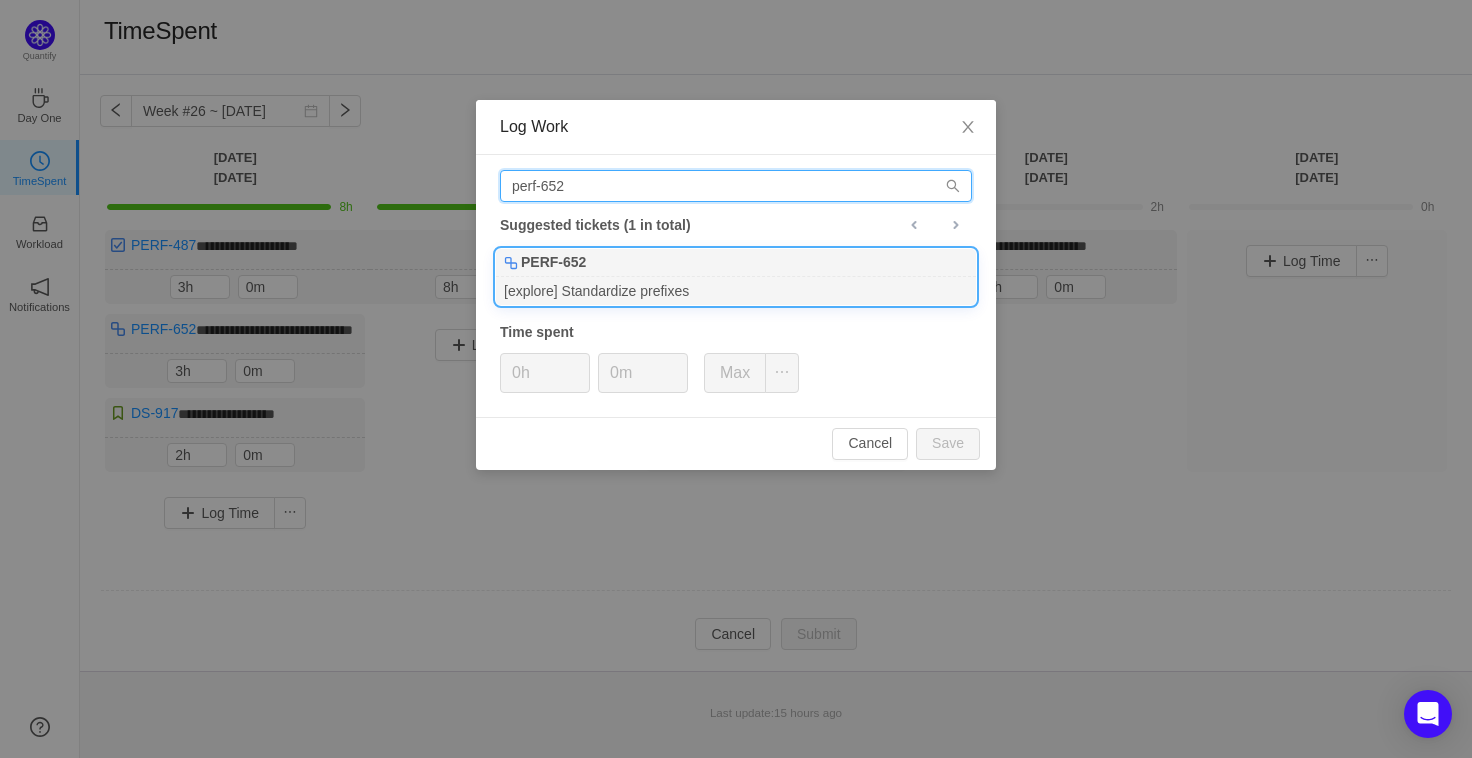 type on "perf-652" 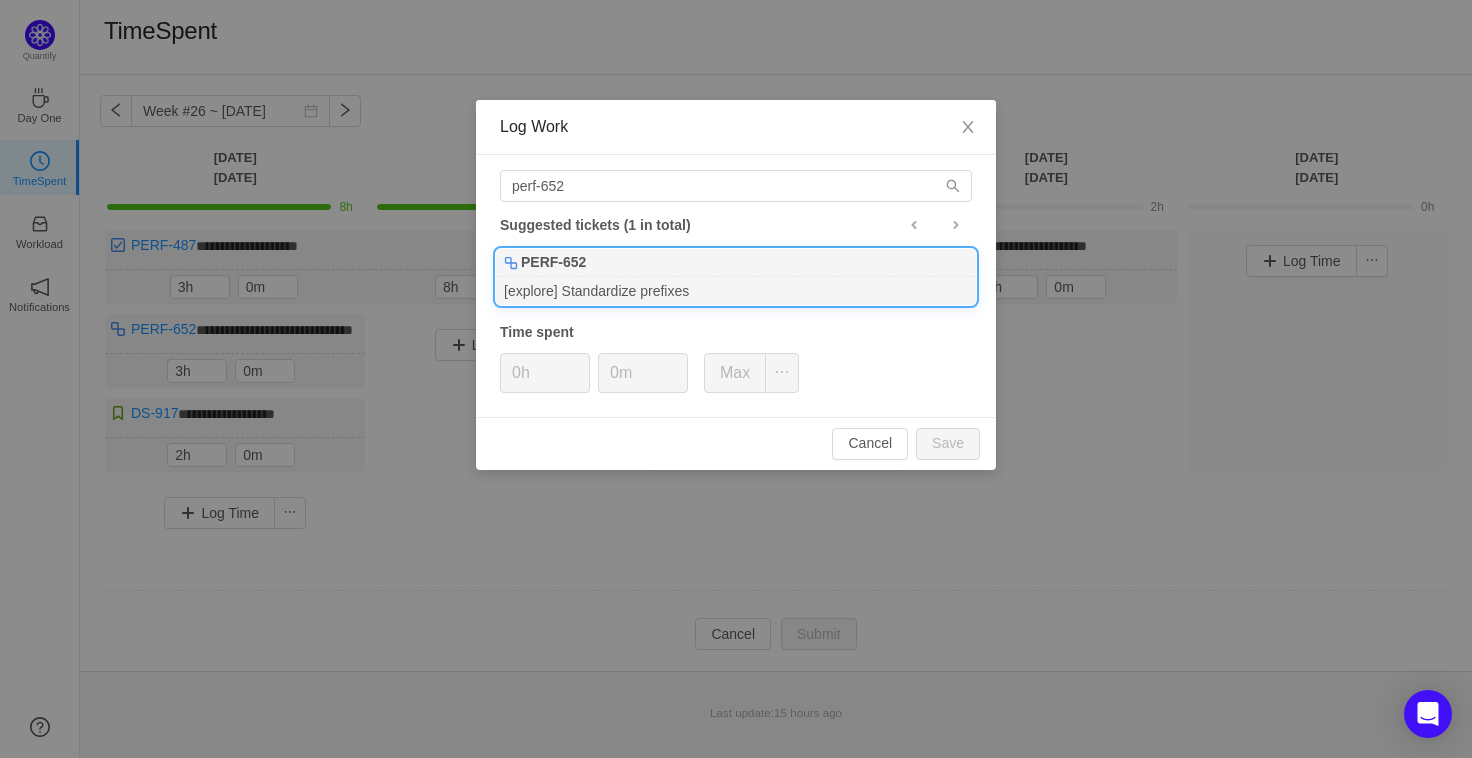click on "[explore] Standardize prefixes" at bounding box center [736, 290] 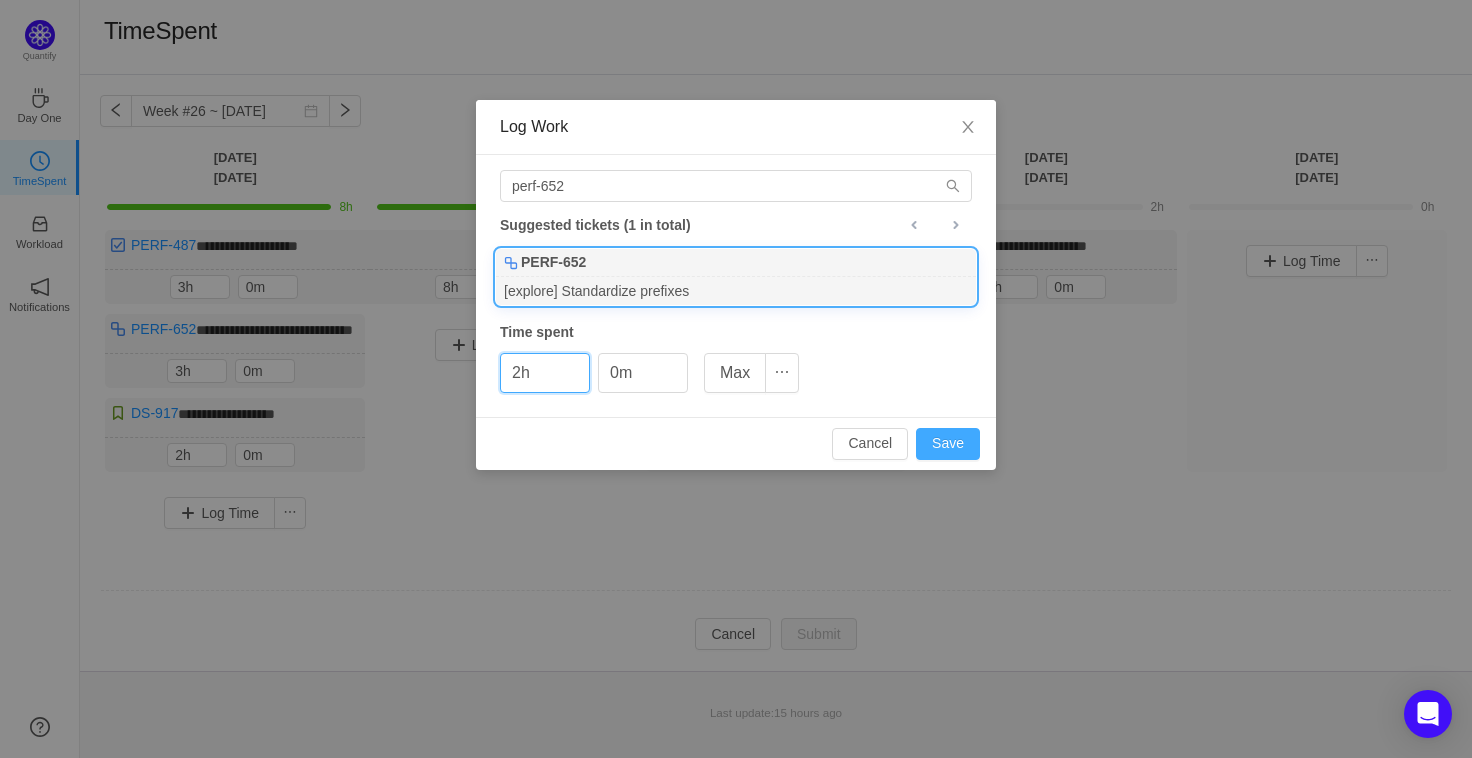 click on "Save" at bounding box center (948, 444) 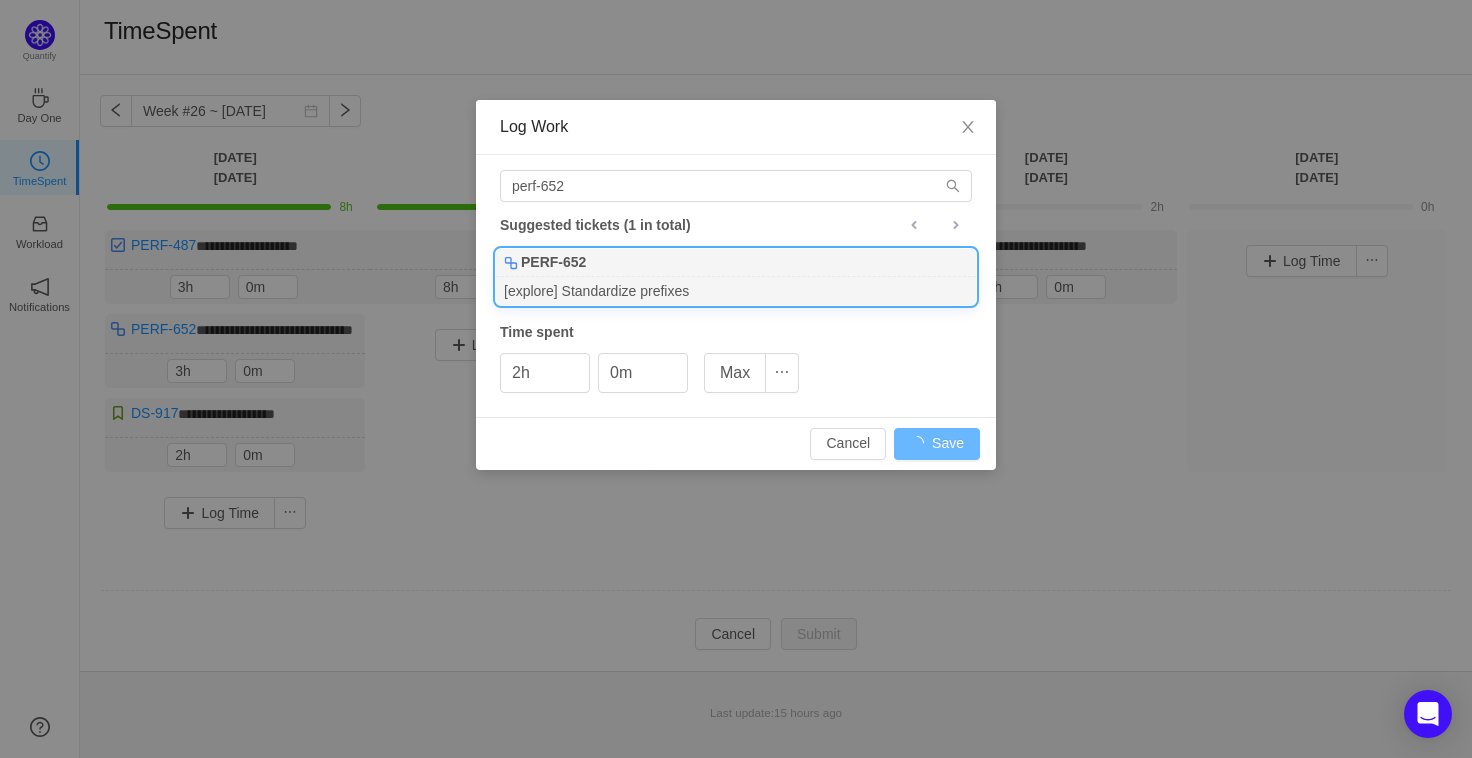 type on "0h" 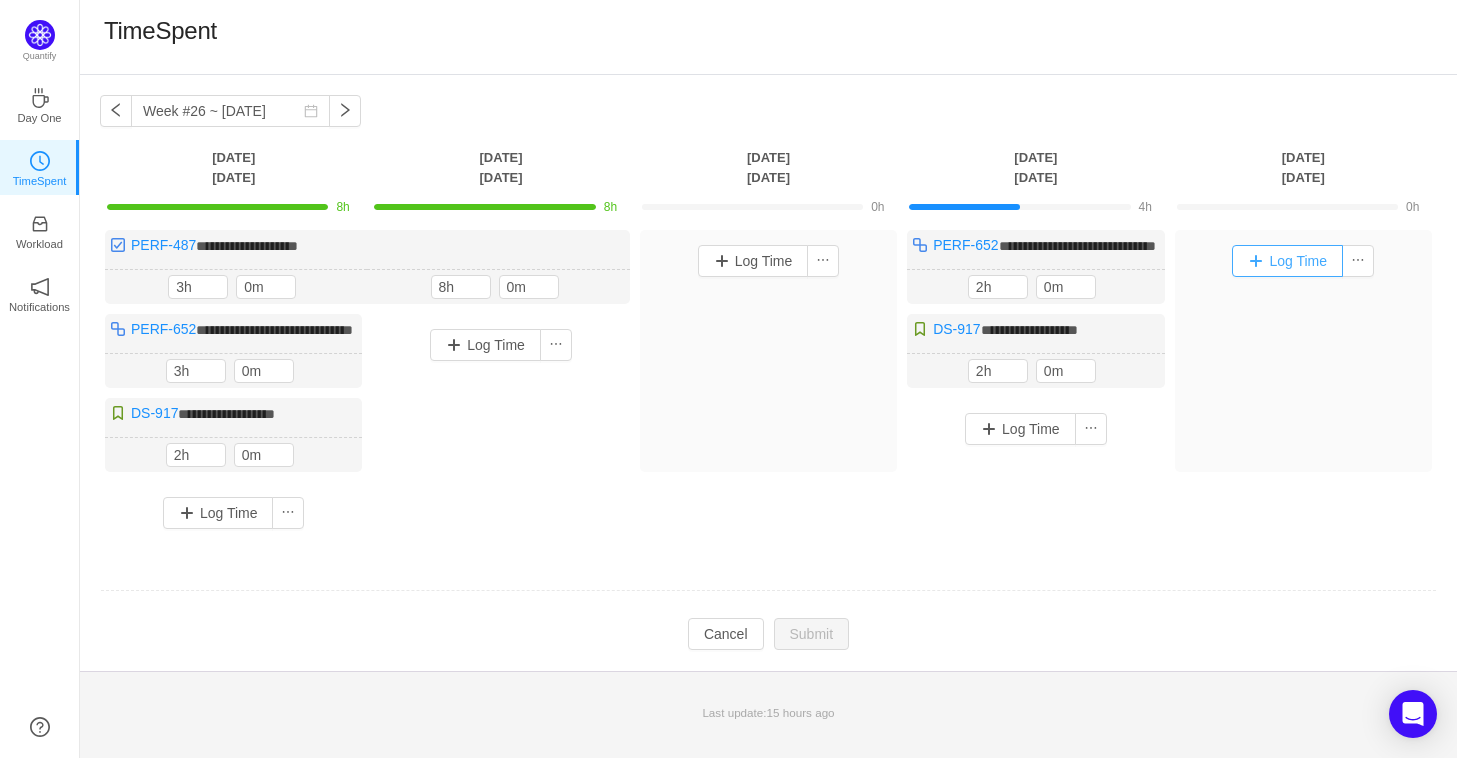 click on "Log Time" at bounding box center [1287, 261] 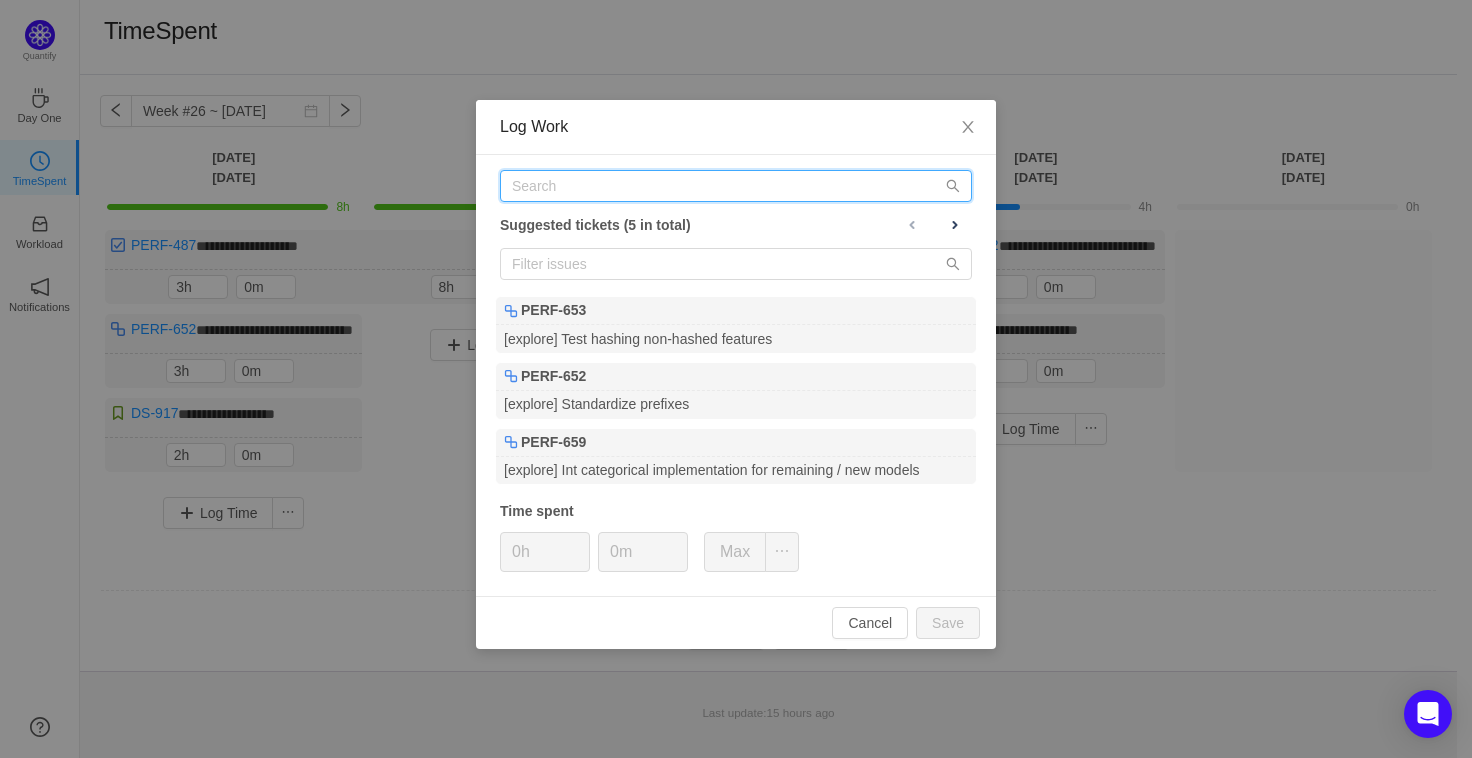 click at bounding box center (736, 186) 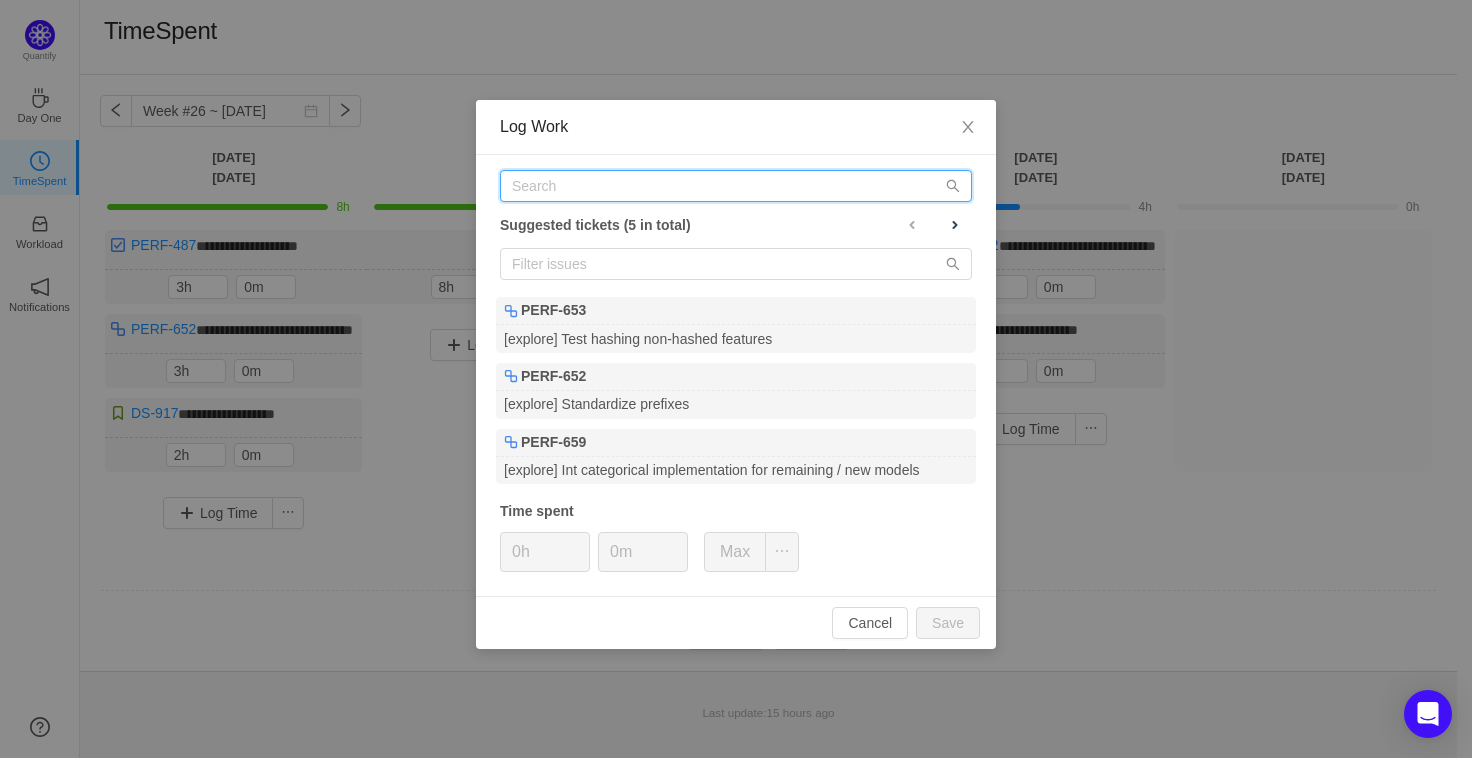 paste on "perf-652" 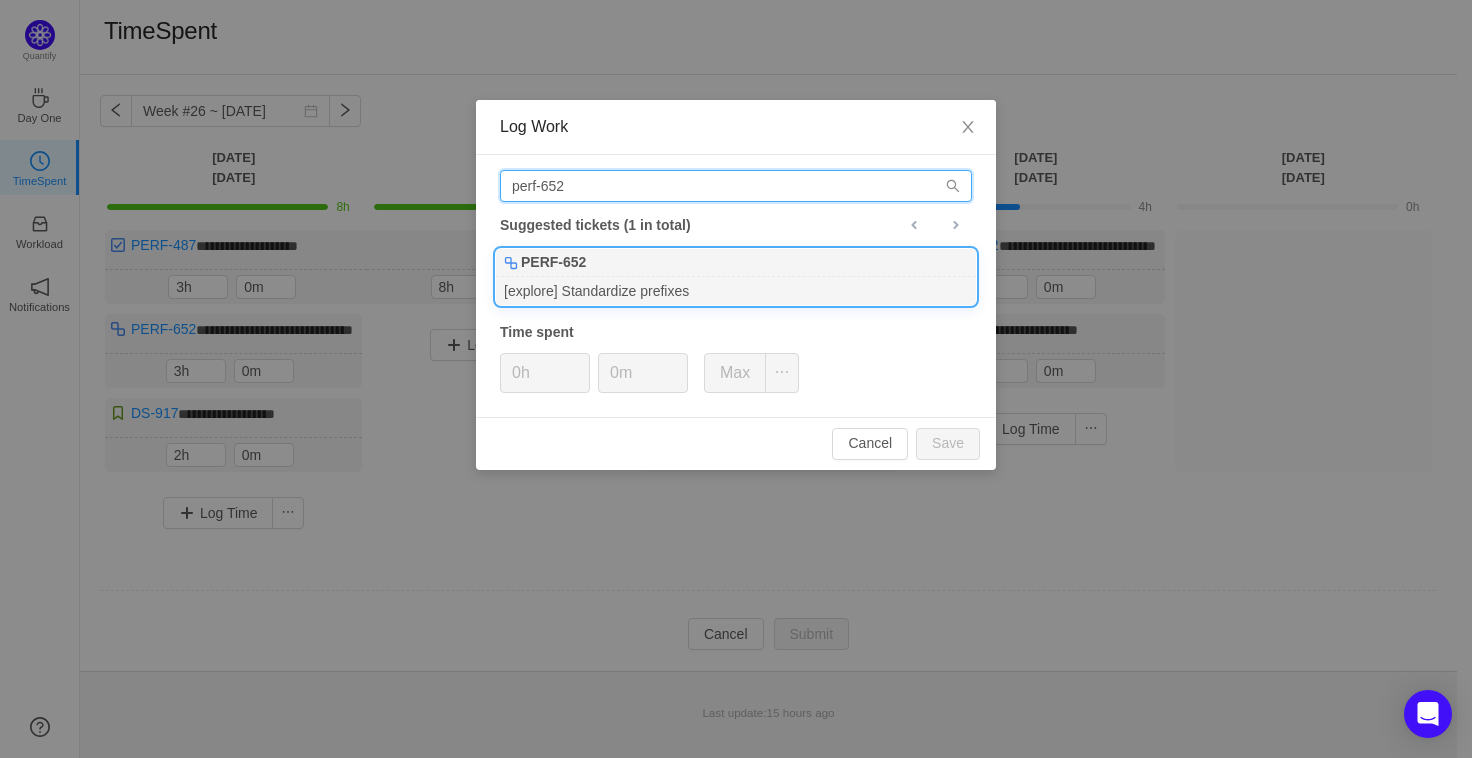 type on "perf-652" 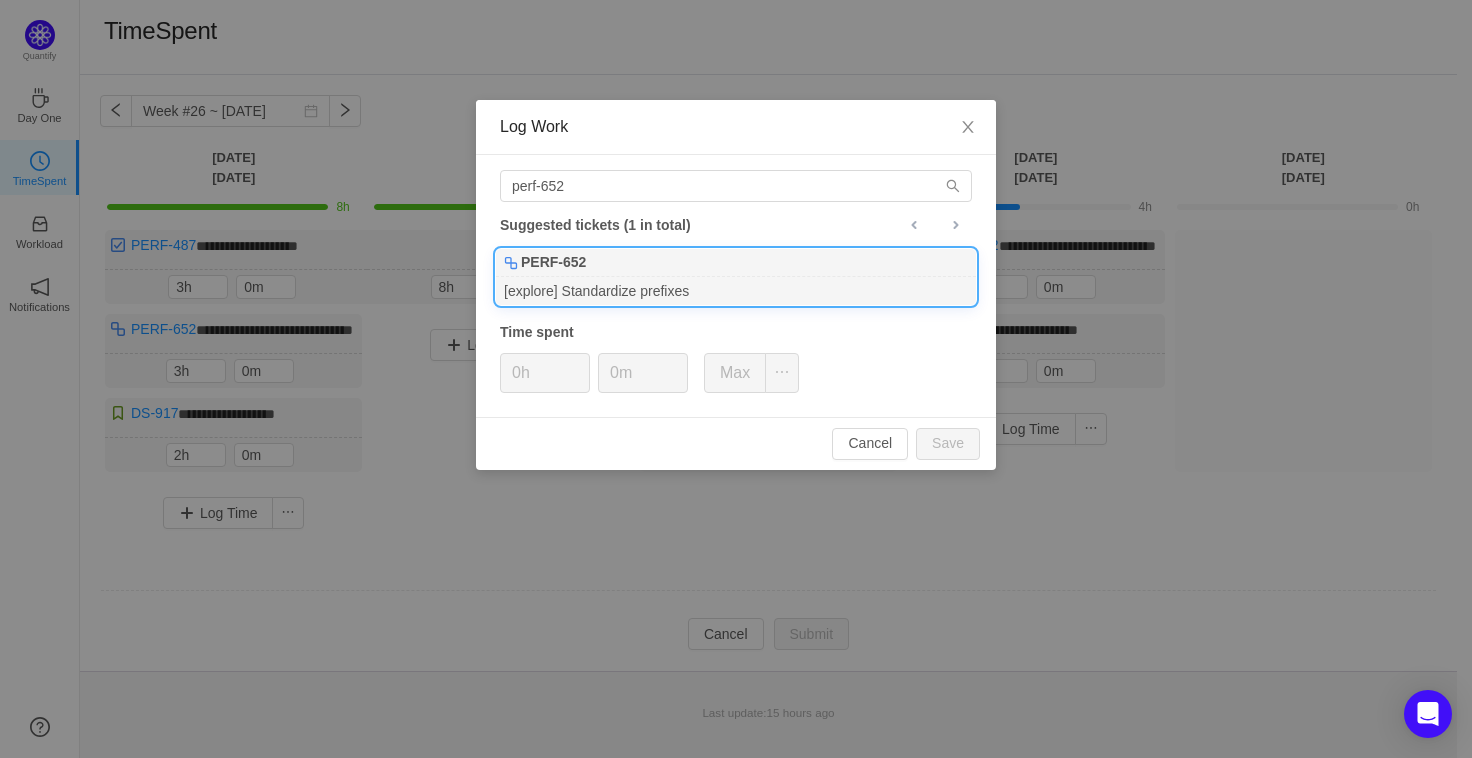 click on "[explore] Standardize prefixes" at bounding box center (736, 290) 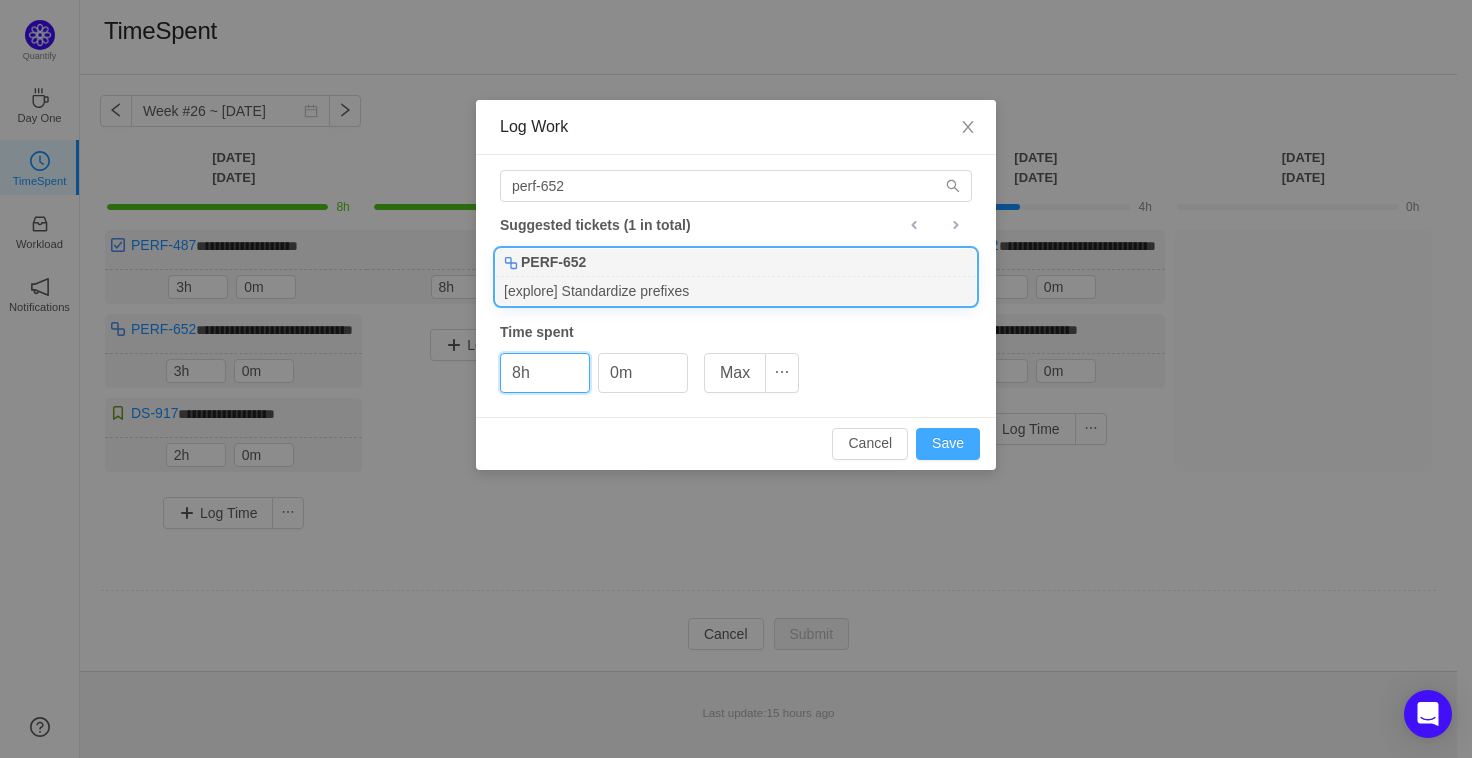 click on "Save" at bounding box center (948, 444) 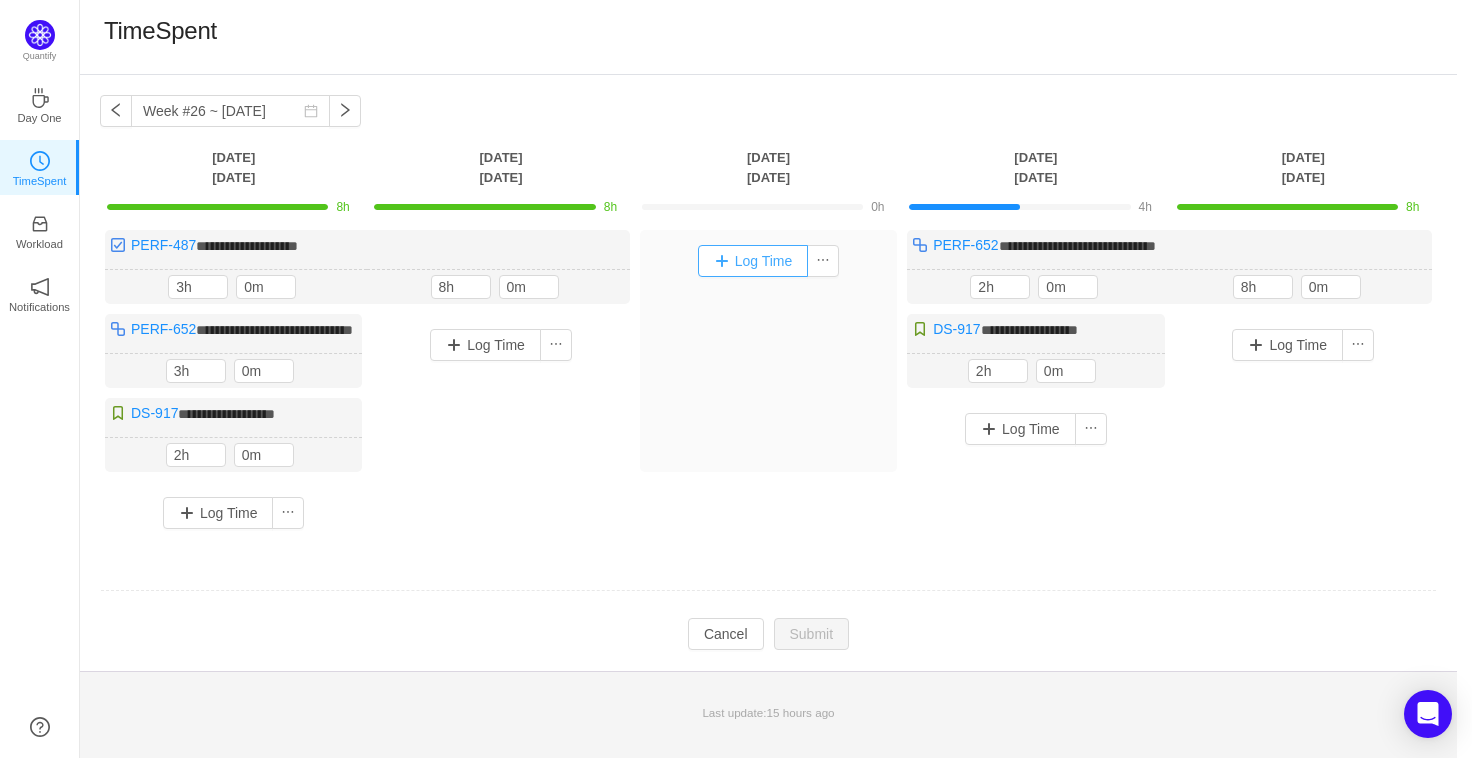 click on "Log Time" at bounding box center [753, 261] 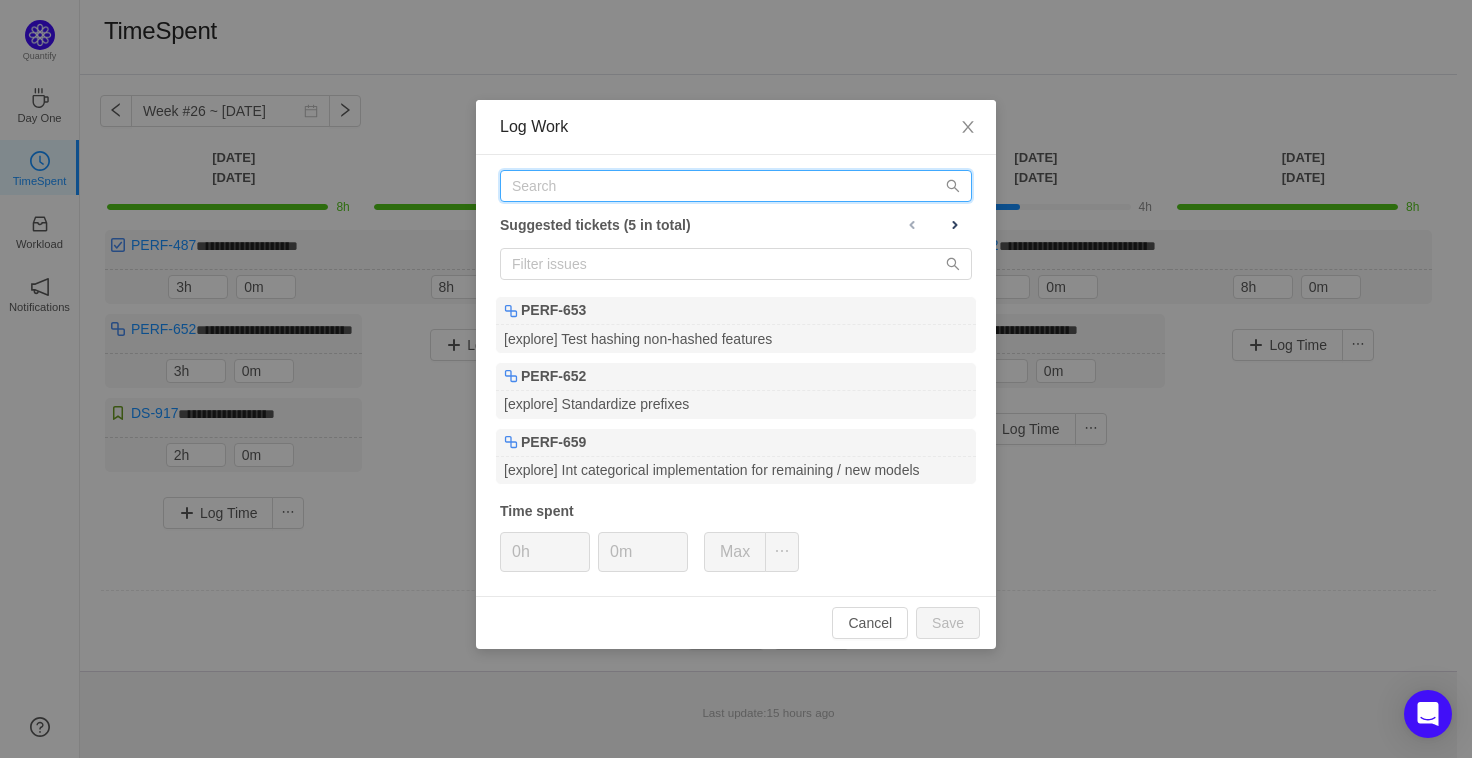 click at bounding box center [736, 186] 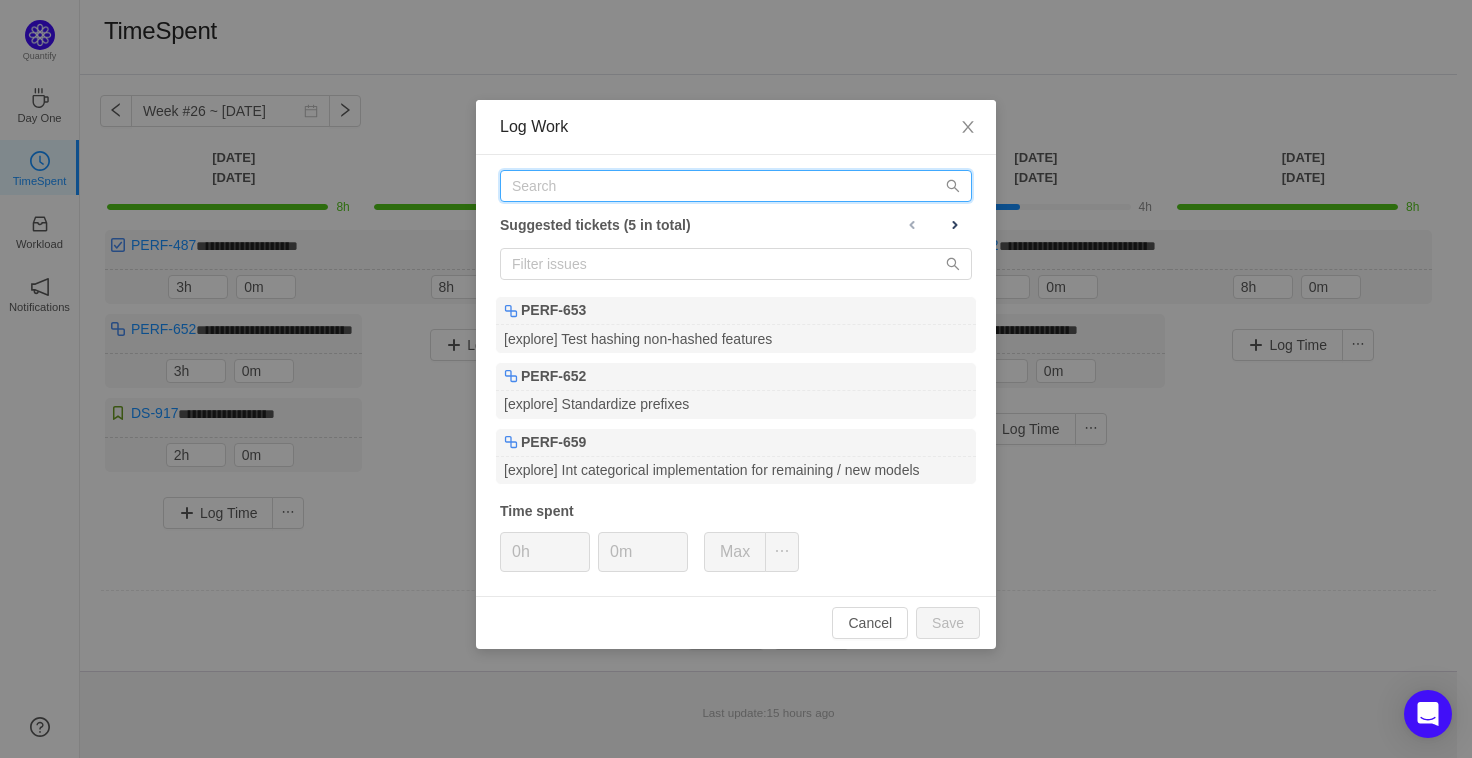paste on "perf-652" 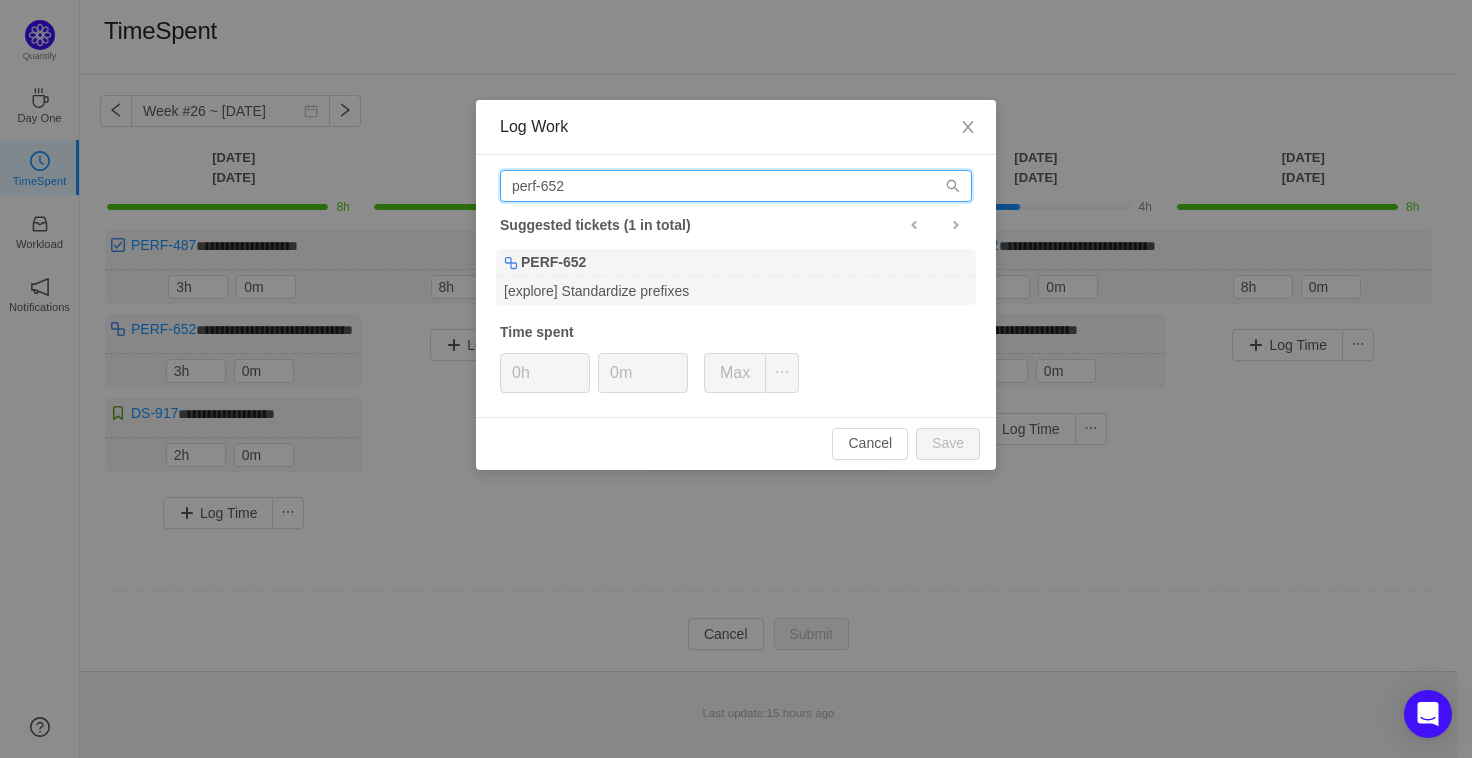 click on "perf-652" at bounding box center [736, 186] 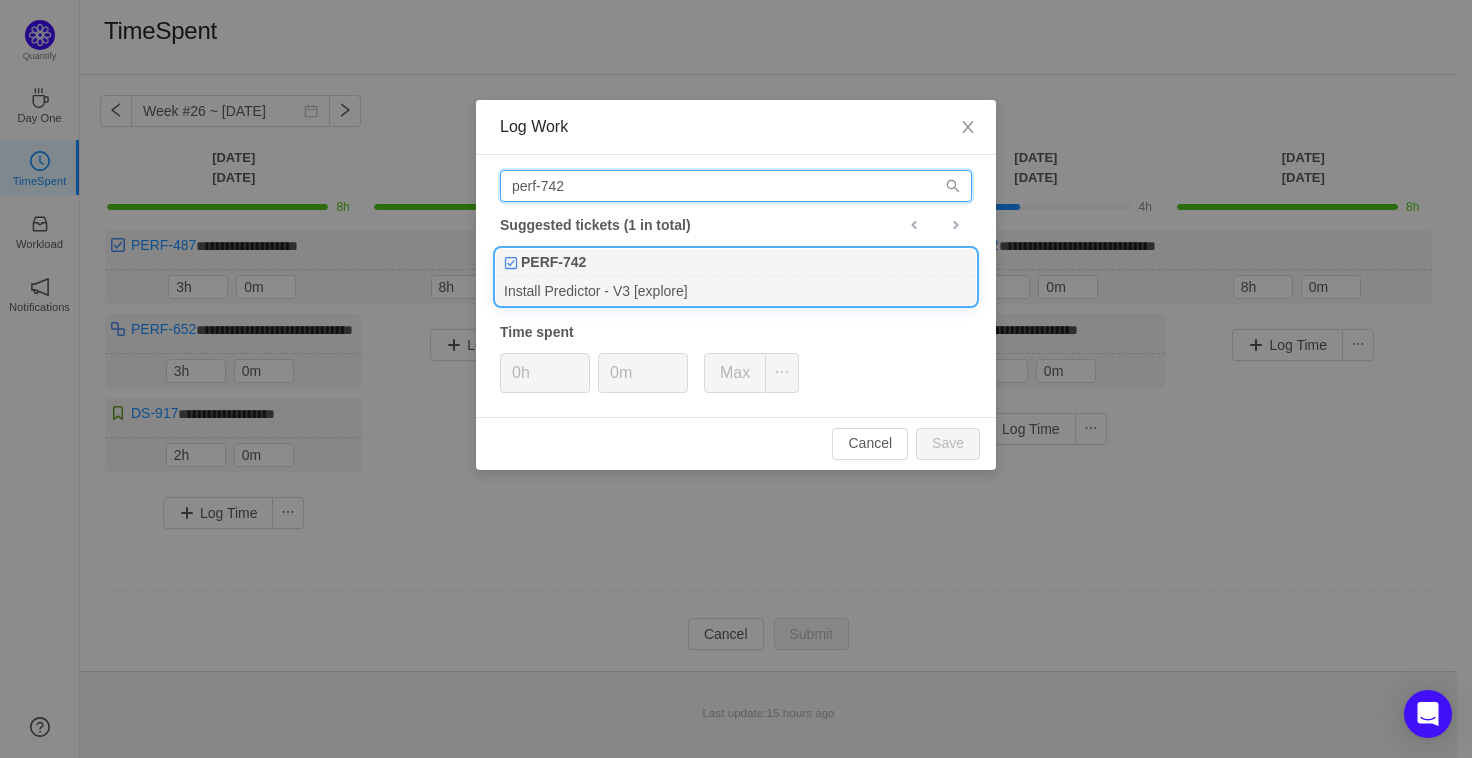 type on "perf-742" 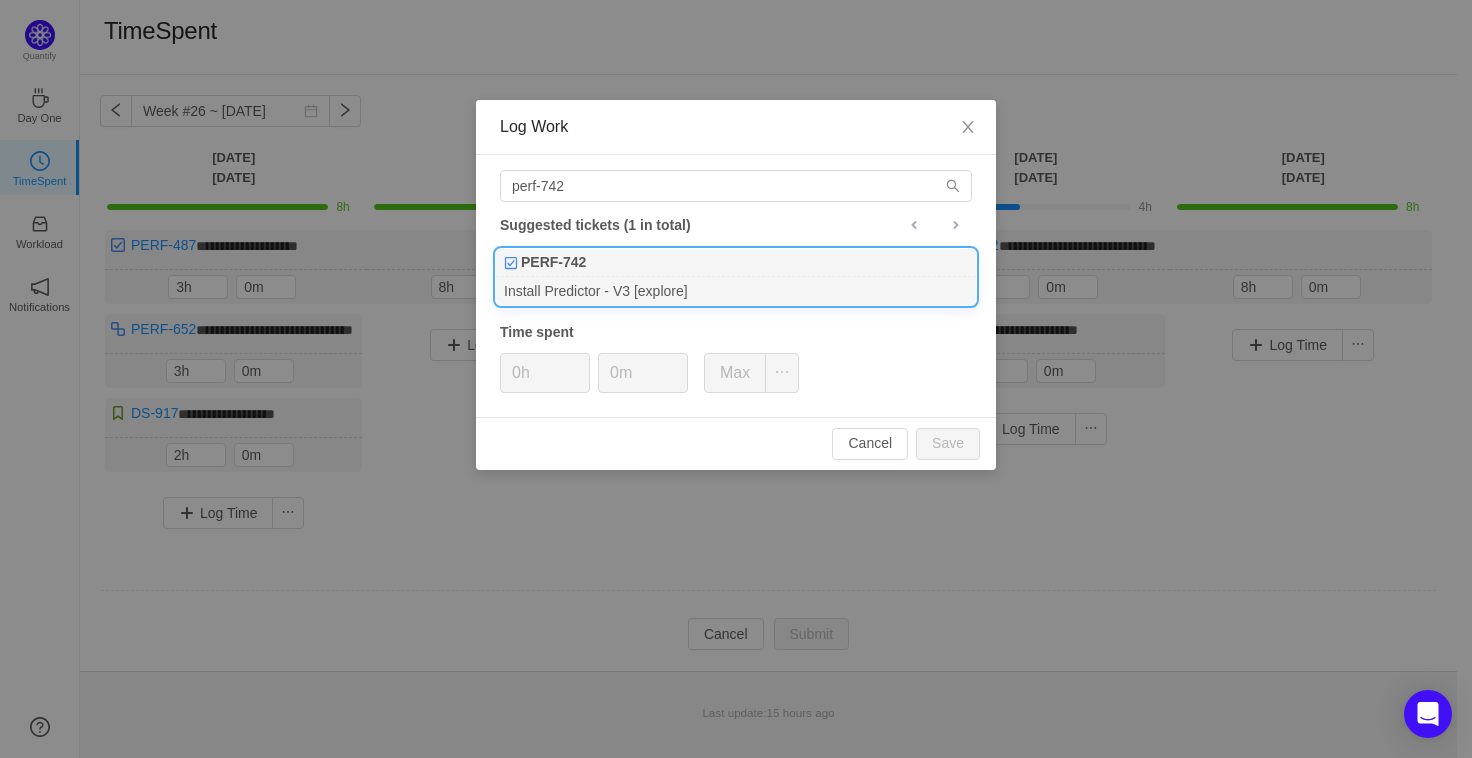 click on "PERF-742" at bounding box center [553, 262] 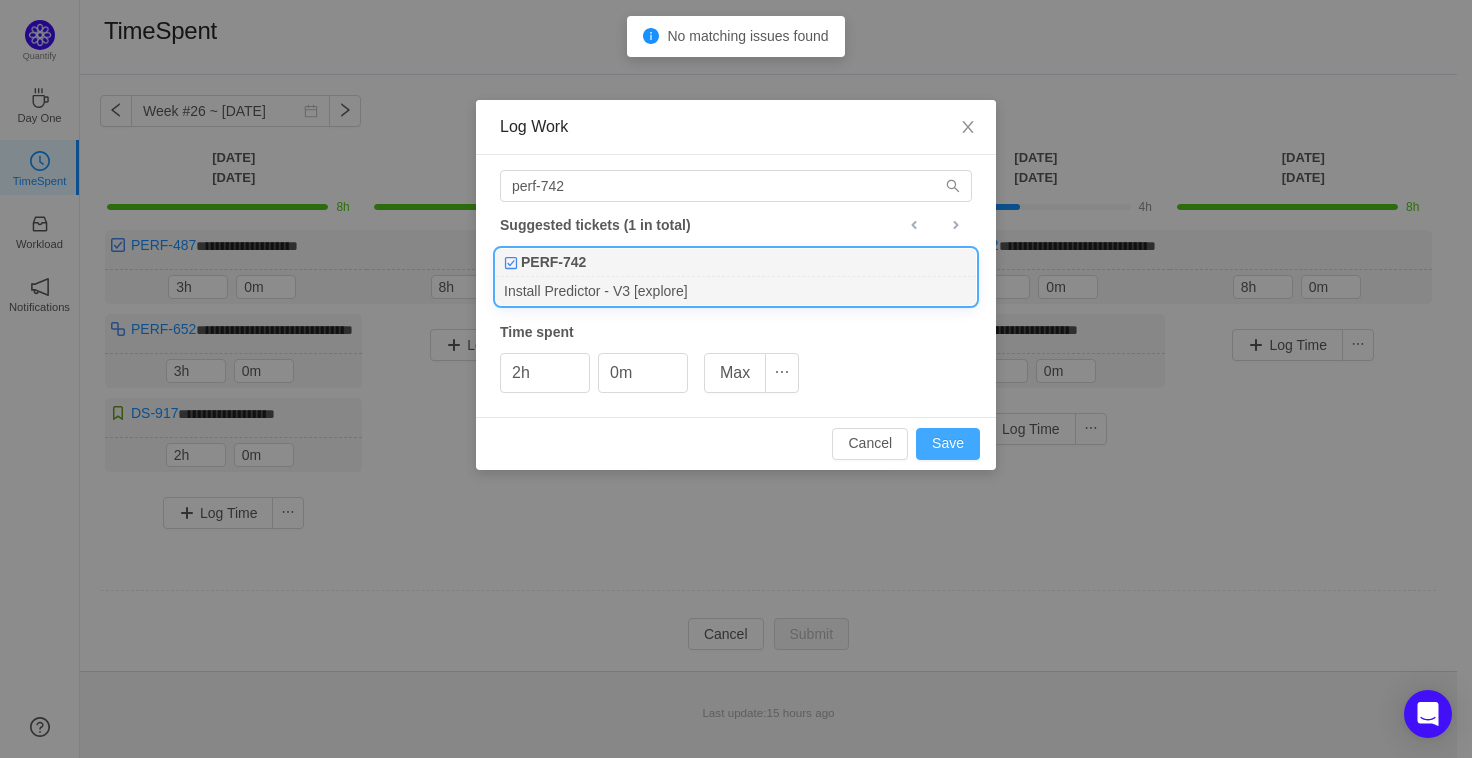 click on "Save" at bounding box center [948, 444] 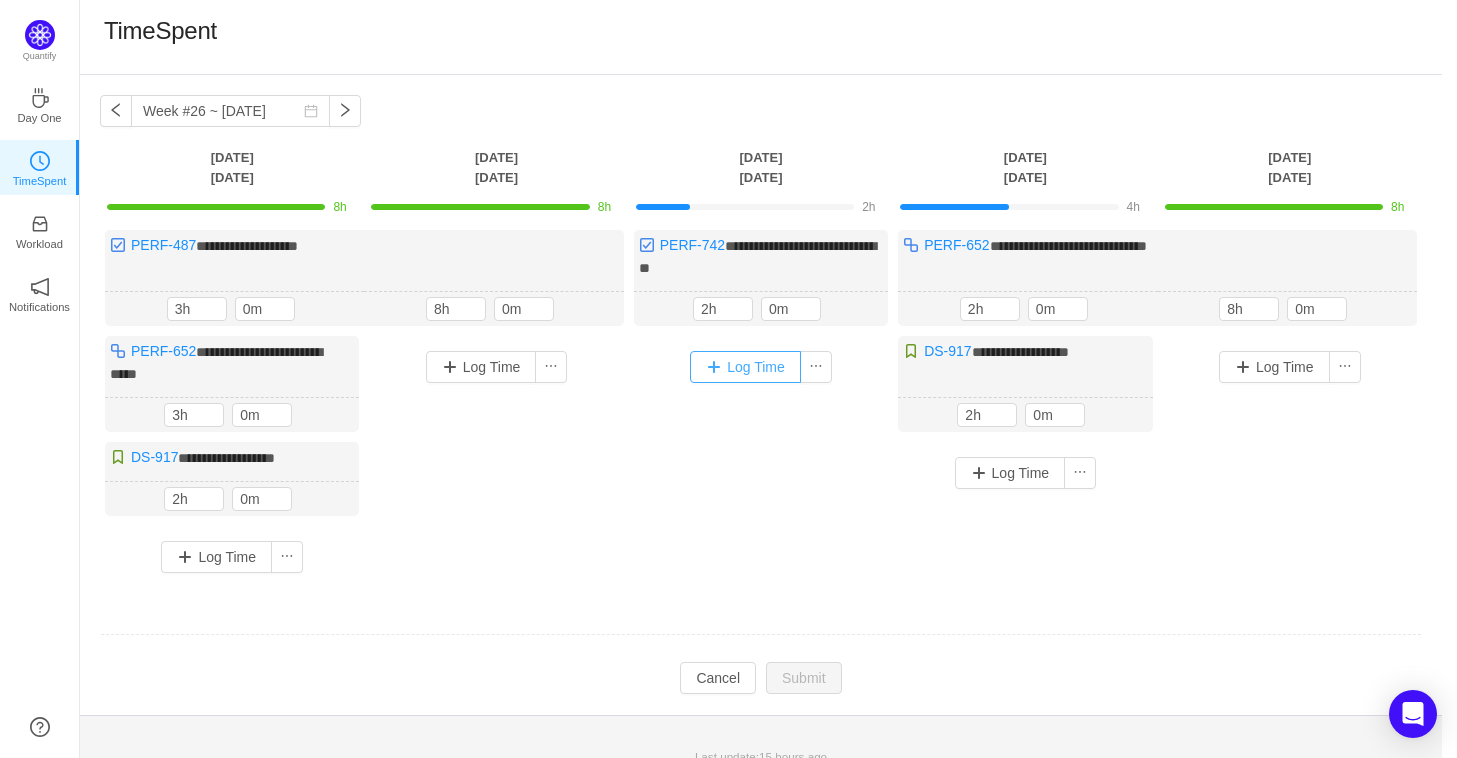 click on "Log Time" at bounding box center [745, 367] 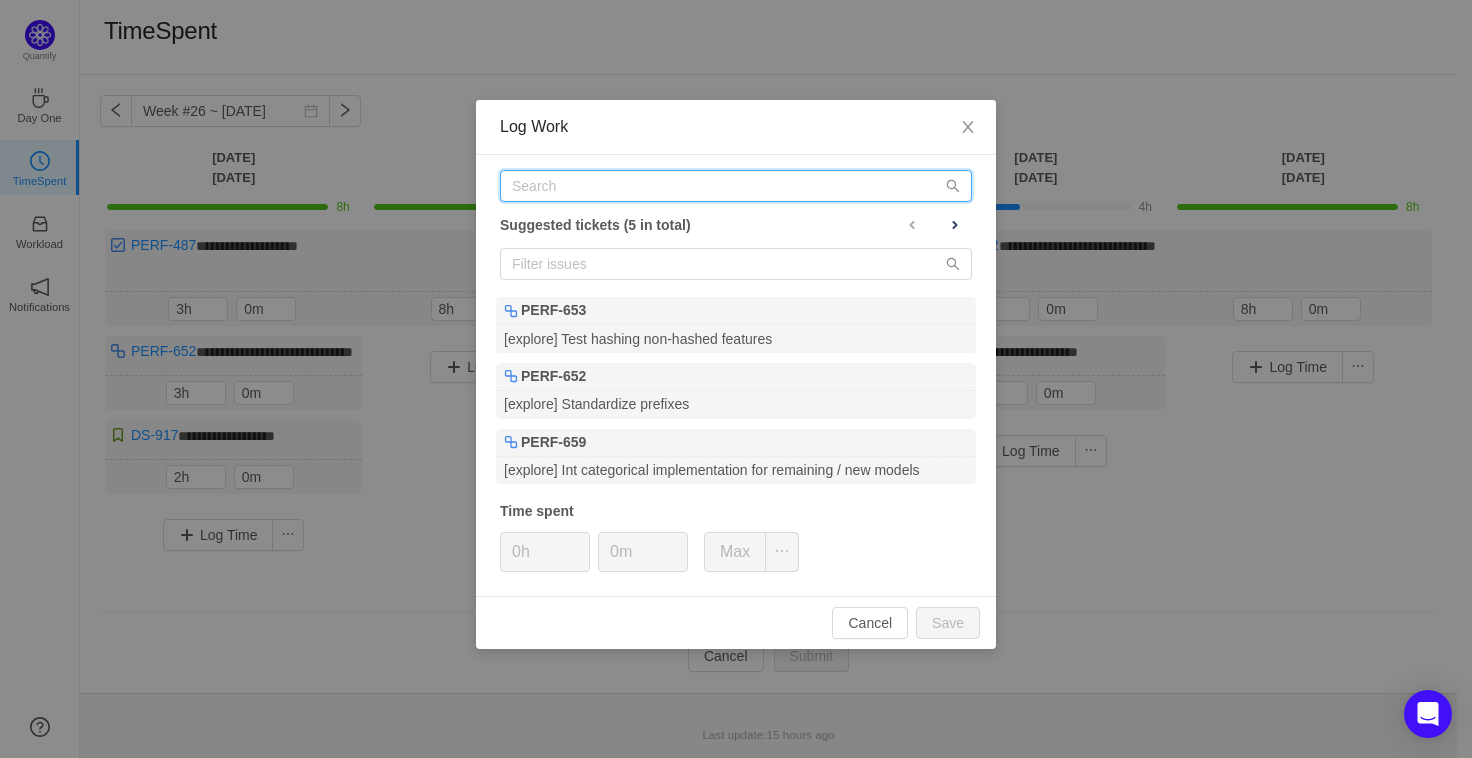 click at bounding box center (736, 186) 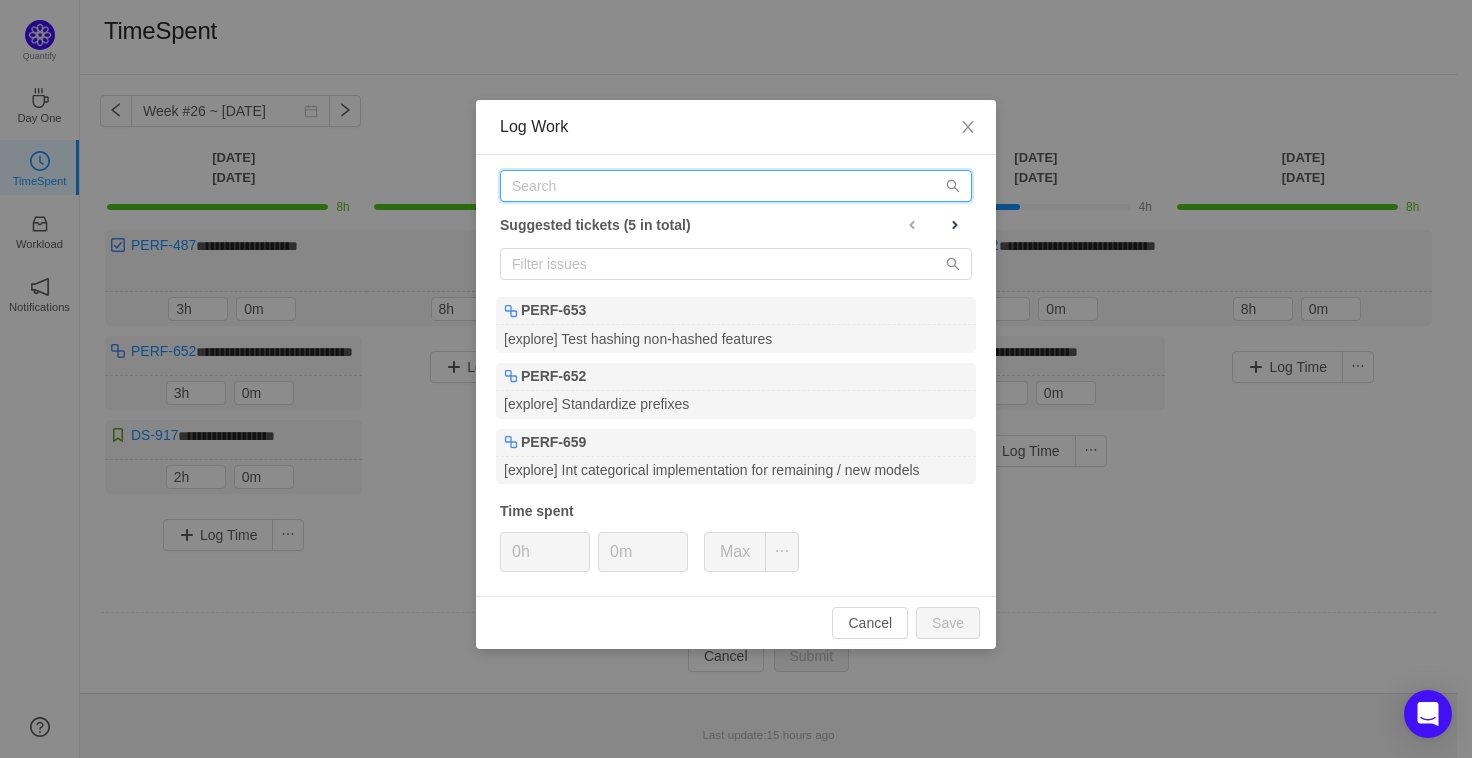 paste on "perf-742" 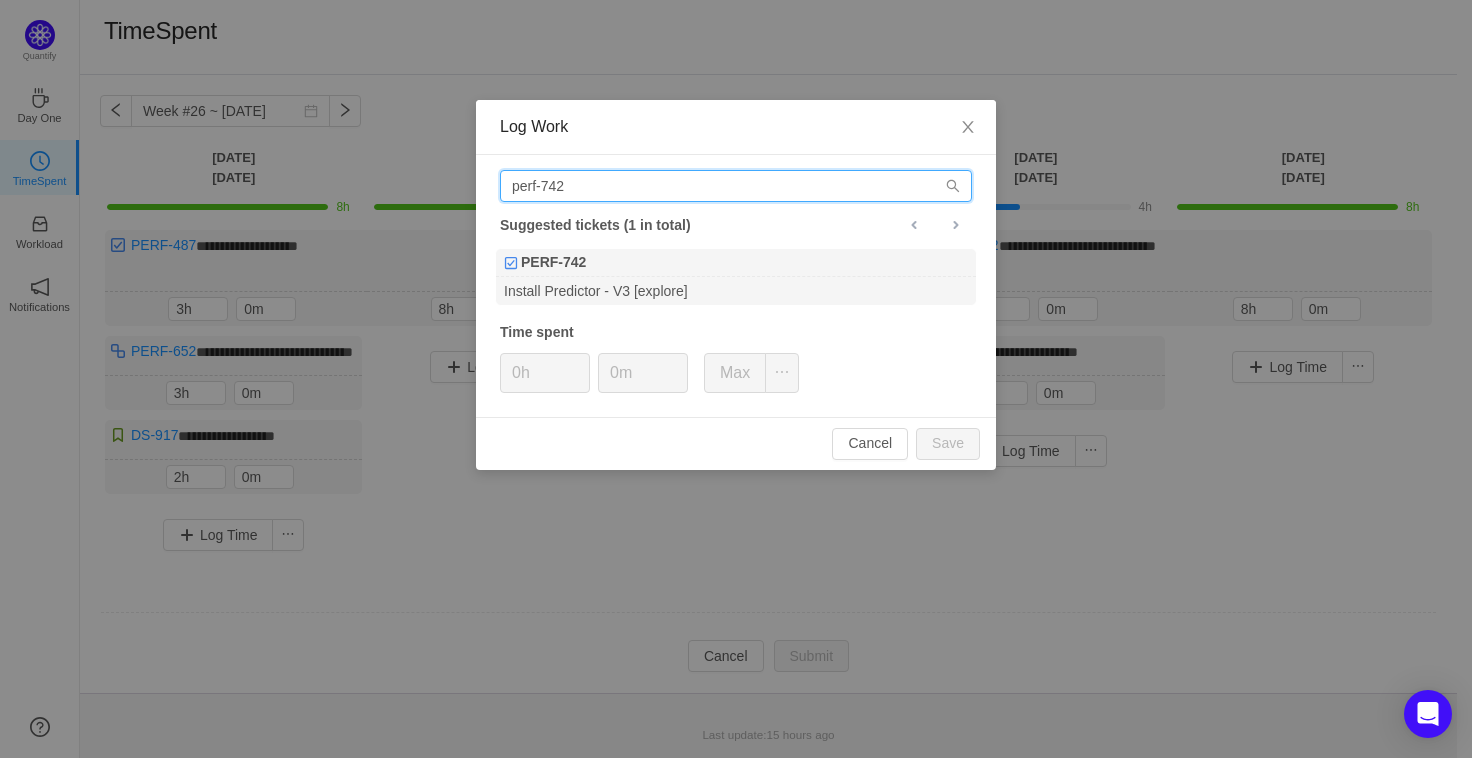 drag, startPoint x: 546, startPoint y: 194, endPoint x: 600, endPoint y: 191, distance: 54.08327 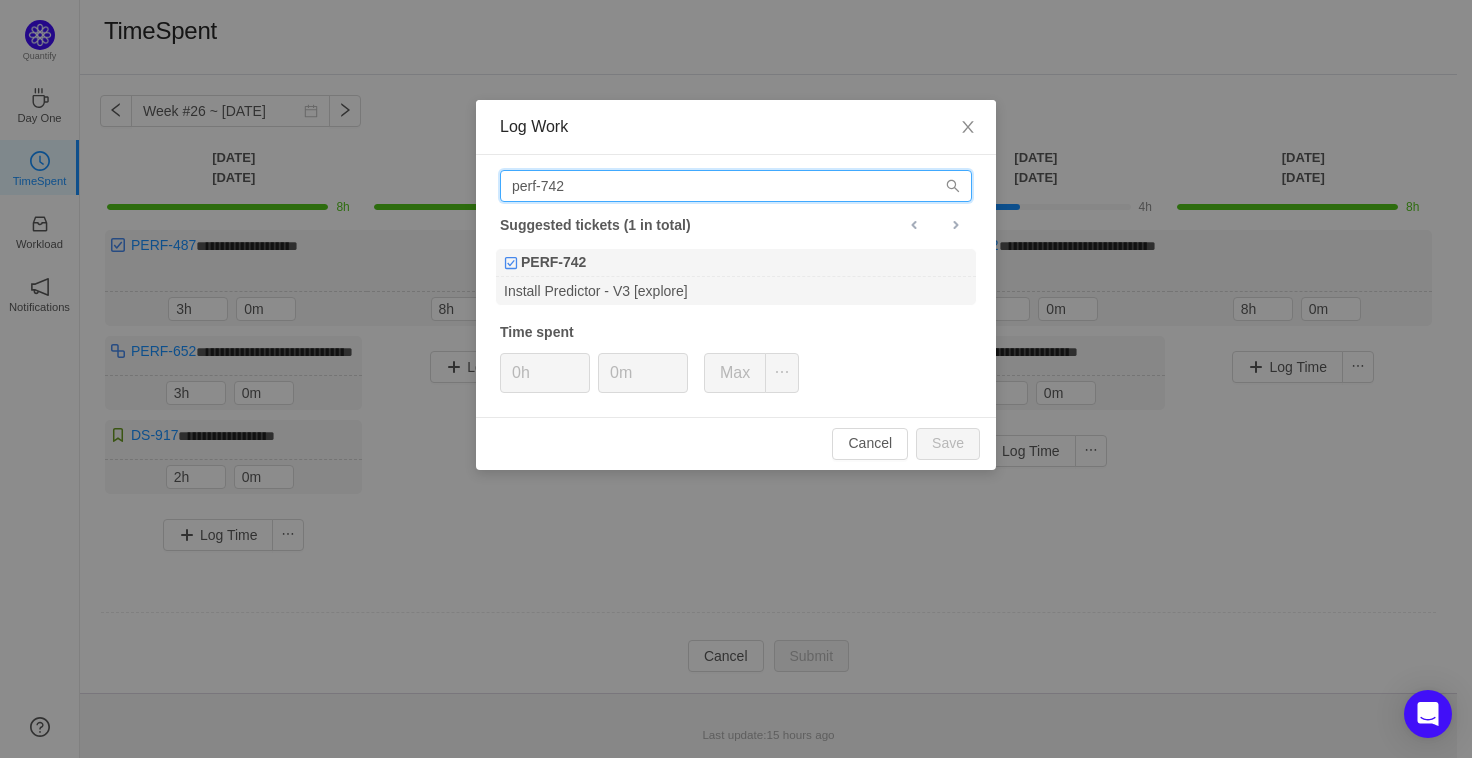 click on "perf-742" at bounding box center (736, 186) 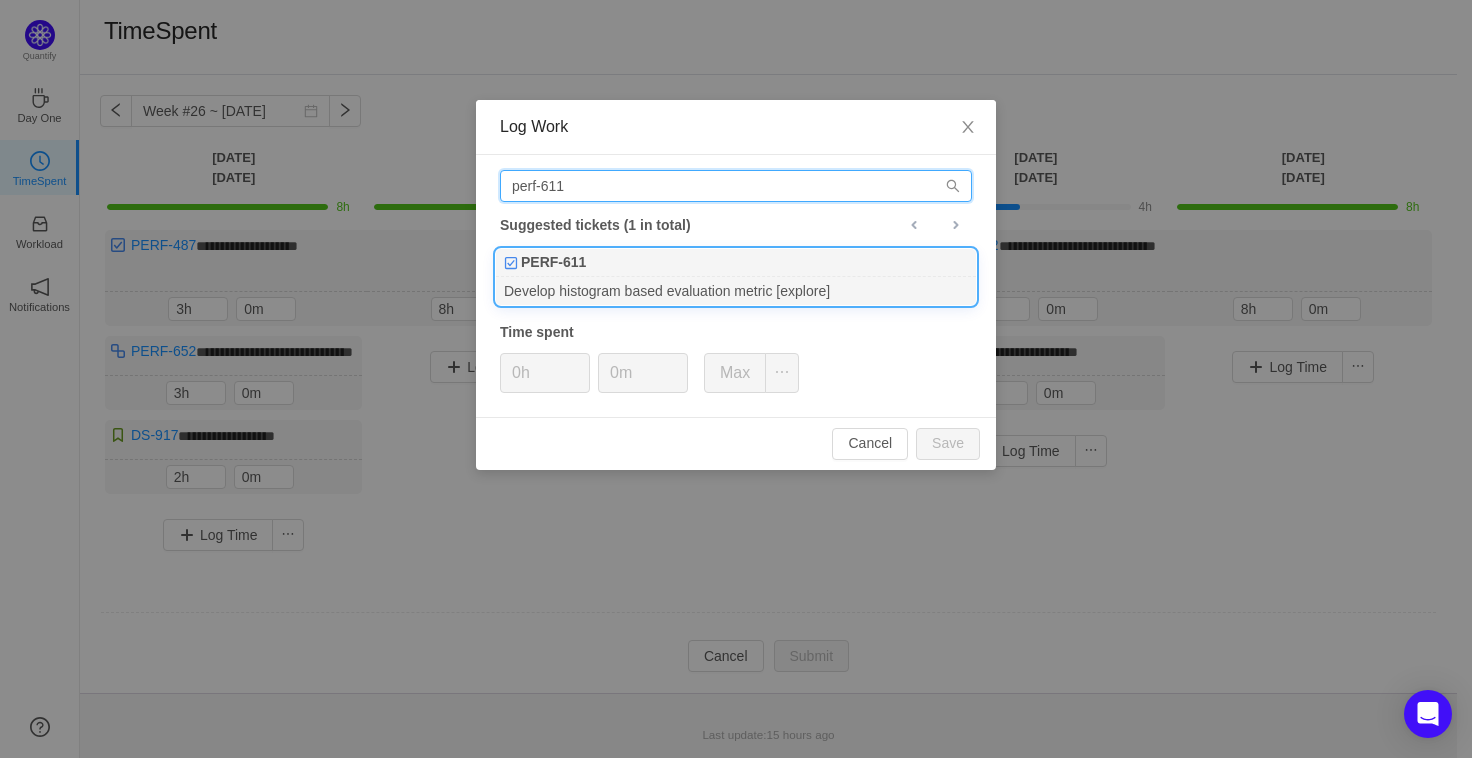 type on "perf-611" 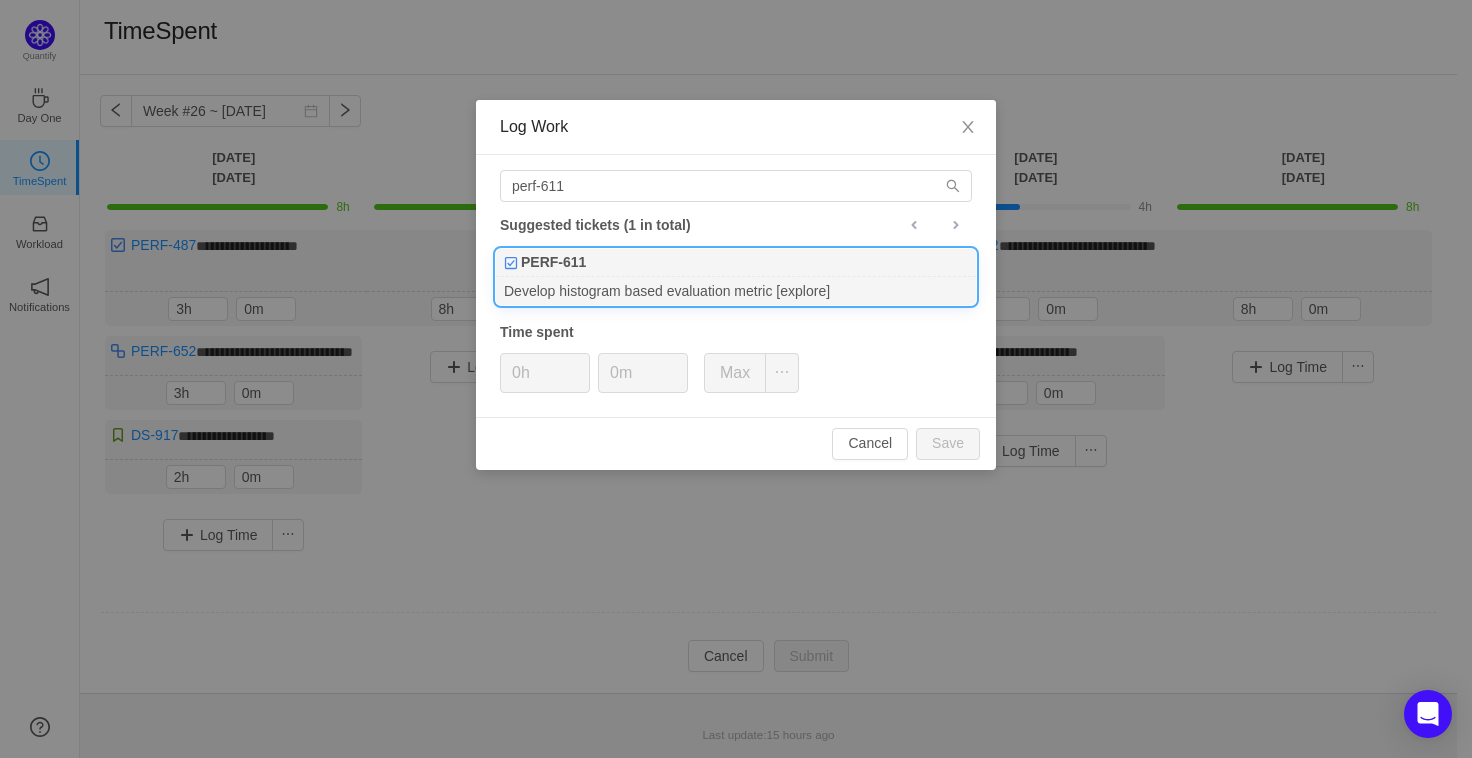 click on "Develop histogram based evaluation metric [explore]" at bounding box center (736, 290) 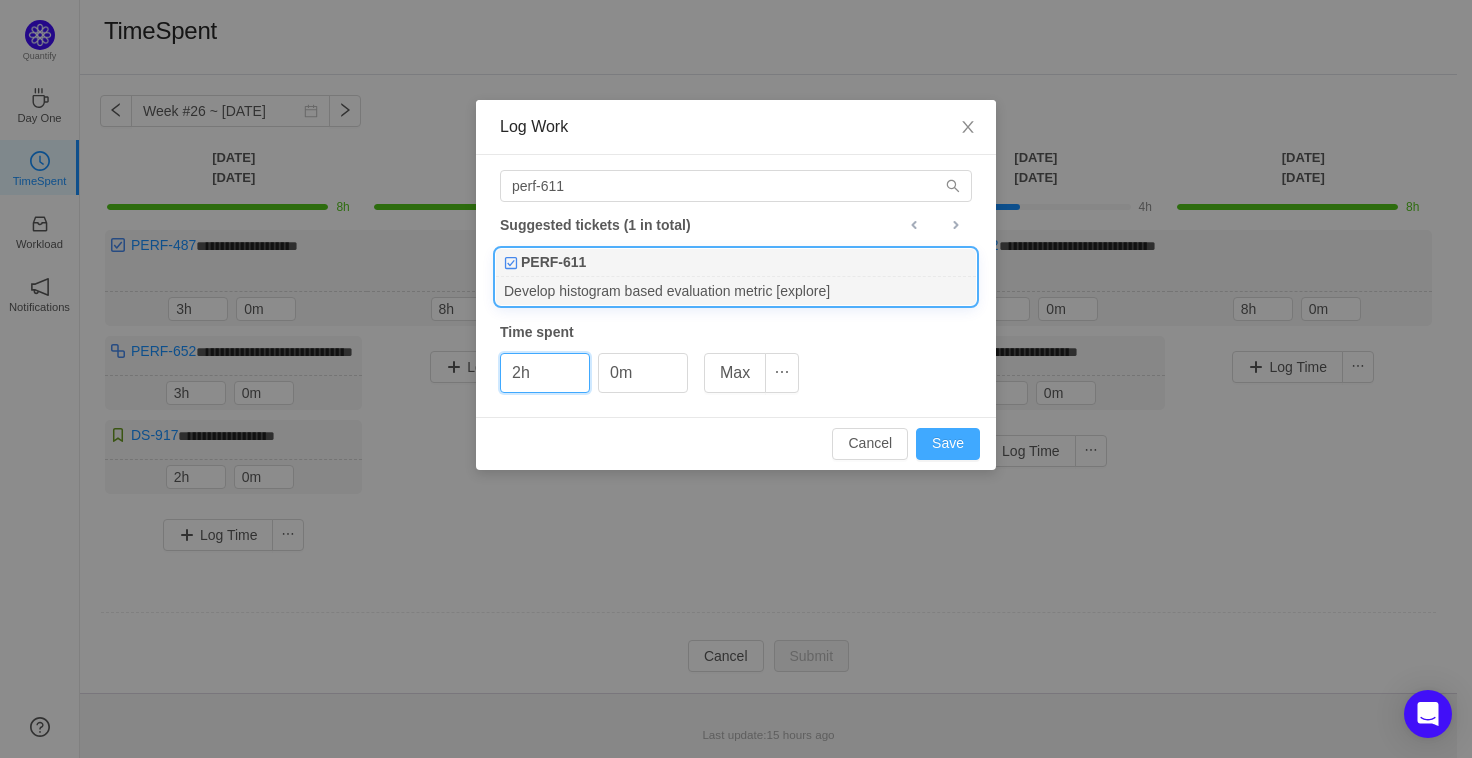 click on "Save" at bounding box center (948, 444) 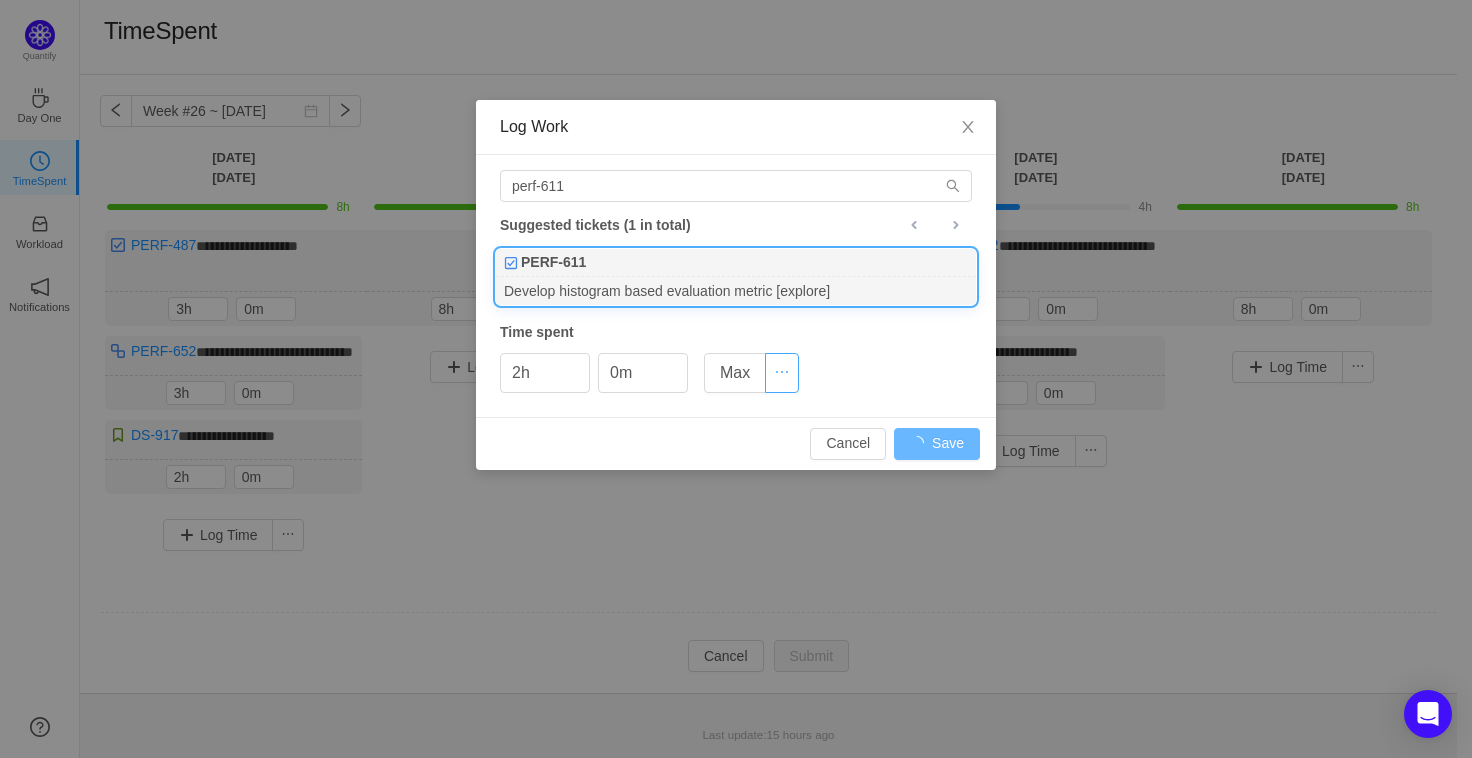 type on "0h" 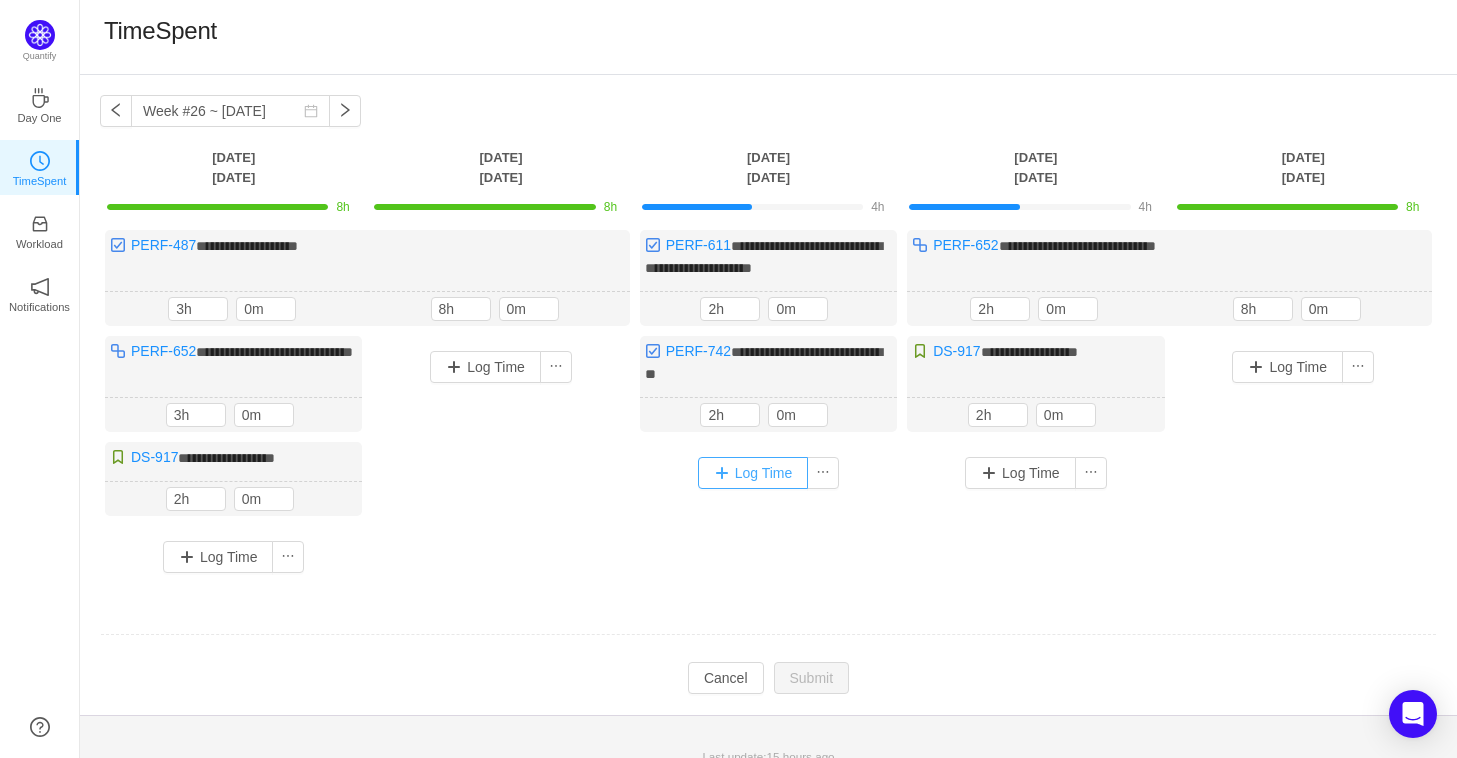 click on "Log Time" at bounding box center (753, 473) 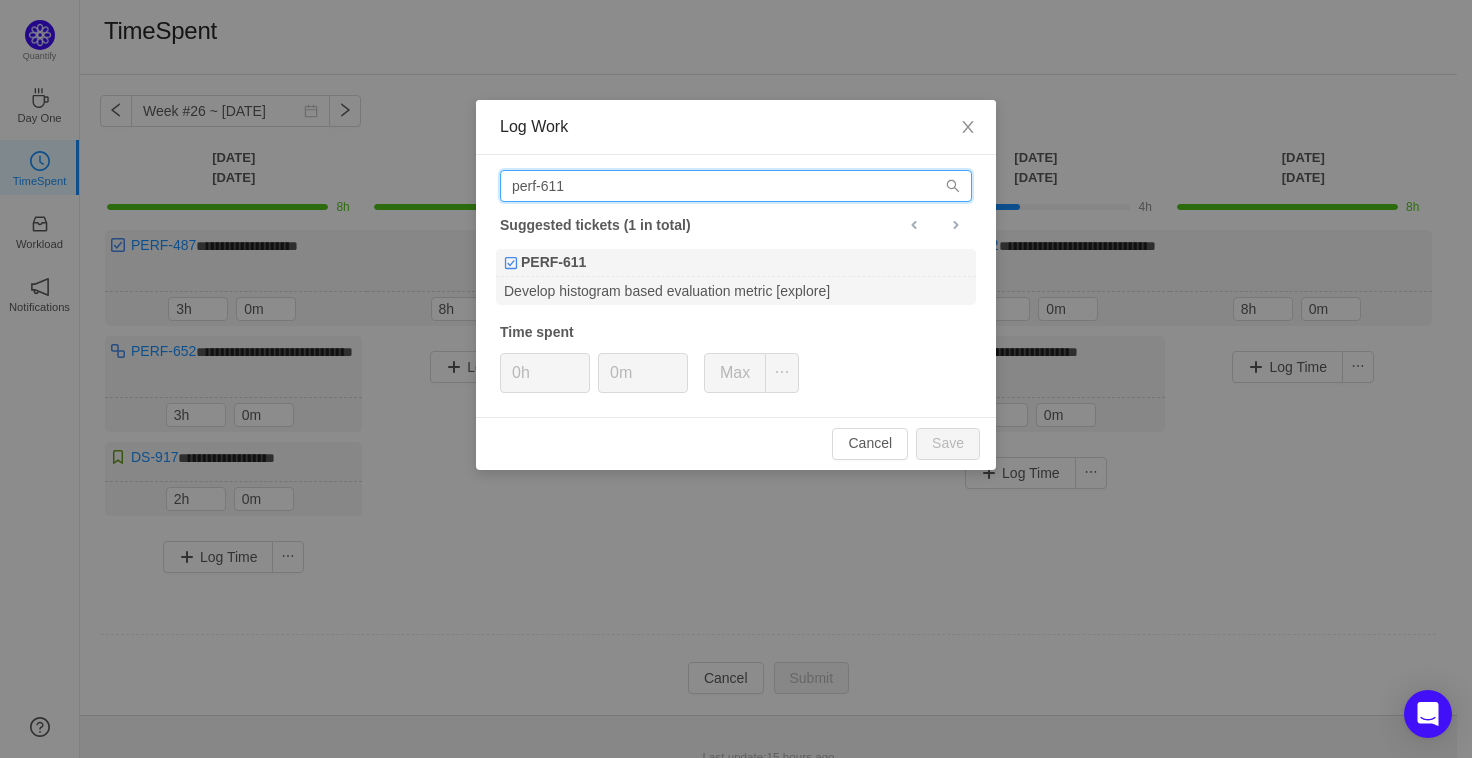 click on "perf-611" at bounding box center (736, 186) 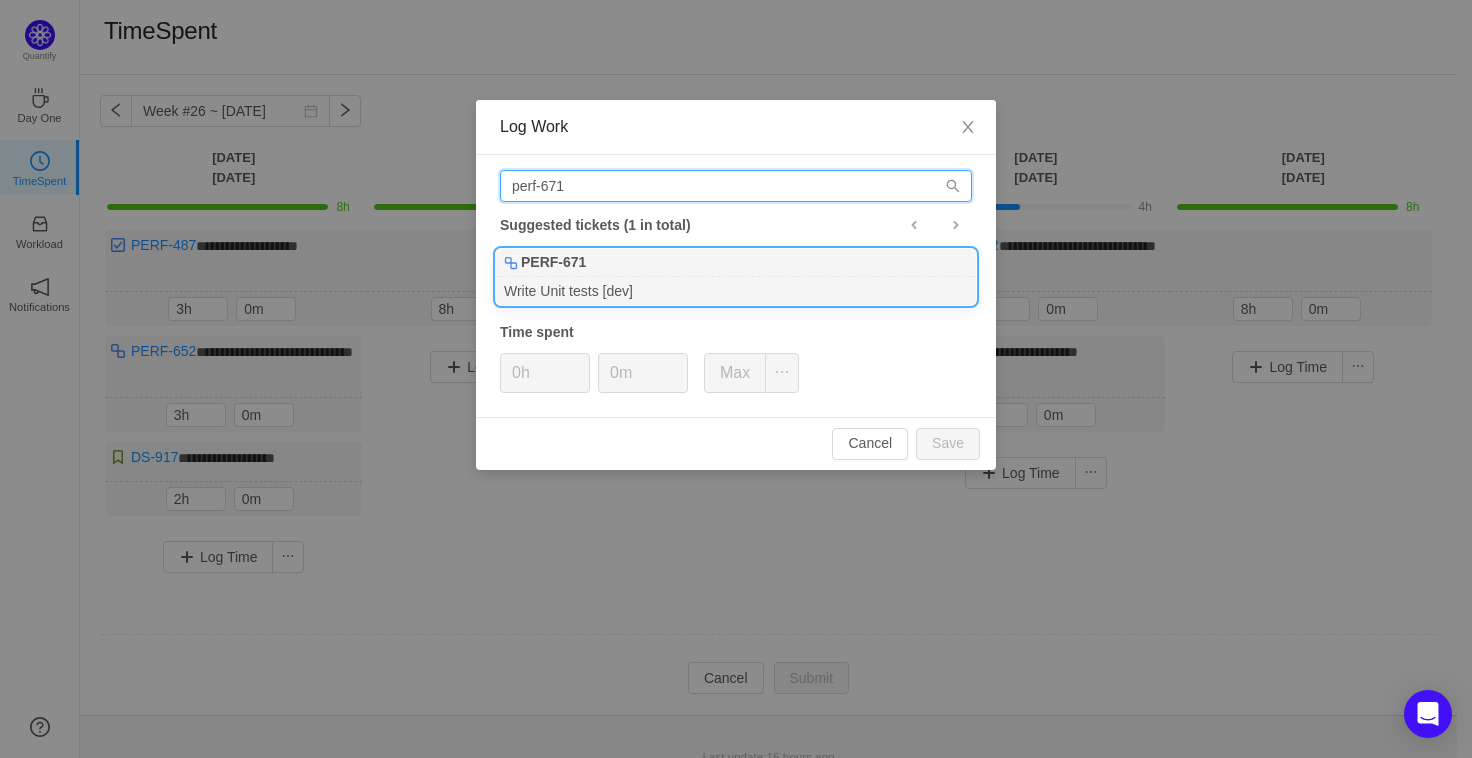type on "perf-671" 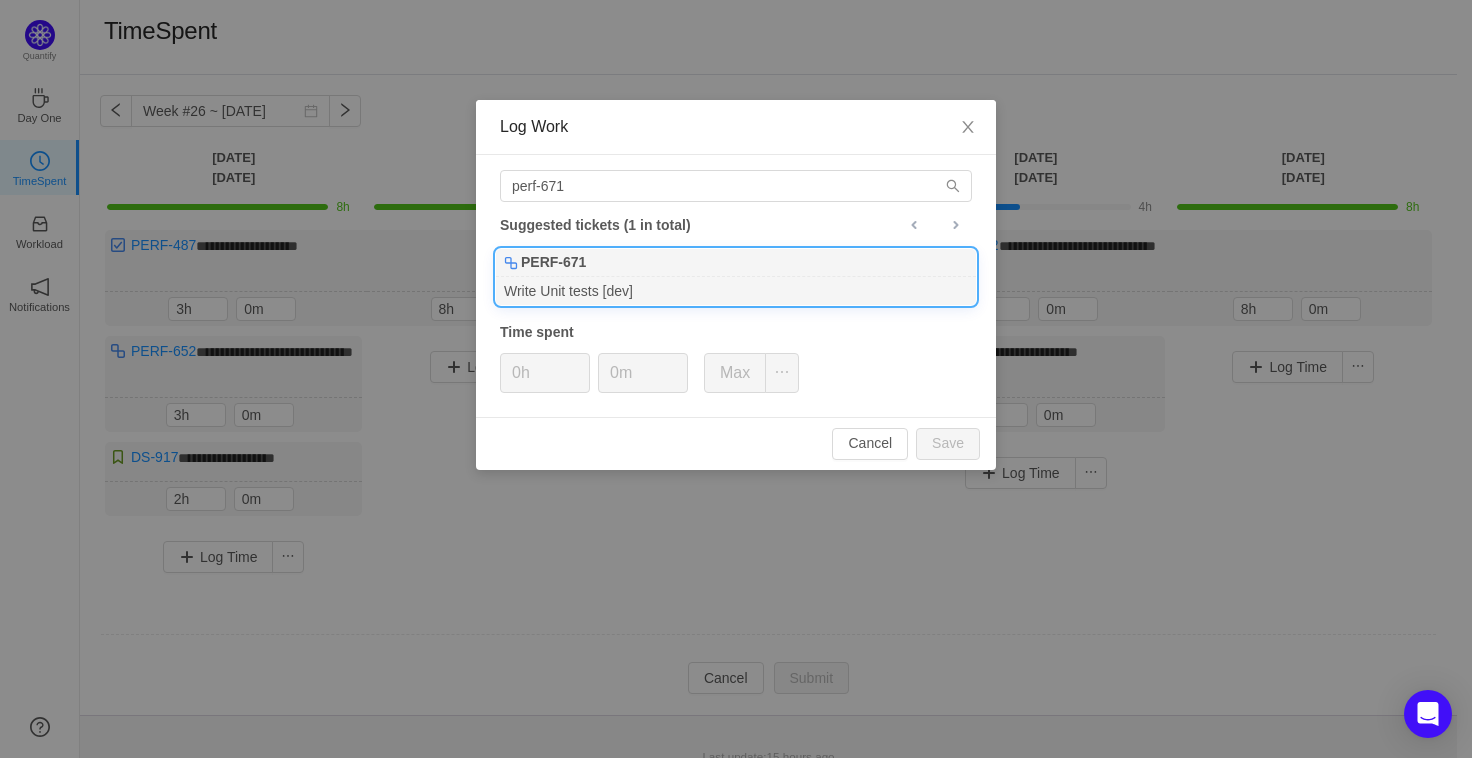 click on "PERF-671" at bounding box center [736, 263] 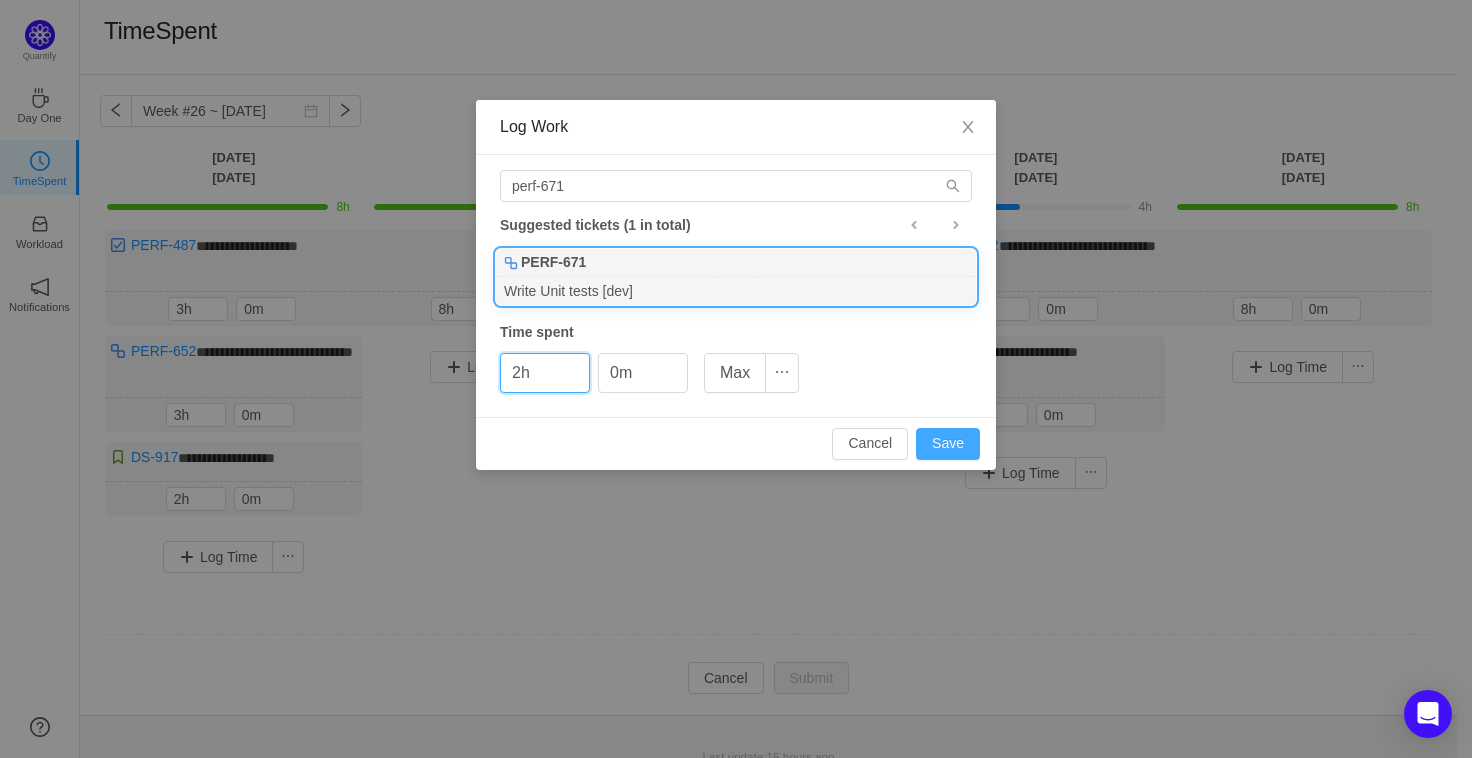 click on "Save" at bounding box center [948, 444] 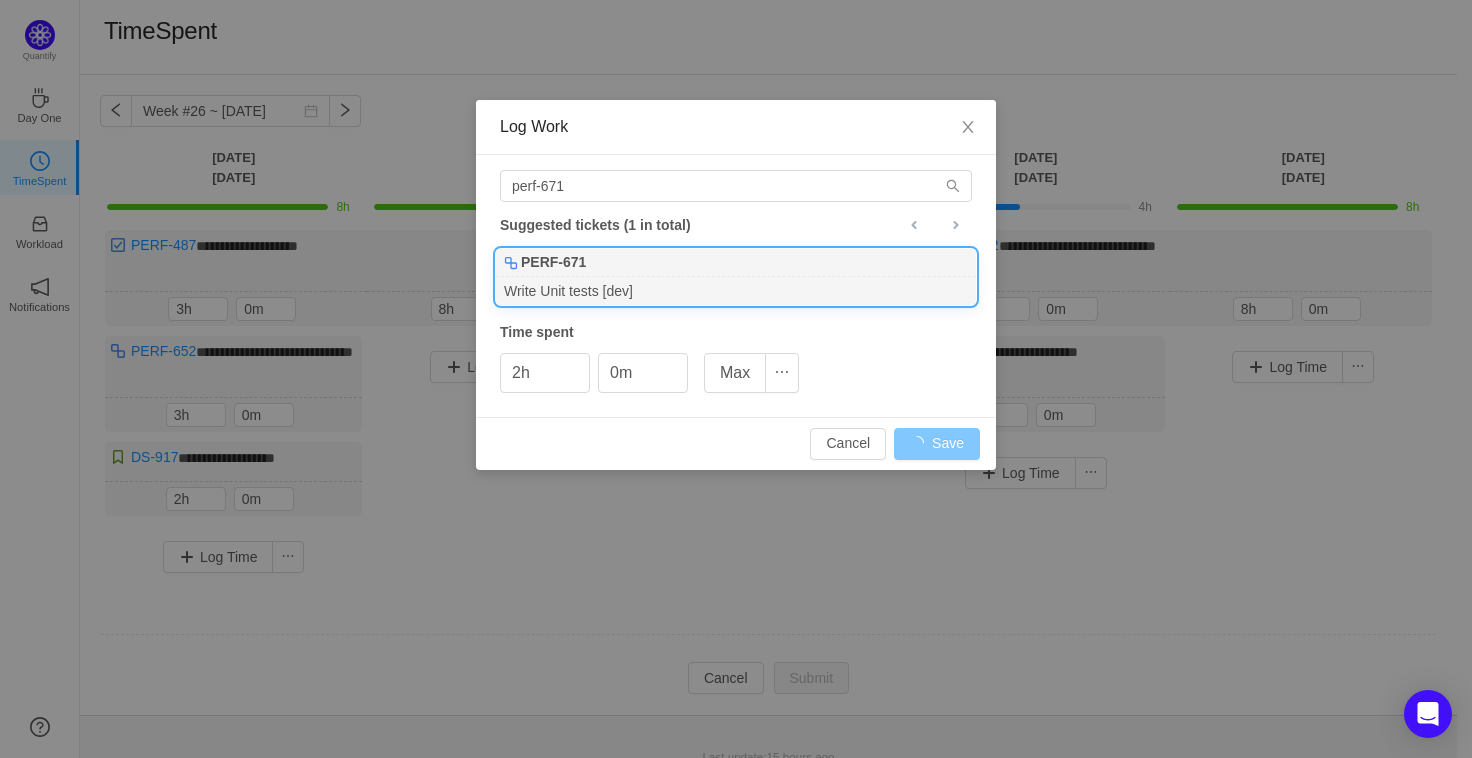 type on "0h" 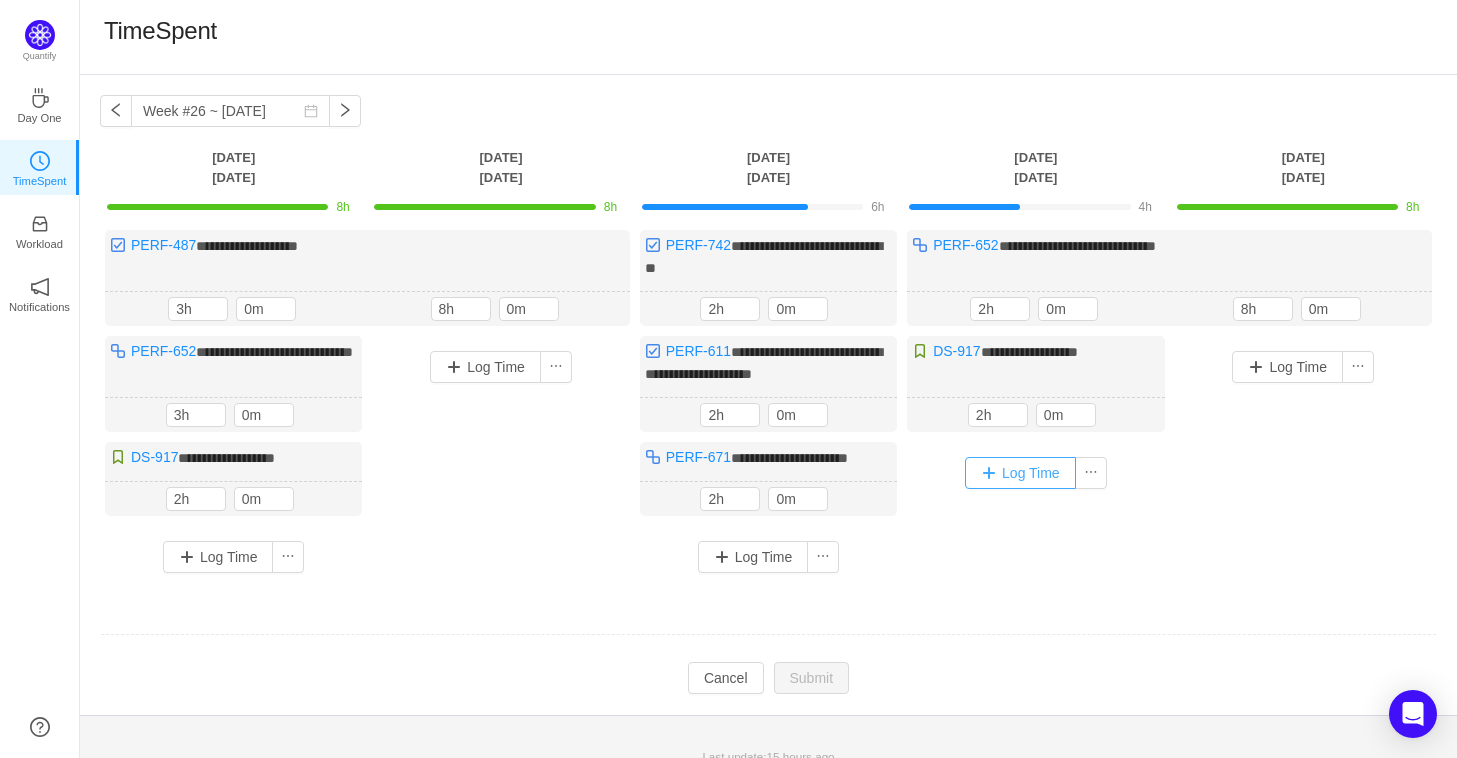 click on "Log Time" at bounding box center [1020, 473] 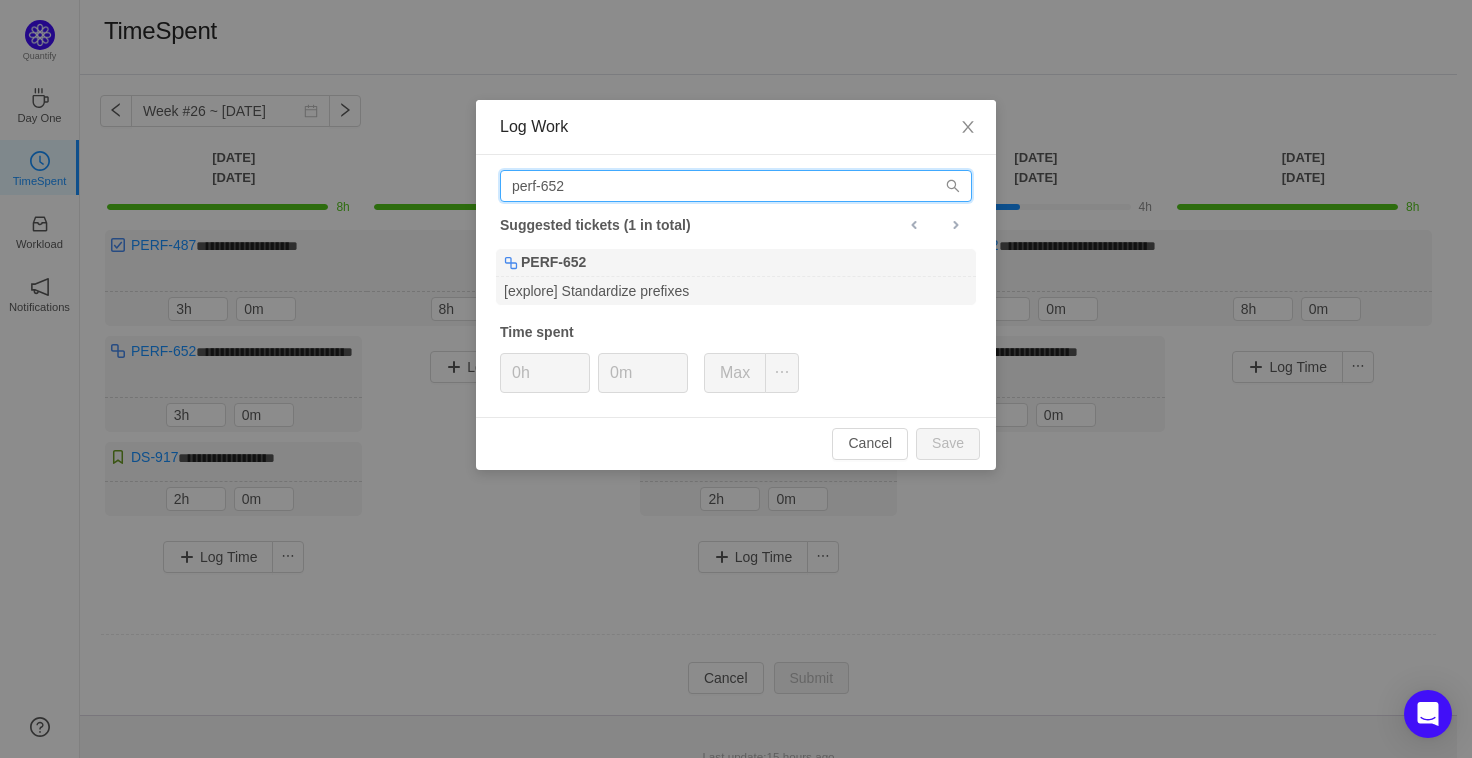 click on "perf-652" at bounding box center [736, 186] 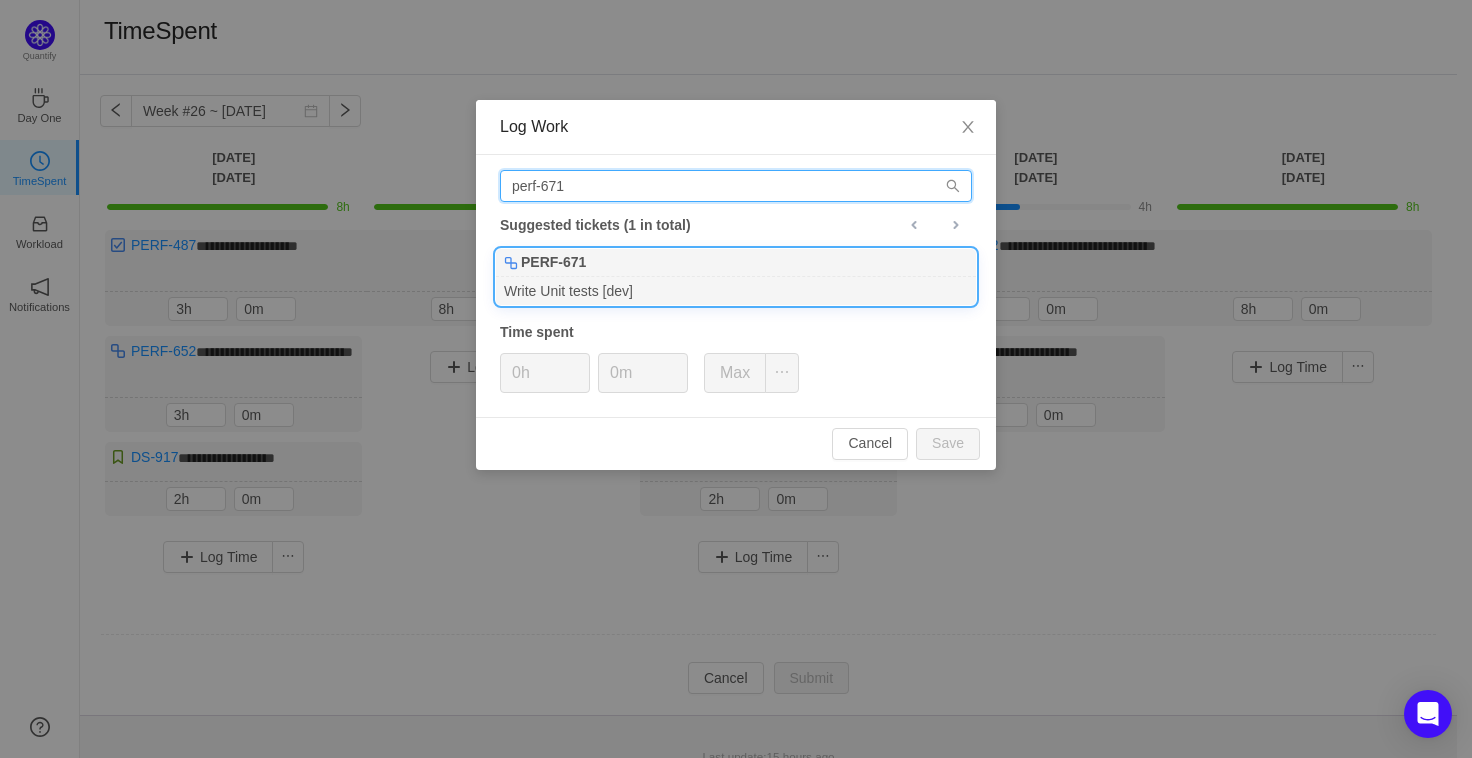 type on "perf-671" 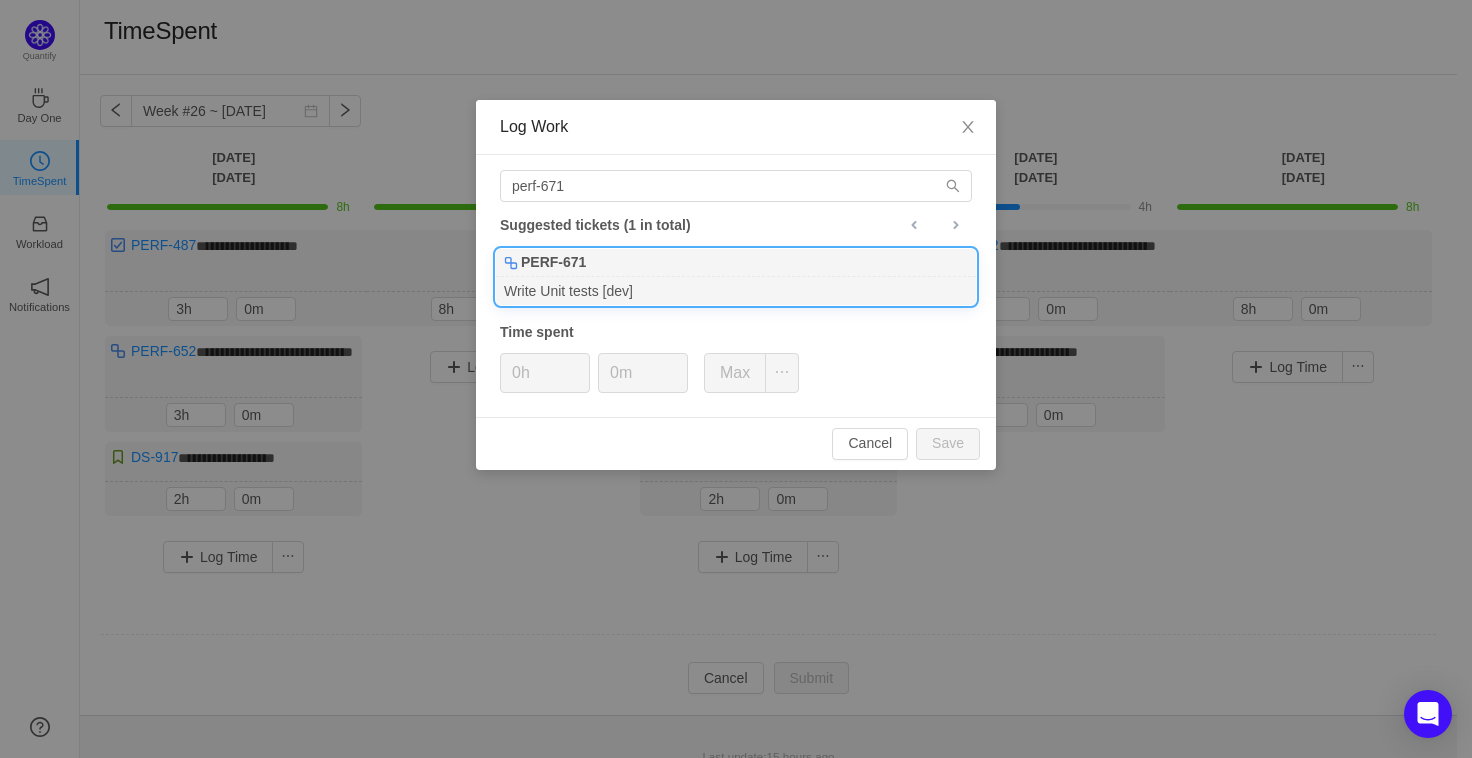 click on "PERF-671" at bounding box center (736, 263) 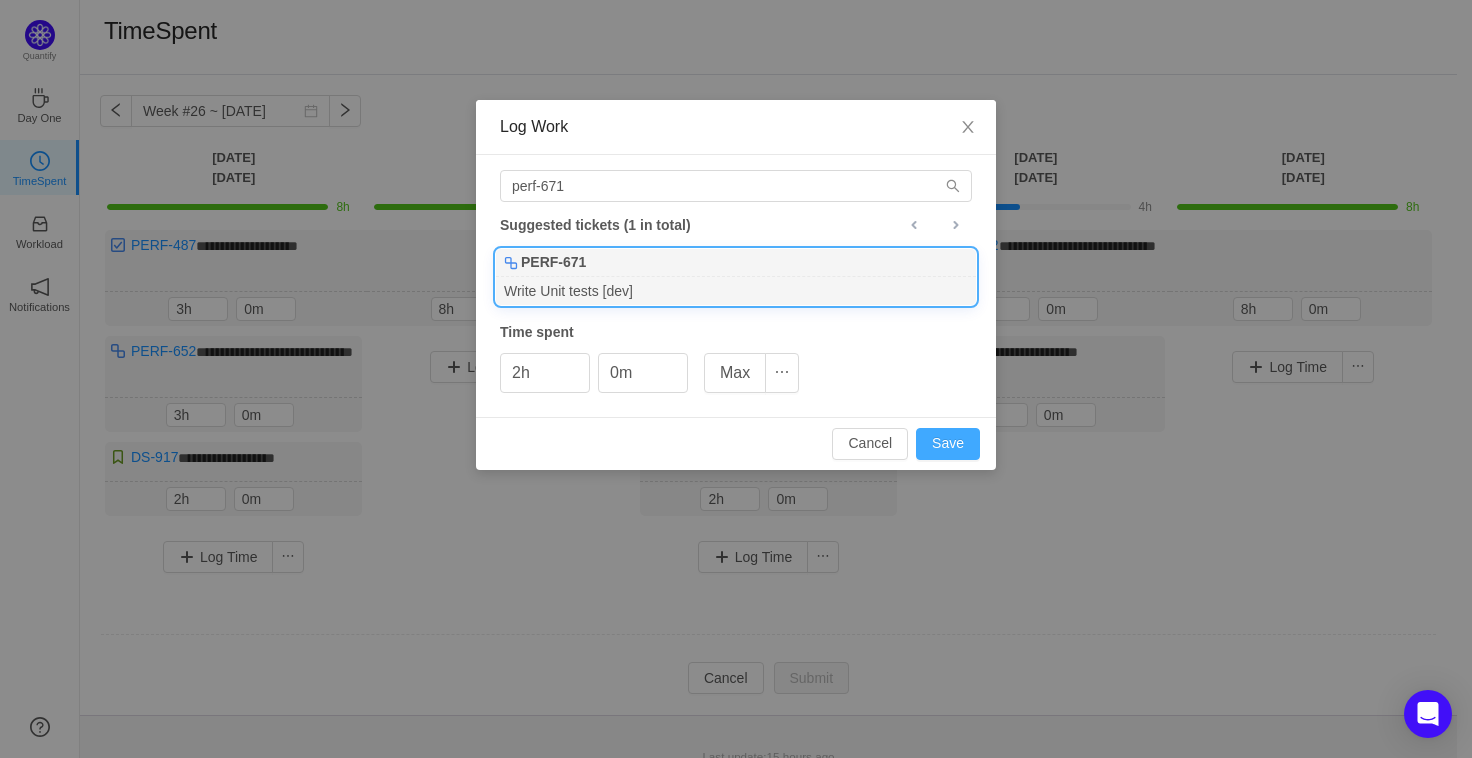 click on "Save" at bounding box center [948, 444] 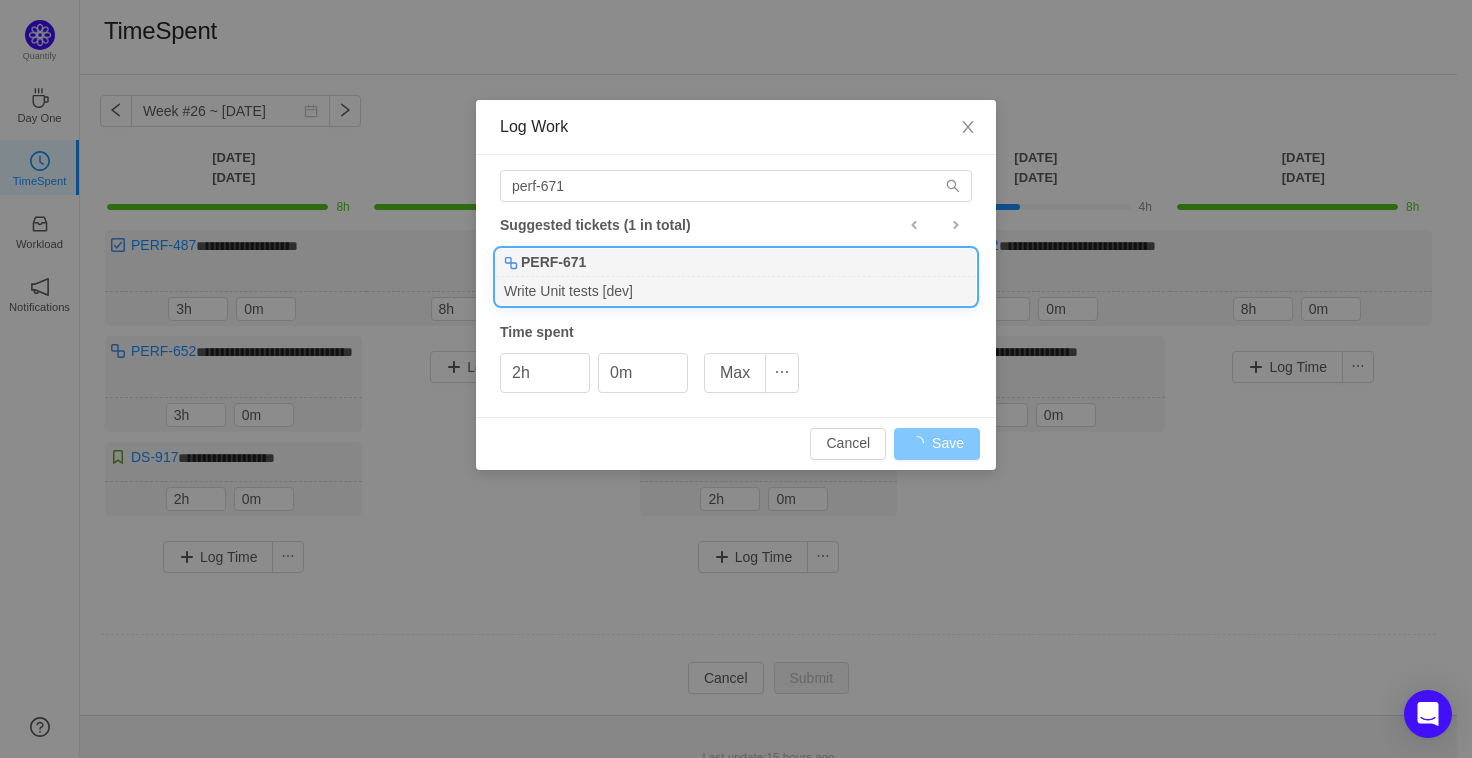 type on "0h" 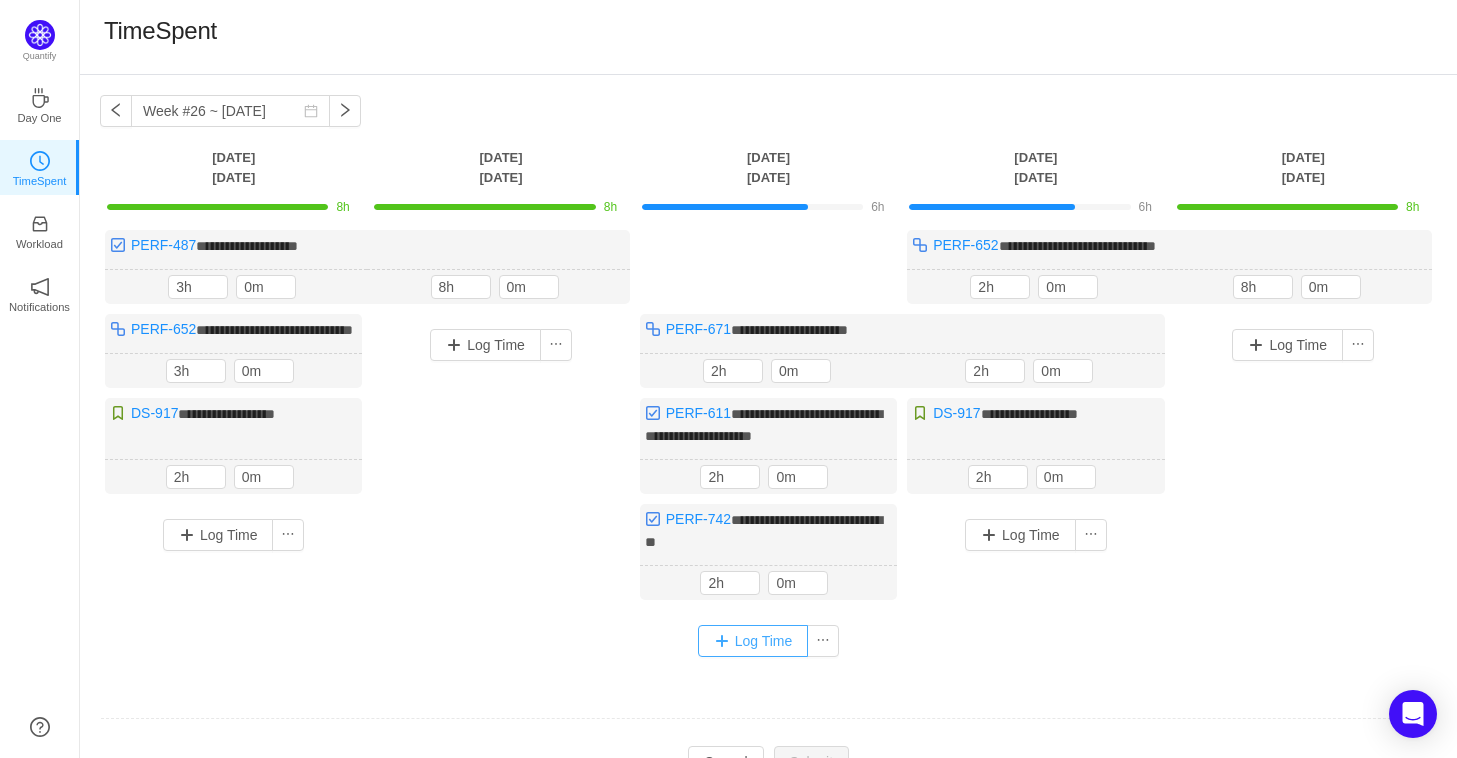 click on "Log Time" at bounding box center [753, 641] 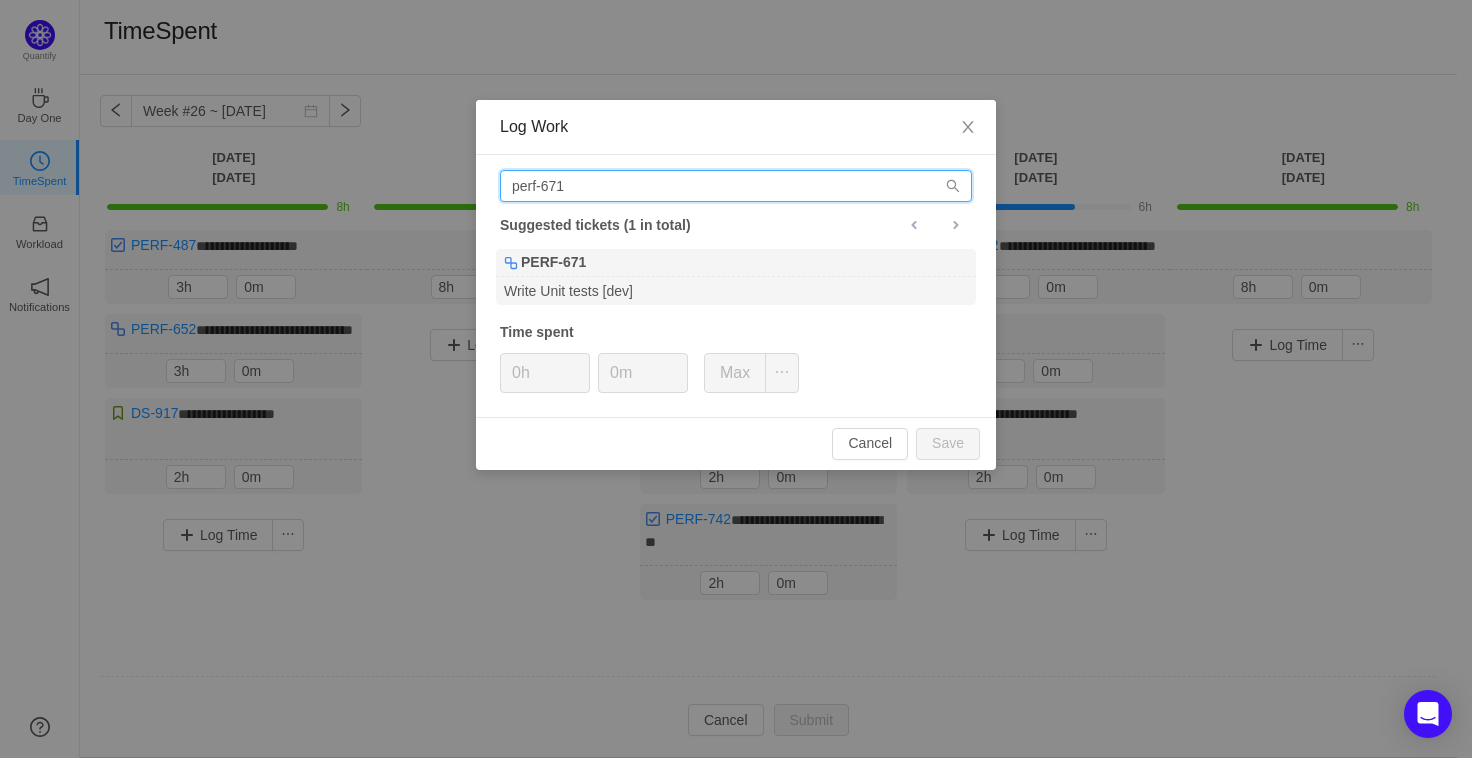 click on "perf-671" at bounding box center (736, 186) 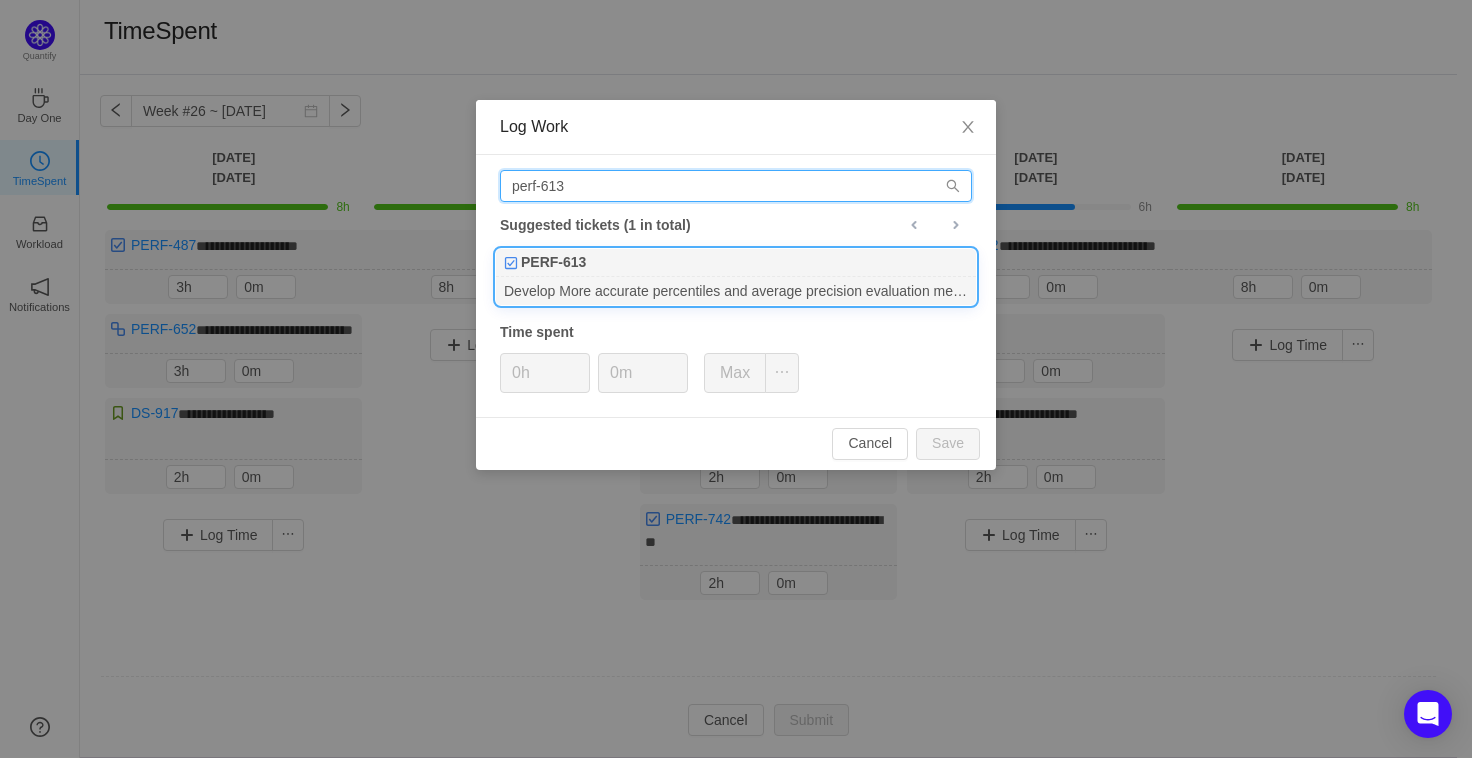 type on "perf-613" 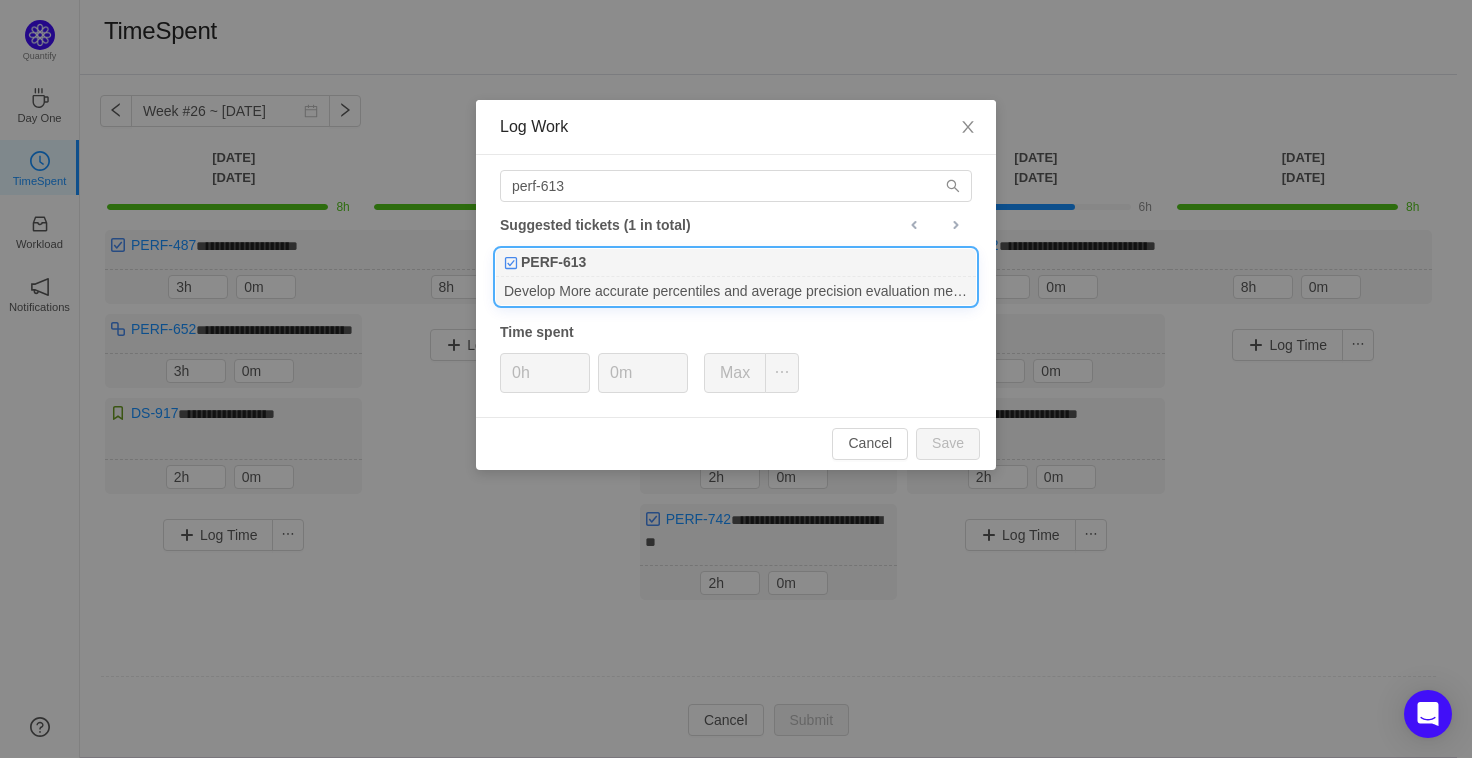 click on "PERF-613" at bounding box center (736, 263) 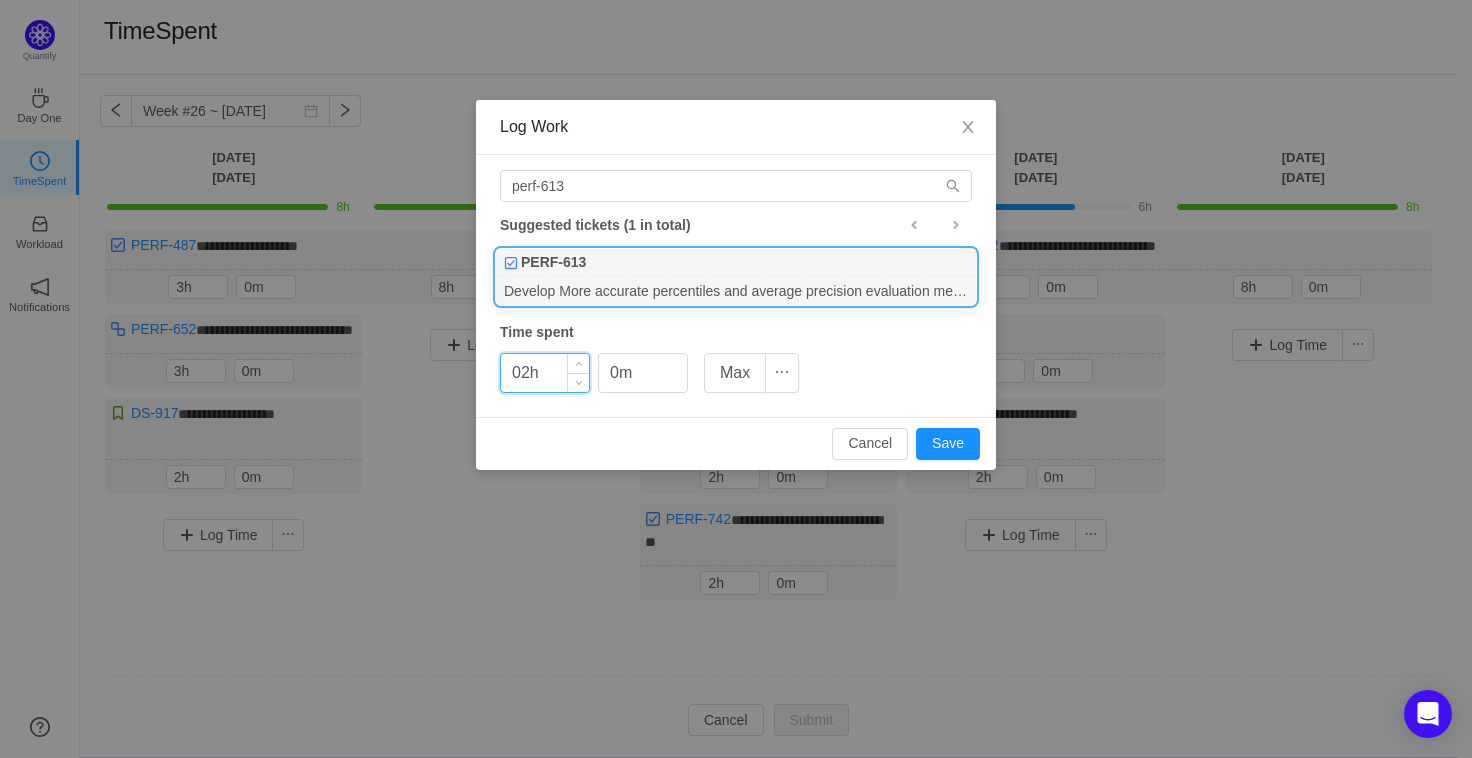 click on "02h" at bounding box center (545, 373) 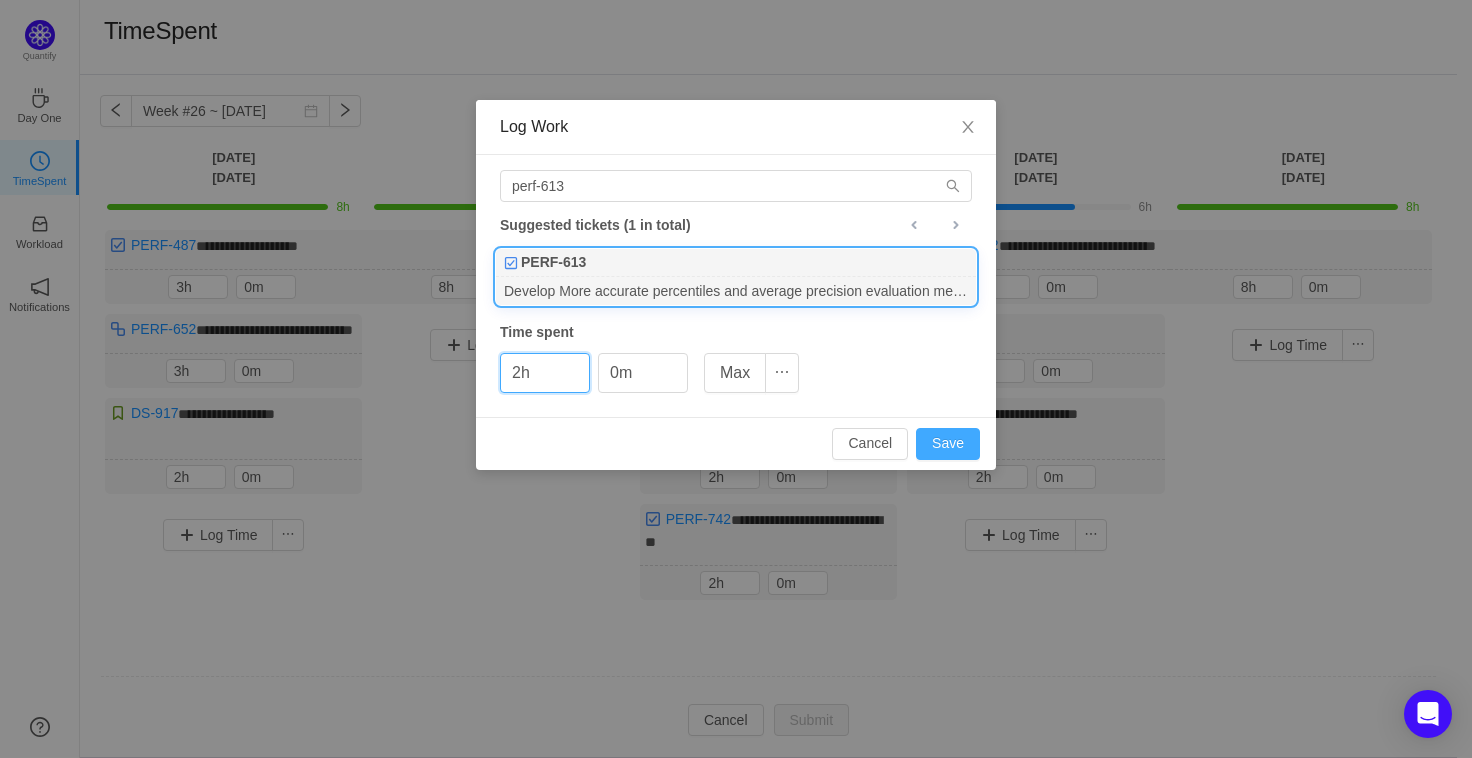 click on "Save" at bounding box center [948, 444] 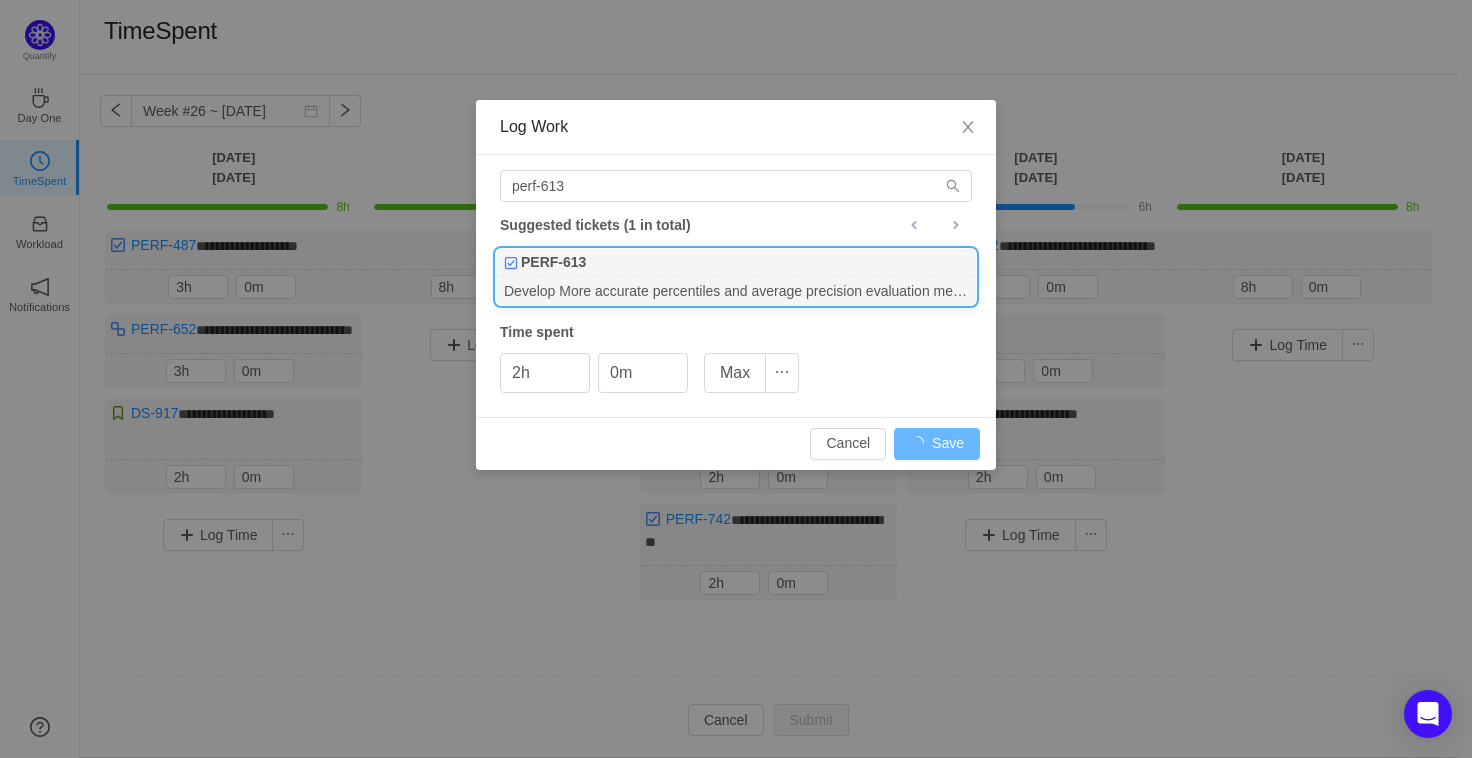 type on "0h" 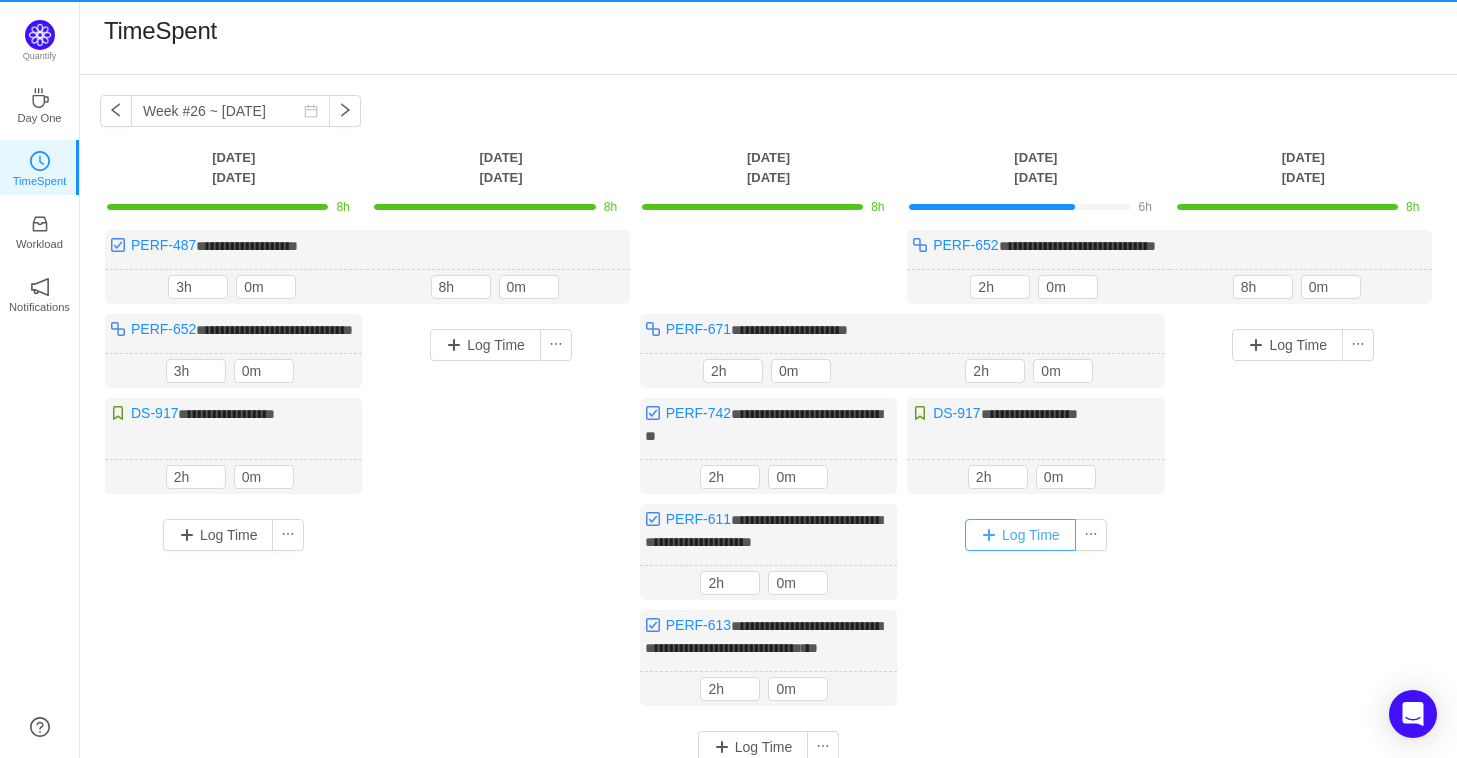 click on "Log Time" at bounding box center [1020, 535] 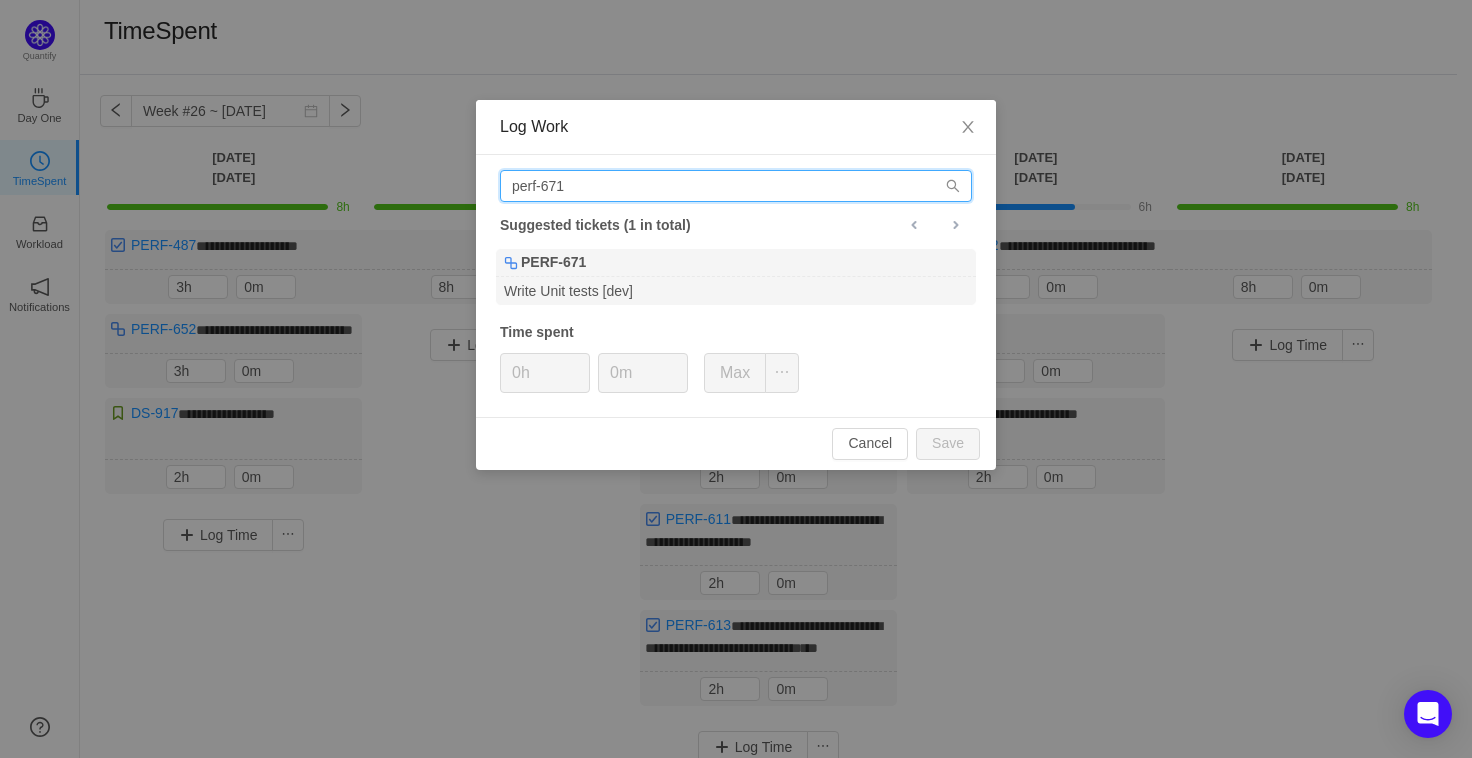 click on "perf-671" at bounding box center (736, 186) 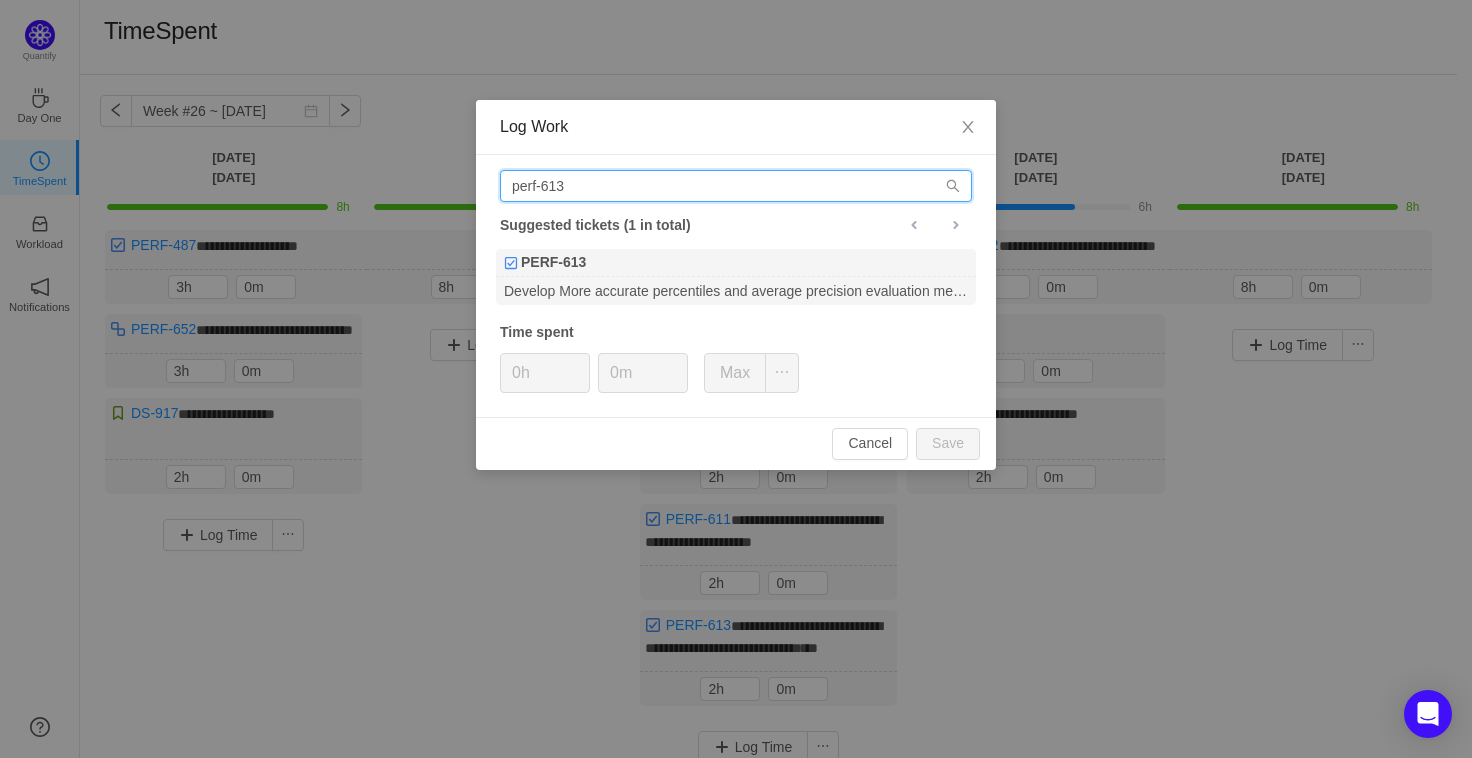 type on "perf-613" 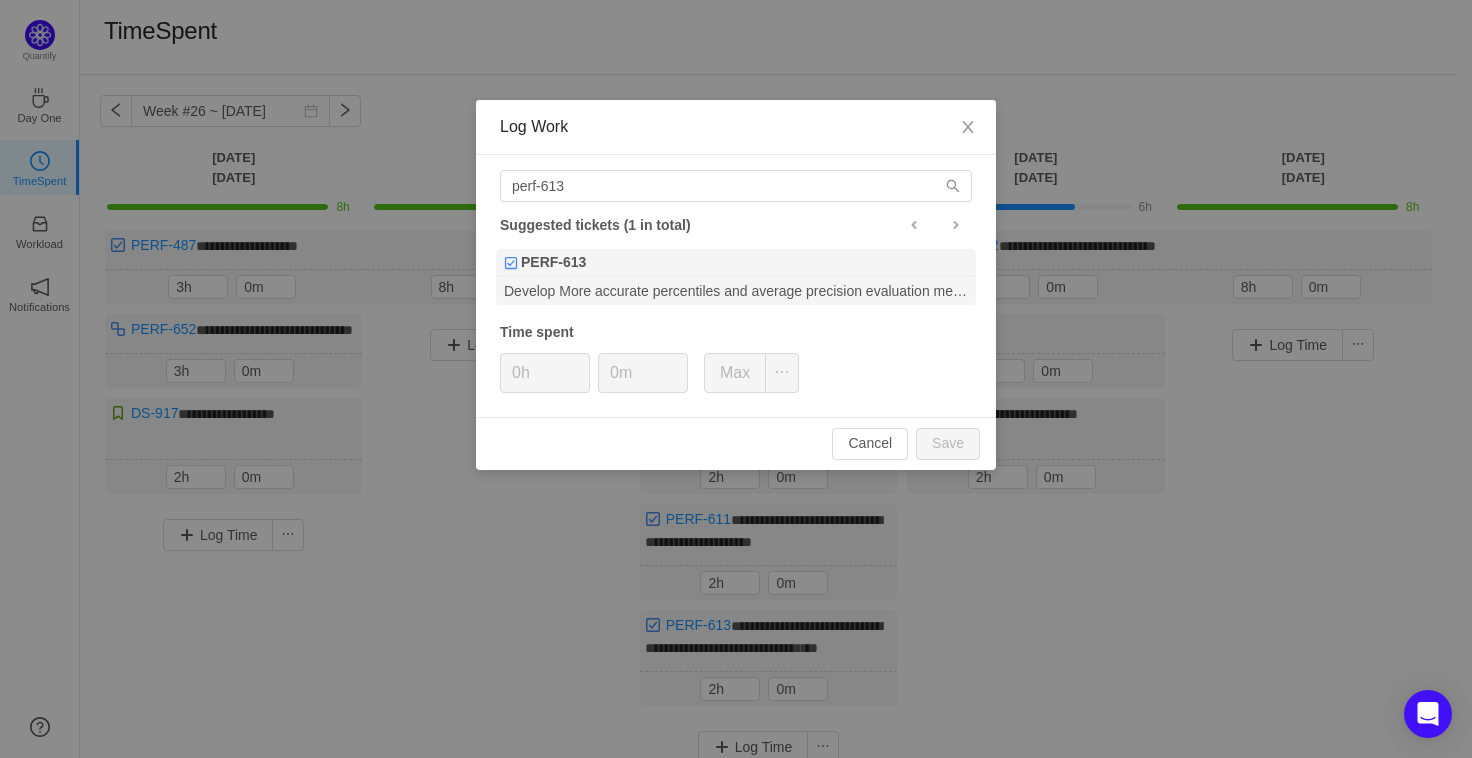 click on "PERF-613" at bounding box center (736, 263) 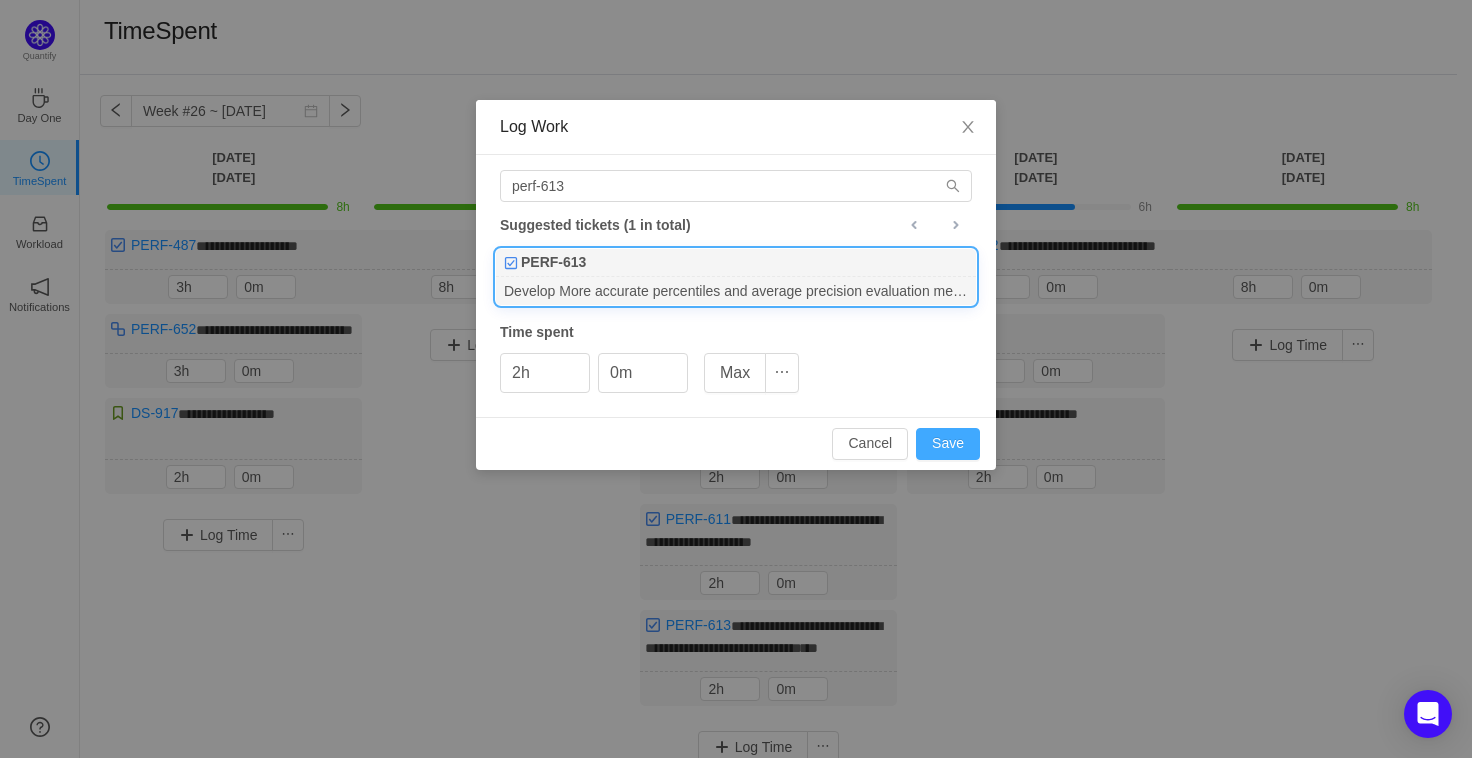 click on "Save" at bounding box center [948, 444] 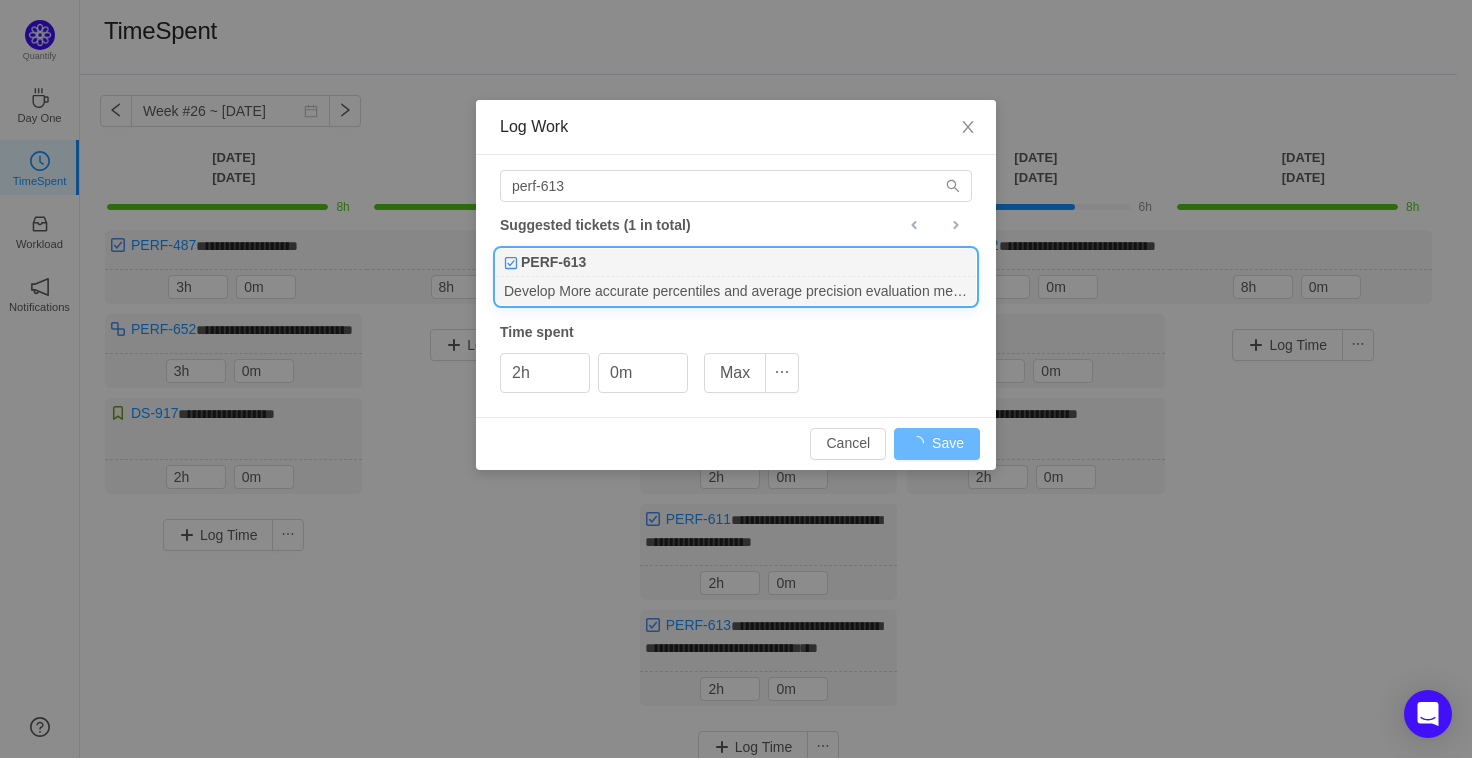 type on "0h" 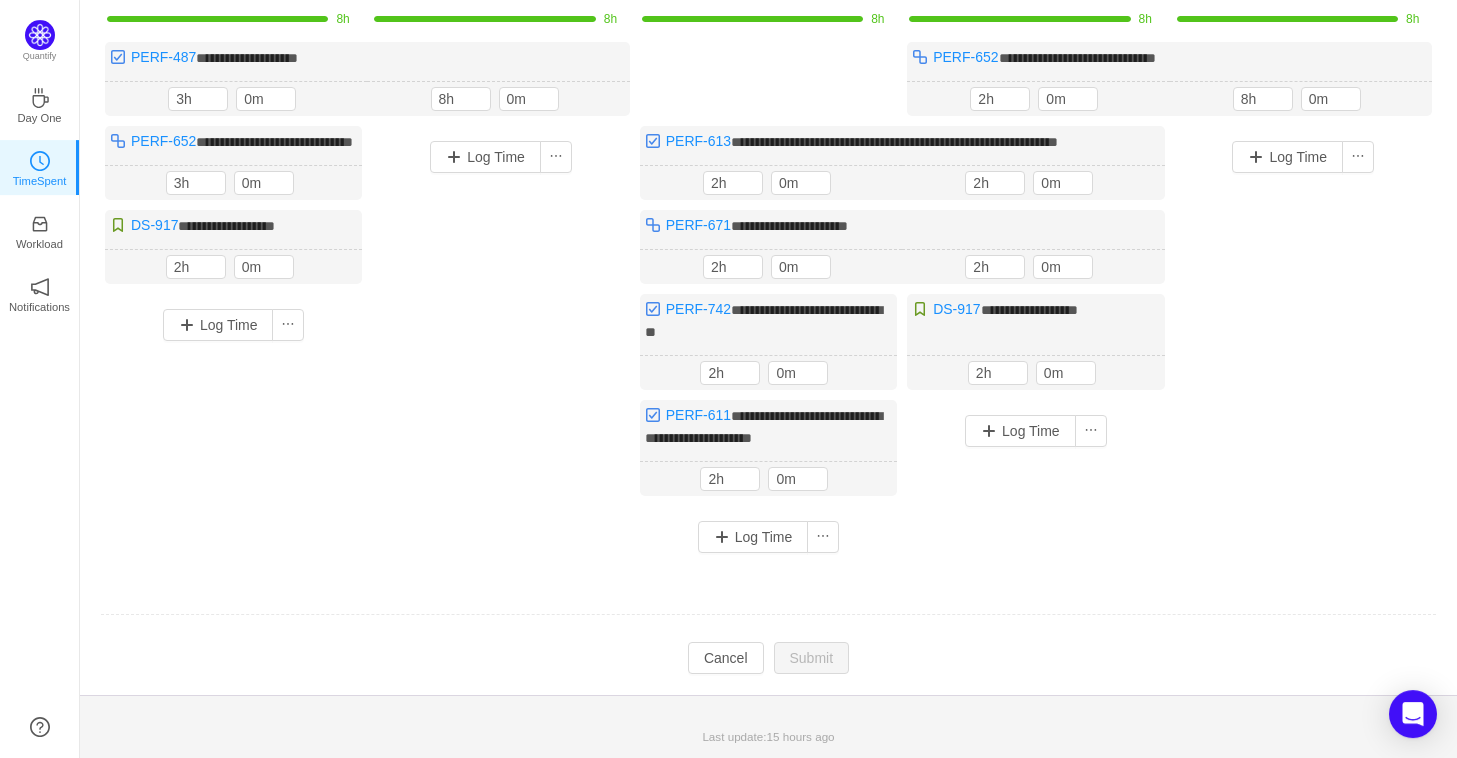 scroll, scrollTop: 0, scrollLeft: 0, axis: both 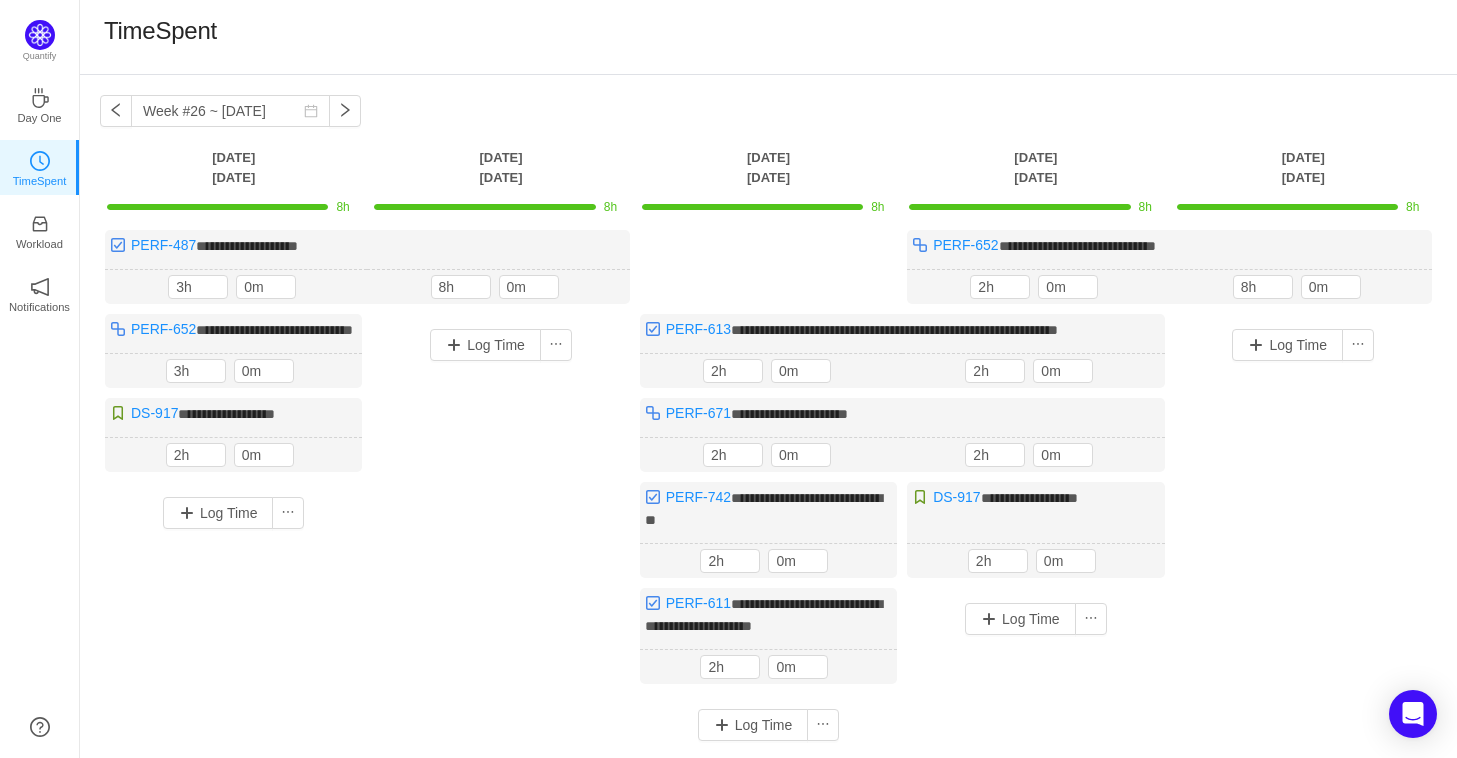 click on "Log Time" at bounding box center [1303, 499] 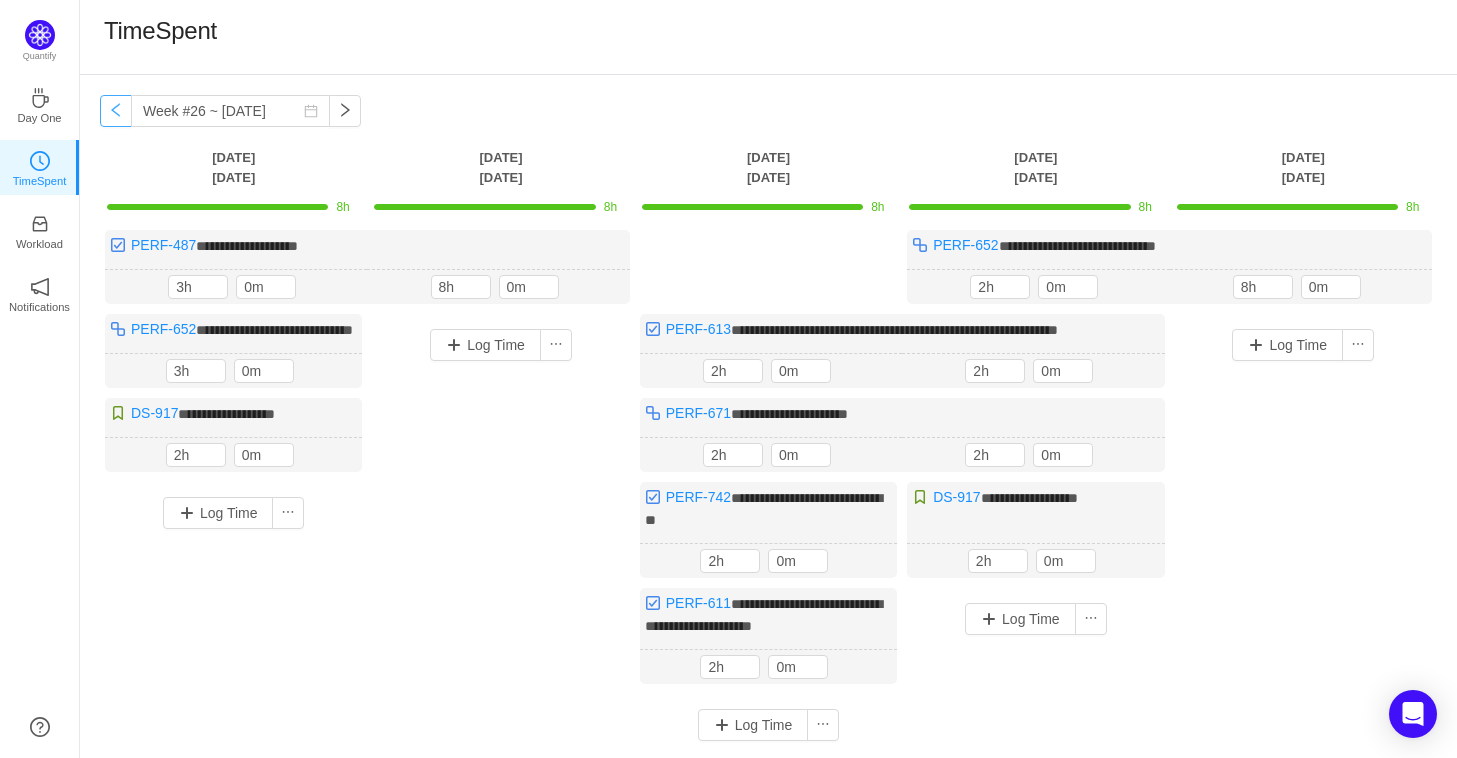 click at bounding box center (116, 111) 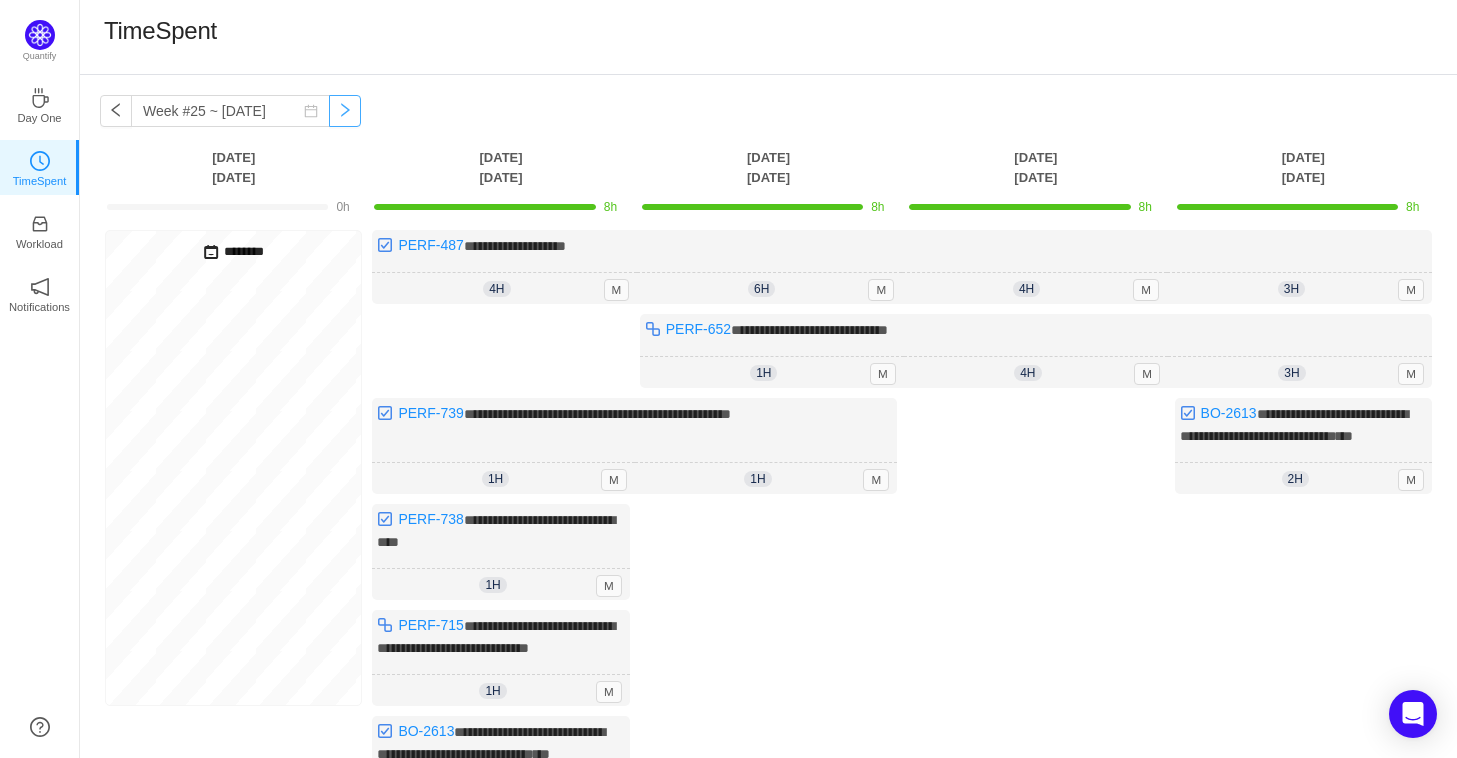 click at bounding box center (345, 111) 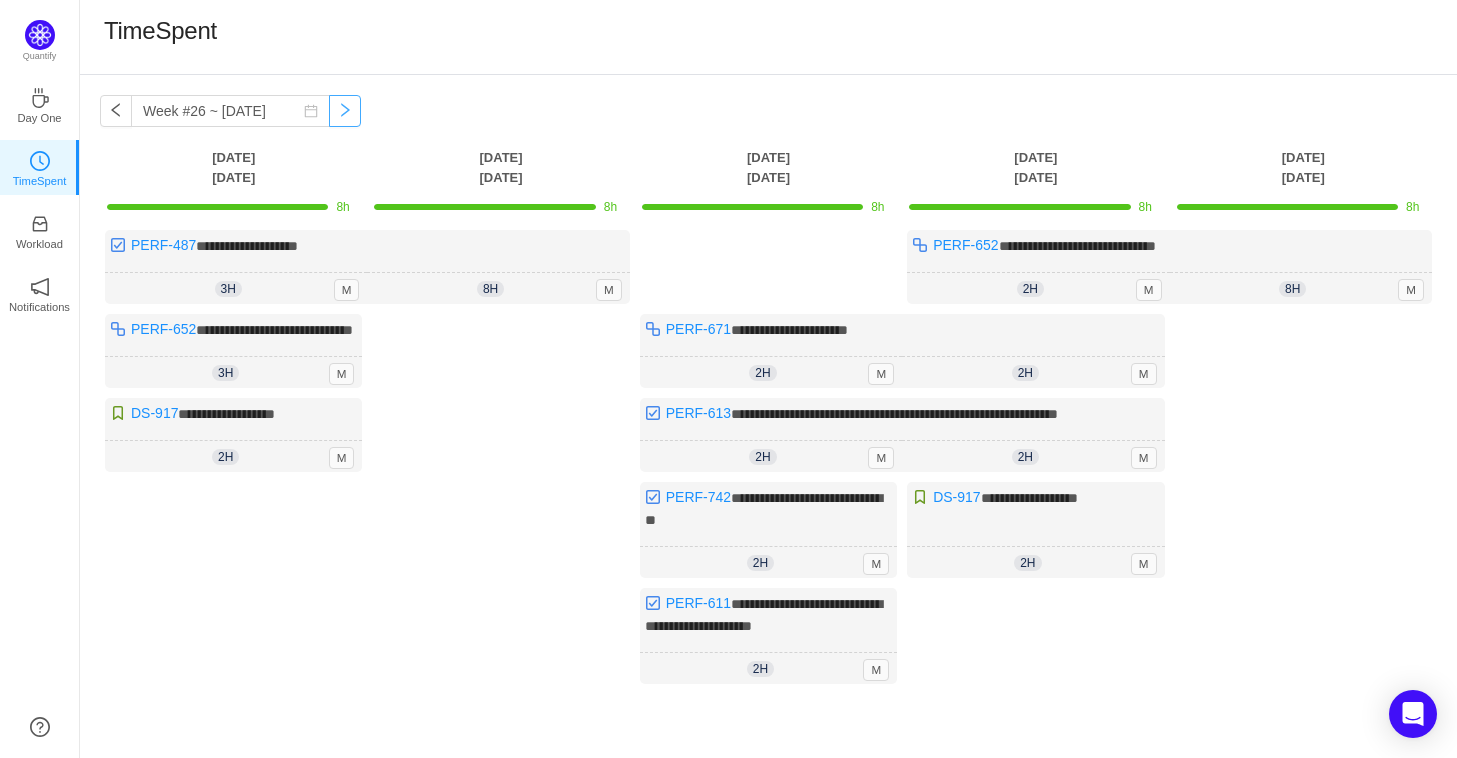 click at bounding box center [345, 111] 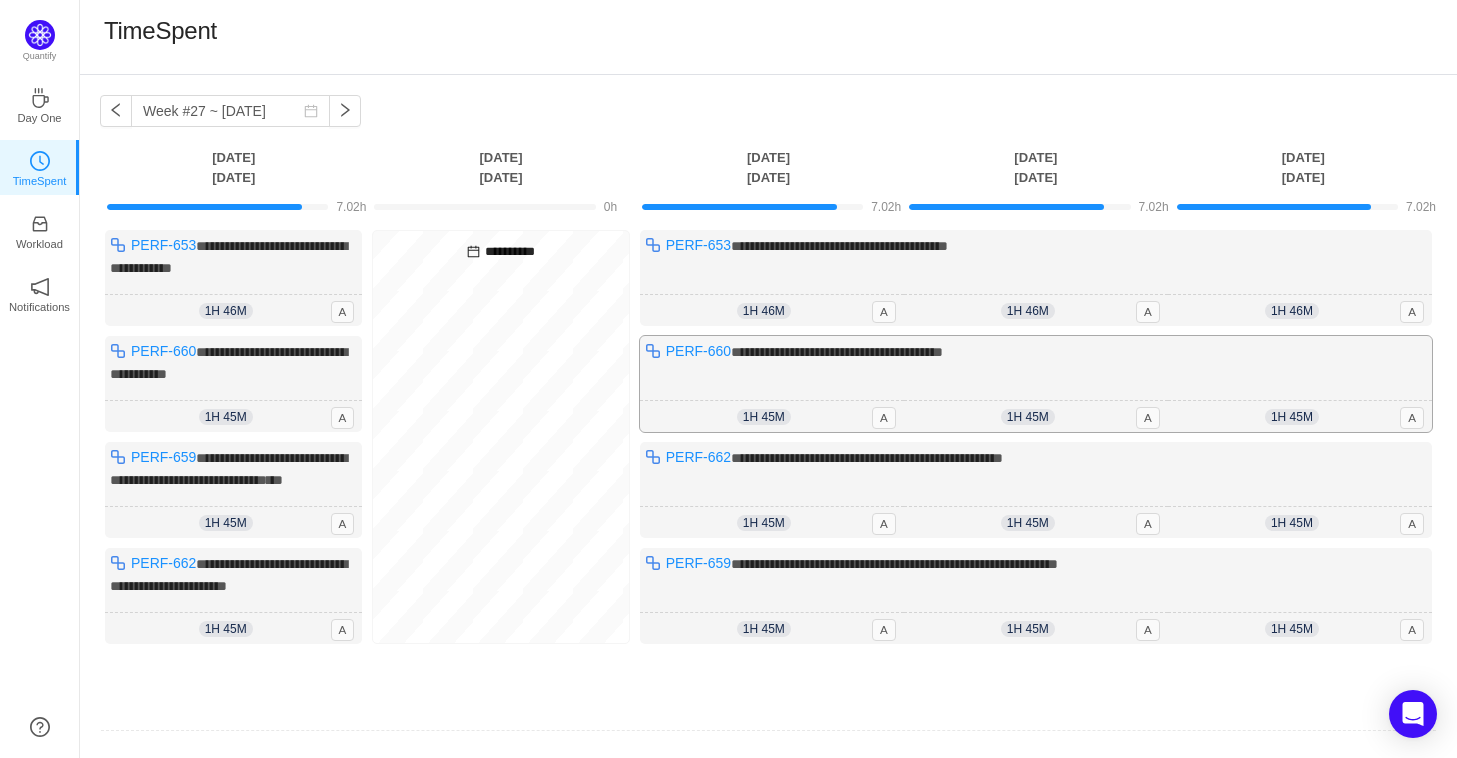 scroll, scrollTop: 107, scrollLeft: 0, axis: vertical 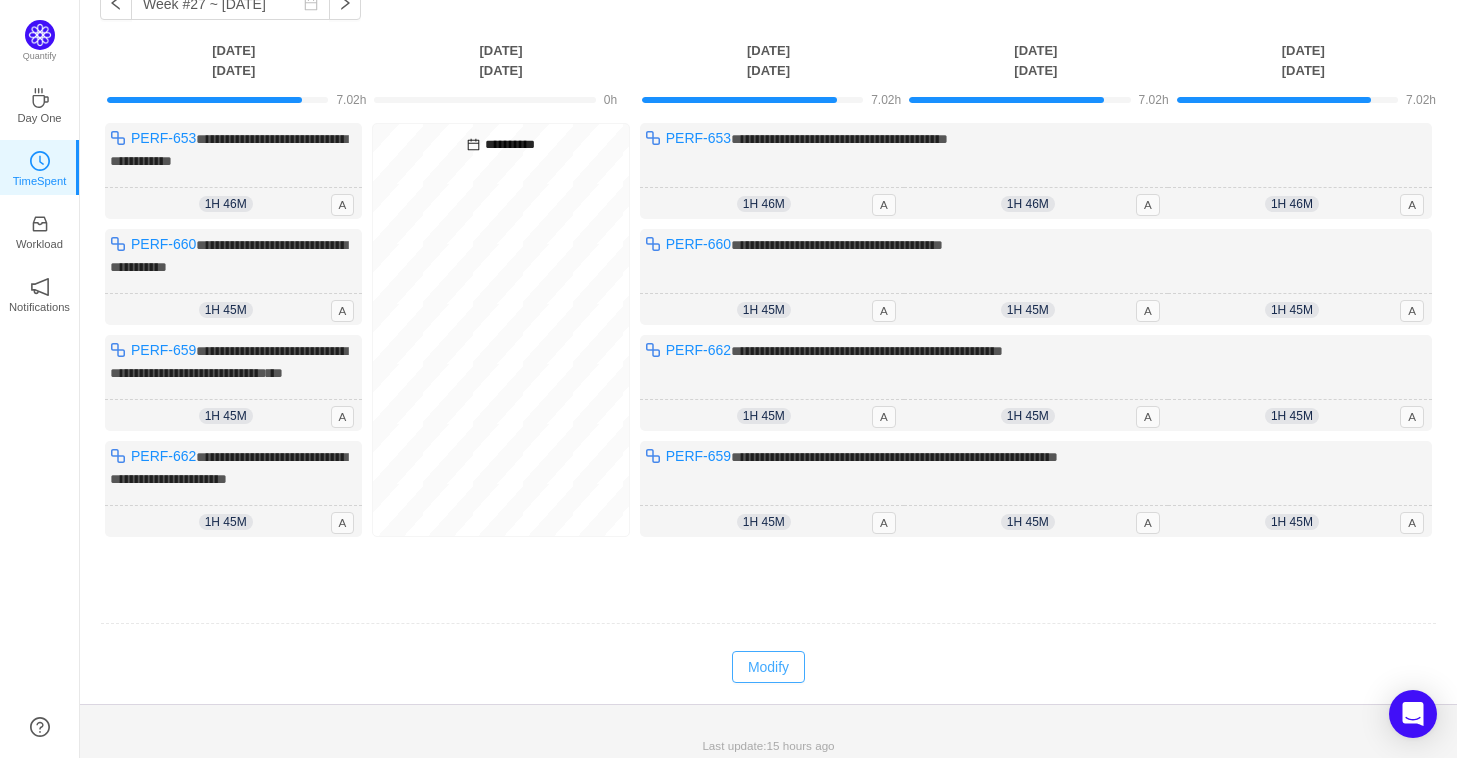 click on "Modify" at bounding box center (768, 667) 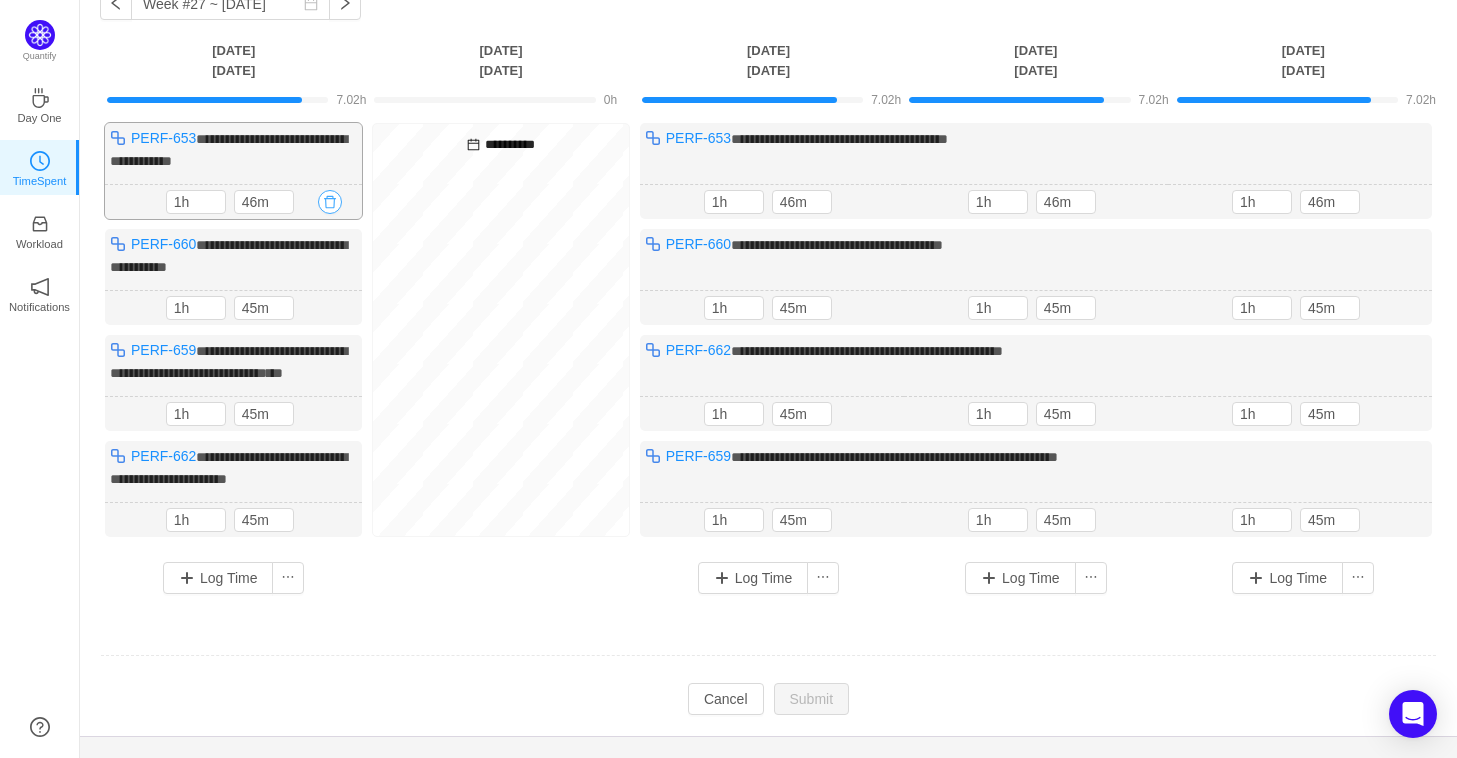click at bounding box center [330, 202] 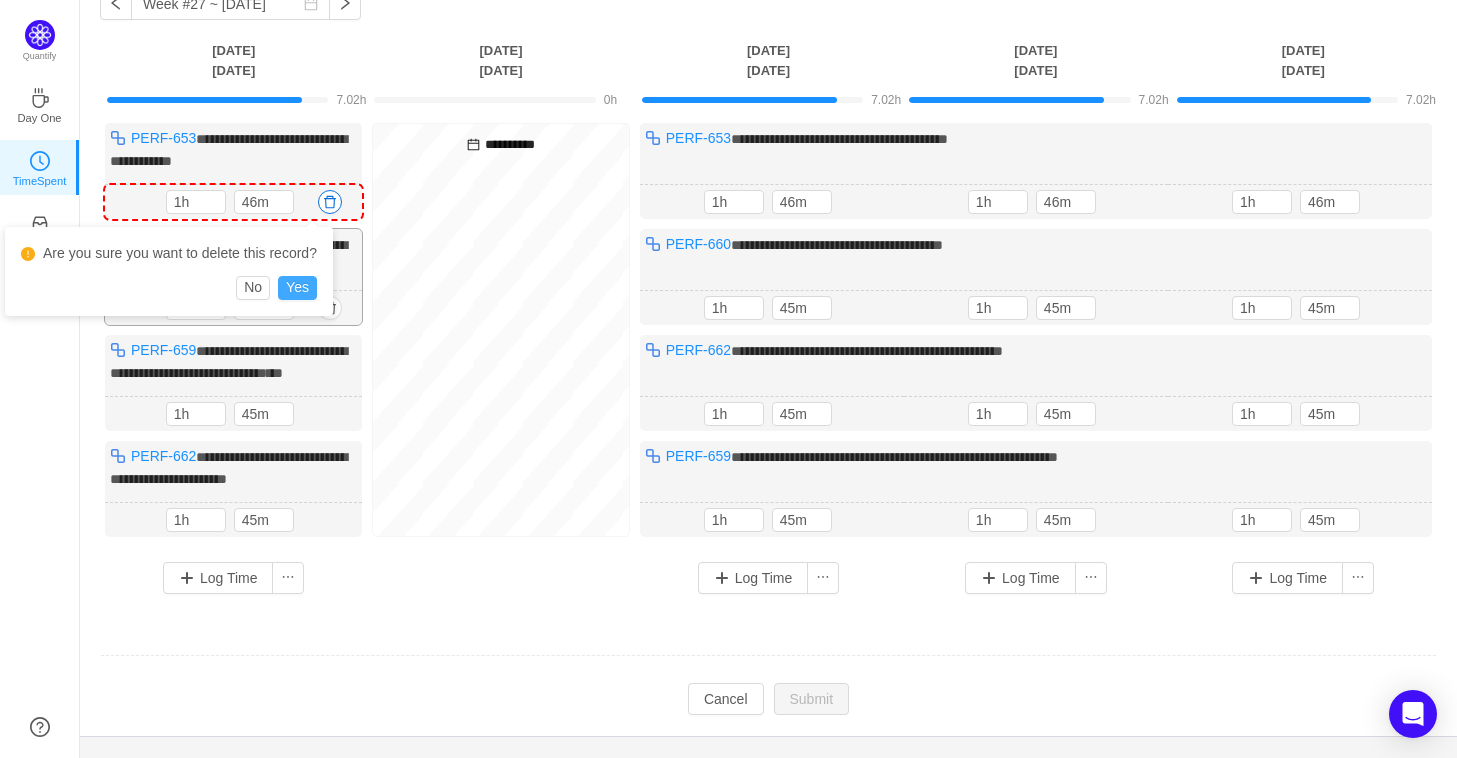 click on "Yes" at bounding box center [297, 288] 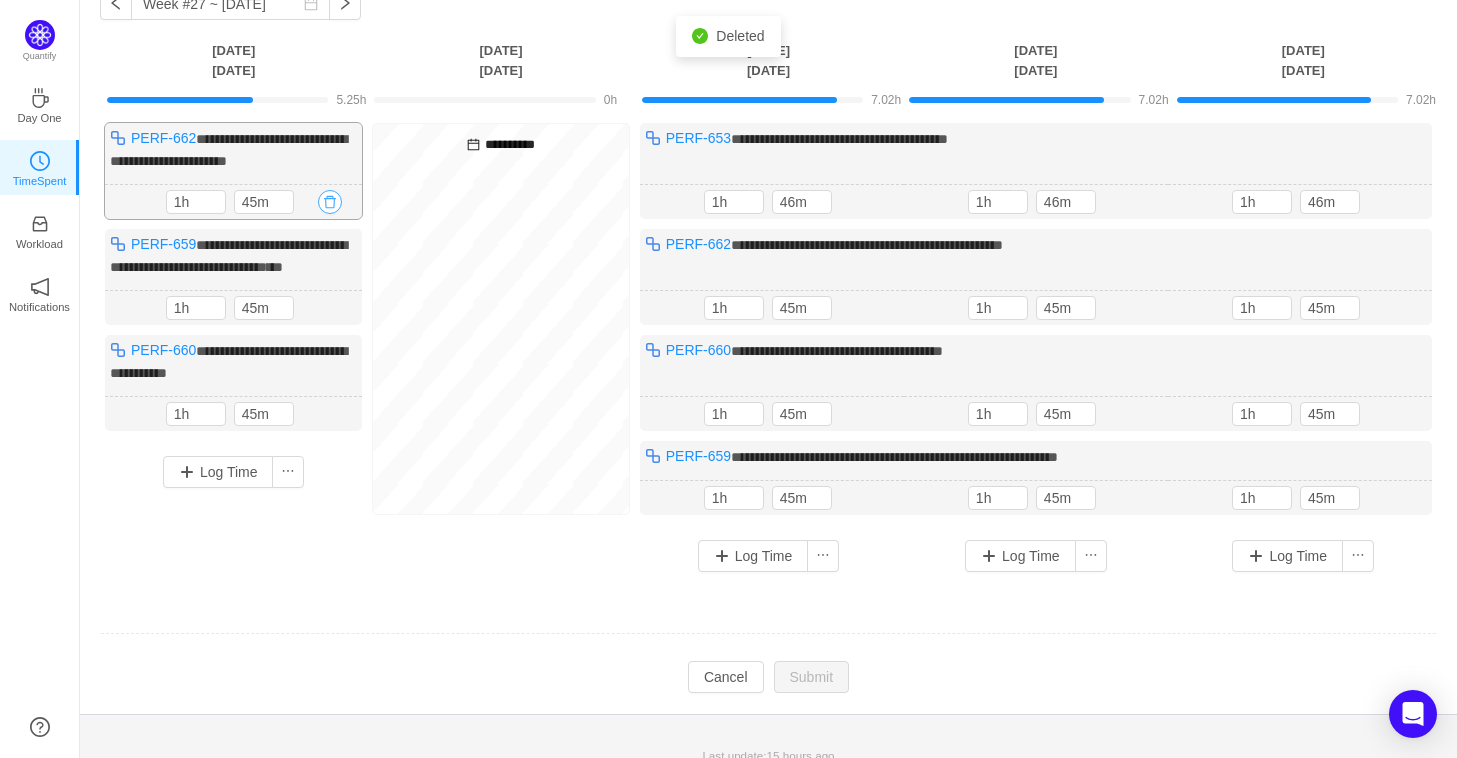 click at bounding box center (330, 202) 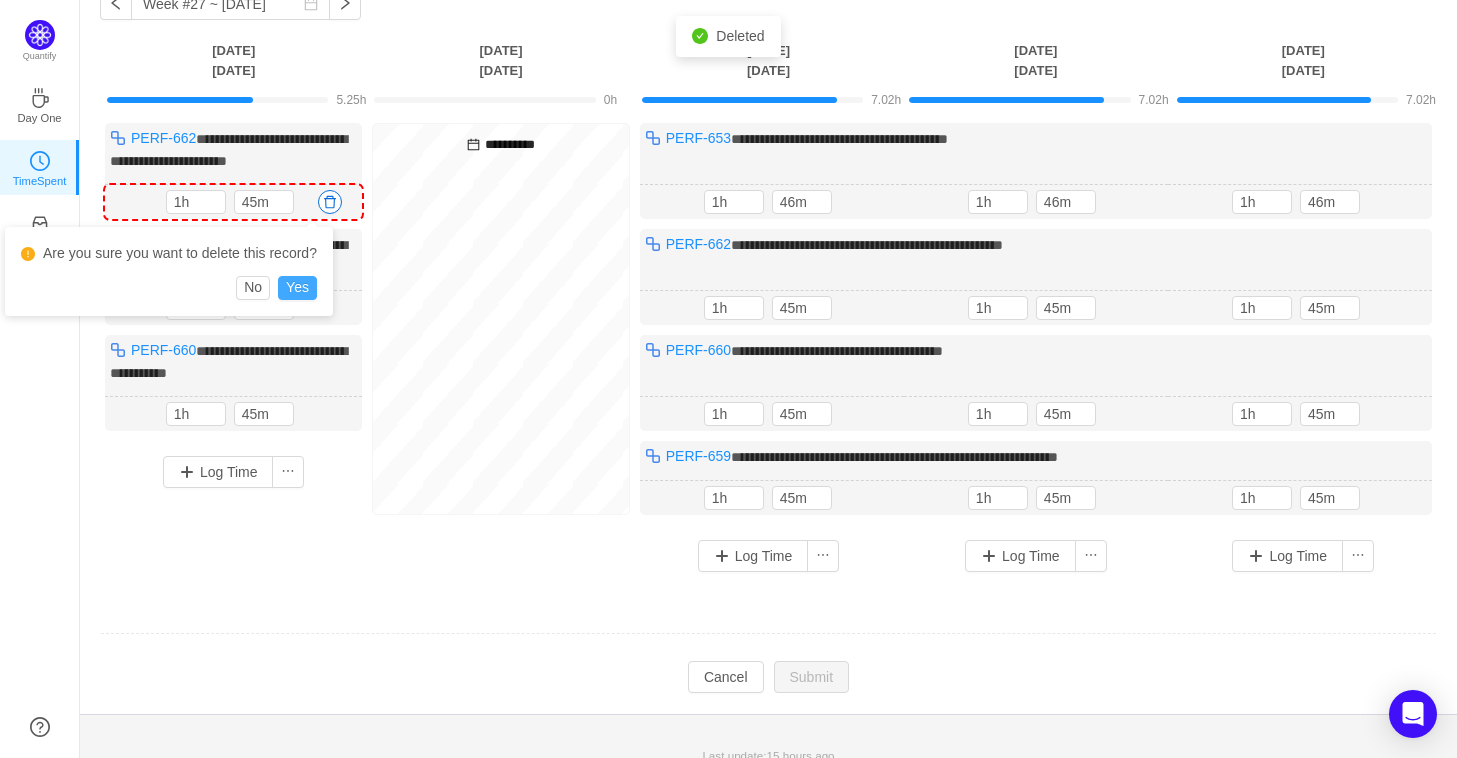 click on "Yes" at bounding box center [297, 288] 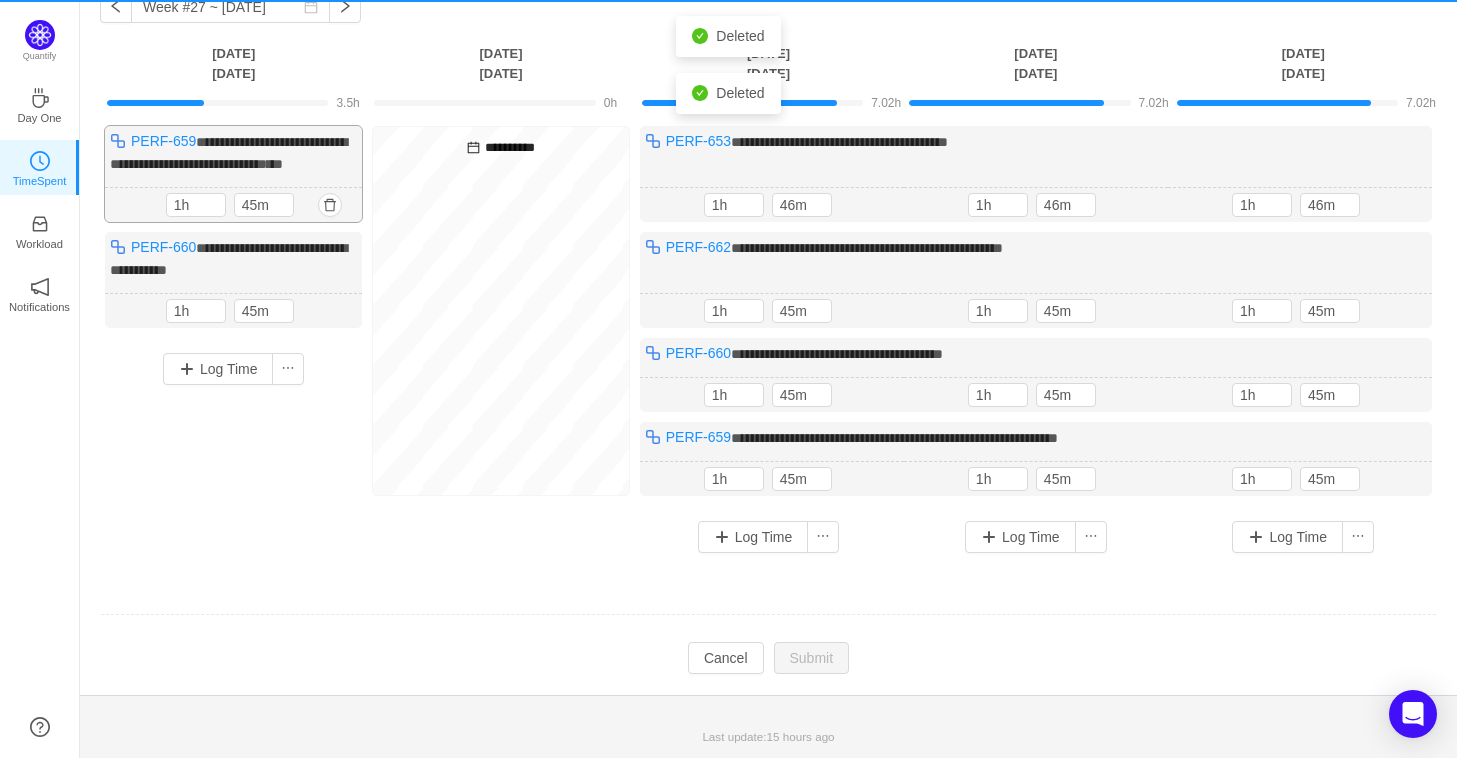 scroll, scrollTop: 97, scrollLeft: 0, axis: vertical 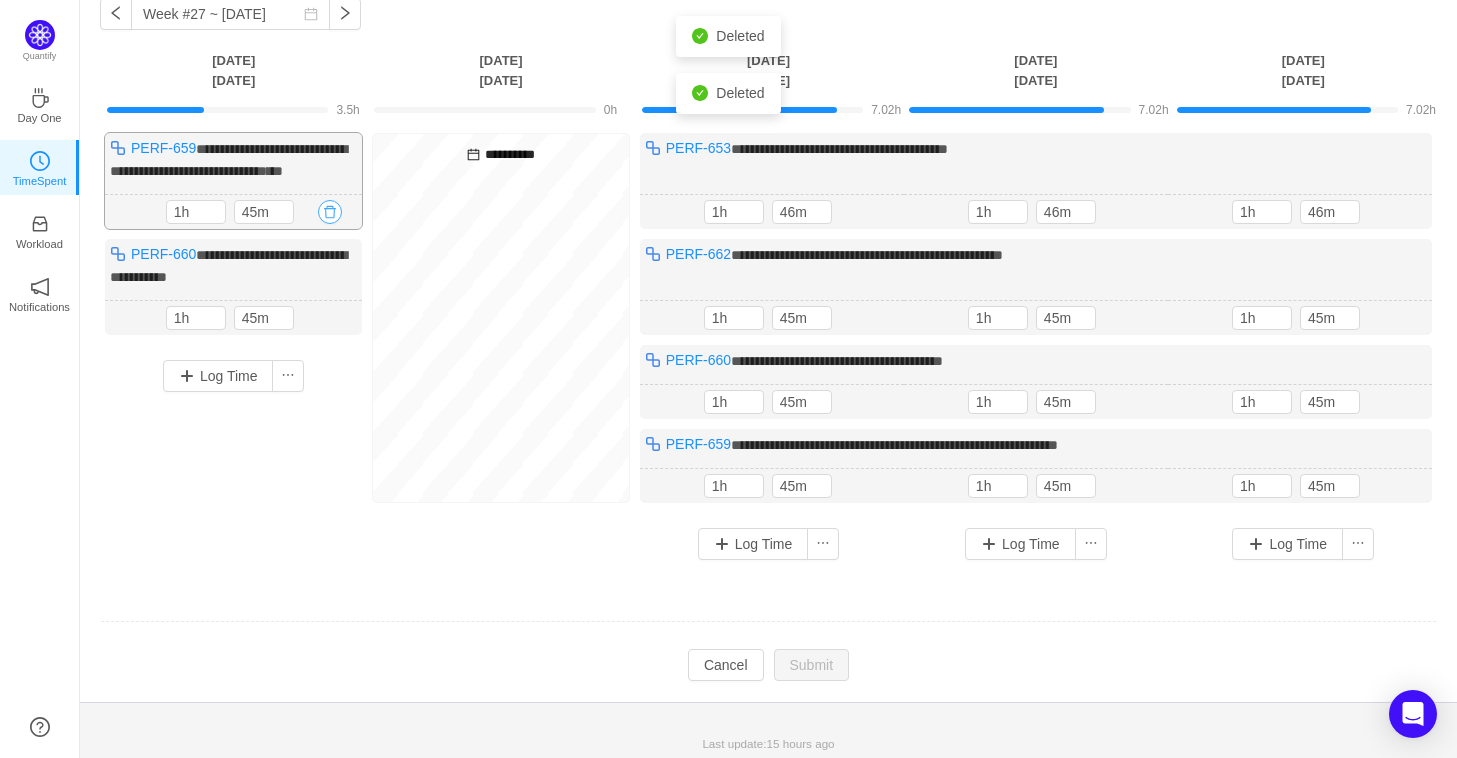 click at bounding box center (330, 212) 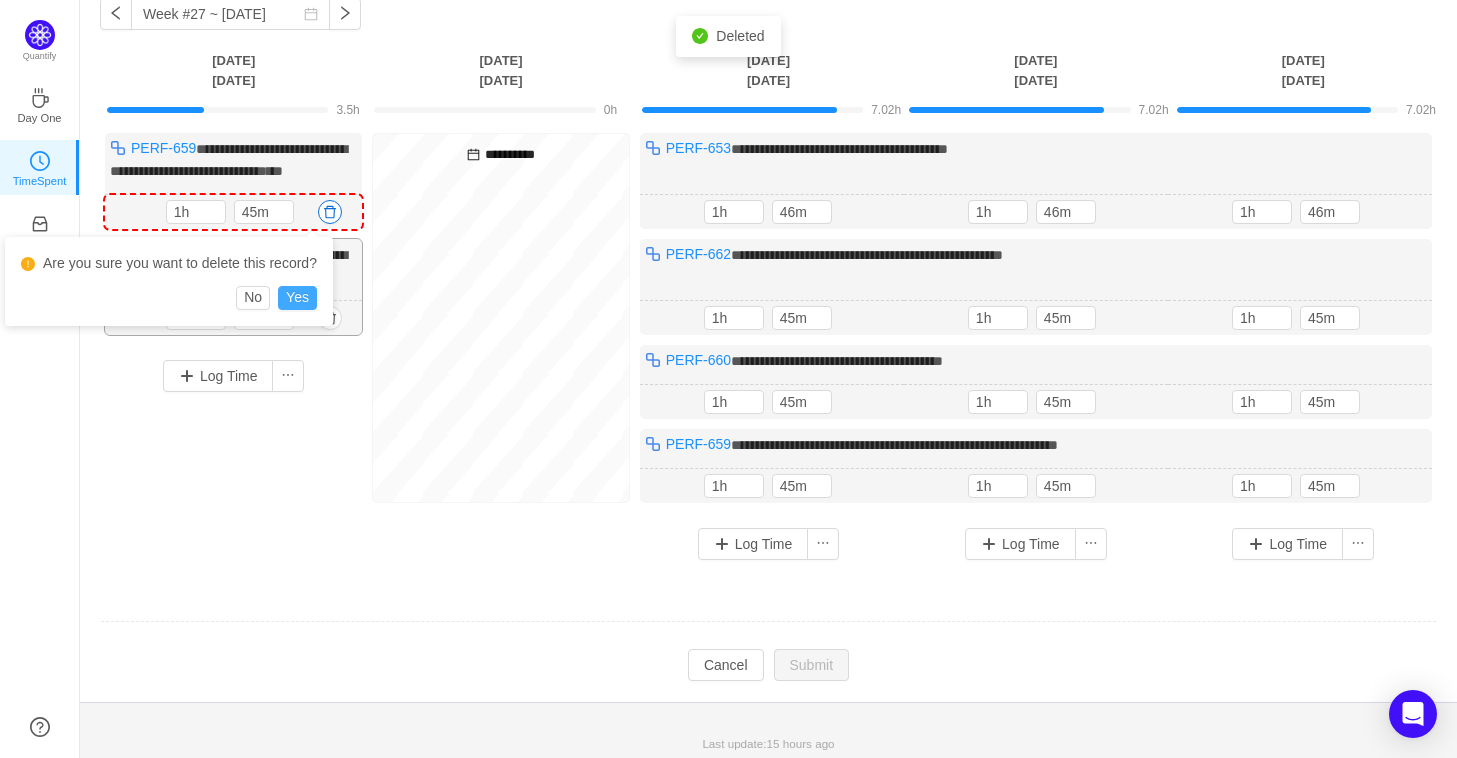 drag, startPoint x: 317, startPoint y: 289, endPoint x: 319, endPoint y: 275, distance: 14.142136 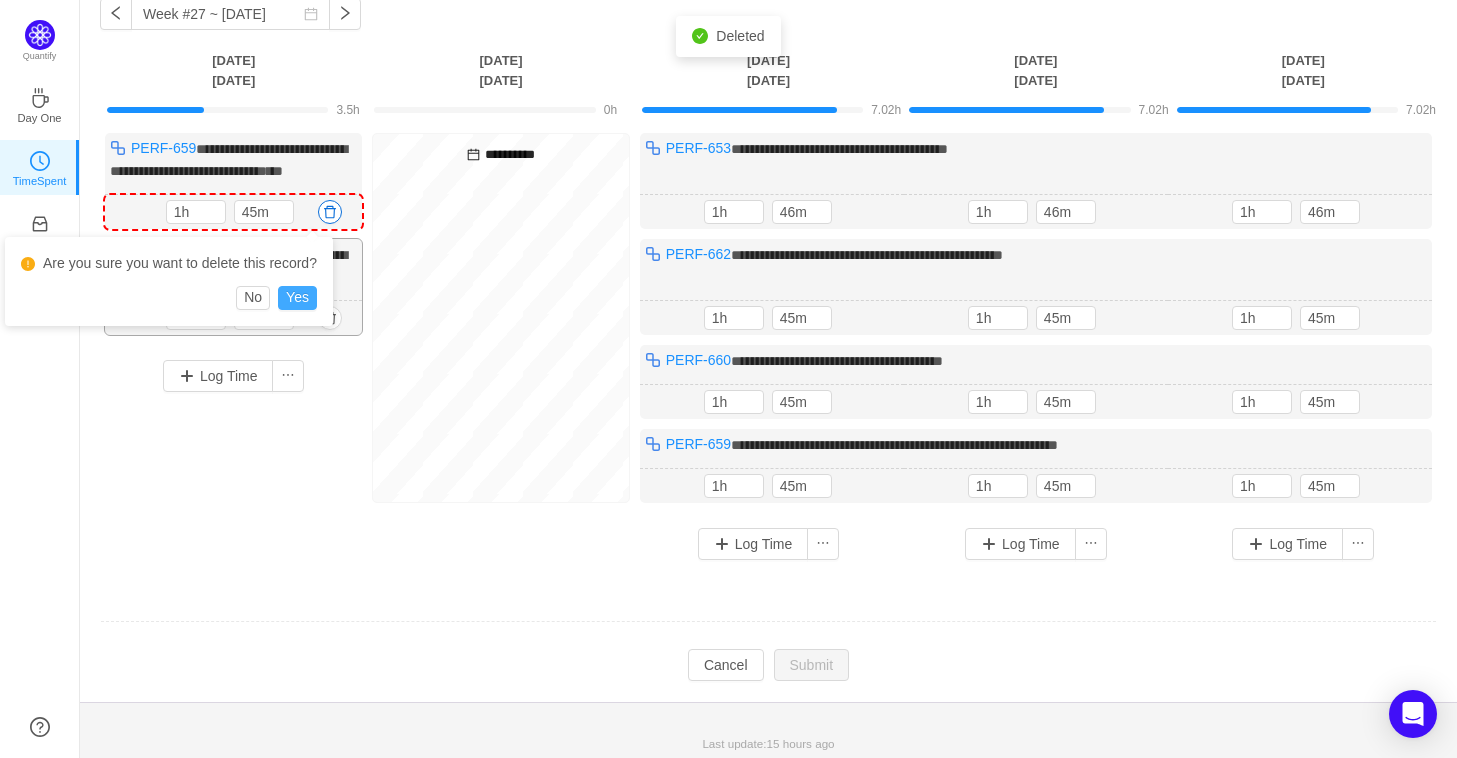 click on "Yes" at bounding box center (297, 298) 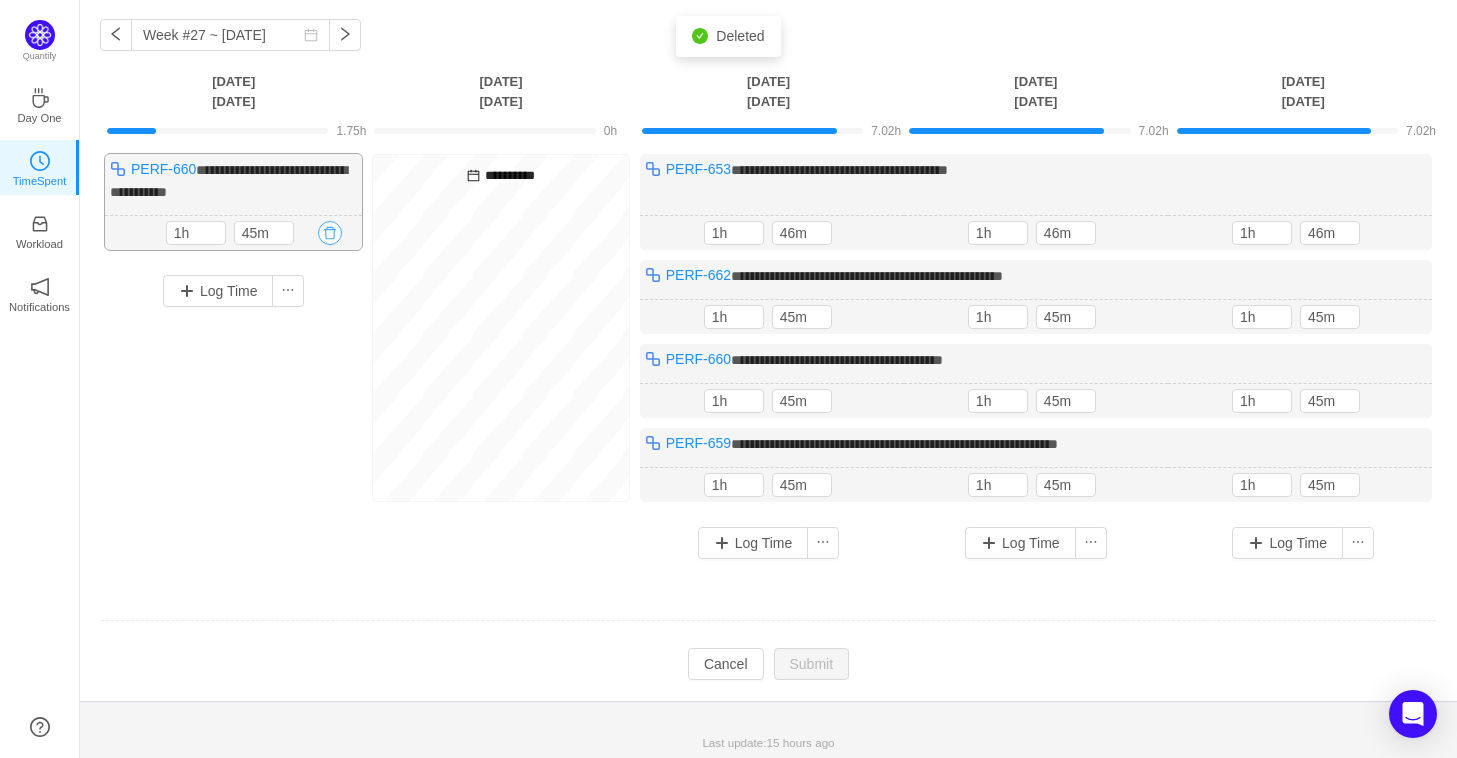 click at bounding box center (330, 233) 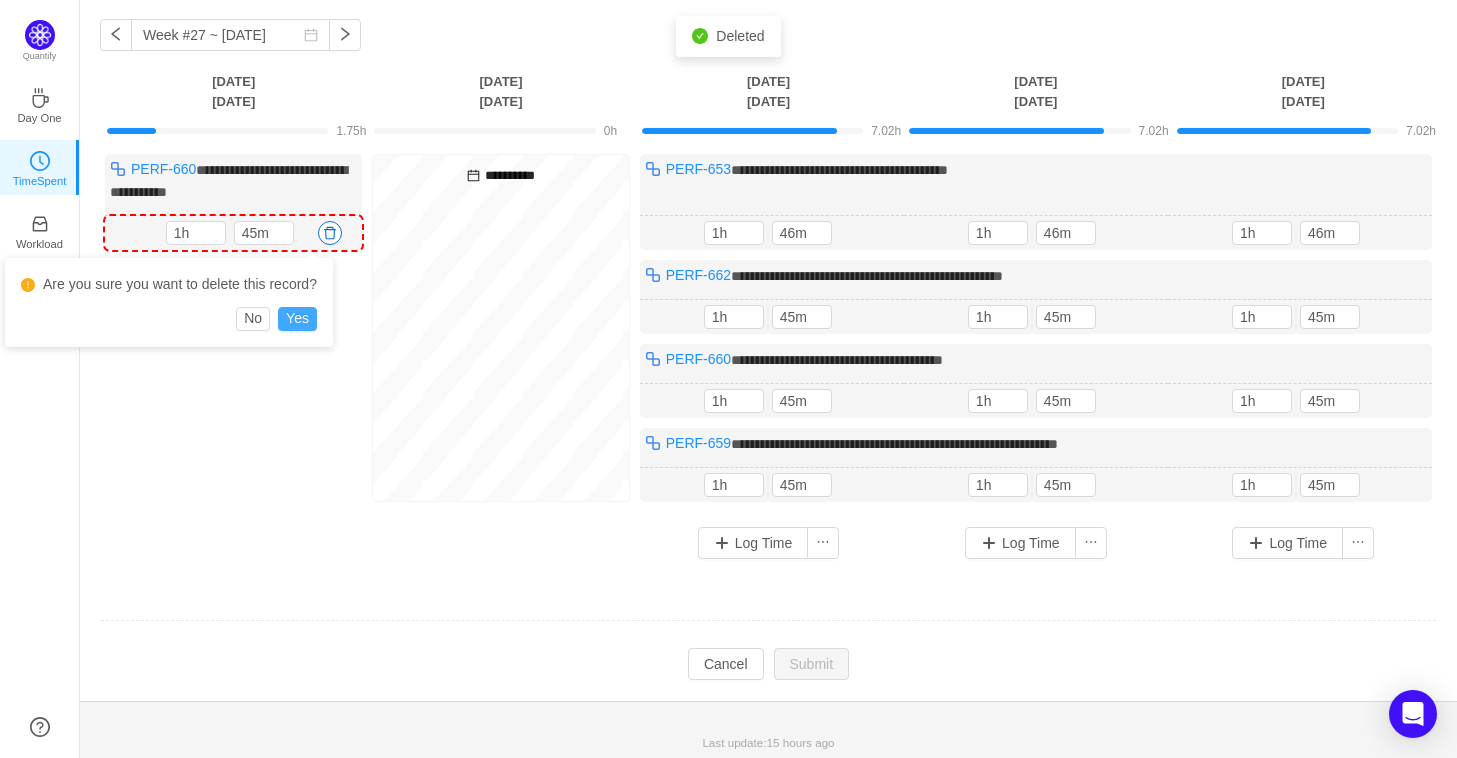 click on "Yes" at bounding box center (297, 319) 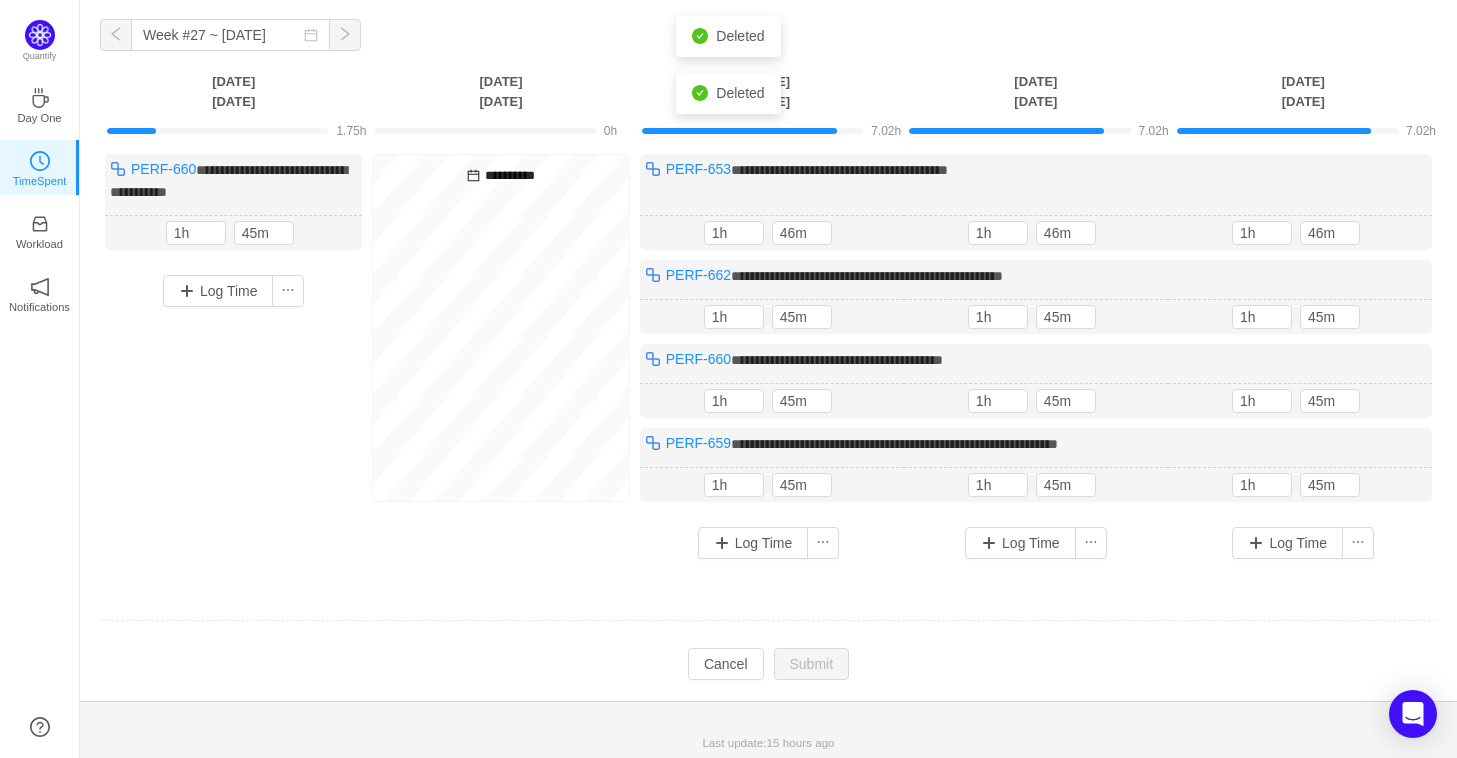 scroll, scrollTop: 55, scrollLeft: 0, axis: vertical 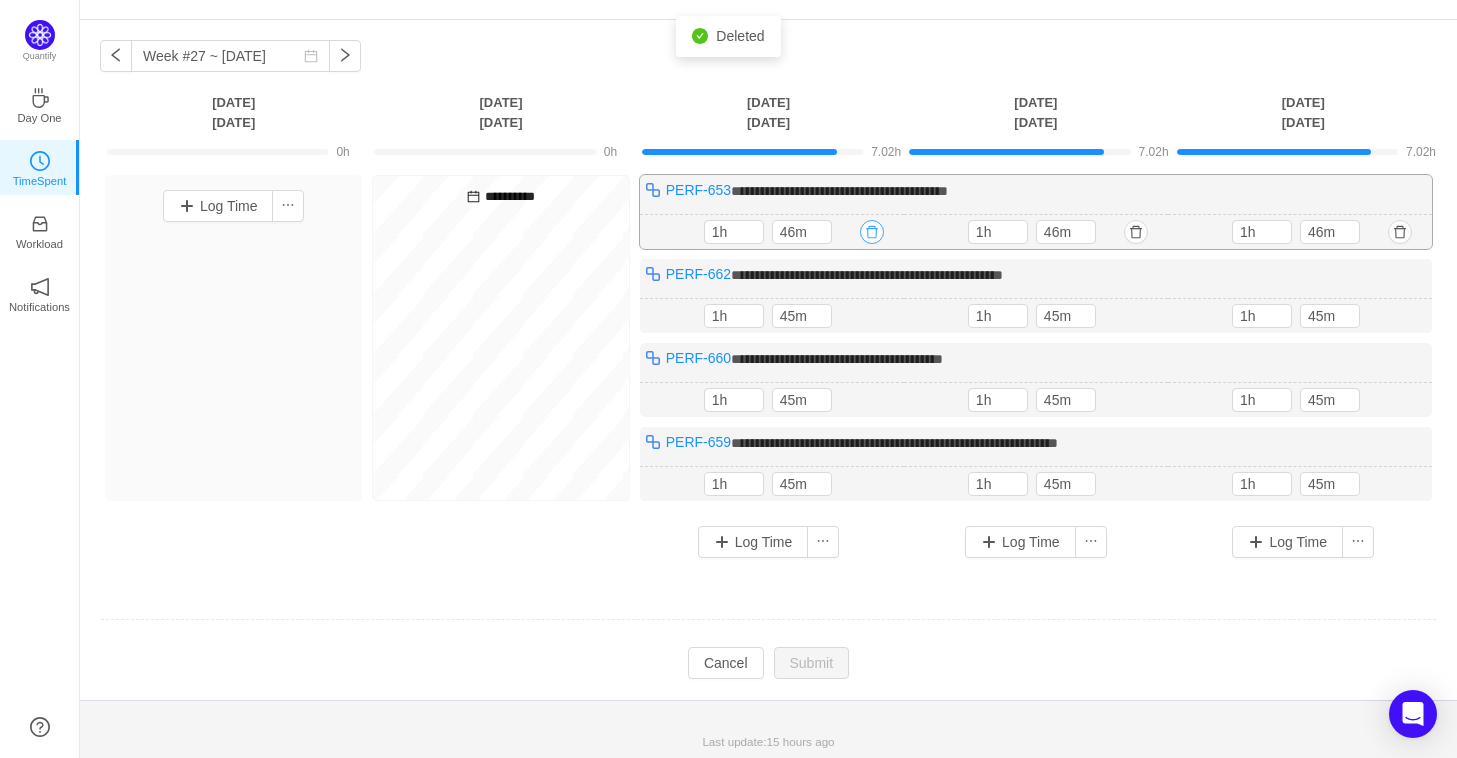 click at bounding box center [872, 232] 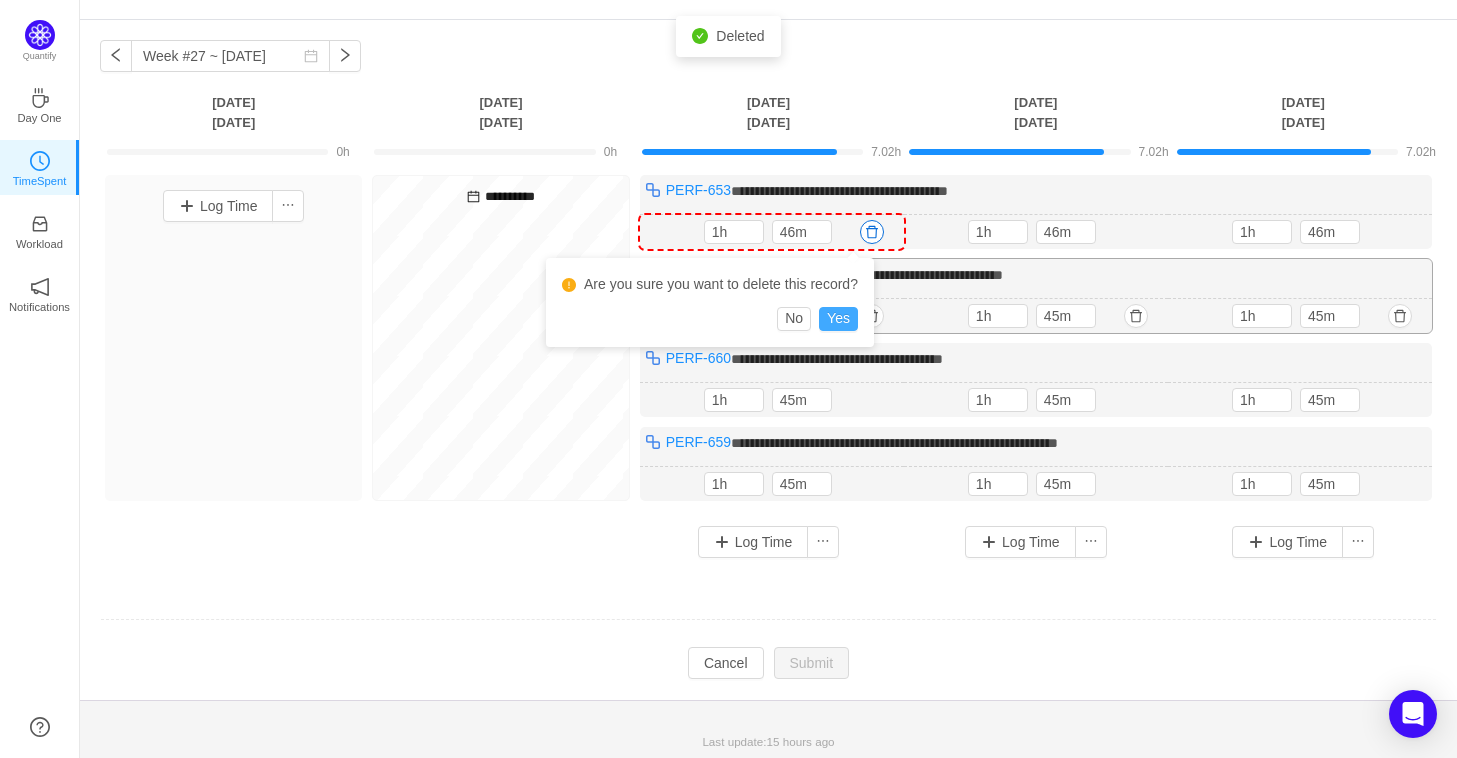 click on "Yes" at bounding box center (838, 319) 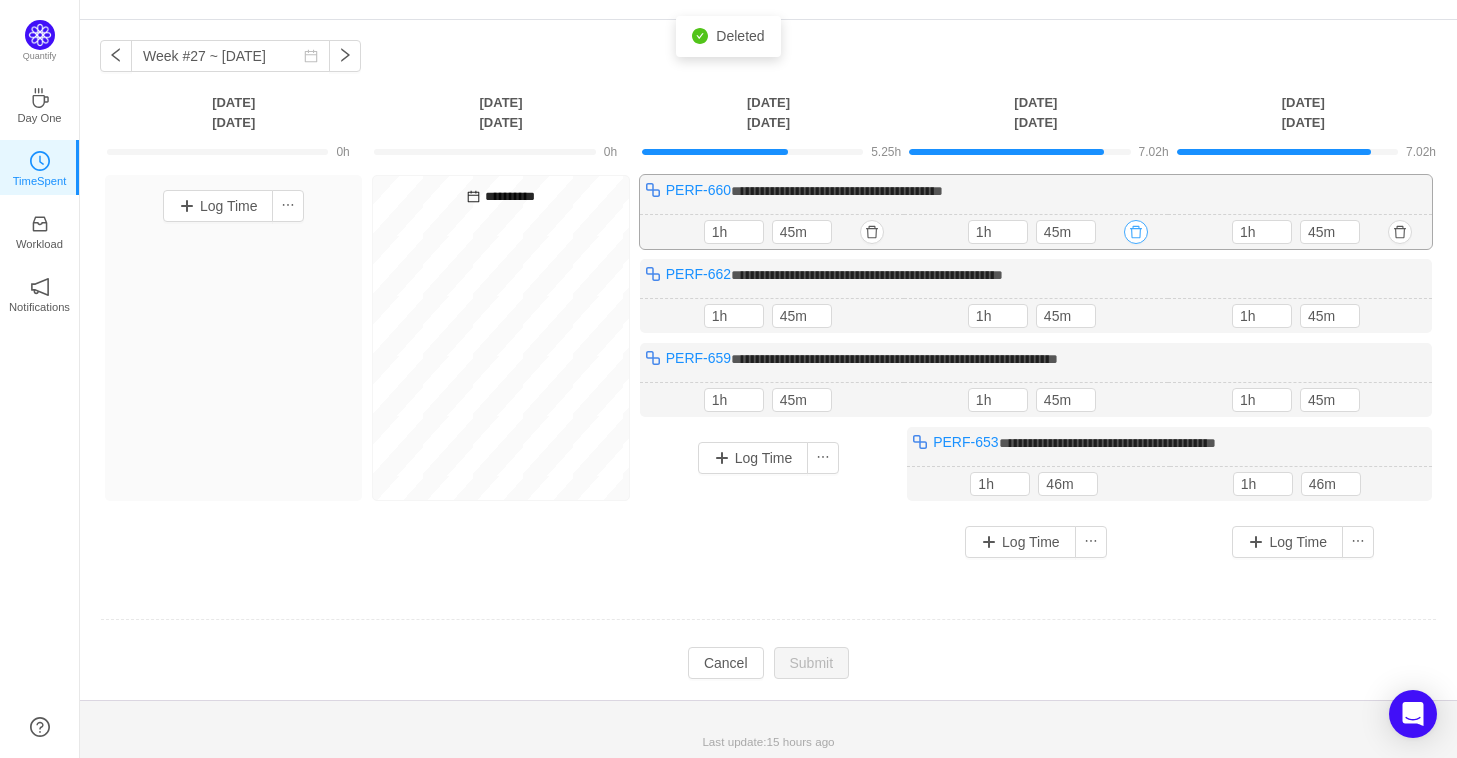 click at bounding box center (1136, 232) 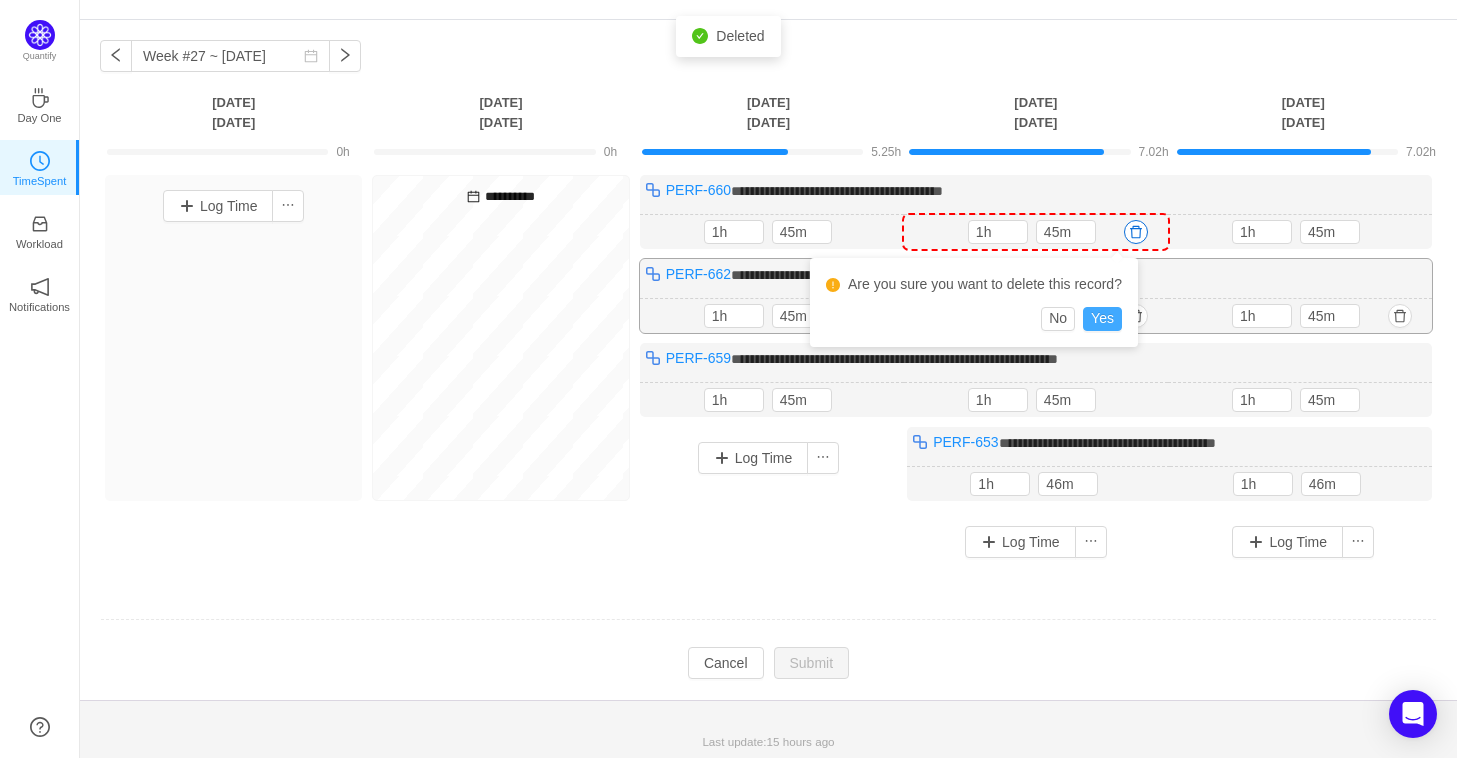 click on "Yes" at bounding box center [1102, 319] 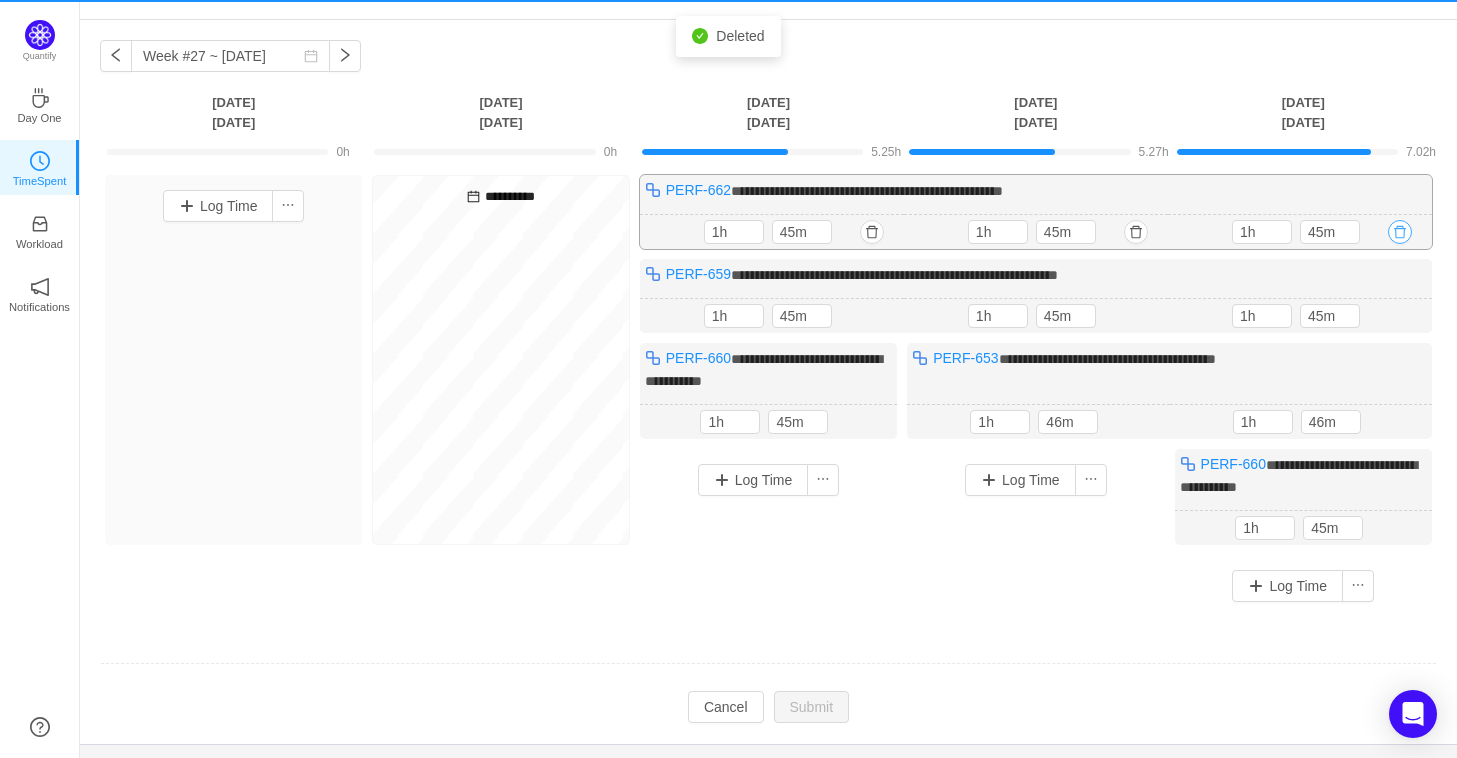 click at bounding box center [1400, 232] 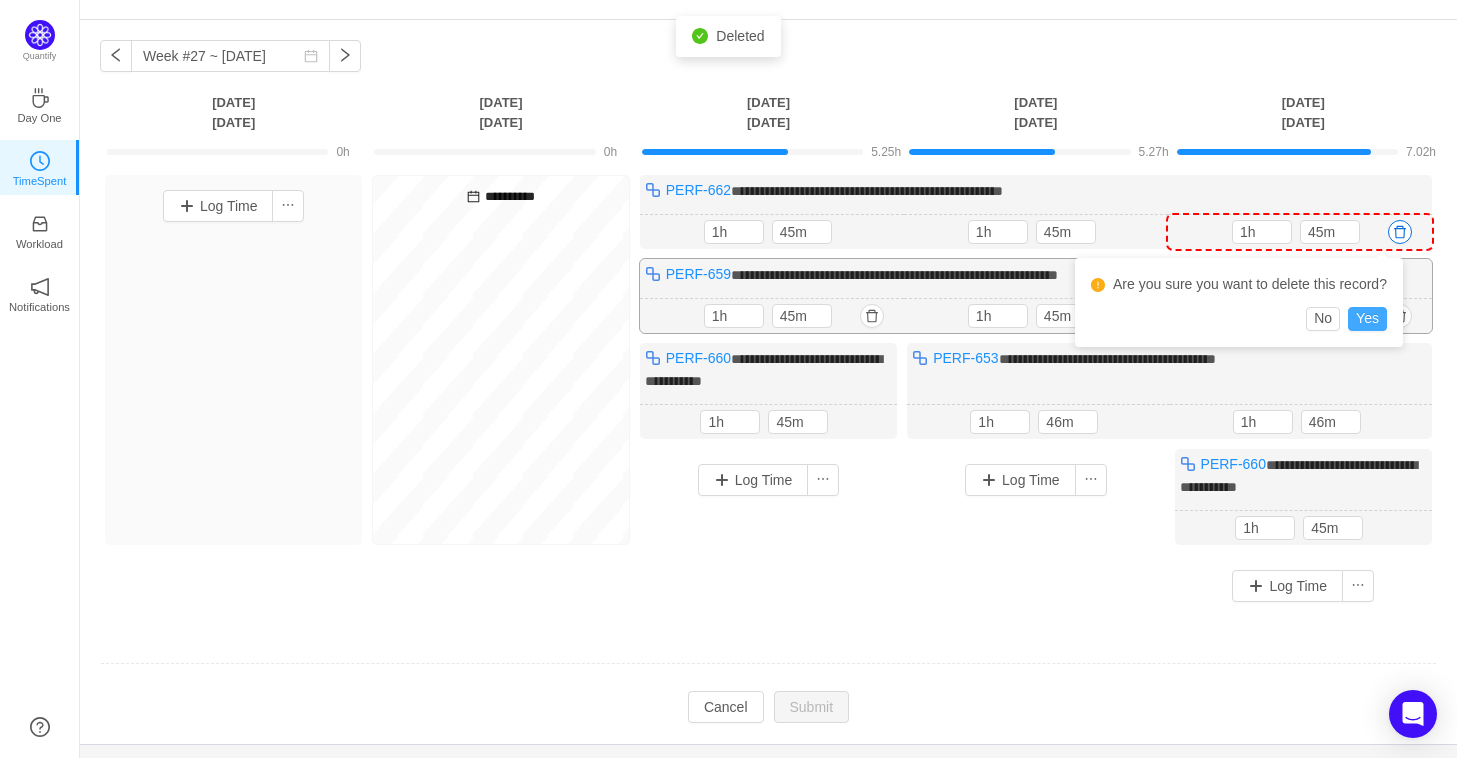 click on "Yes" at bounding box center [1367, 319] 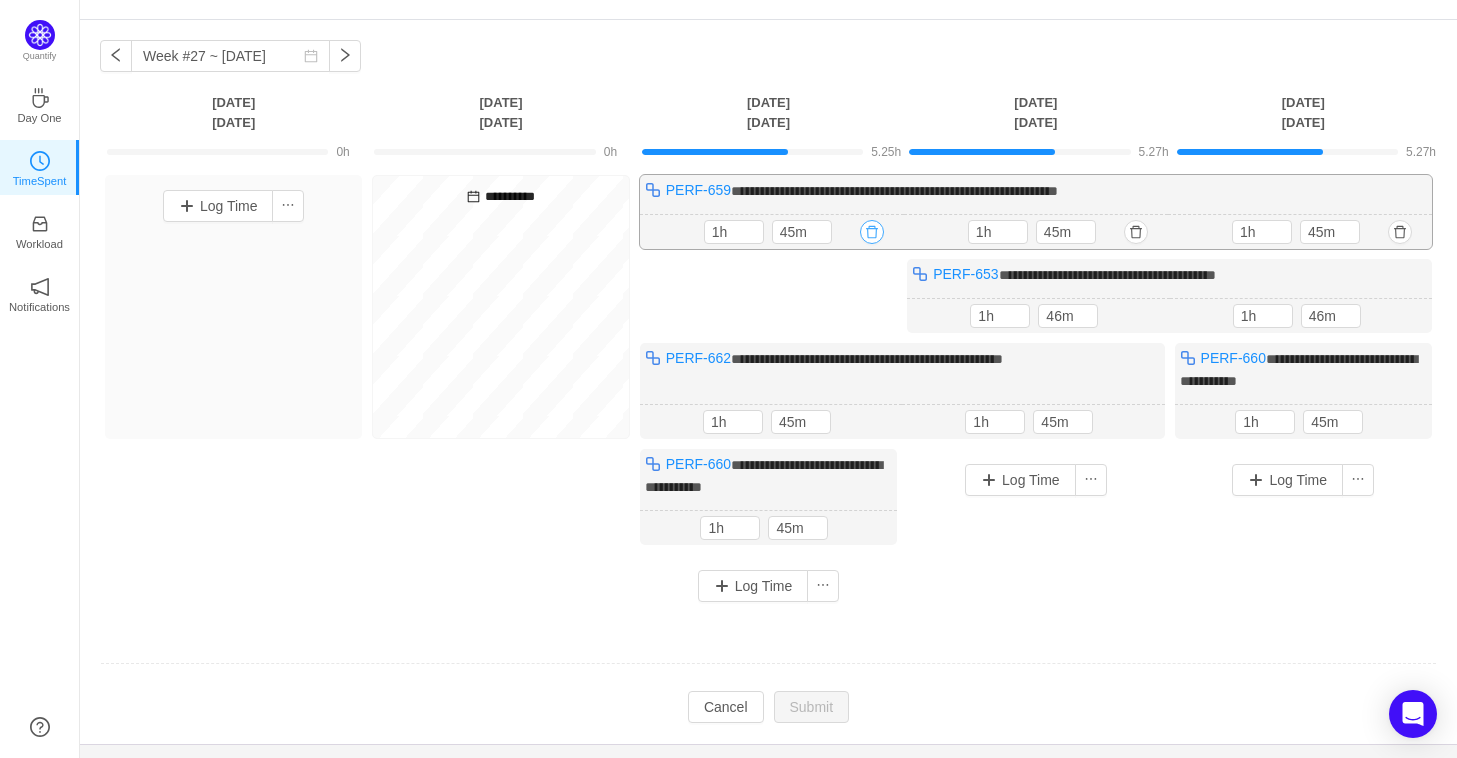 click at bounding box center (872, 232) 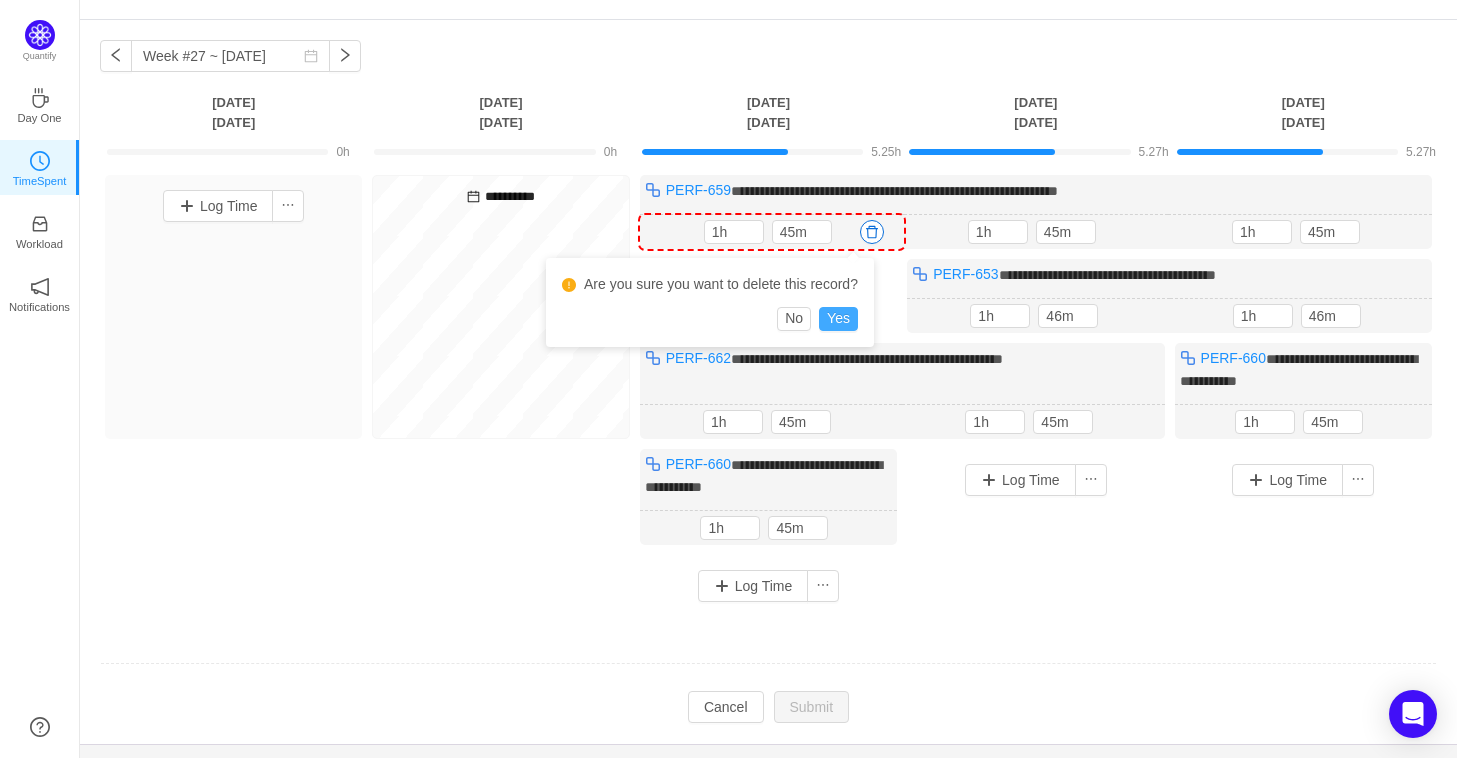 click on "Yes" at bounding box center (838, 319) 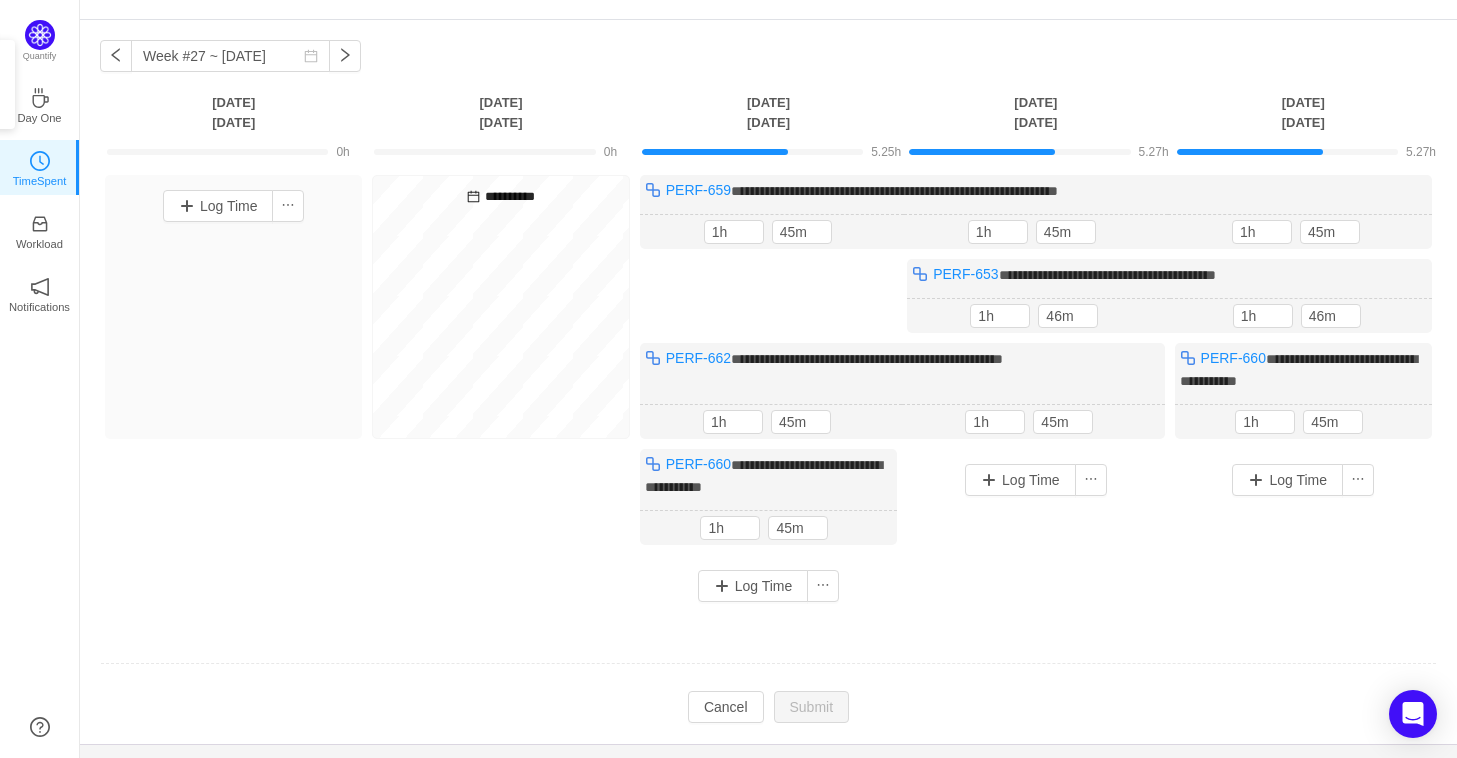 scroll, scrollTop: 14, scrollLeft: 0, axis: vertical 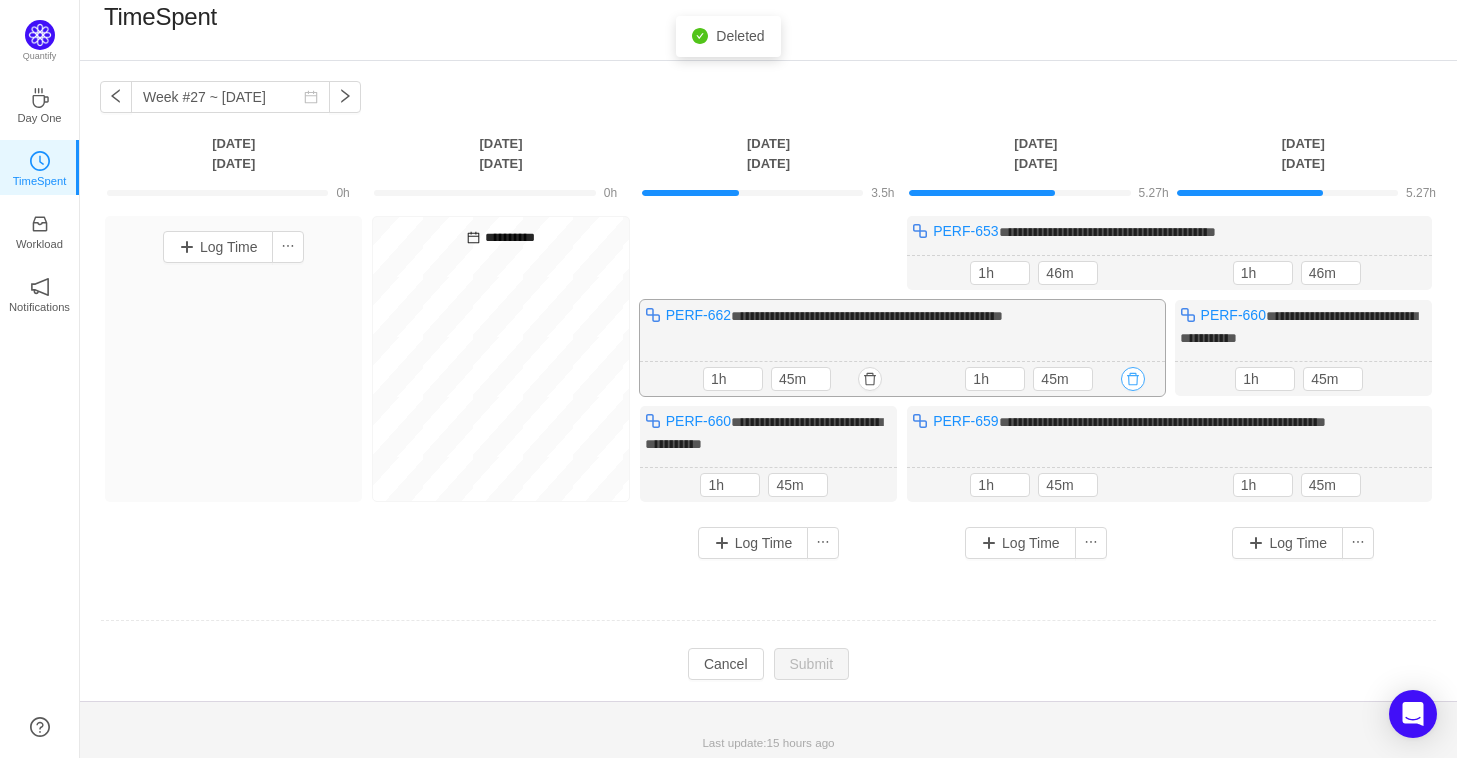 click at bounding box center [1133, 379] 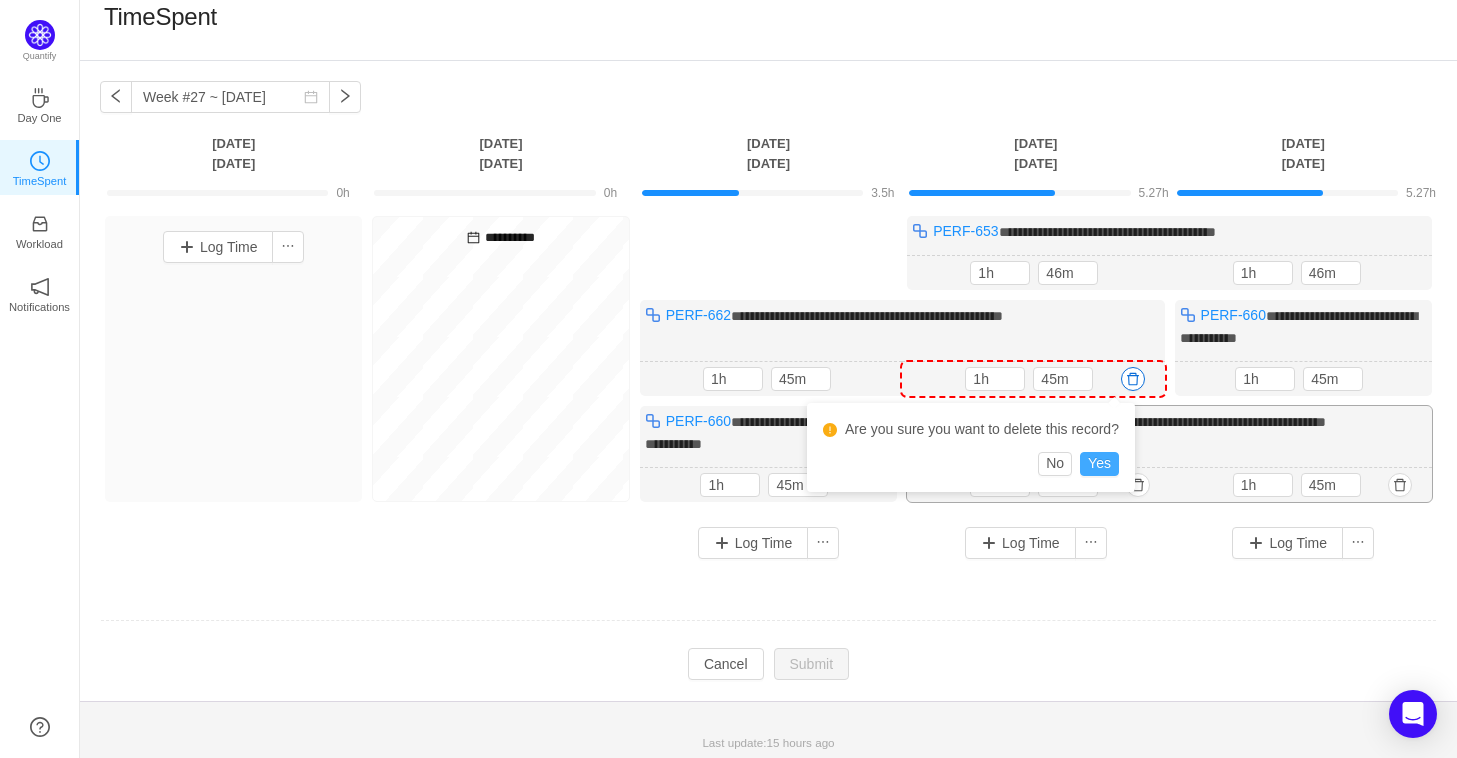 click on "Yes" at bounding box center [1099, 464] 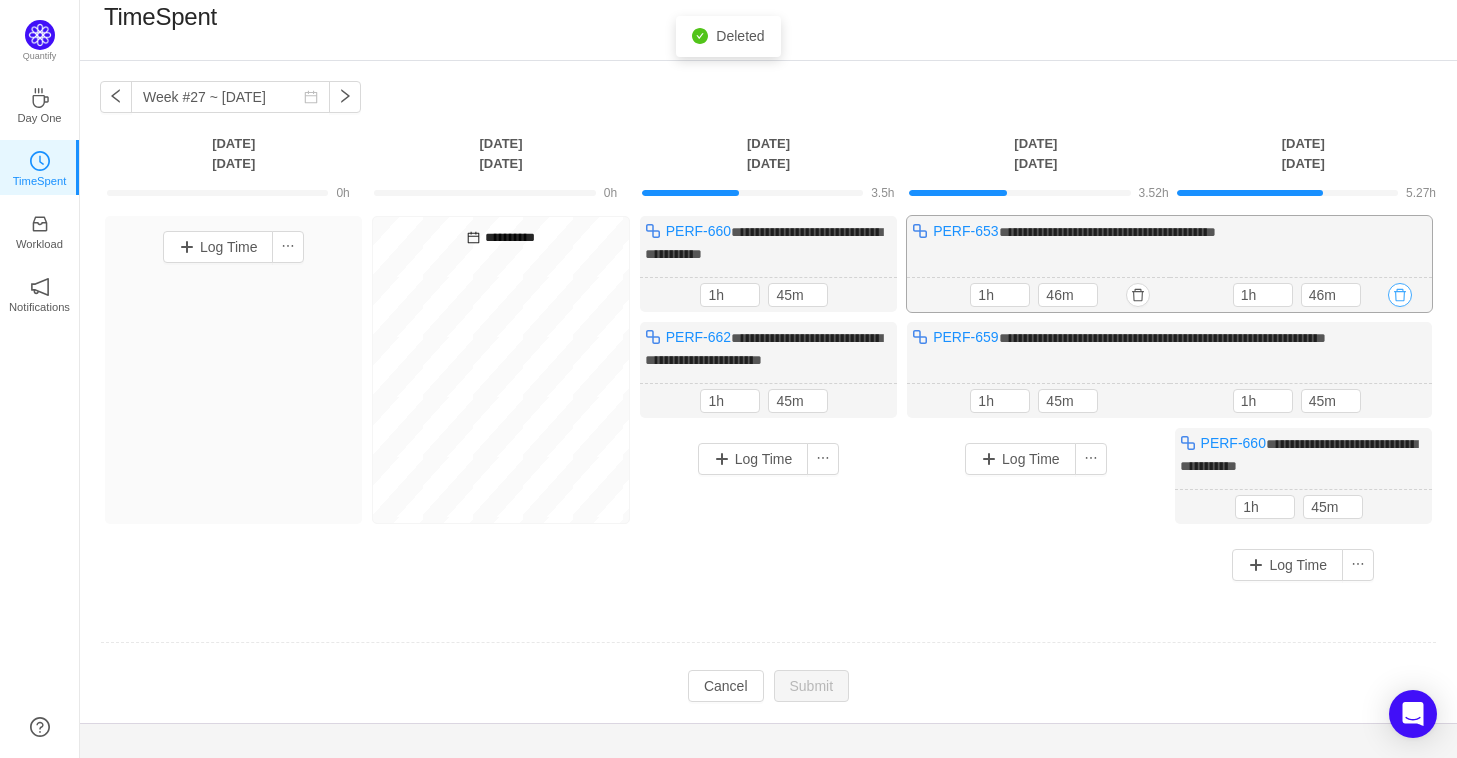 click at bounding box center [1400, 295] 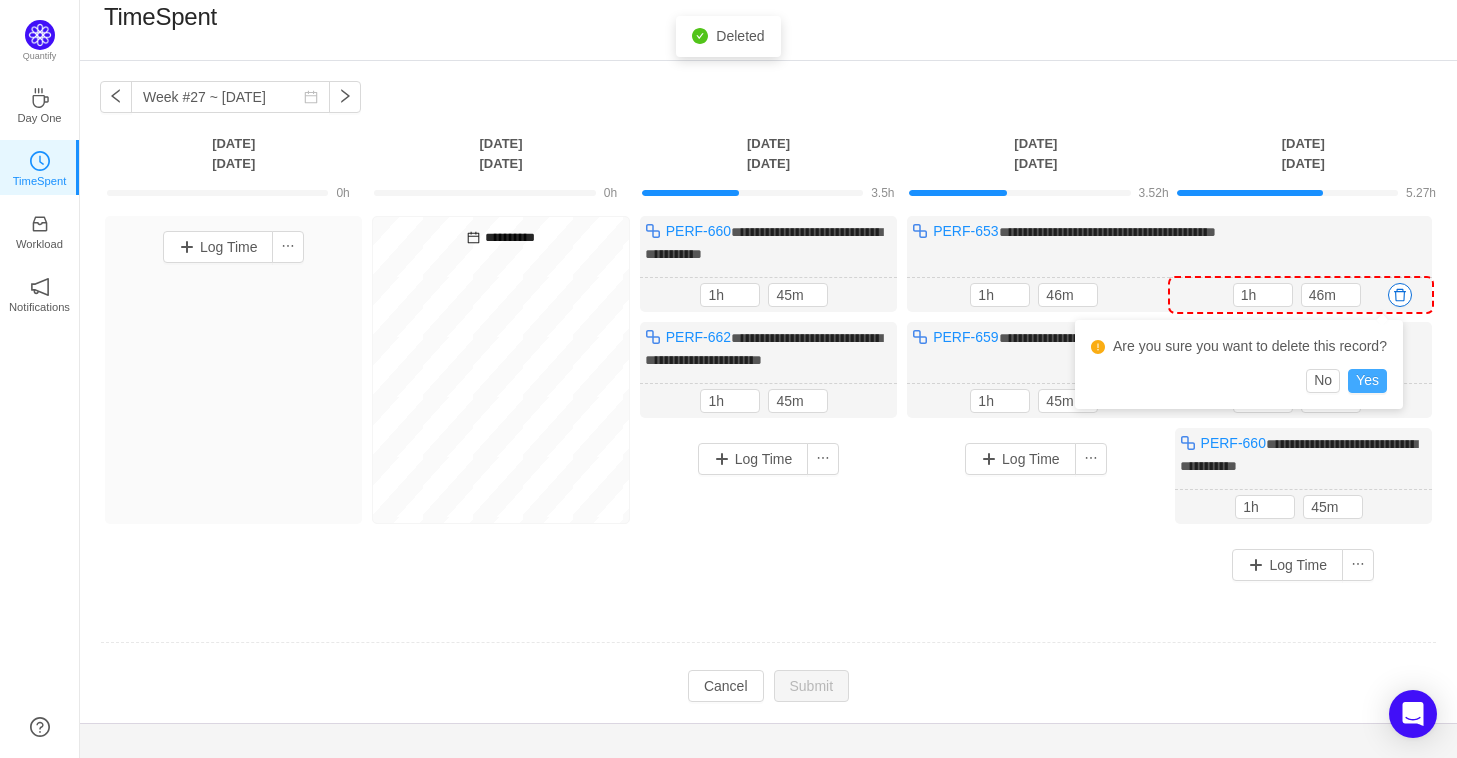 click on "Yes" at bounding box center [1367, 381] 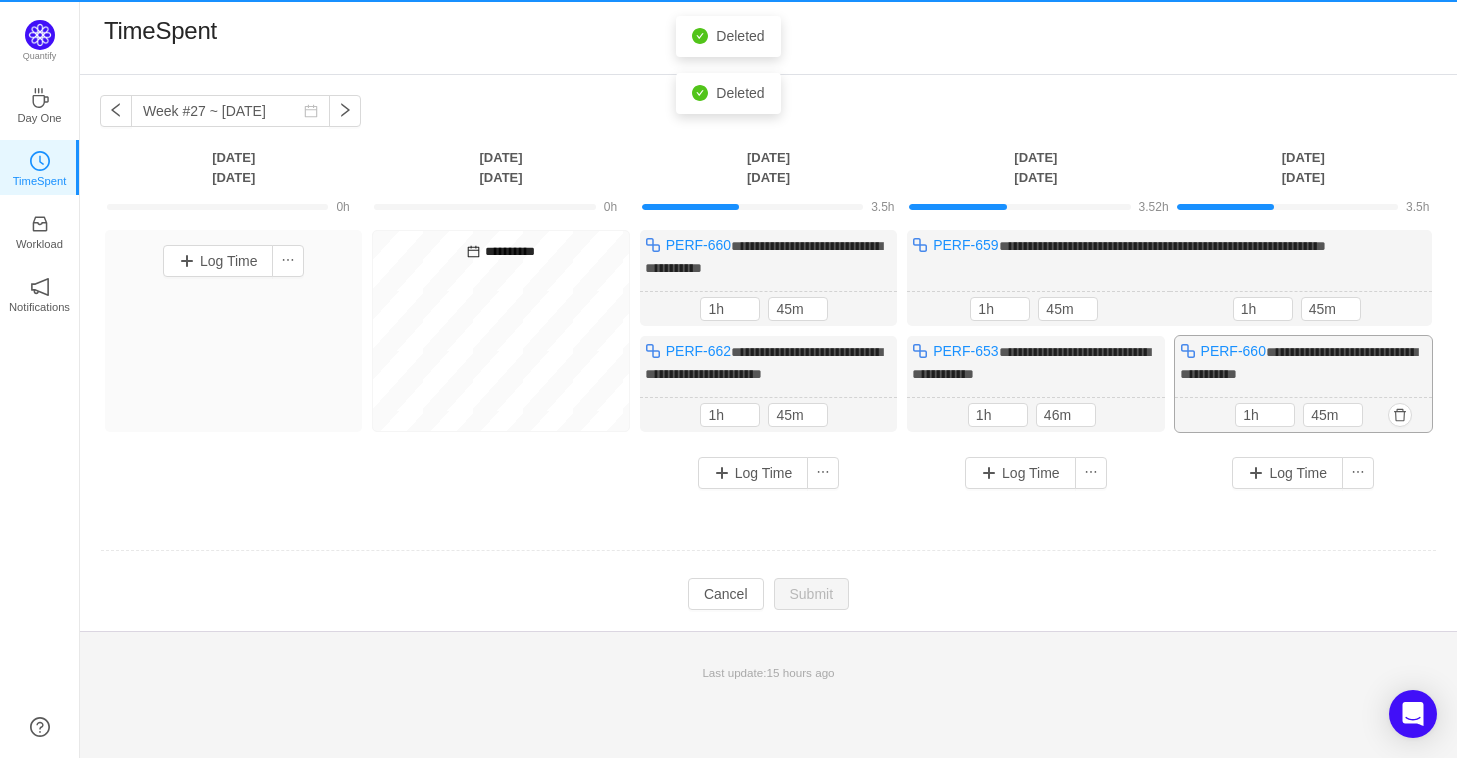 scroll, scrollTop: 0, scrollLeft: 0, axis: both 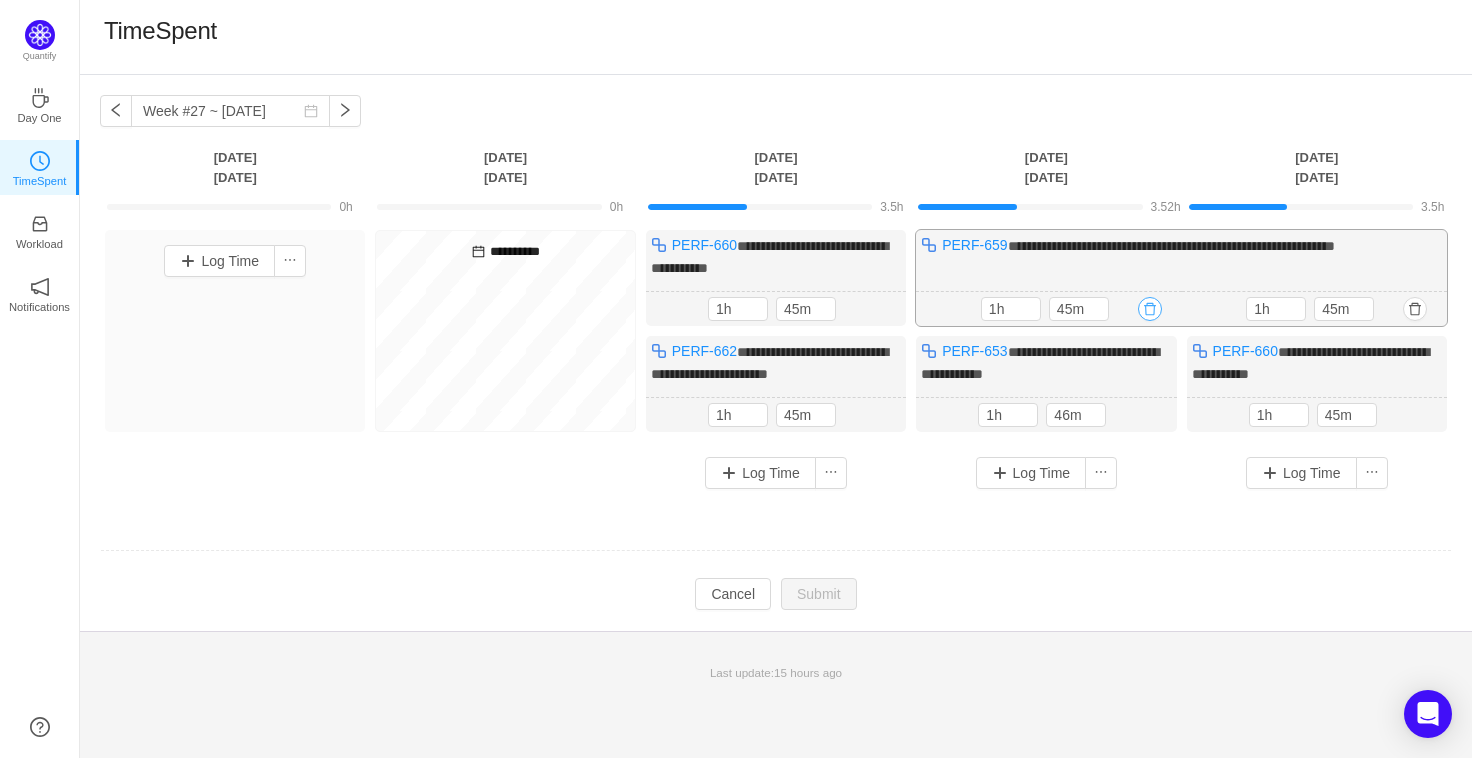 click at bounding box center [1150, 309] 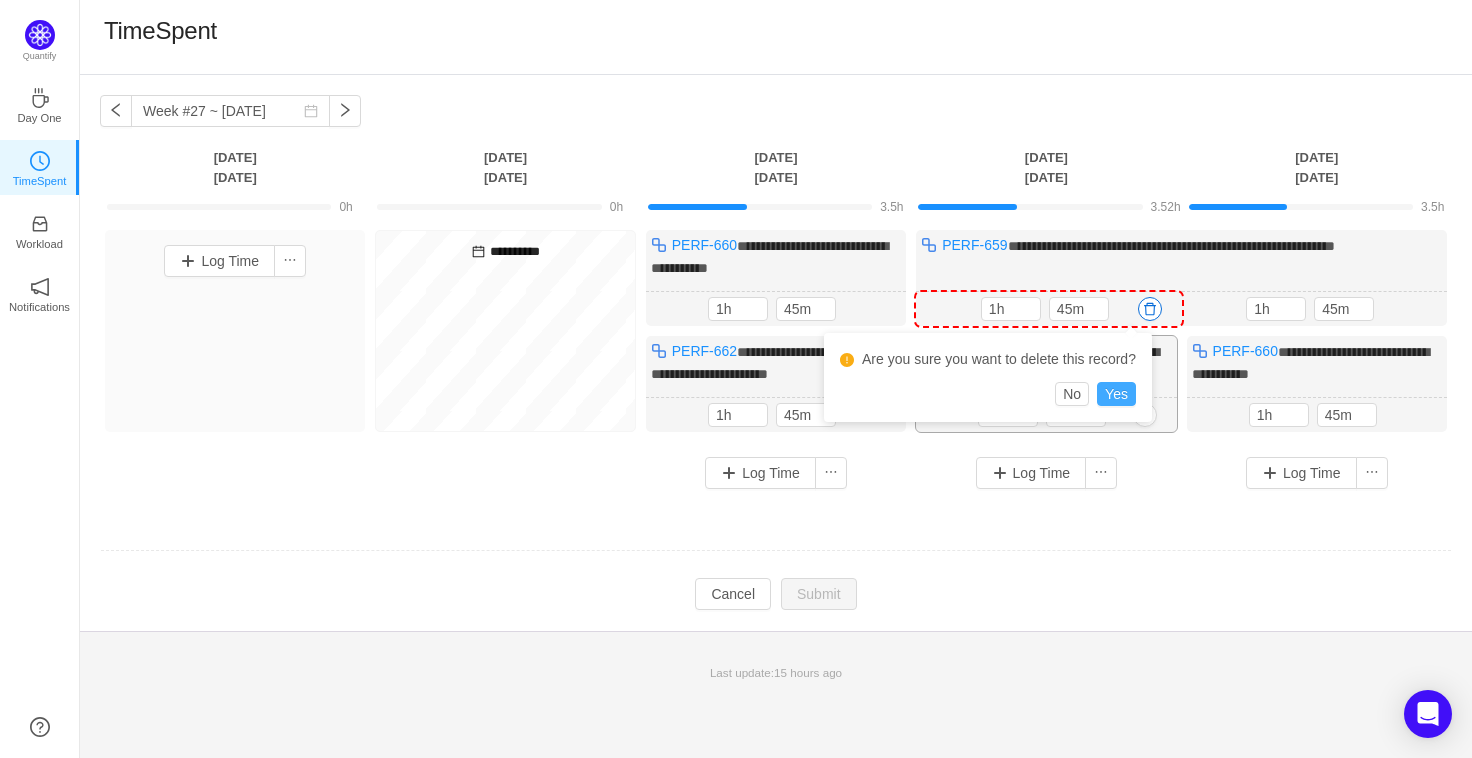 click on "Yes" at bounding box center (1116, 394) 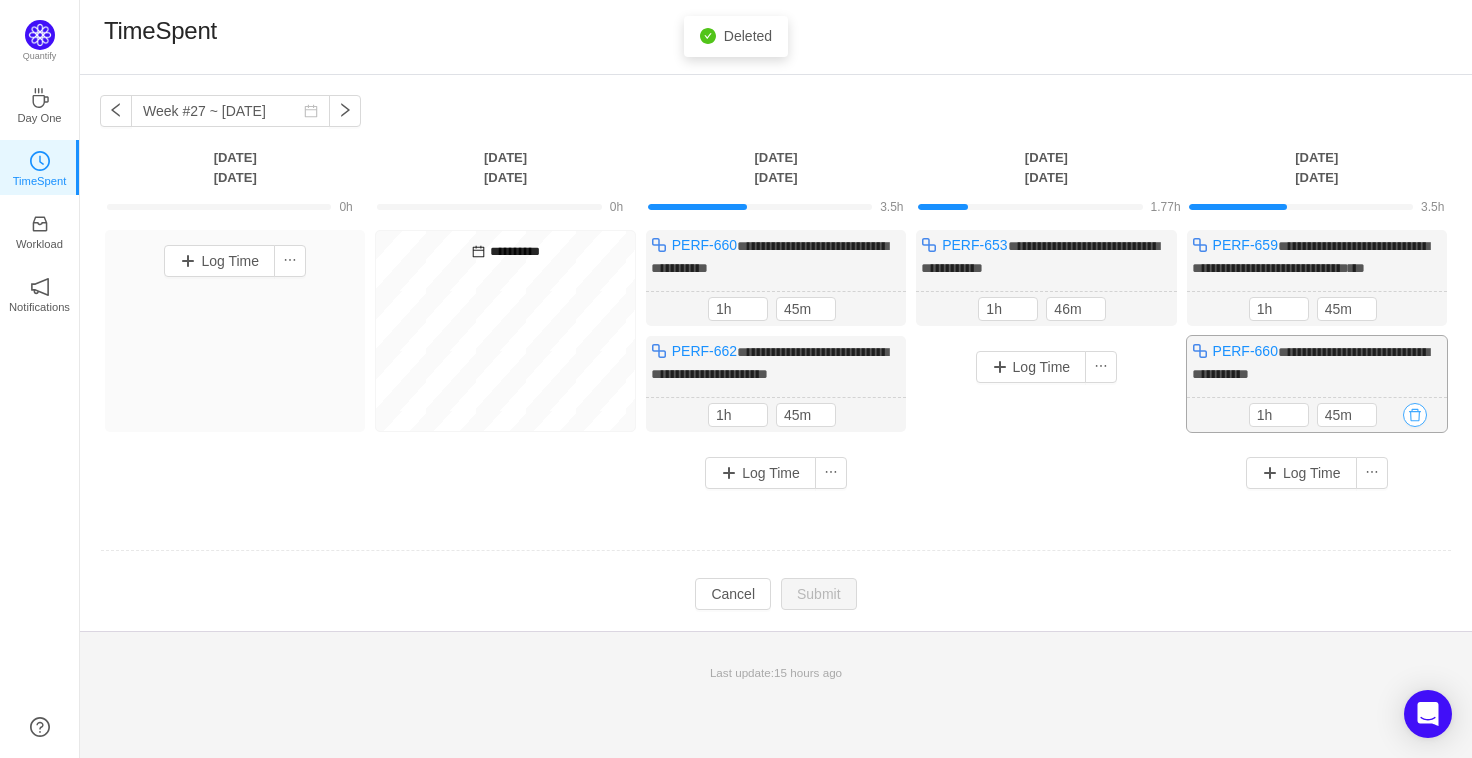 click at bounding box center [1415, 415] 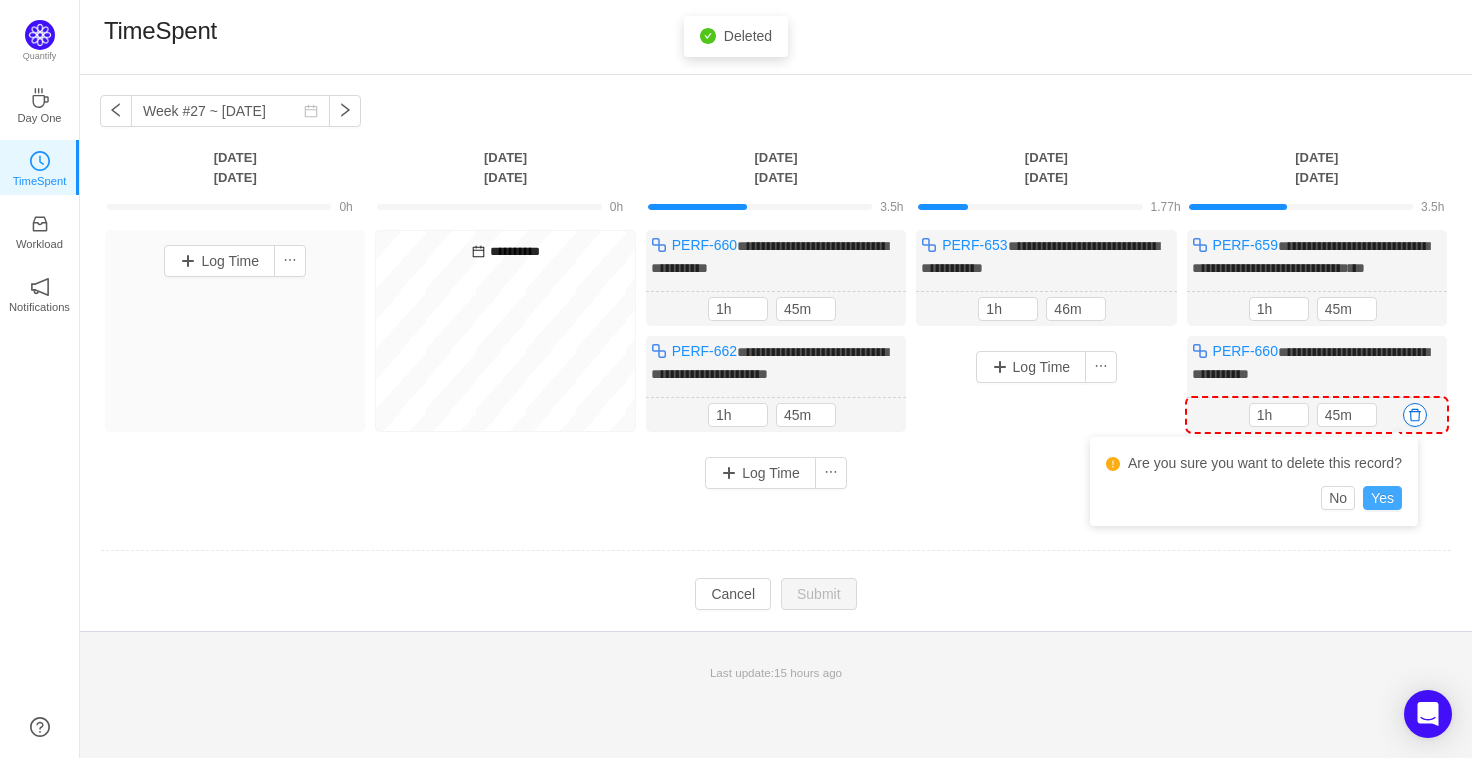 click on "Yes" at bounding box center (1382, 498) 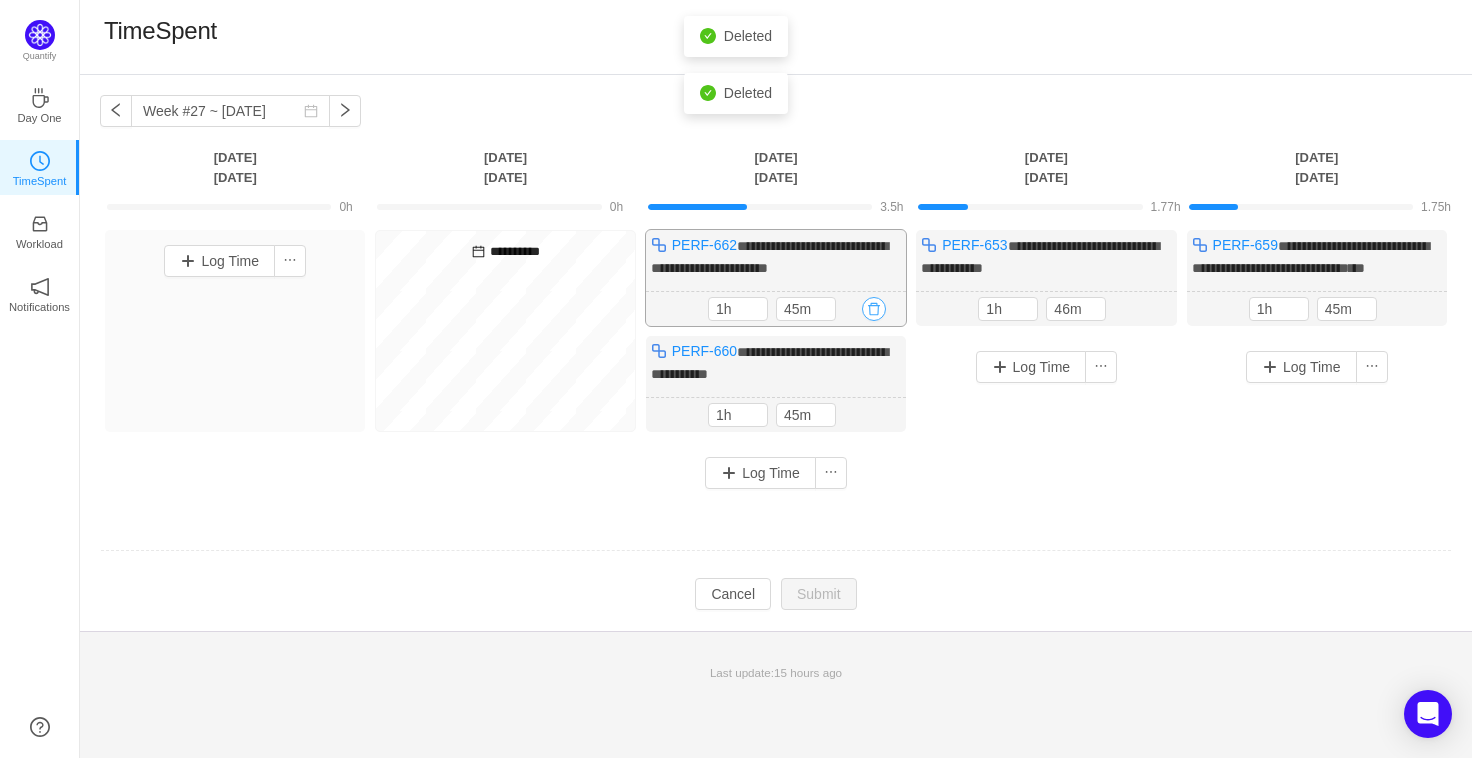 click at bounding box center [874, 309] 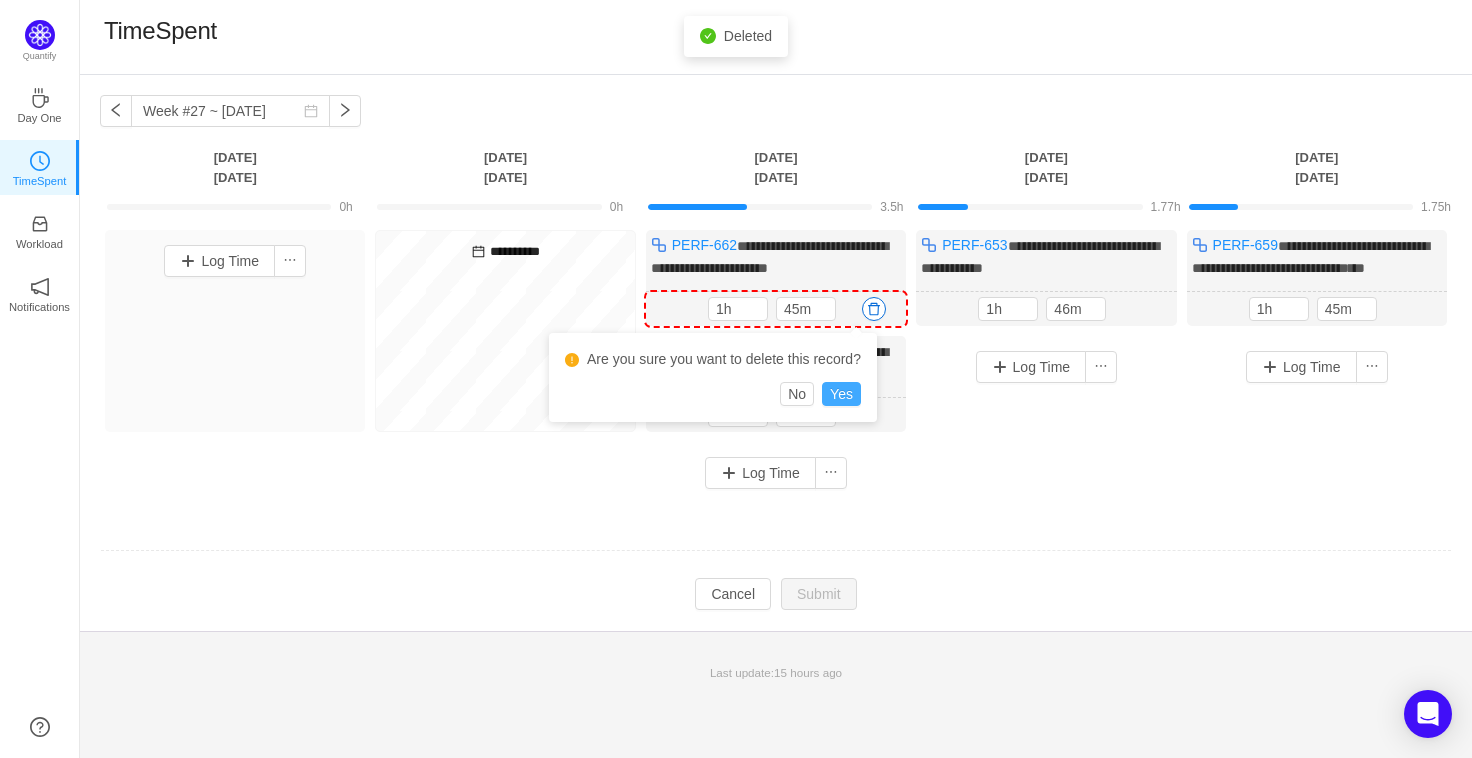 click on "Yes" at bounding box center [841, 394] 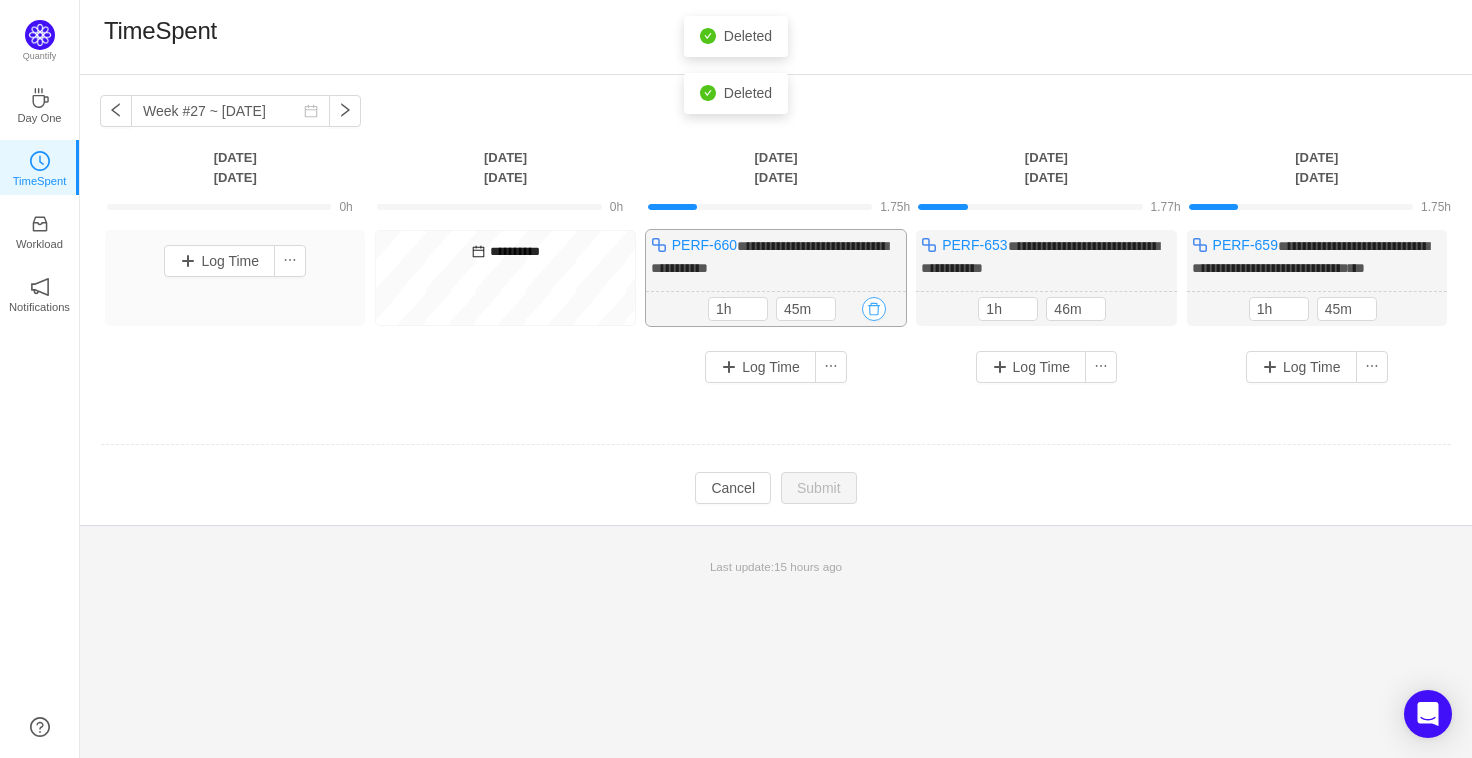click at bounding box center (874, 309) 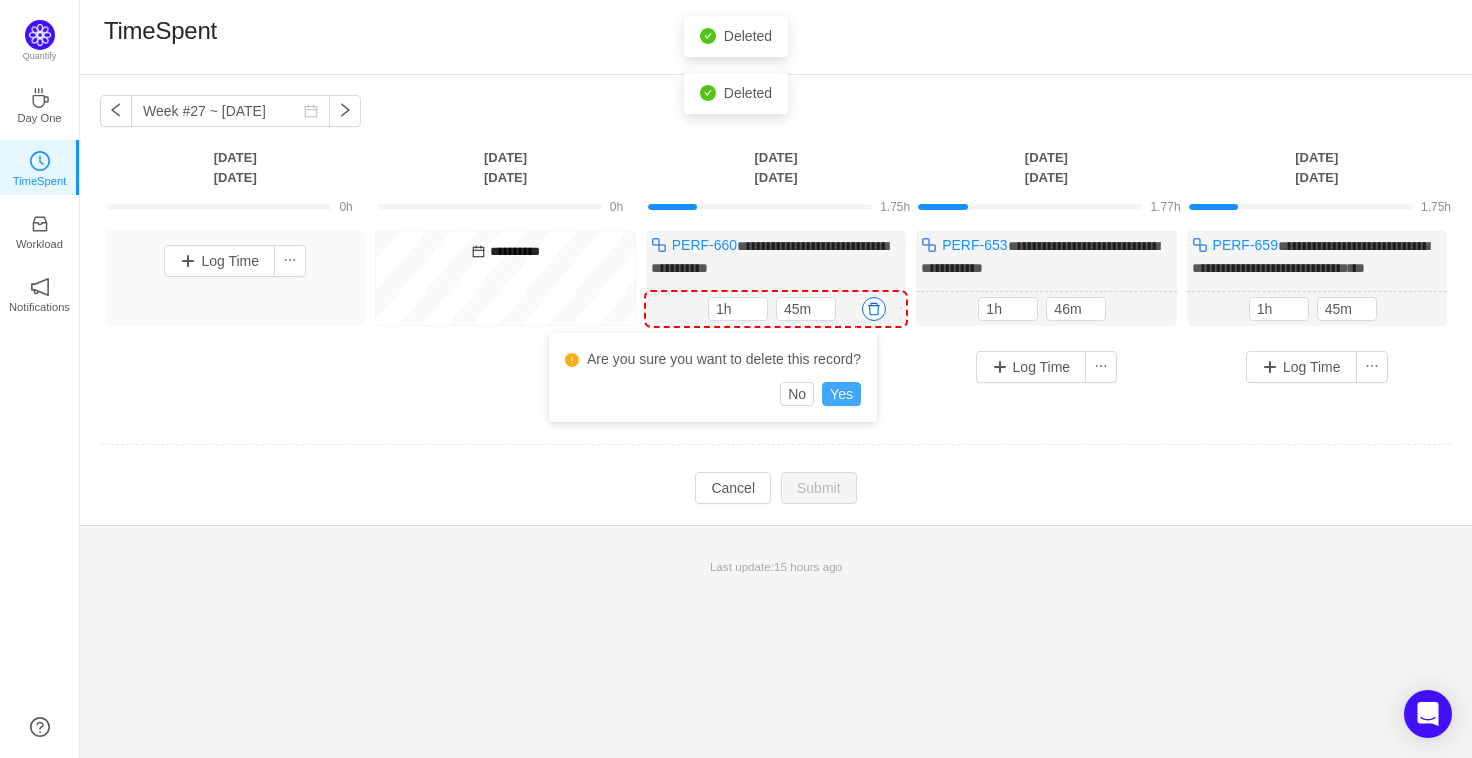 click on "Yes" at bounding box center [841, 394] 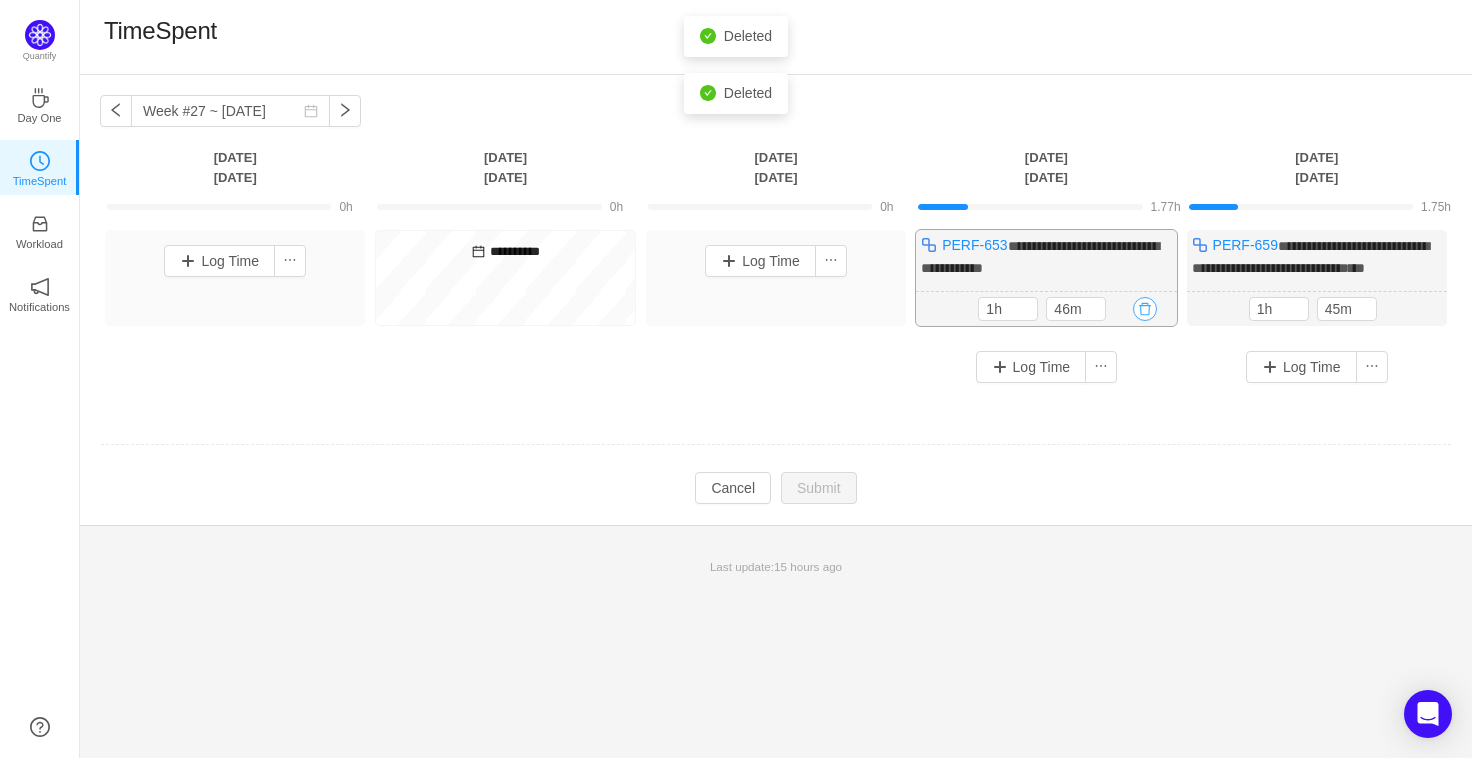 click at bounding box center (1145, 309) 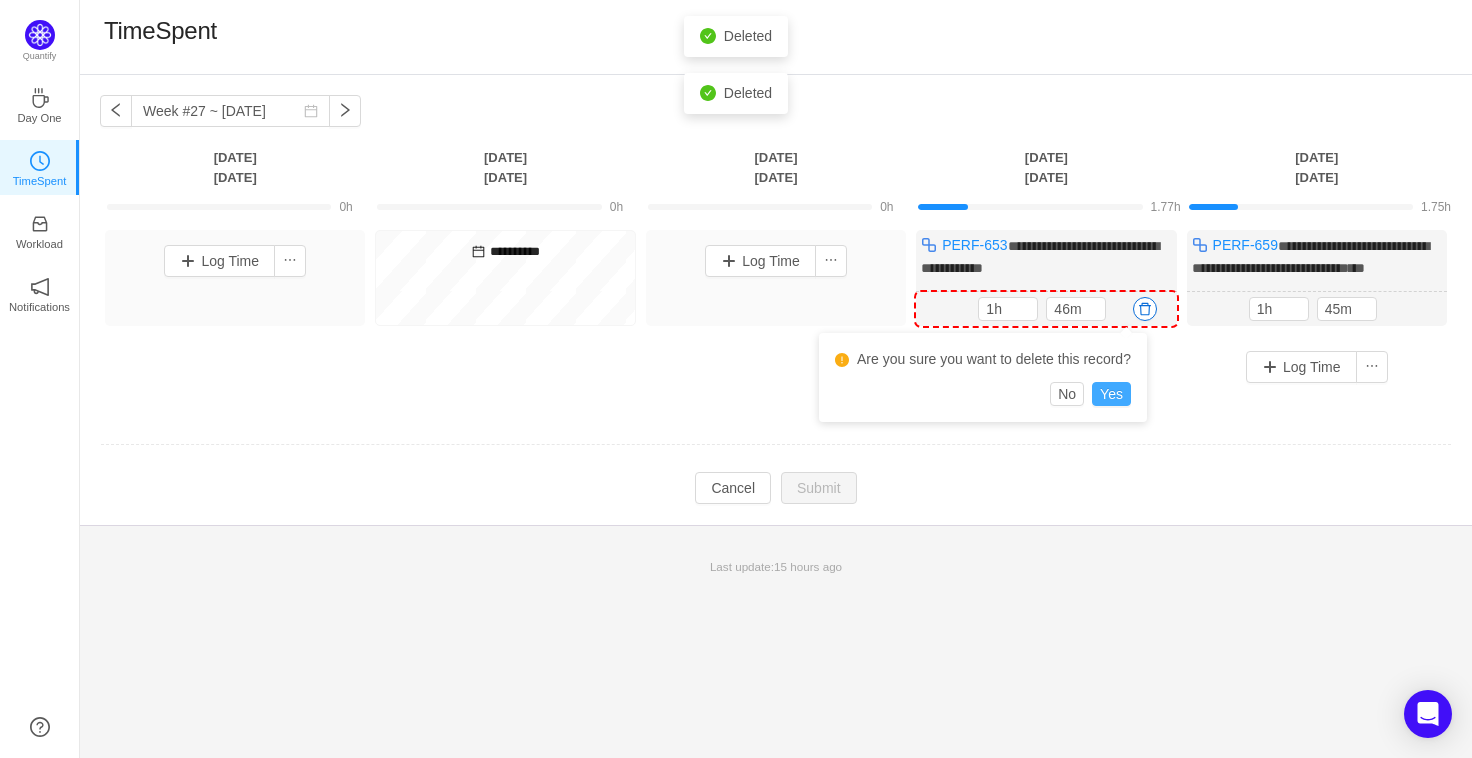 click on "Yes" at bounding box center (1111, 394) 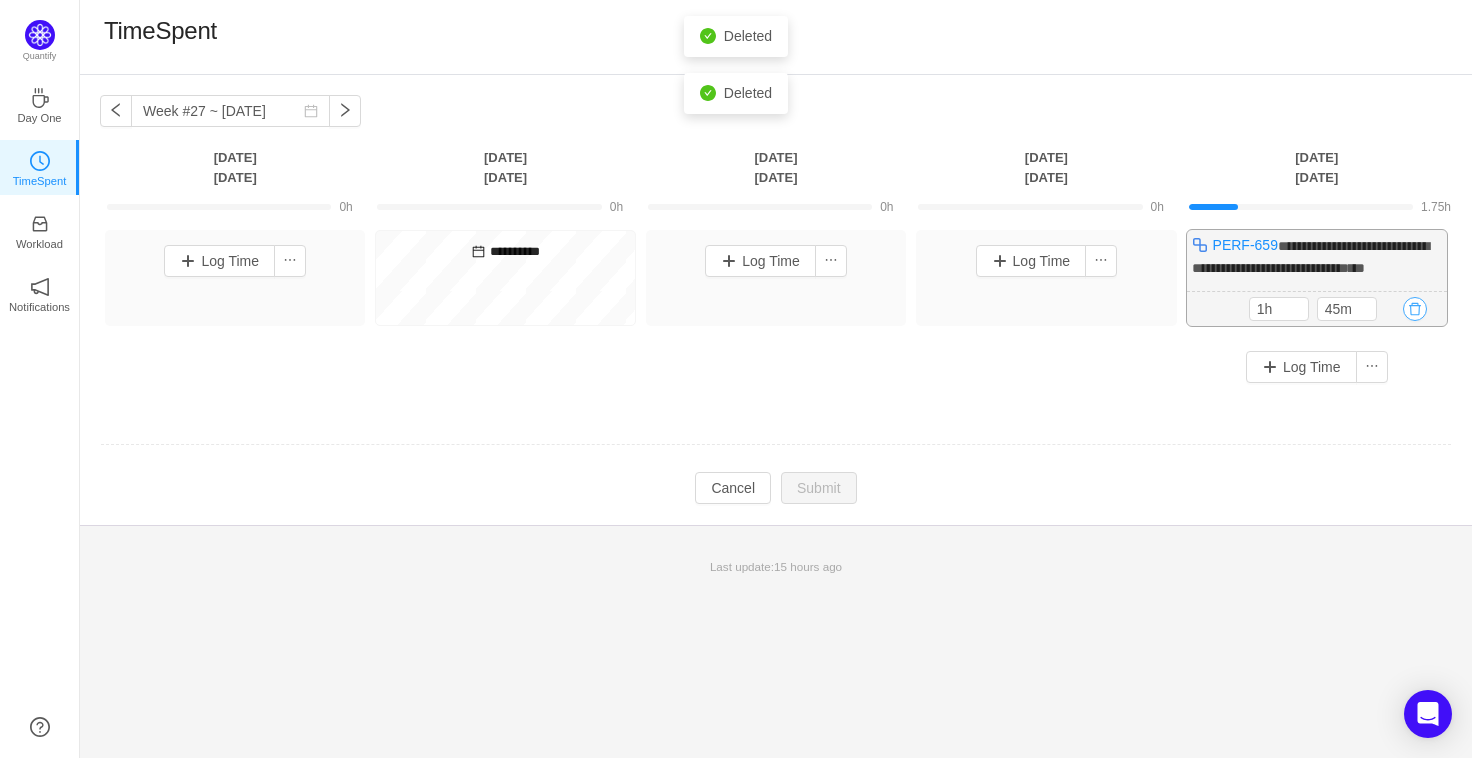 click at bounding box center [1415, 309] 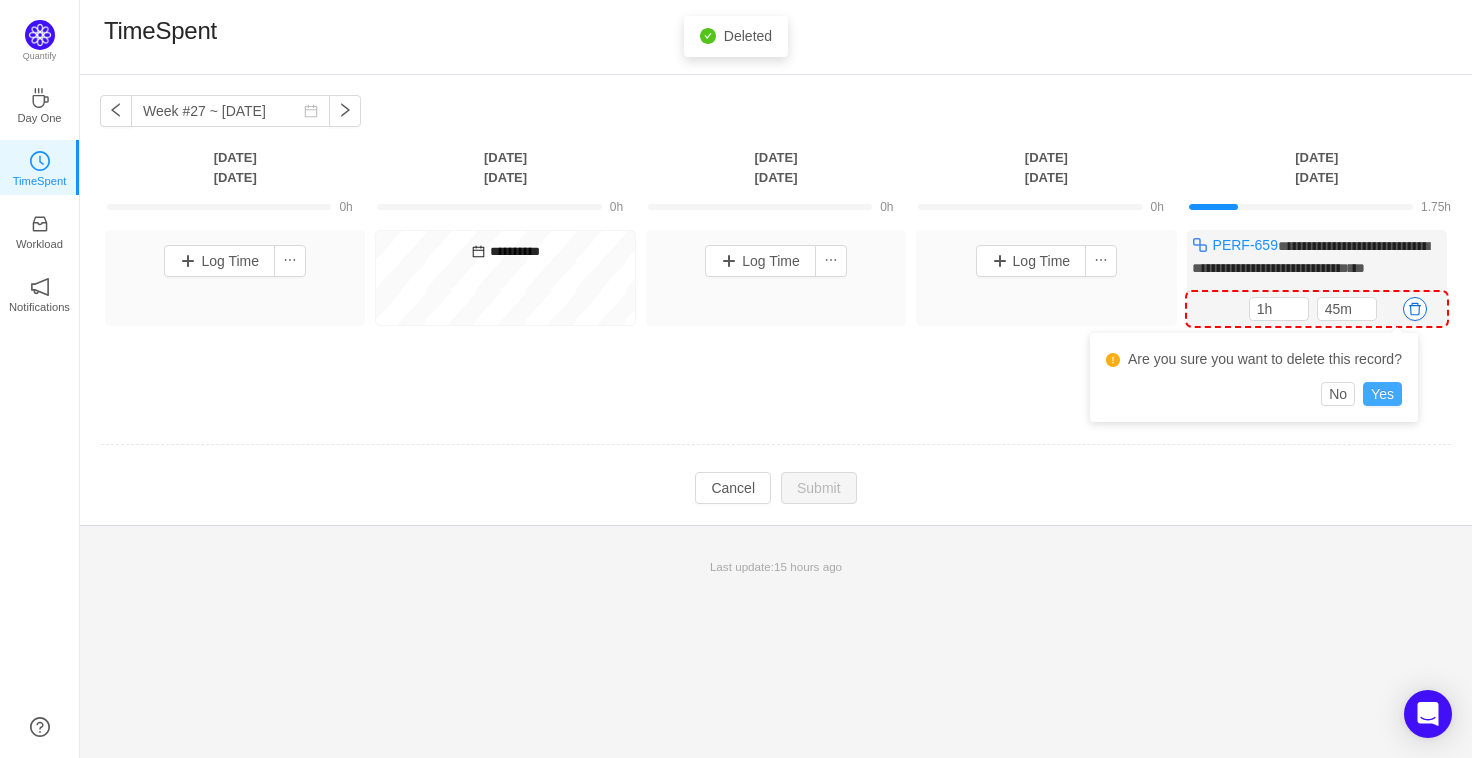 click on "Yes" at bounding box center [1382, 394] 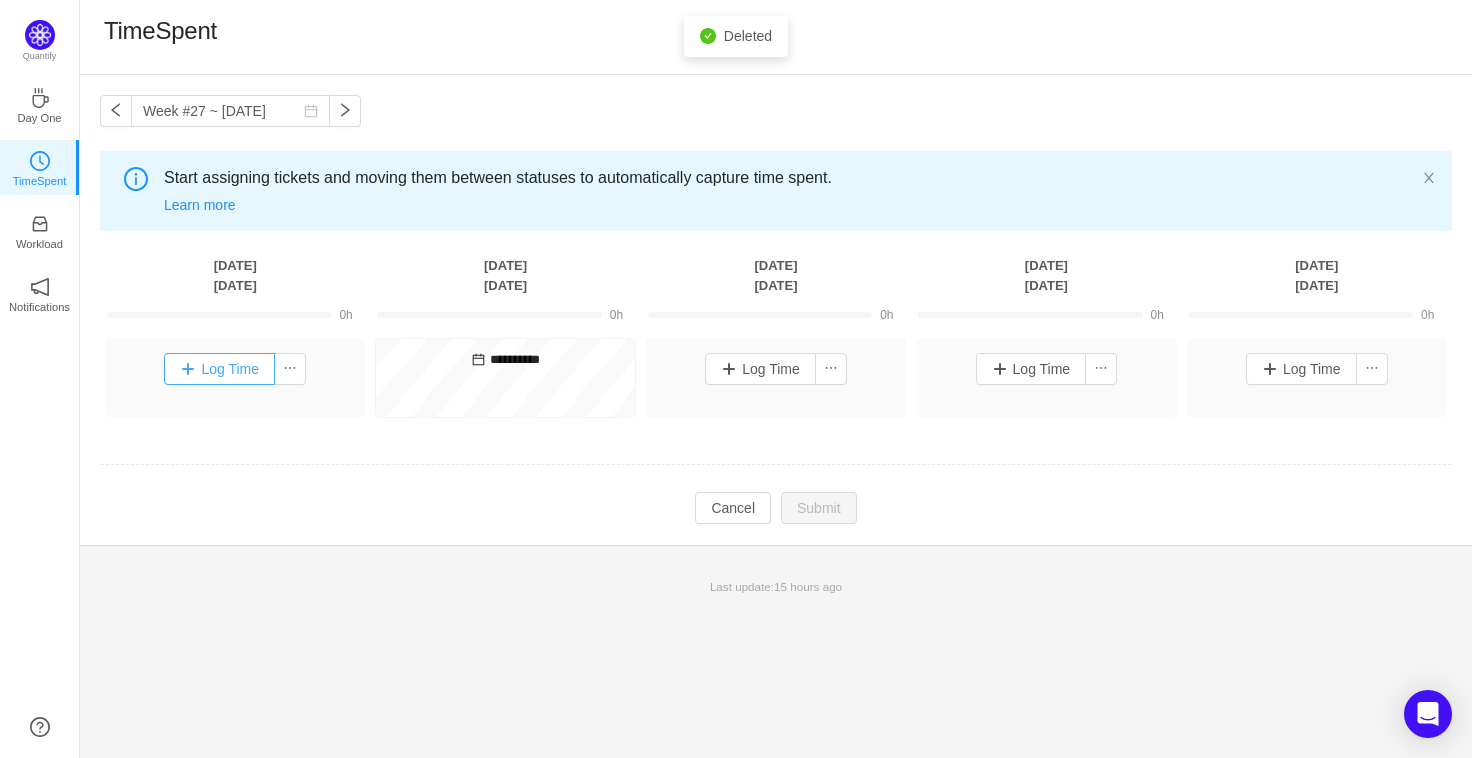 click on "Log Time" at bounding box center [219, 369] 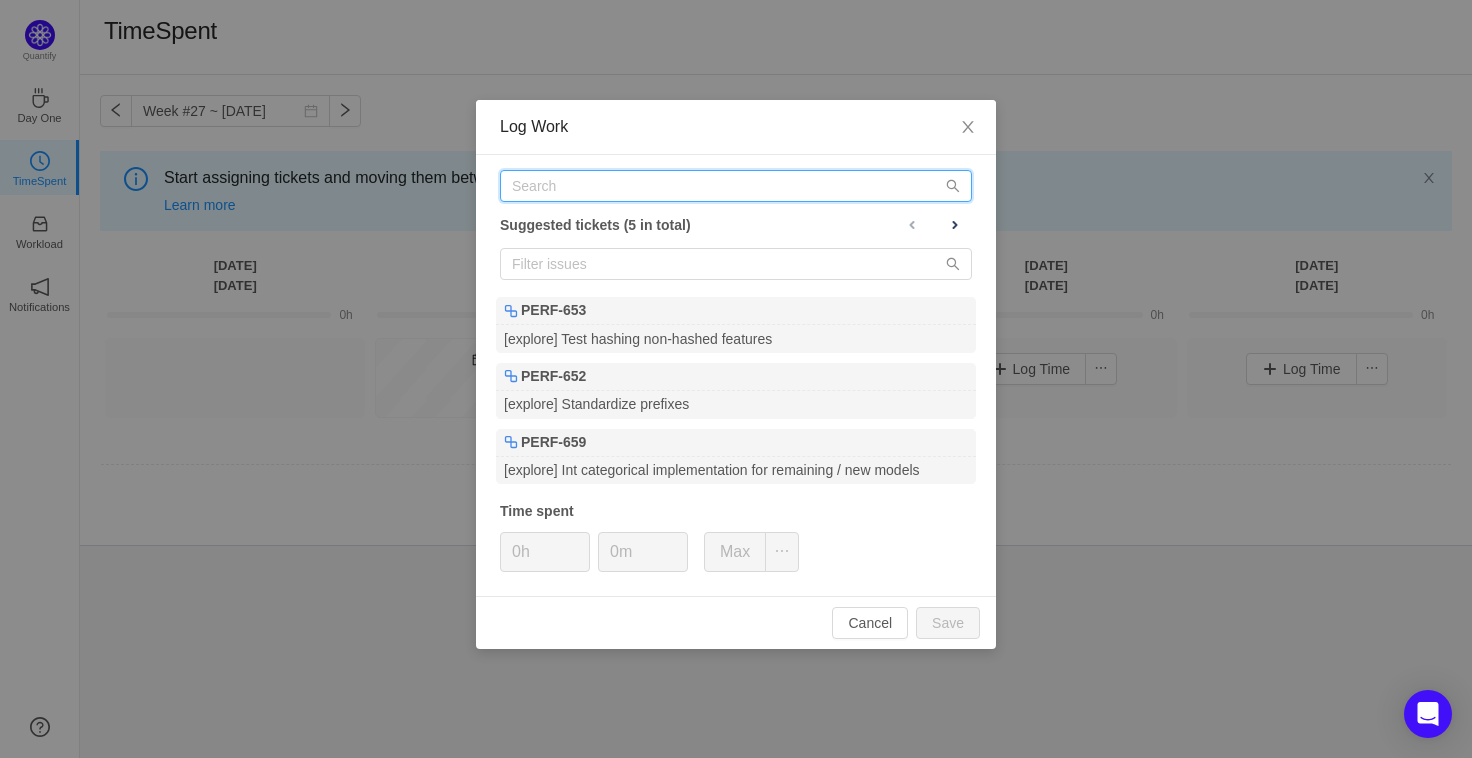 click at bounding box center (736, 186) 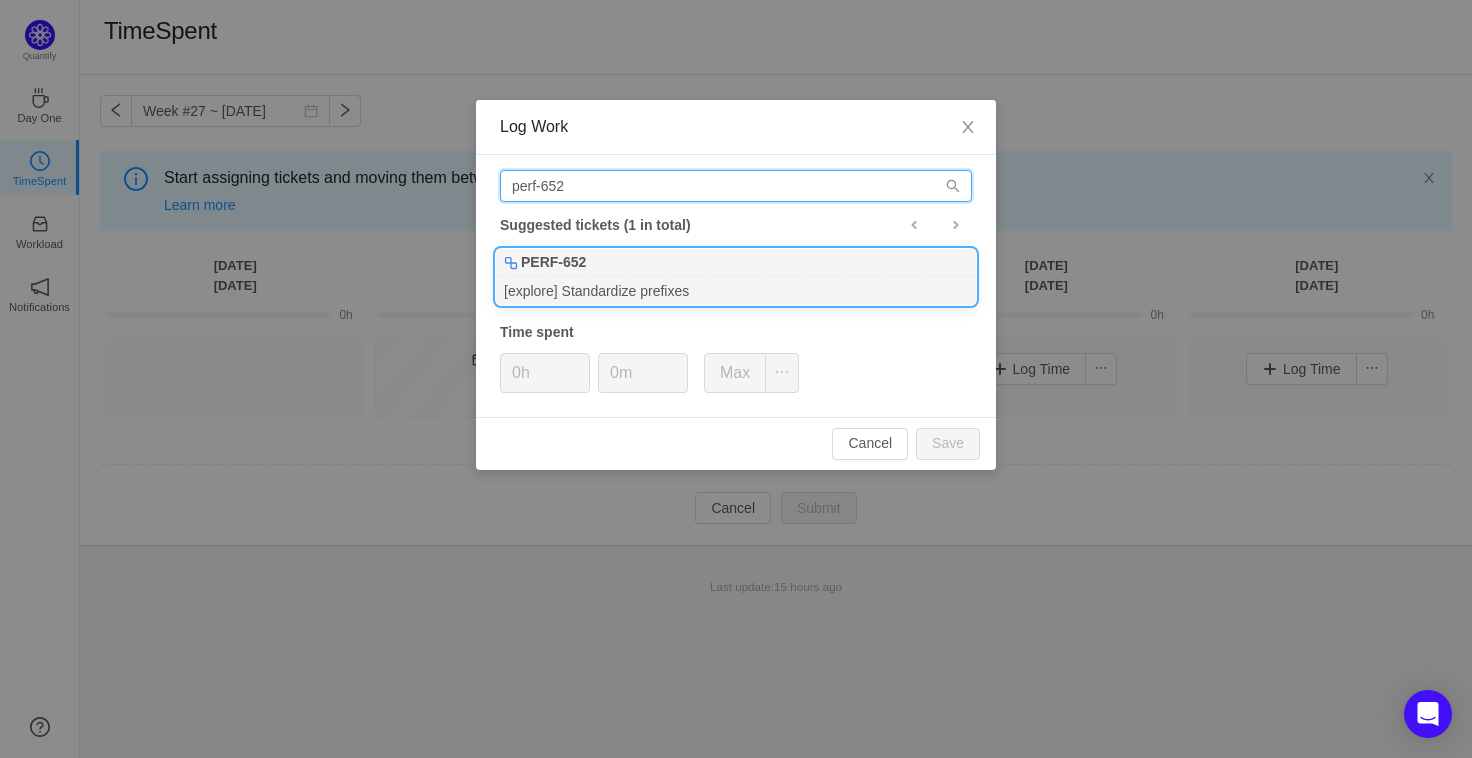 type on "perf-652" 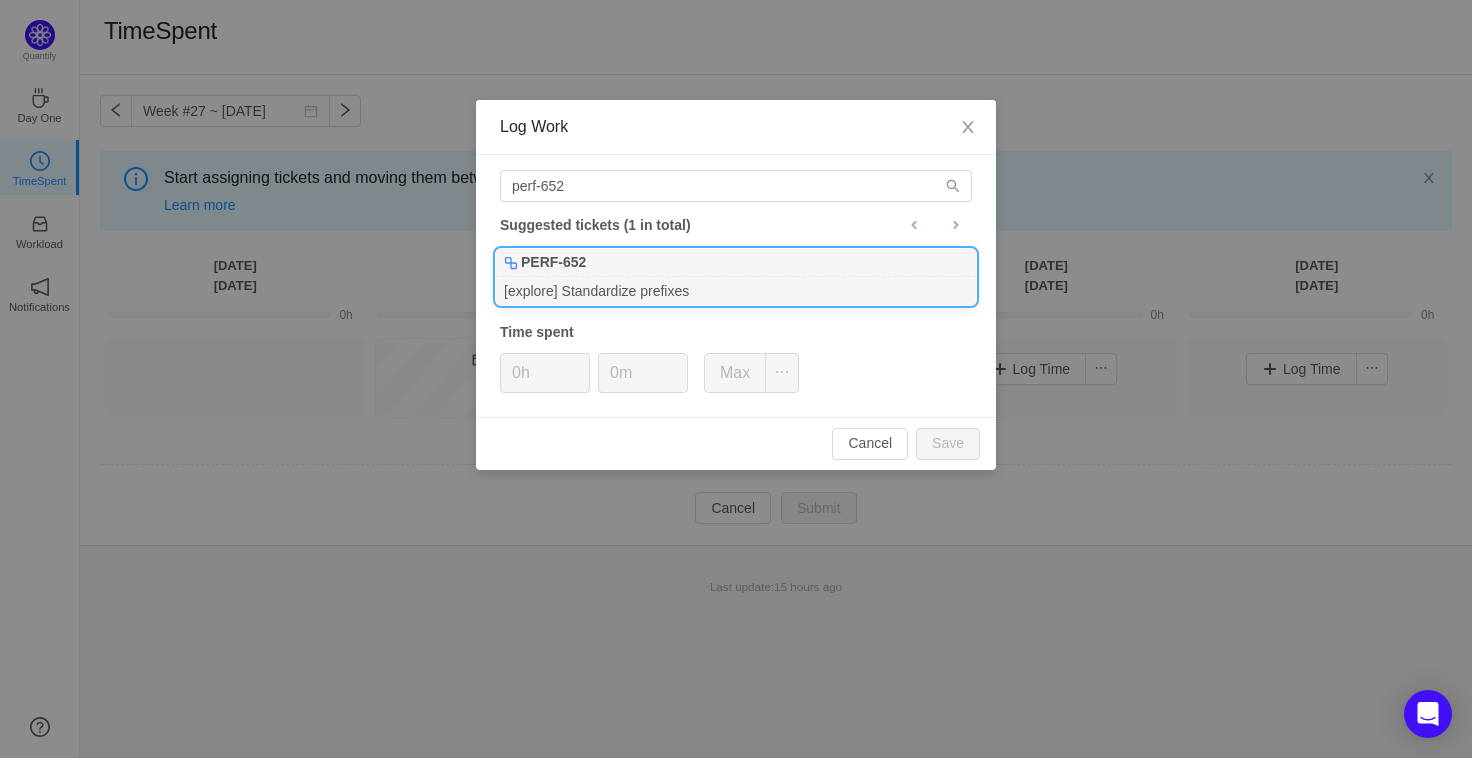 click on "PERF-652" at bounding box center (553, 262) 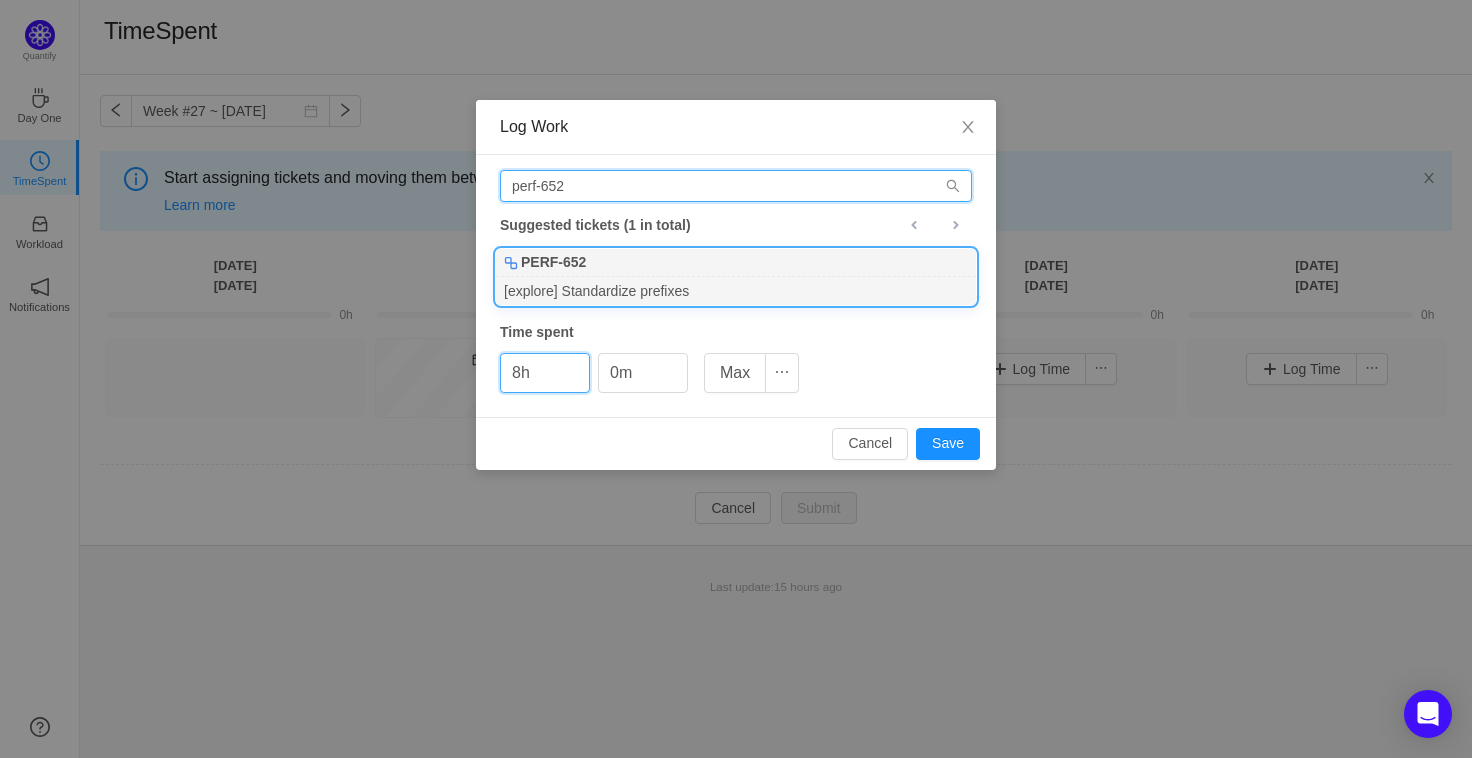 click on "perf-652" at bounding box center [736, 186] 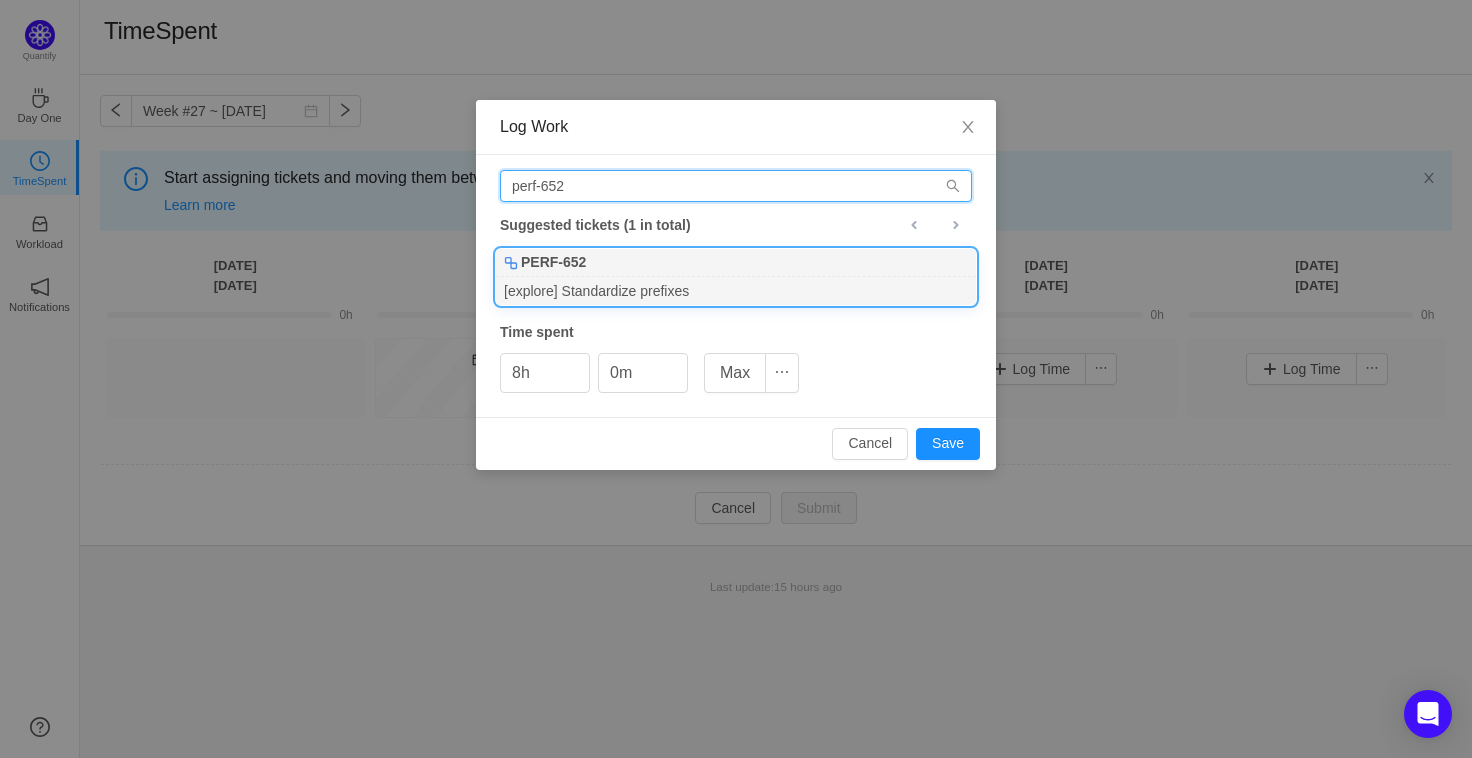 click on "perf-652" at bounding box center [736, 186] 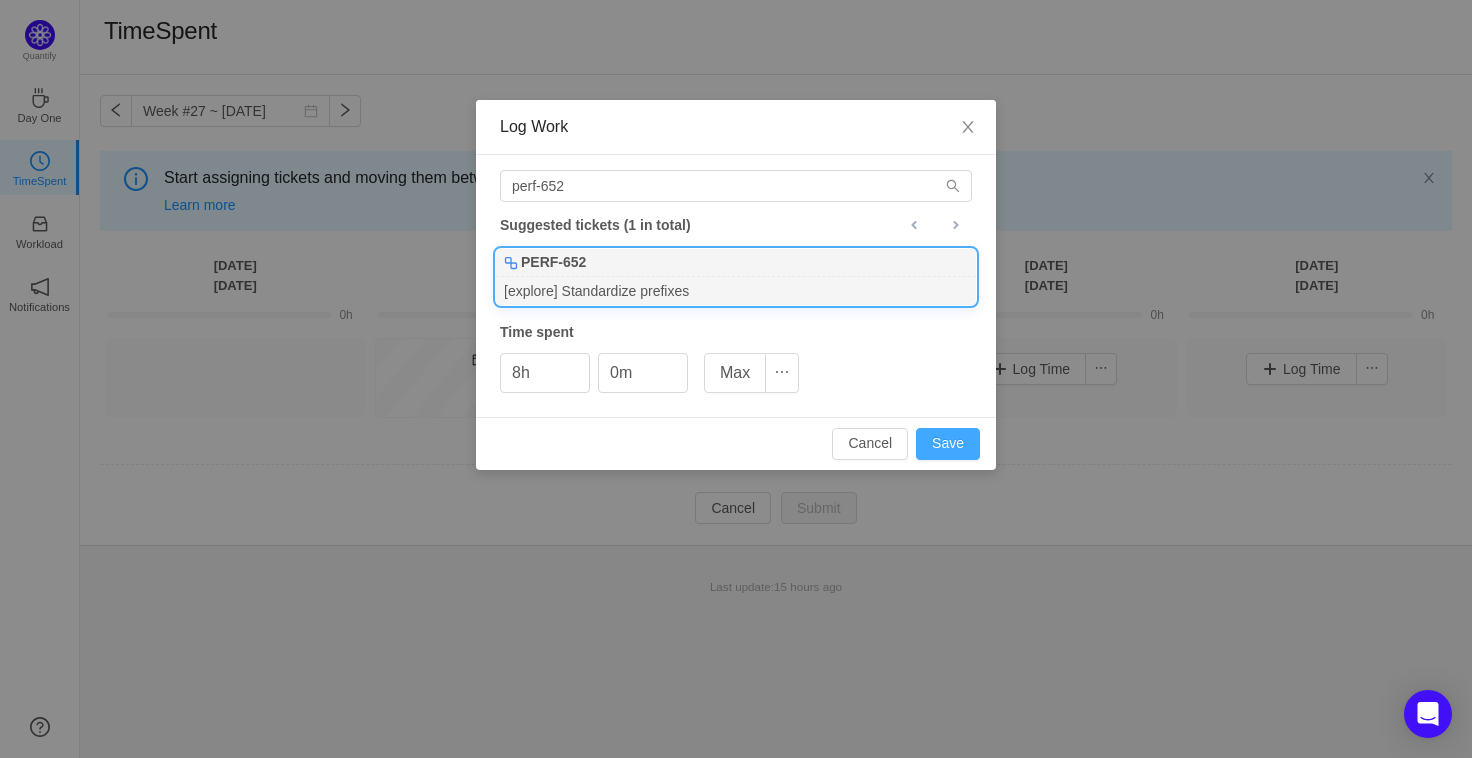 click on "Save" at bounding box center [948, 444] 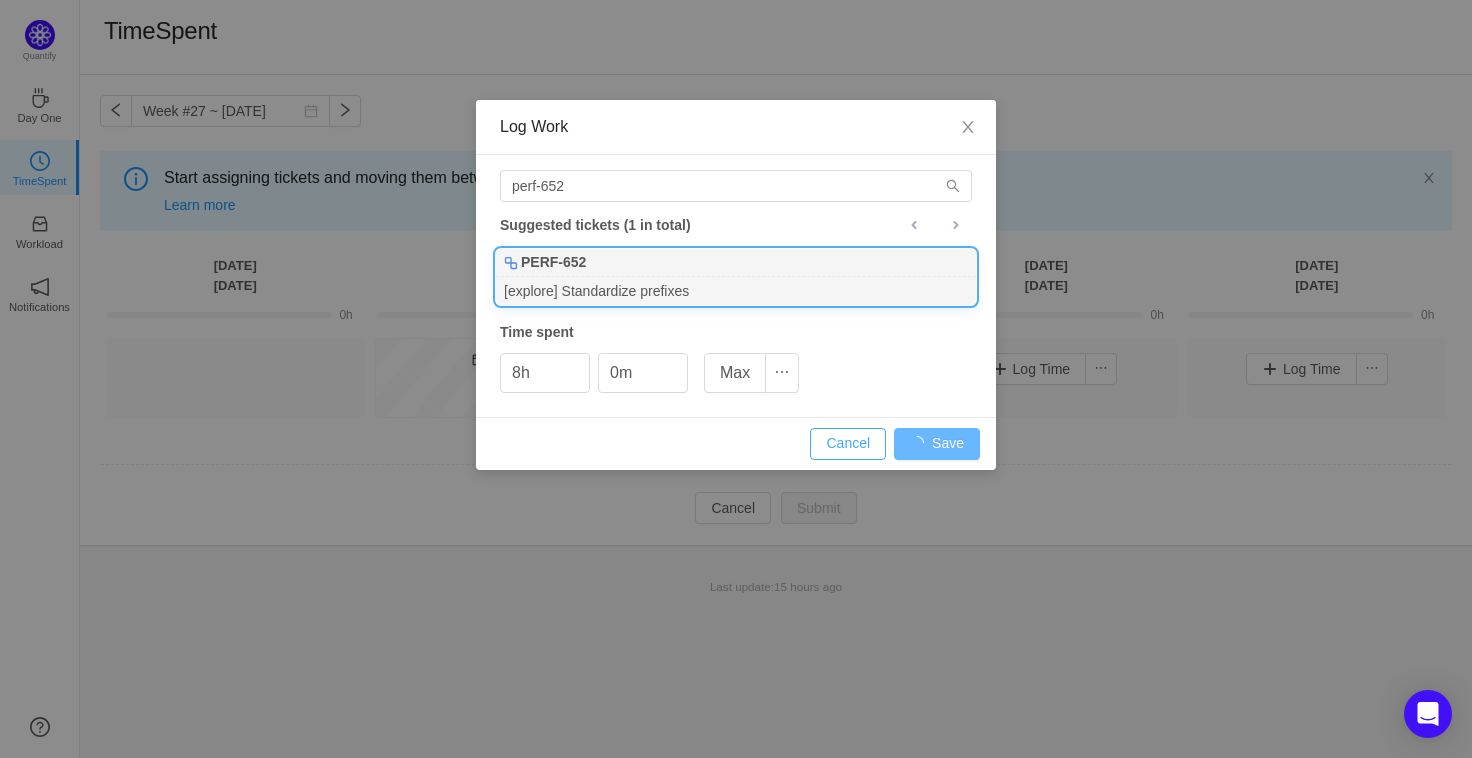 type on "0h" 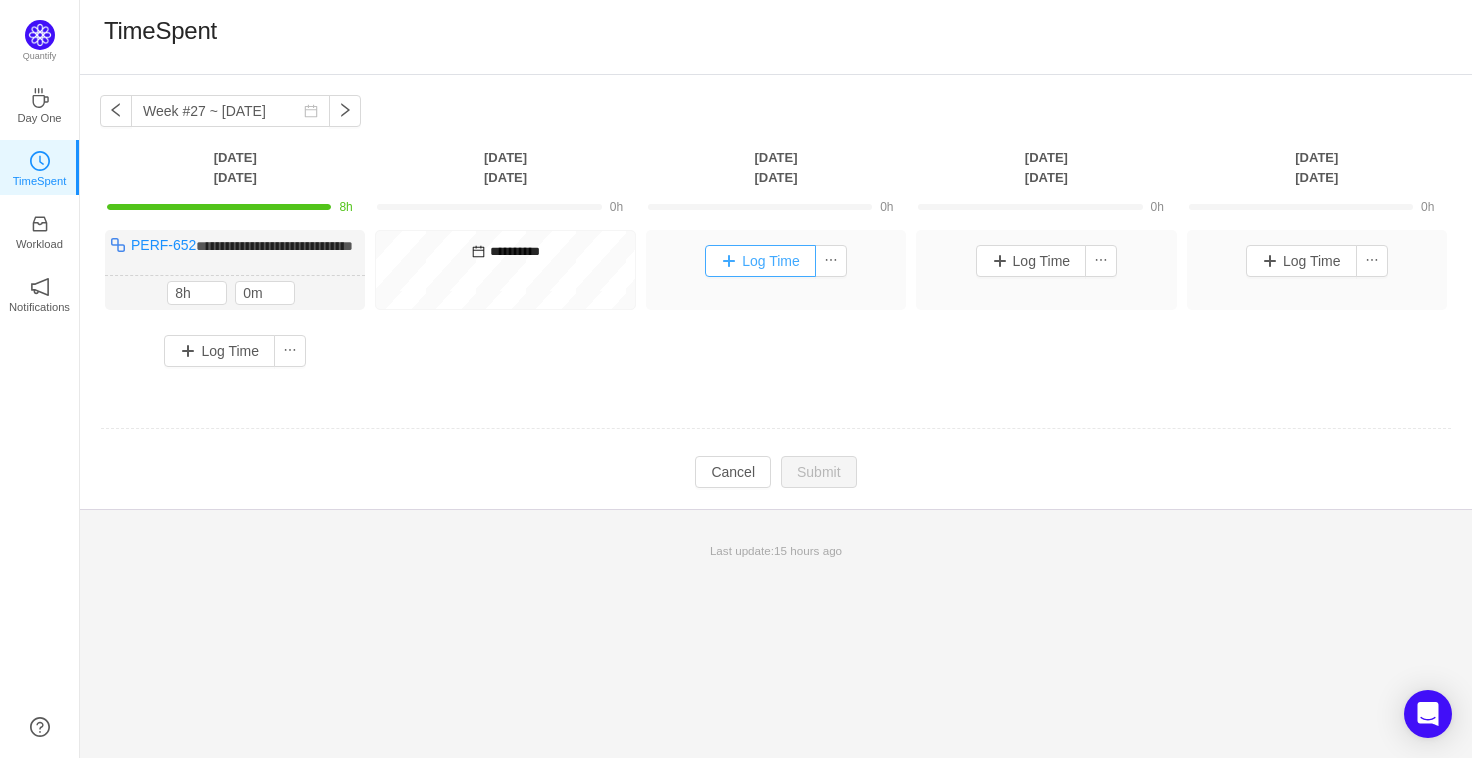 click on "Log Time" at bounding box center (760, 261) 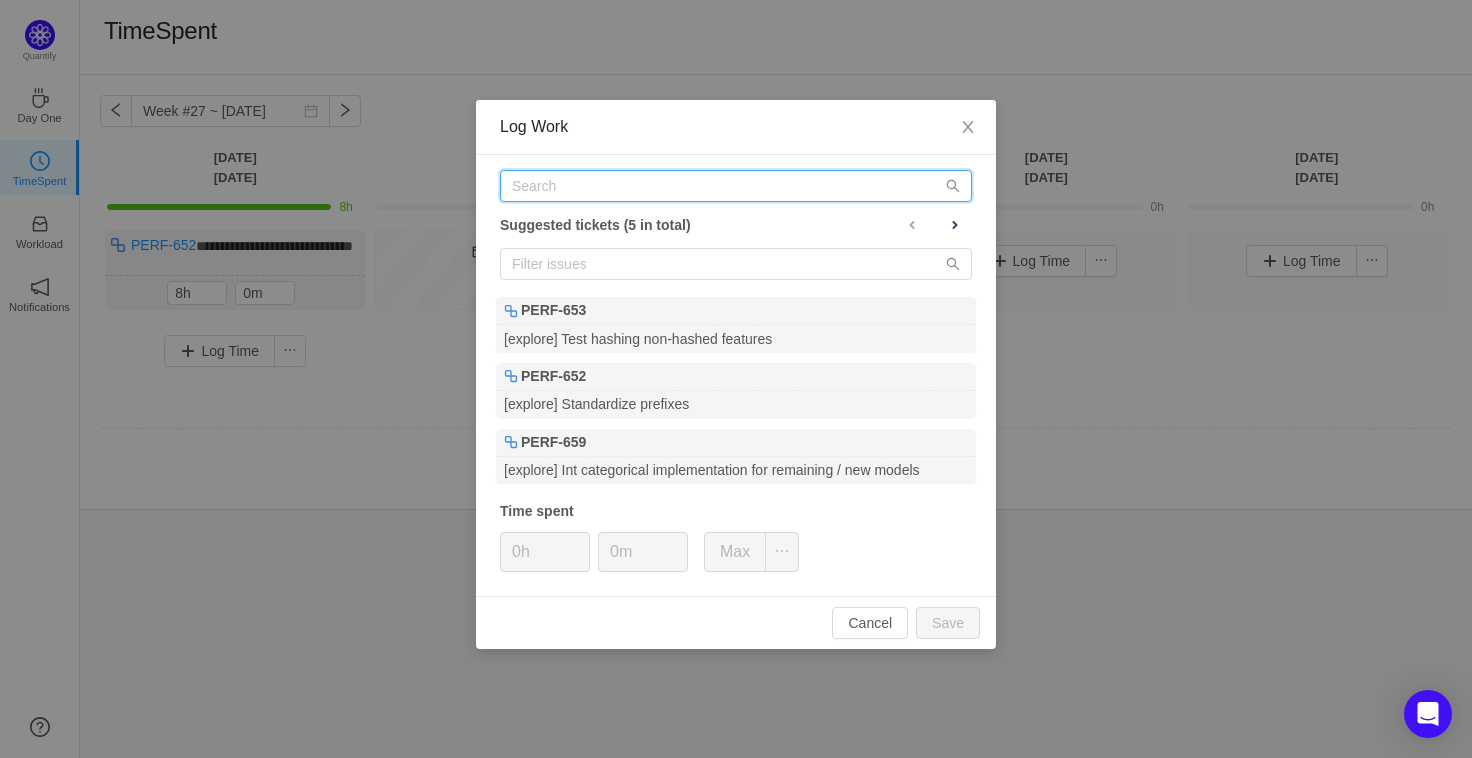 click at bounding box center (736, 186) 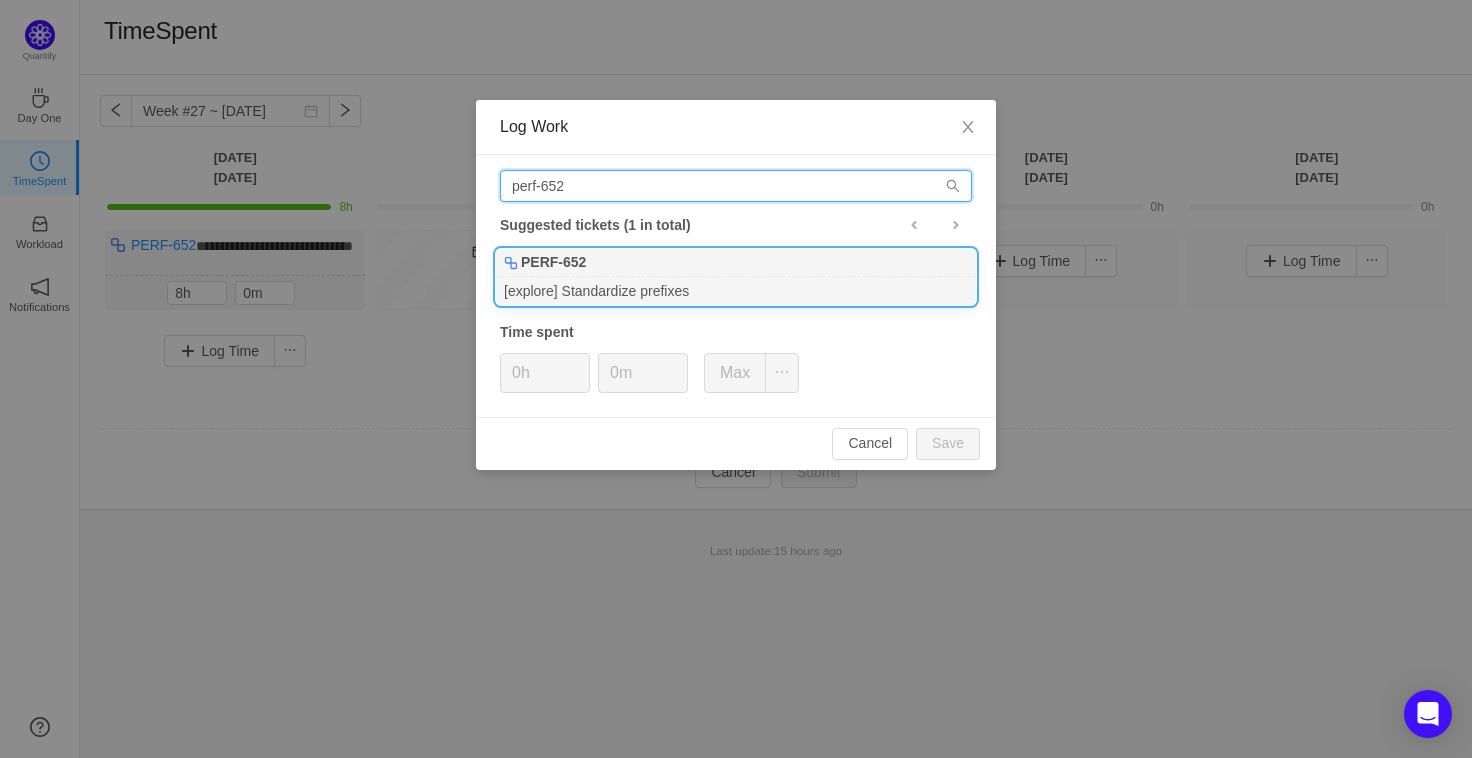 type on "perf-652" 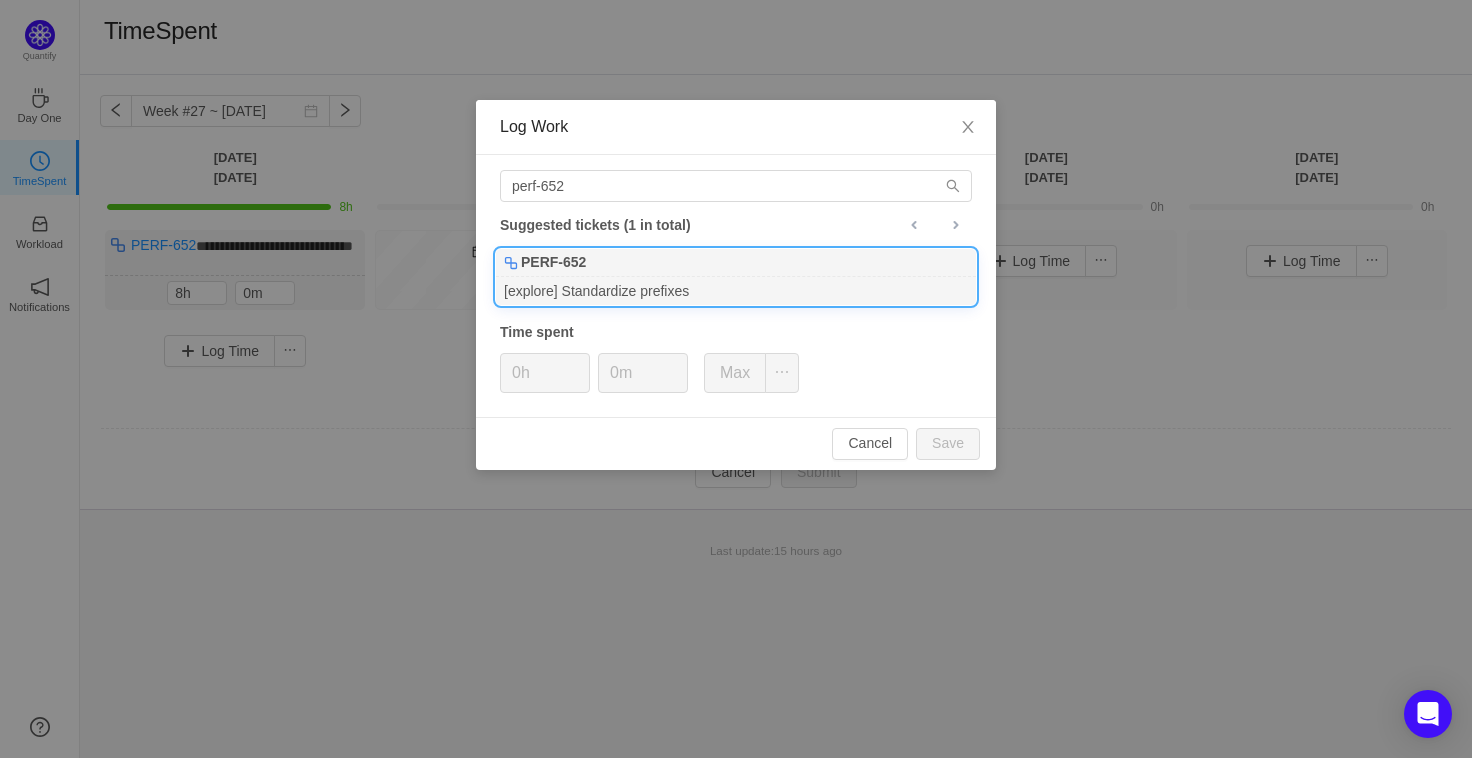 click on "PERF-652" at bounding box center [736, 263] 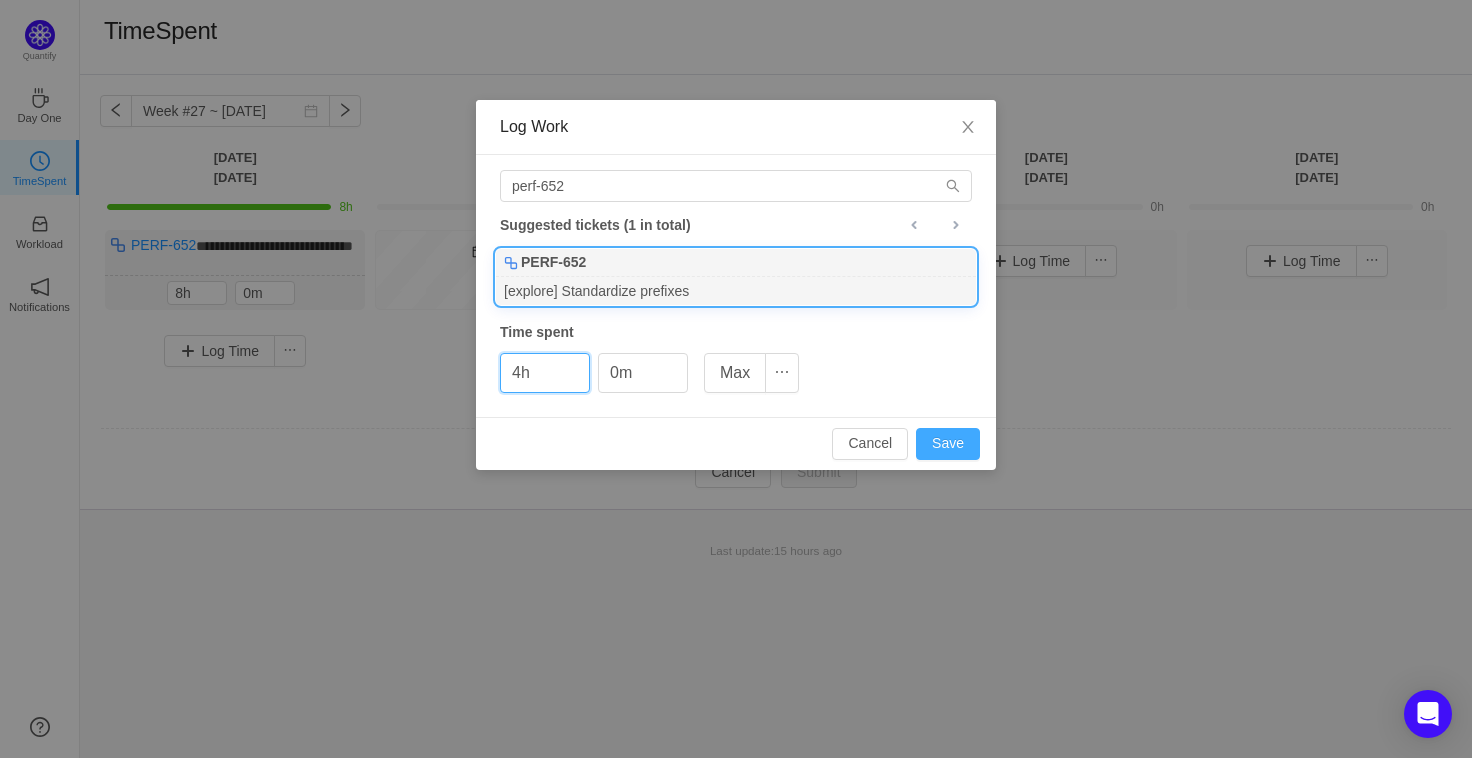 click on "Save" at bounding box center [948, 444] 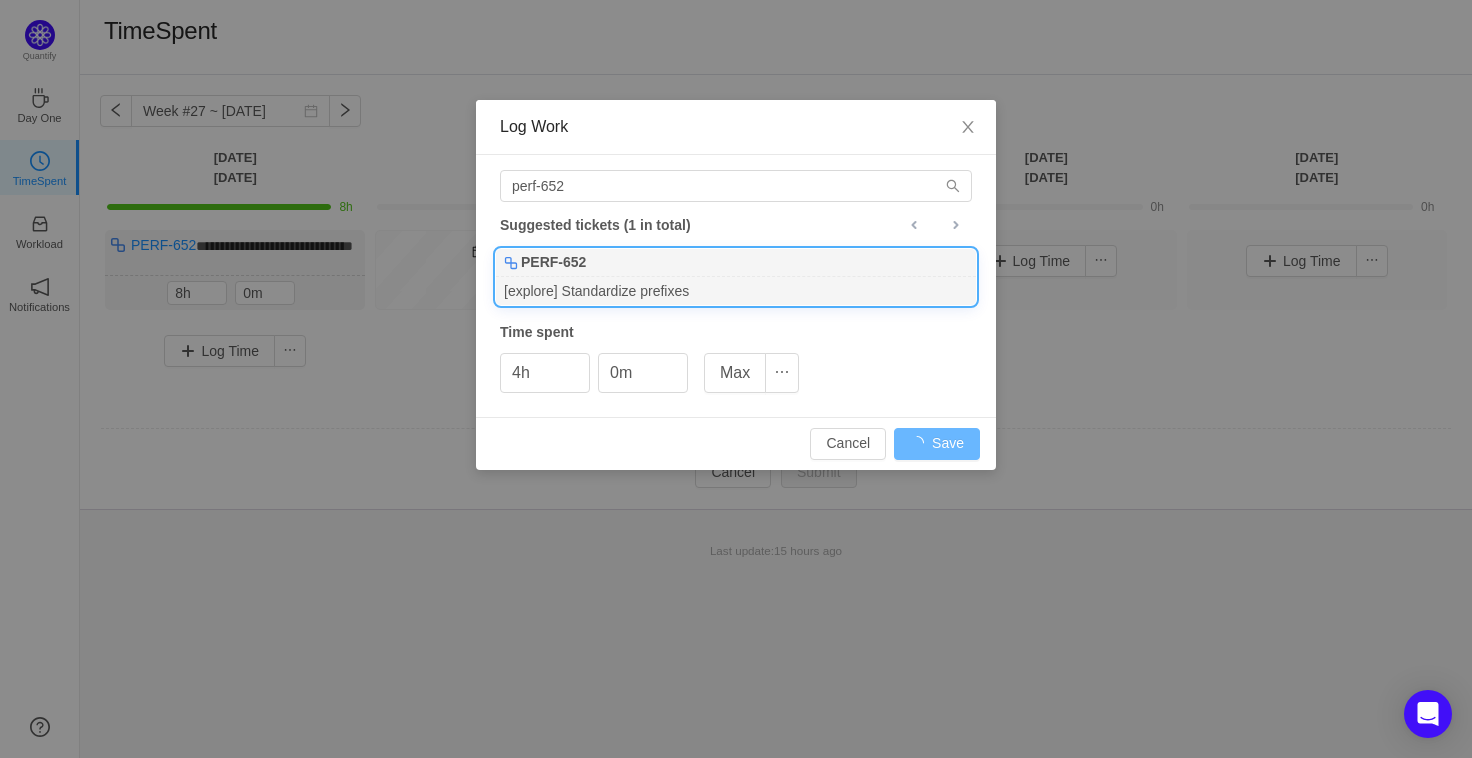 type on "0h" 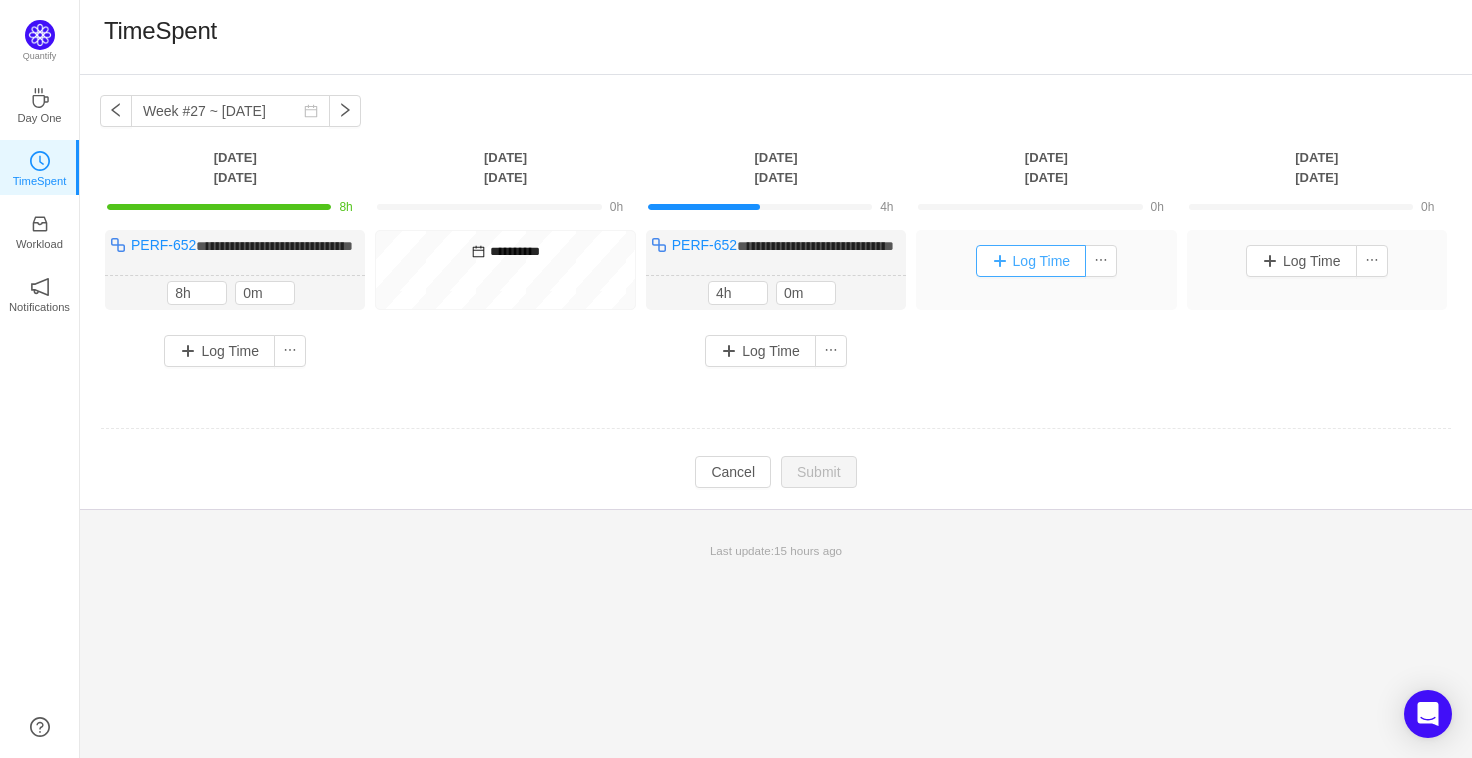 click on "Log Time" at bounding box center (1031, 261) 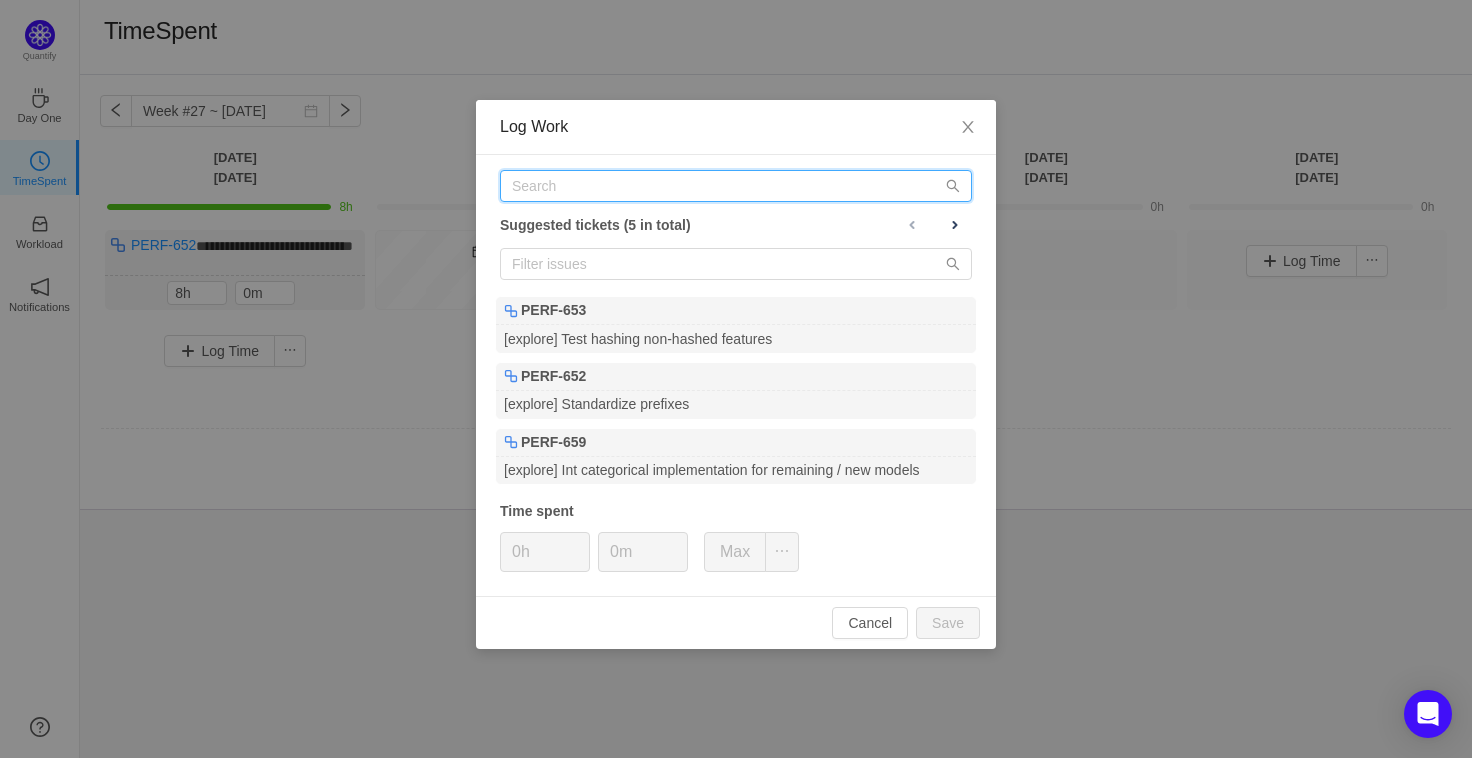 click at bounding box center (736, 186) 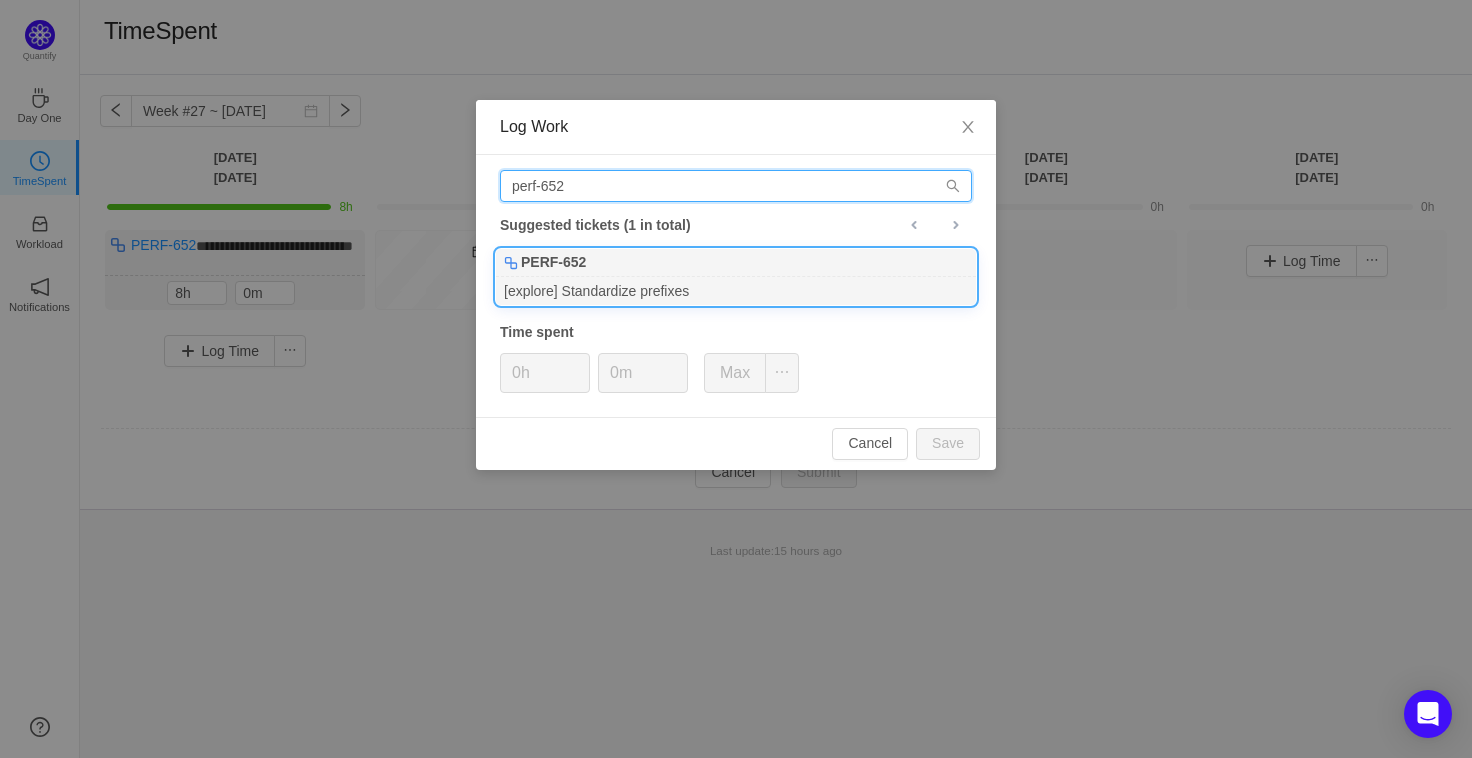 type on "perf-652" 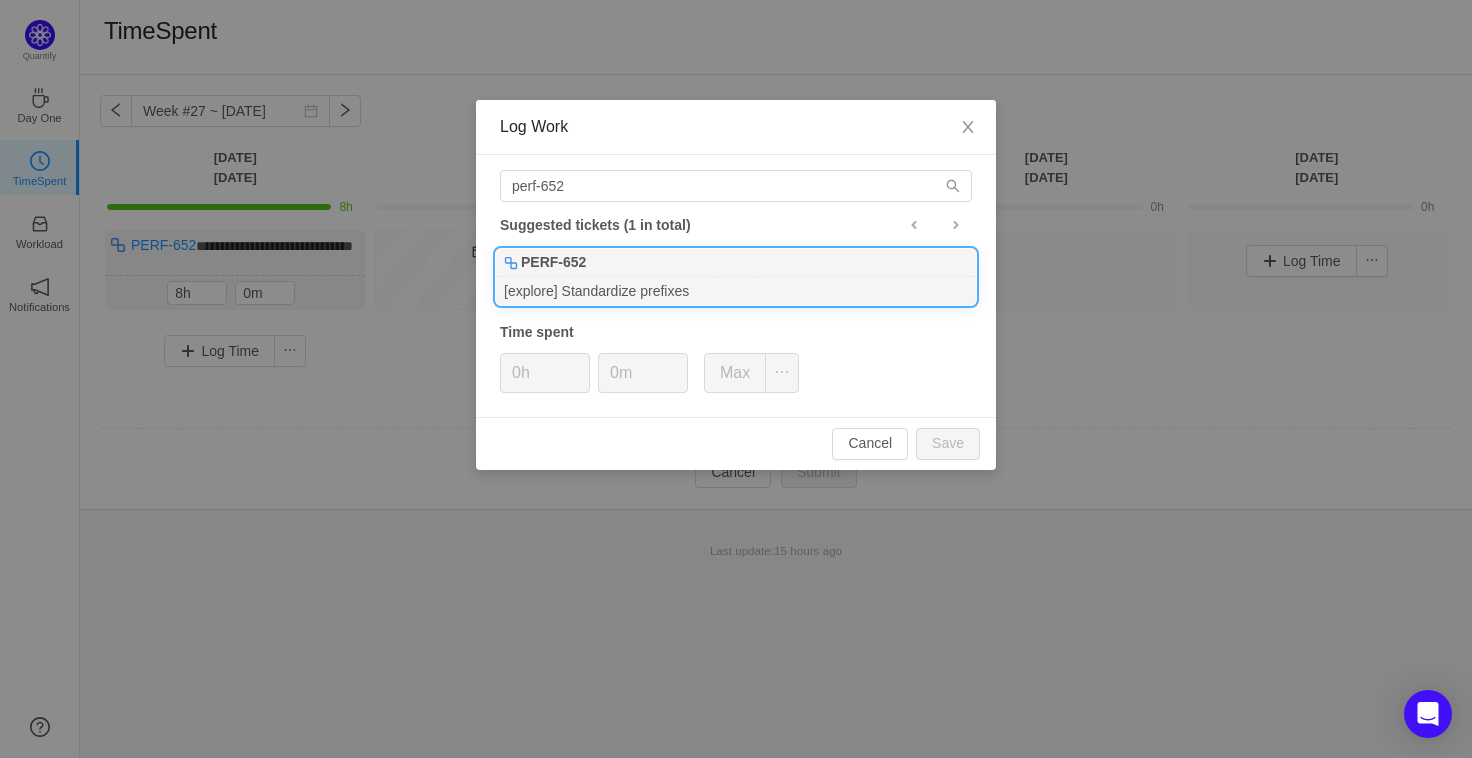 click on "PERF-652" at bounding box center (736, 263) 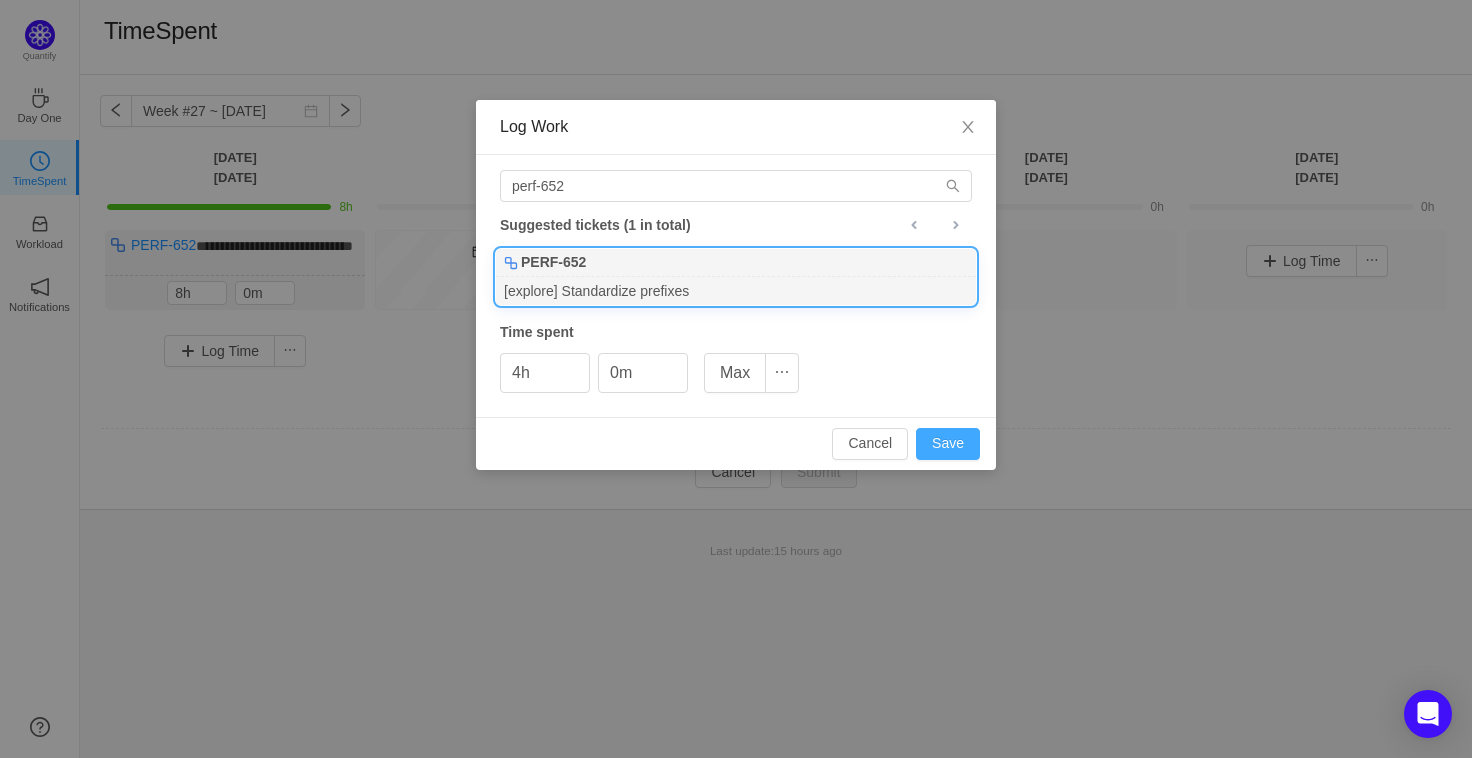 click on "Save" at bounding box center (948, 444) 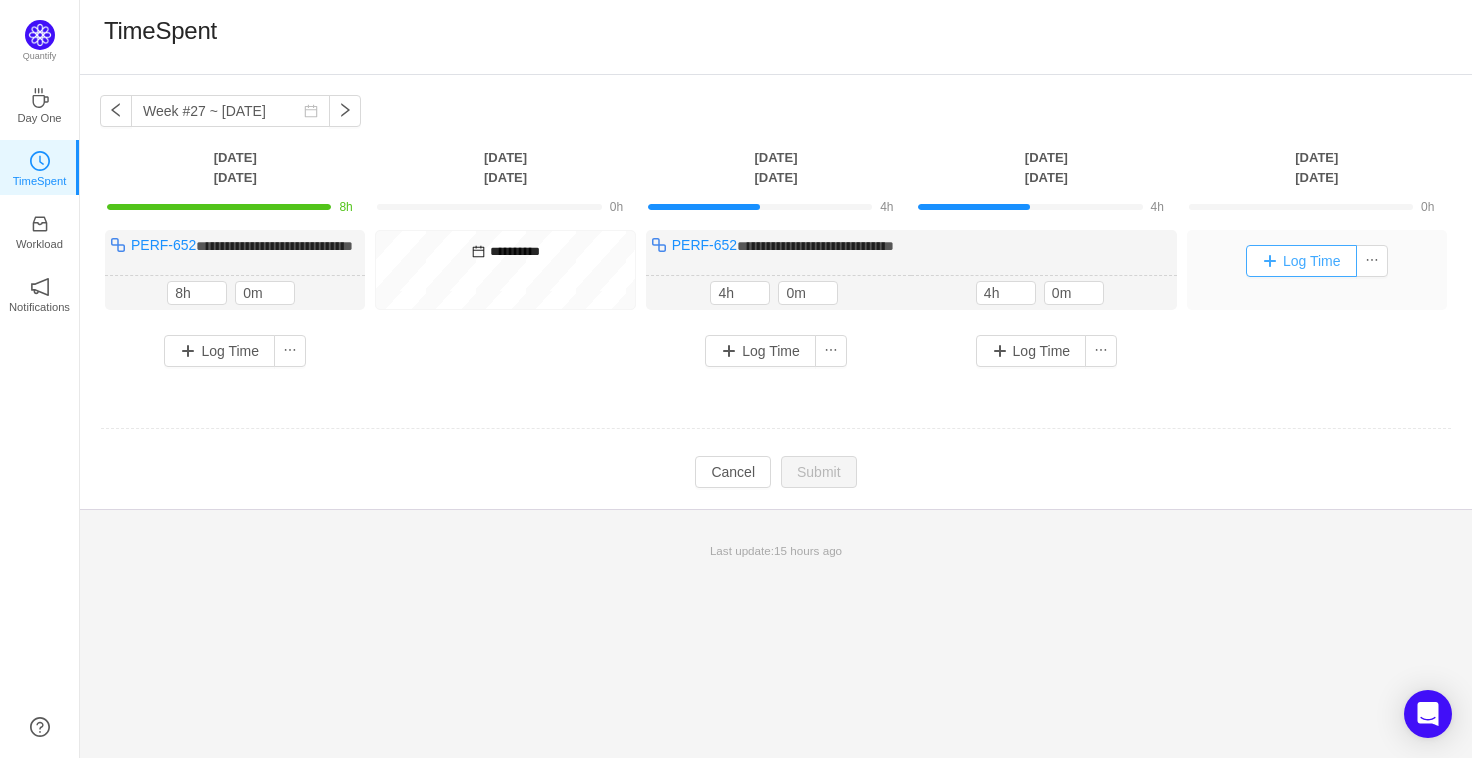click on "Log Time" at bounding box center (1301, 261) 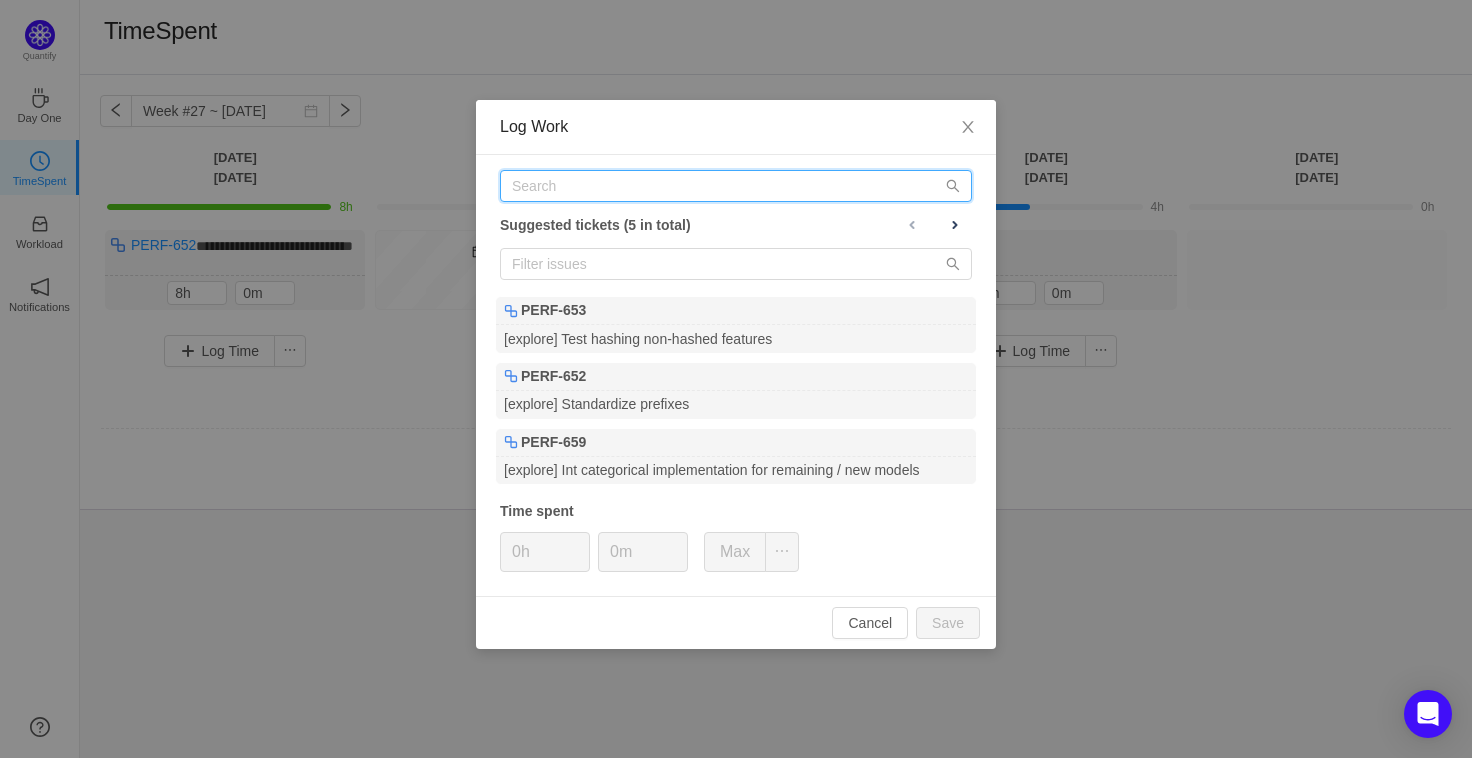 click at bounding box center (736, 186) 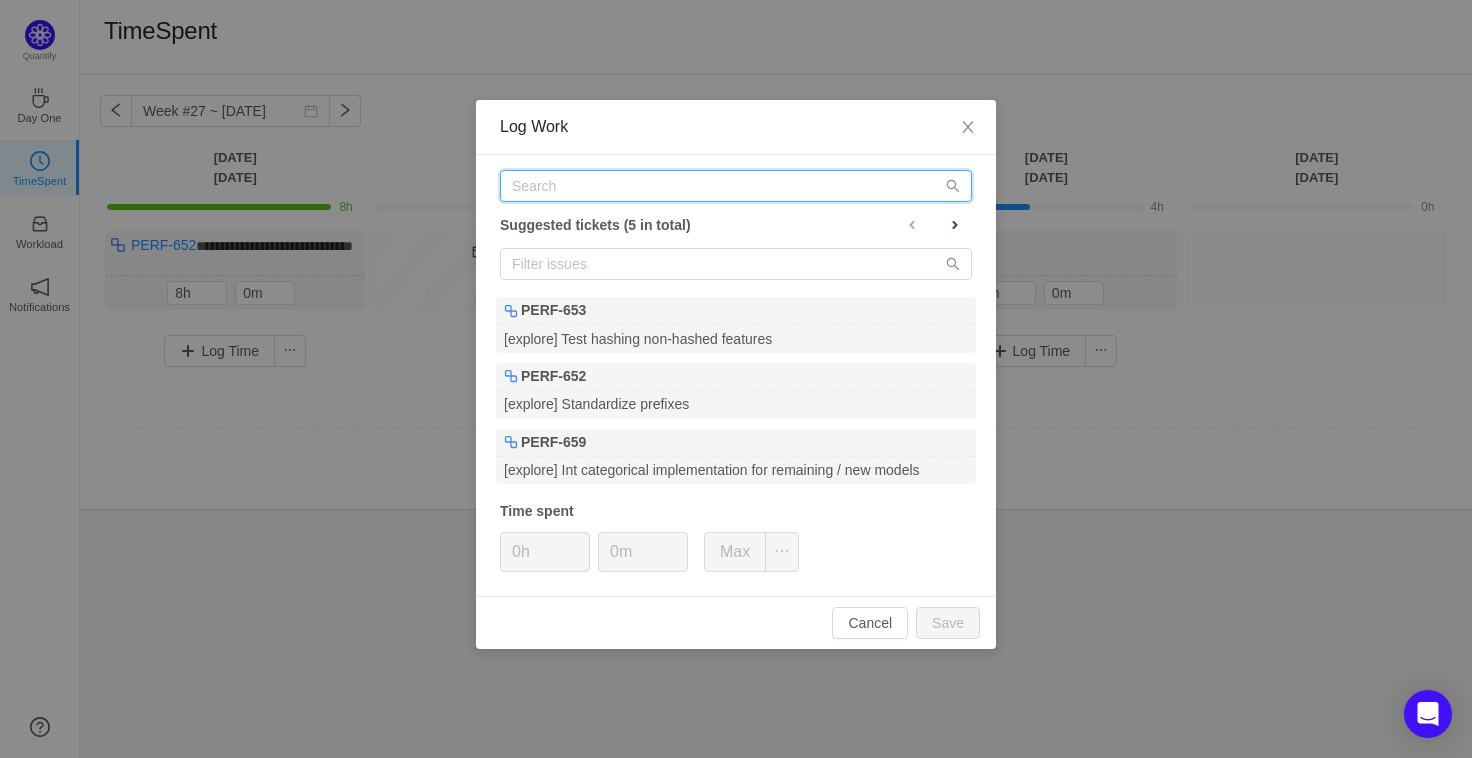 paste on "perf-652" 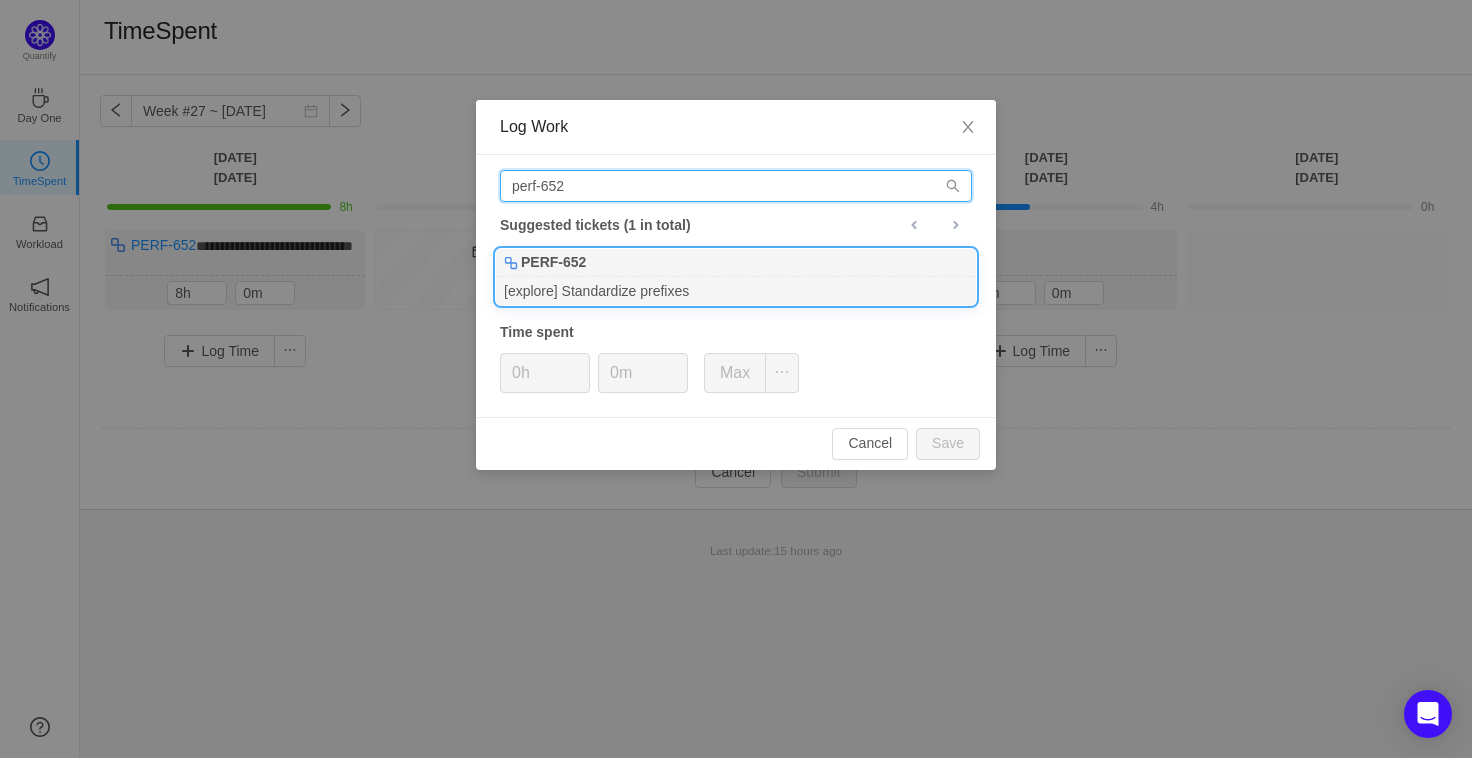 type on "perf-652" 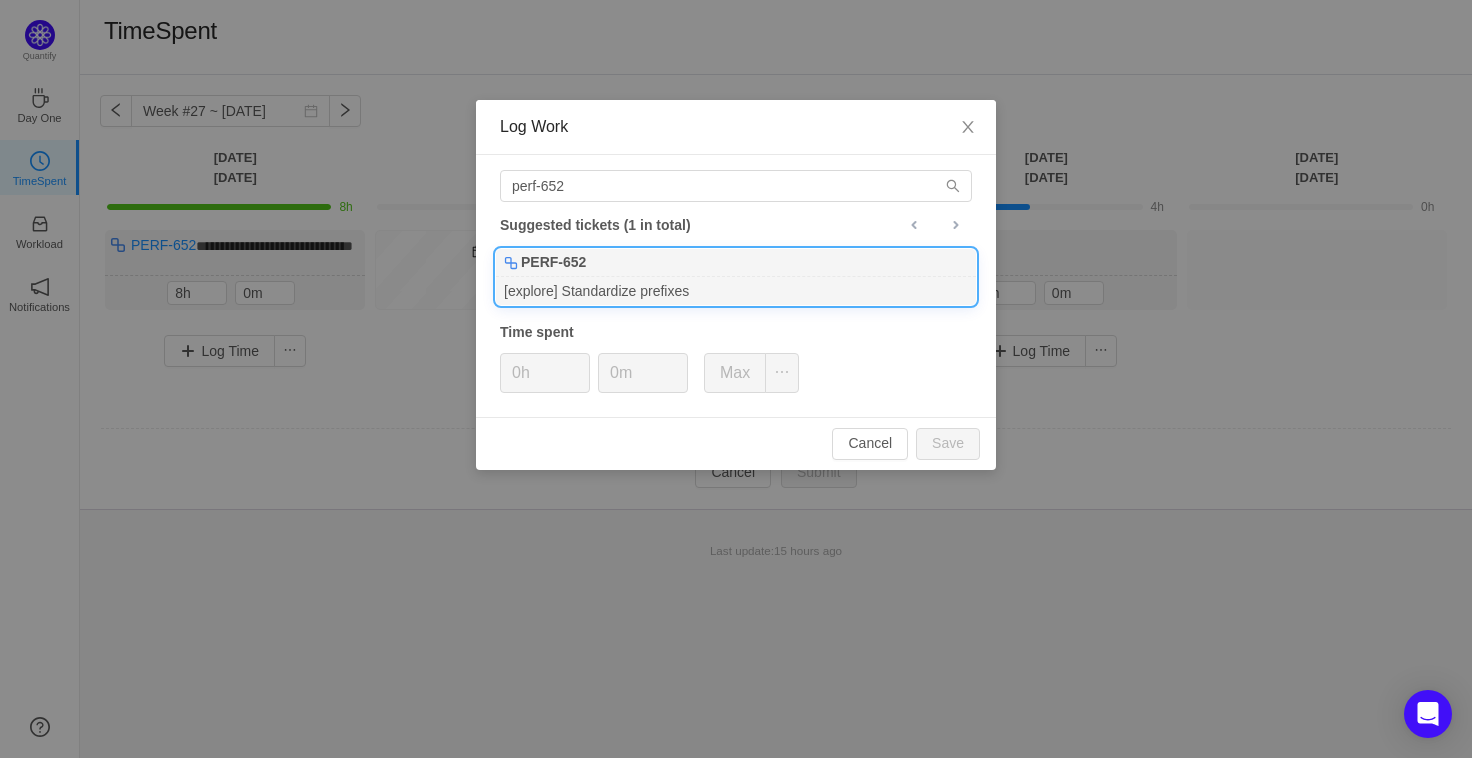 click on "[explore] Standardize prefixes" at bounding box center (736, 290) 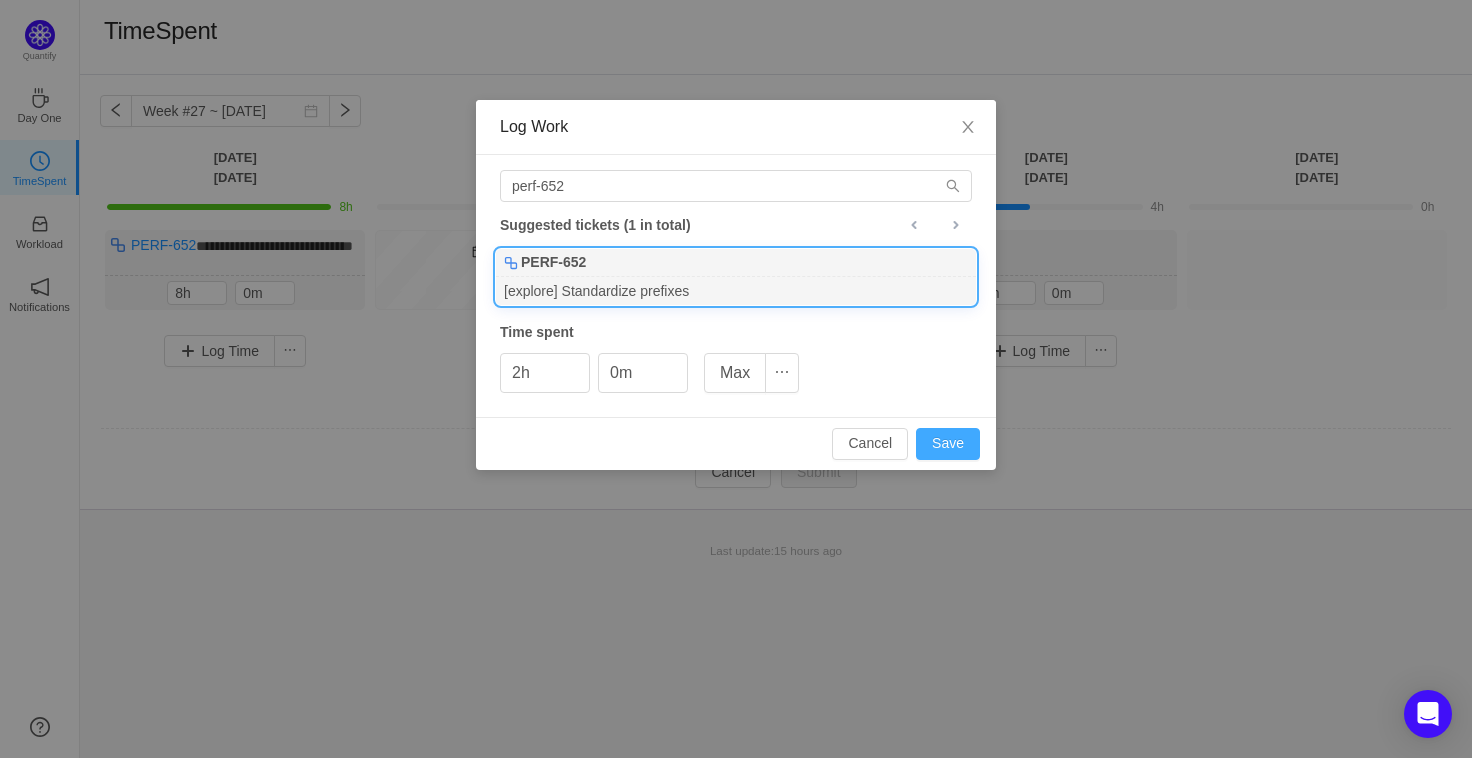 click on "Save" at bounding box center [948, 444] 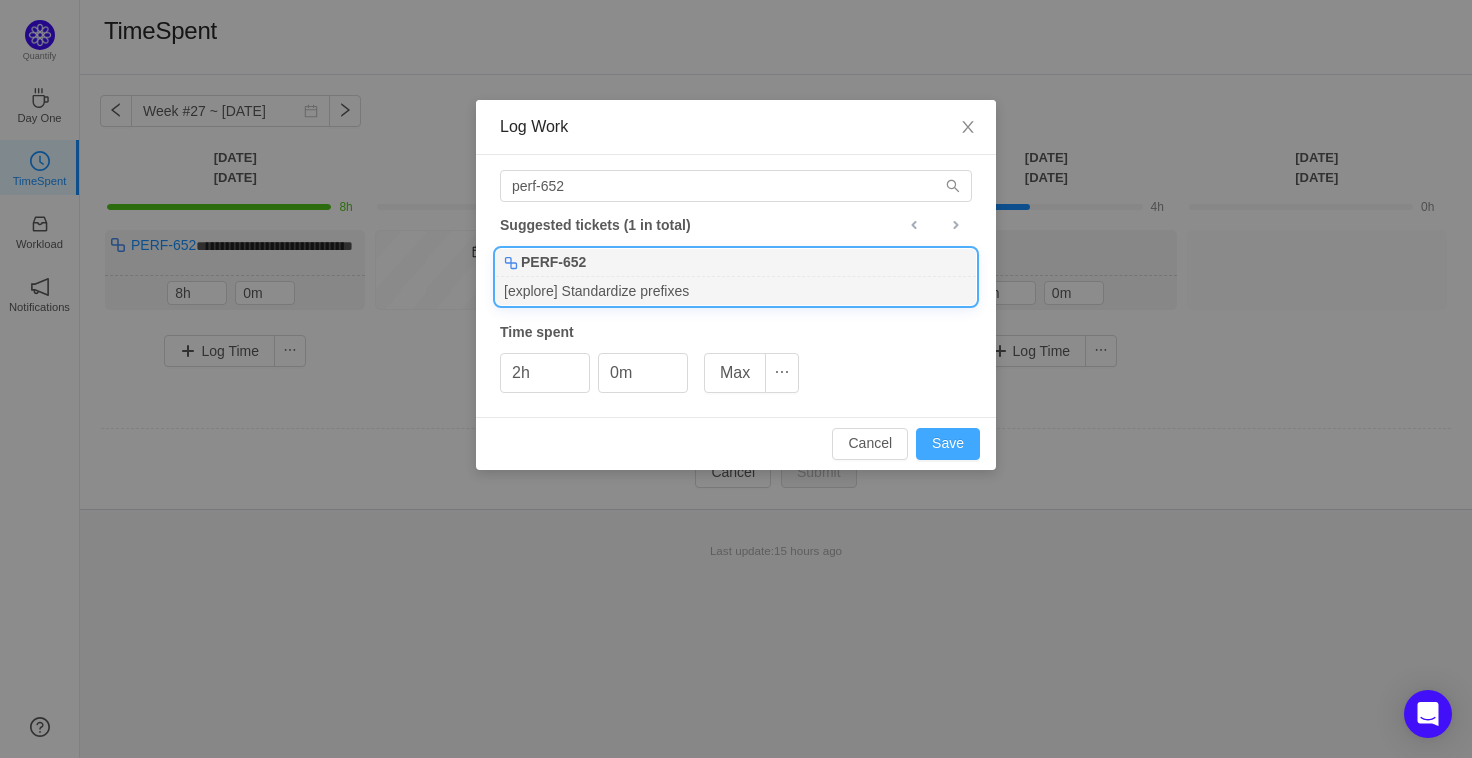 type on "0h" 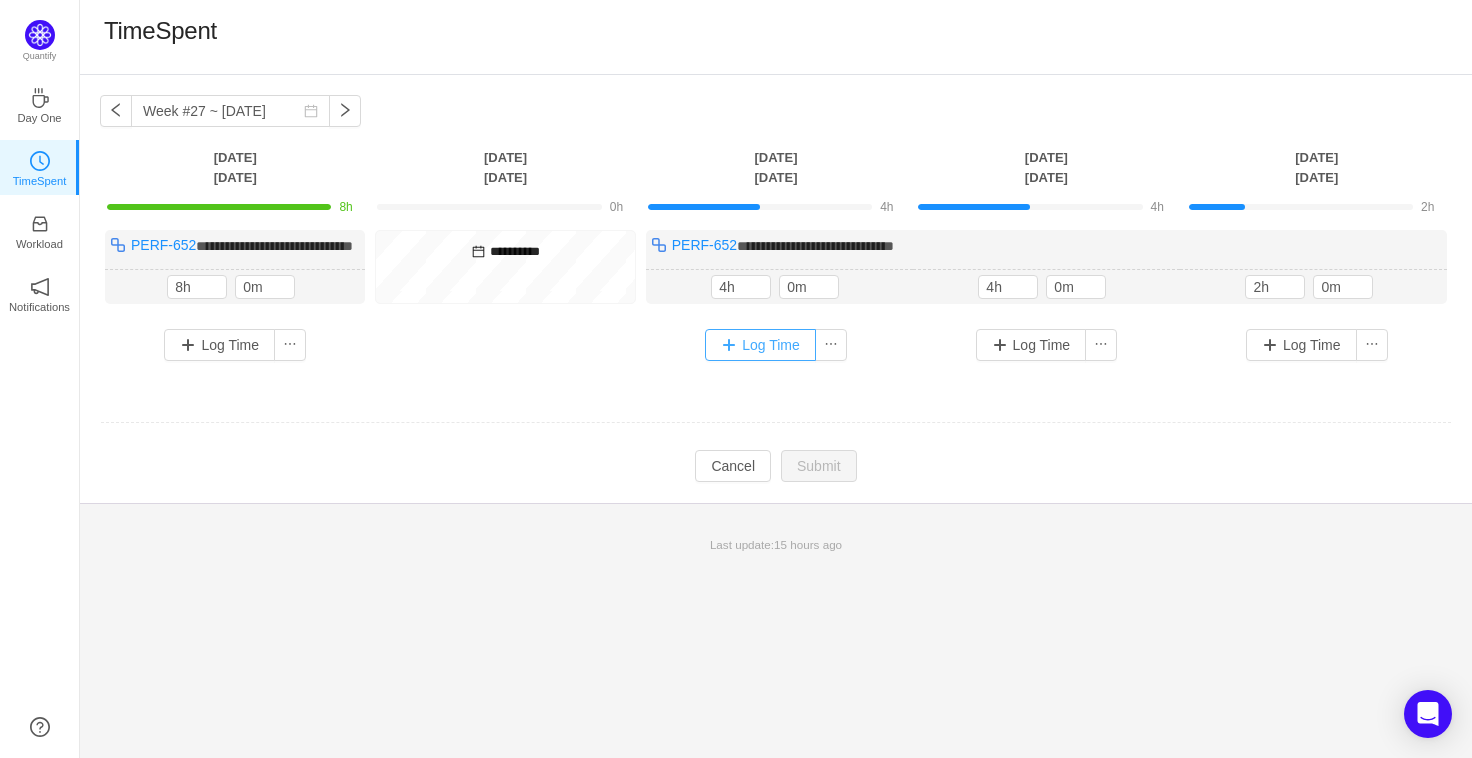 click on "Log Time" at bounding box center [760, 345] 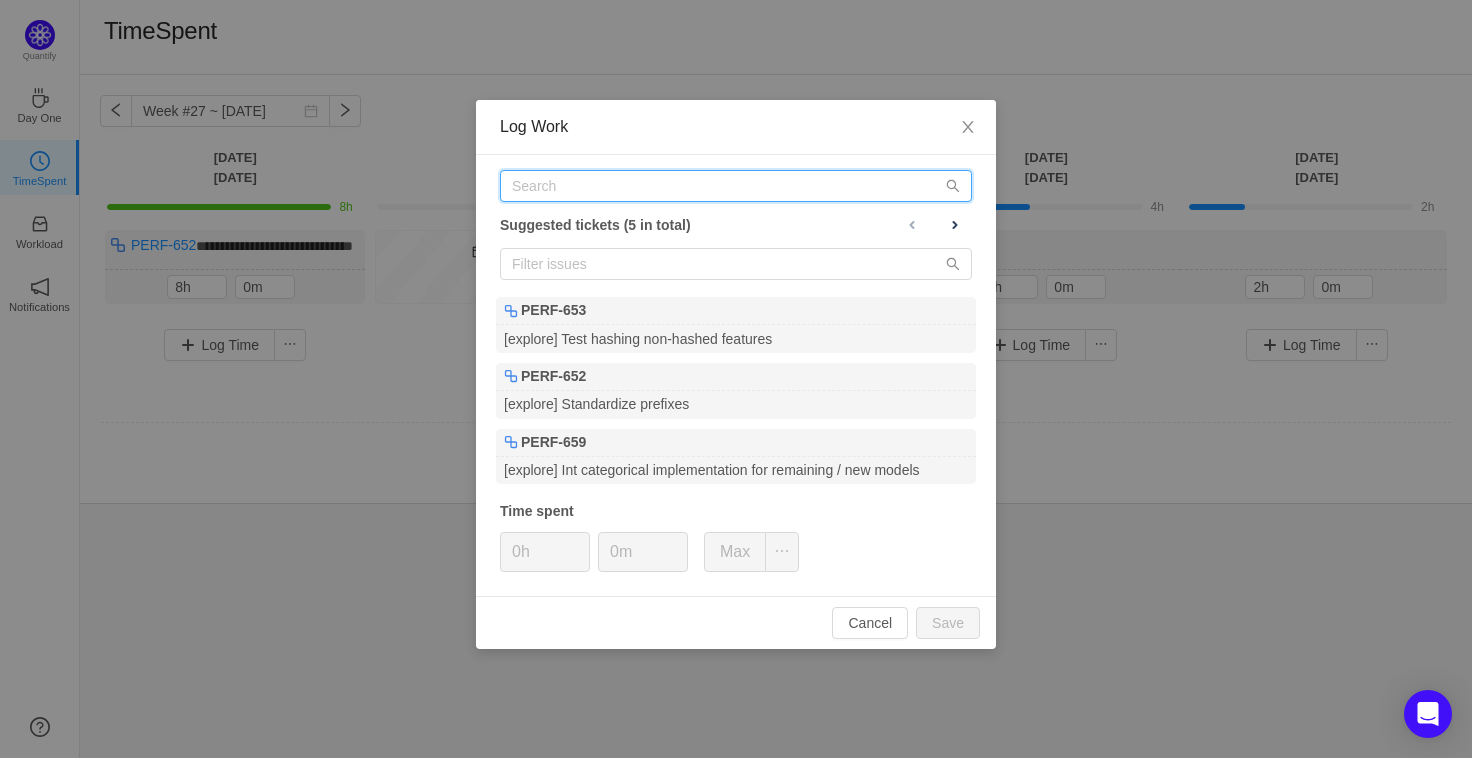 click at bounding box center [736, 186] 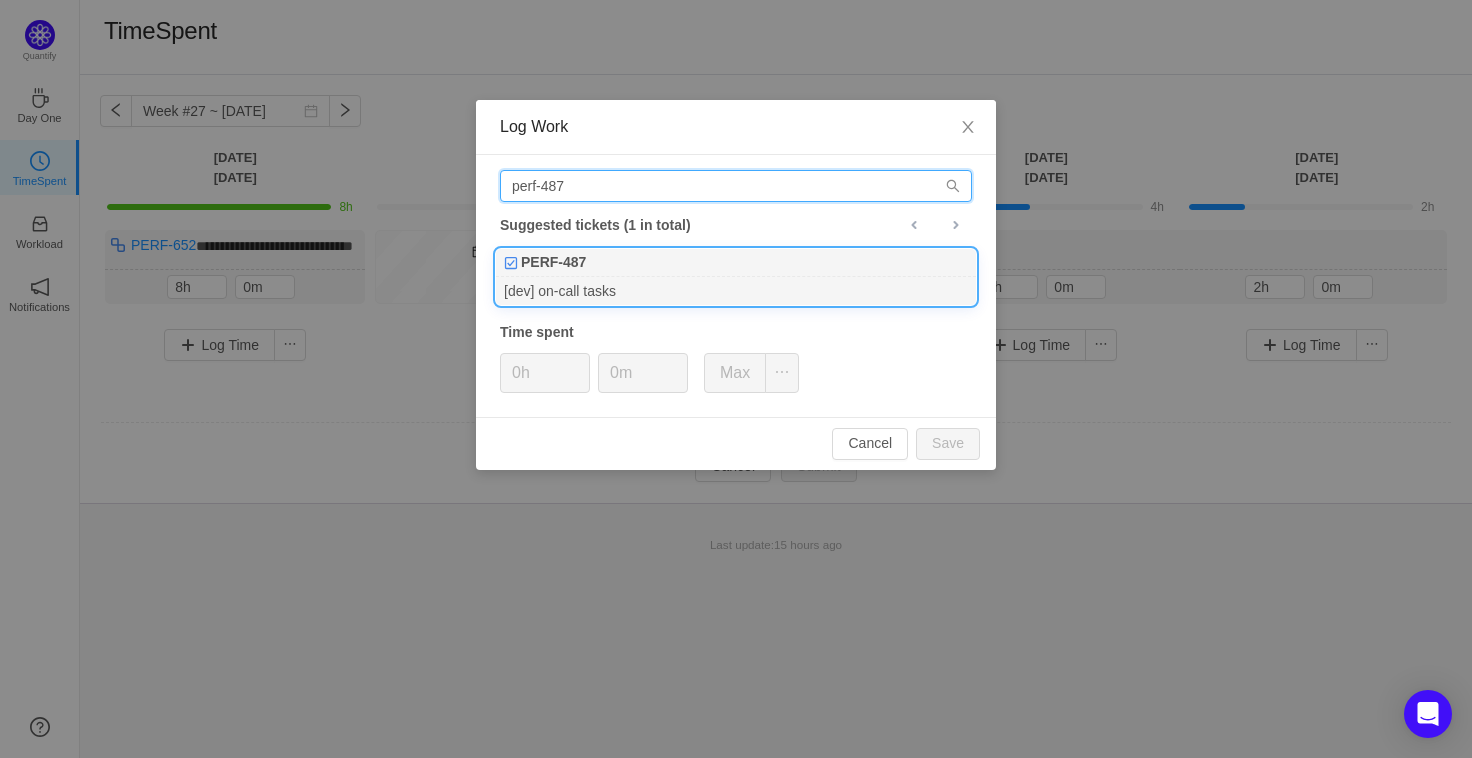 type on "perf-487" 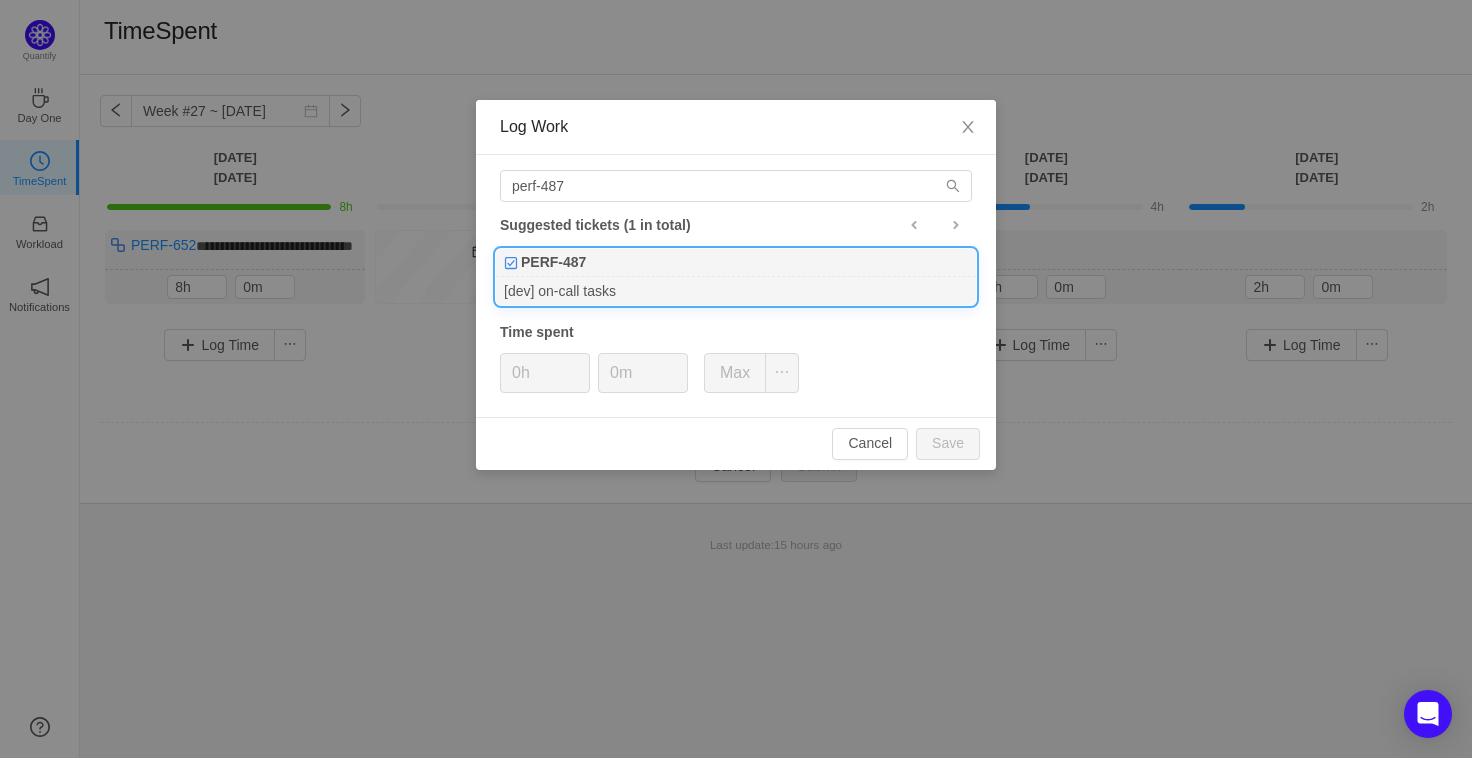 click on "PERF-487" at bounding box center (736, 263) 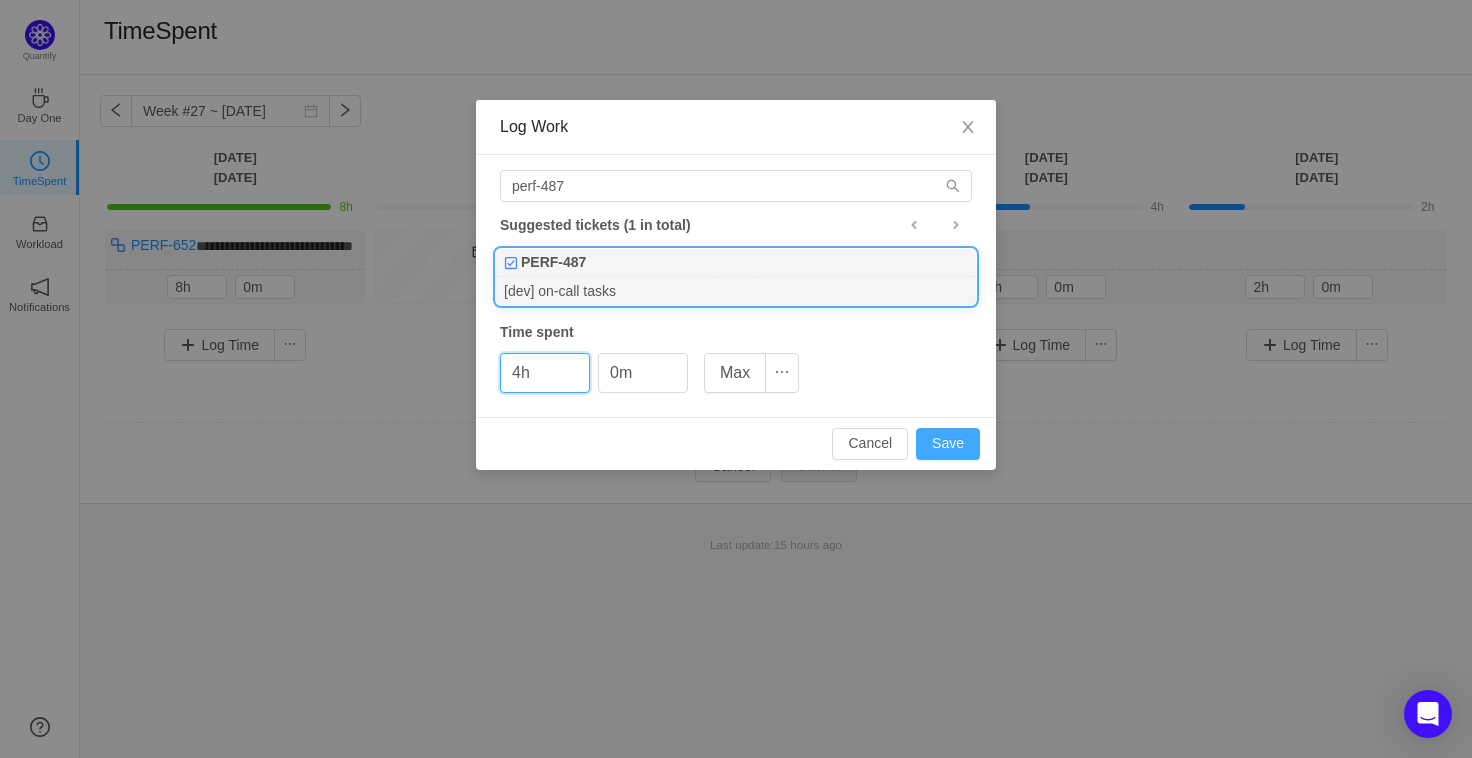 click on "Save" at bounding box center [948, 444] 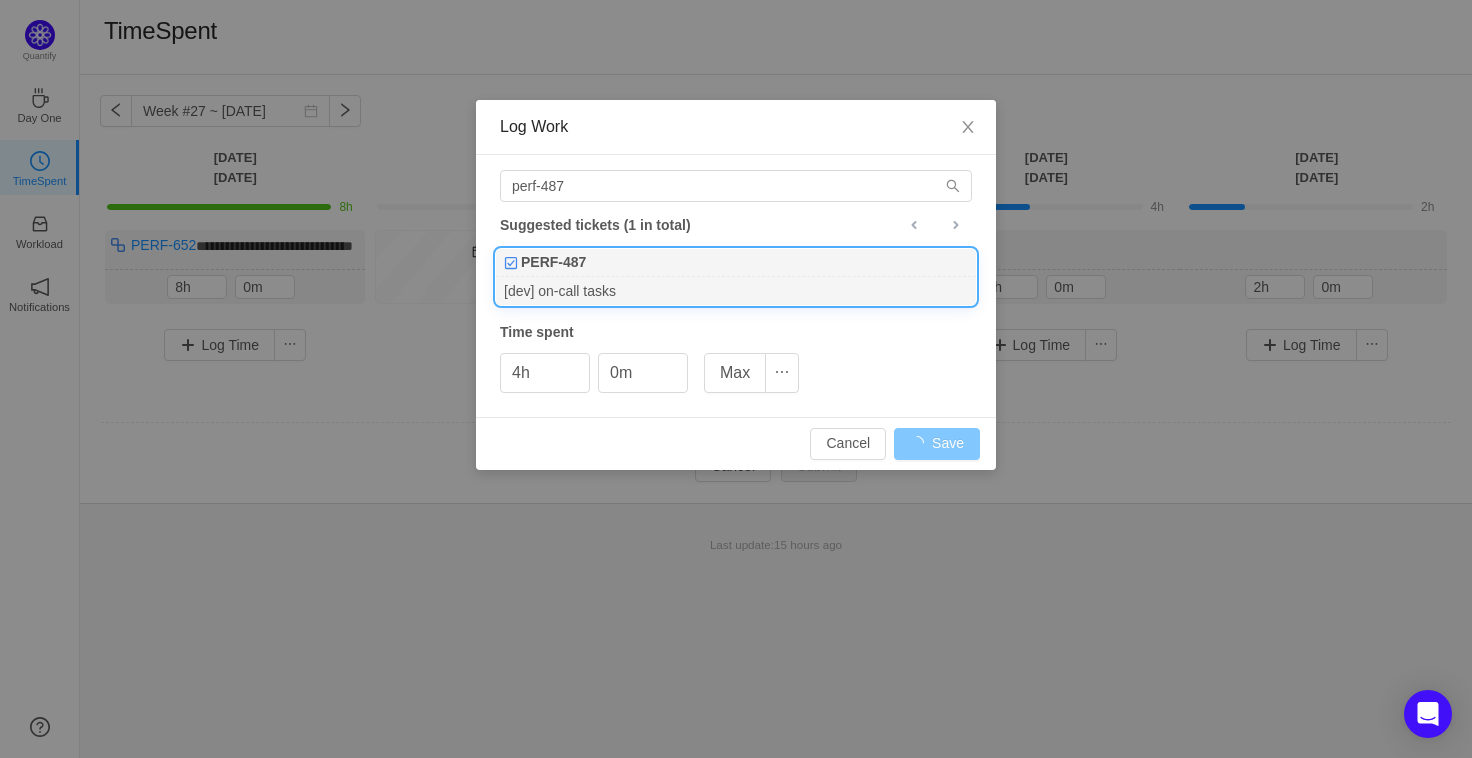 type on "0h" 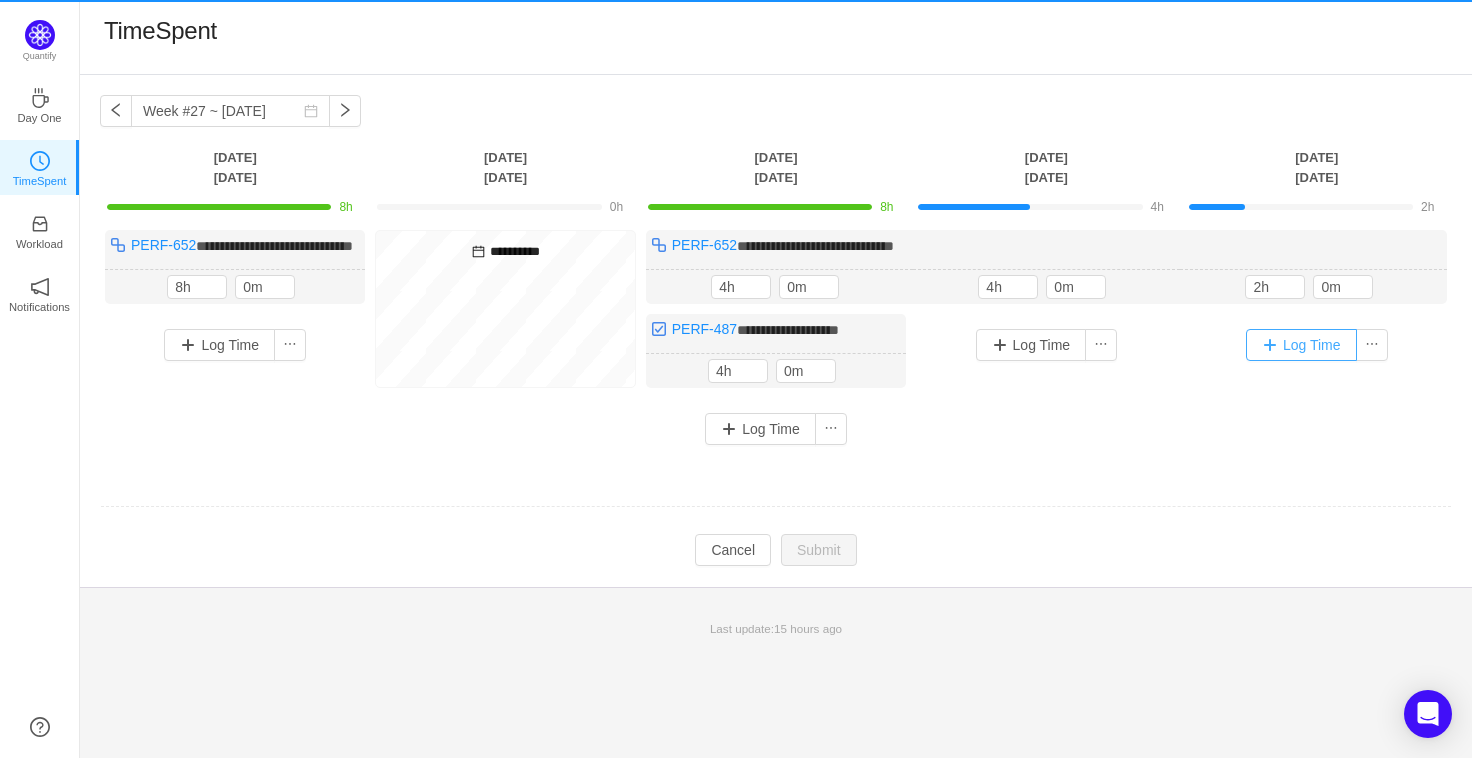 click on "Log Time" at bounding box center [1301, 345] 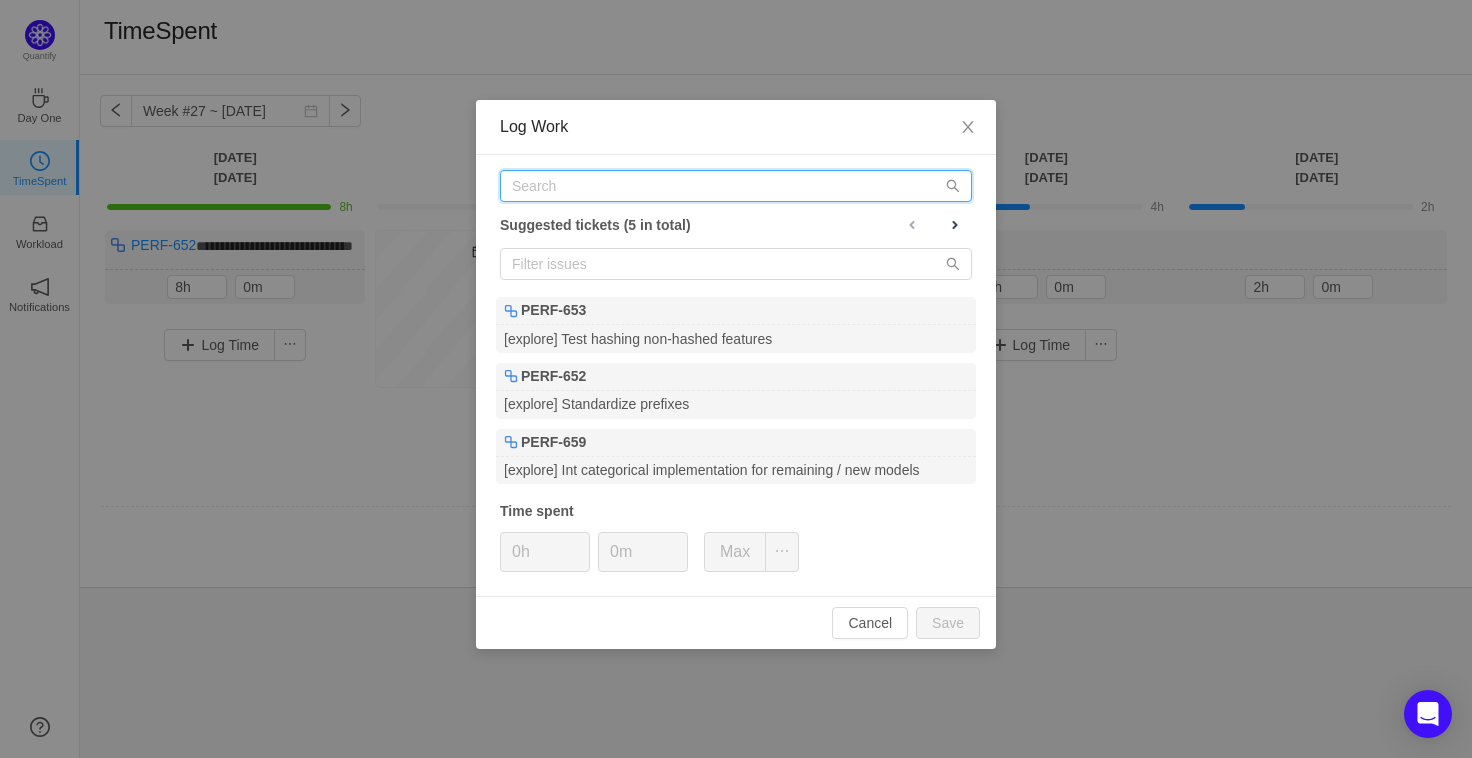 click at bounding box center (736, 186) 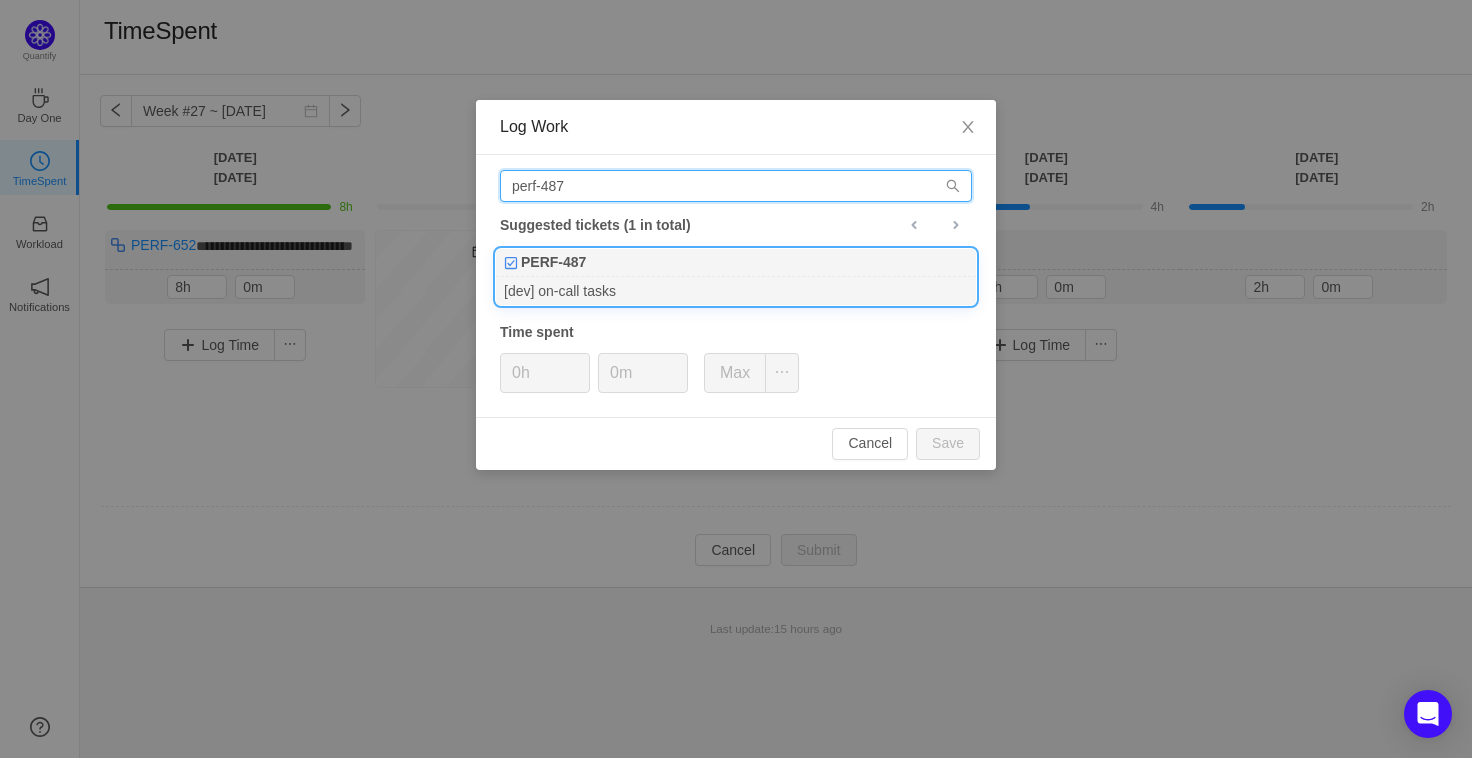 type on "perf-487" 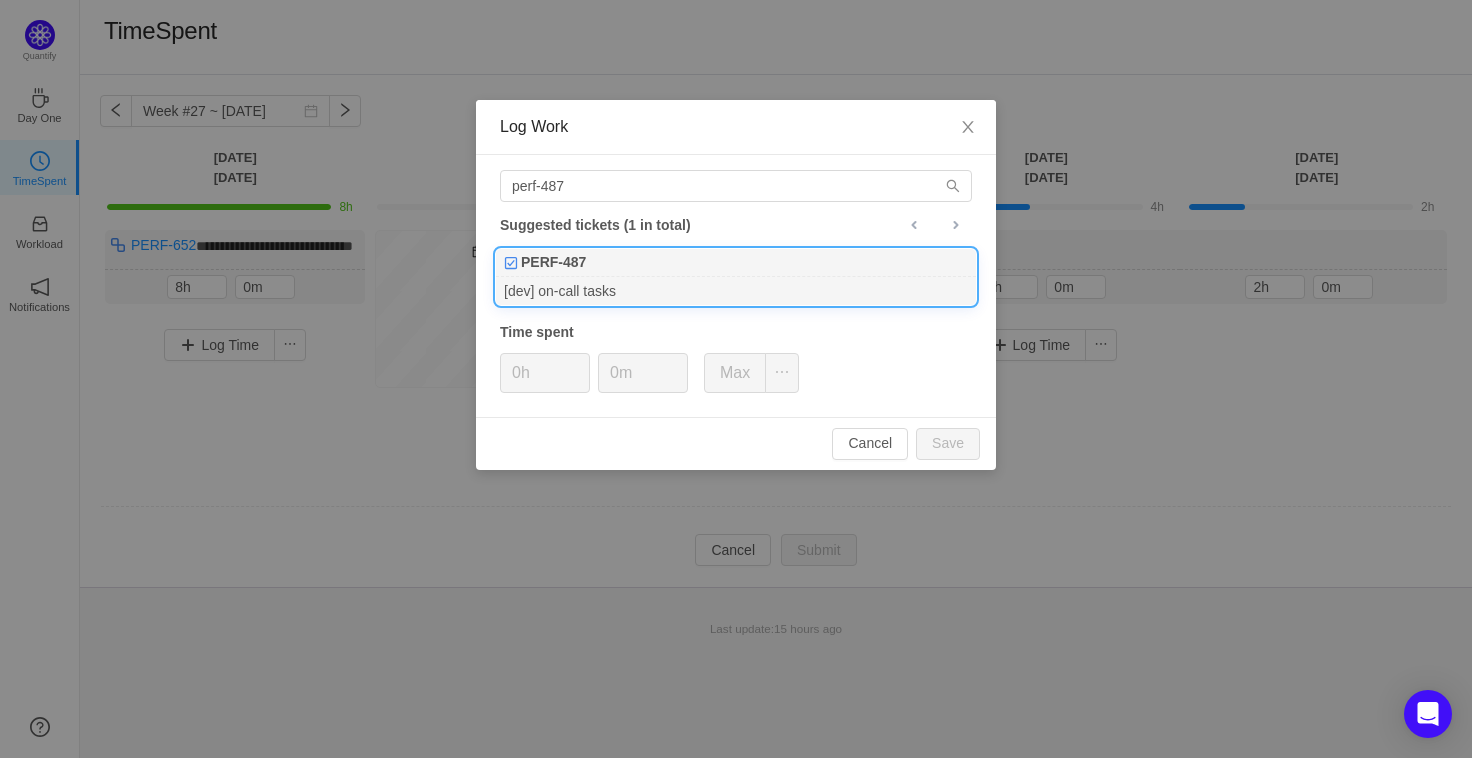 click on "[dev] on-call tasks" at bounding box center (736, 290) 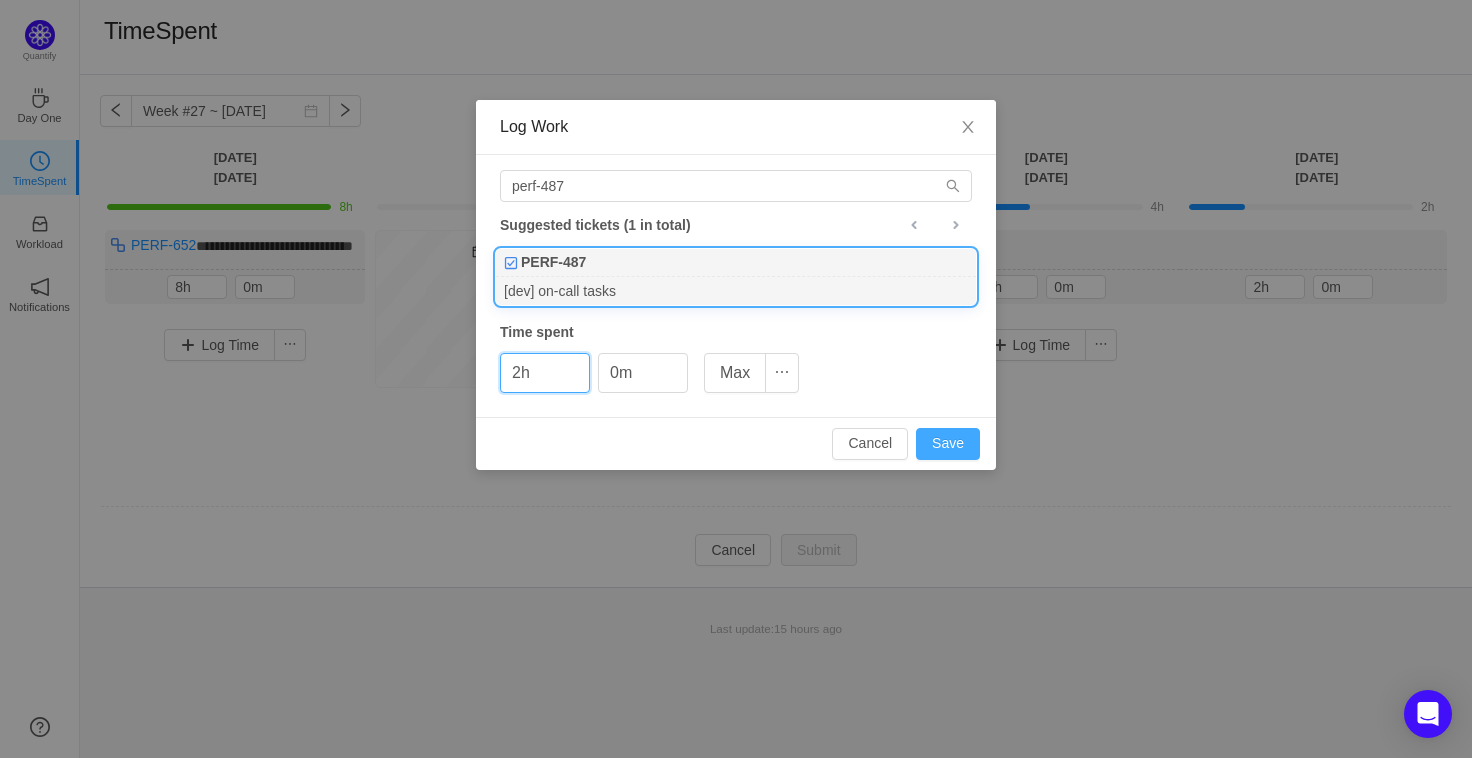 click on "Save" at bounding box center (948, 444) 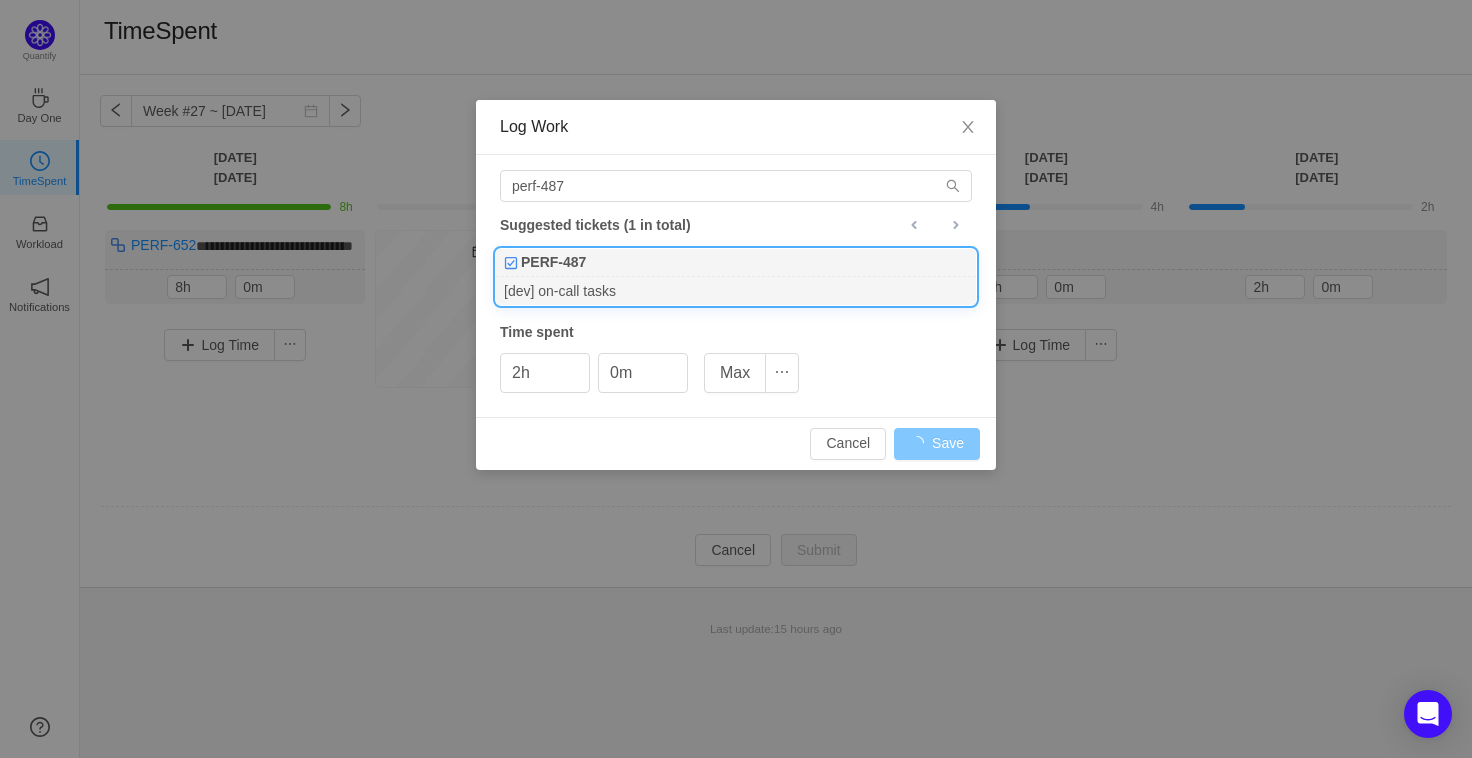 type on "0h" 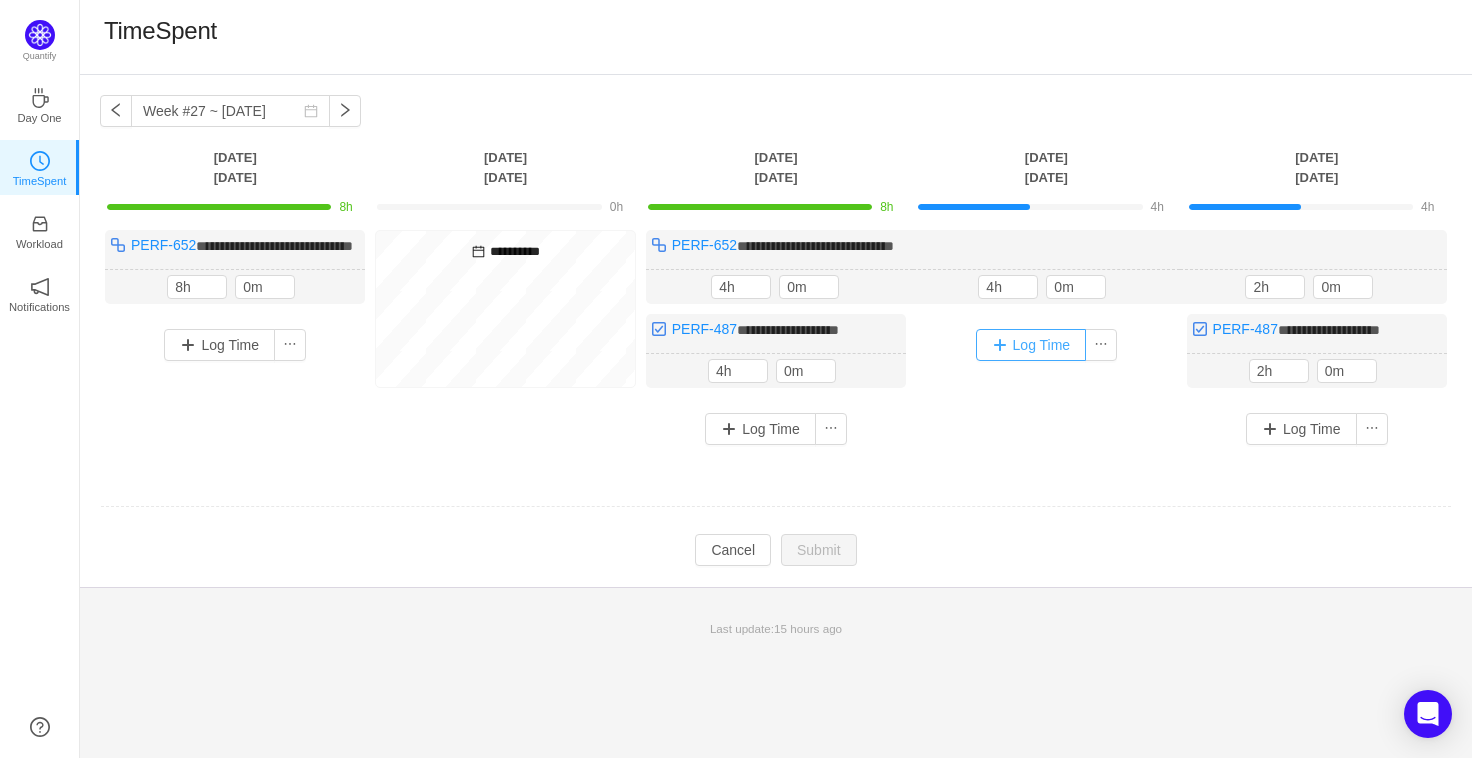 click on "Log Time" at bounding box center [1031, 345] 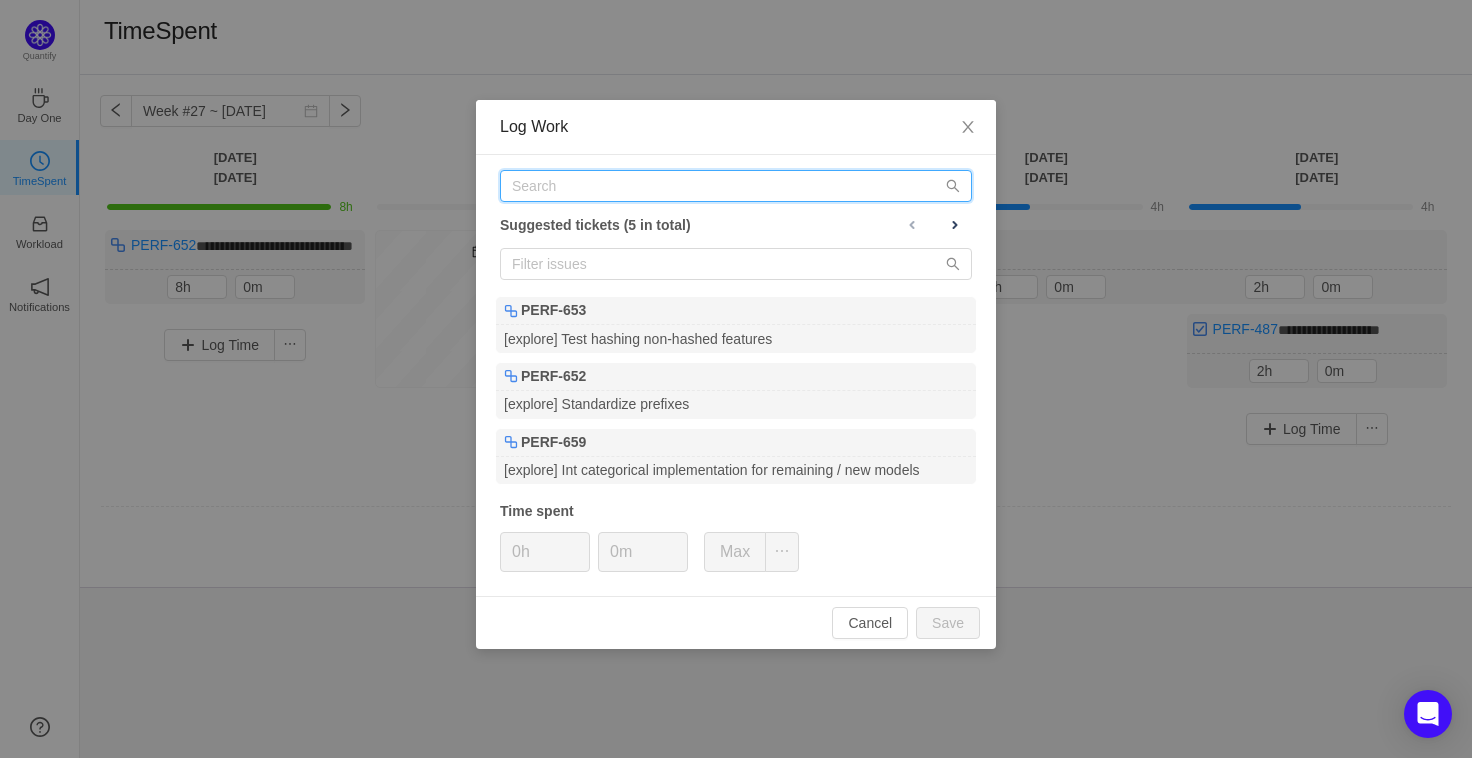 click at bounding box center [736, 186] 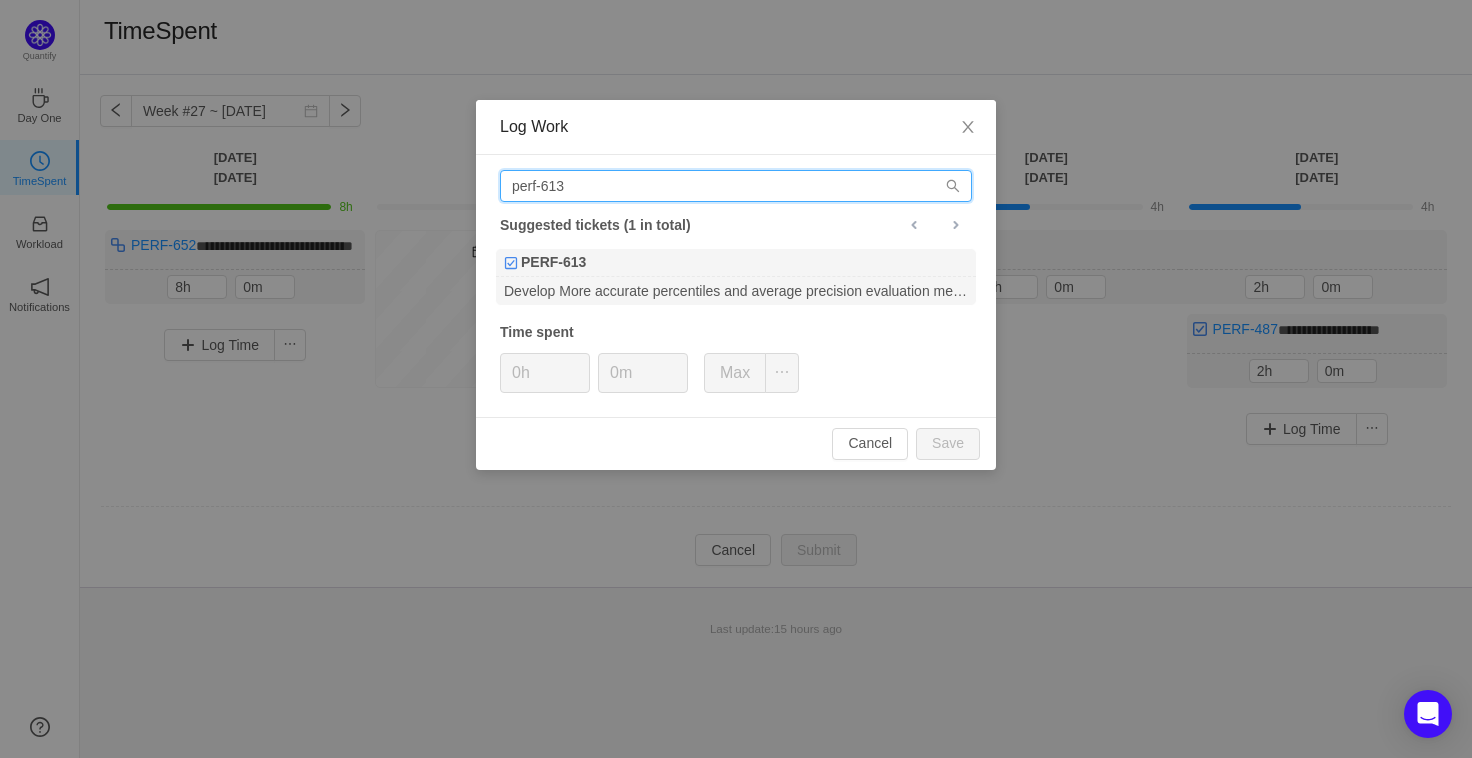 type on "perf-613" 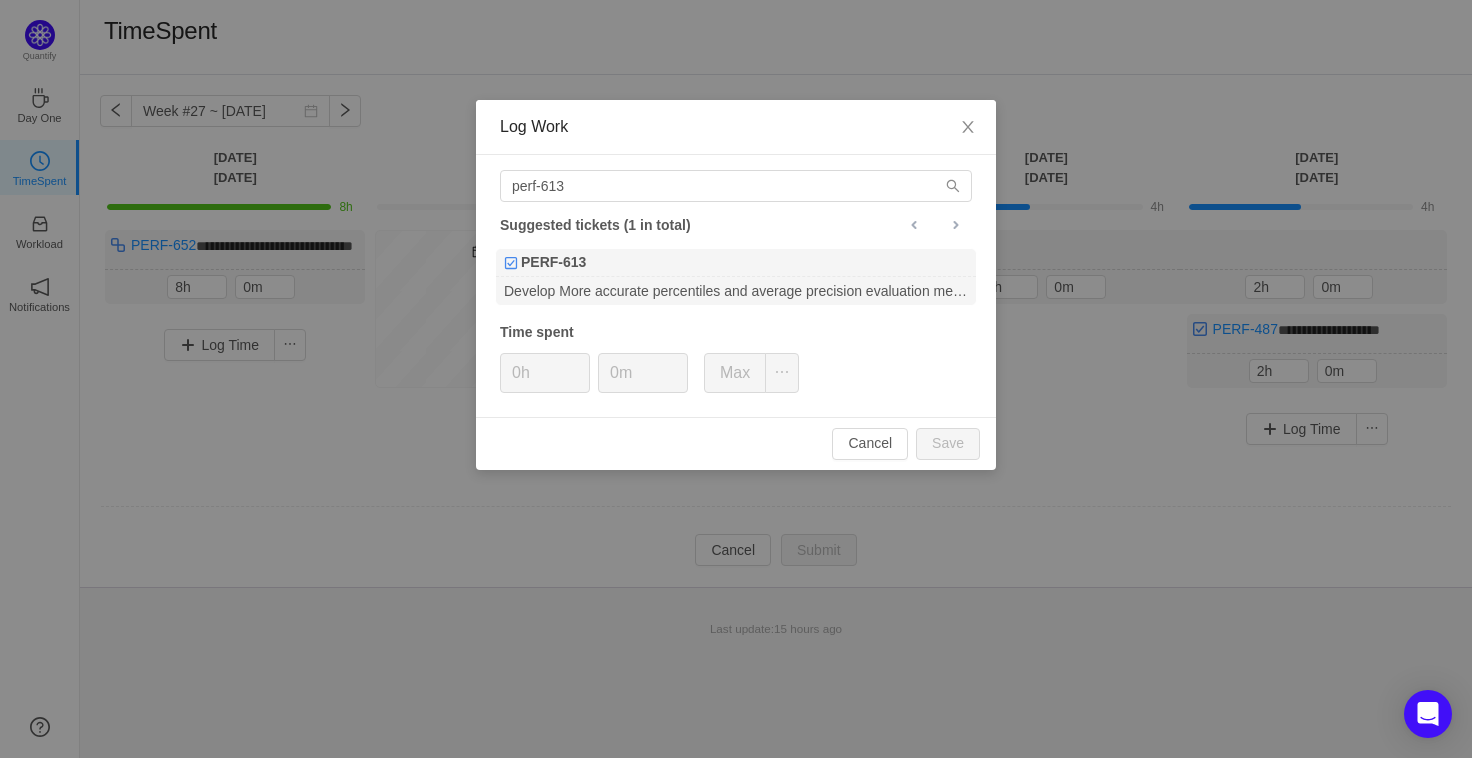 click on "PERF-613" at bounding box center [736, 263] 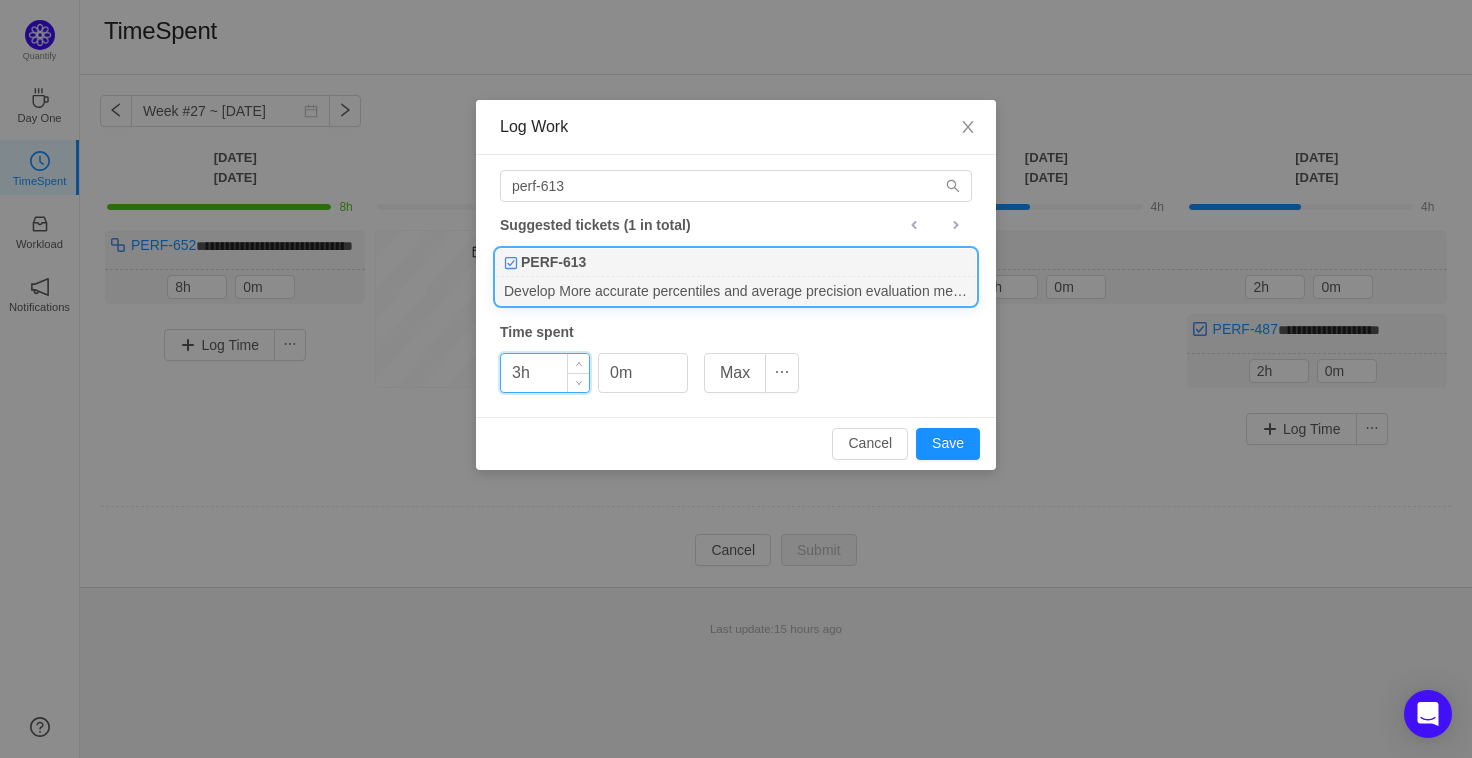 click on "3h" at bounding box center (545, 373) 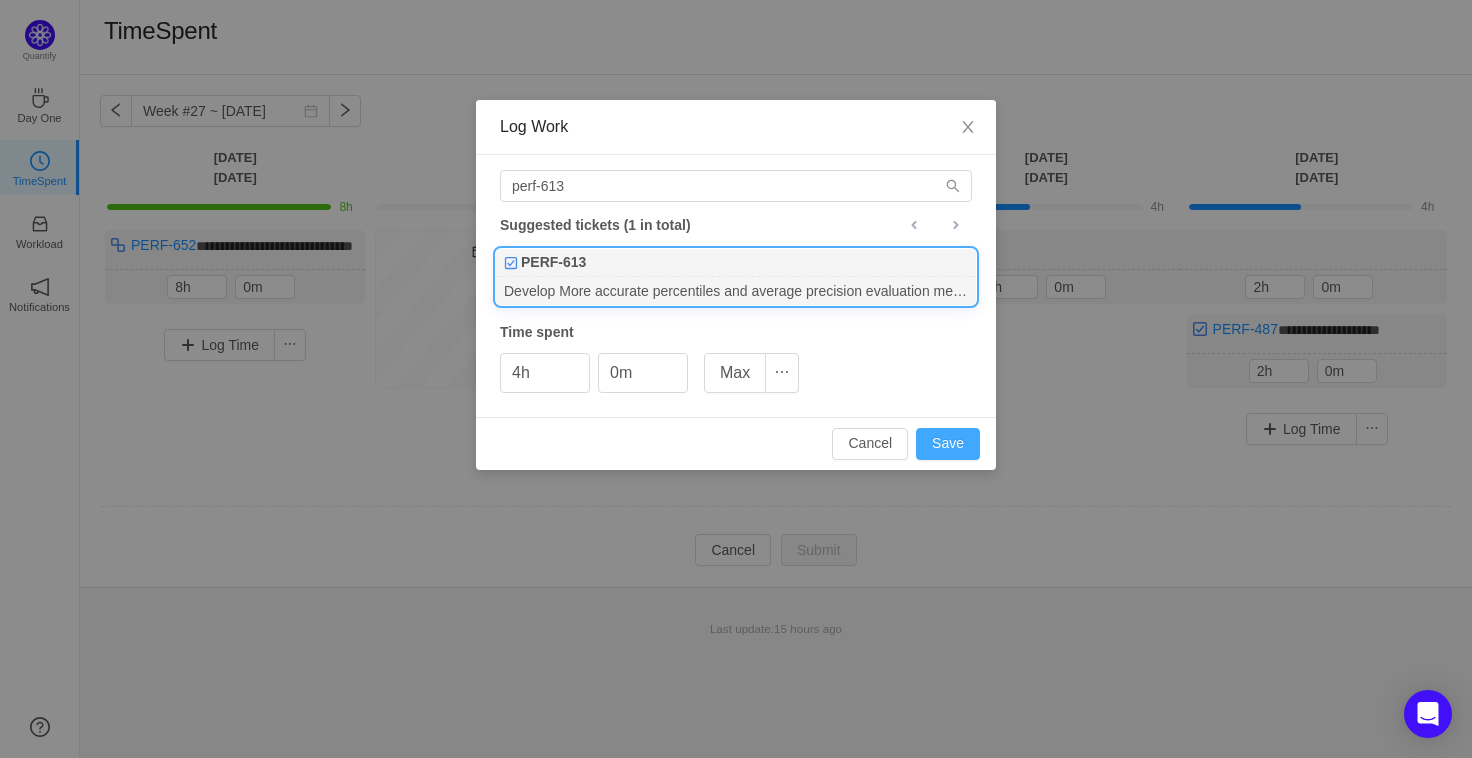 click on "Save" at bounding box center (948, 444) 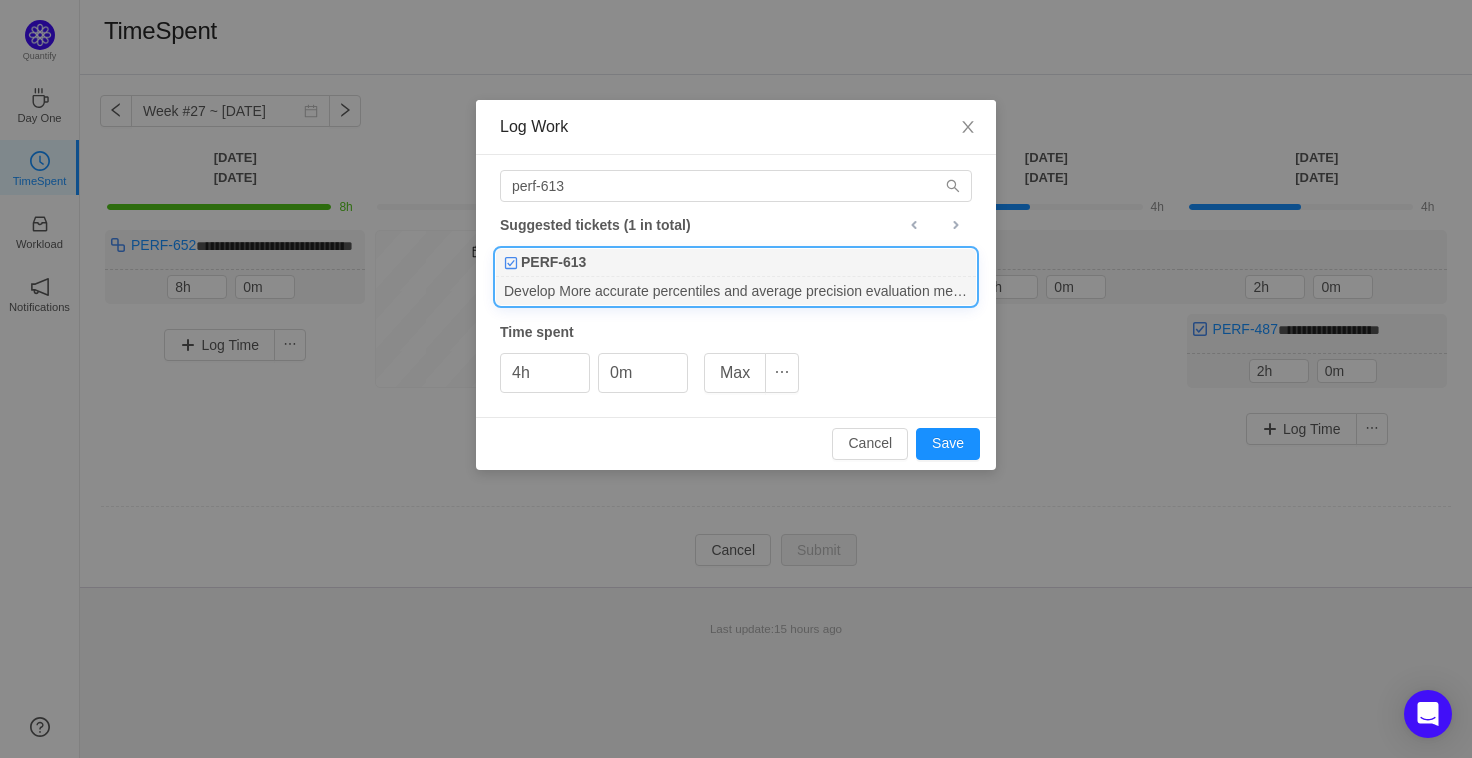 type on "0h" 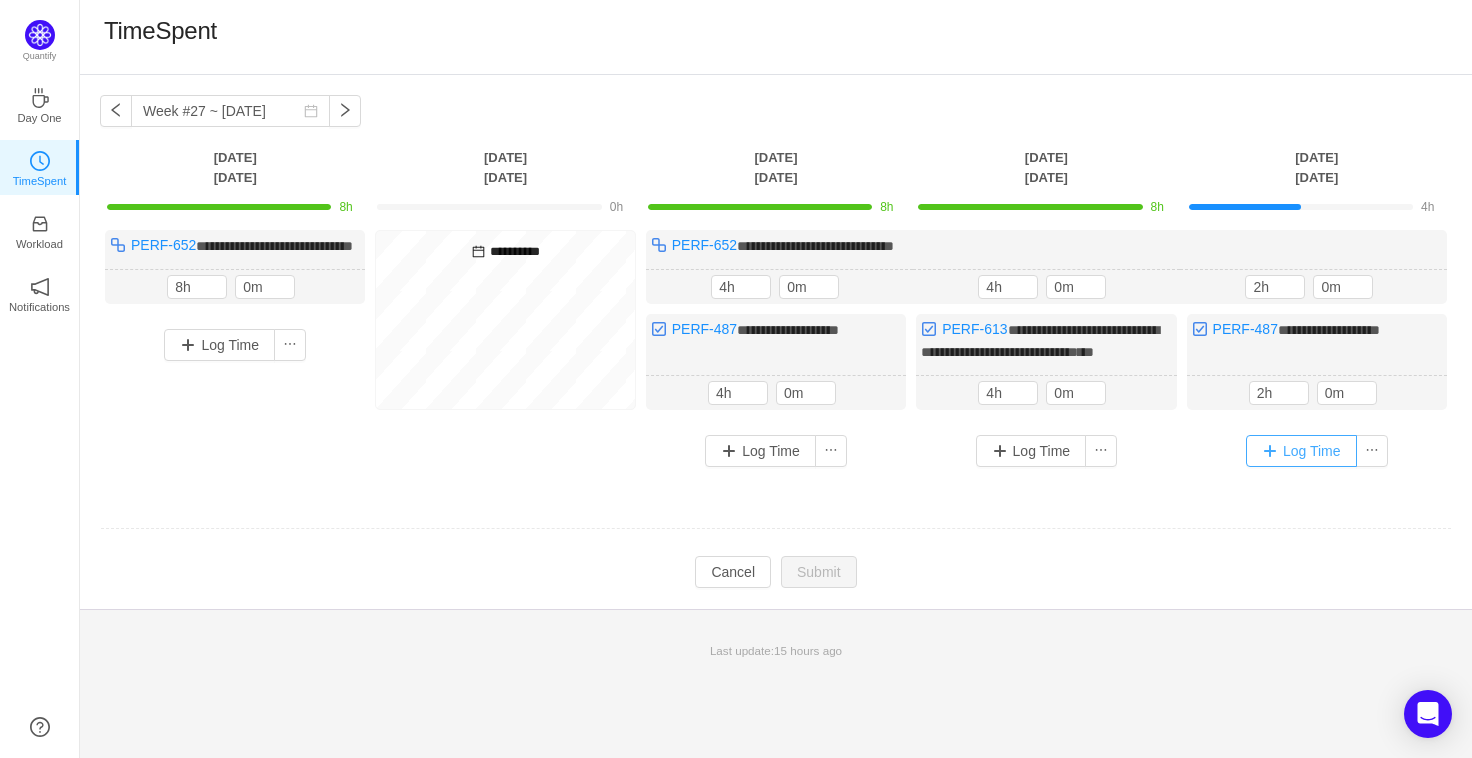 click on "Log Time" at bounding box center (1301, 451) 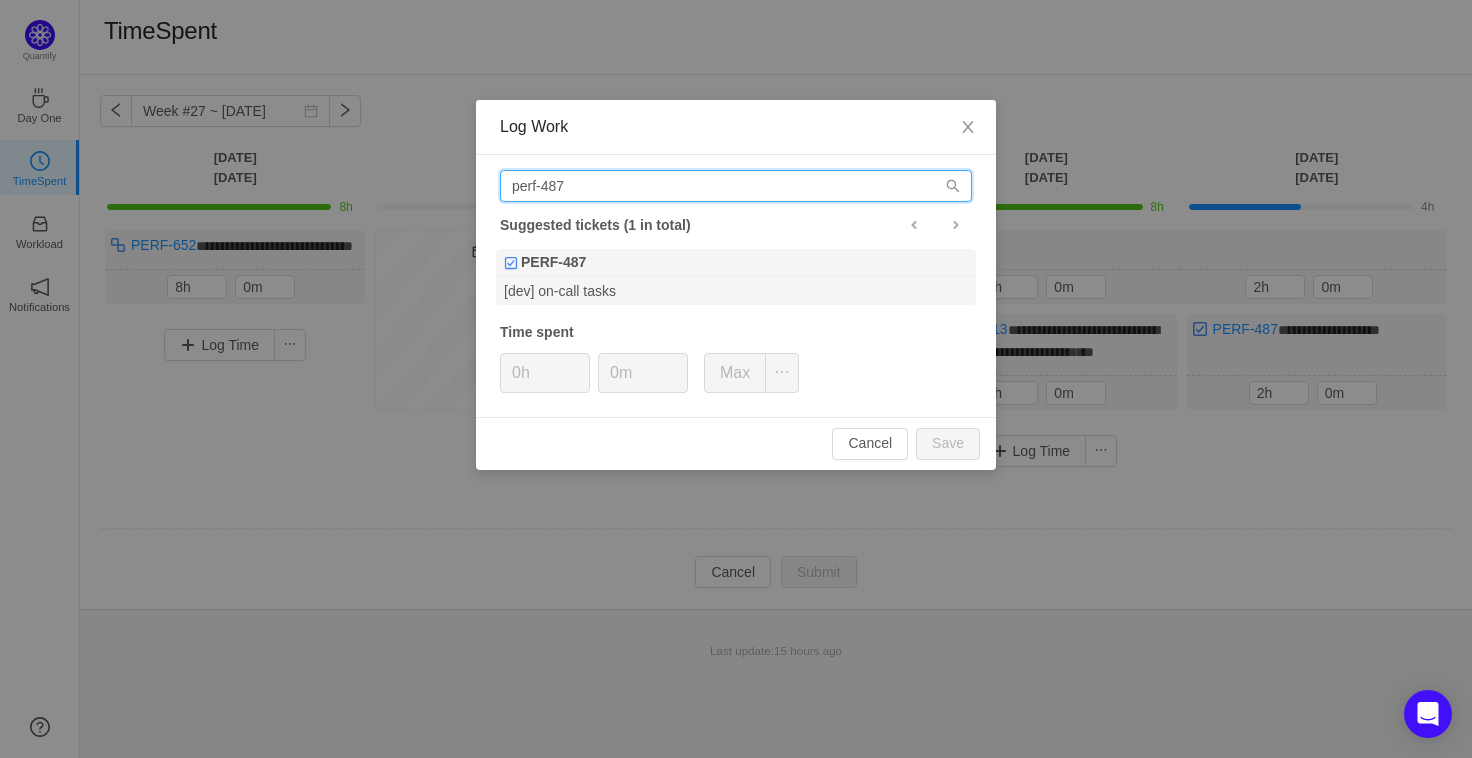 click on "perf-487" at bounding box center (736, 186) 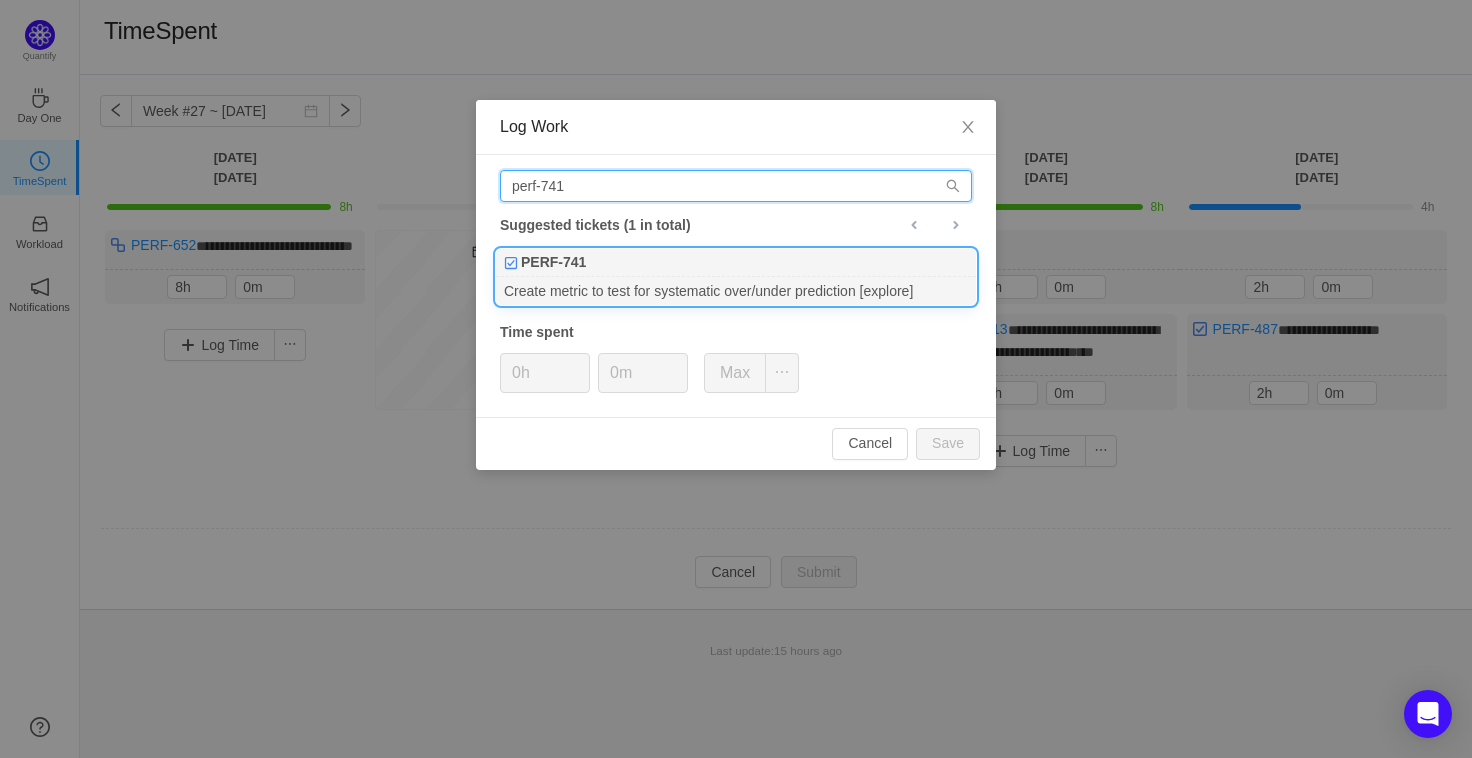 type on "perf-741" 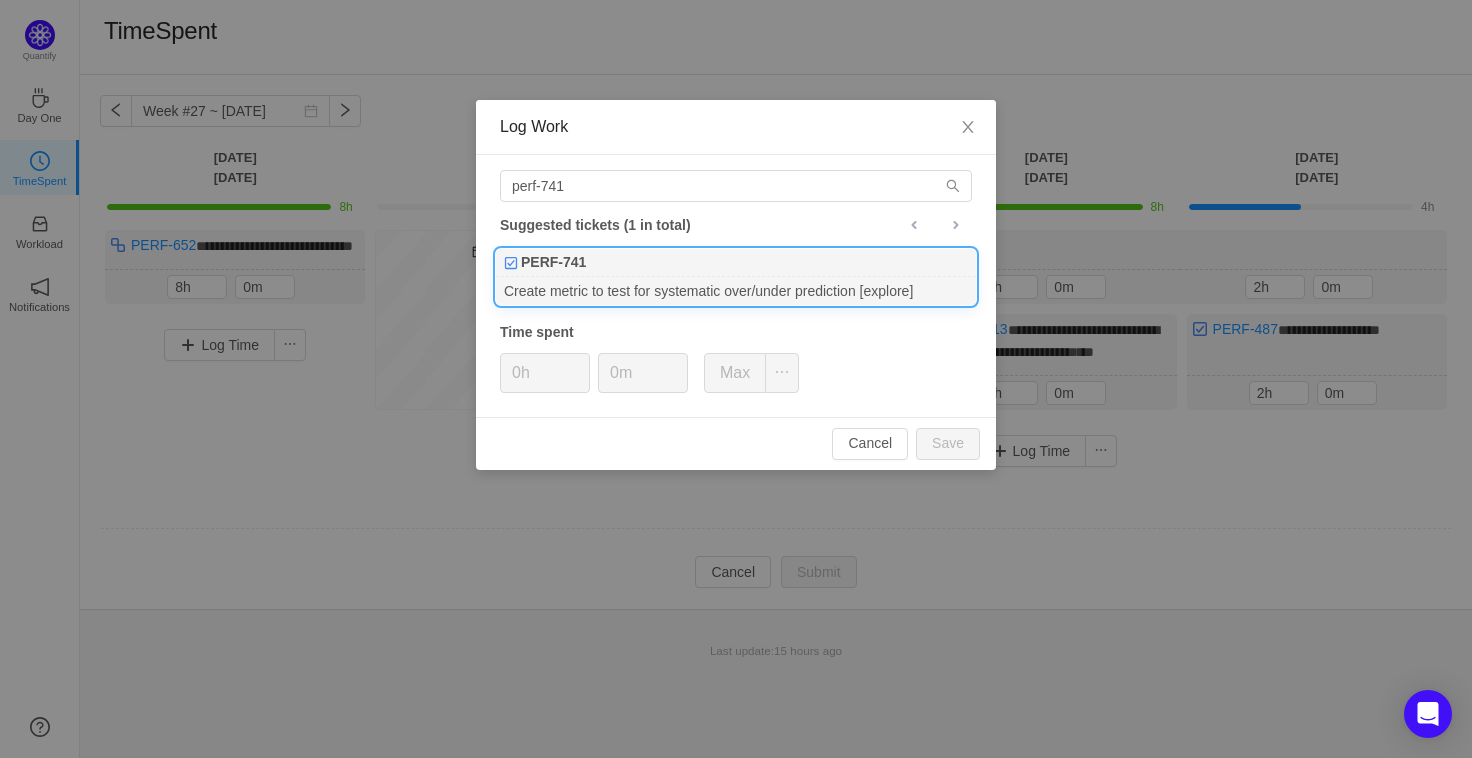 click on "PERF-741" at bounding box center (736, 263) 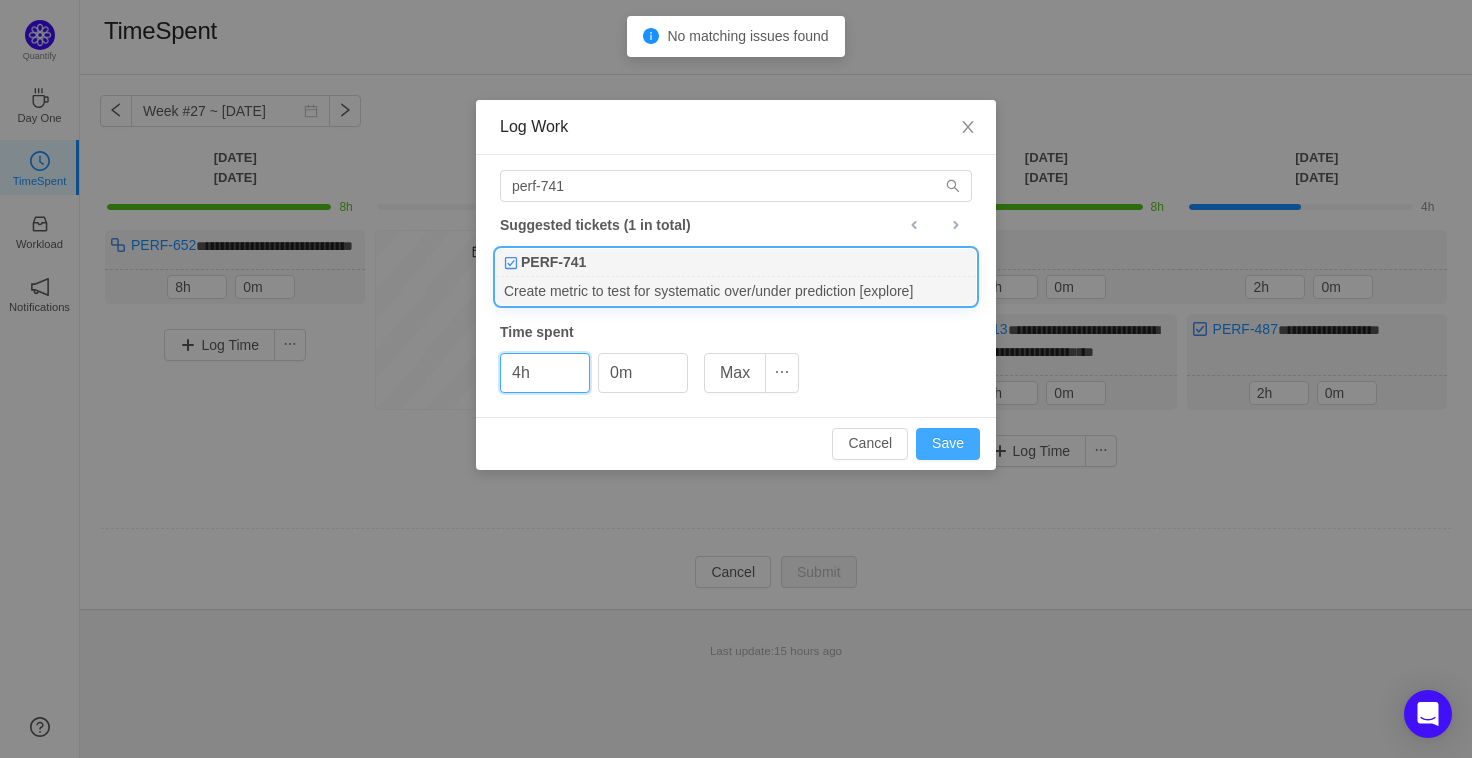 click on "Save" at bounding box center (948, 444) 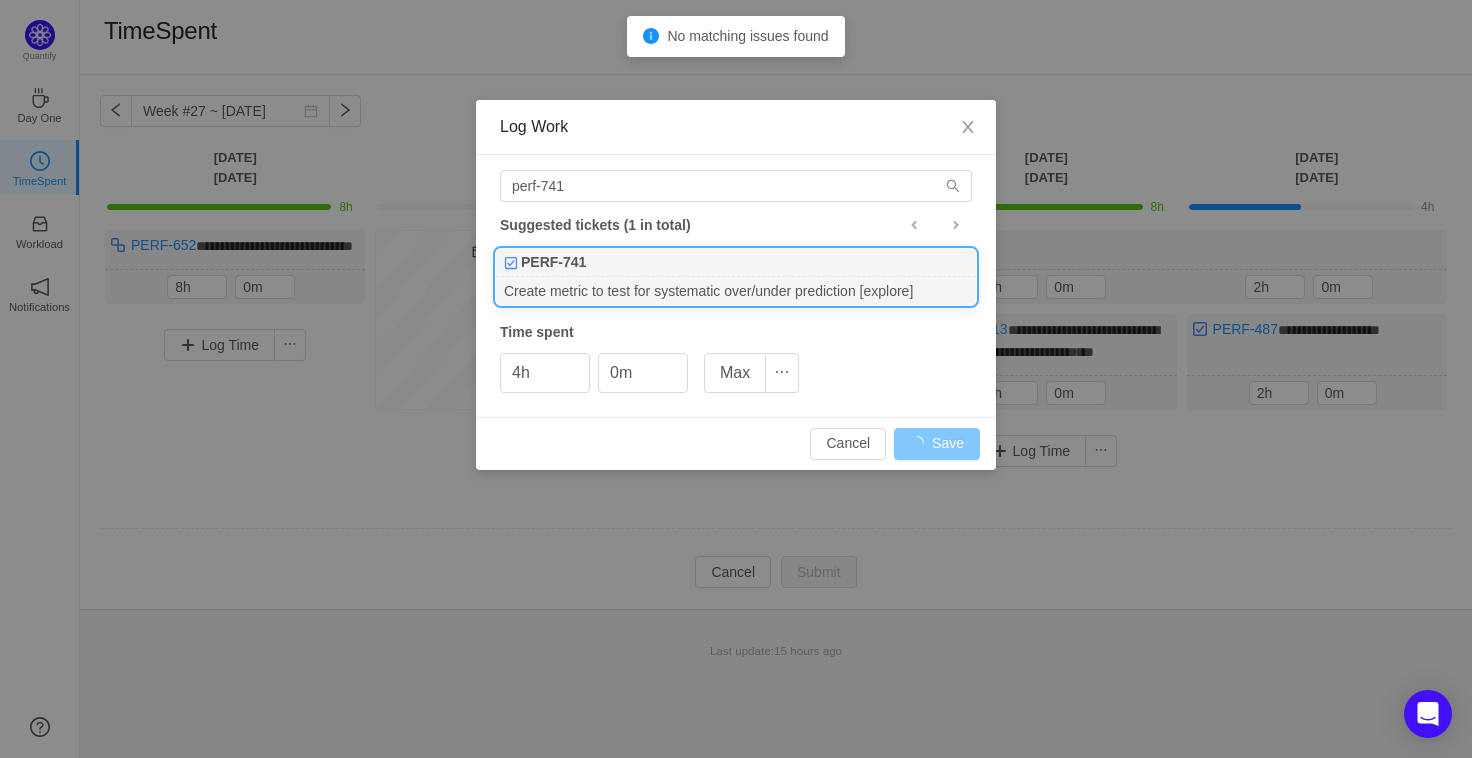 type on "0h" 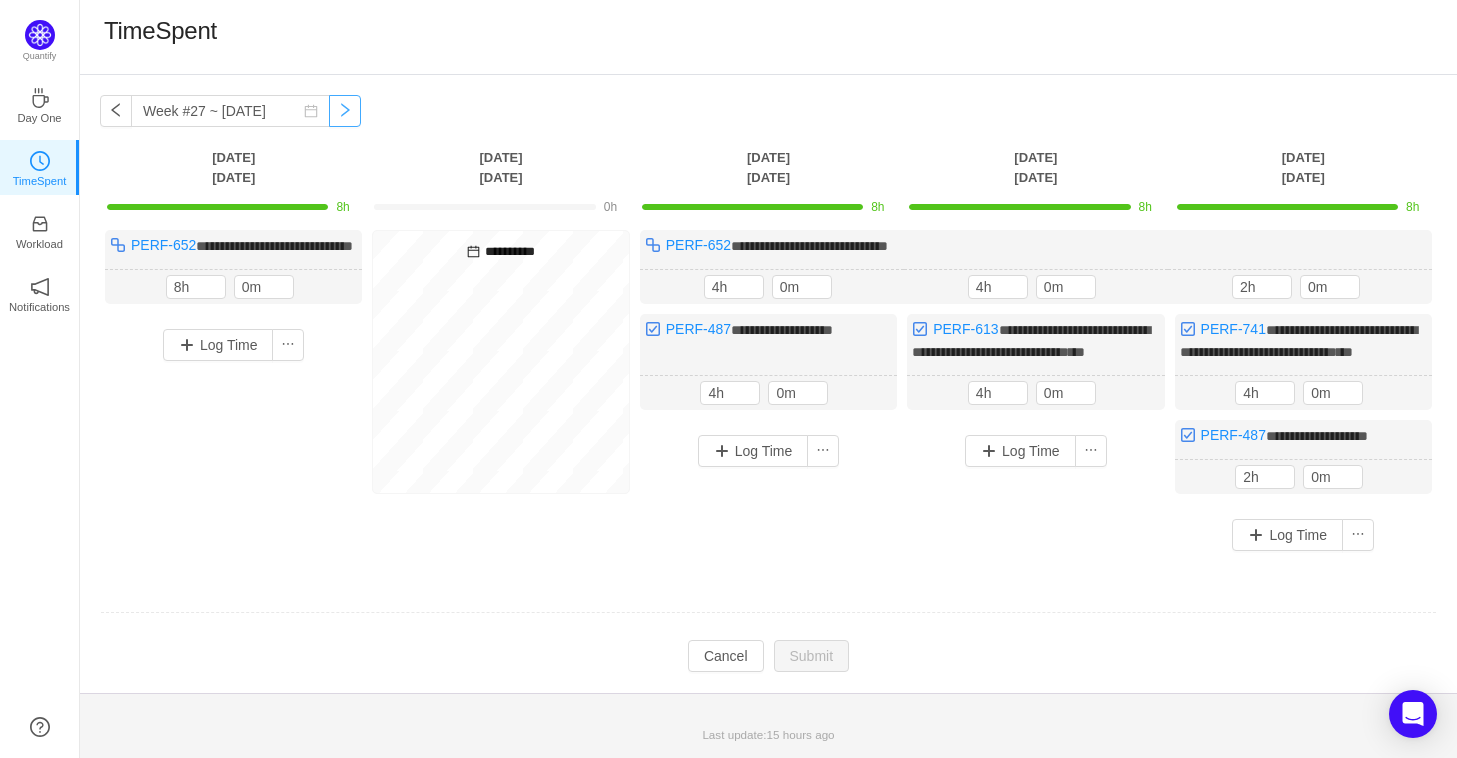click at bounding box center (345, 111) 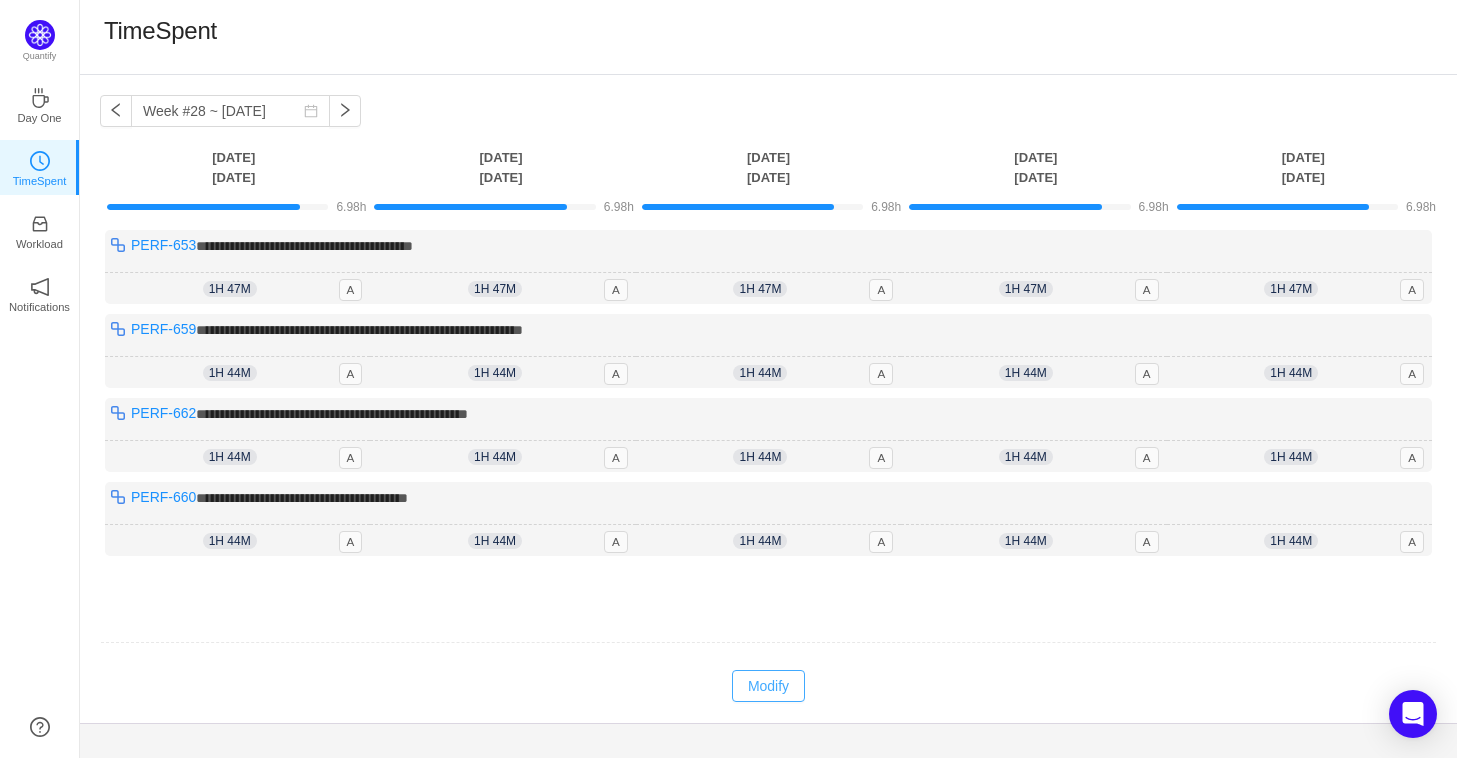 click on "Modify" at bounding box center [768, 686] 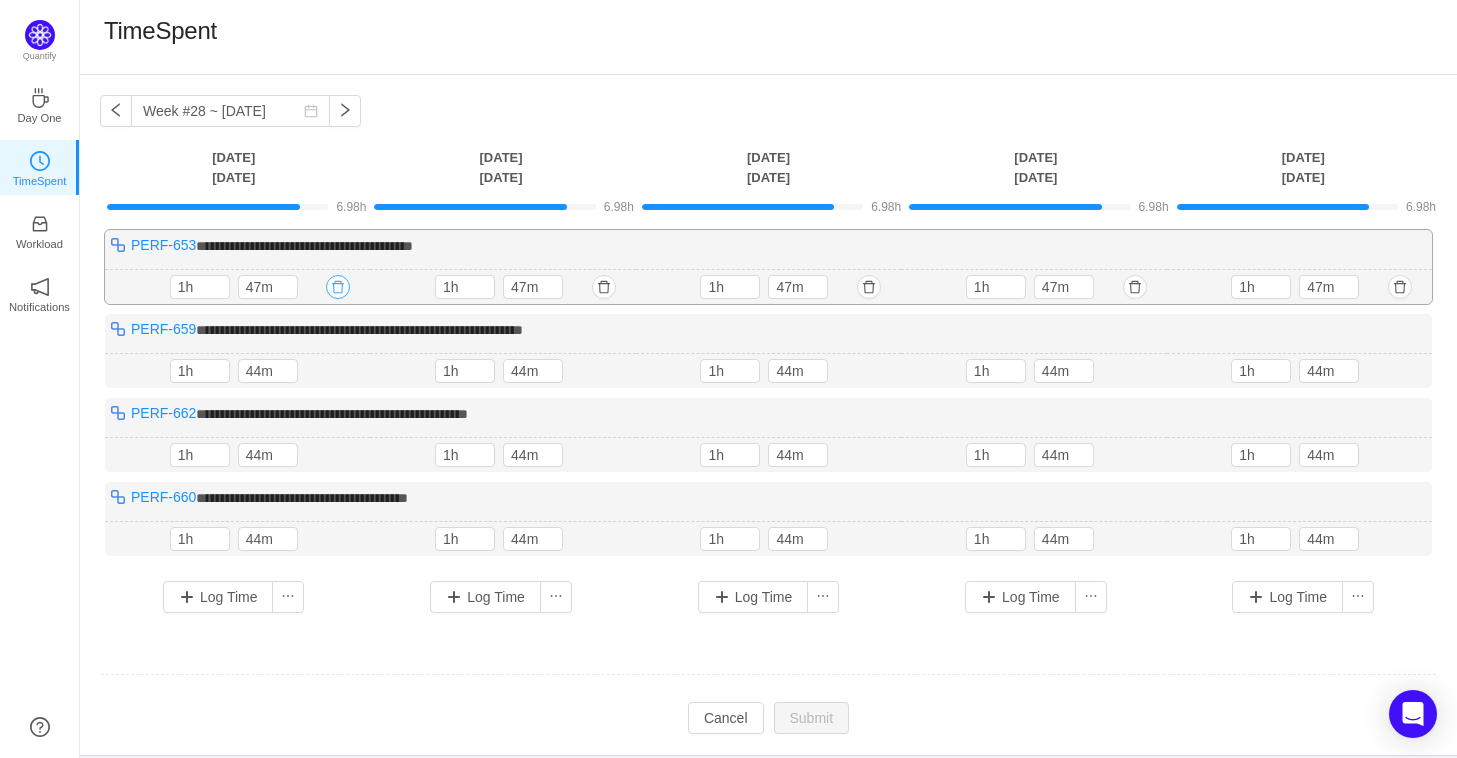 click at bounding box center [338, 287] 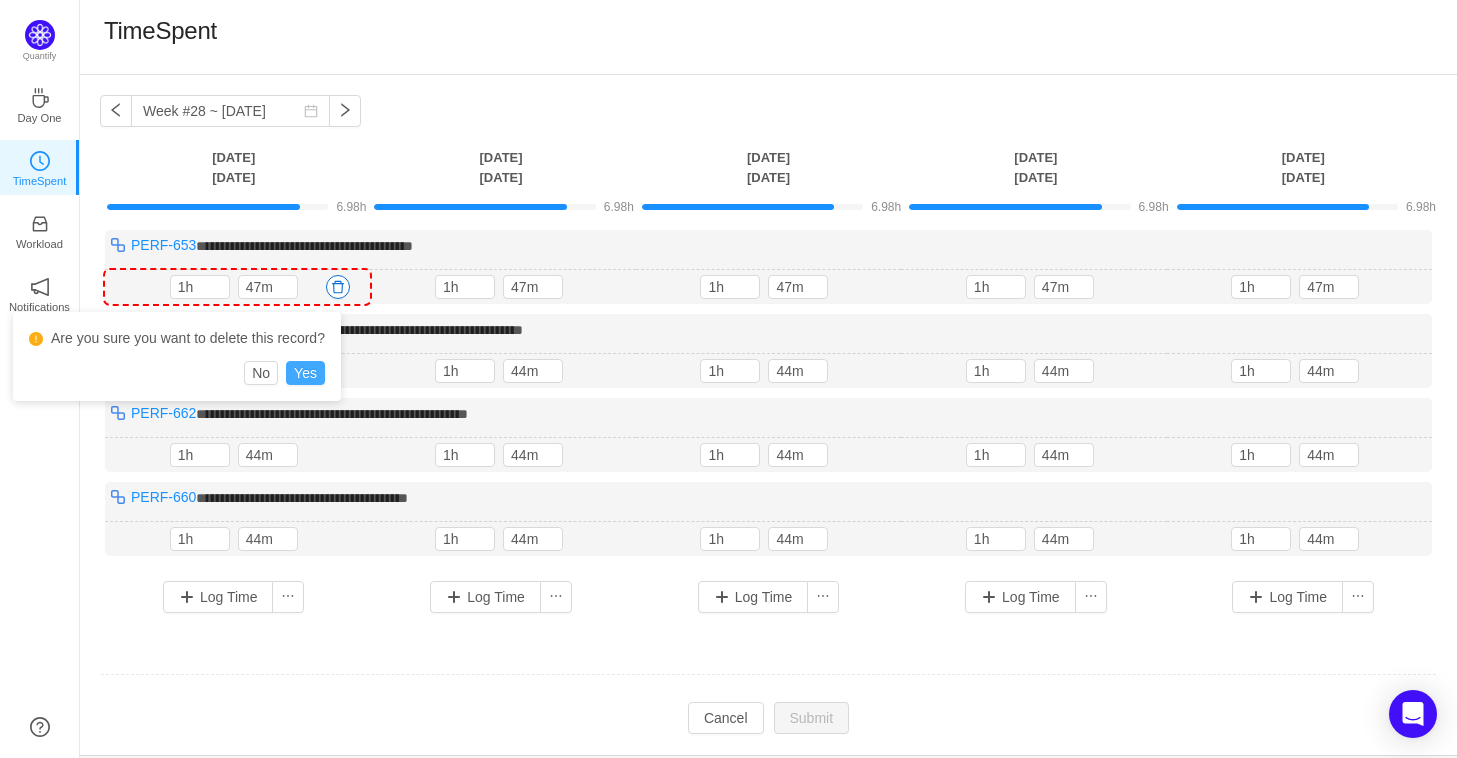 click on "Yes" at bounding box center [305, 373] 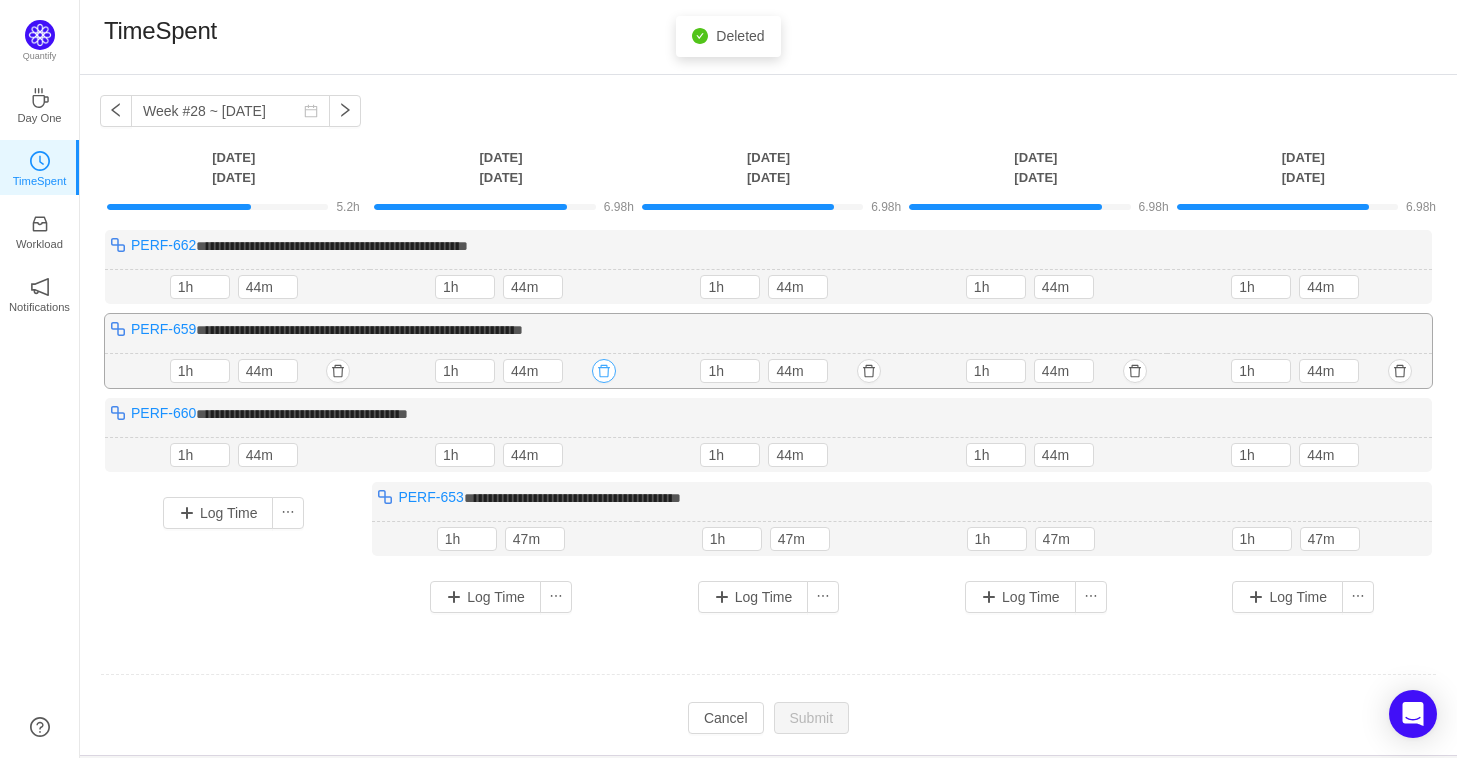 click at bounding box center (604, 371) 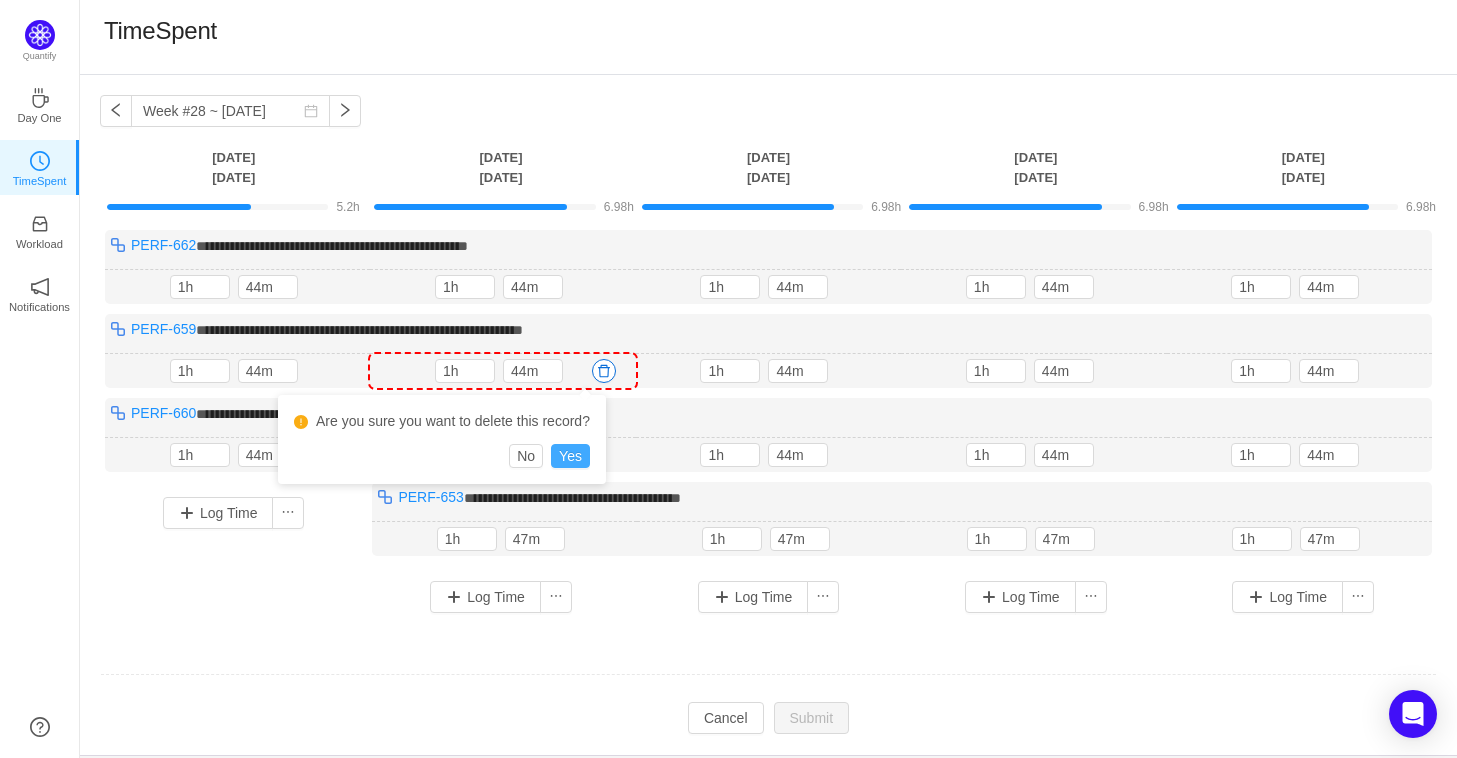 click on "Yes" at bounding box center (570, 456) 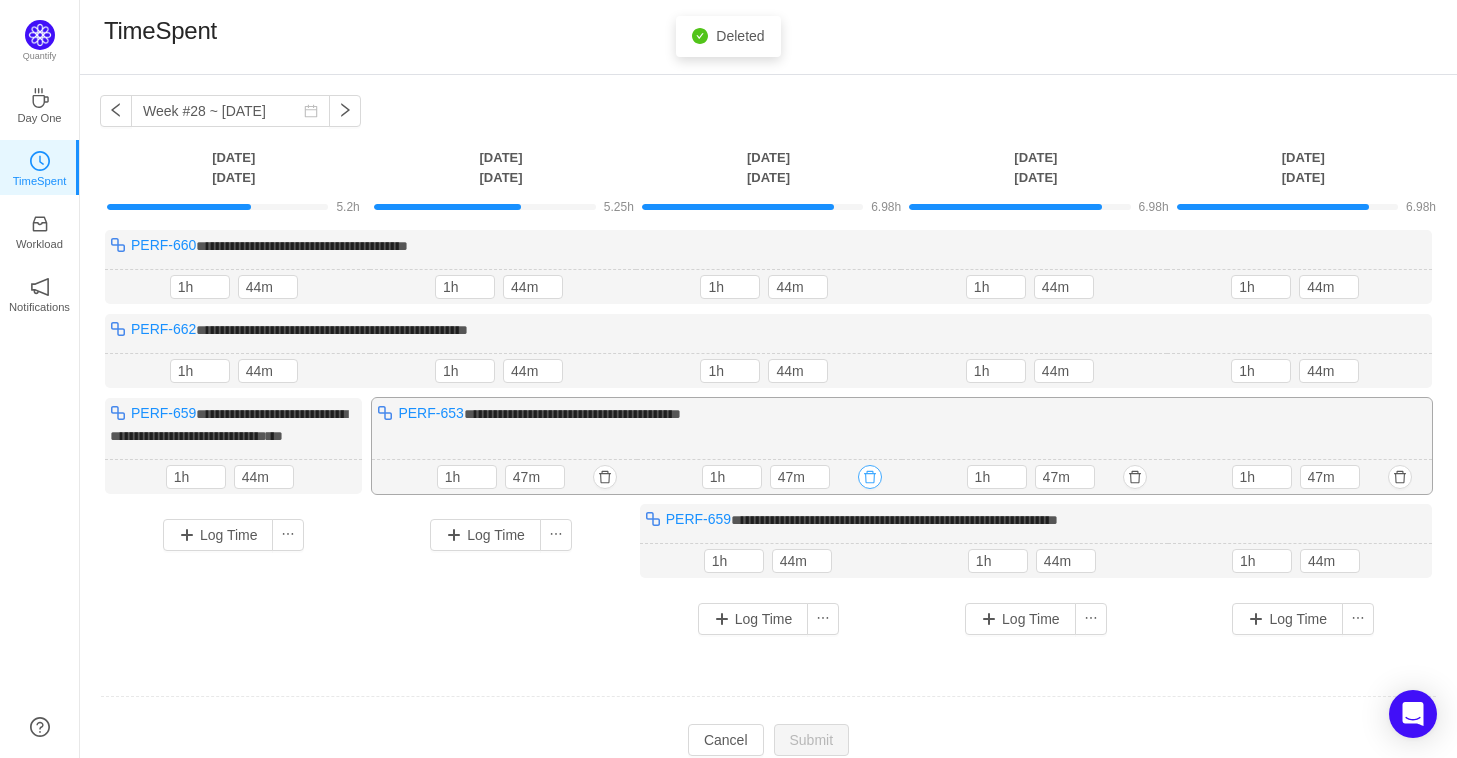 click at bounding box center [870, 477] 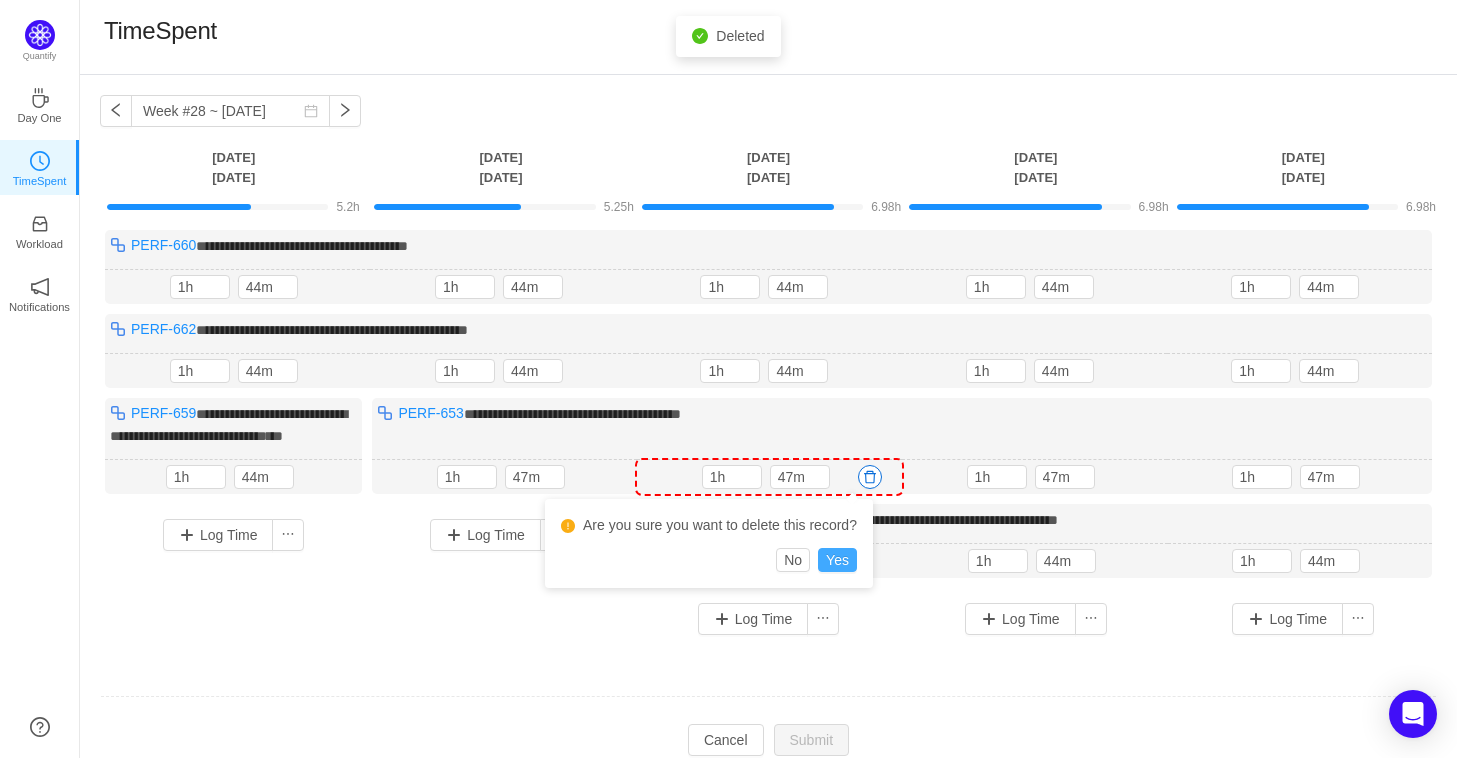 click on "Yes" at bounding box center (837, 560) 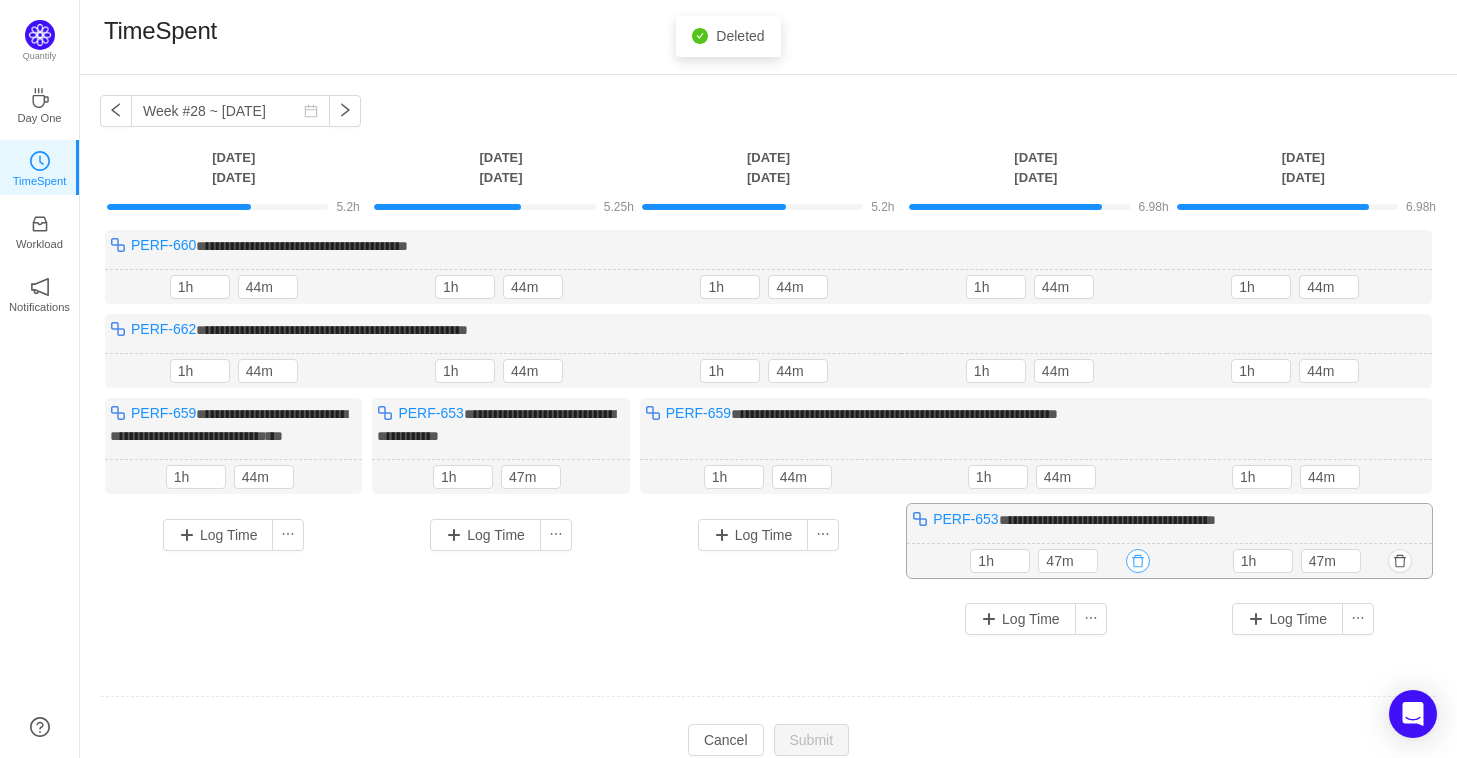 click at bounding box center [1138, 561] 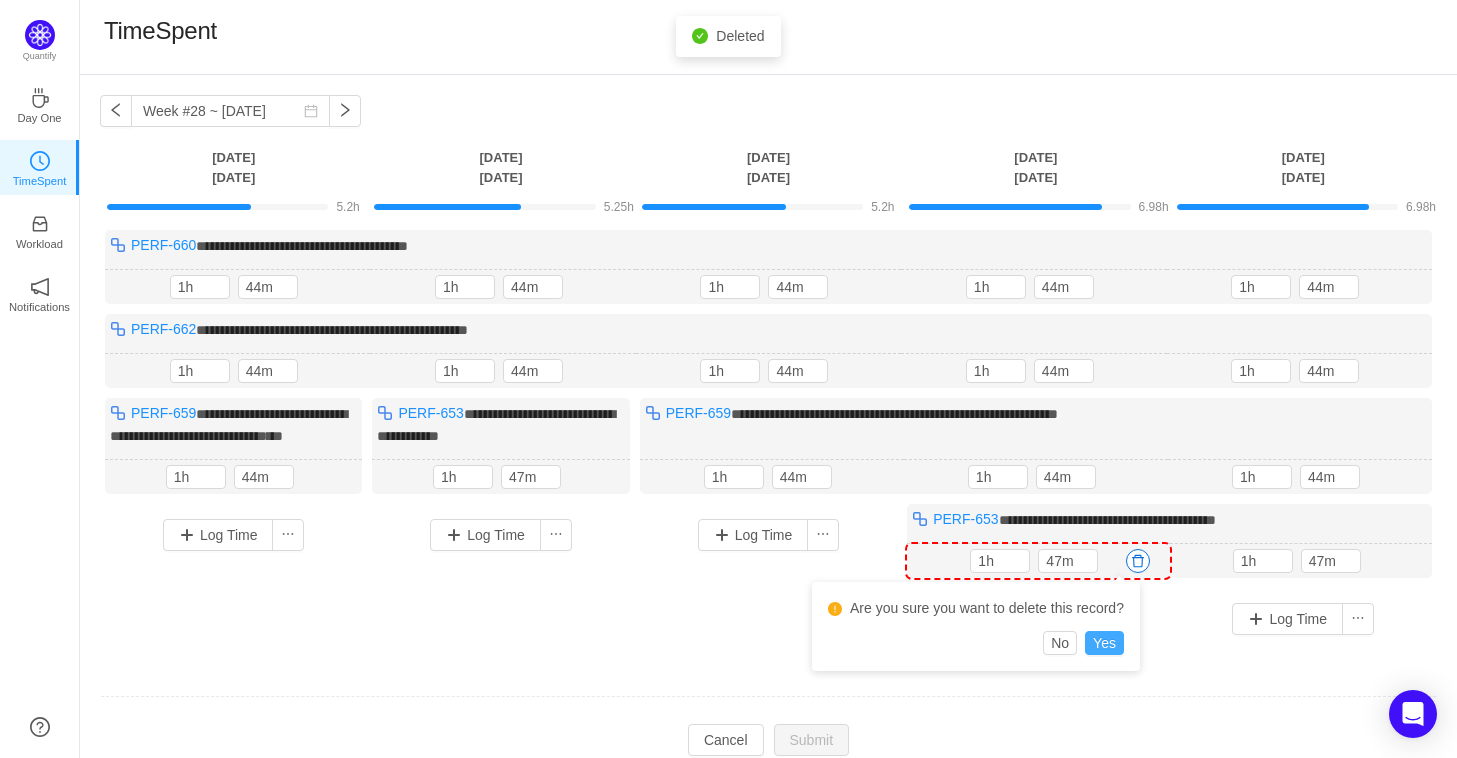 click on "Yes" at bounding box center (1104, 643) 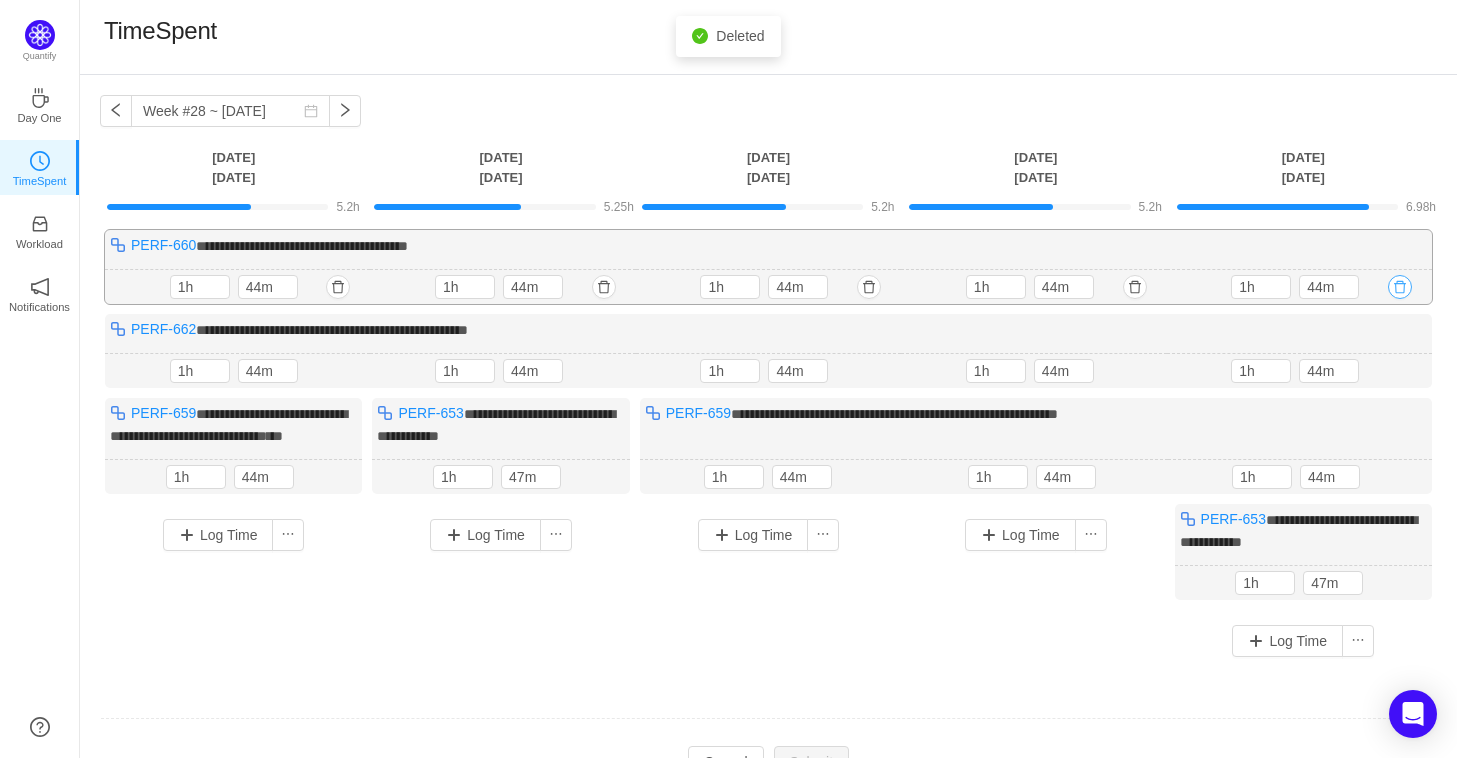 click at bounding box center (1400, 287) 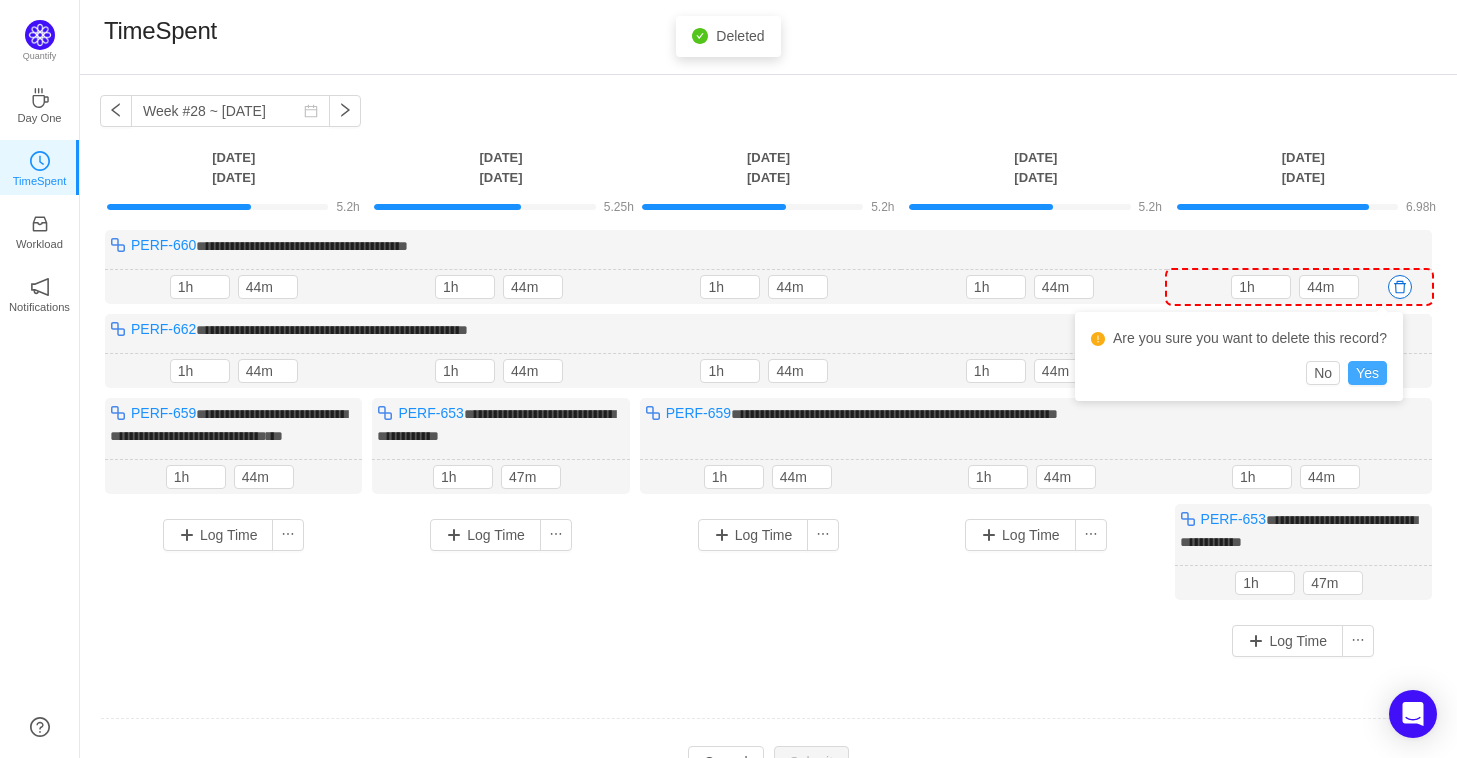 click on "Yes" at bounding box center (1367, 373) 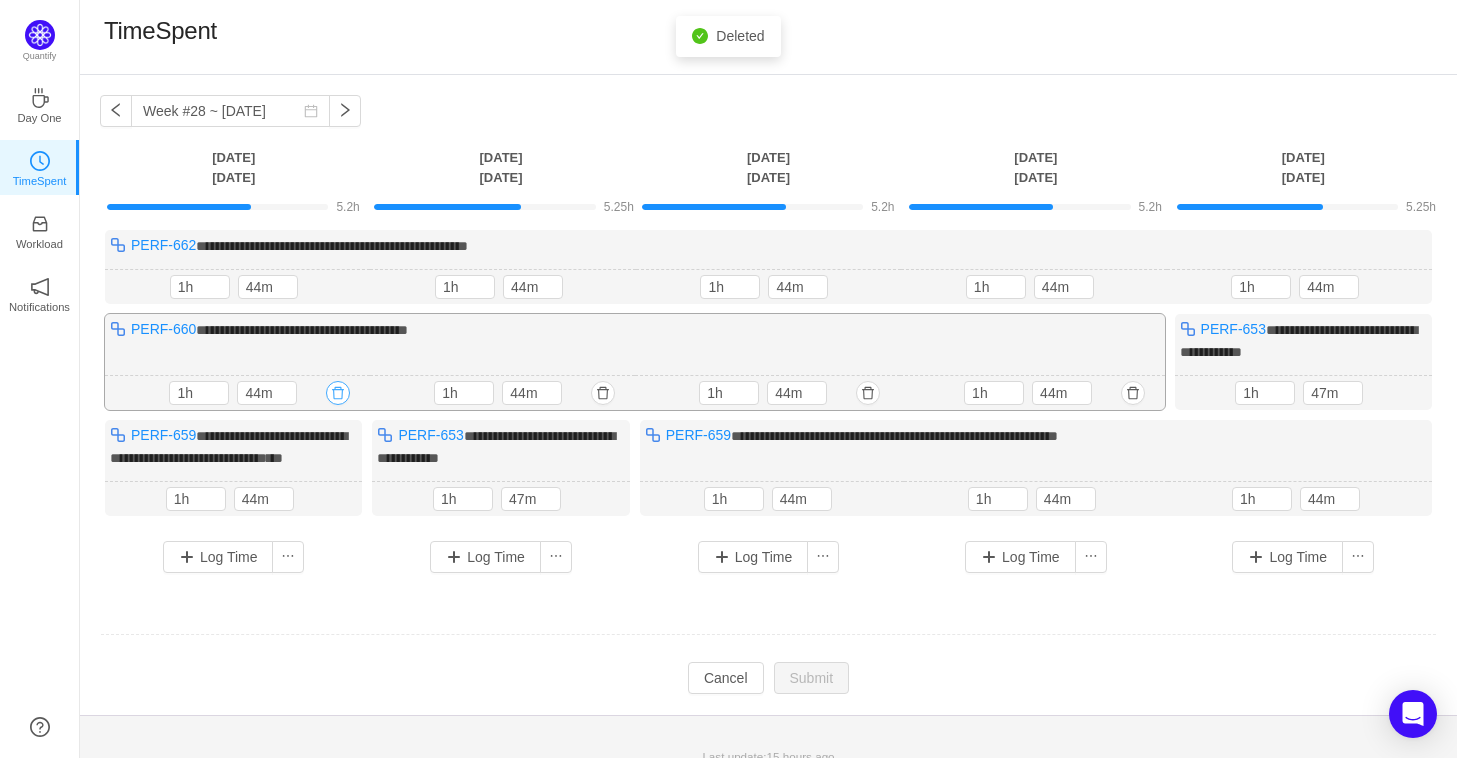 click at bounding box center [338, 393] 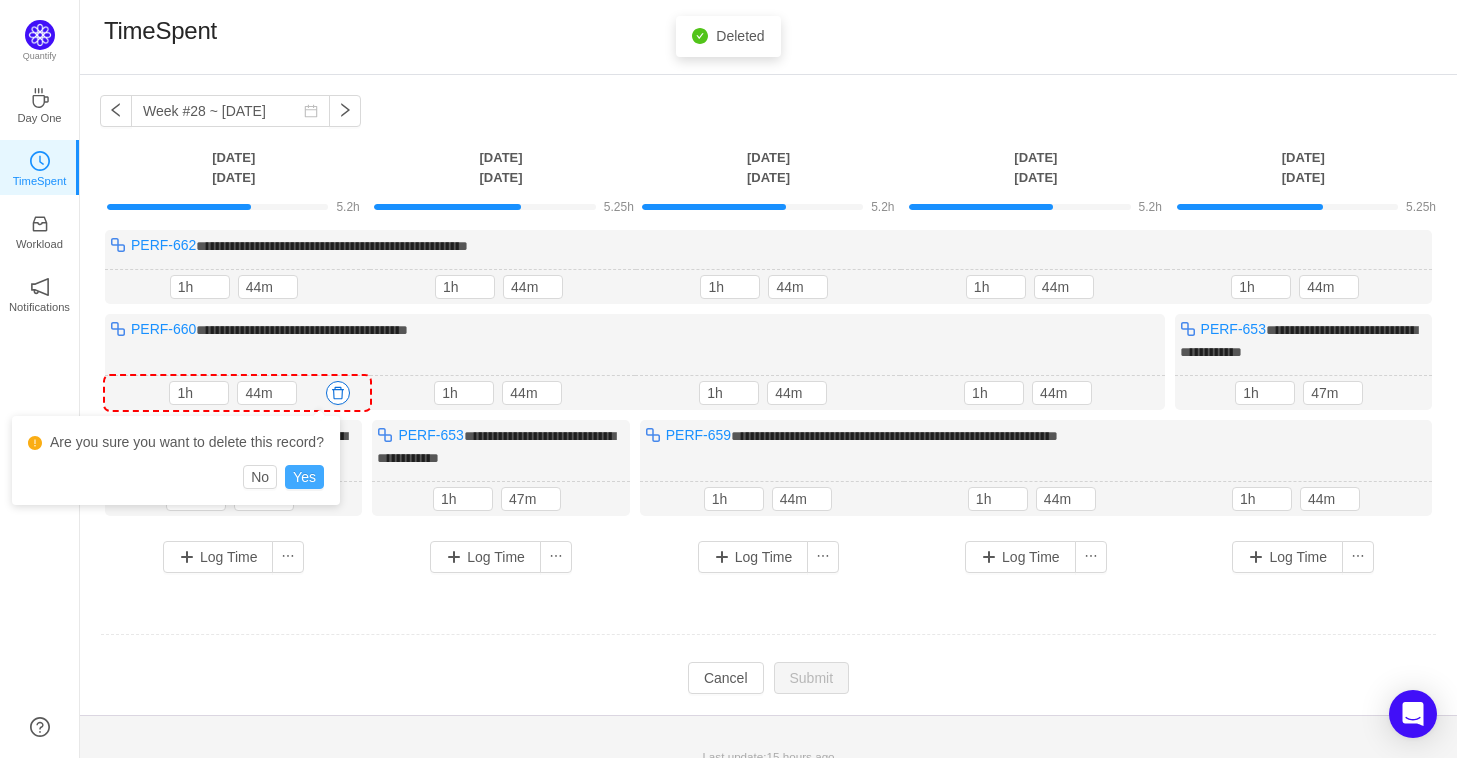 click on "Yes" at bounding box center [304, 477] 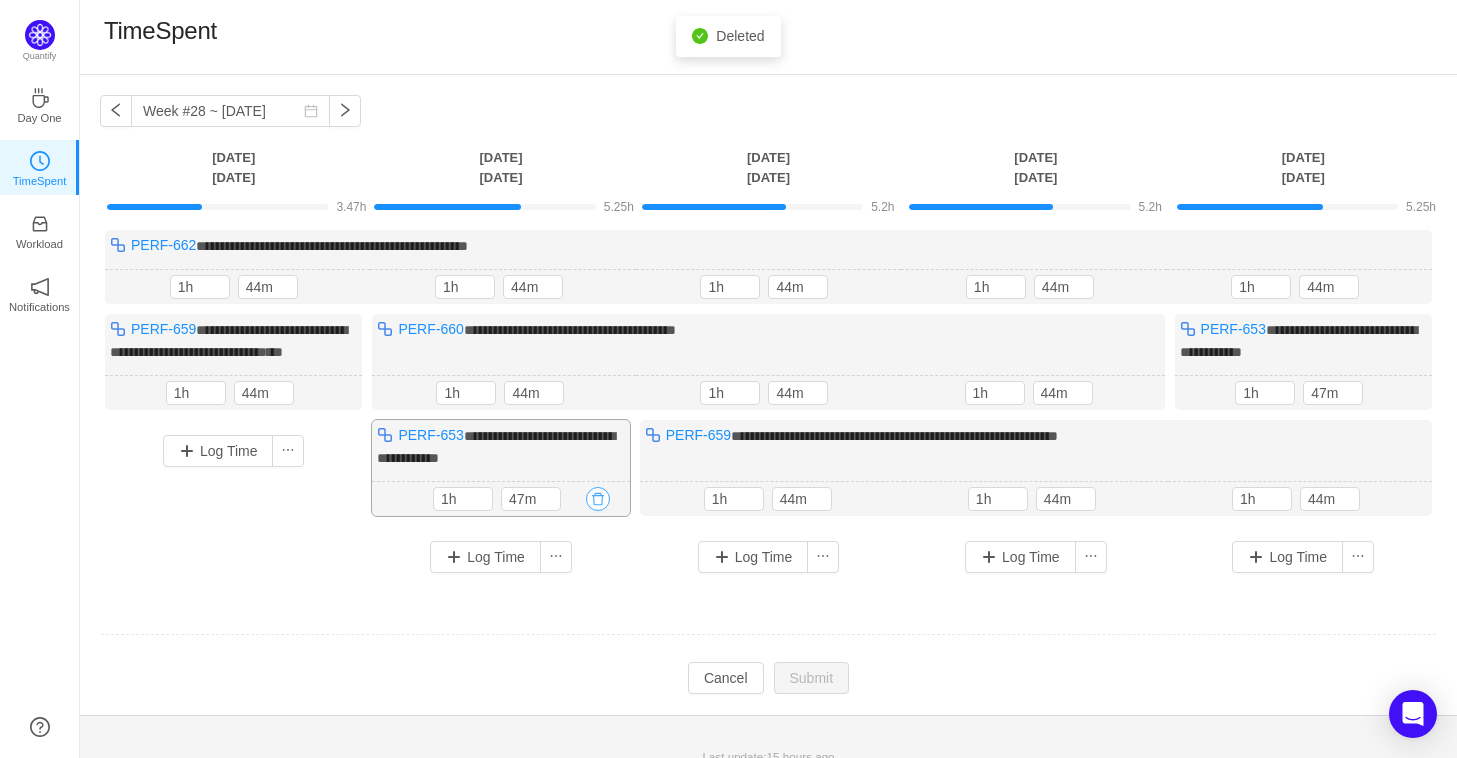 click at bounding box center [598, 499] 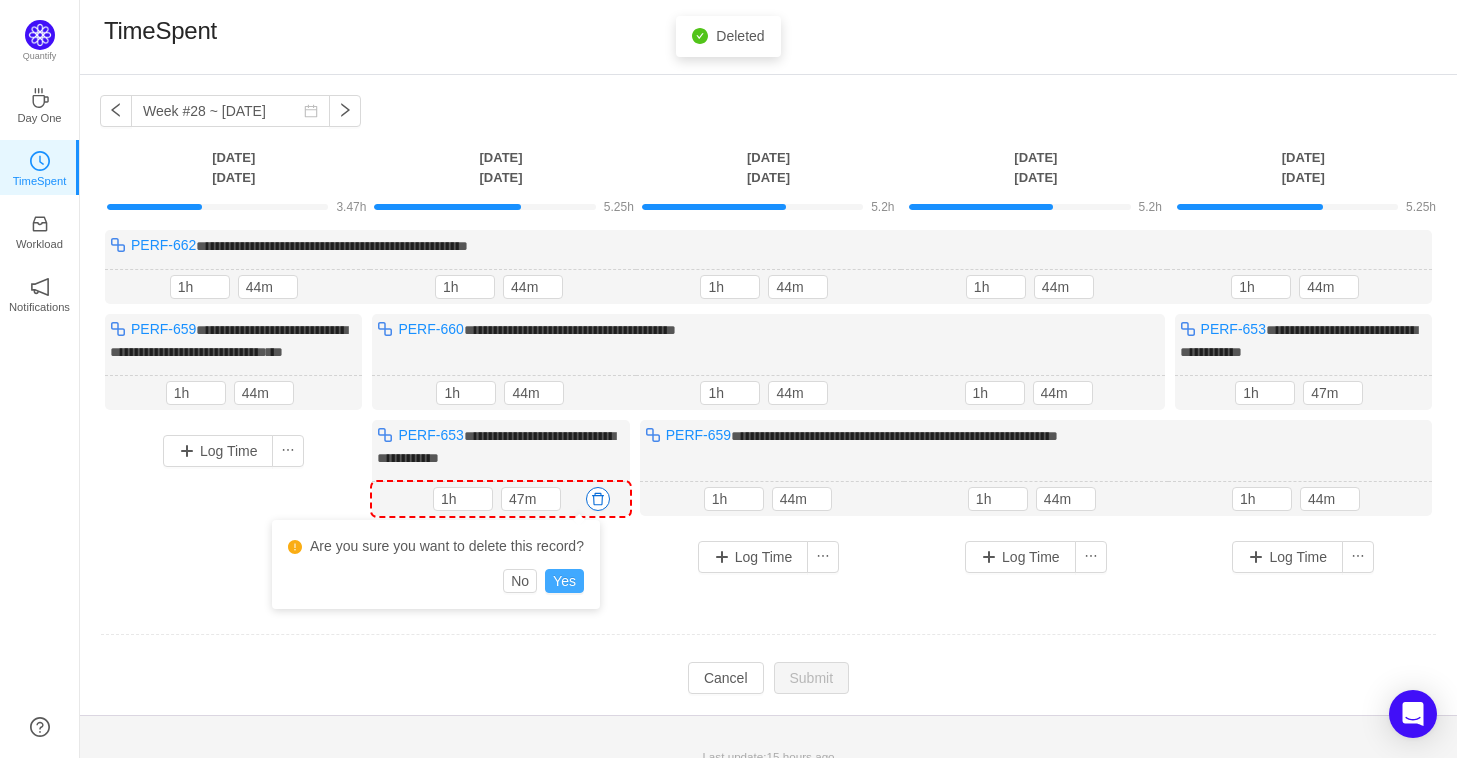 click on "Yes" at bounding box center [564, 581] 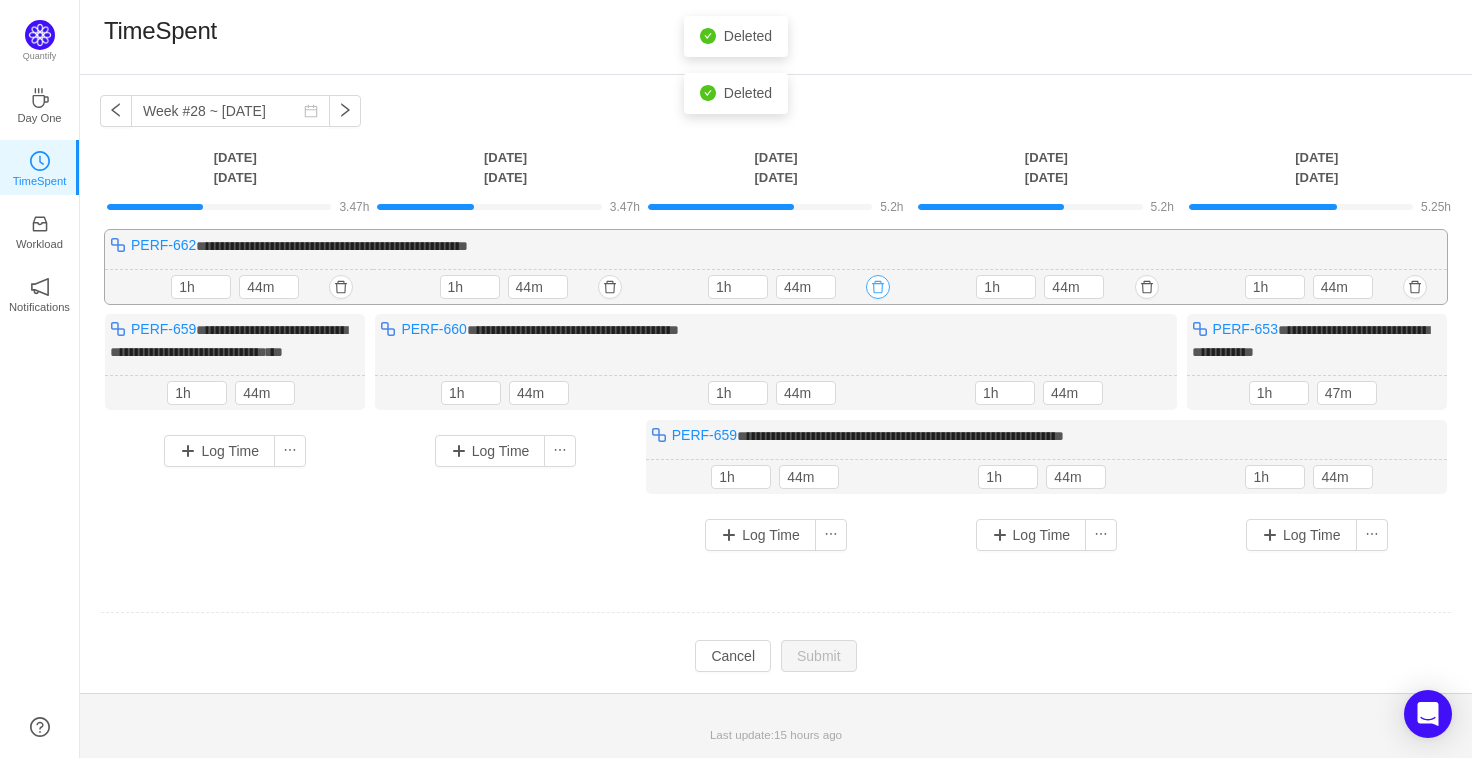 click at bounding box center [878, 287] 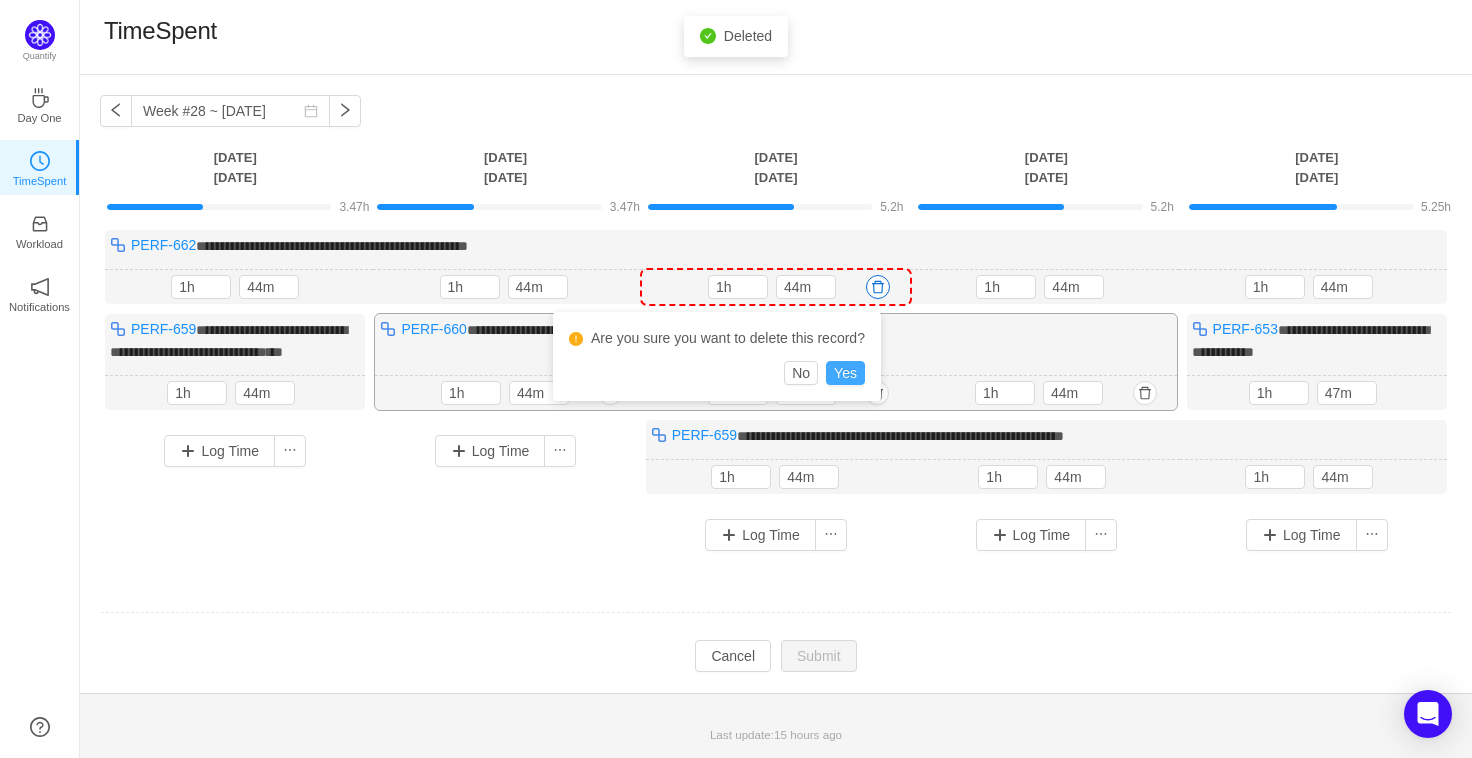 click on "Yes" at bounding box center (845, 373) 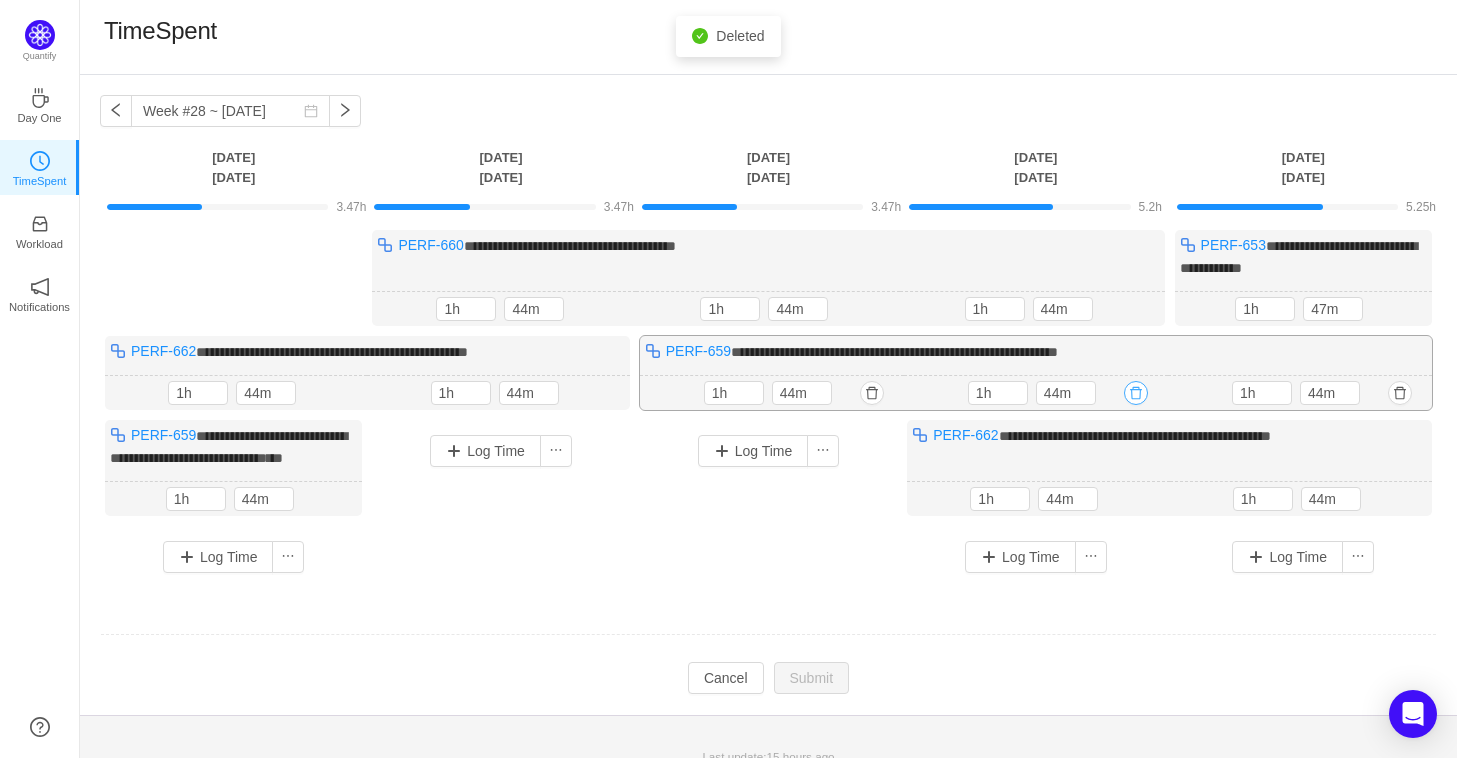 click at bounding box center [1136, 393] 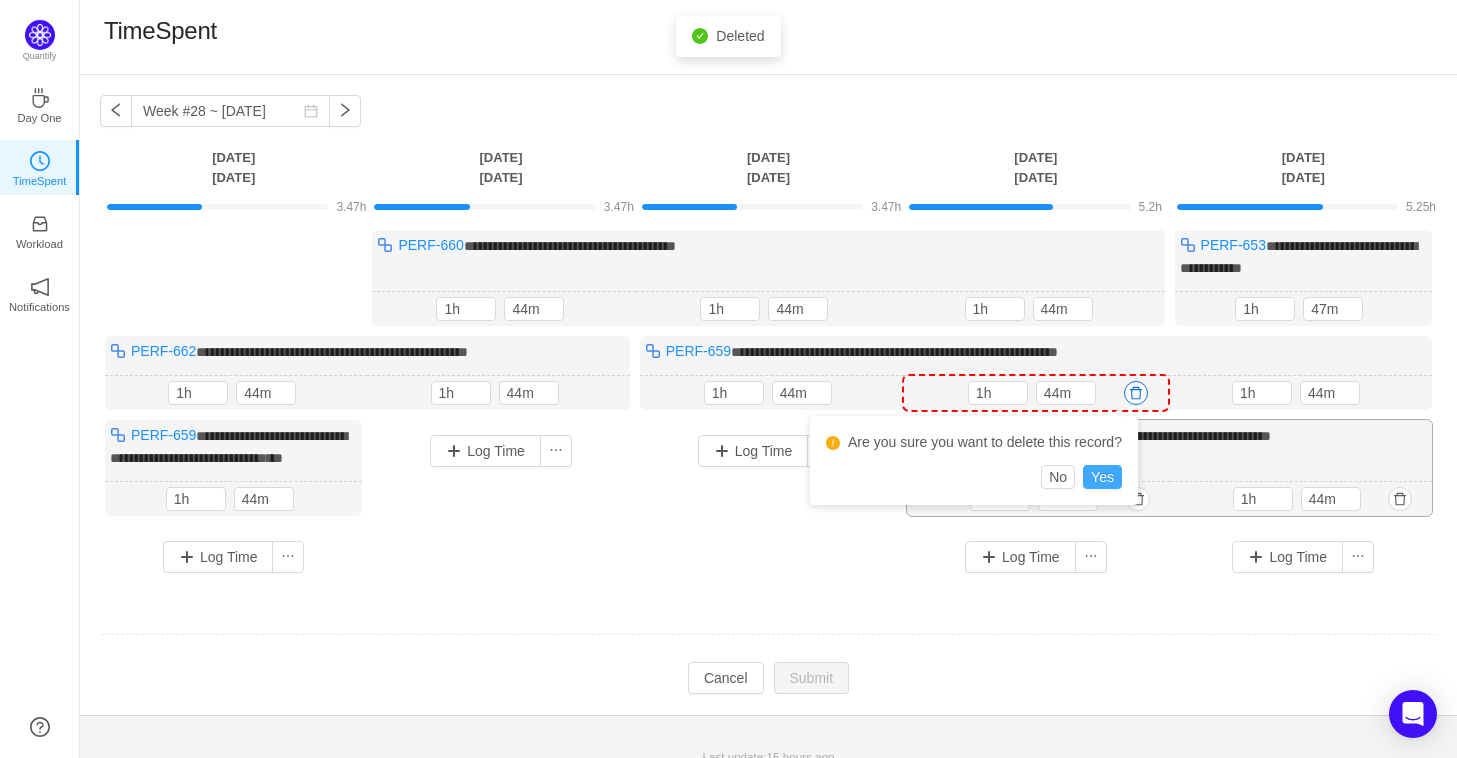 drag, startPoint x: 1115, startPoint y: 475, endPoint x: 1132, endPoint y: 477, distance: 17.117243 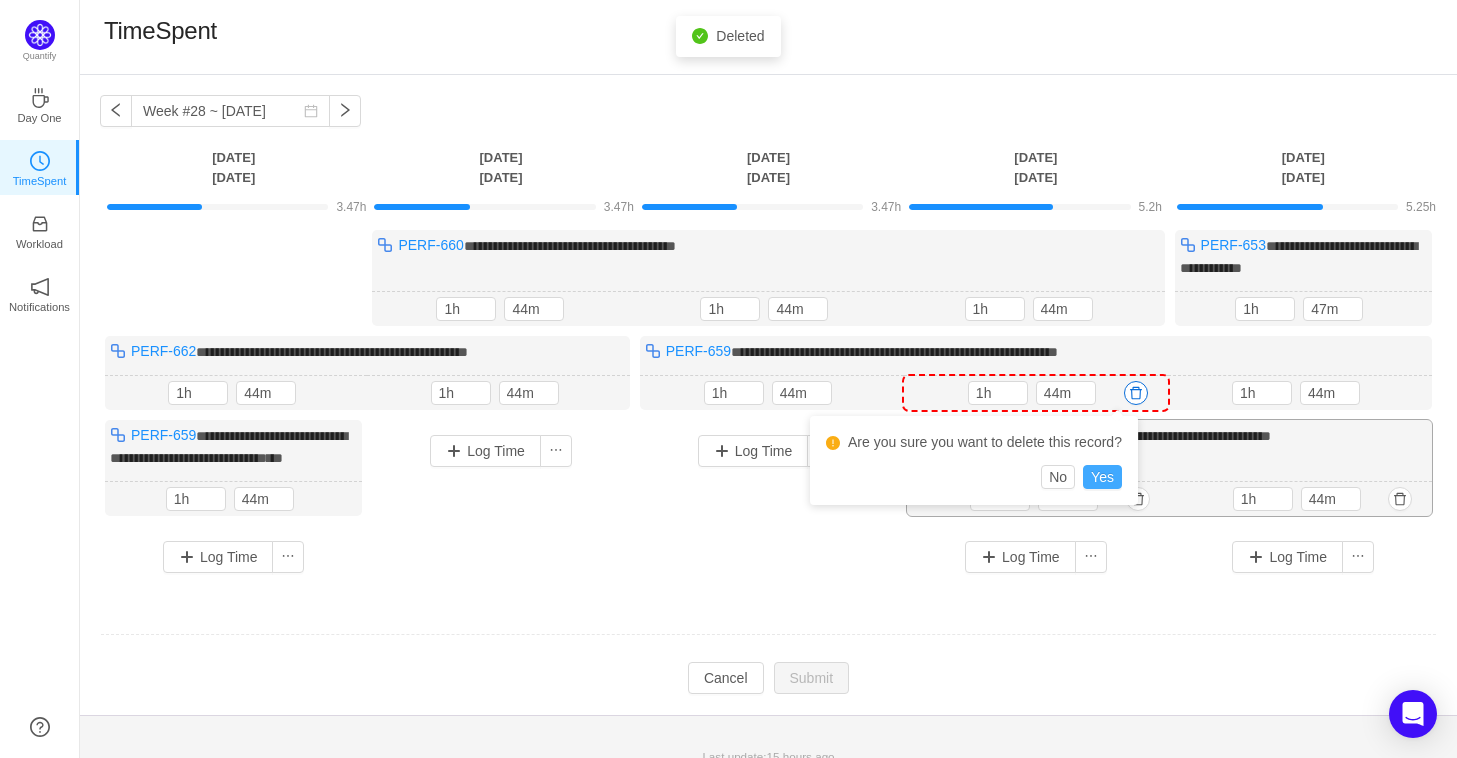 click on "Yes" at bounding box center [1102, 477] 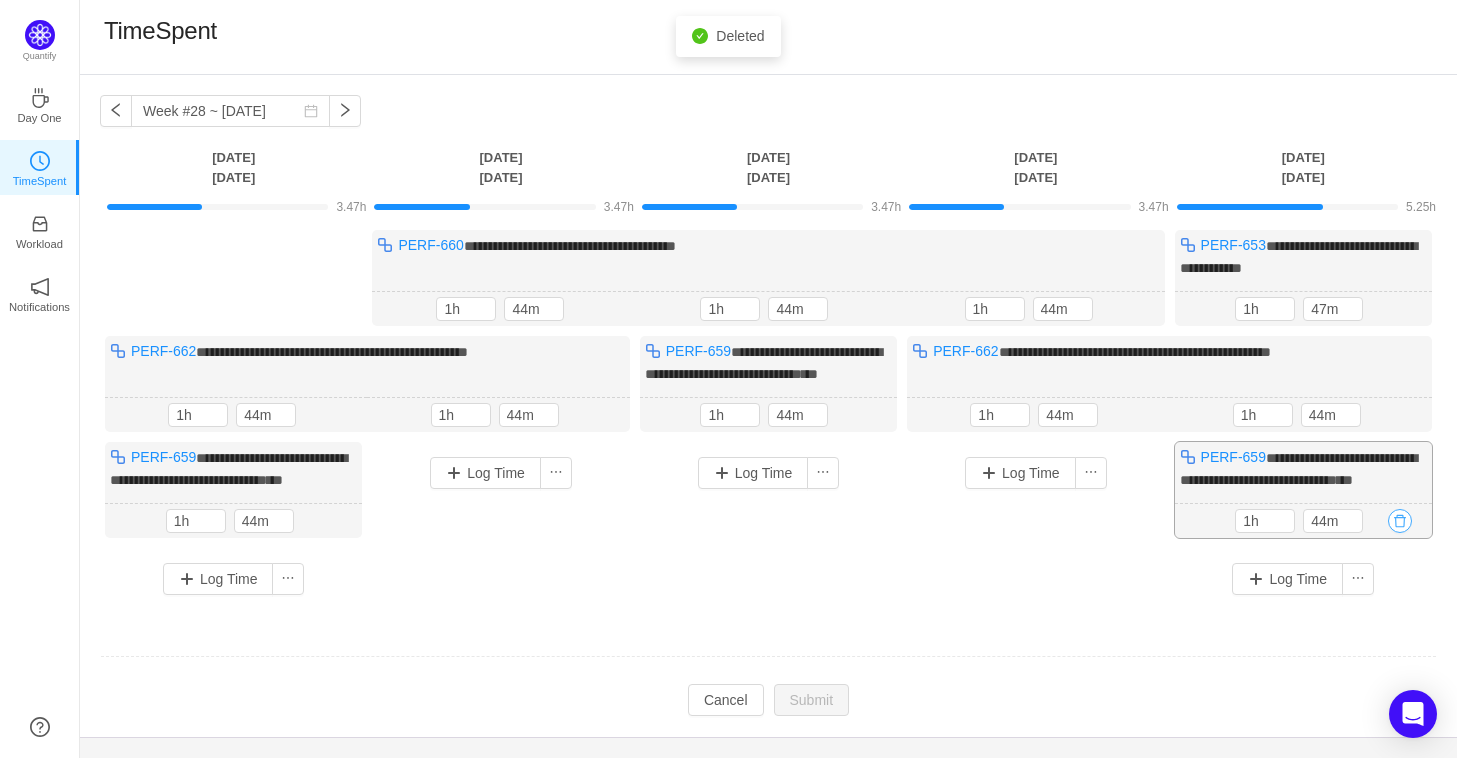 click at bounding box center (1400, 521) 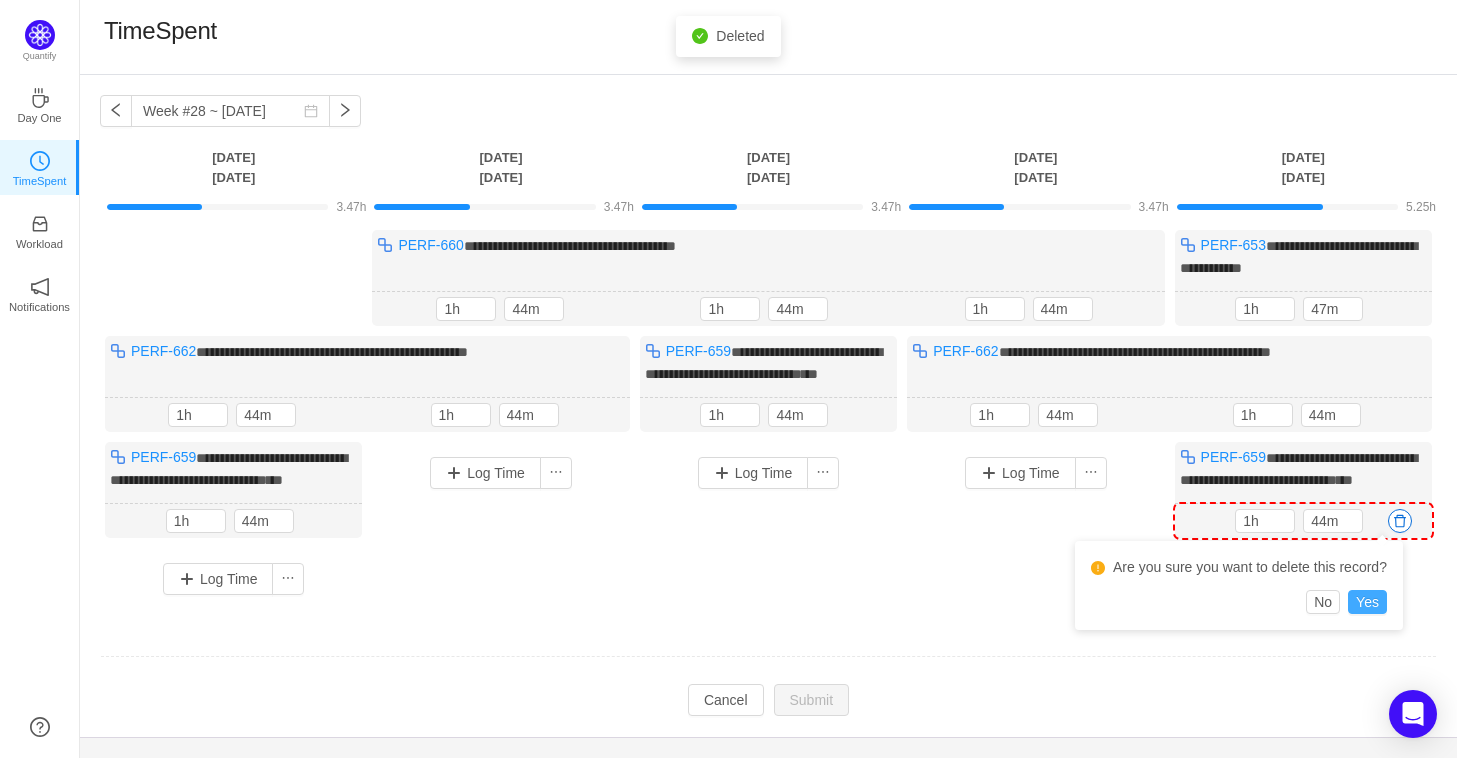 click on "Yes" at bounding box center (1367, 602) 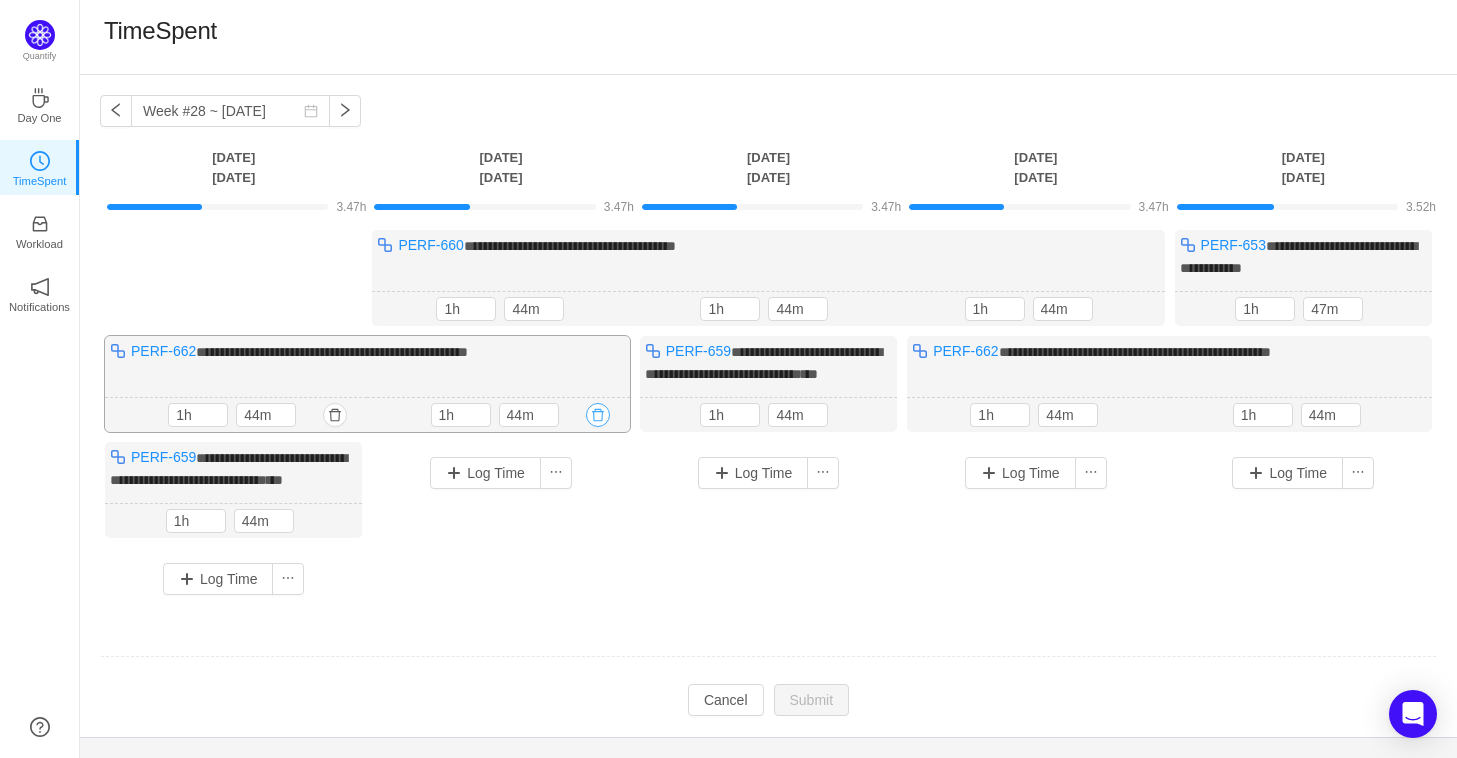 click at bounding box center [598, 415] 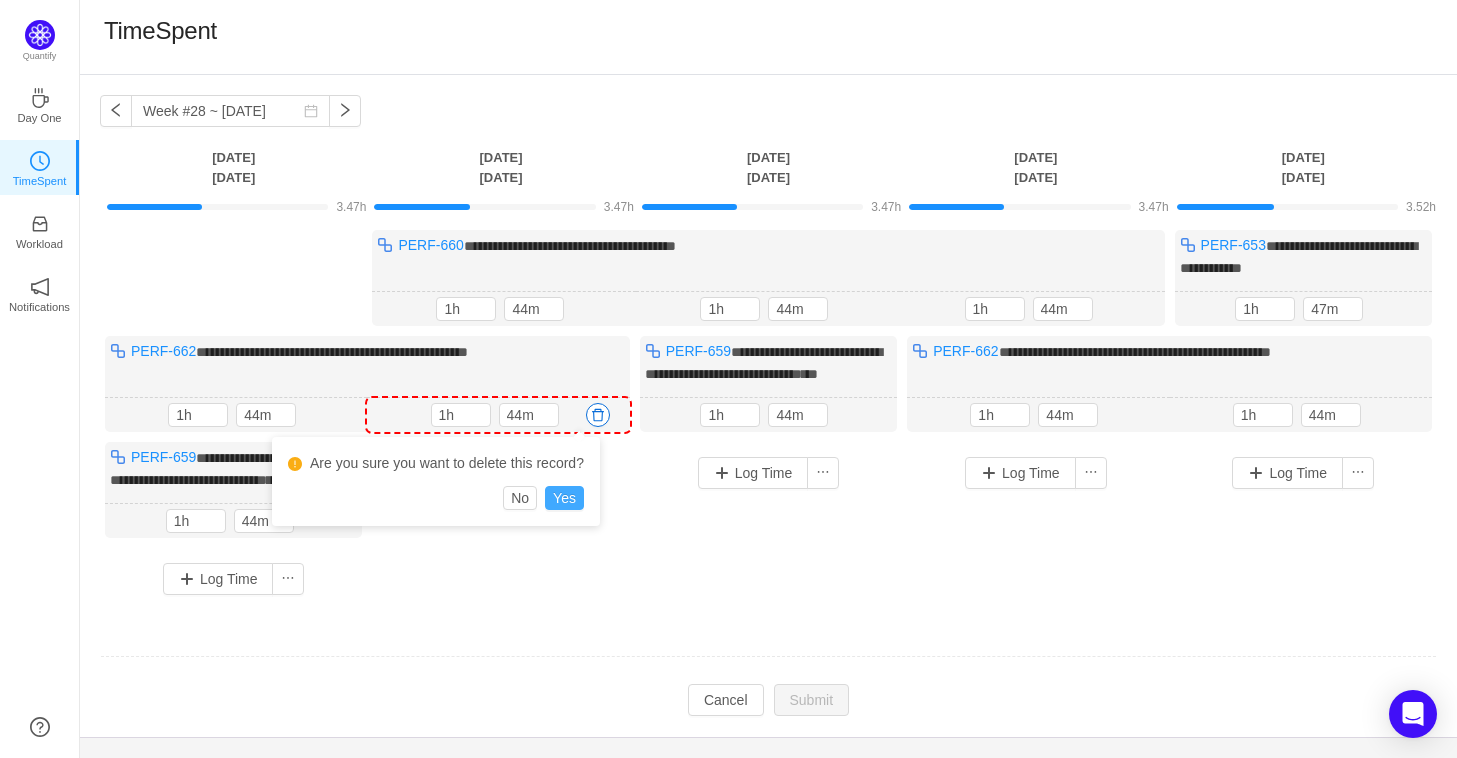 click on "Yes" at bounding box center (564, 498) 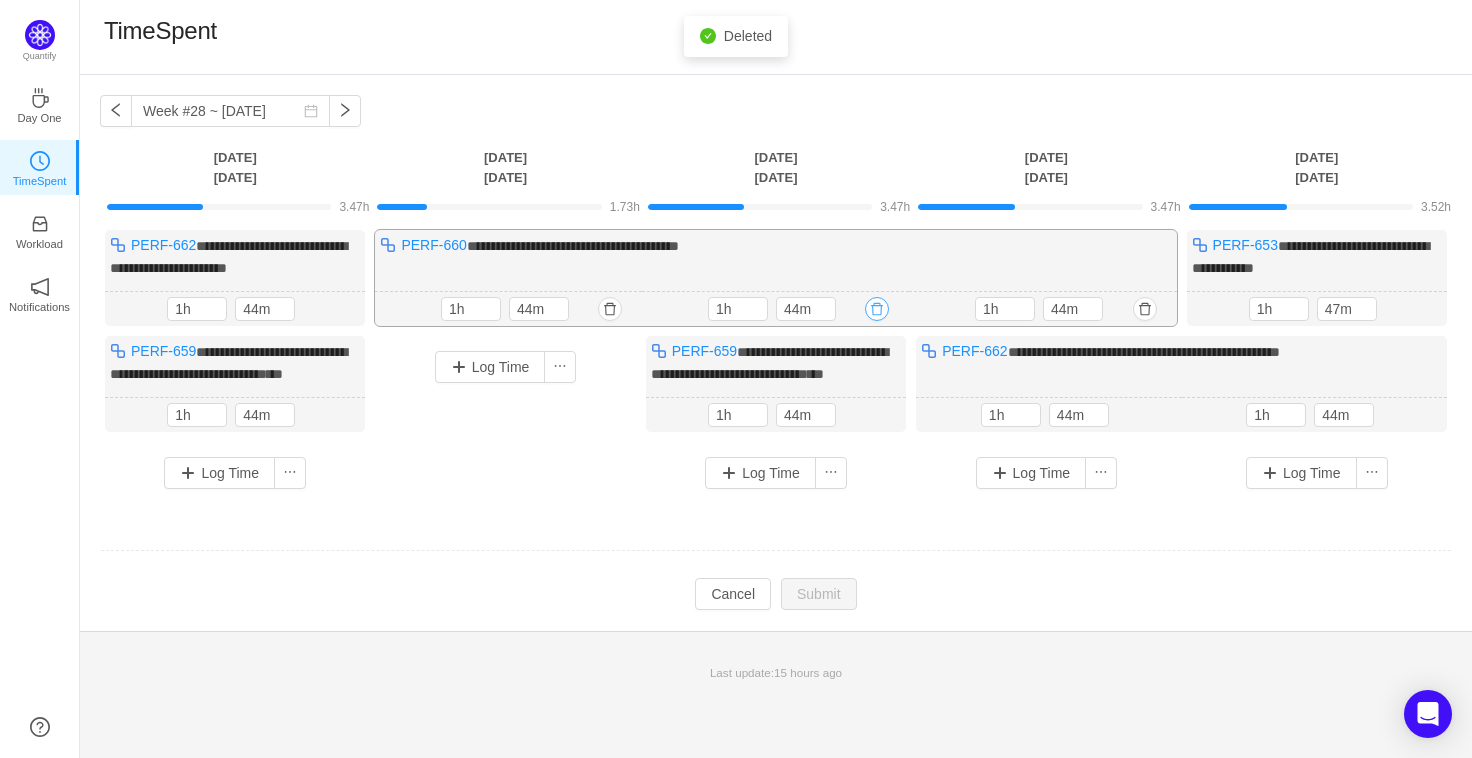 click at bounding box center [877, 309] 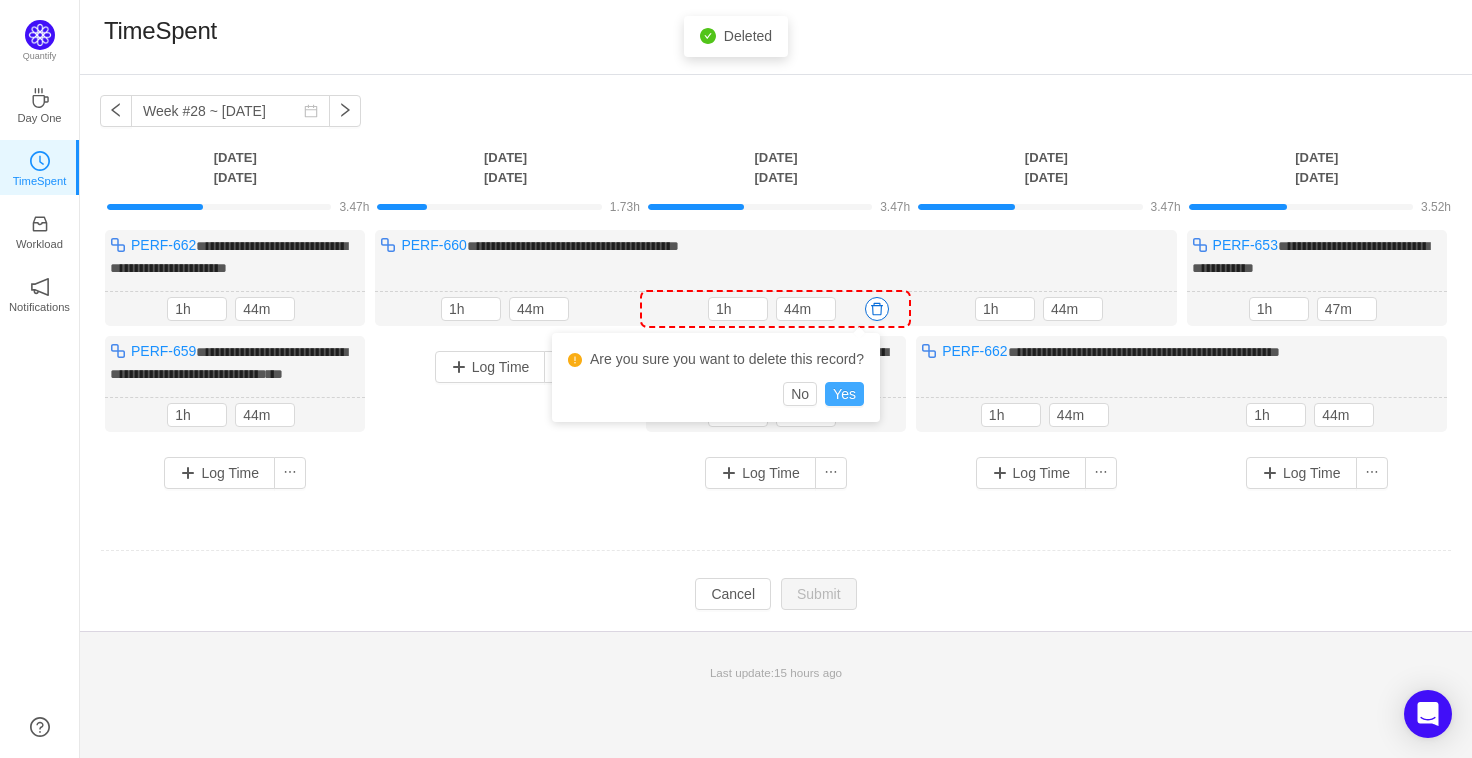 click on "Yes" at bounding box center (844, 394) 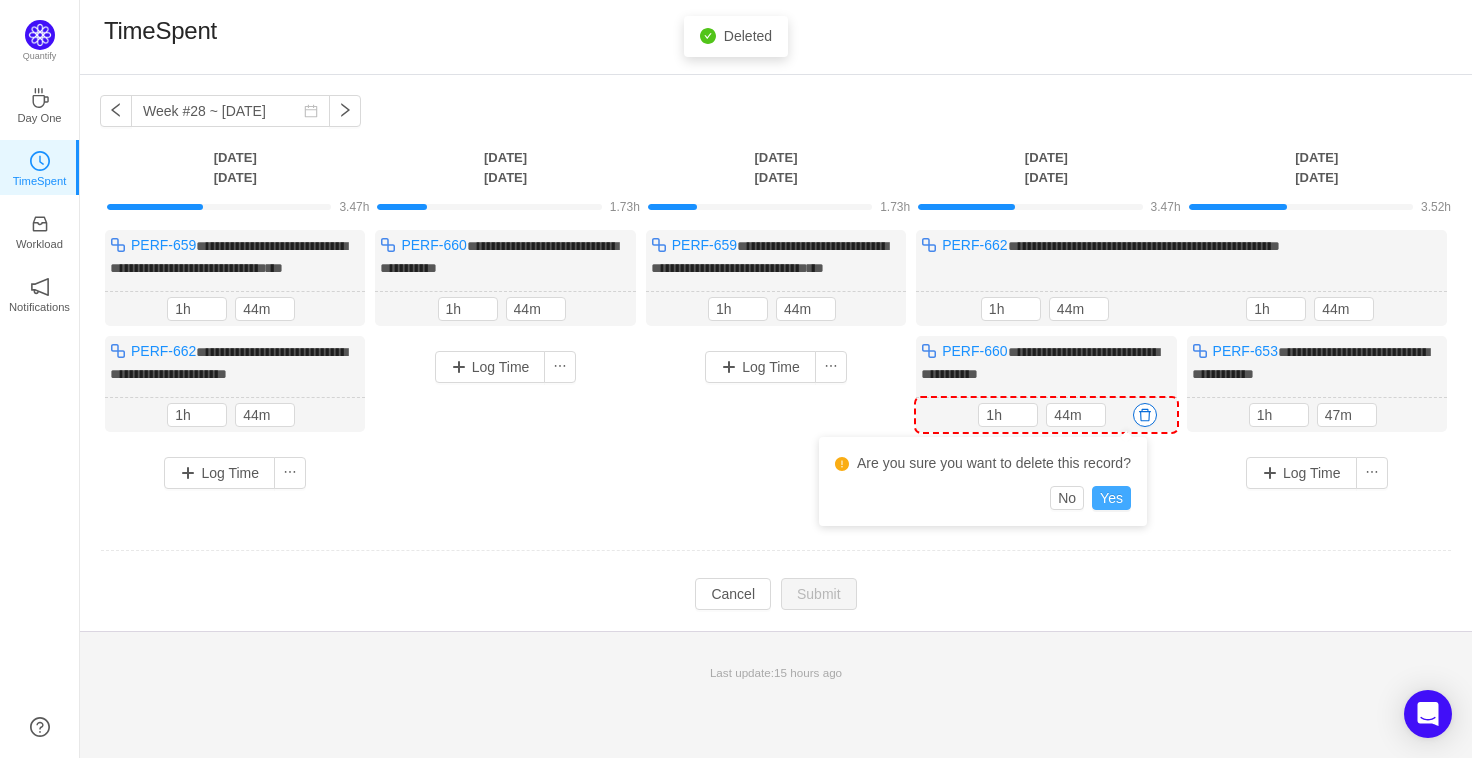 click on "Yes" at bounding box center (1111, 498) 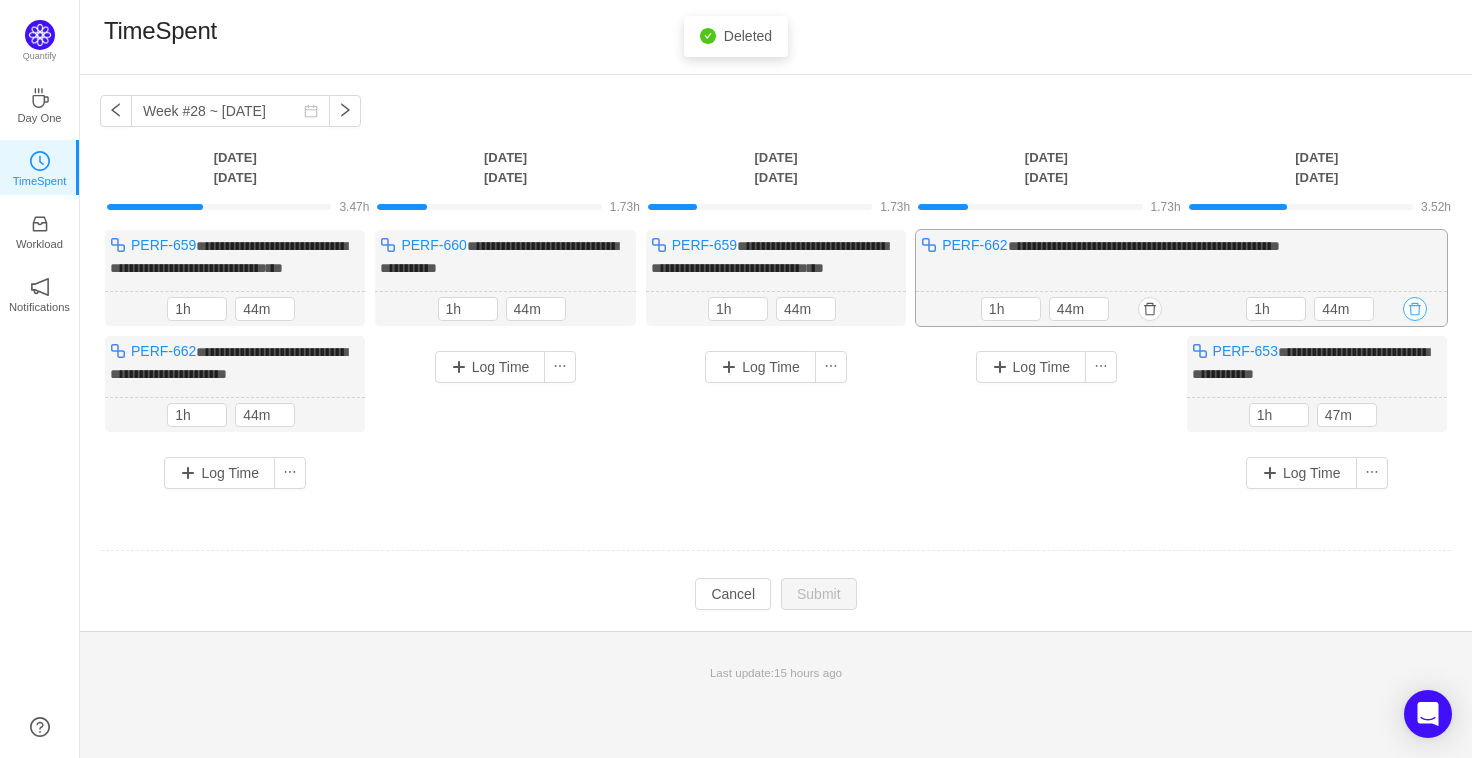 click at bounding box center (1415, 309) 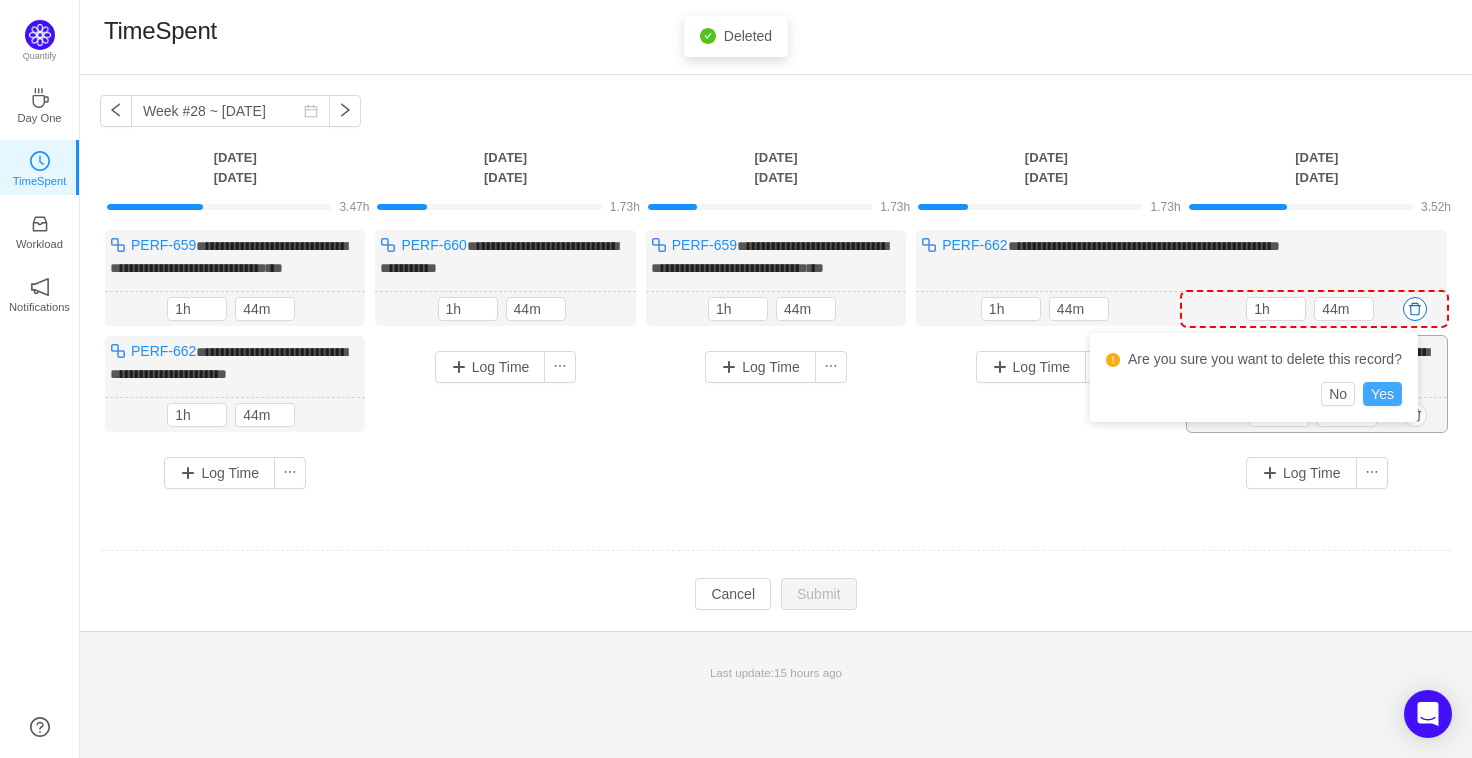 click on "Yes" at bounding box center [1382, 394] 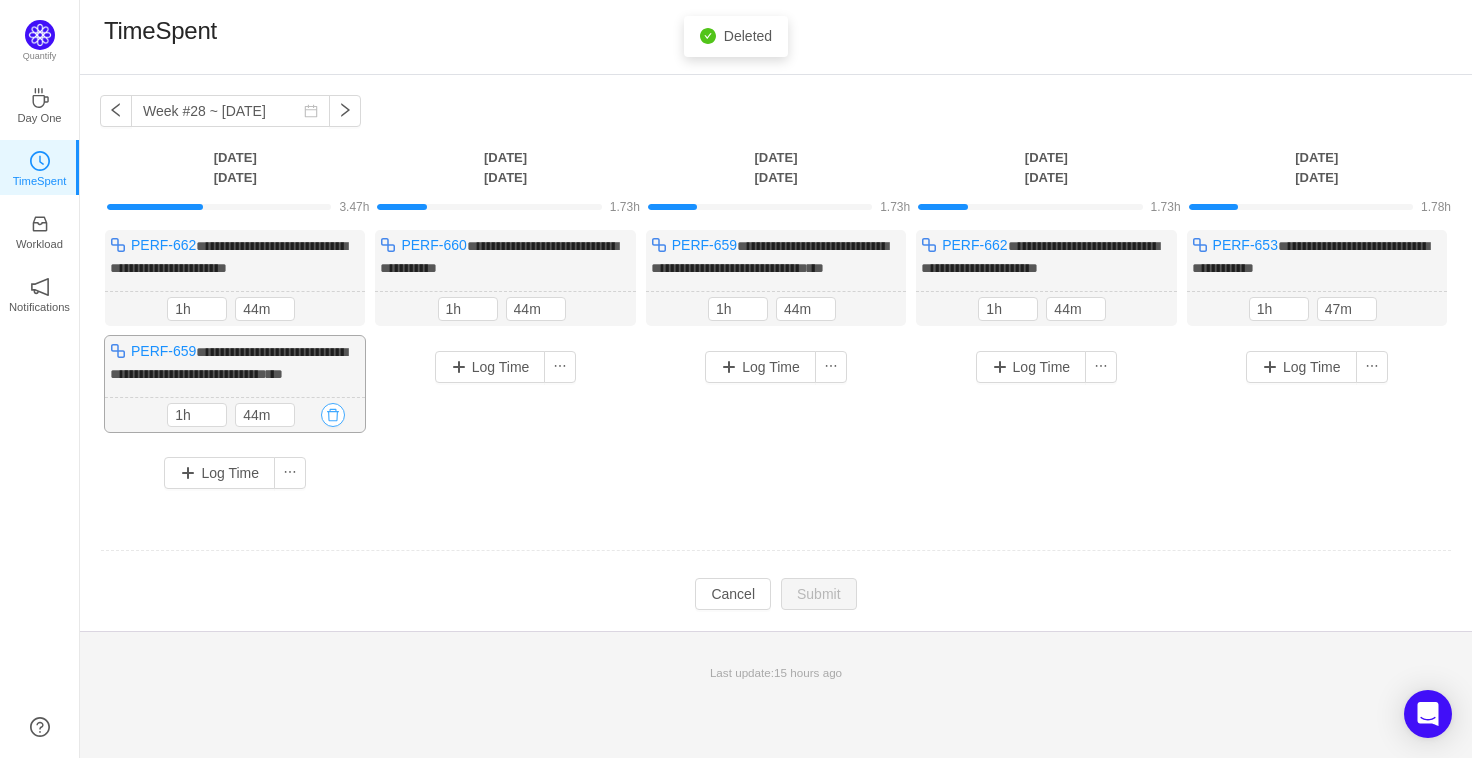 click at bounding box center (333, 415) 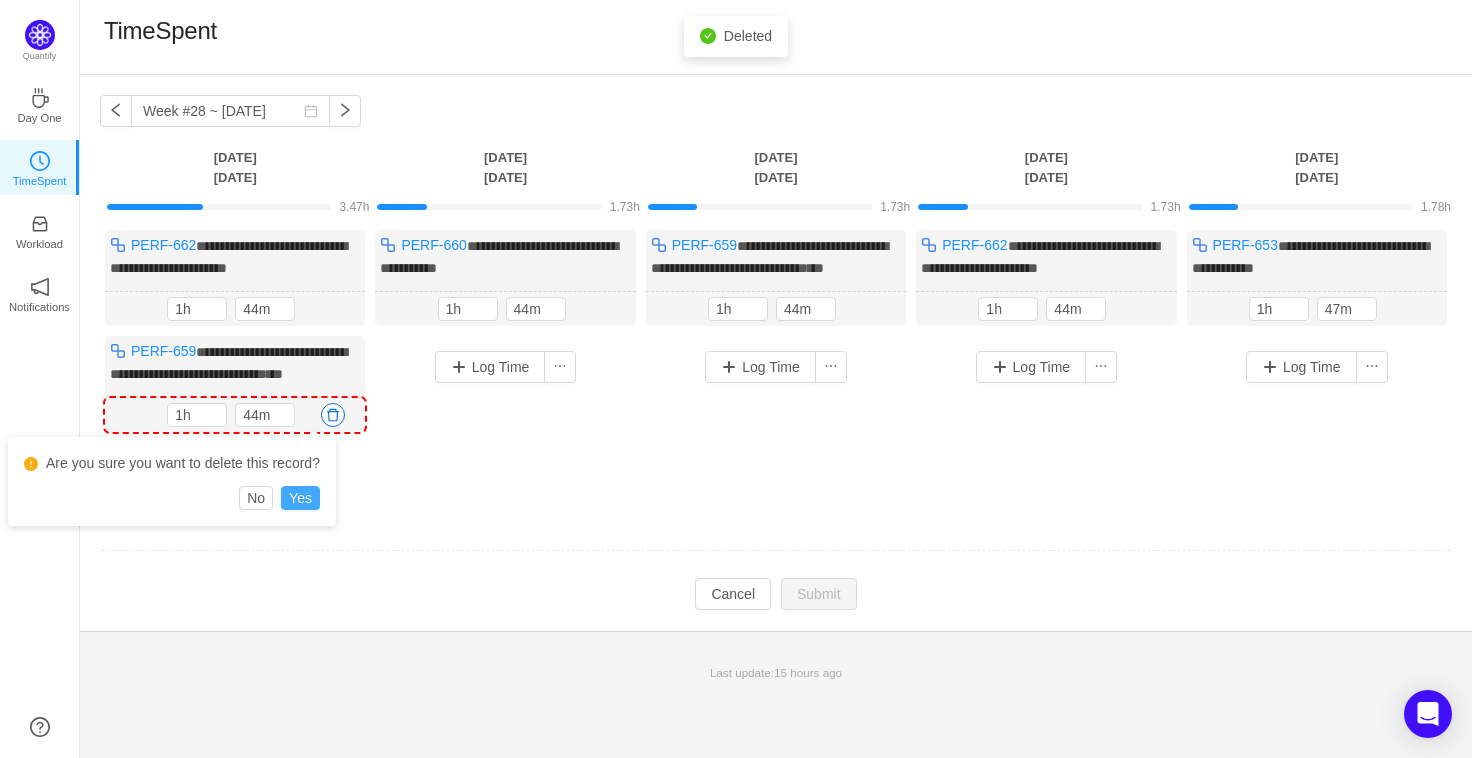 click on "Yes" at bounding box center (300, 498) 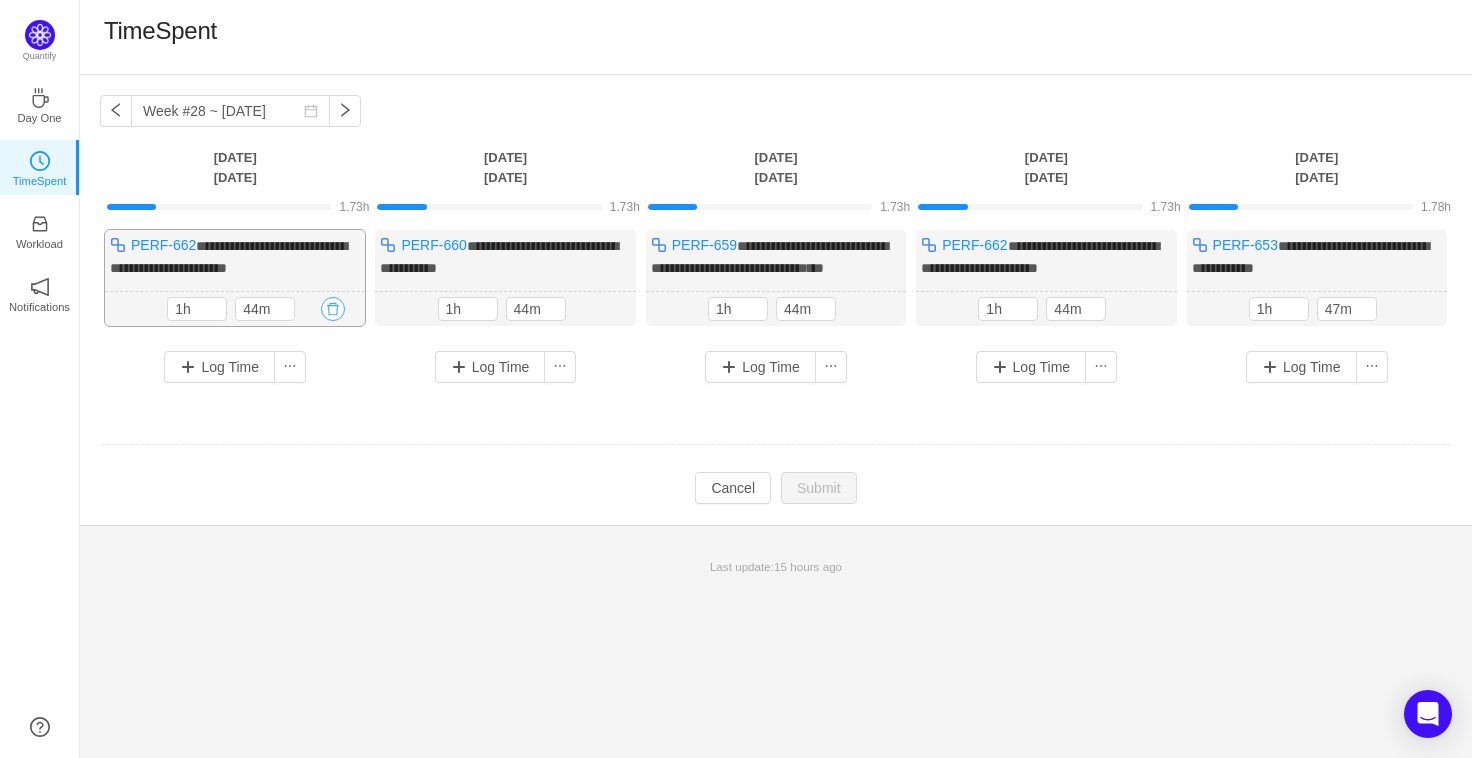 click at bounding box center (333, 309) 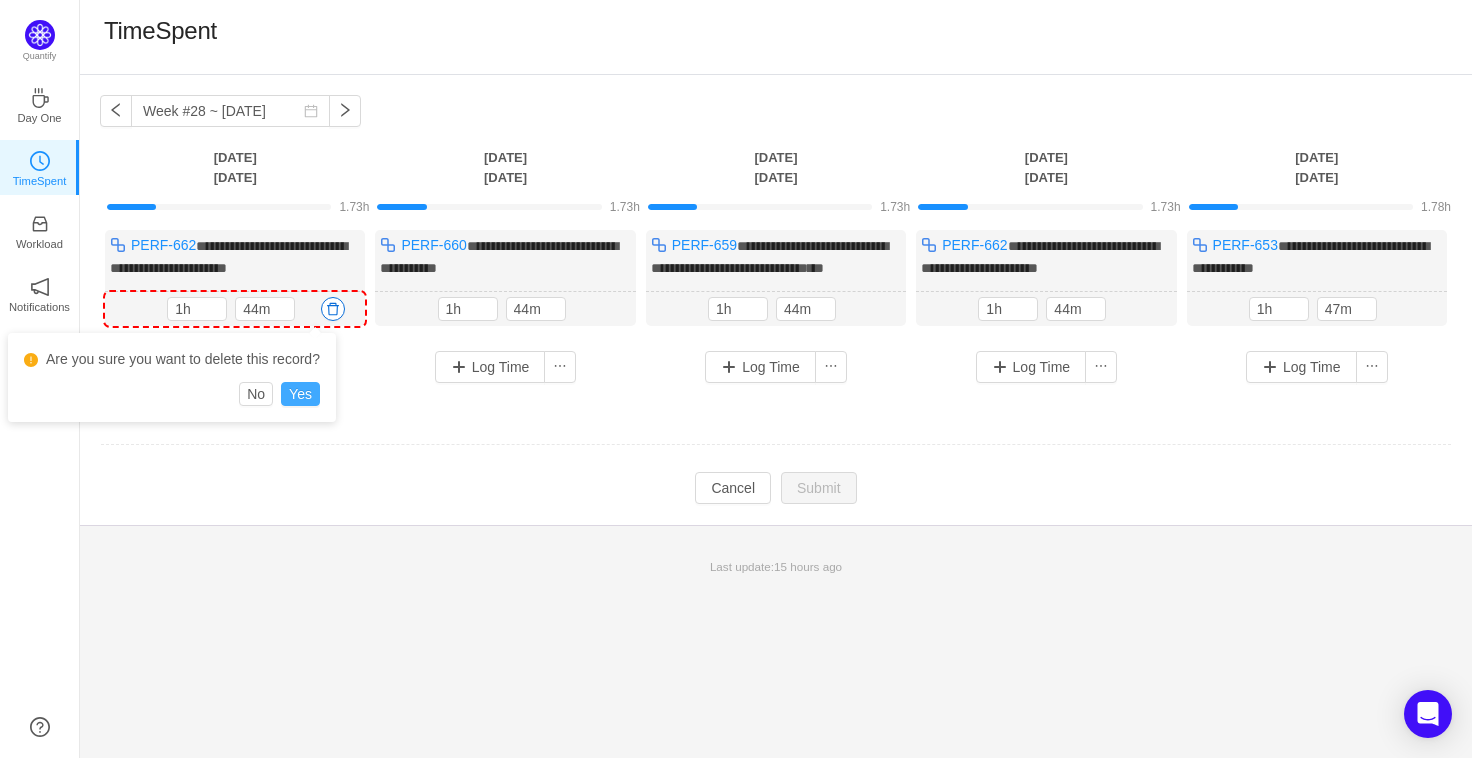 click on "Yes" at bounding box center [300, 394] 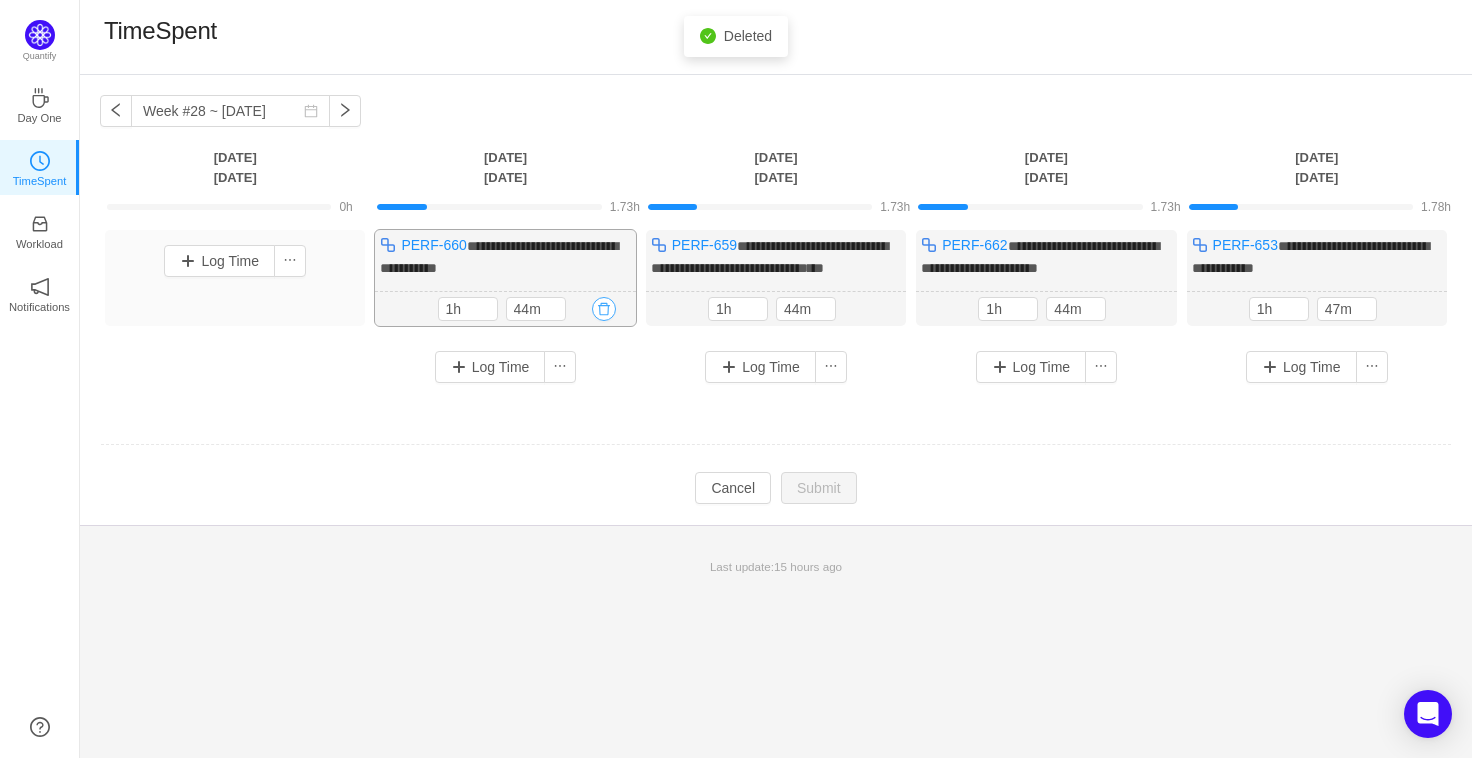 click at bounding box center (604, 309) 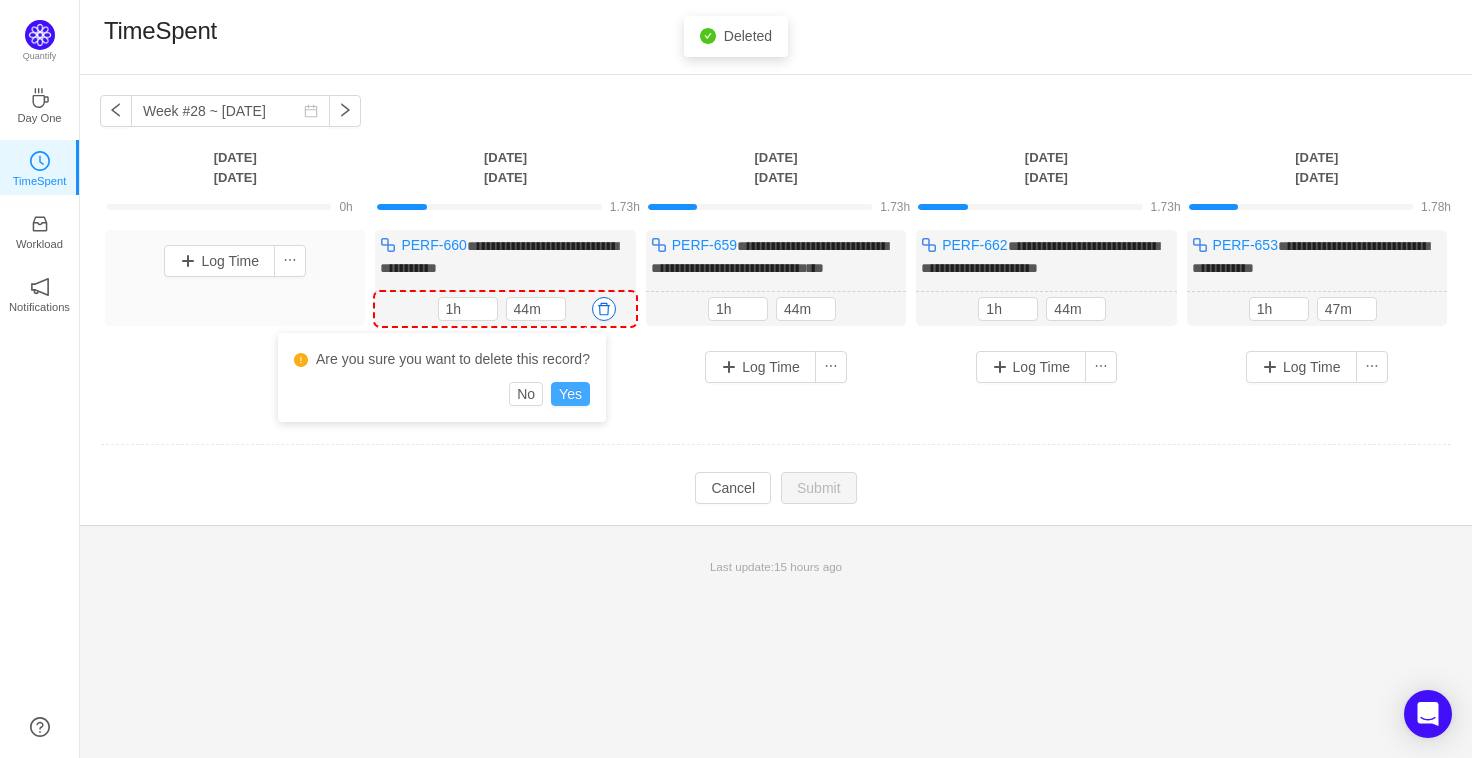 click on "Yes" at bounding box center [570, 394] 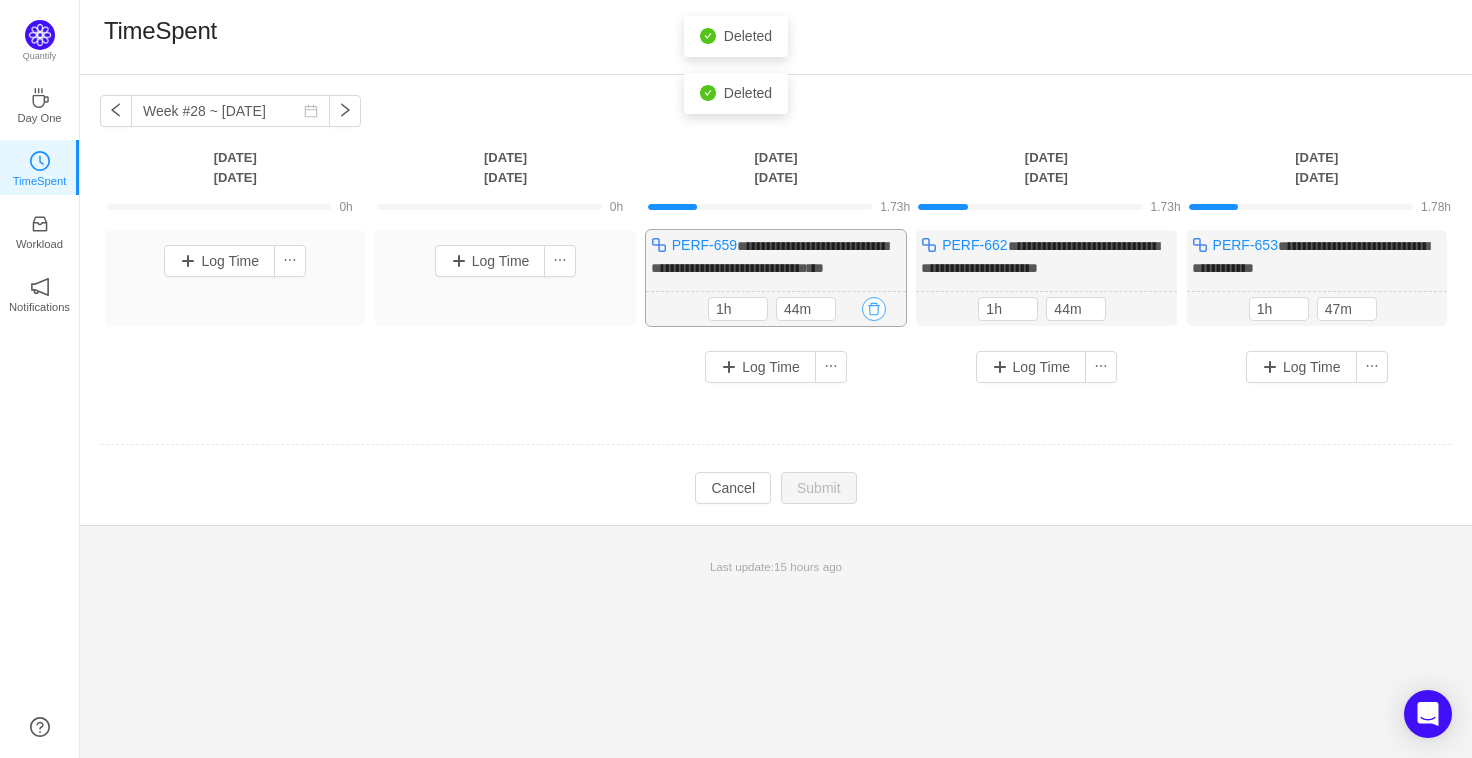 click at bounding box center (874, 309) 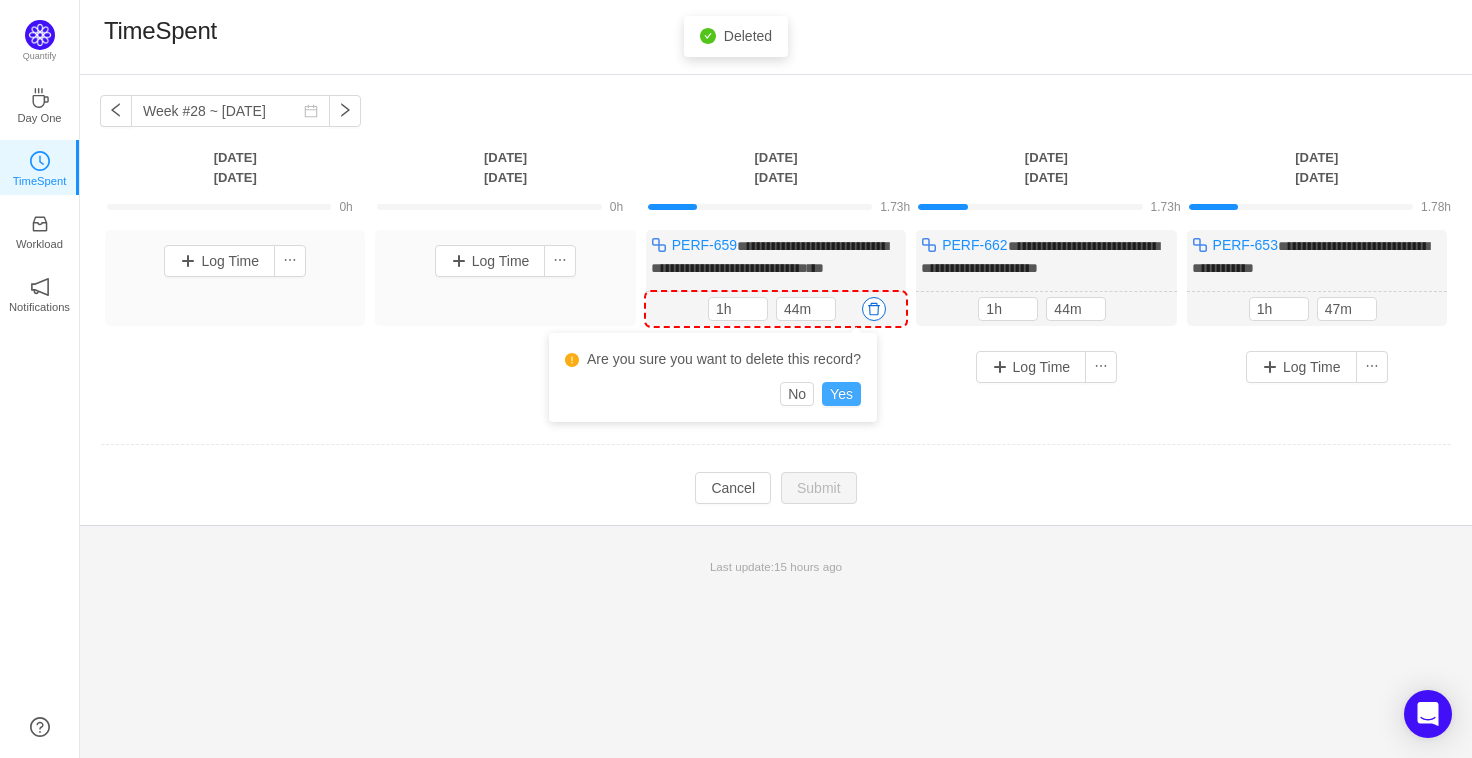 click on "Yes" at bounding box center [841, 394] 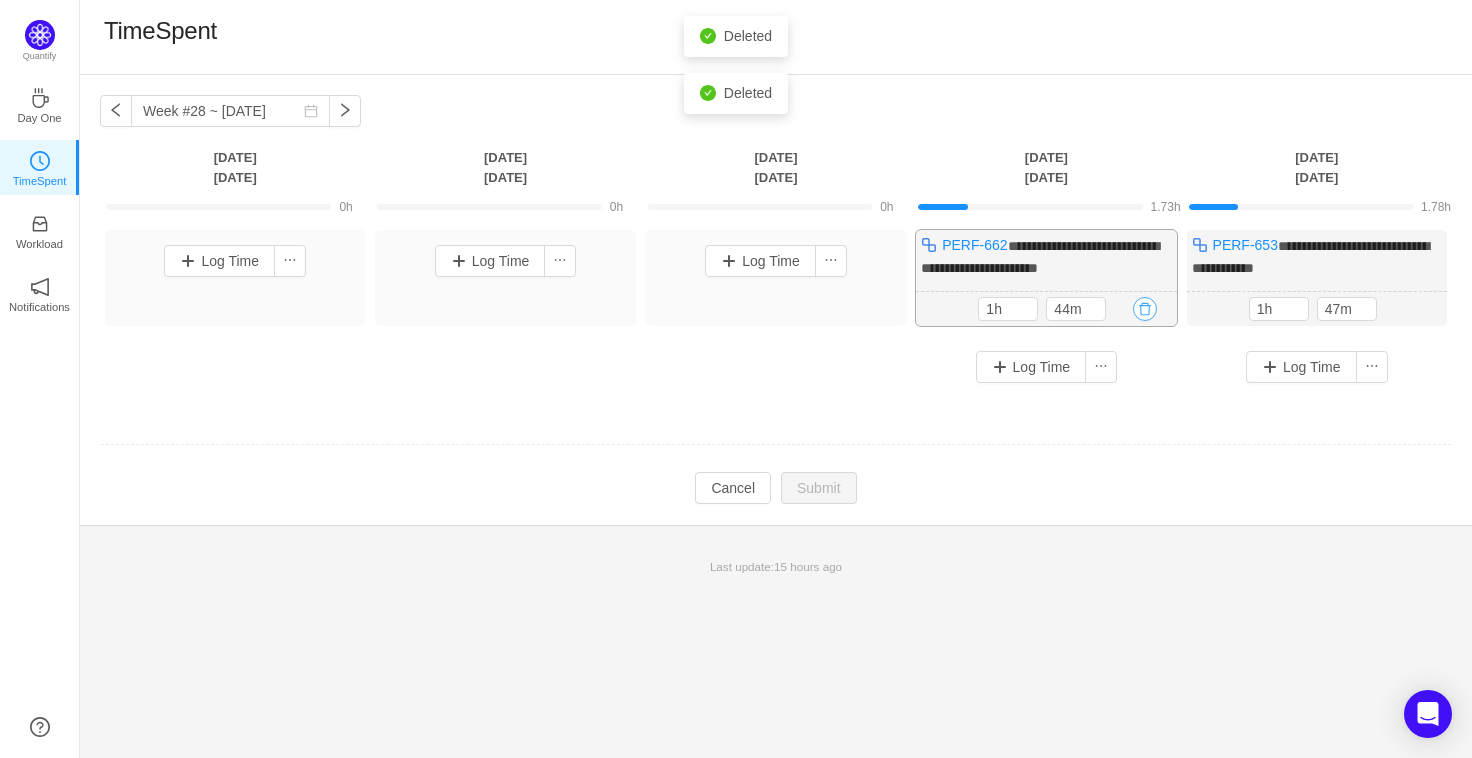 click at bounding box center (1145, 309) 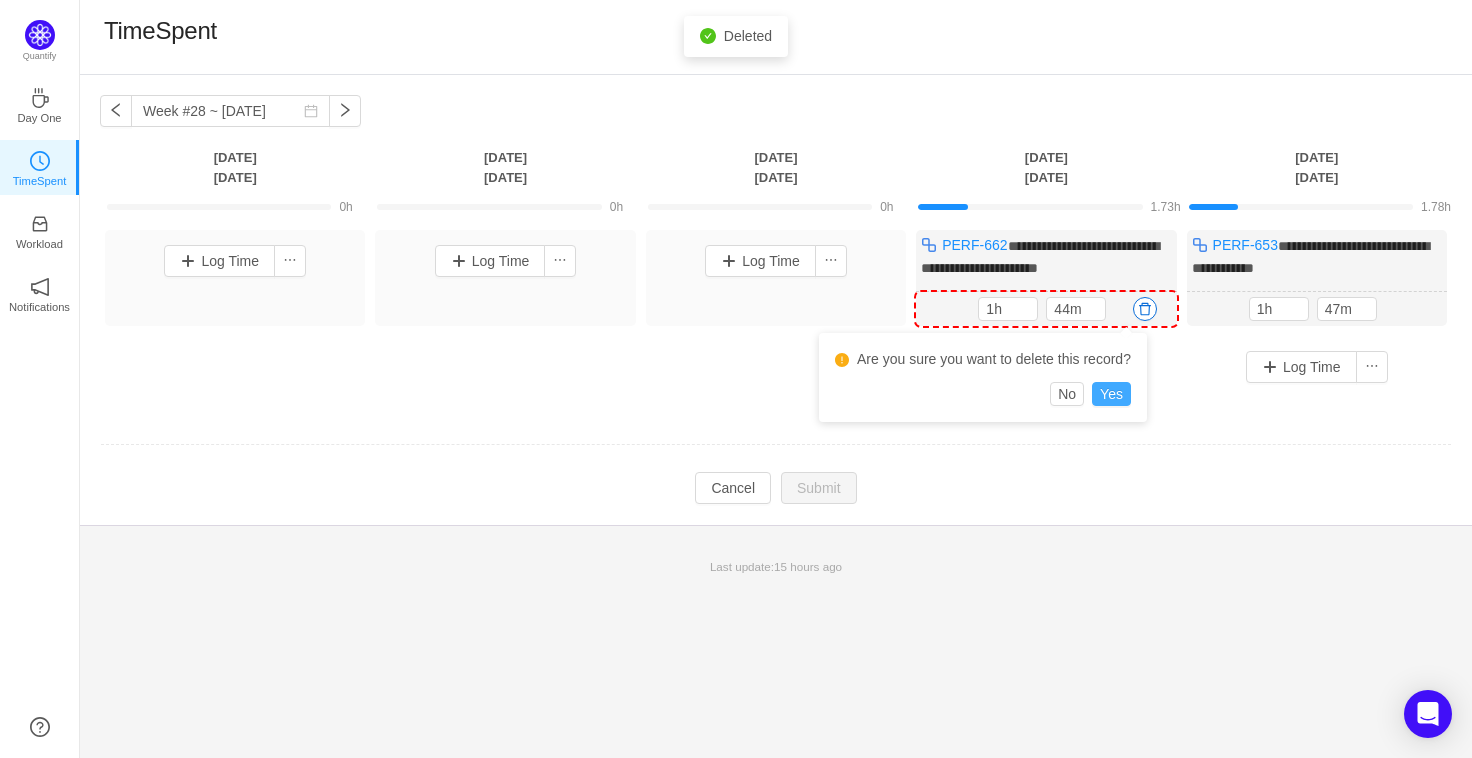 click on "Yes" at bounding box center (1111, 394) 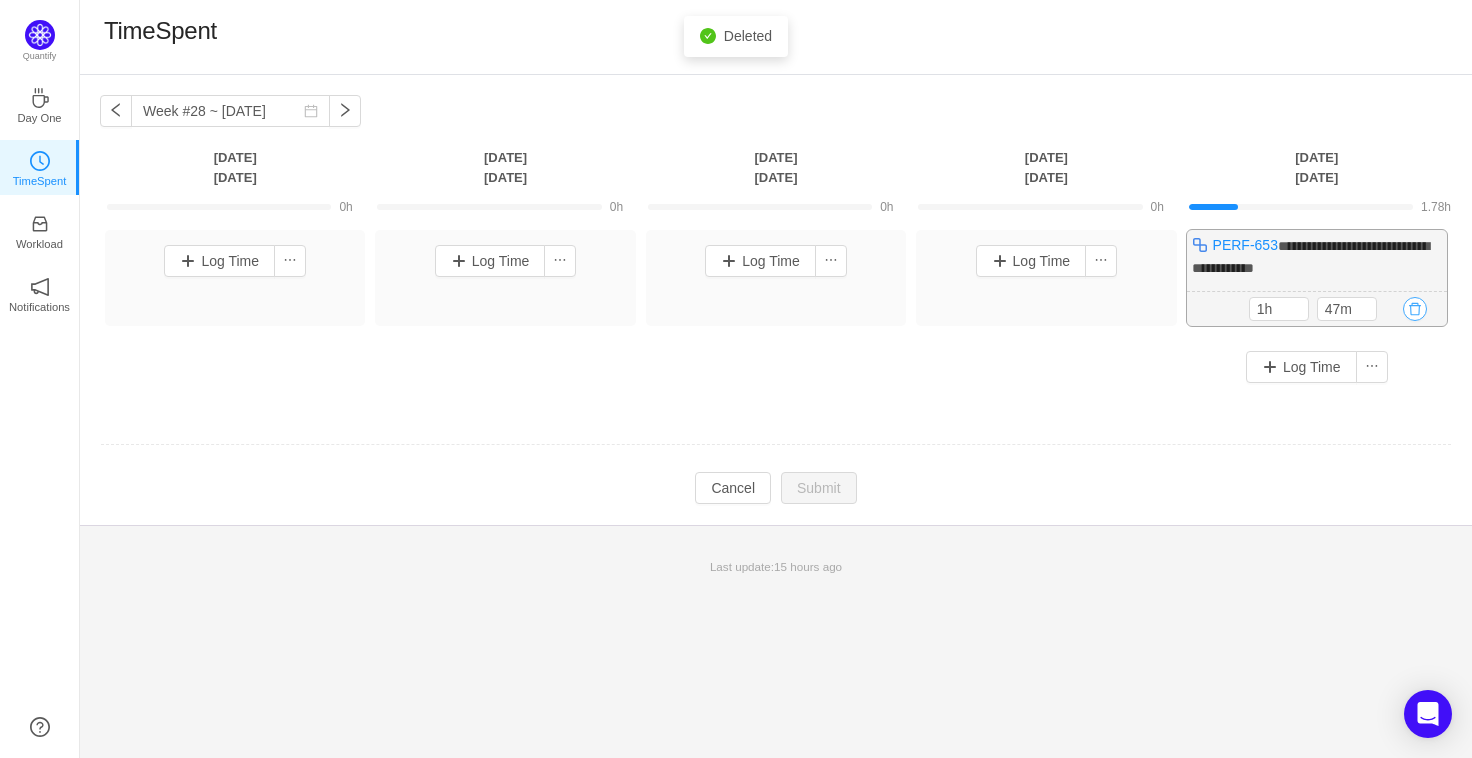 click at bounding box center [1415, 309] 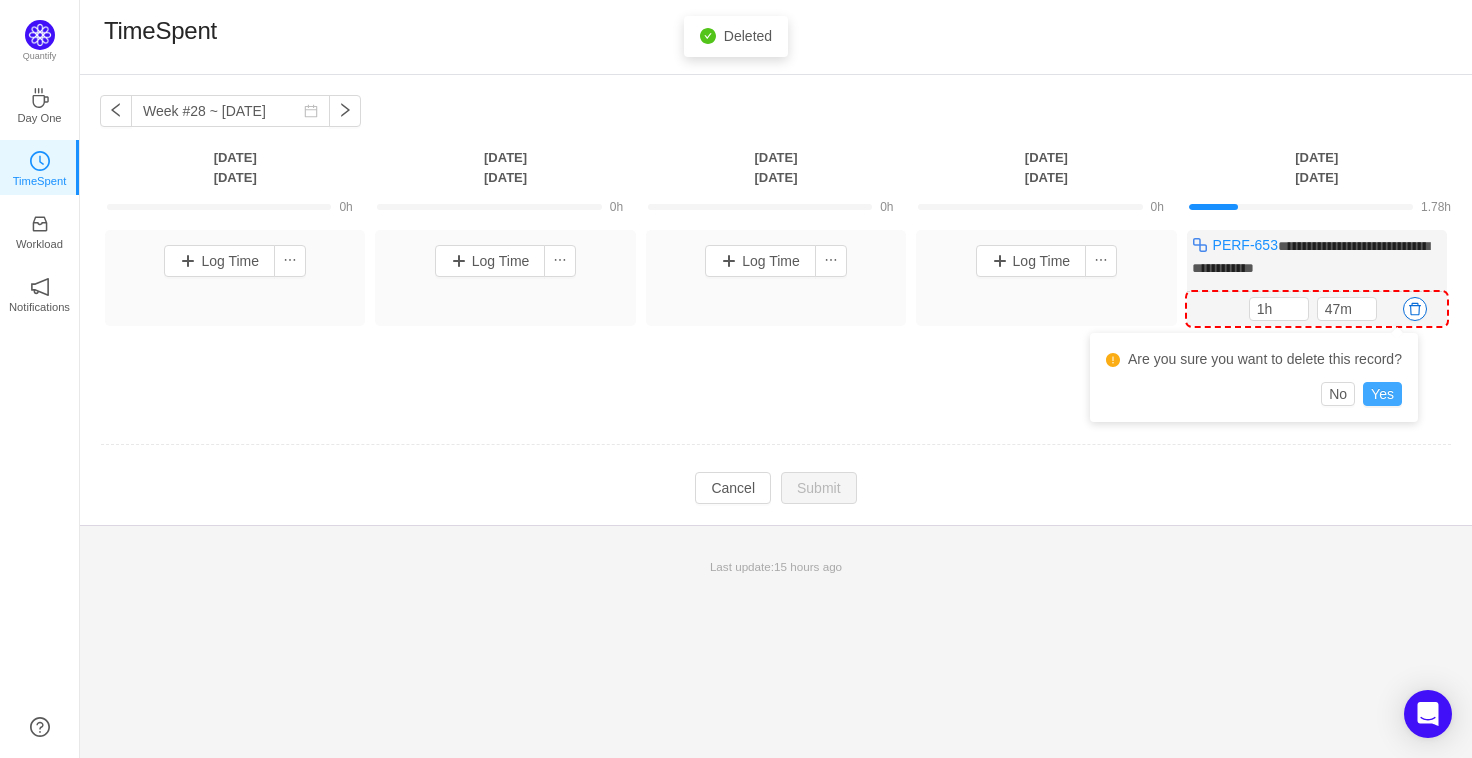 click on "Yes" at bounding box center (1382, 394) 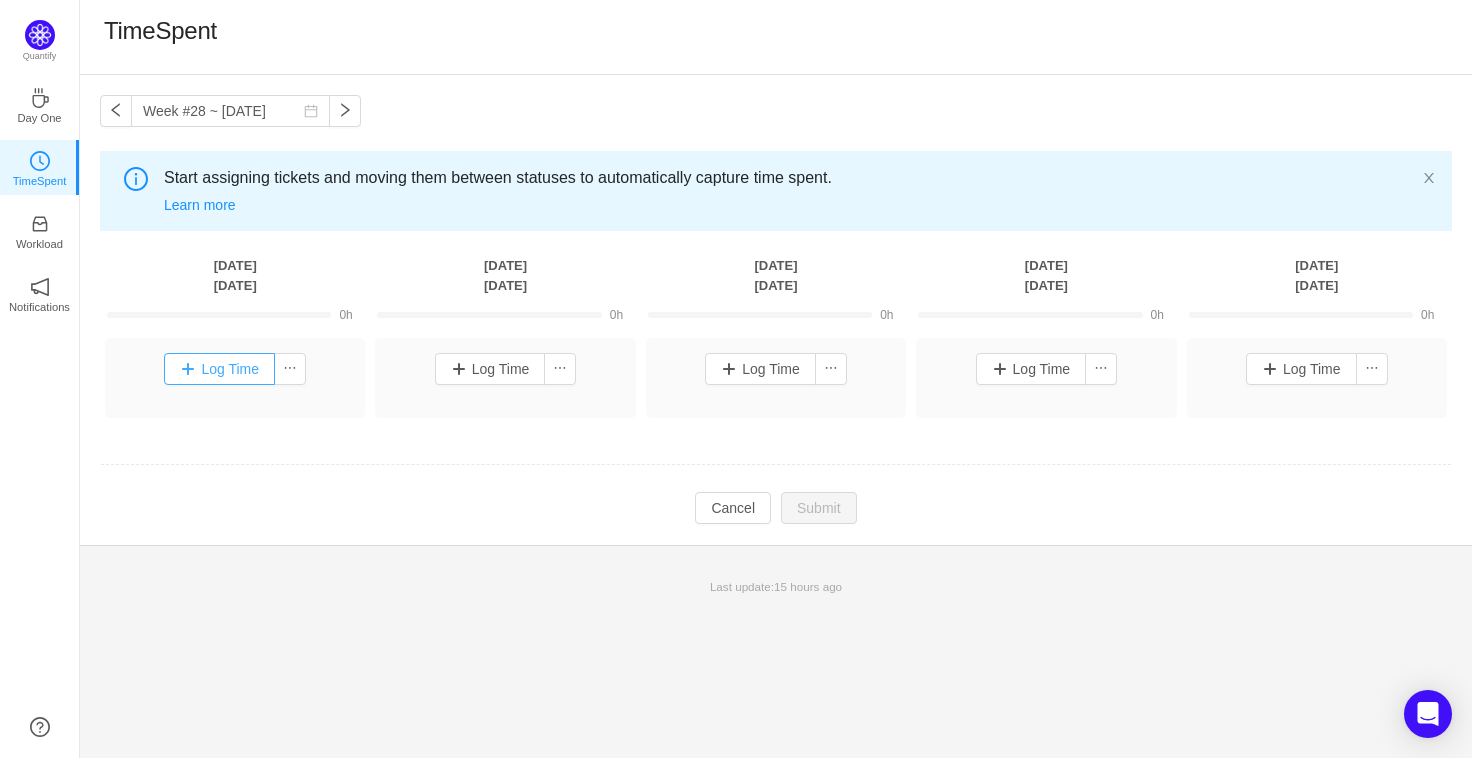 click on "Log Time" at bounding box center (219, 369) 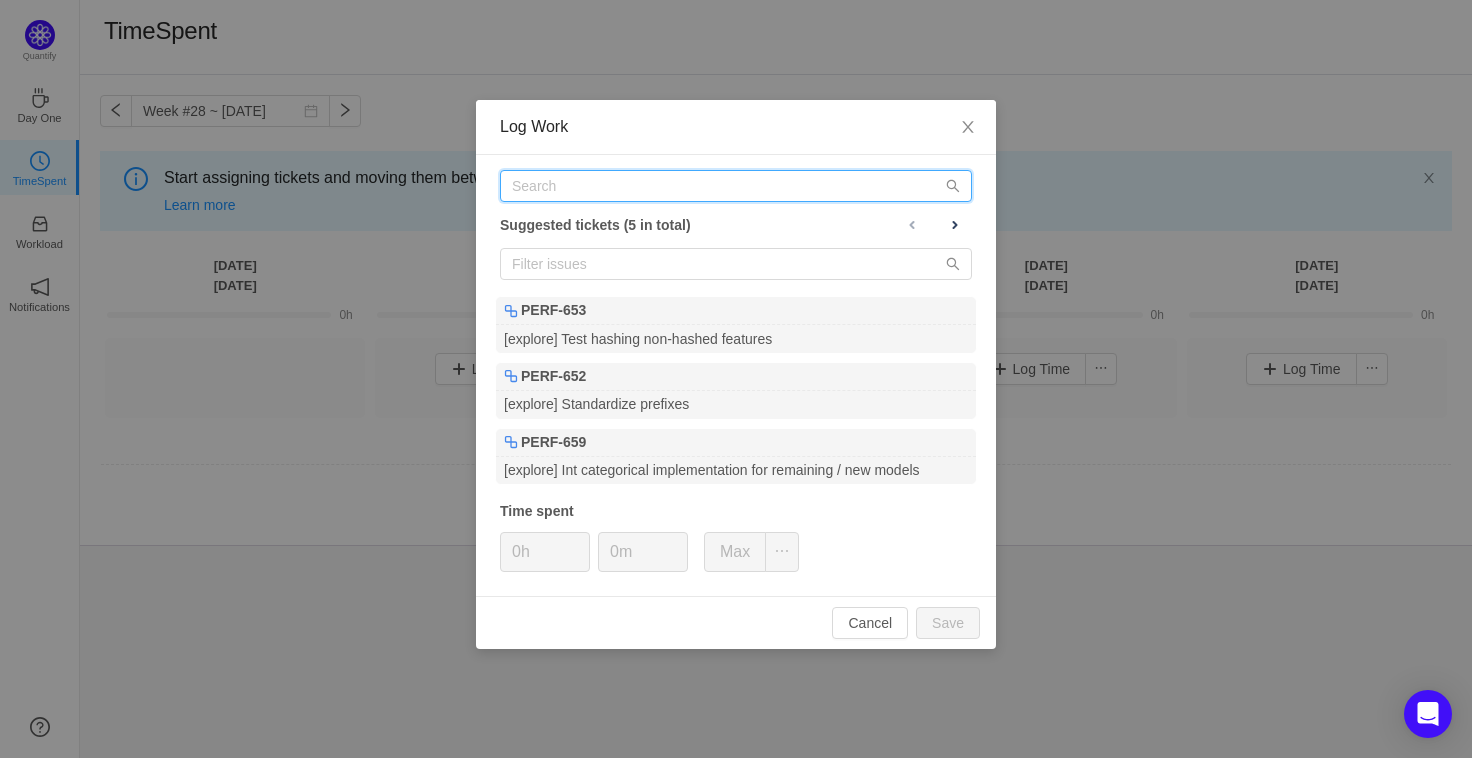 click at bounding box center (736, 186) 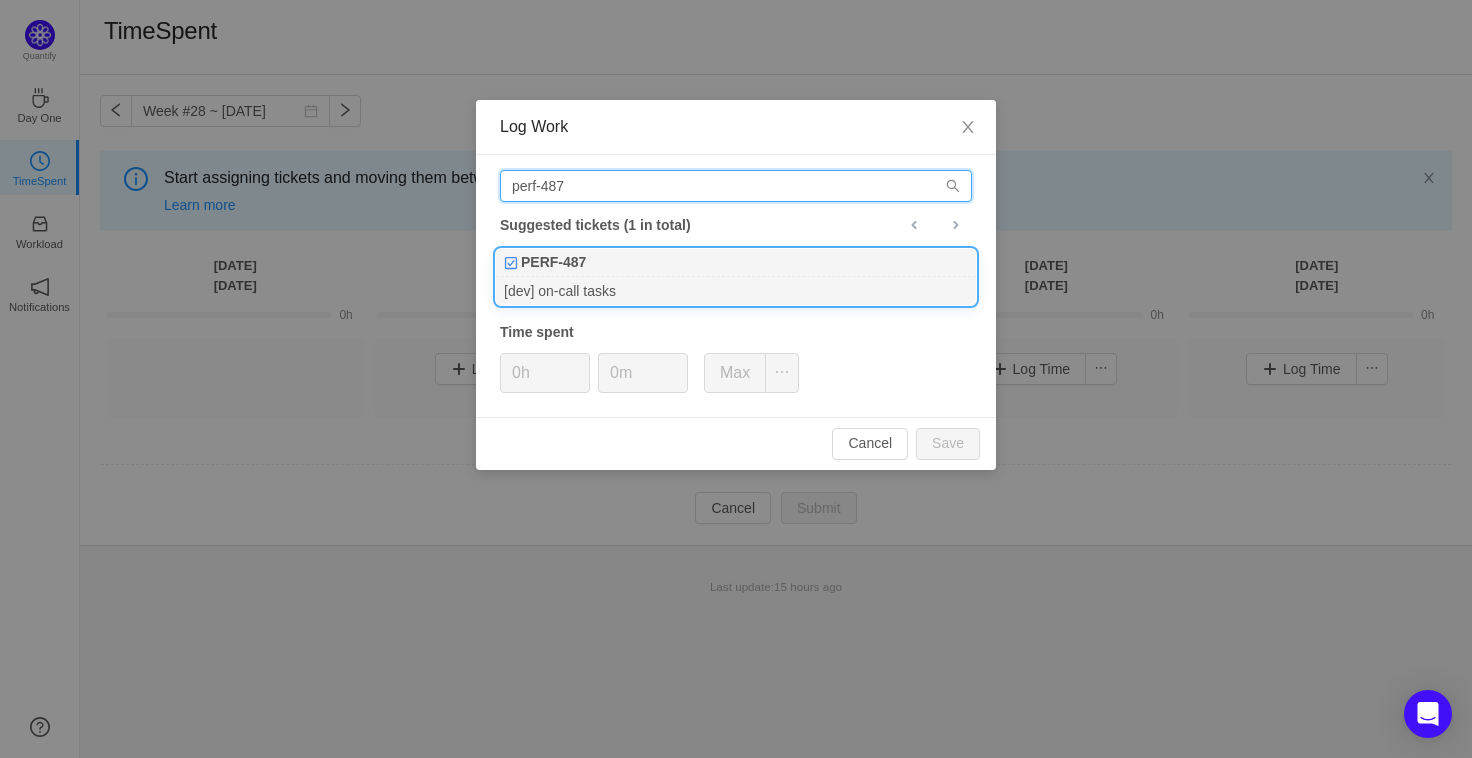 type on "perf-487" 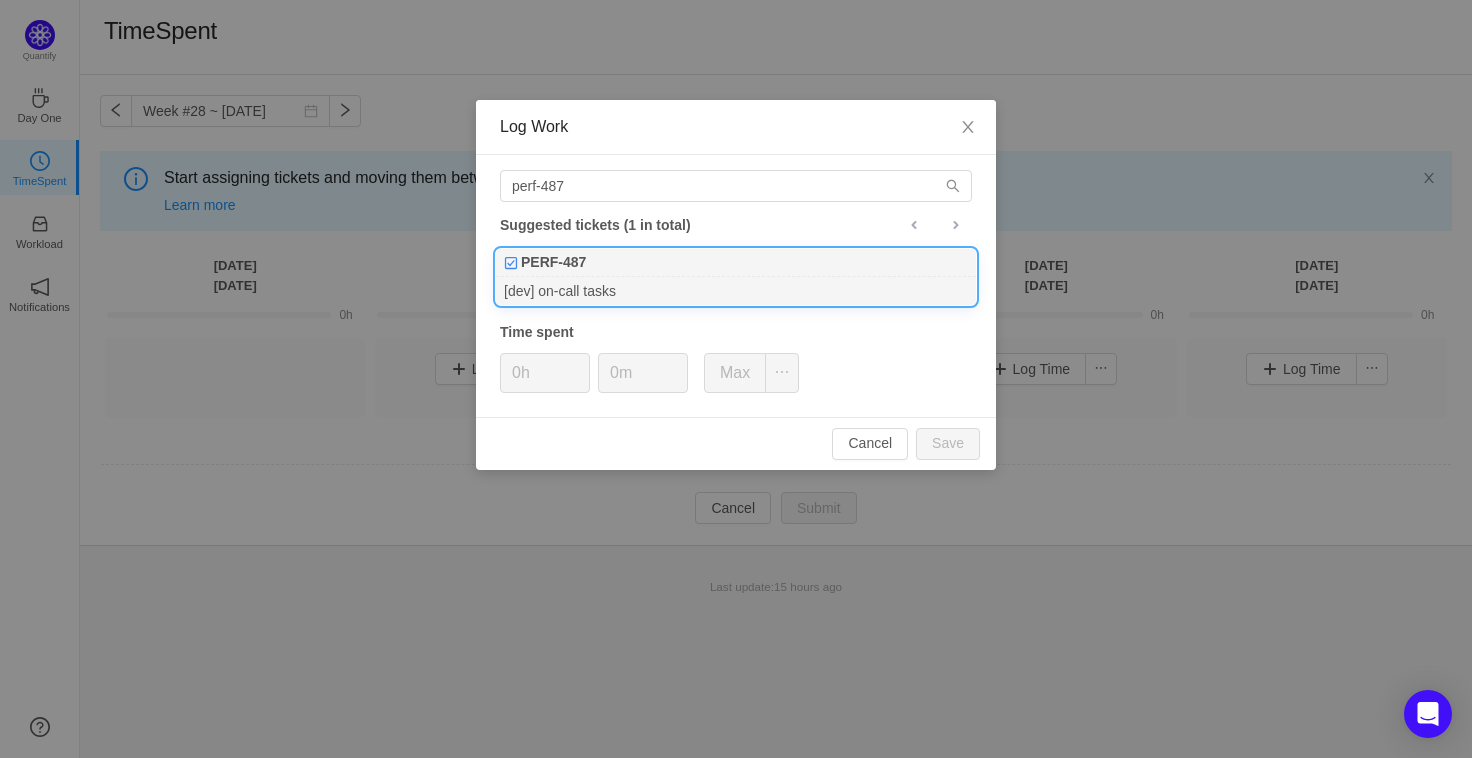 click on "PERF-487" at bounding box center (736, 263) 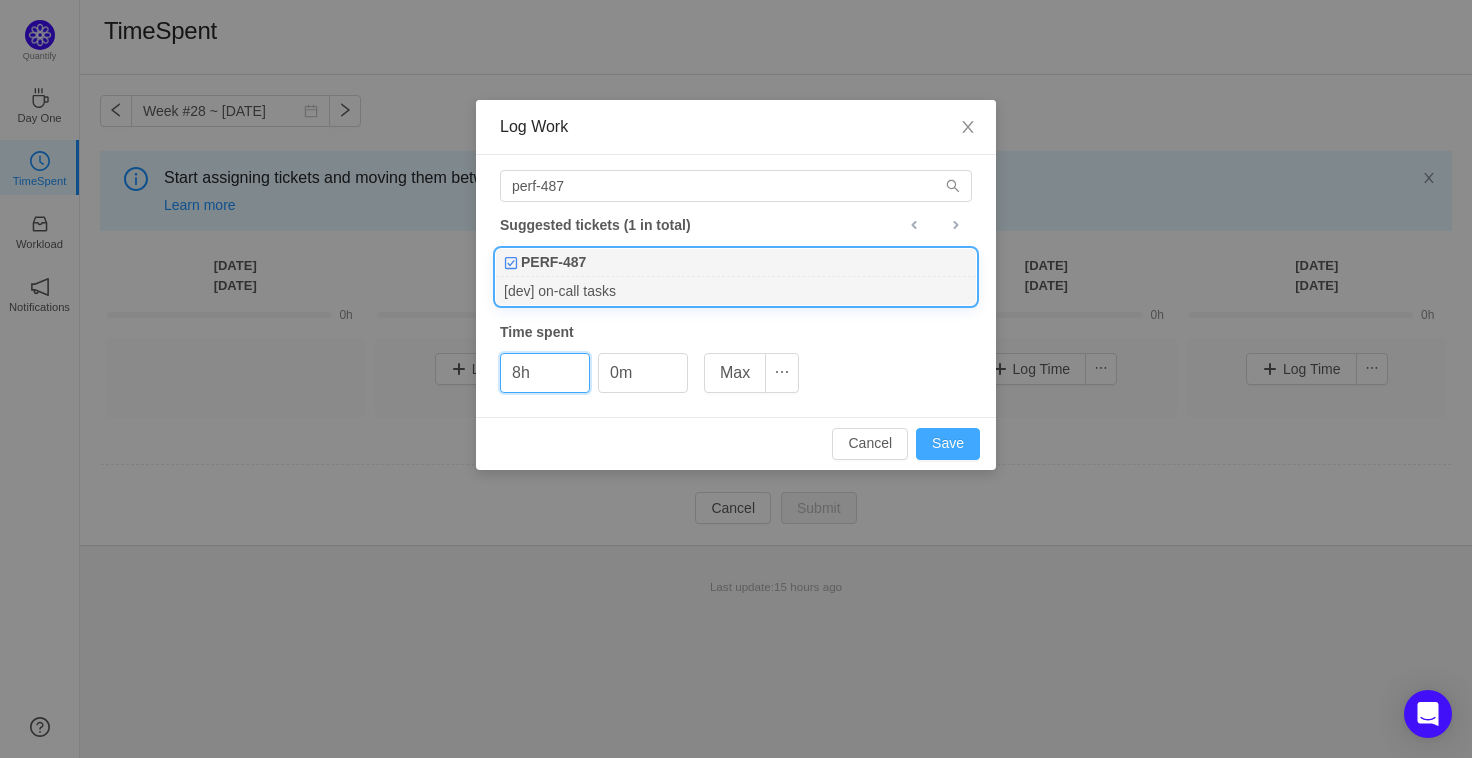 click on "Save" at bounding box center (948, 444) 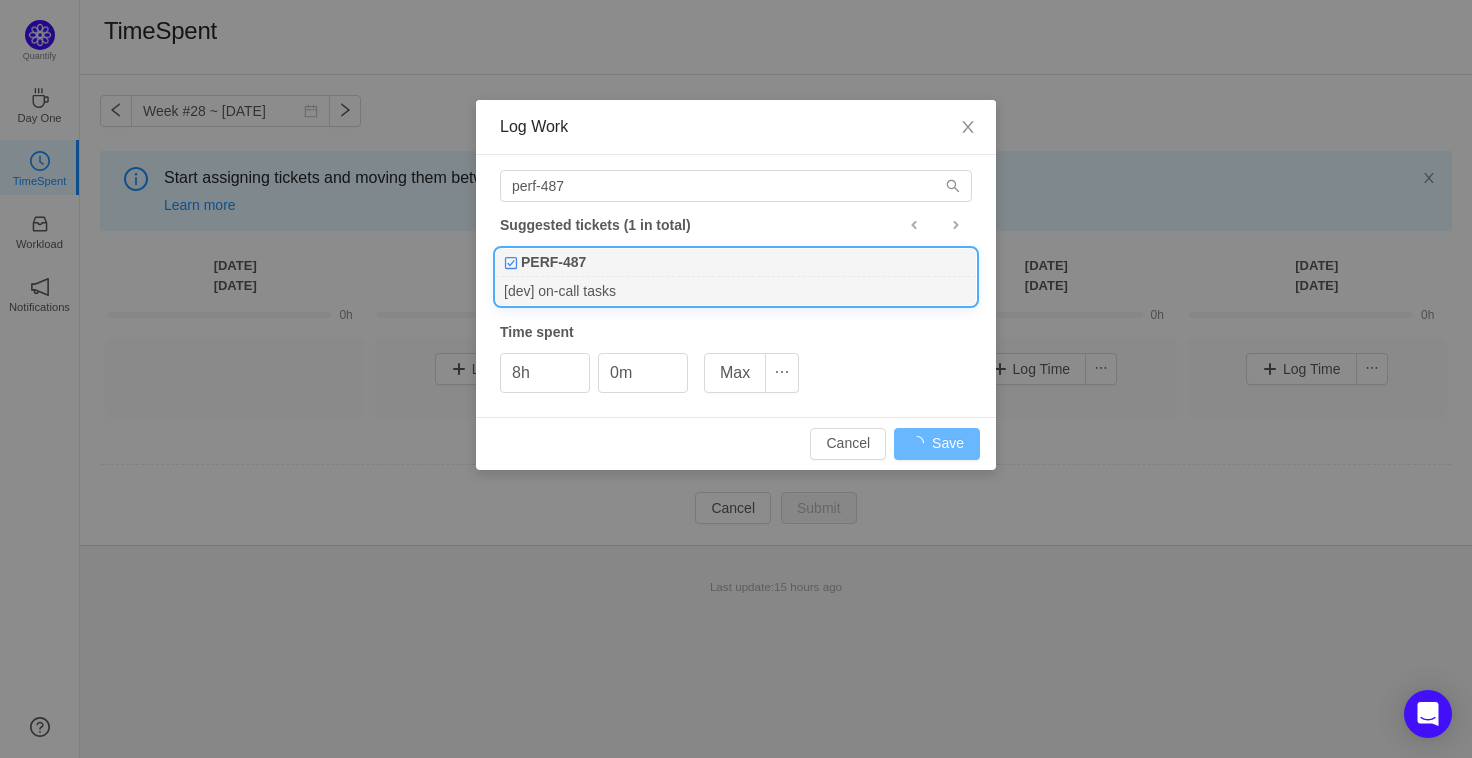 type on "0h" 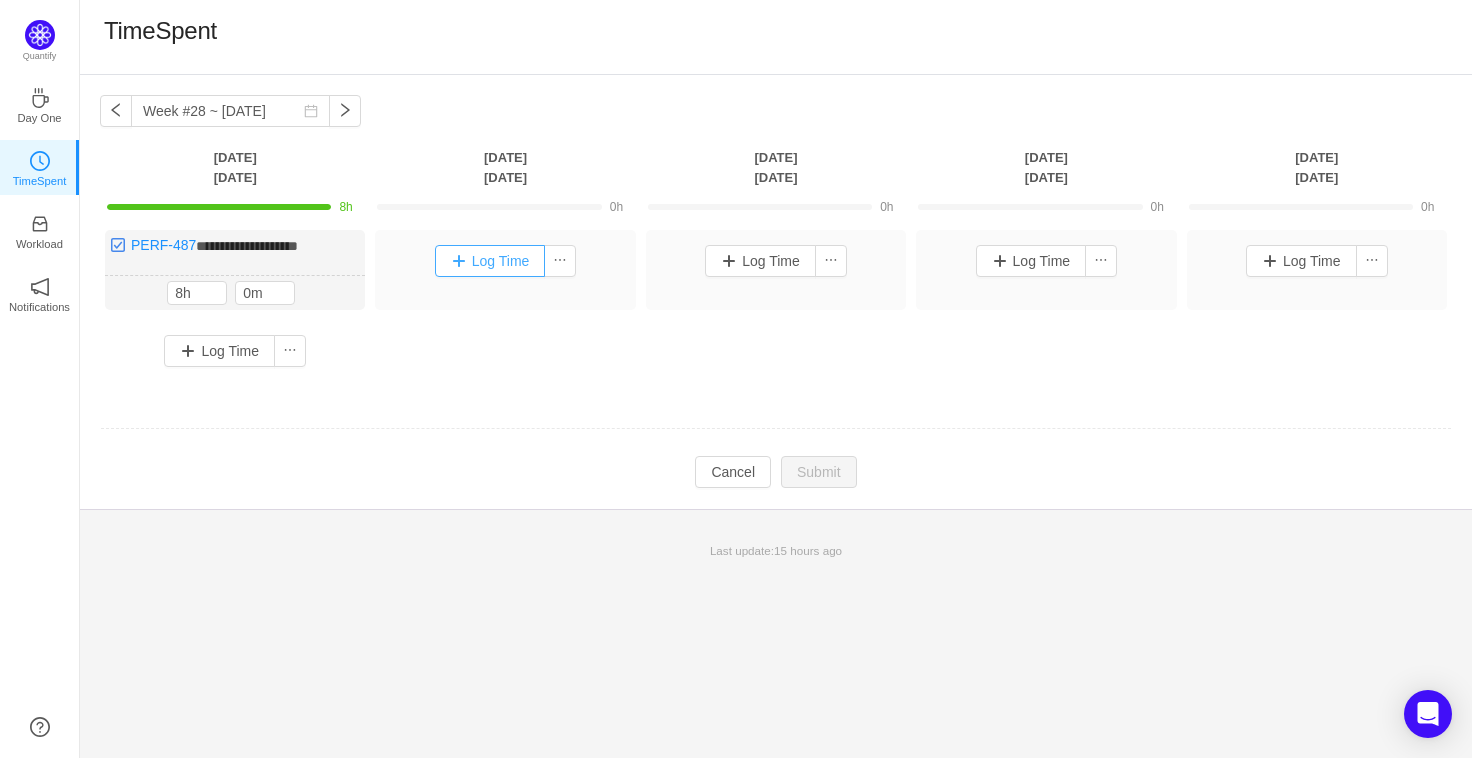 click on "Log Time" at bounding box center [490, 261] 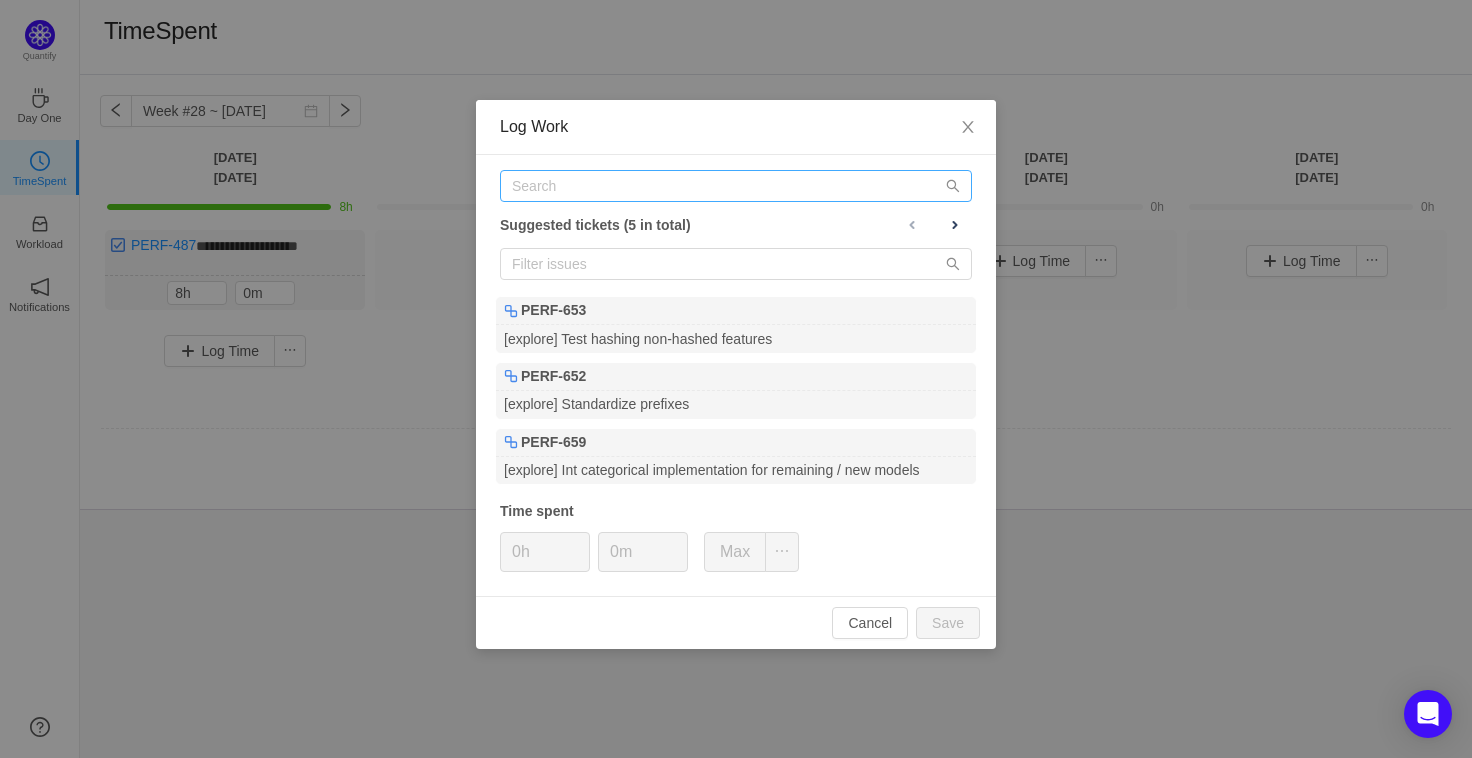 click on "Suggested tickets (5 in total)  PERF-653  [explore] Test hashing non-hashed features  PERF-652  [explore] Standardize prefixes  PERF-659  [explore] Int categorical implementation for remaining / new models   Time spent  0h 0m Max" at bounding box center [736, 375] 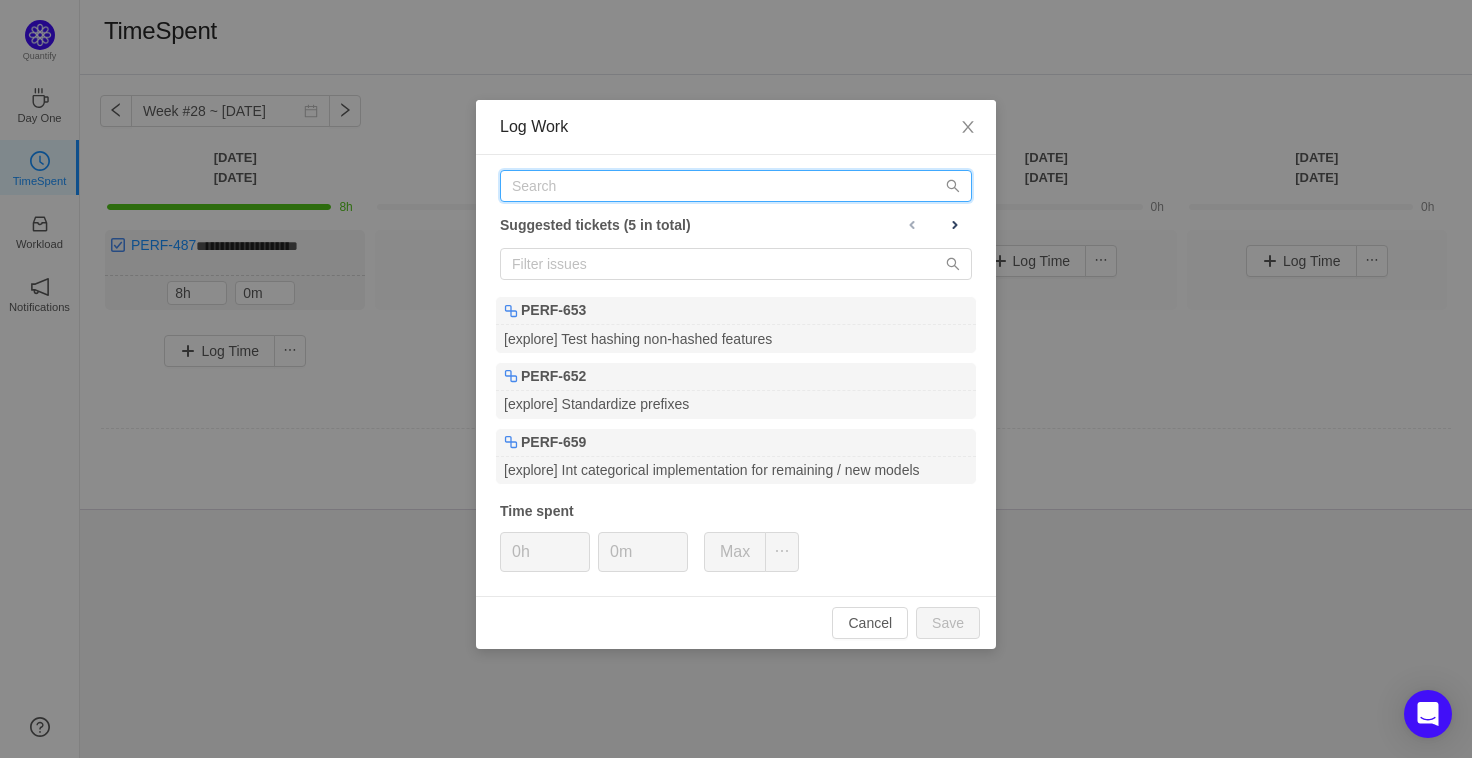 click at bounding box center [736, 186] 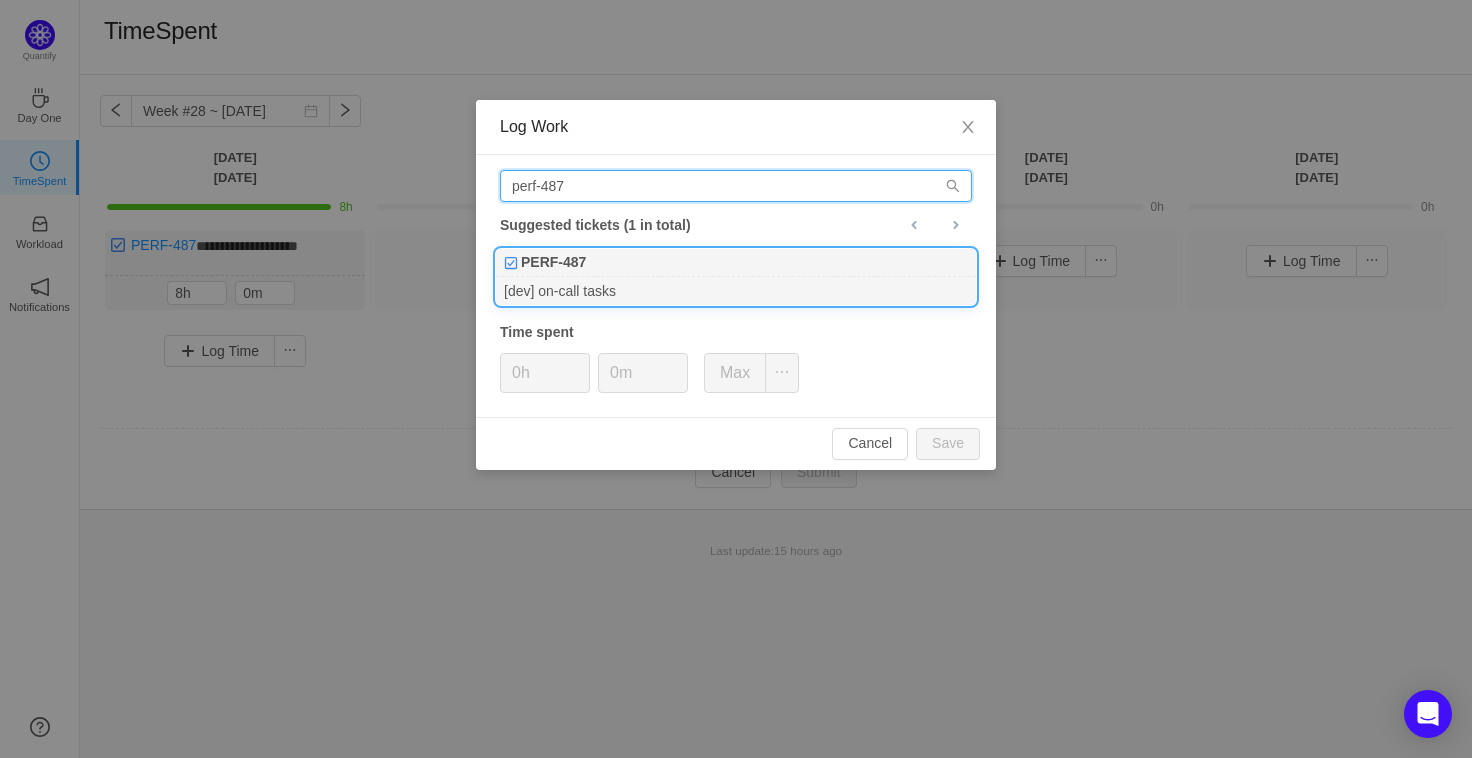 type on "perf-487" 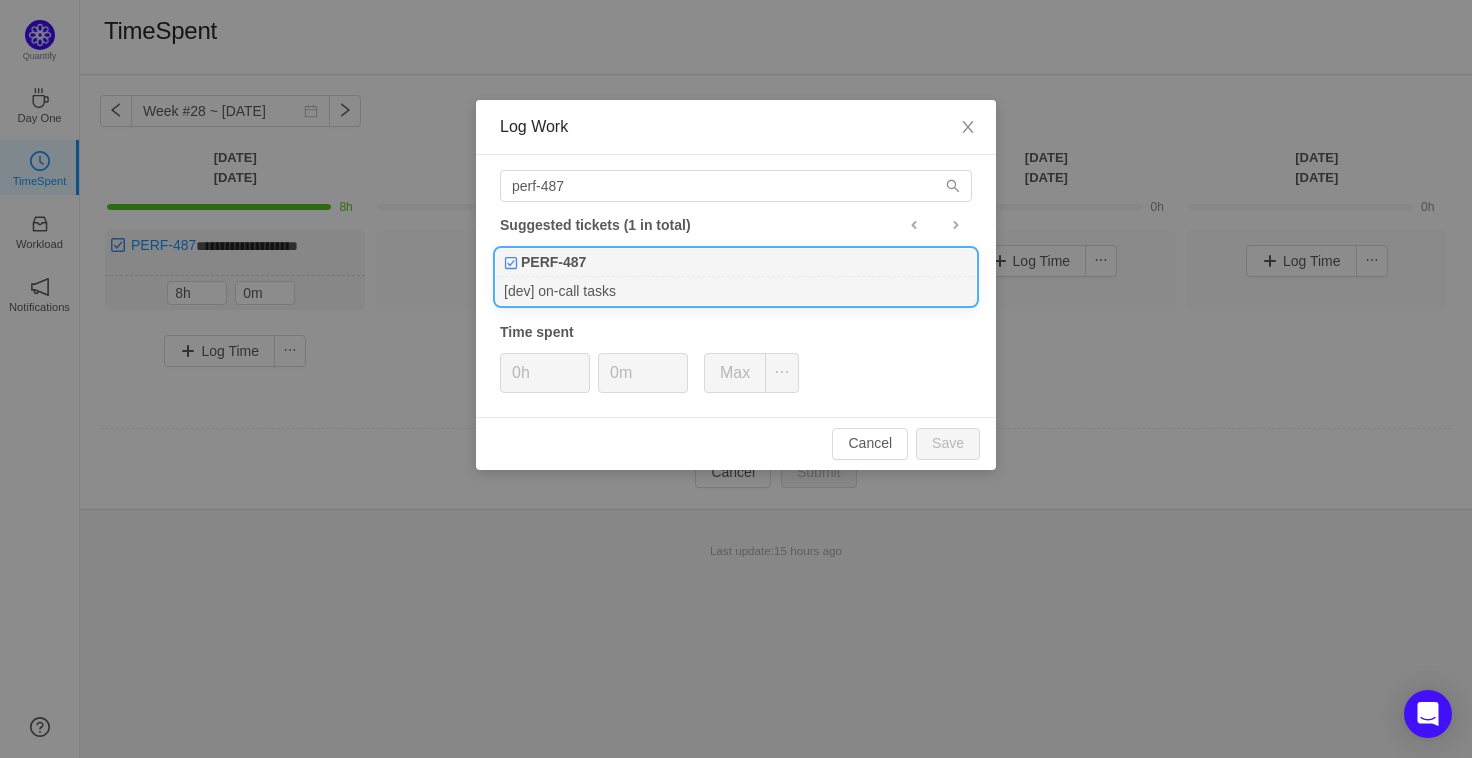 click on "PERF-487" at bounding box center (736, 263) 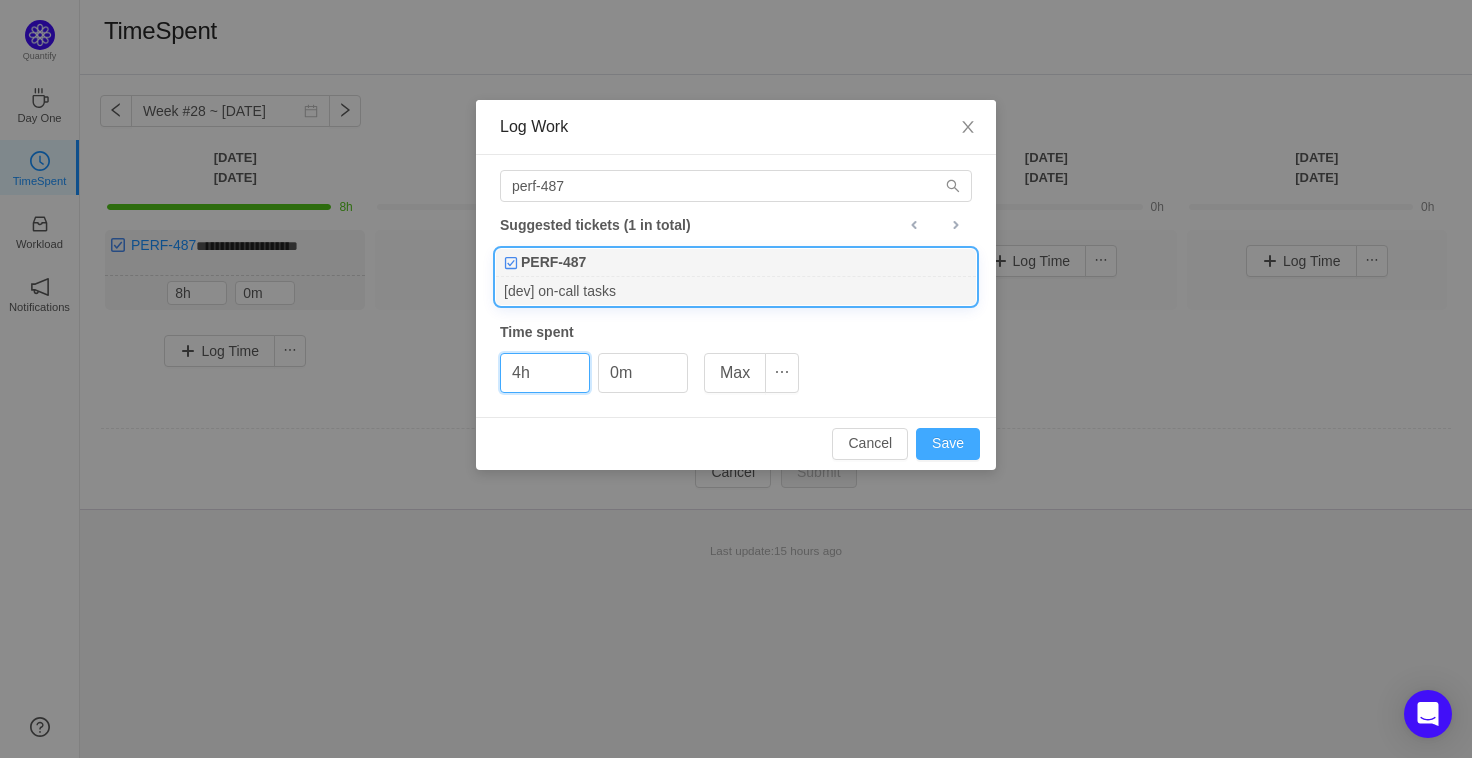 click on "Save" at bounding box center [948, 444] 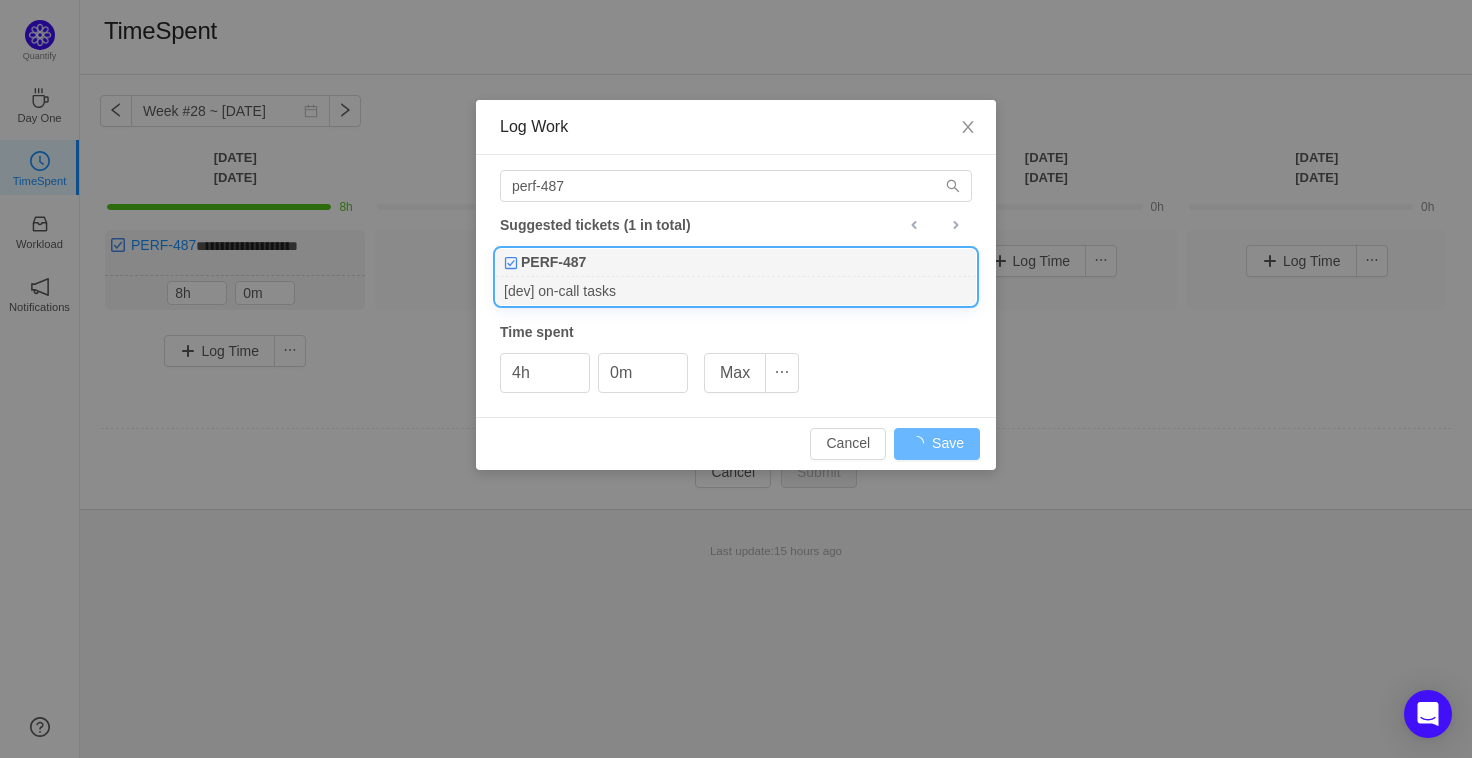 type on "0h" 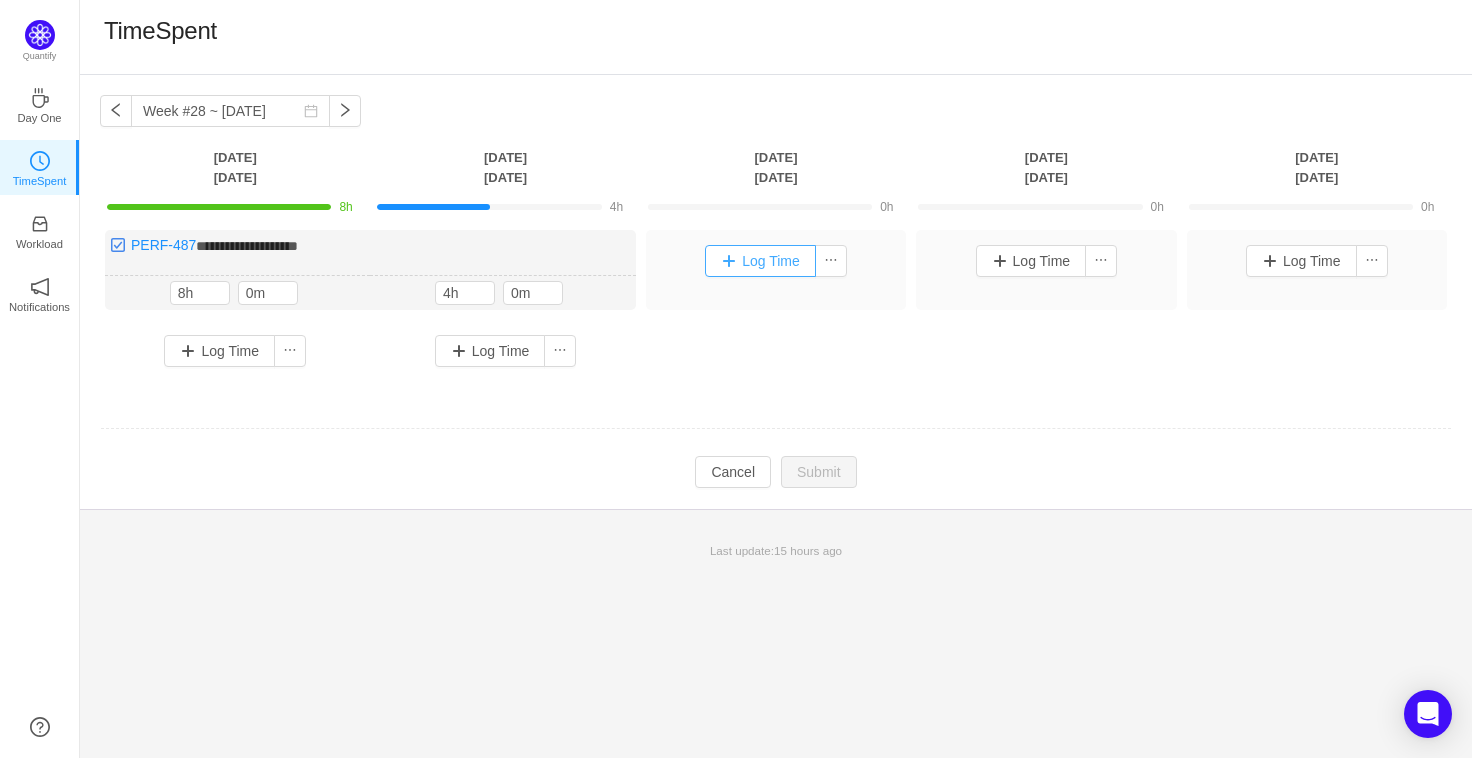 click on "Log Time" at bounding box center (760, 261) 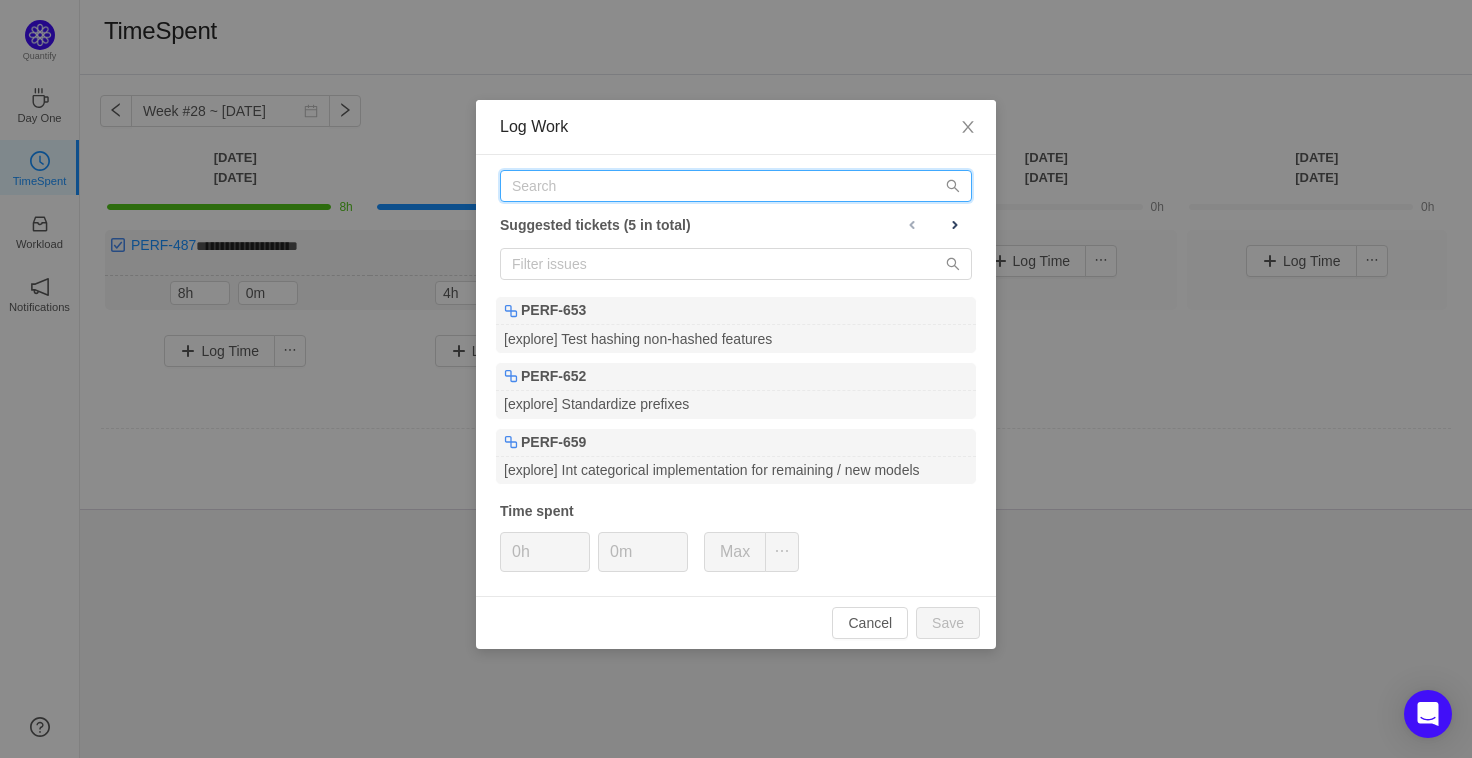 click at bounding box center (736, 186) 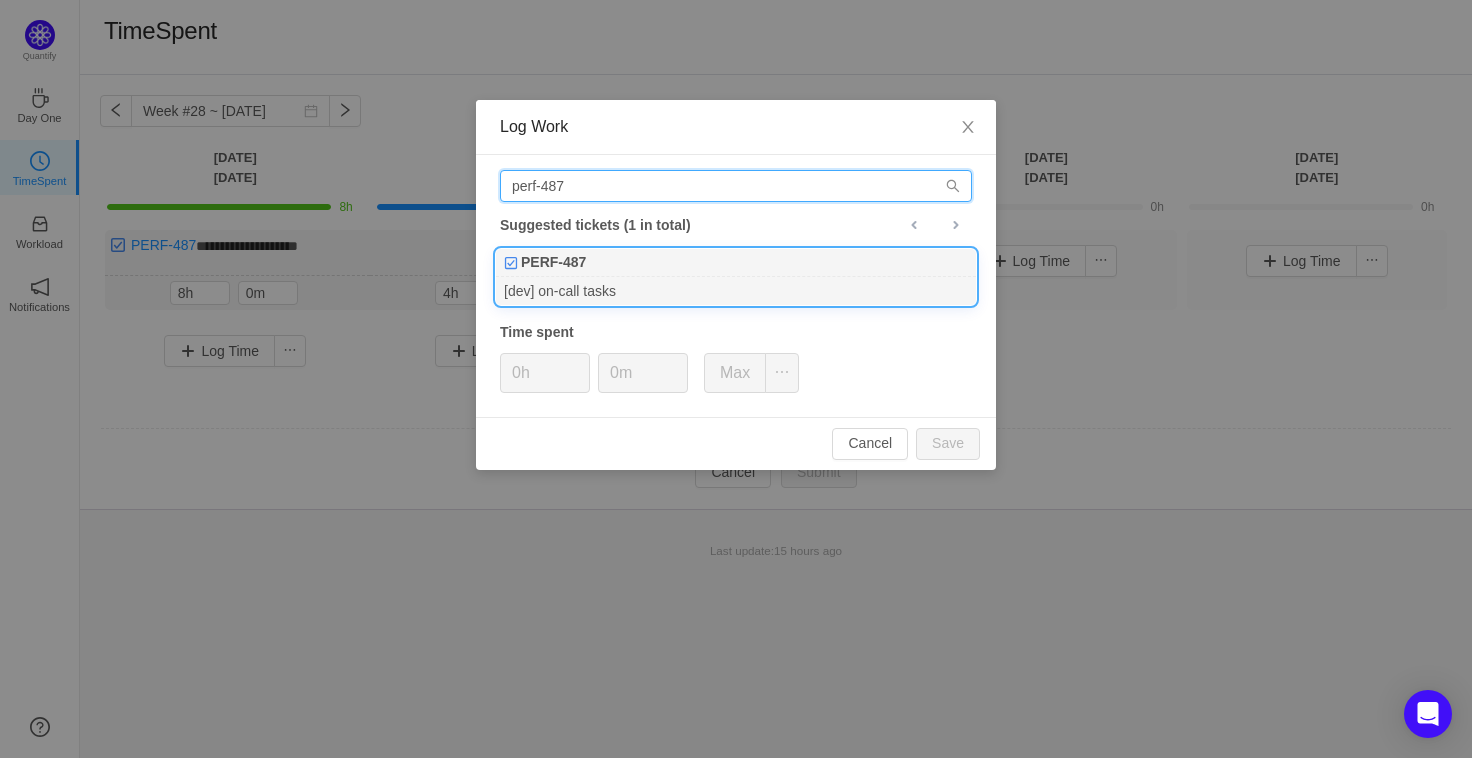 type on "perf-487" 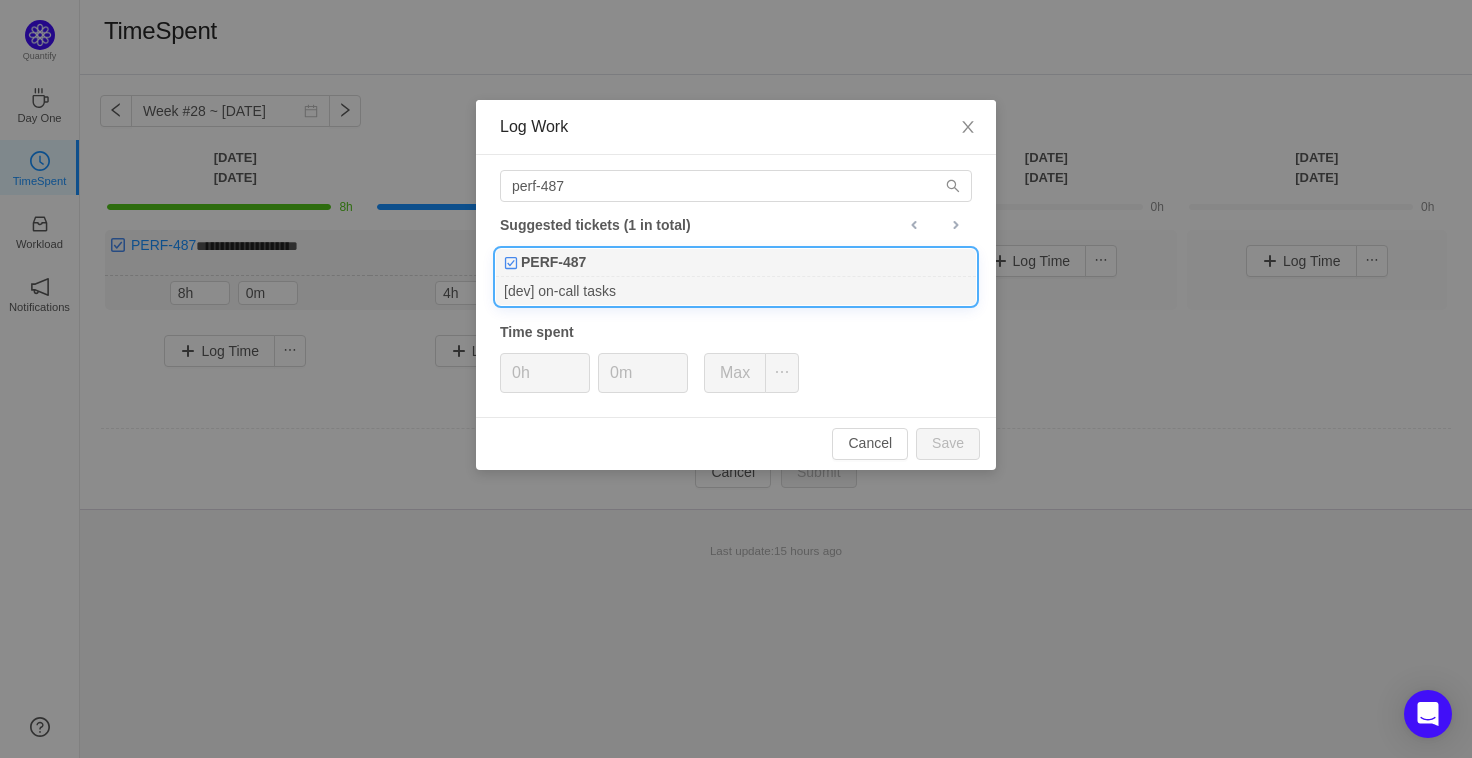 click on "[dev] on-call tasks" at bounding box center [736, 290] 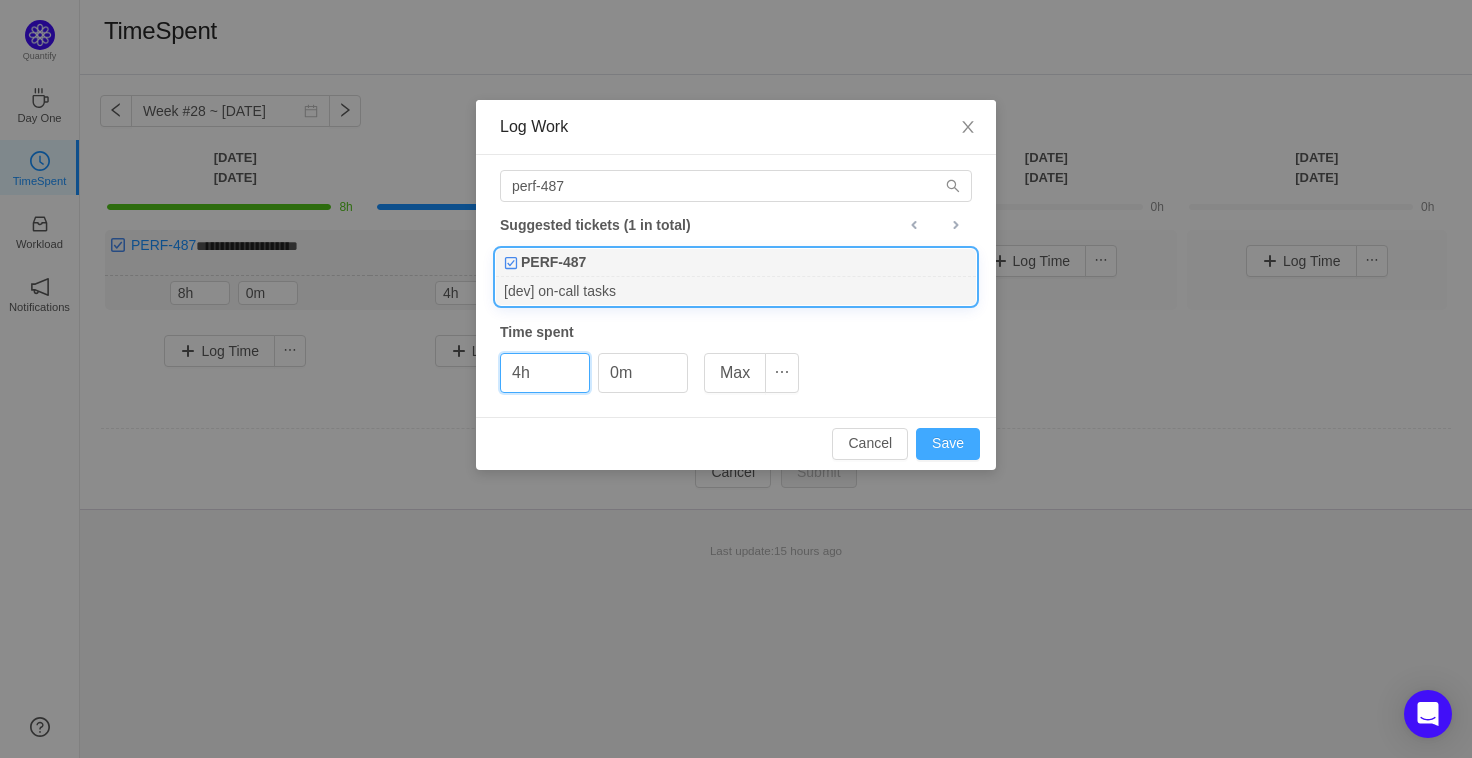 click on "Save" at bounding box center [948, 444] 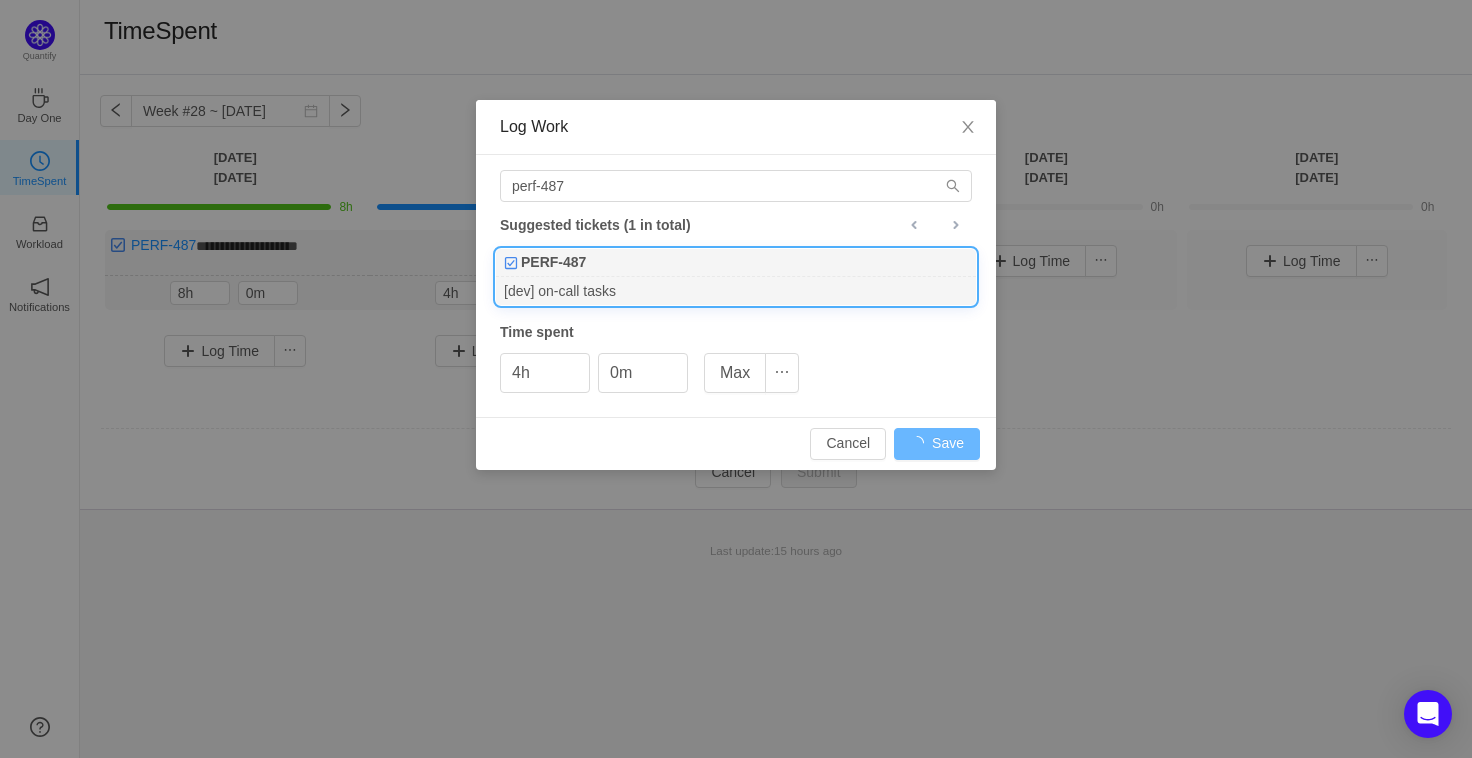 type on "0h" 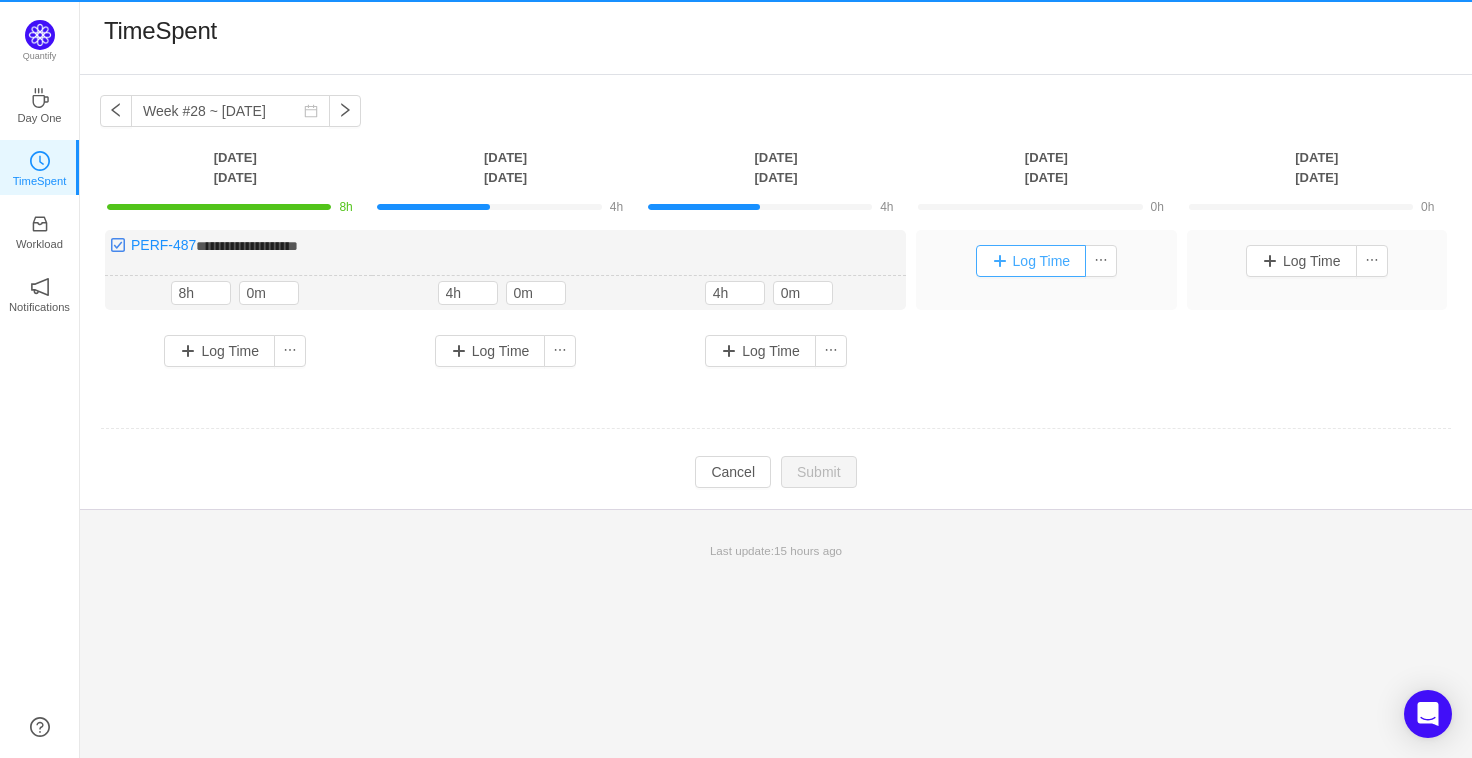 click on "Log Time" at bounding box center (1031, 261) 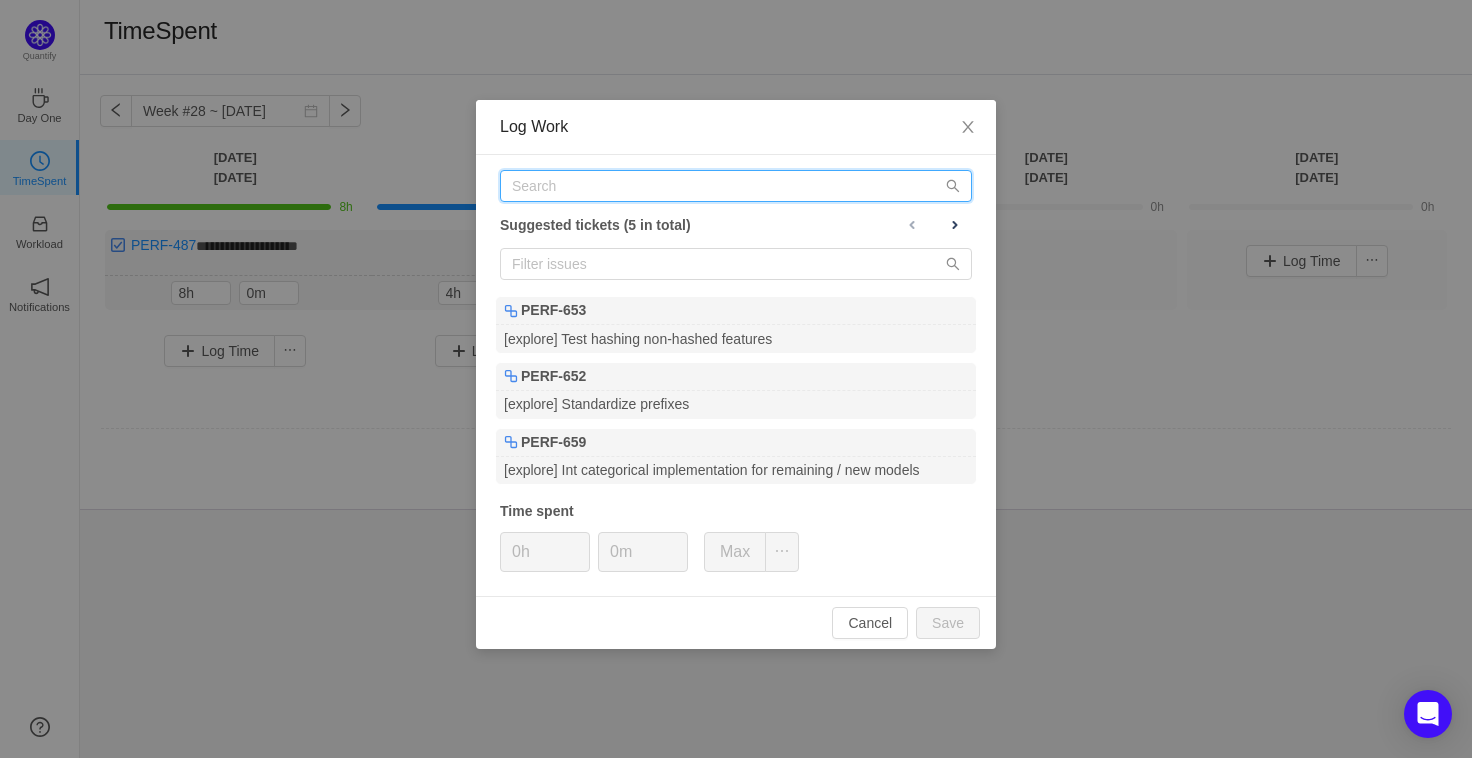 click at bounding box center (736, 186) 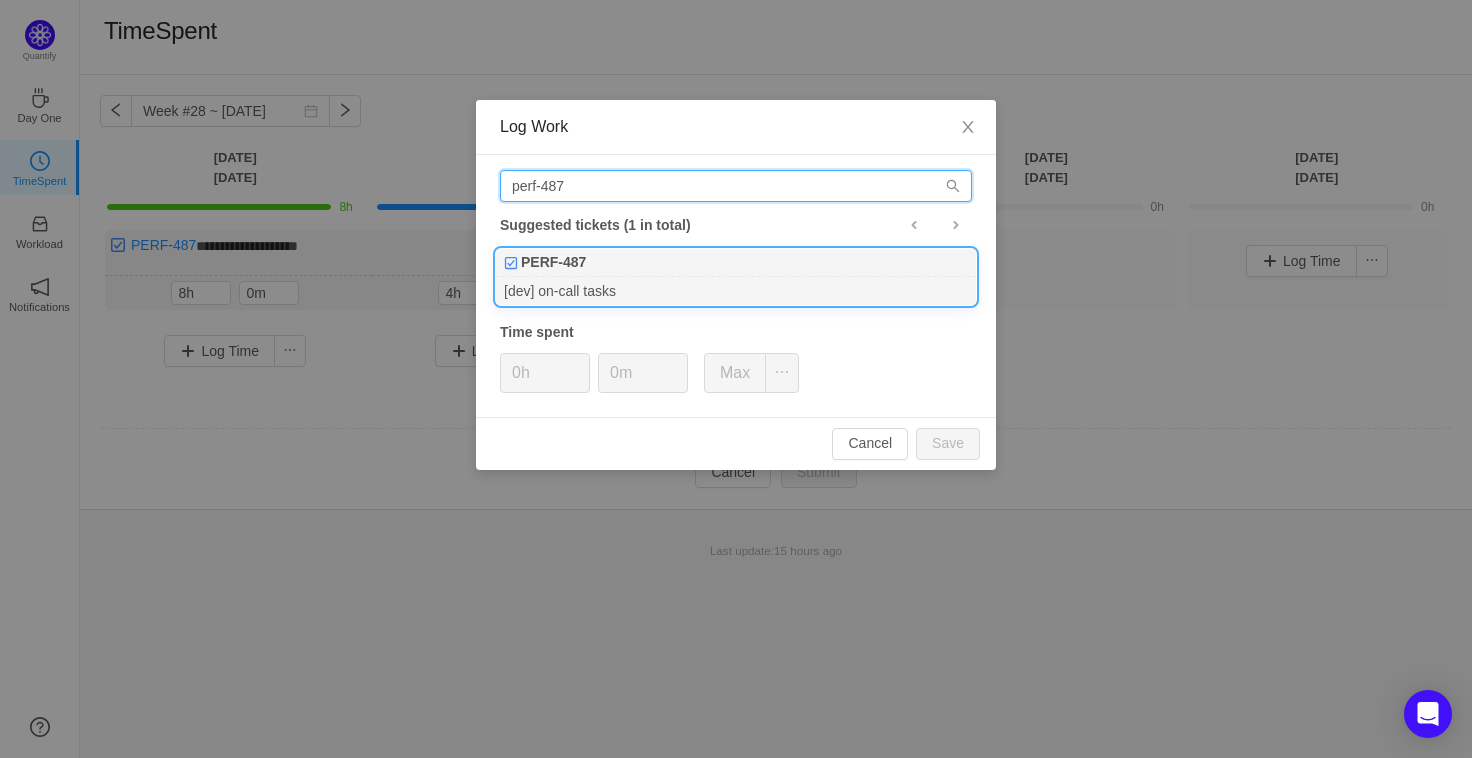type on "perf-487" 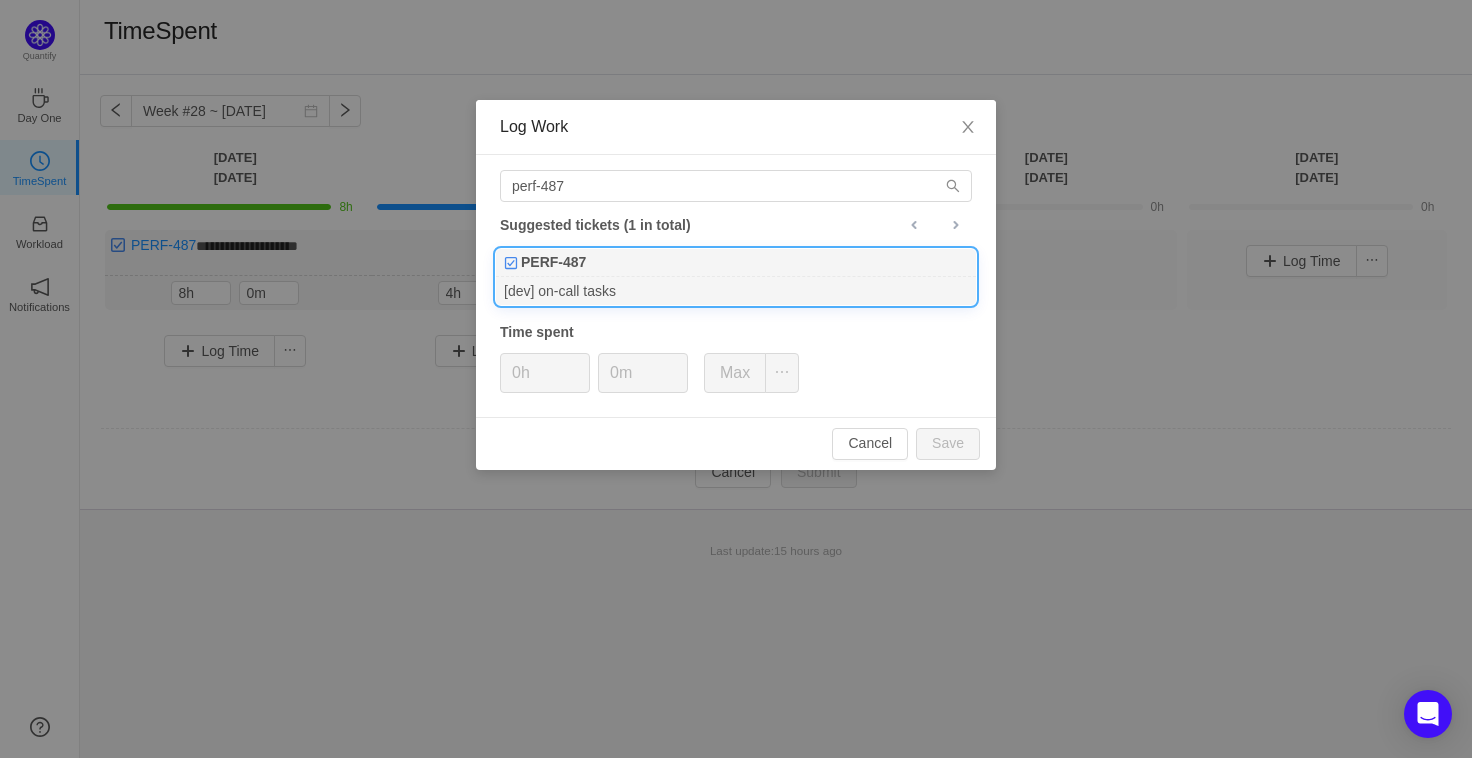 click on "[dev] on-call tasks" at bounding box center [736, 290] 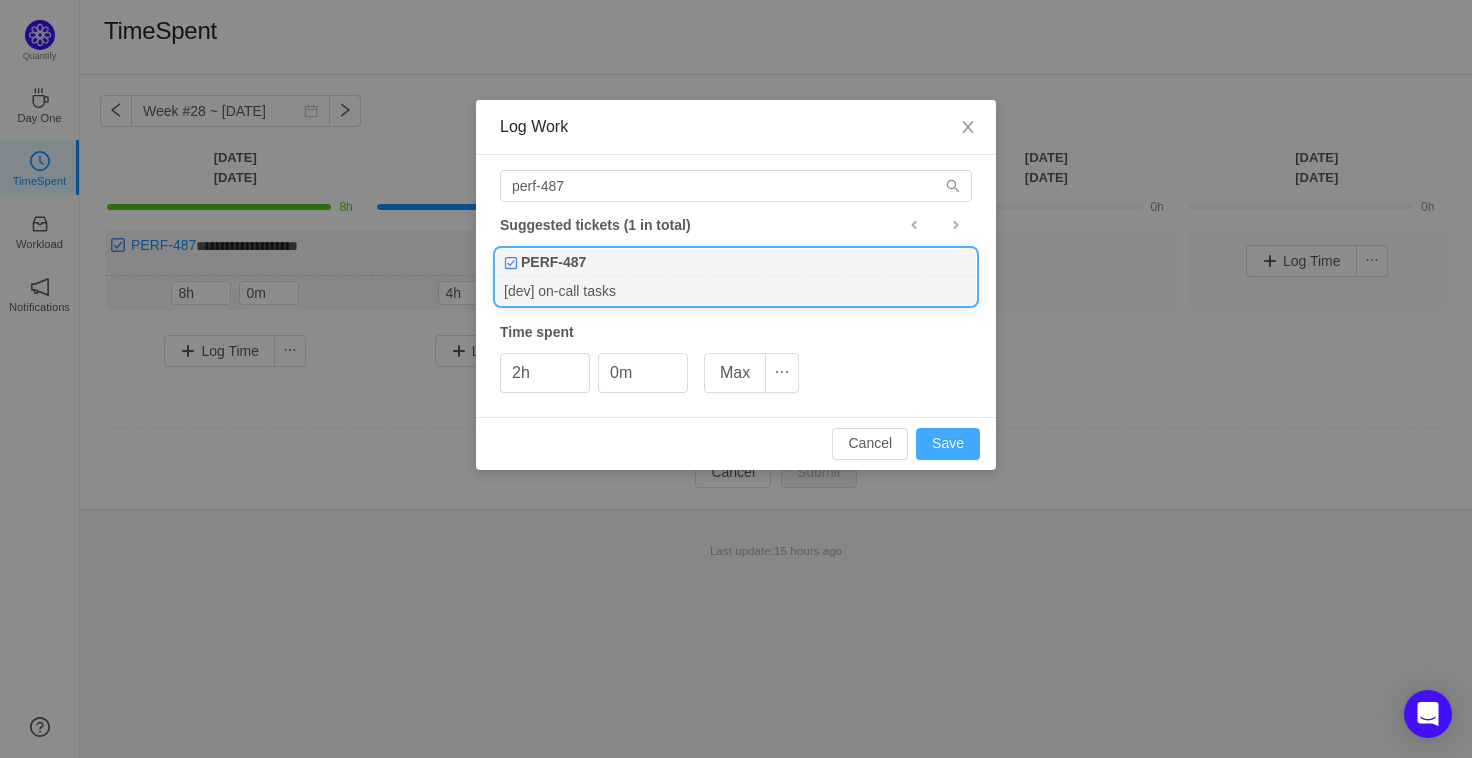 click on "Save" at bounding box center [948, 444] 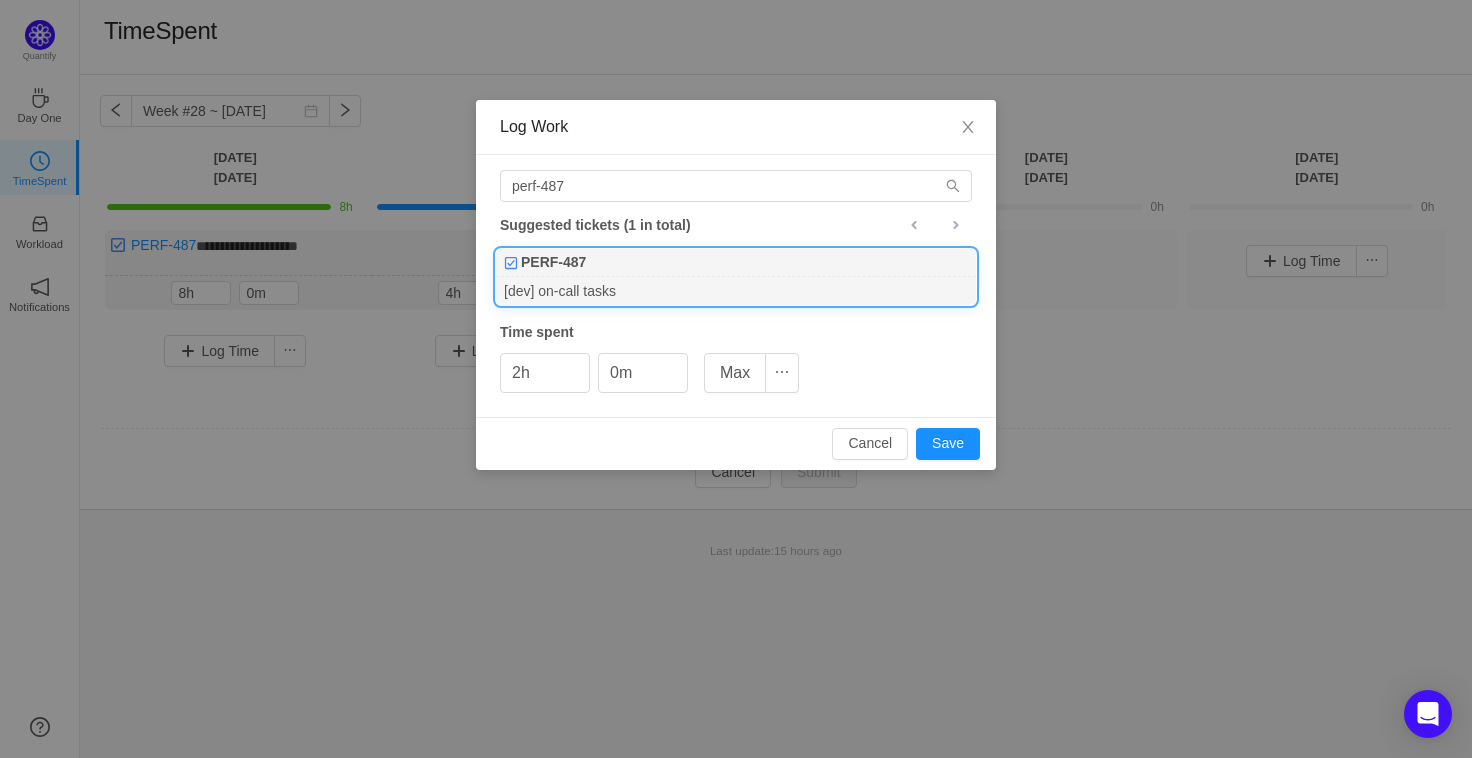 type on "0h" 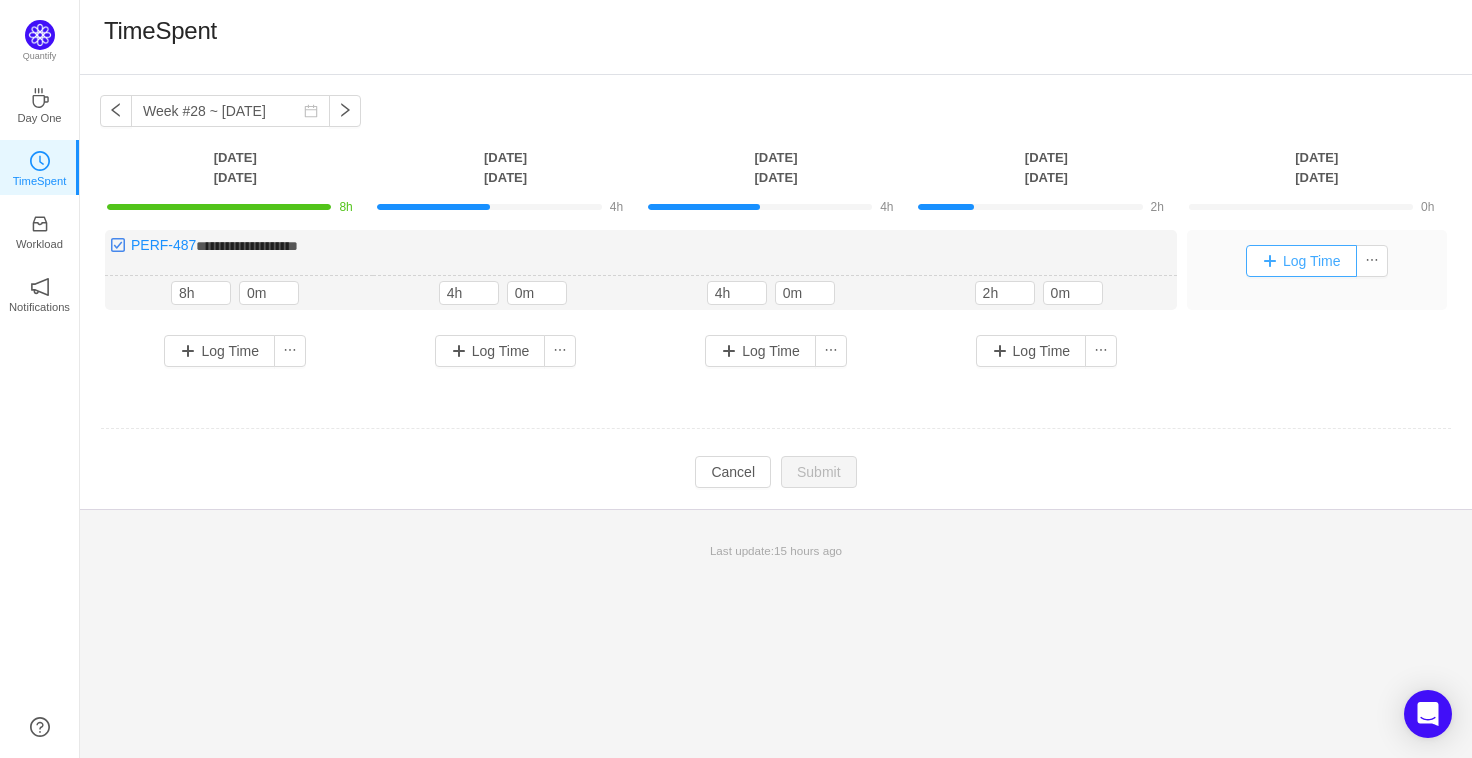 click on "Log Time" at bounding box center [1301, 261] 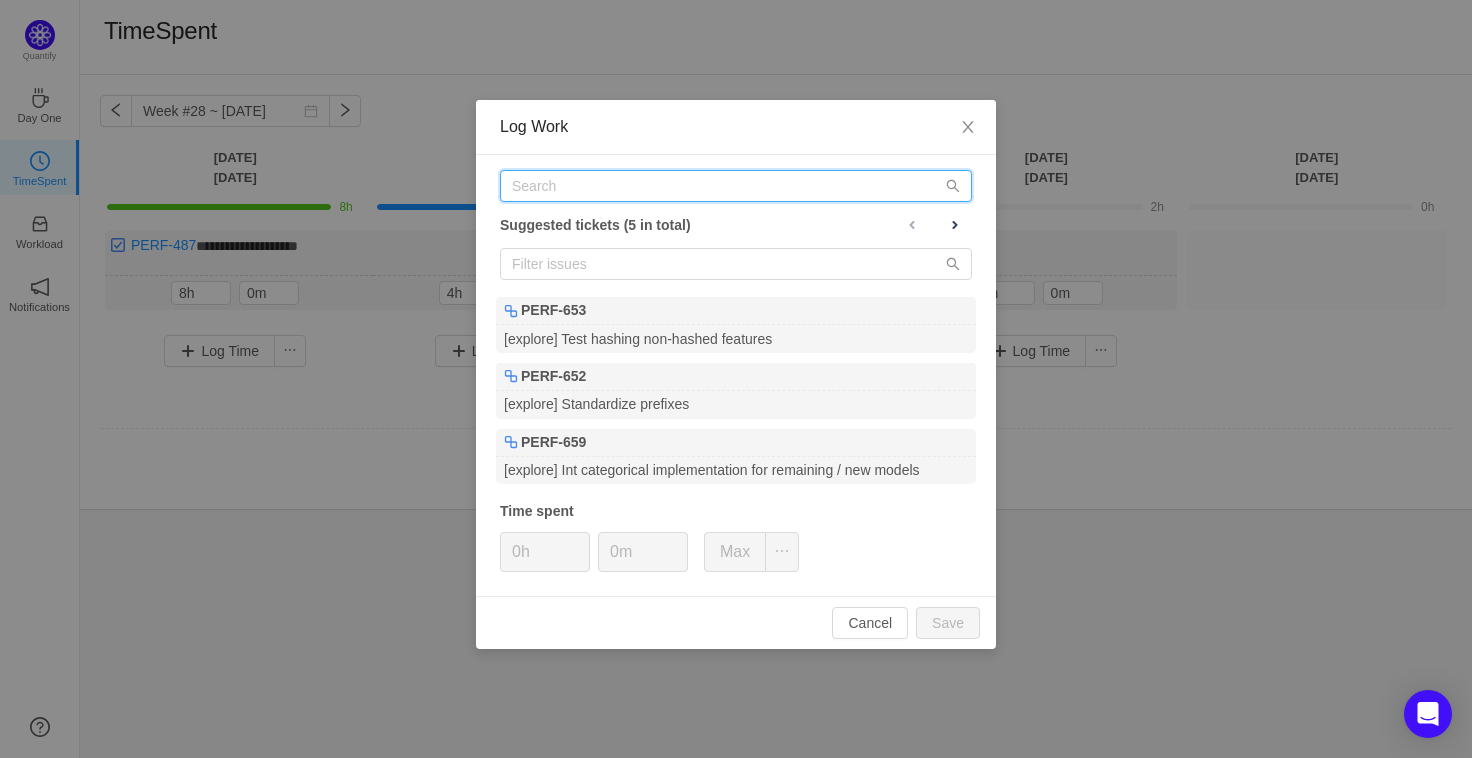 click at bounding box center (736, 186) 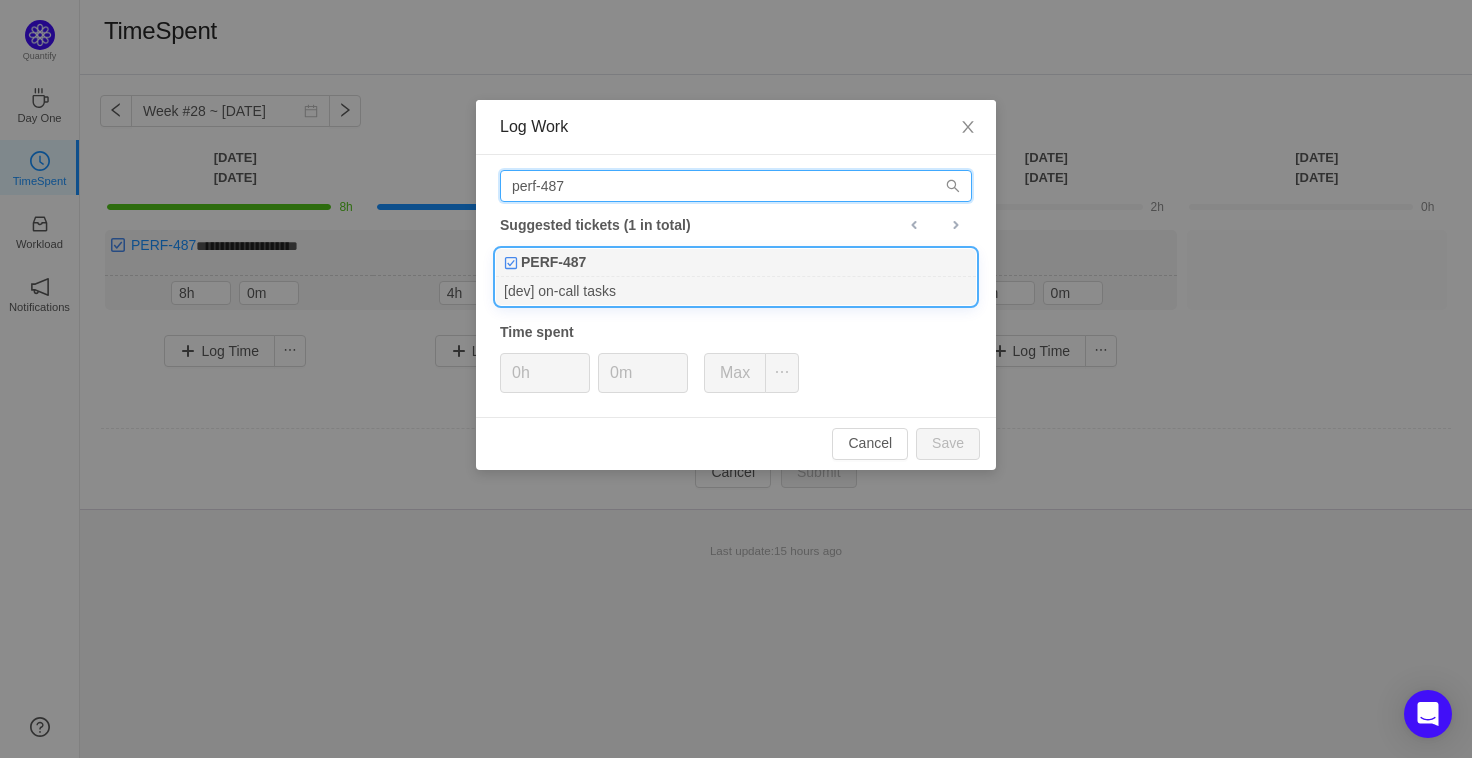 type on "perf-487" 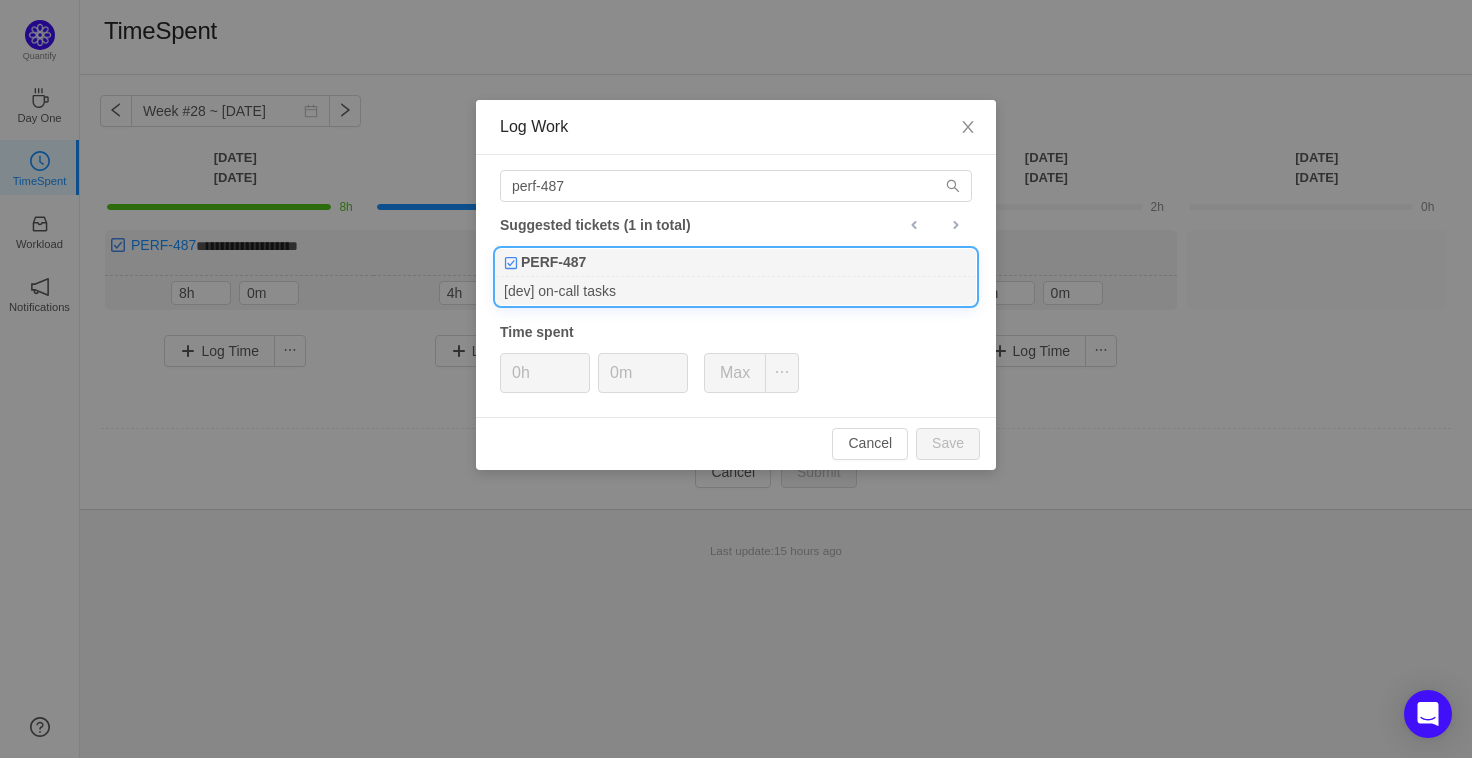 click on "PERF-487  [dev] on-call tasks" at bounding box center [736, 277] 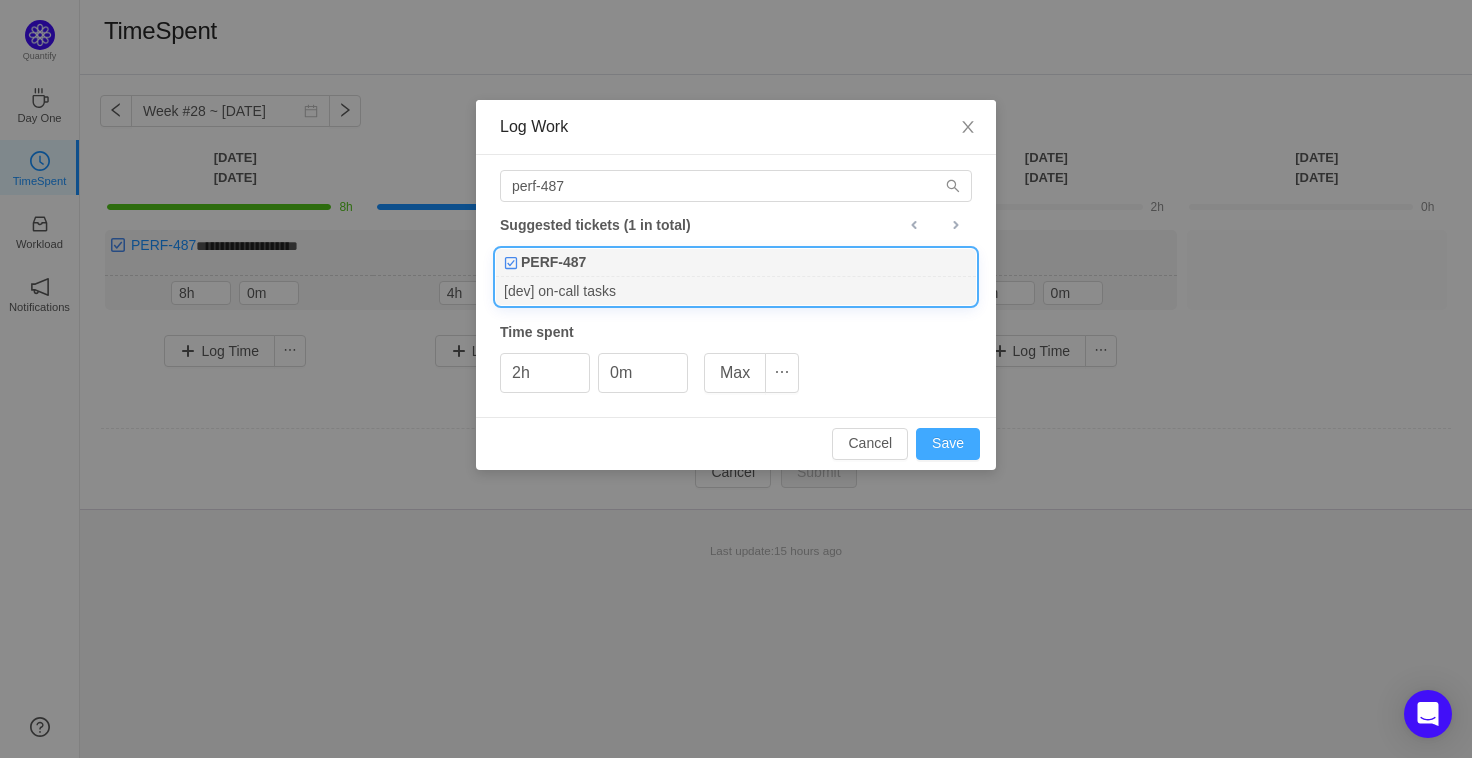 click on "Save" at bounding box center (948, 444) 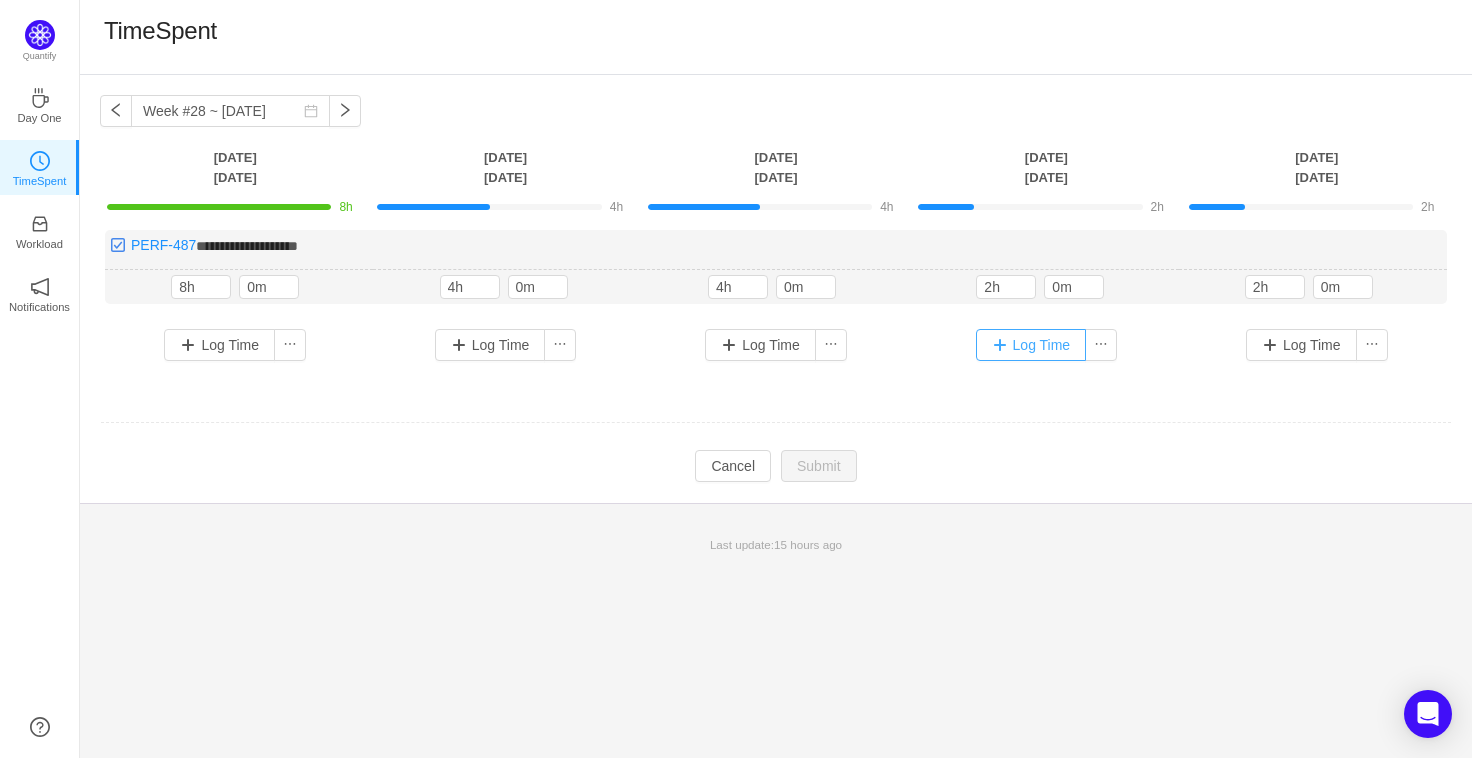 click on "Log Time" at bounding box center [1031, 345] 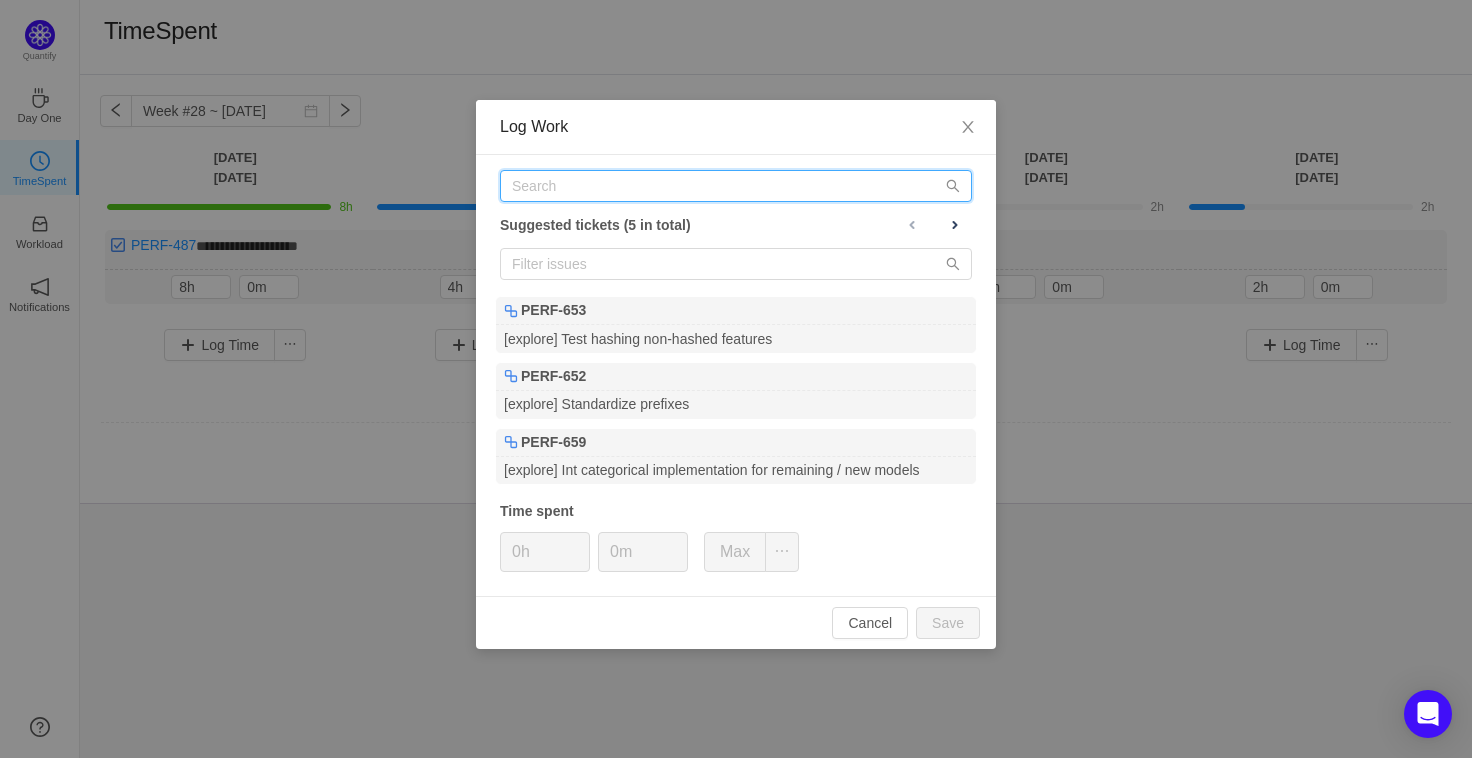 click at bounding box center [736, 186] 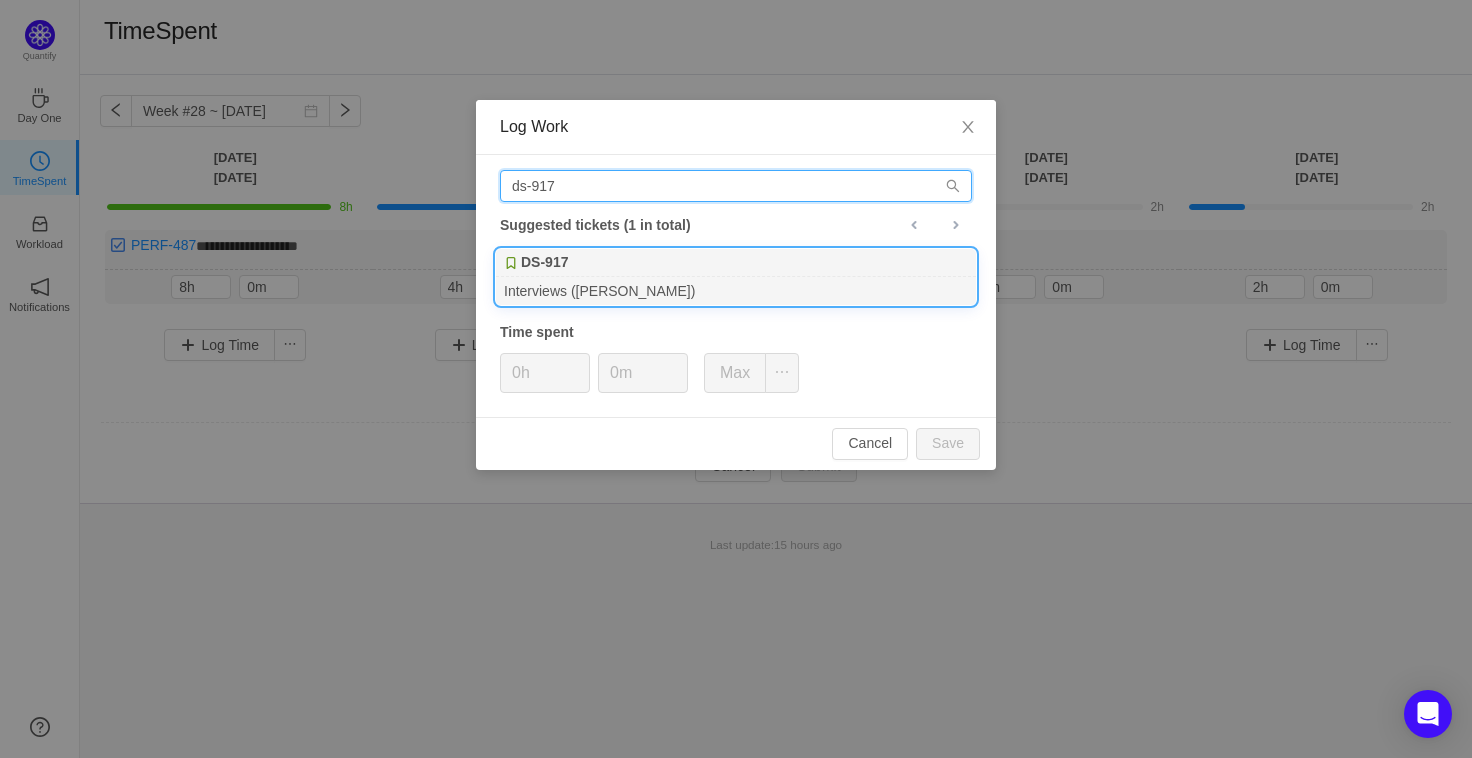 type on "ds-917" 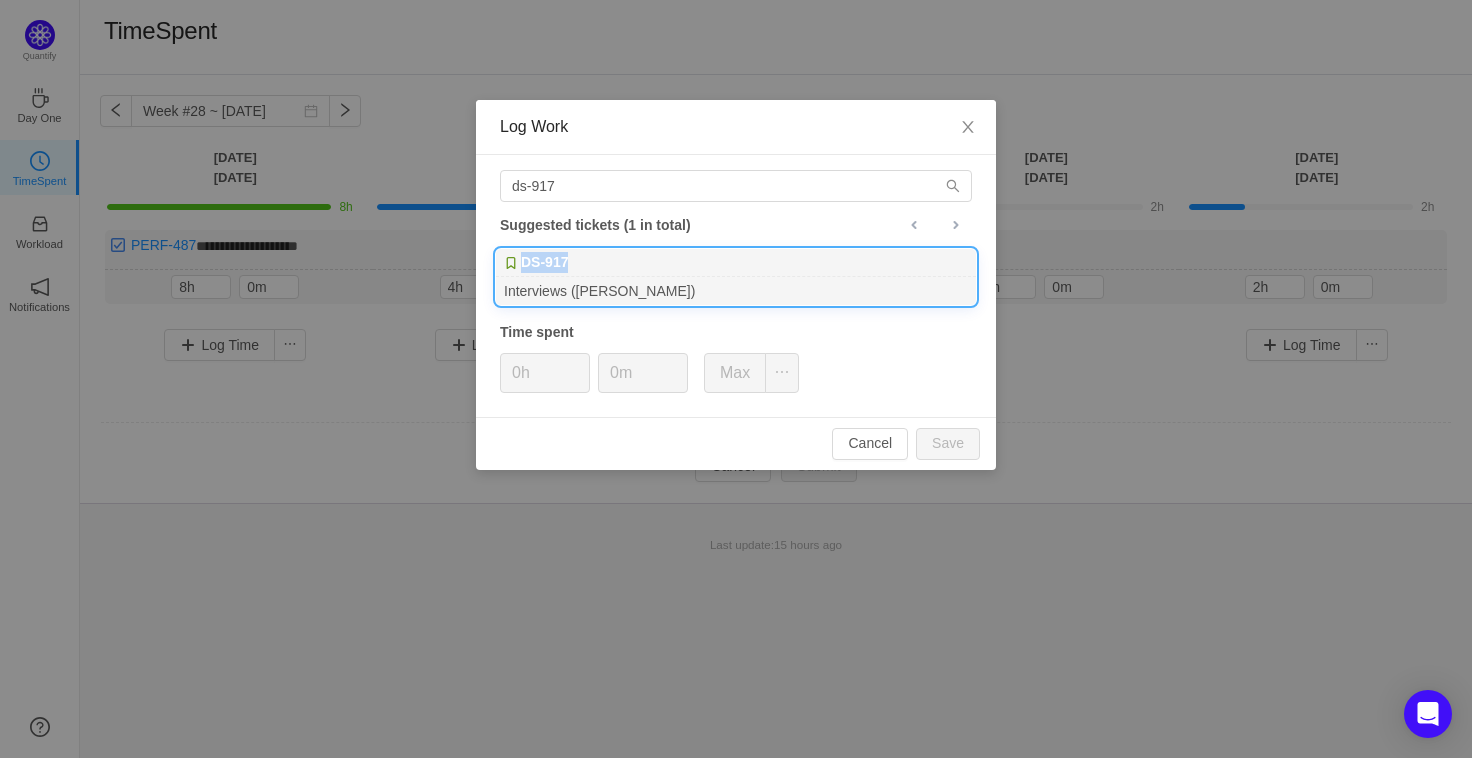 click on "DS-917" at bounding box center [736, 263] 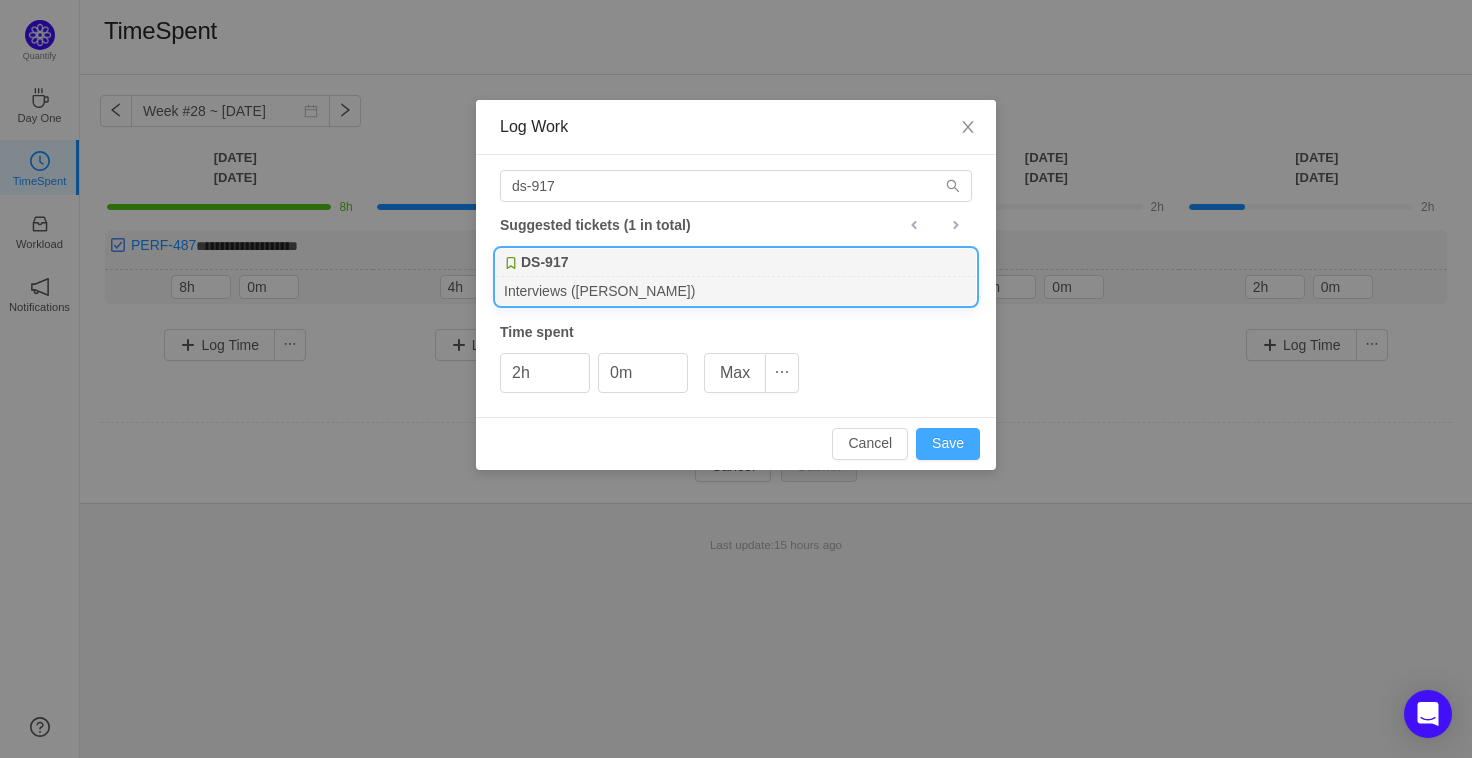 click on "Save" at bounding box center (948, 444) 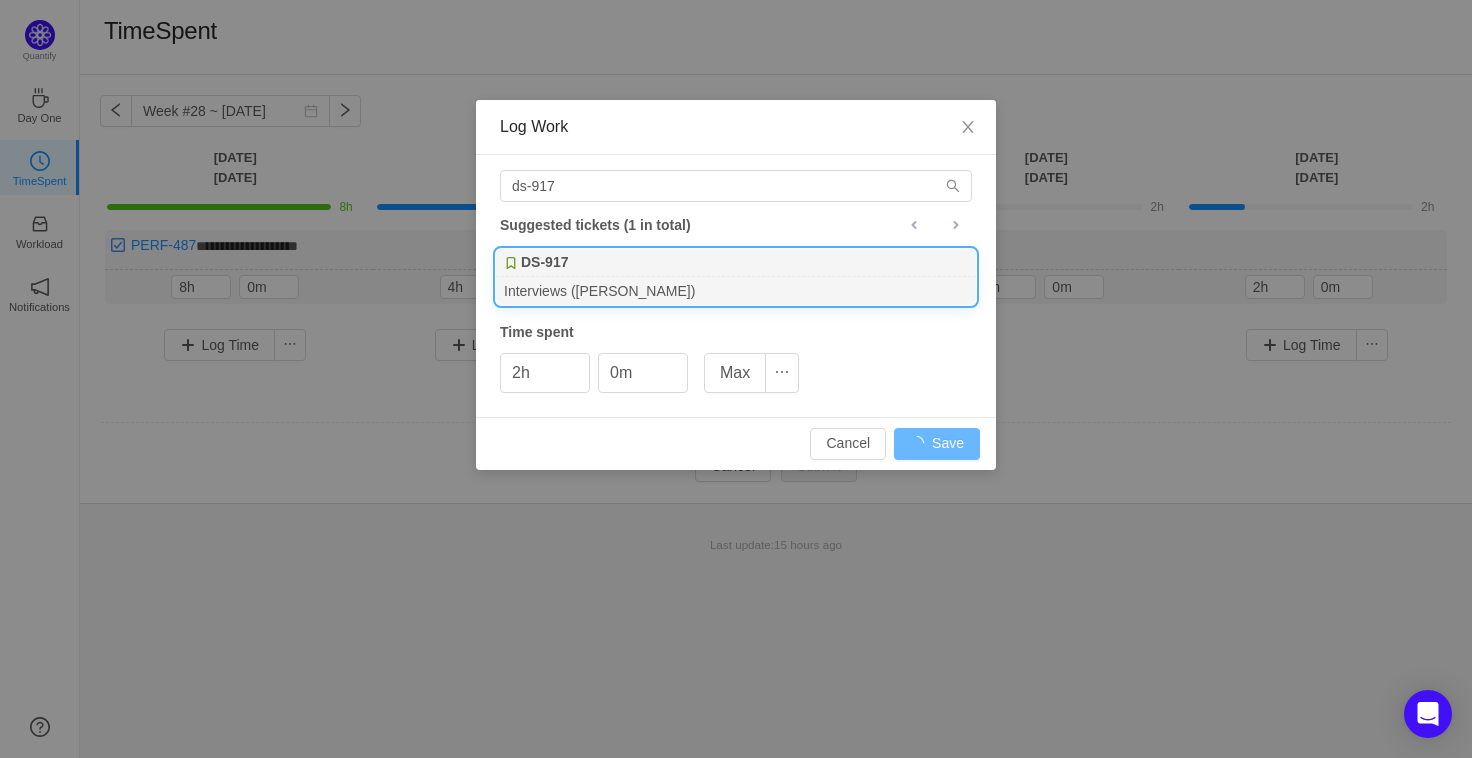 type on "0h" 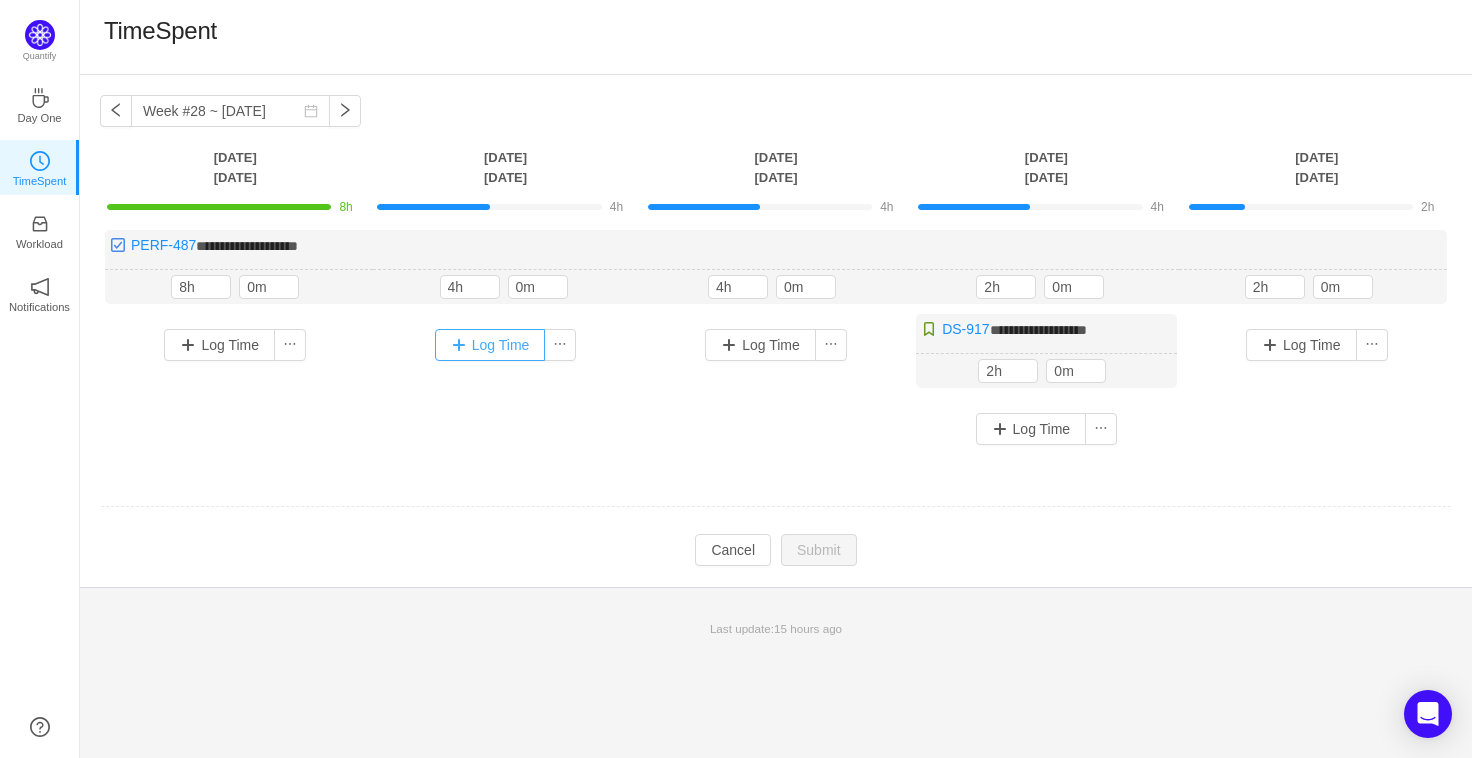 click on "Log Time" at bounding box center [490, 345] 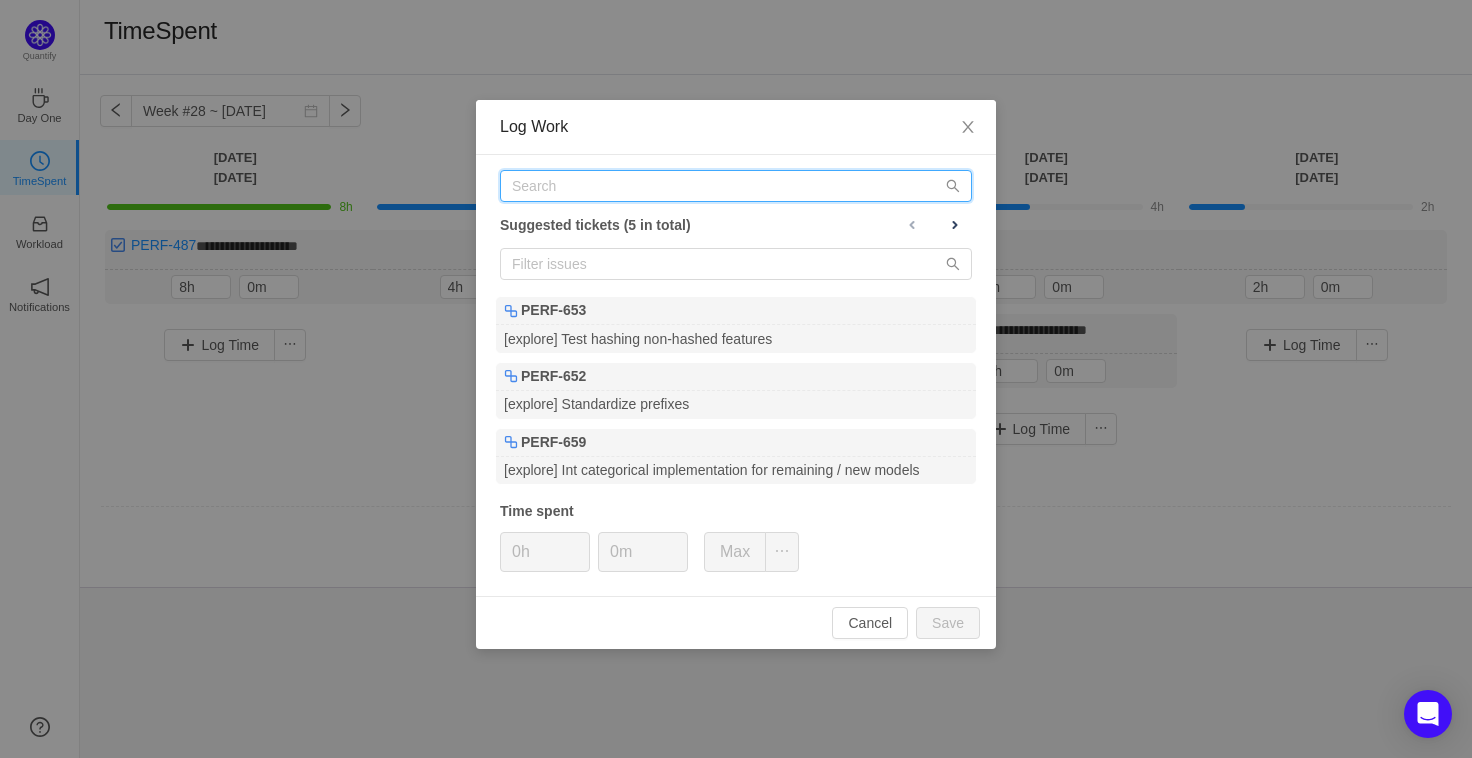 click at bounding box center (736, 186) 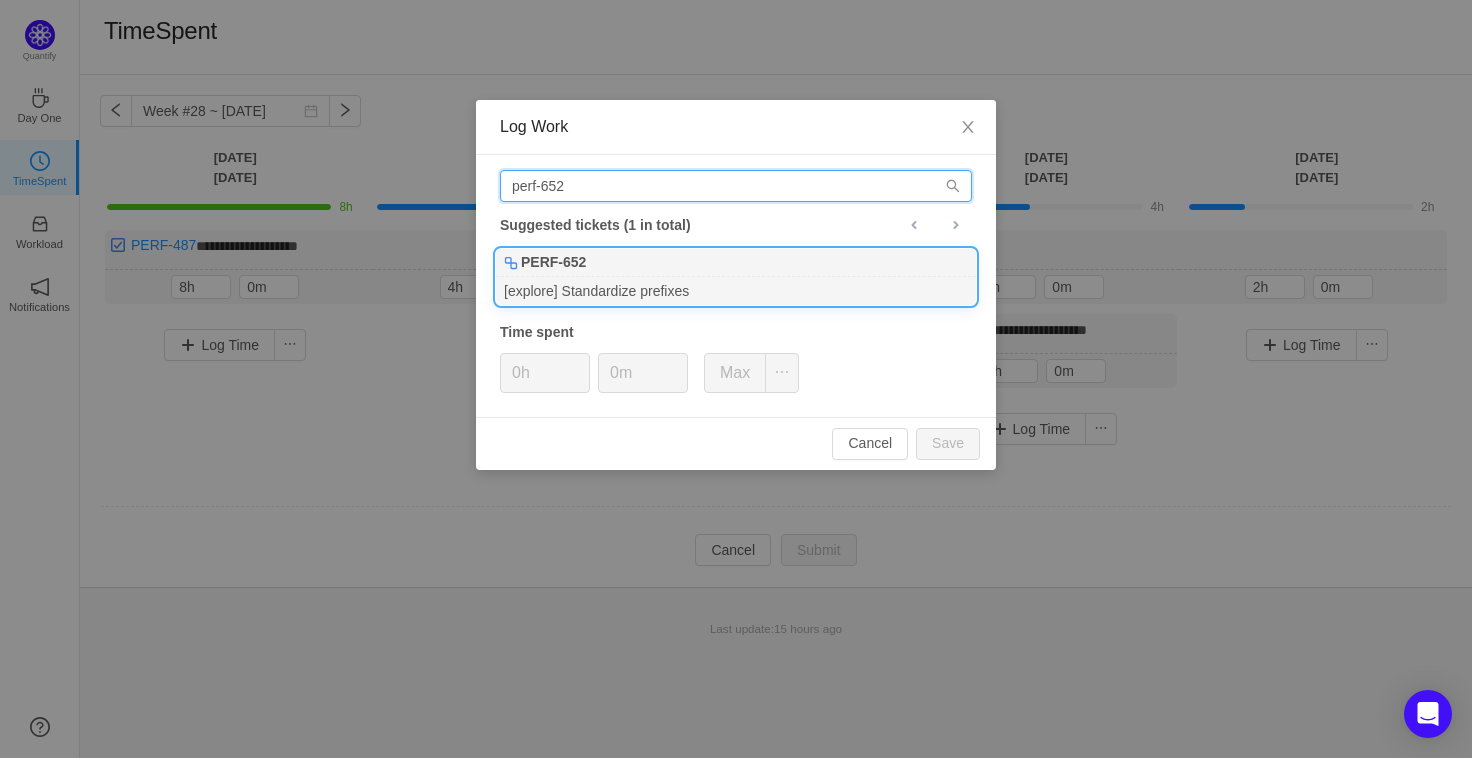 type on "perf-652" 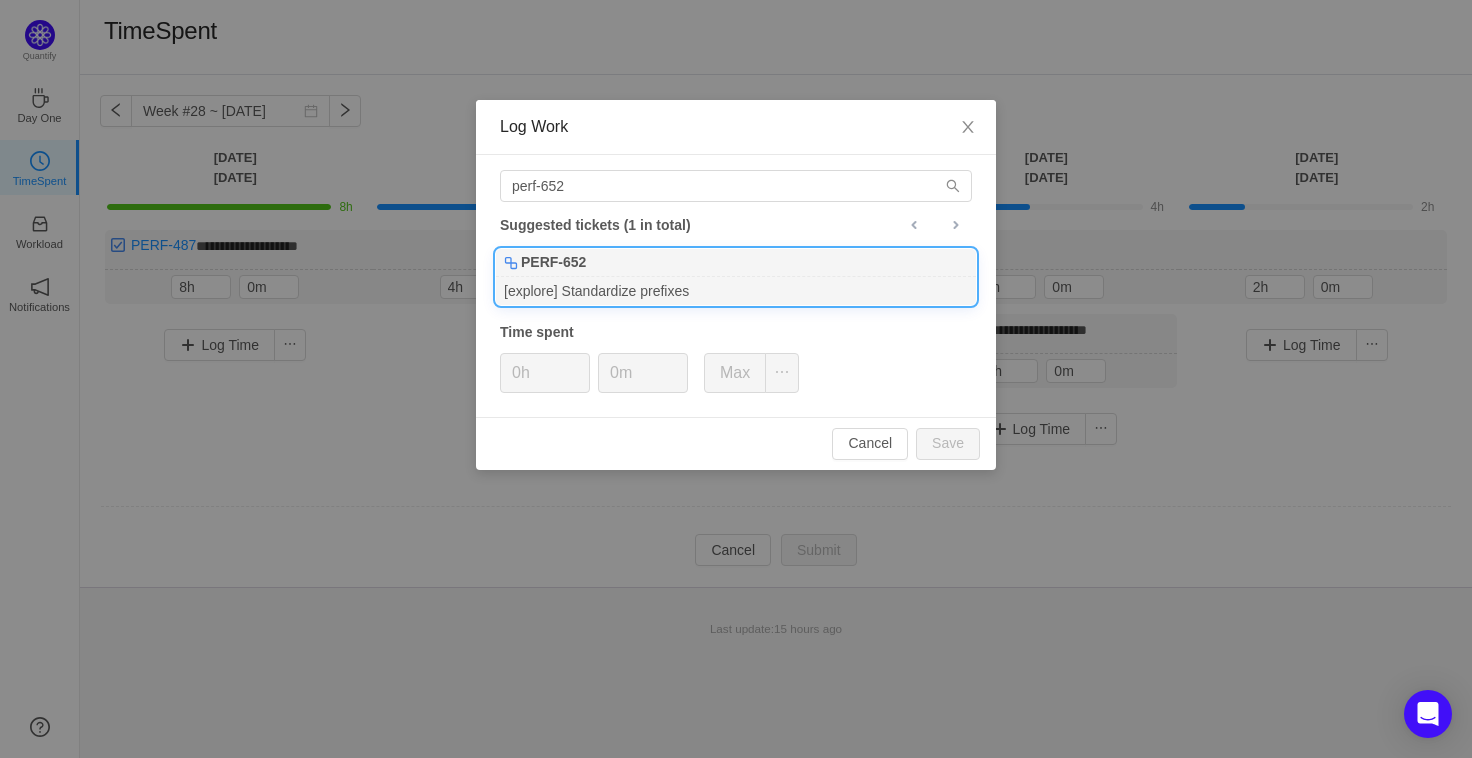 click on "PERF-652" at bounding box center (736, 263) 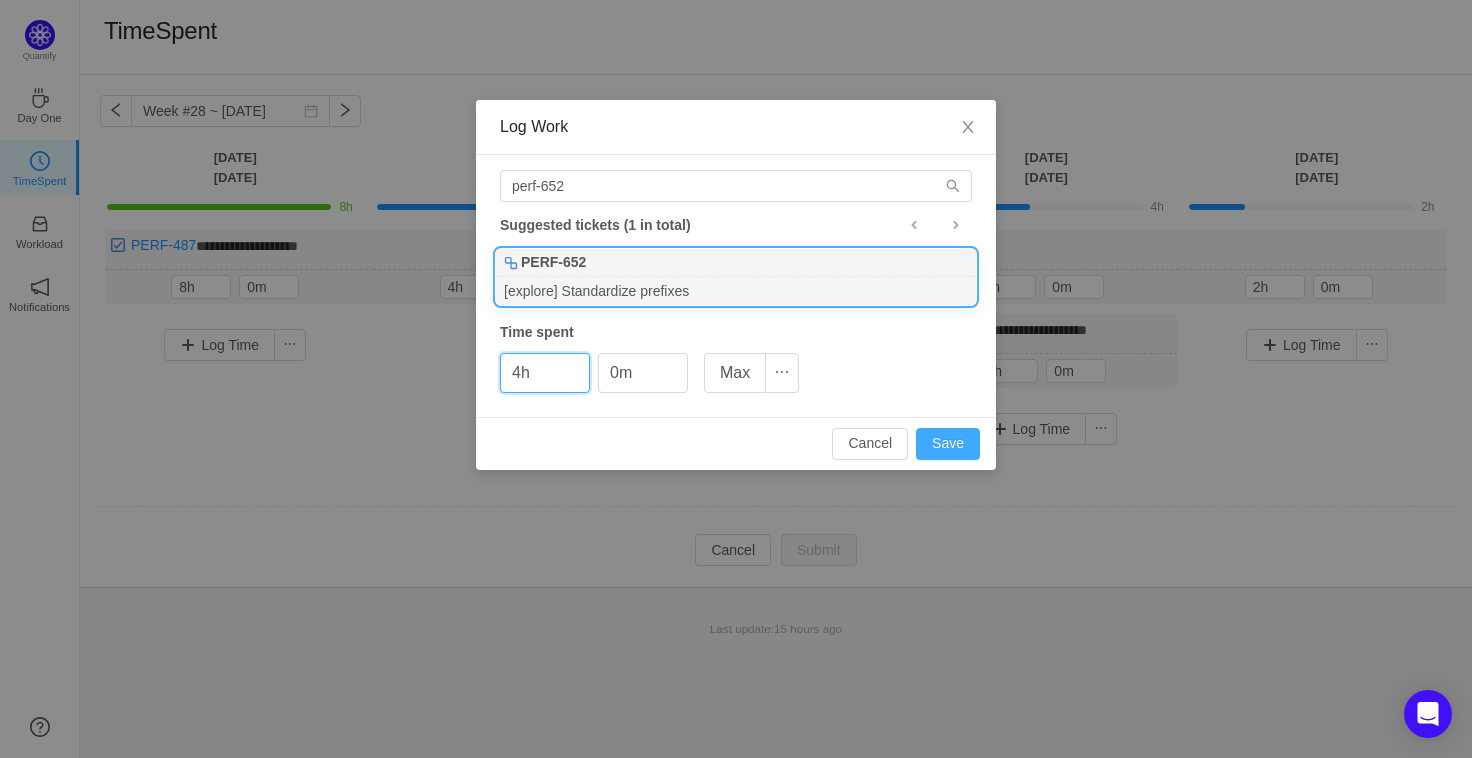 click on "Save" at bounding box center (948, 444) 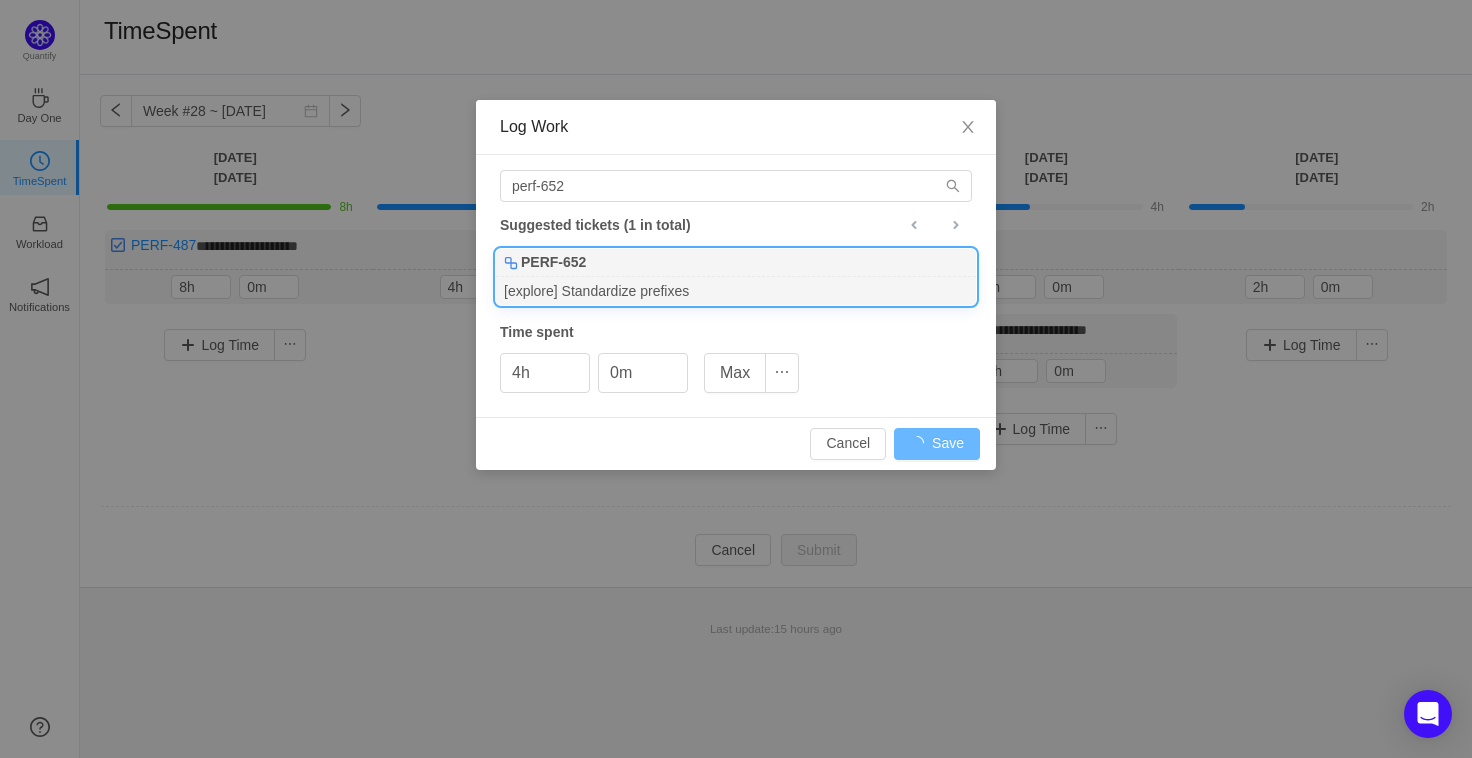 type on "0h" 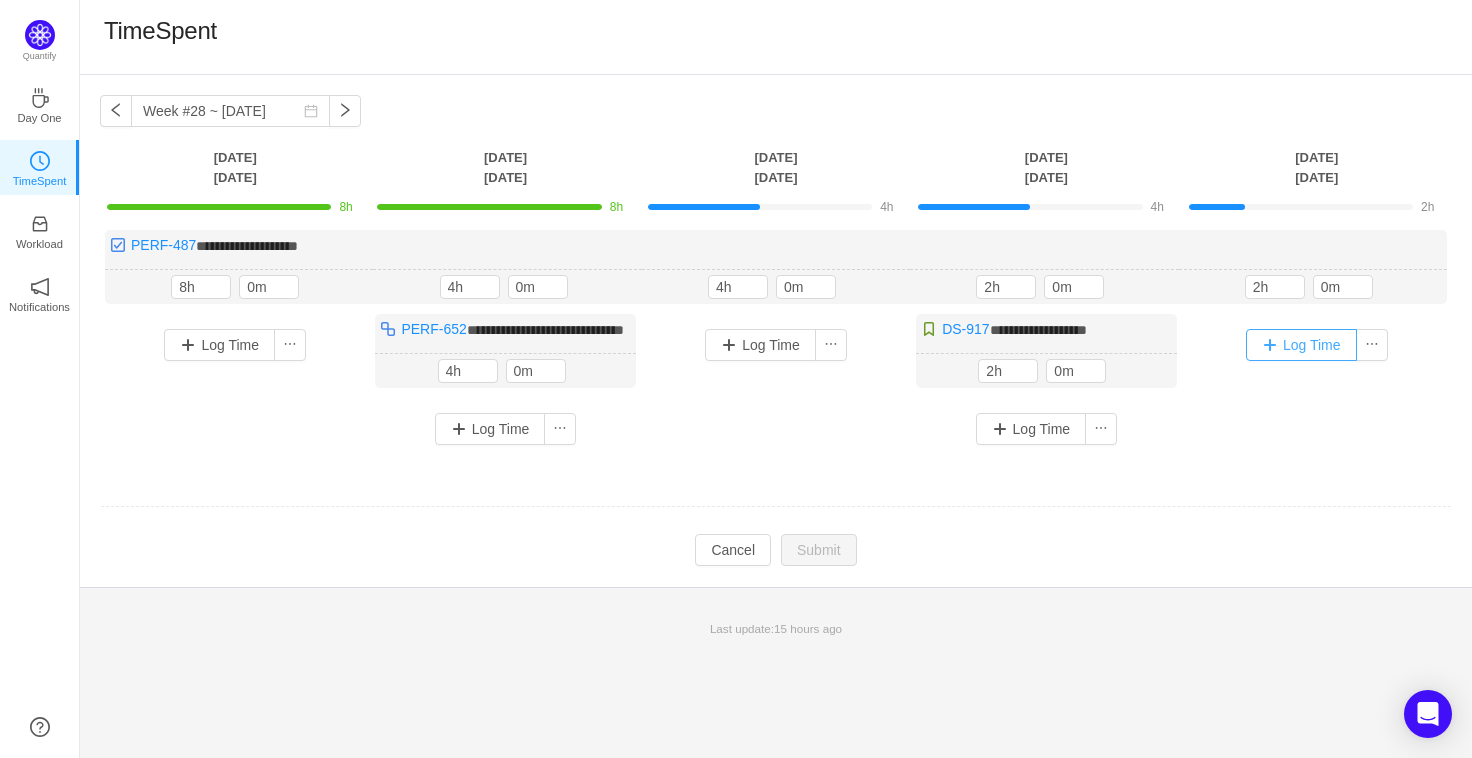click on "Log Time" at bounding box center [1301, 345] 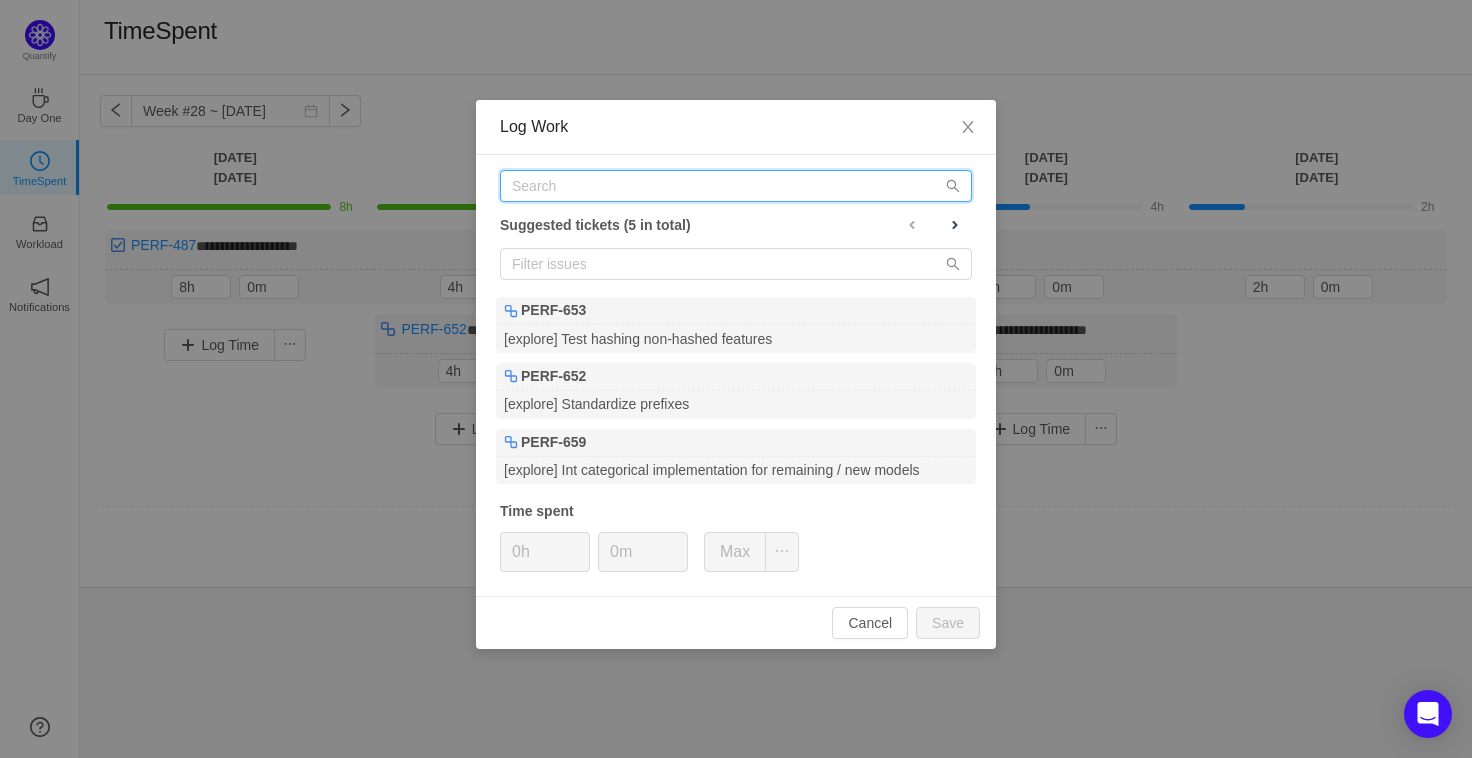 click at bounding box center (736, 186) 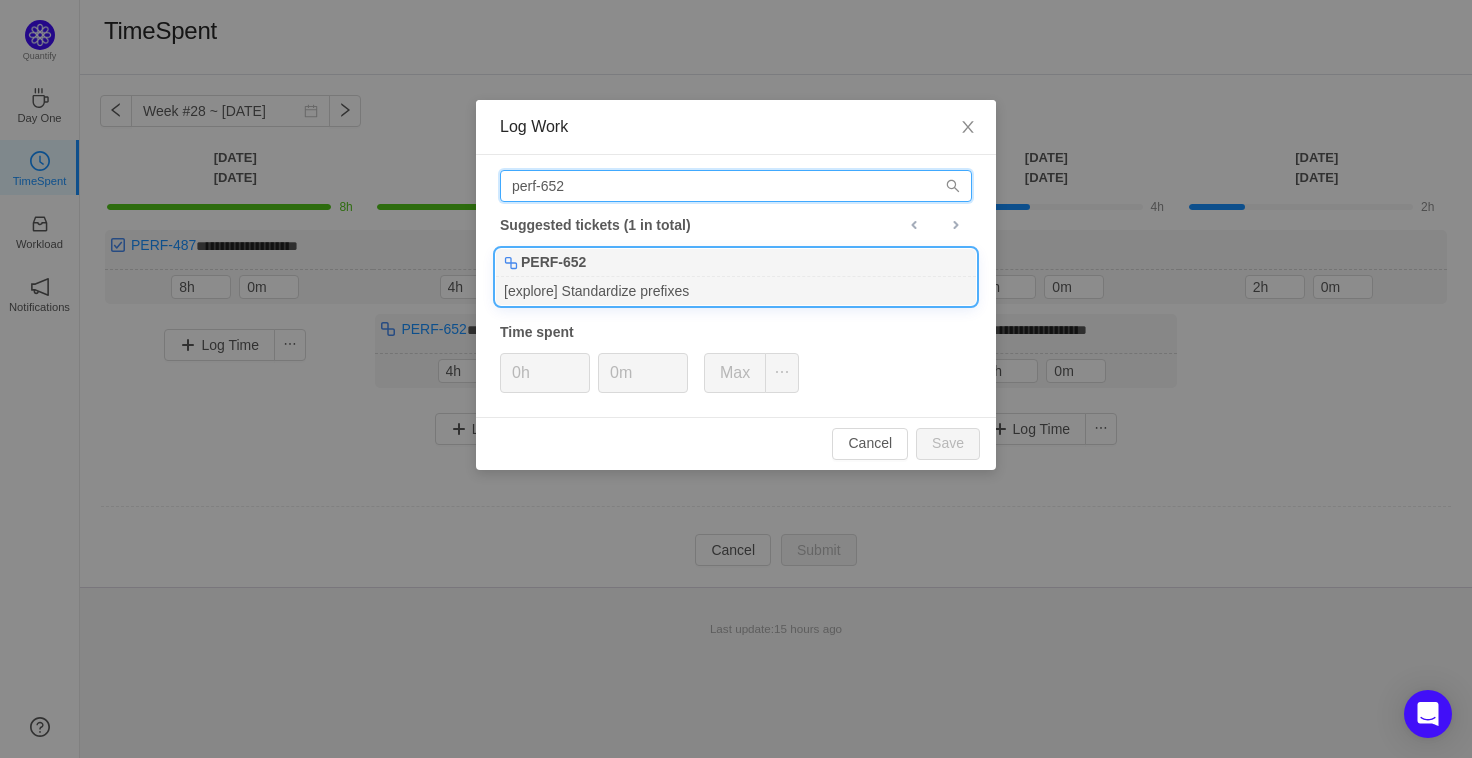 type on "perf-652" 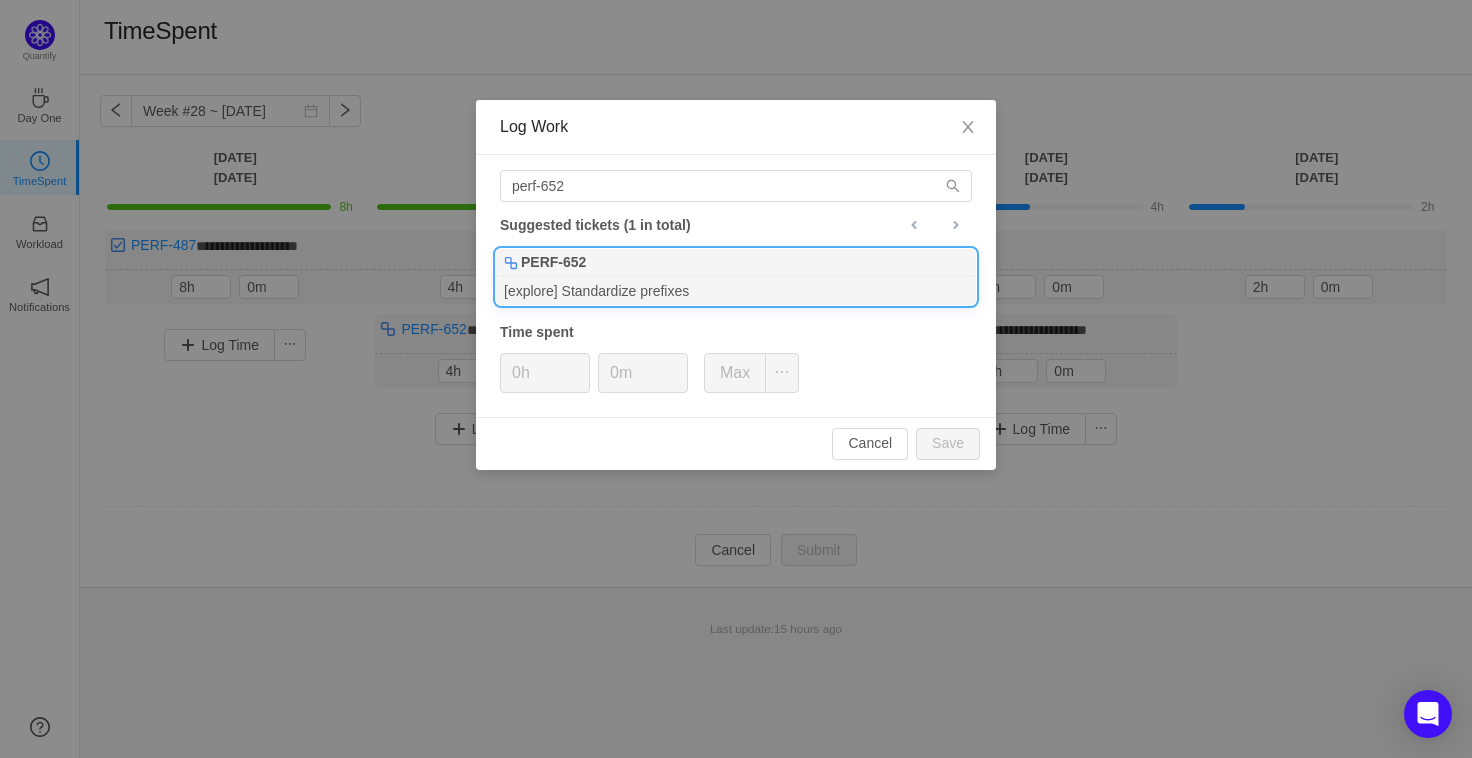 click on "[explore] Standardize prefixes" at bounding box center (736, 290) 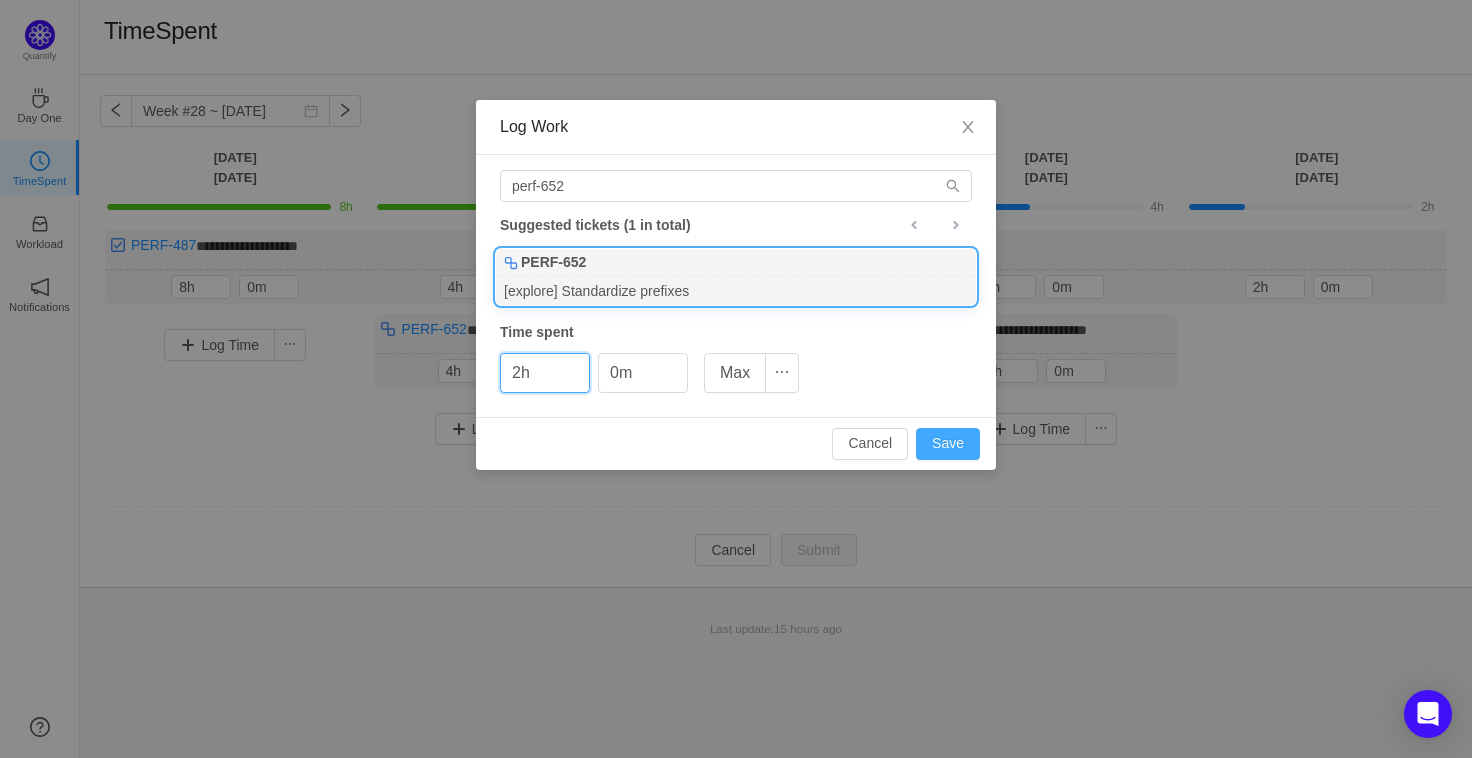 click on "Save" at bounding box center [948, 444] 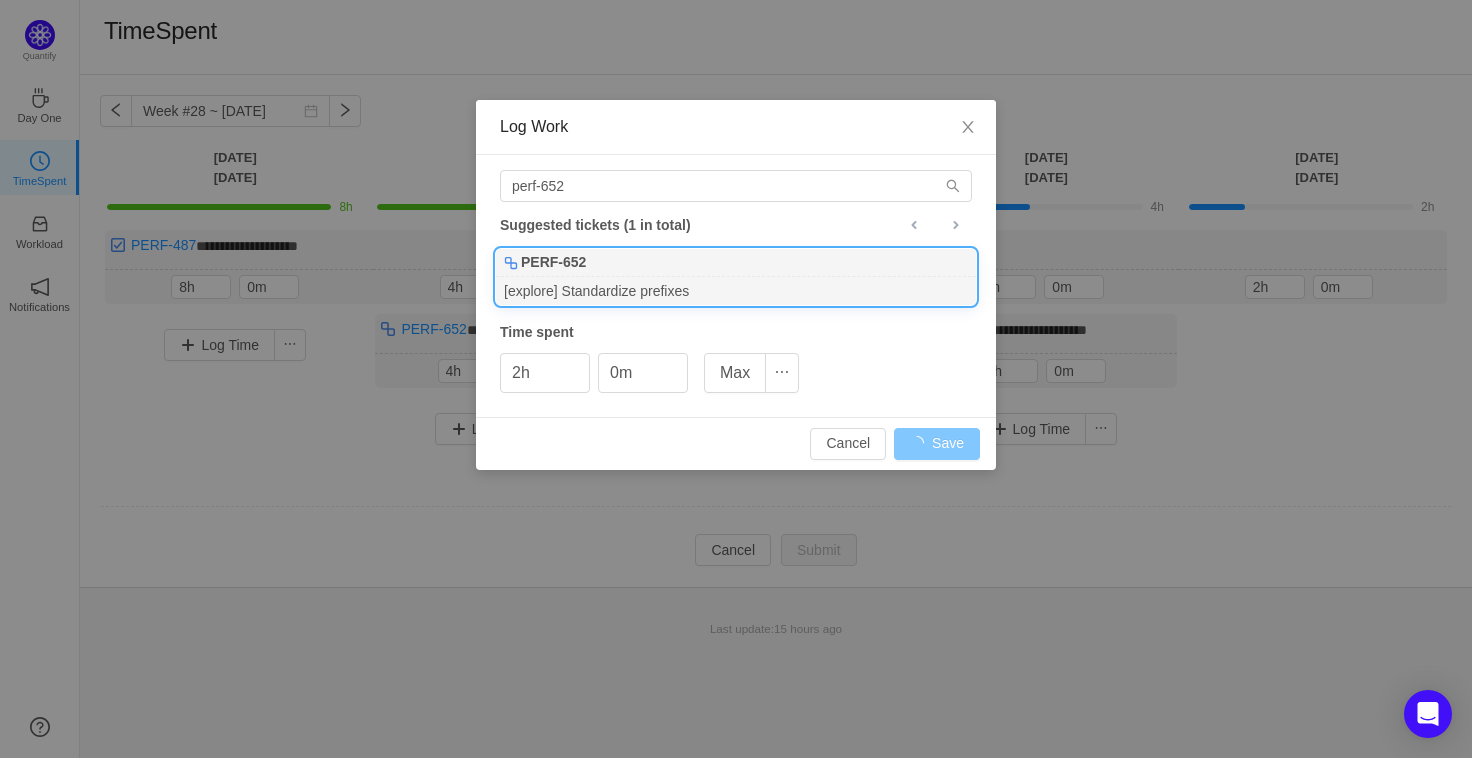 type on "0h" 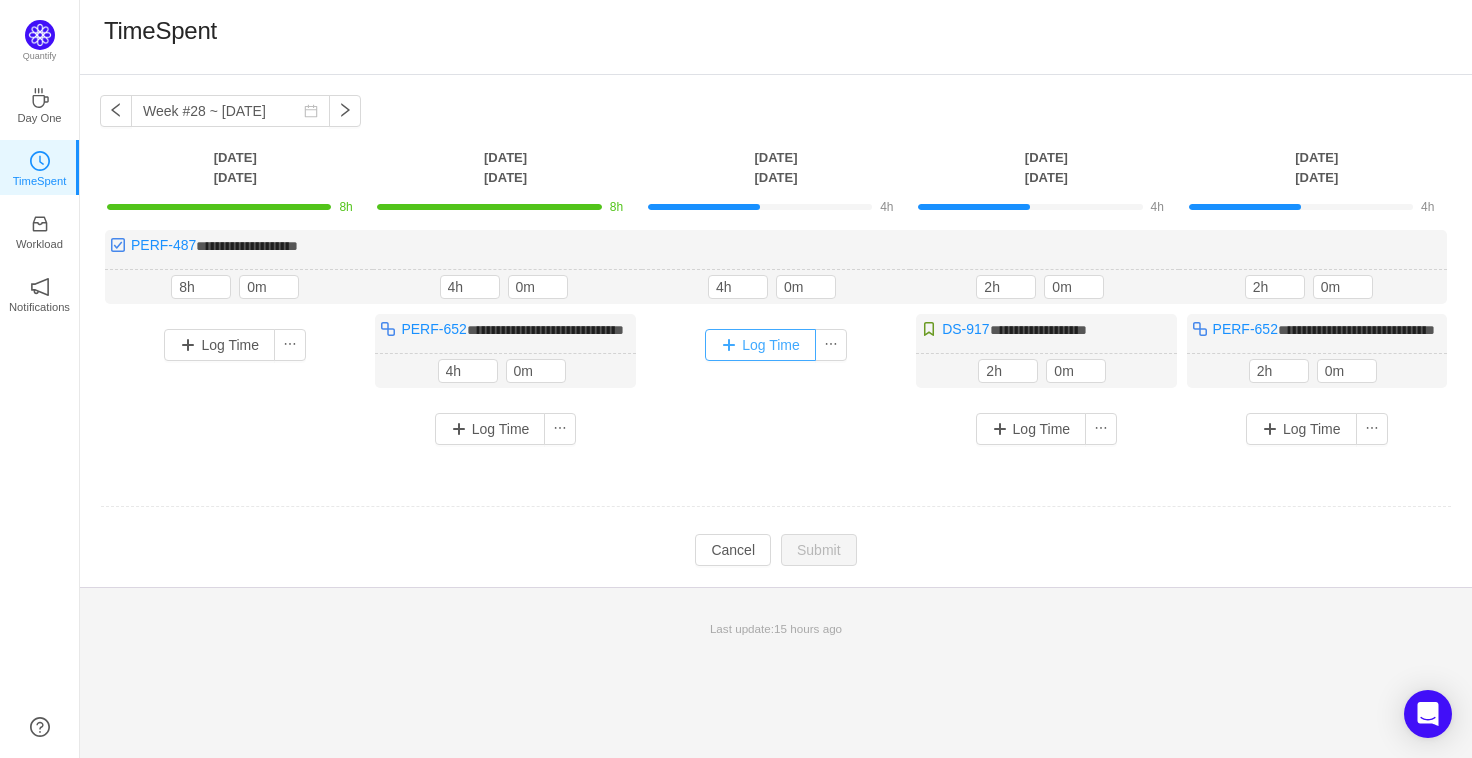 click on "Log Time" at bounding box center [760, 345] 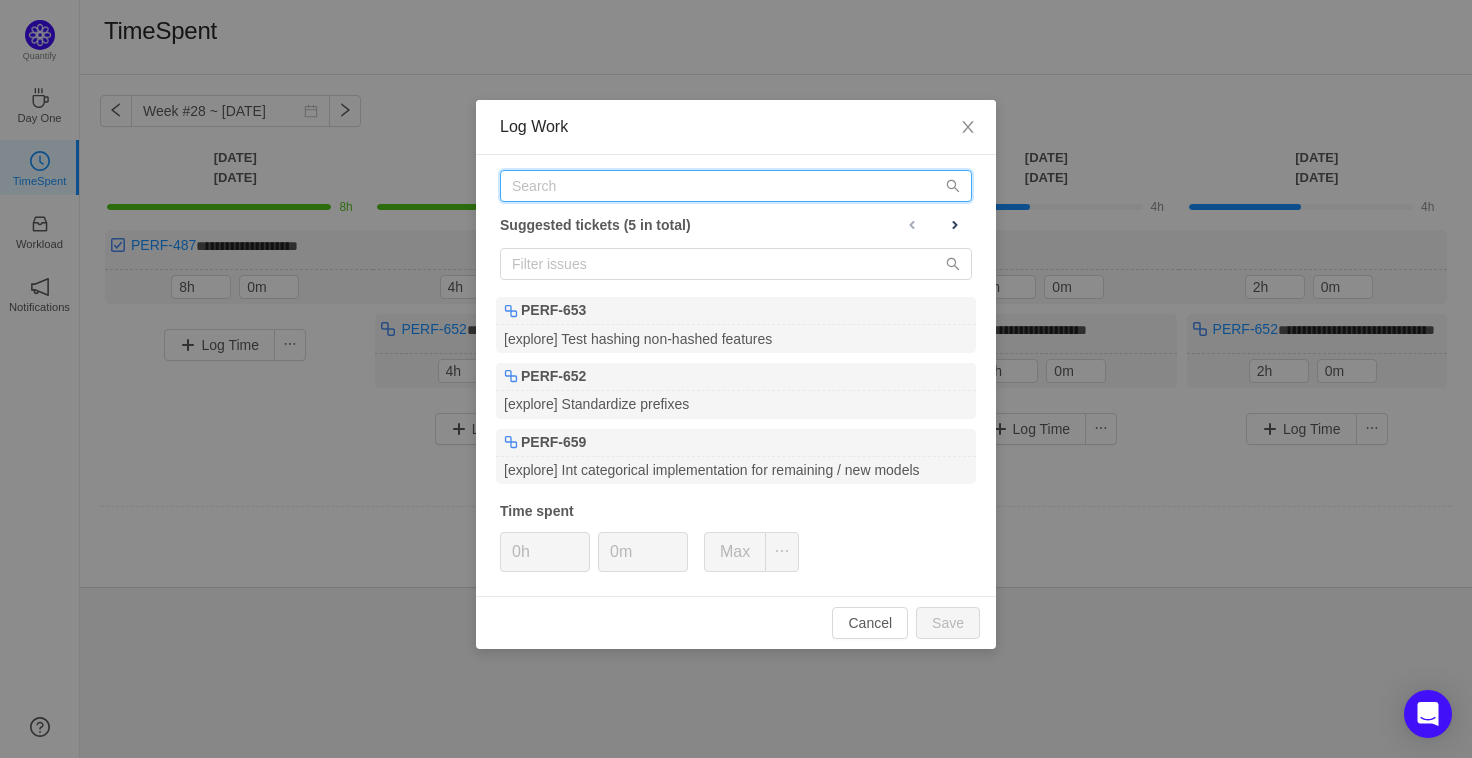 click at bounding box center [736, 186] 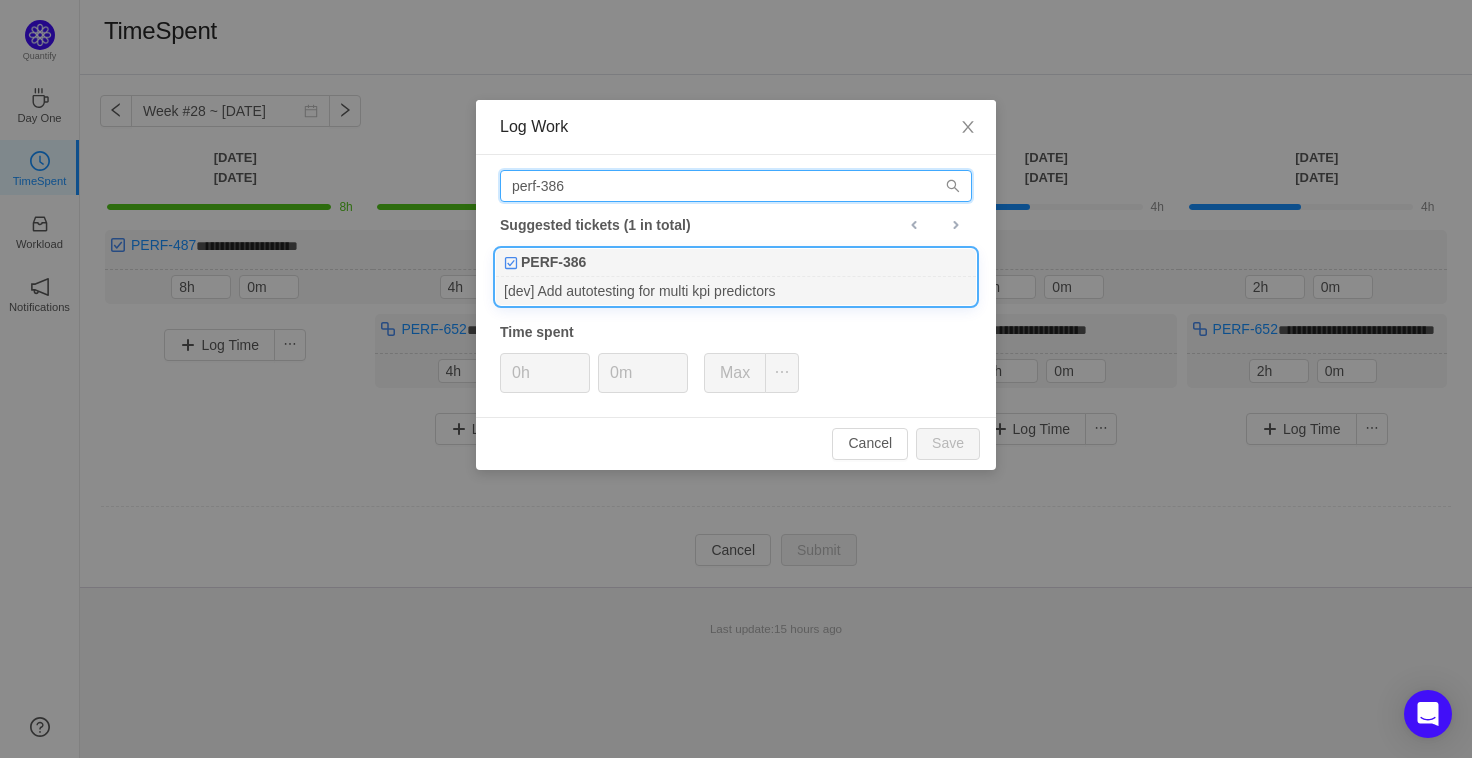 type on "perf-386" 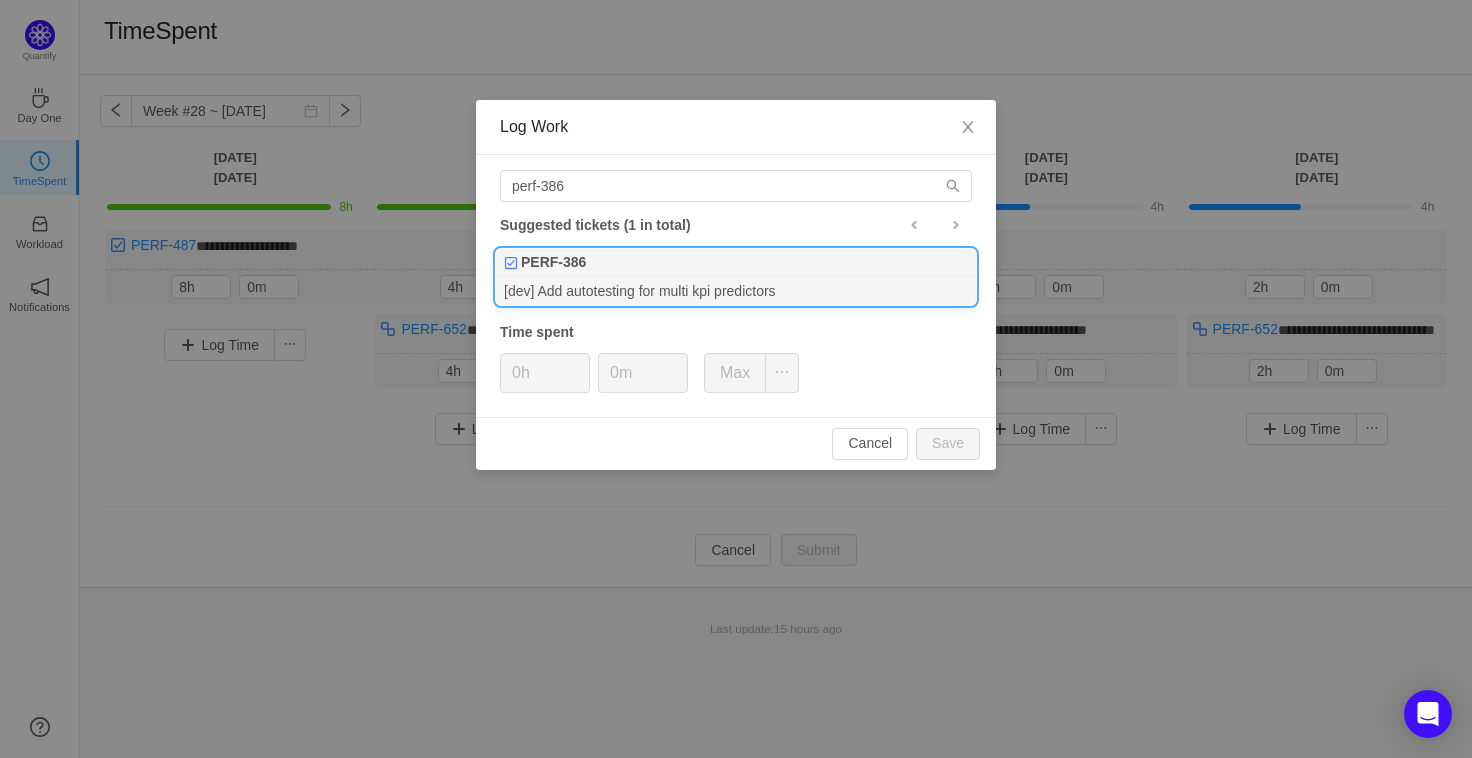 click on "[dev] Add autotesting for multi kpi predictors" at bounding box center (736, 290) 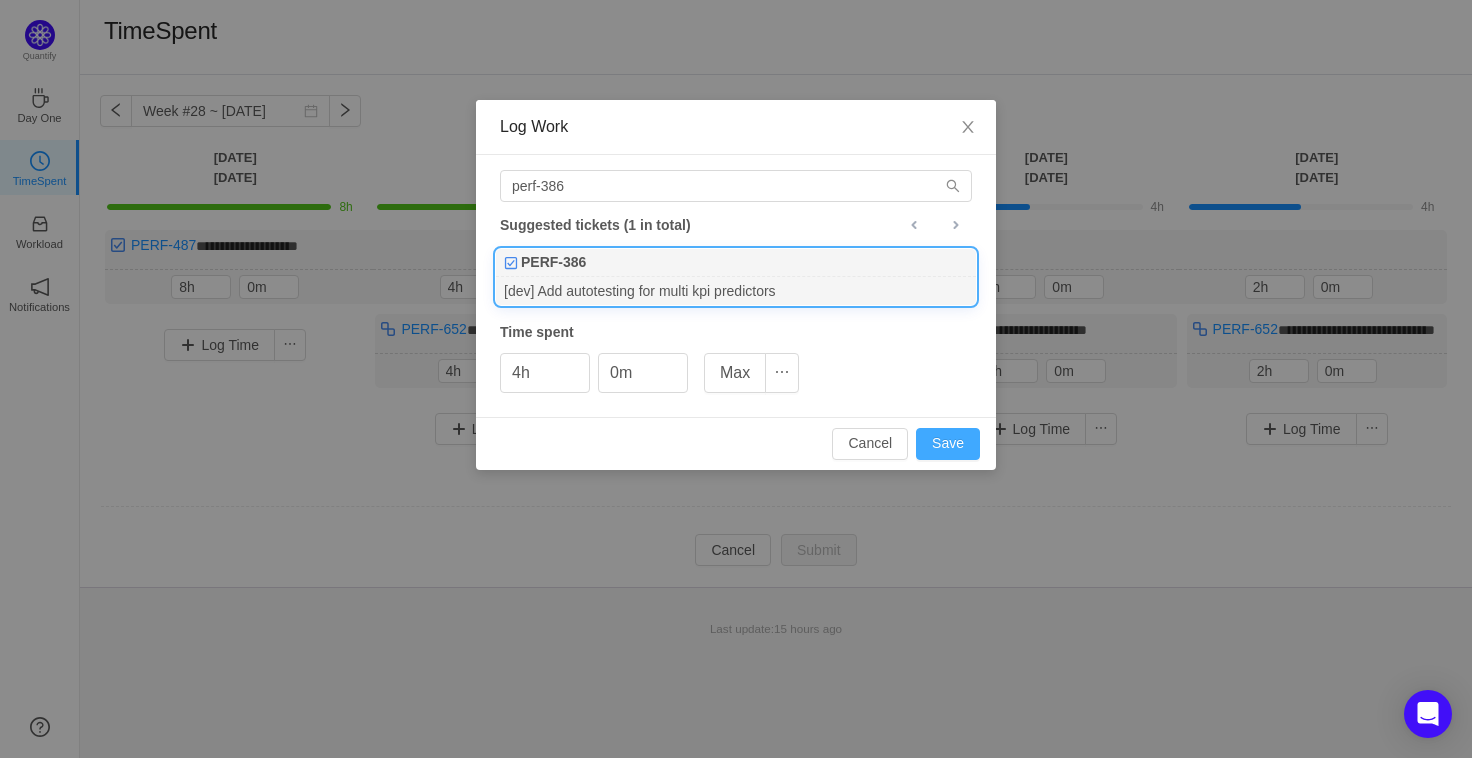 click on "Save" at bounding box center (948, 444) 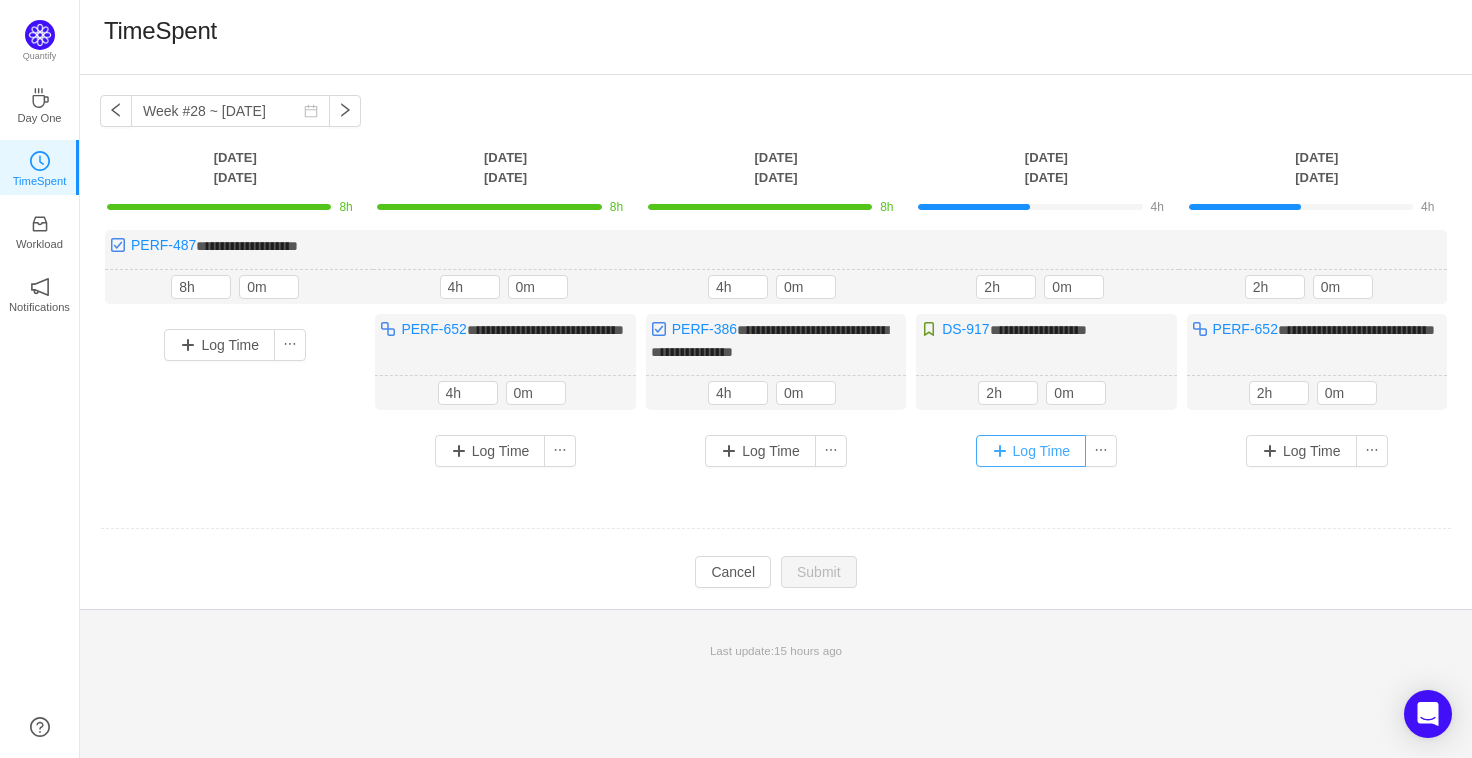 click on "Log Time" at bounding box center (1031, 451) 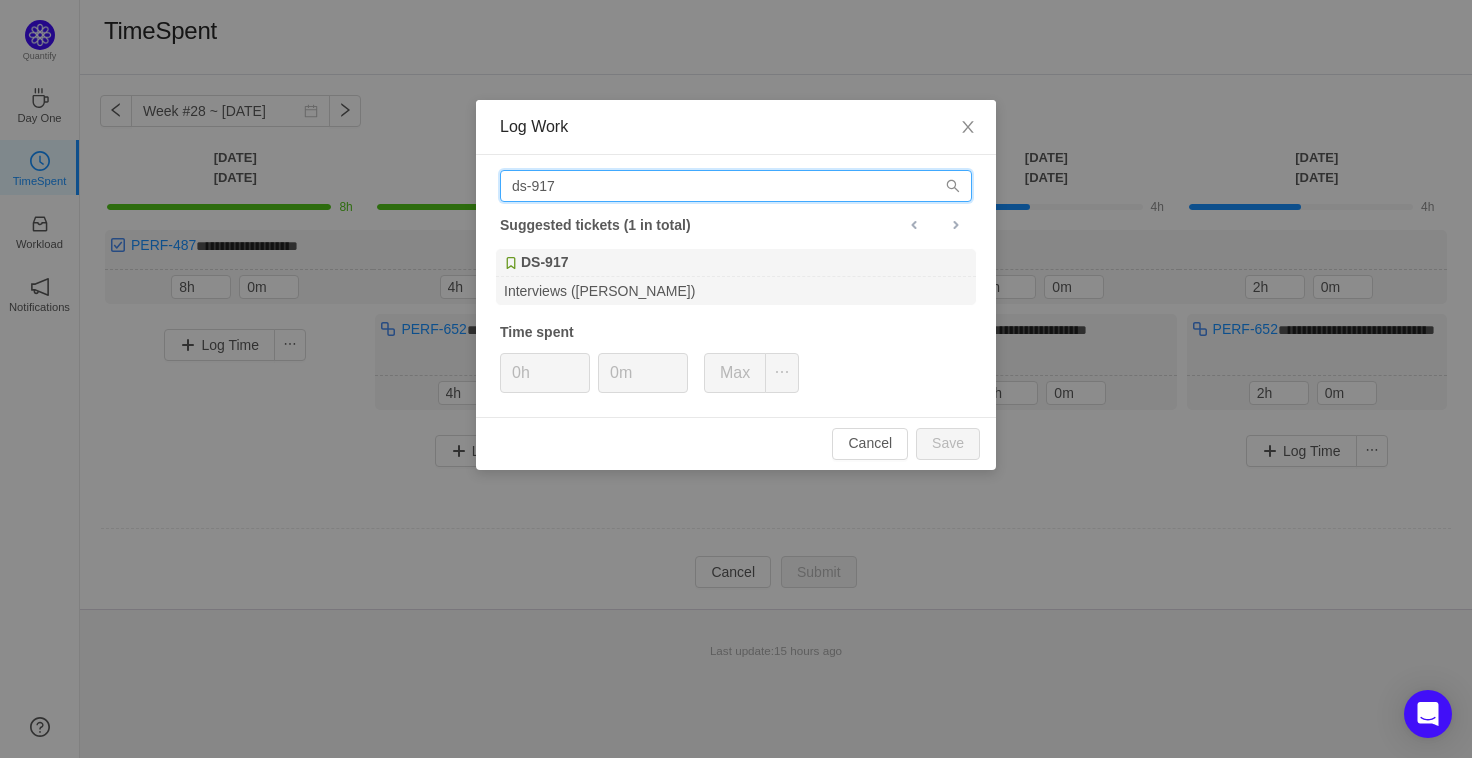 click on "ds-917" at bounding box center (736, 186) 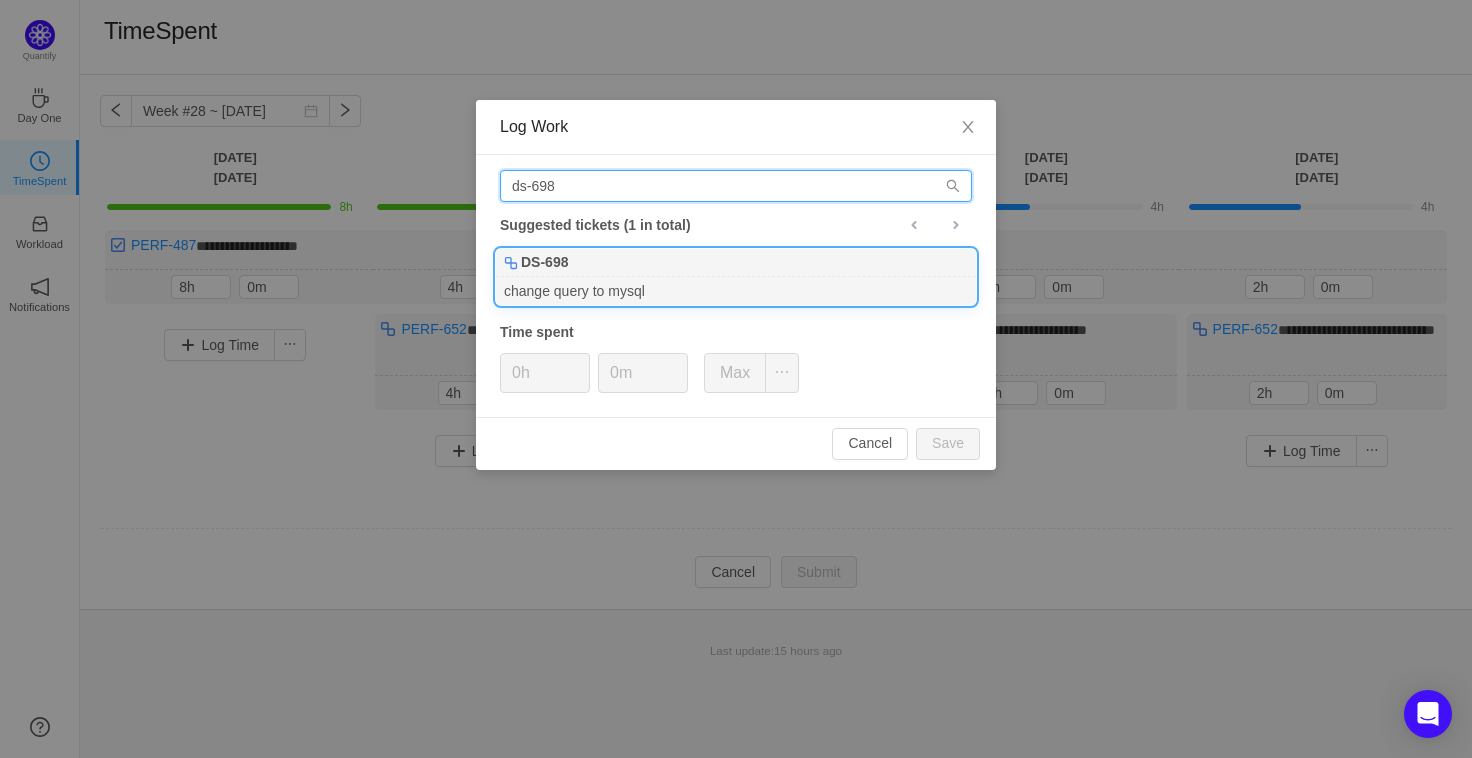 type on "ds-698" 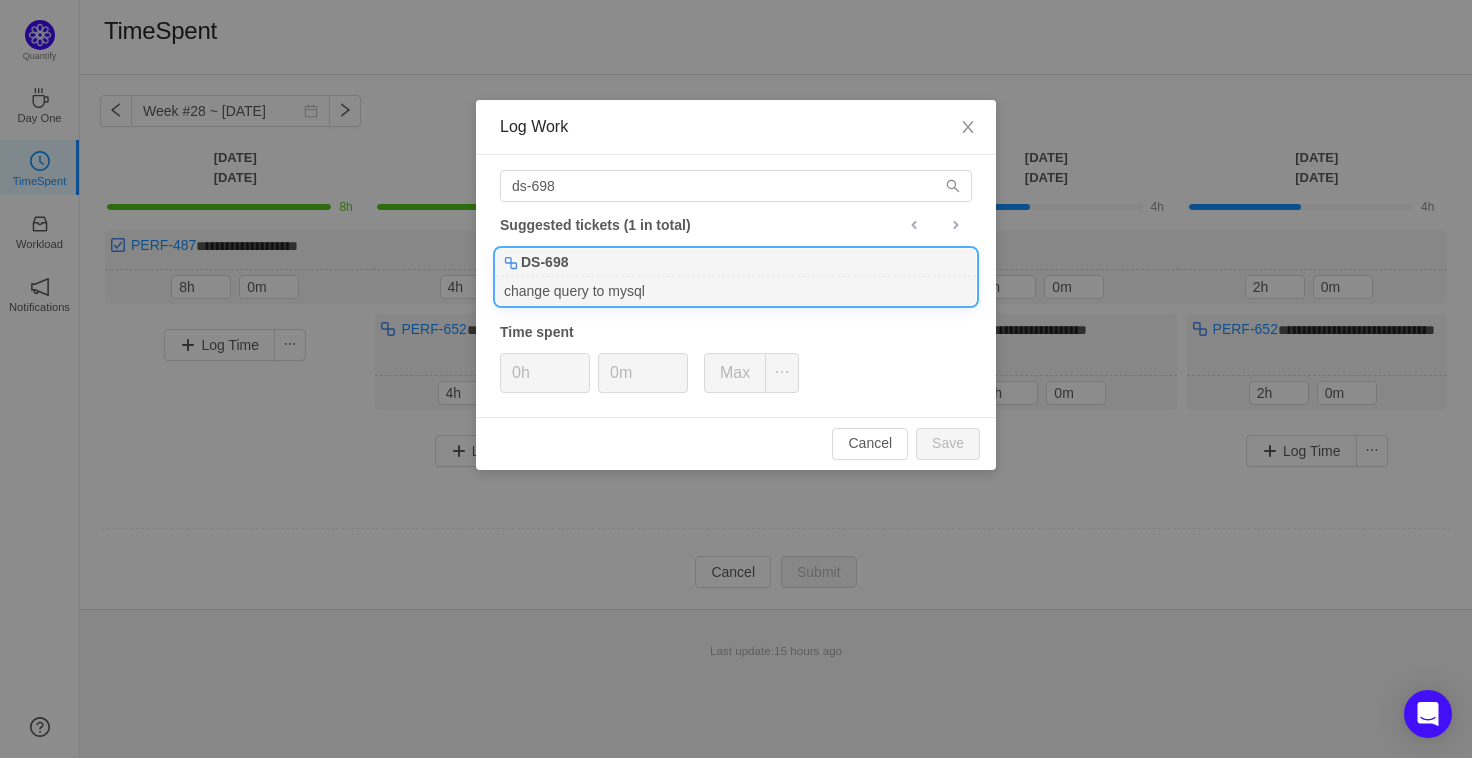 click on "DS-698" at bounding box center [736, 263] 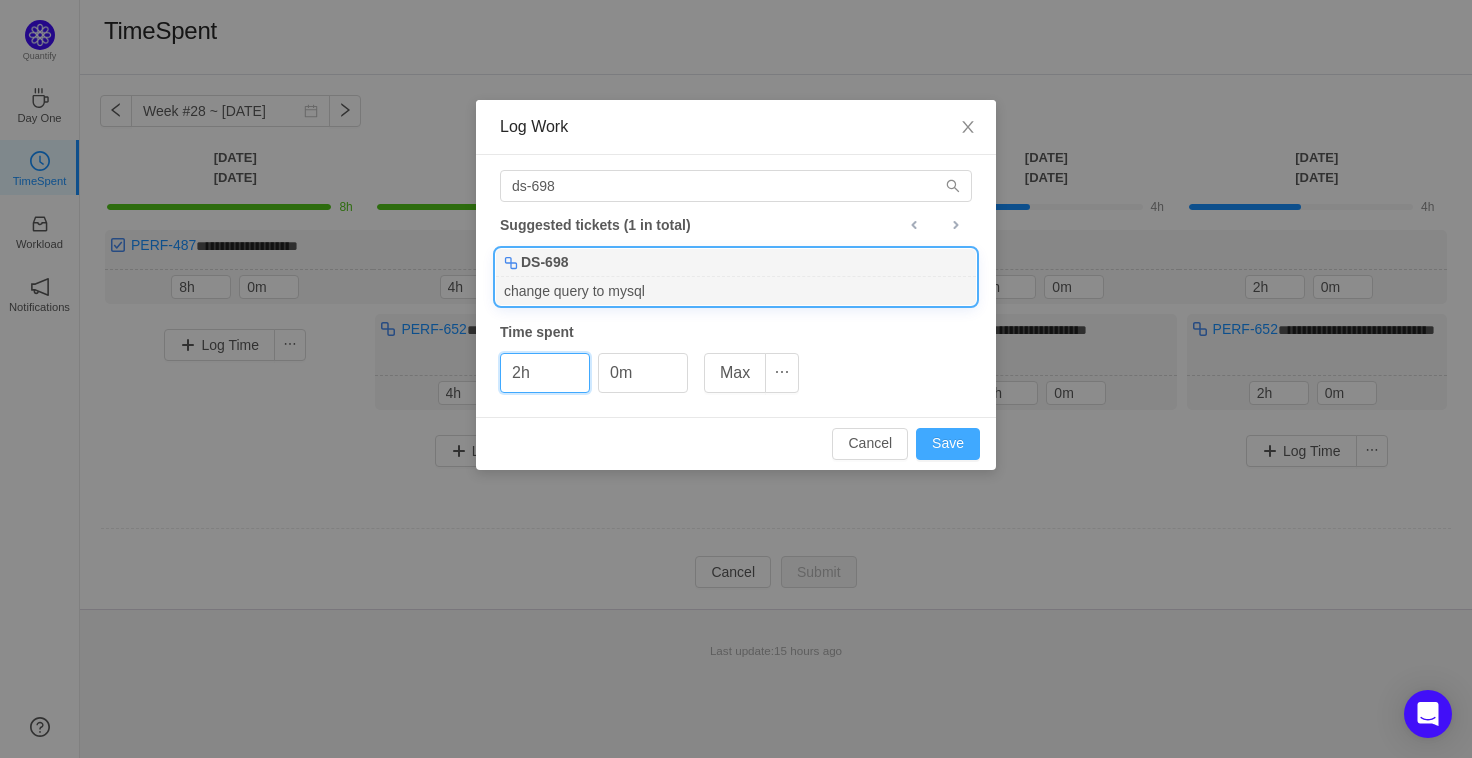 click on "Save" at bounding box center (948, 444) 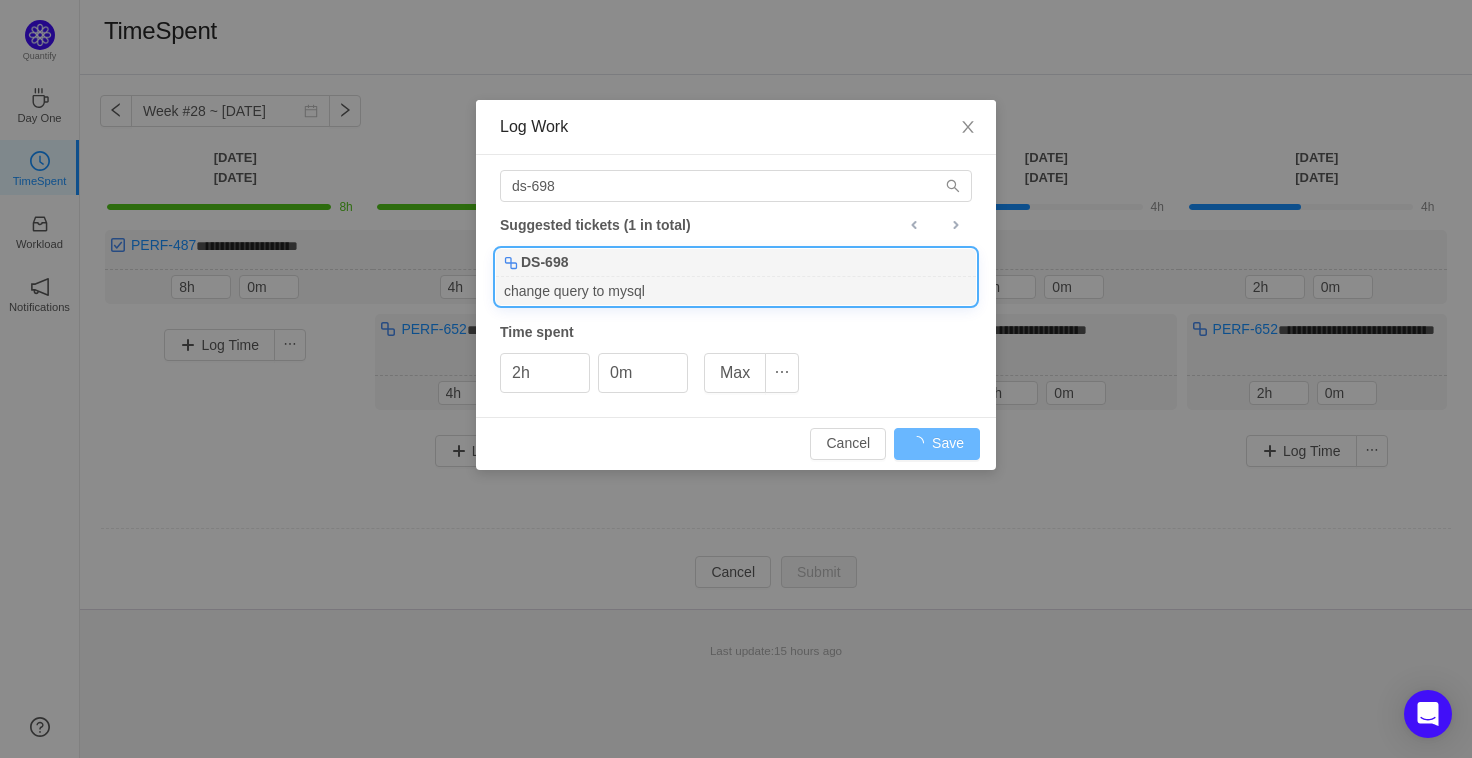 type on "0h" 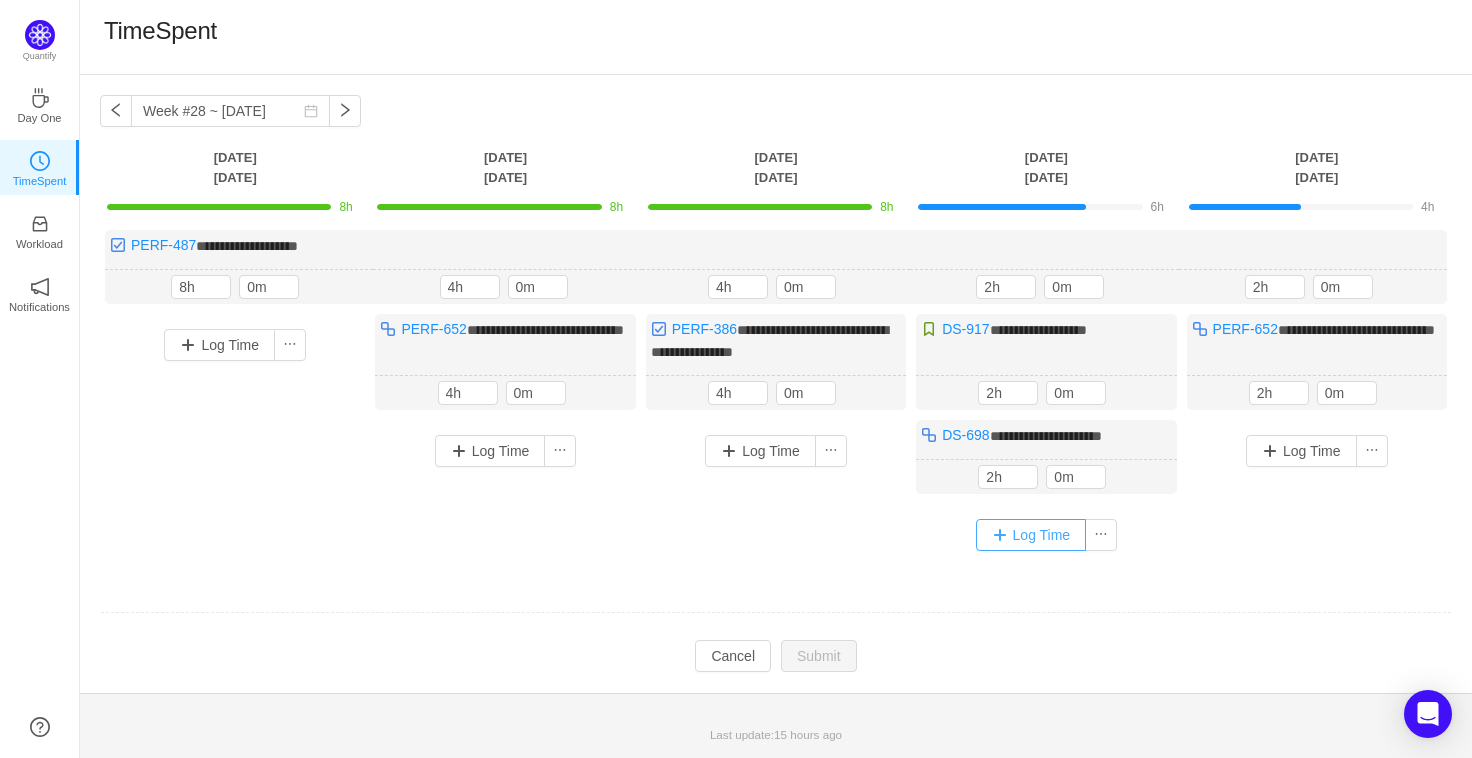click on "Log Time" at bounding box center [1031, 535] 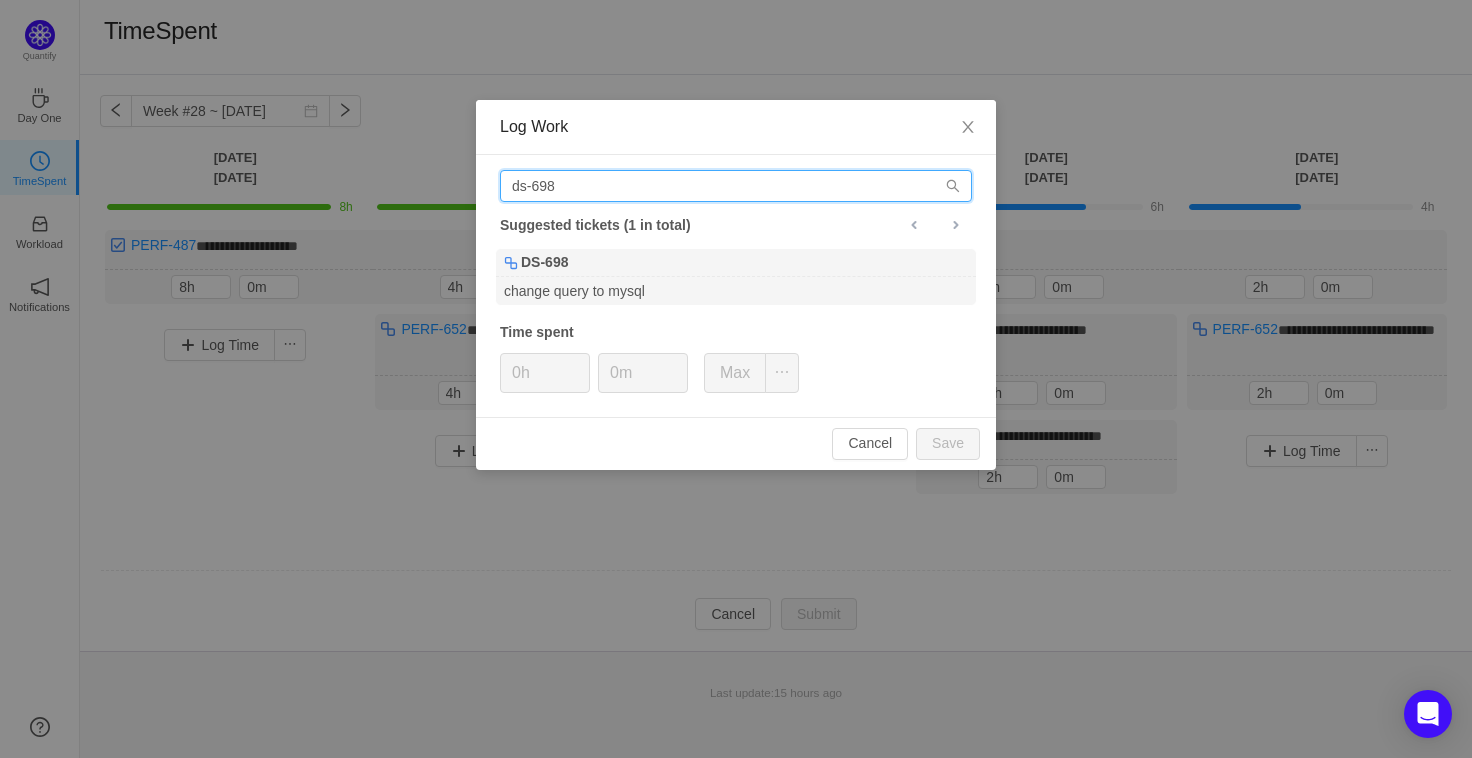 click on "ds-698" at bounding box center (736, 186) 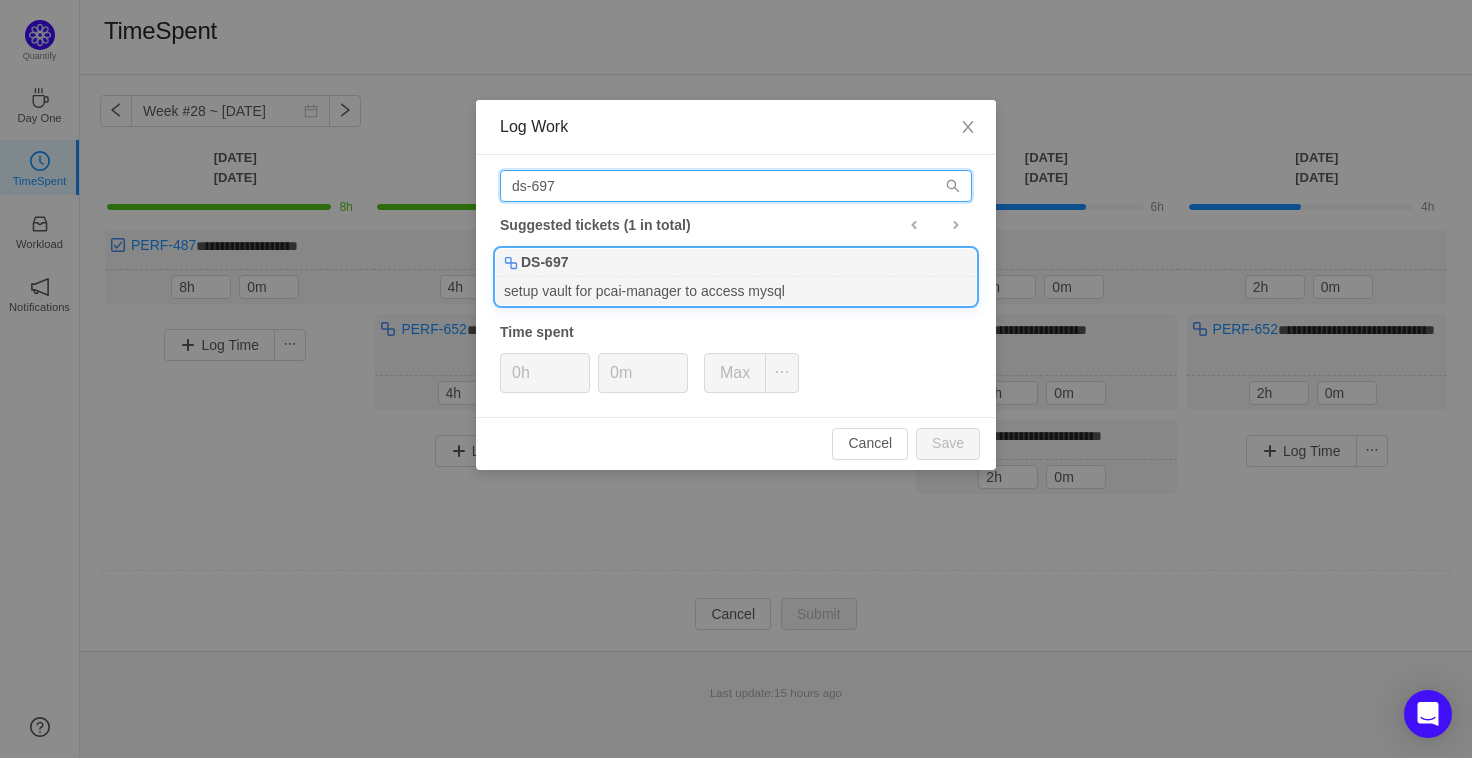 type on "ds-697" 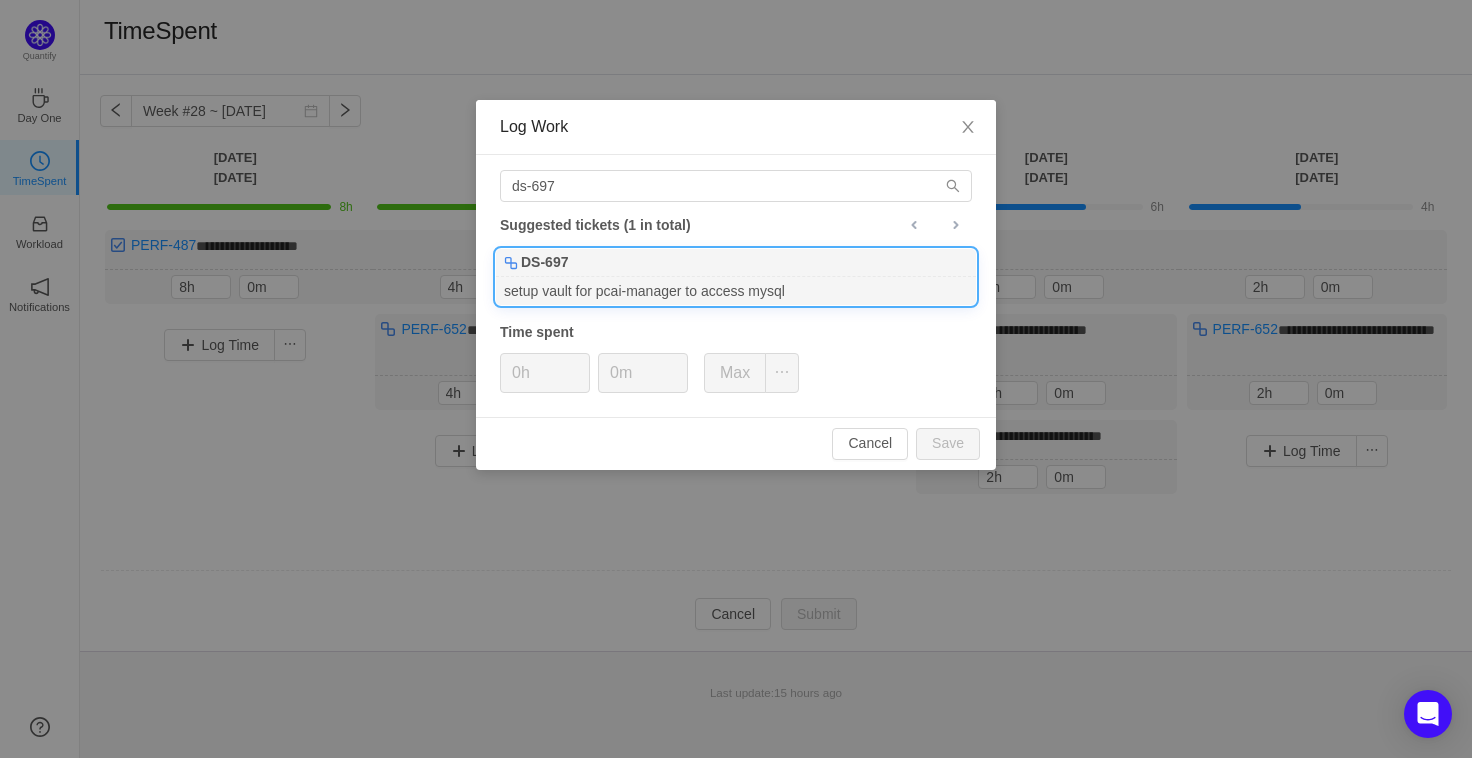 click on "setup vault for pcai-manager to access mysql" at bounding box center [736, 290] 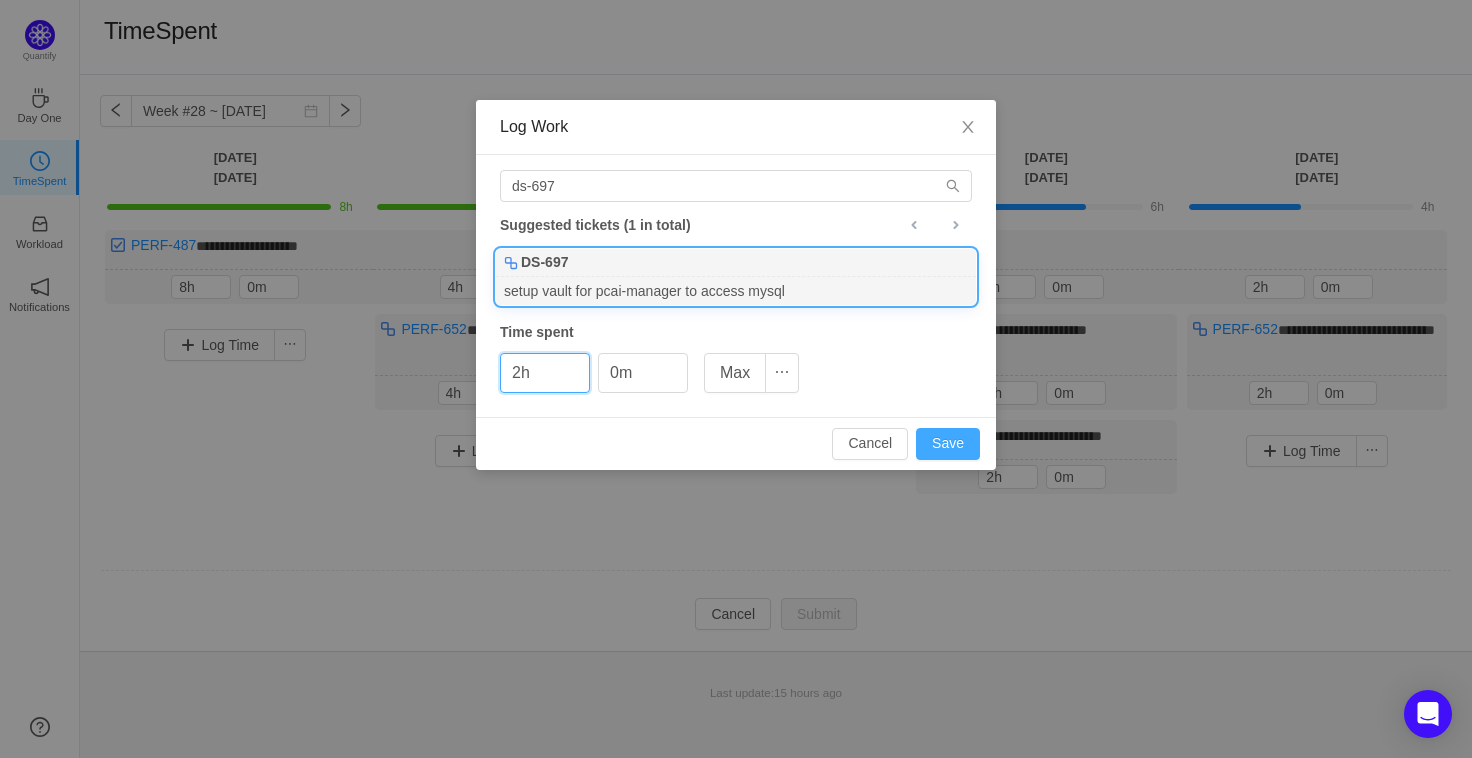 click on "Save" at bounding box center [948, 444] 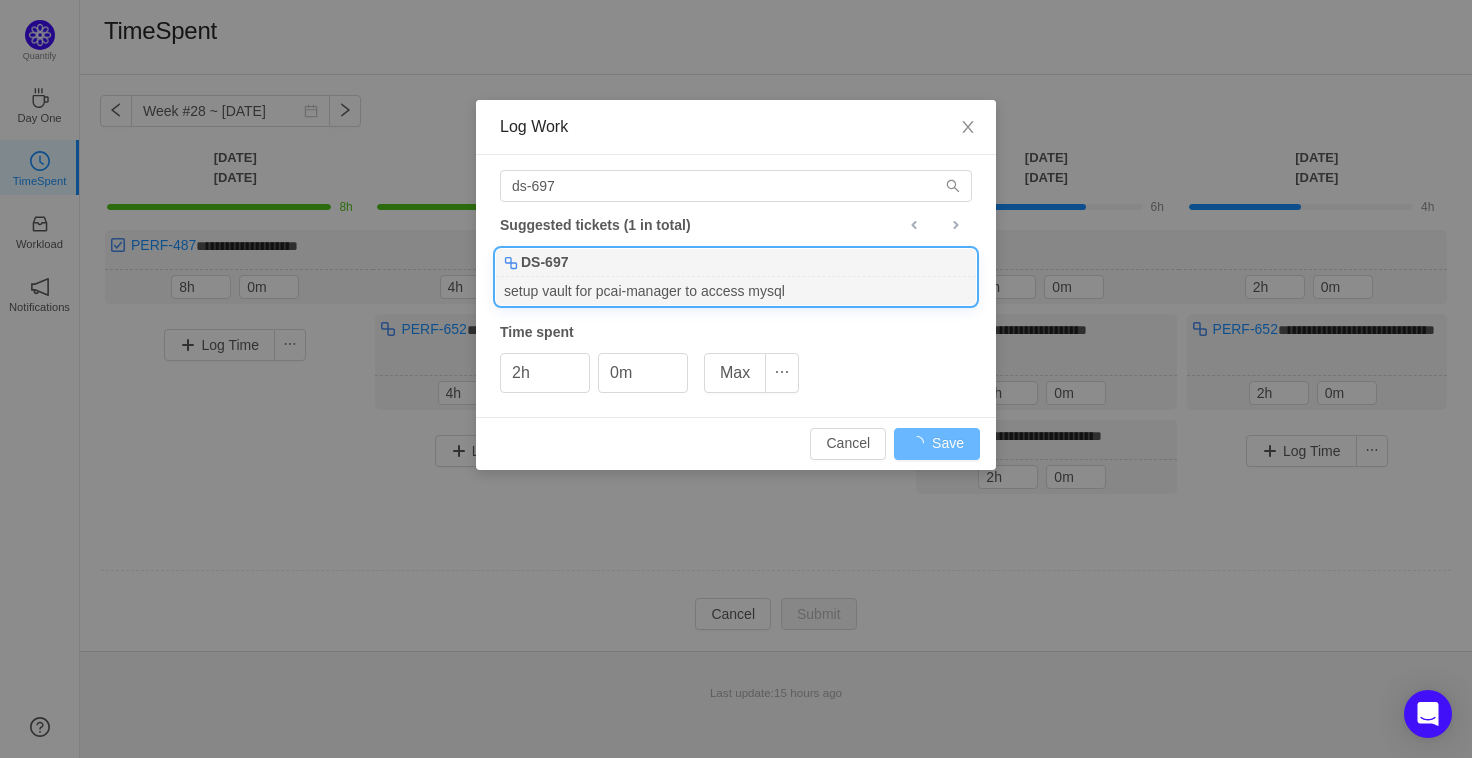 type on "0h" 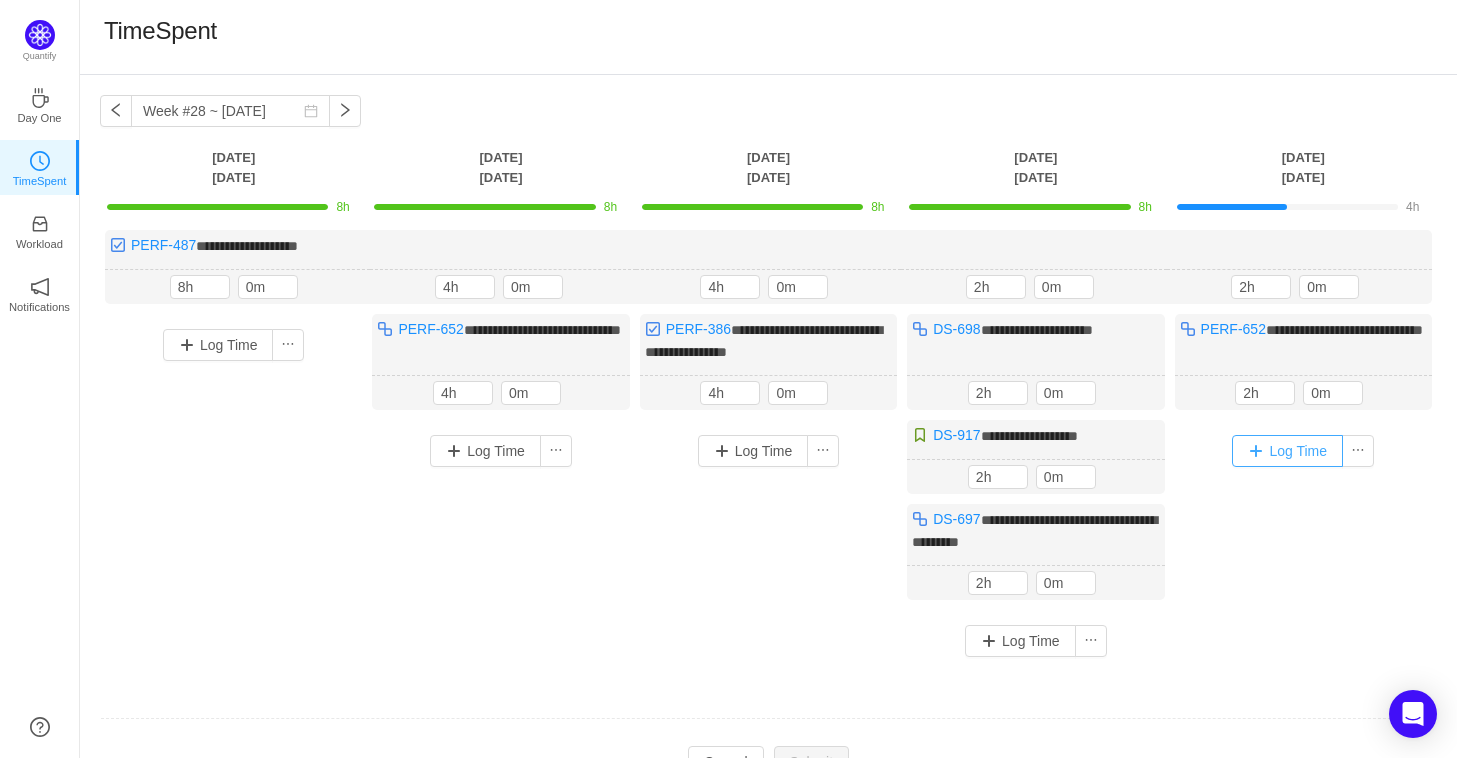 click on "Log Time" at bounding box center [1287, 451] 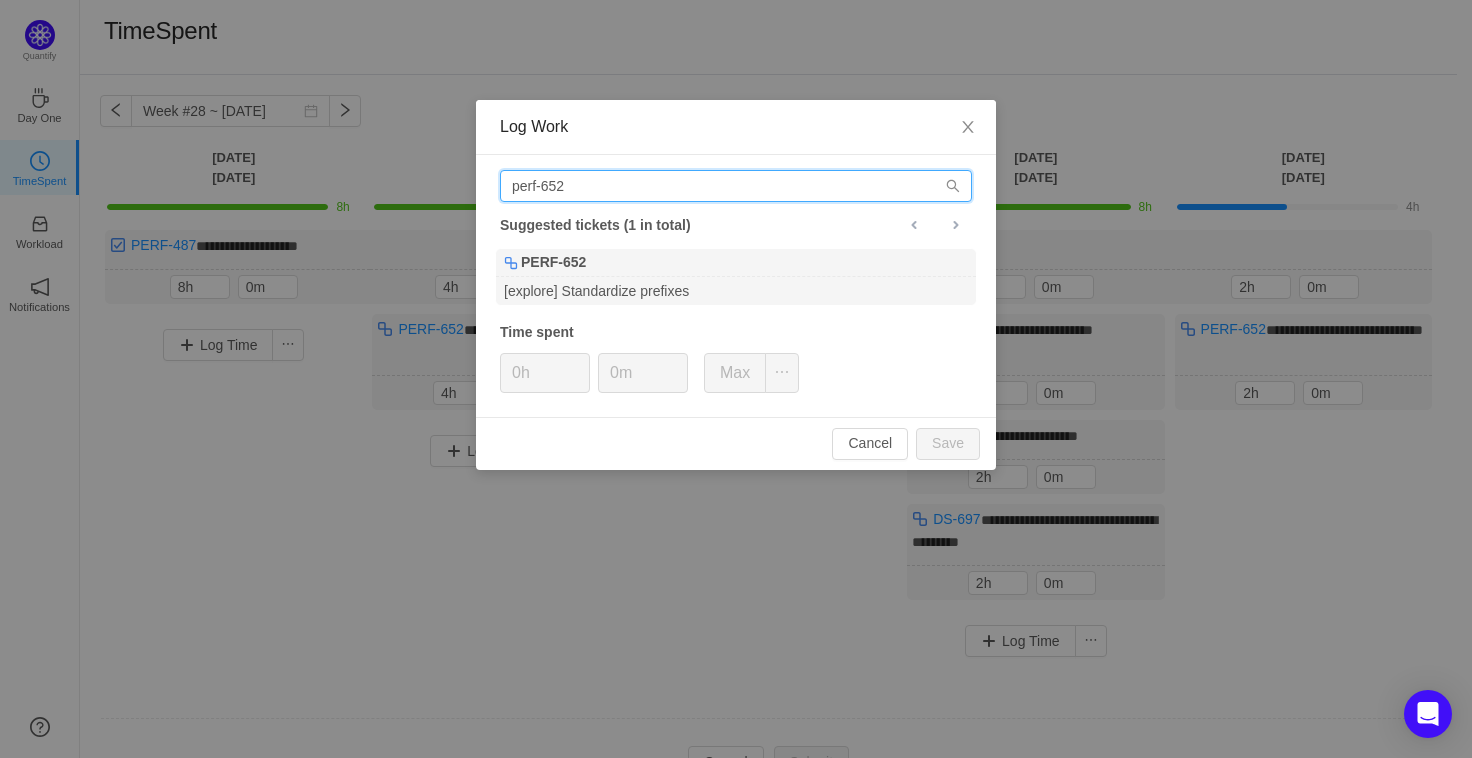 click on "perf-652" at bounding box center [736, 186] 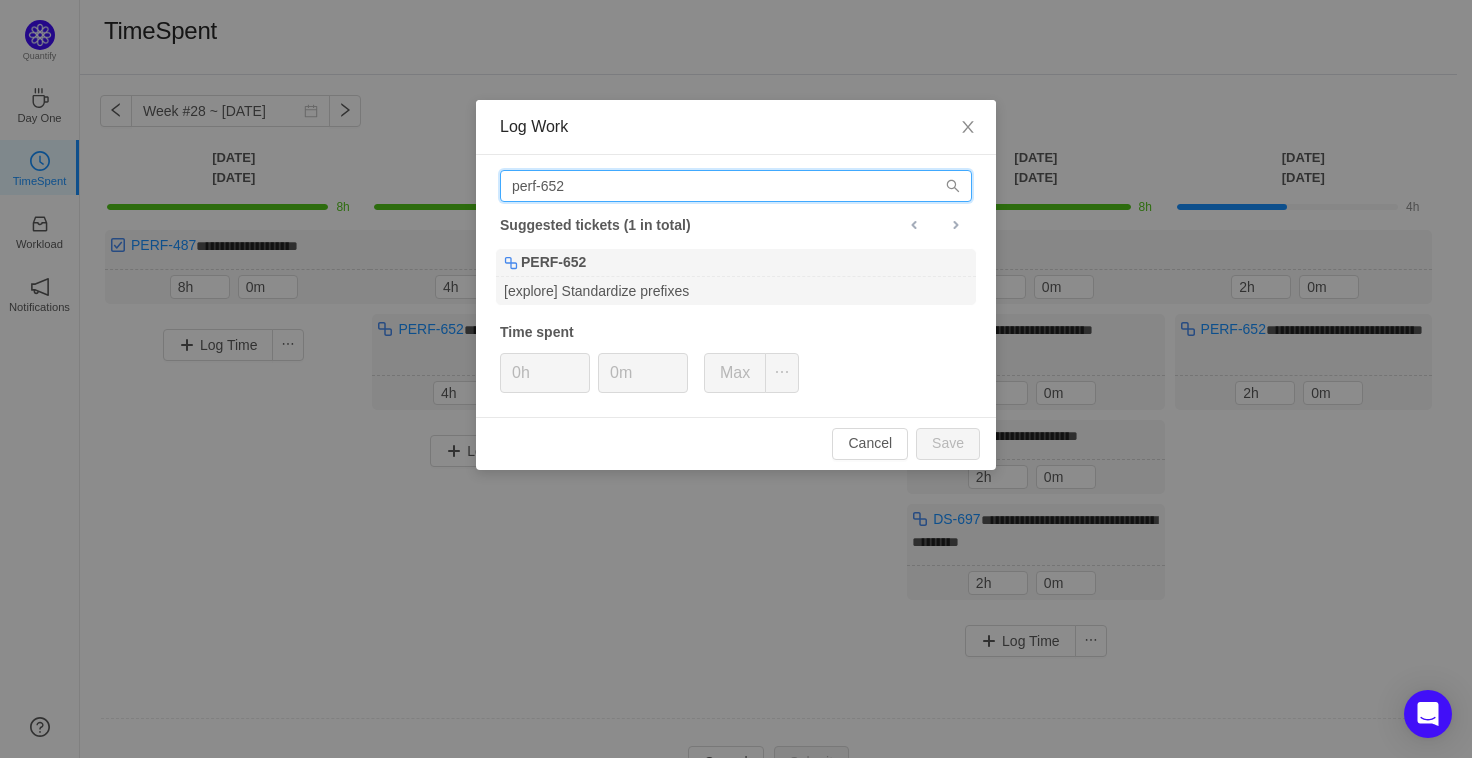 click on "perf-652" at bounding box center [736, 186] 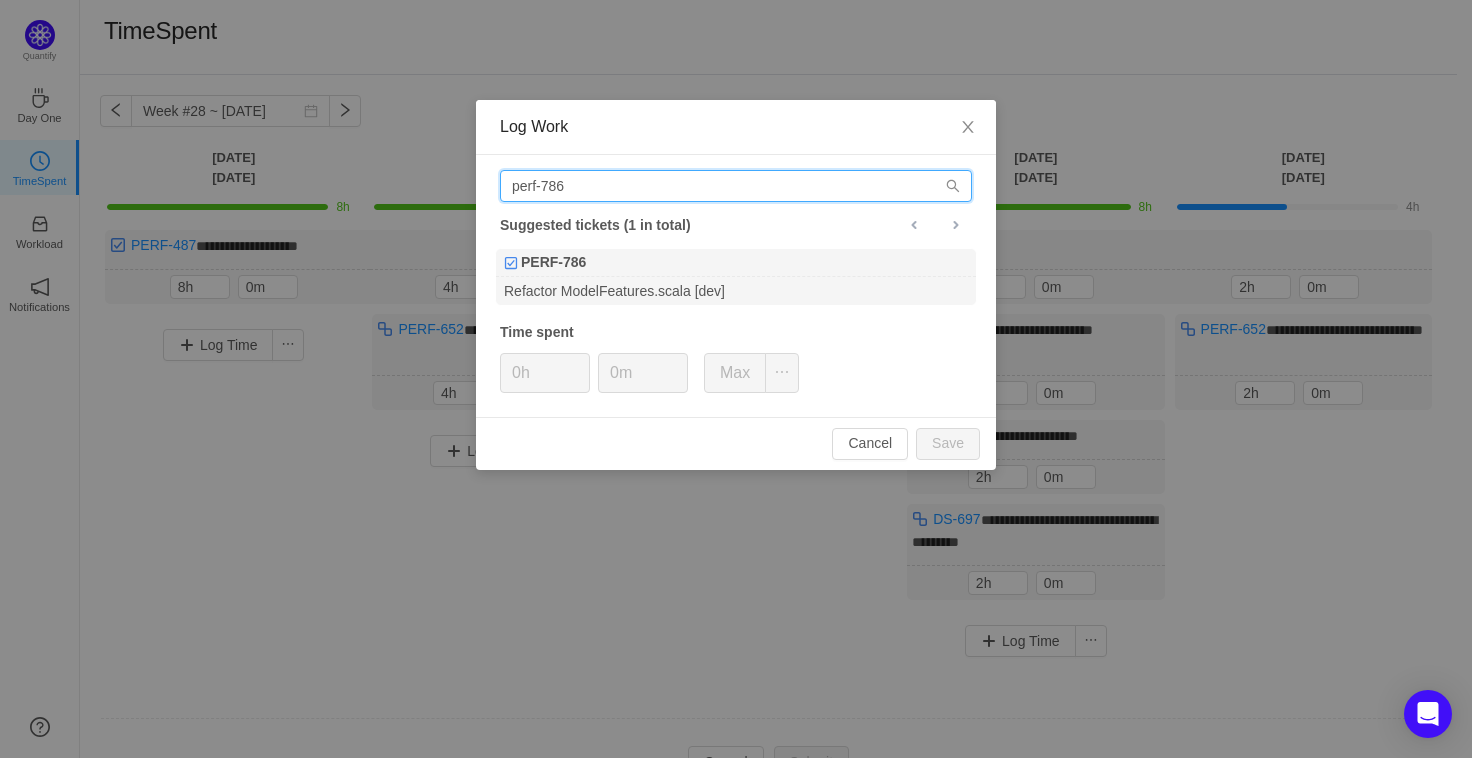 type on "perf-786" 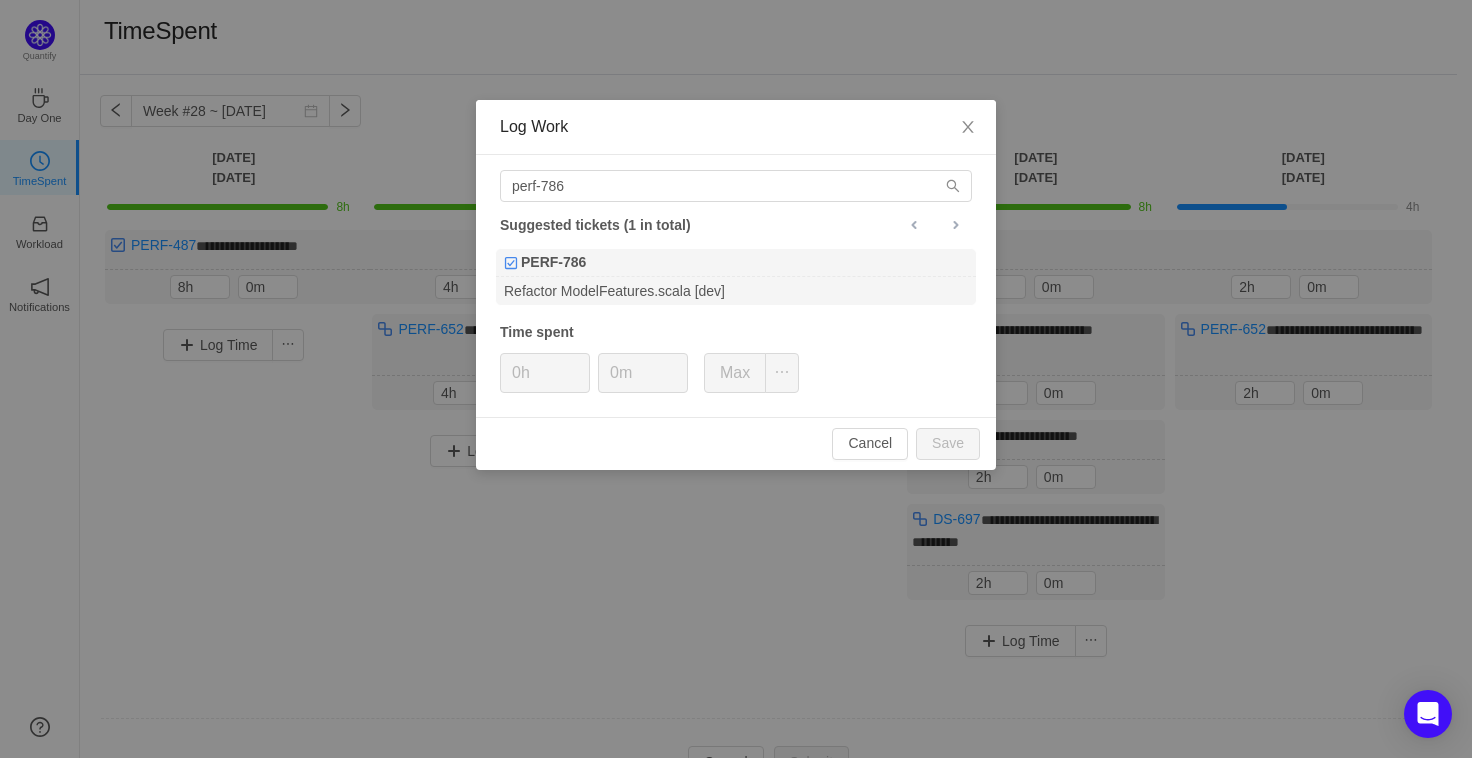 click on "perf-786  Suggested tickets (1 in total)  PERF-786  Refactor ModelFeatures.scala [dev]   Time spent  0h 0m Max" at bounding box center [736, 286] 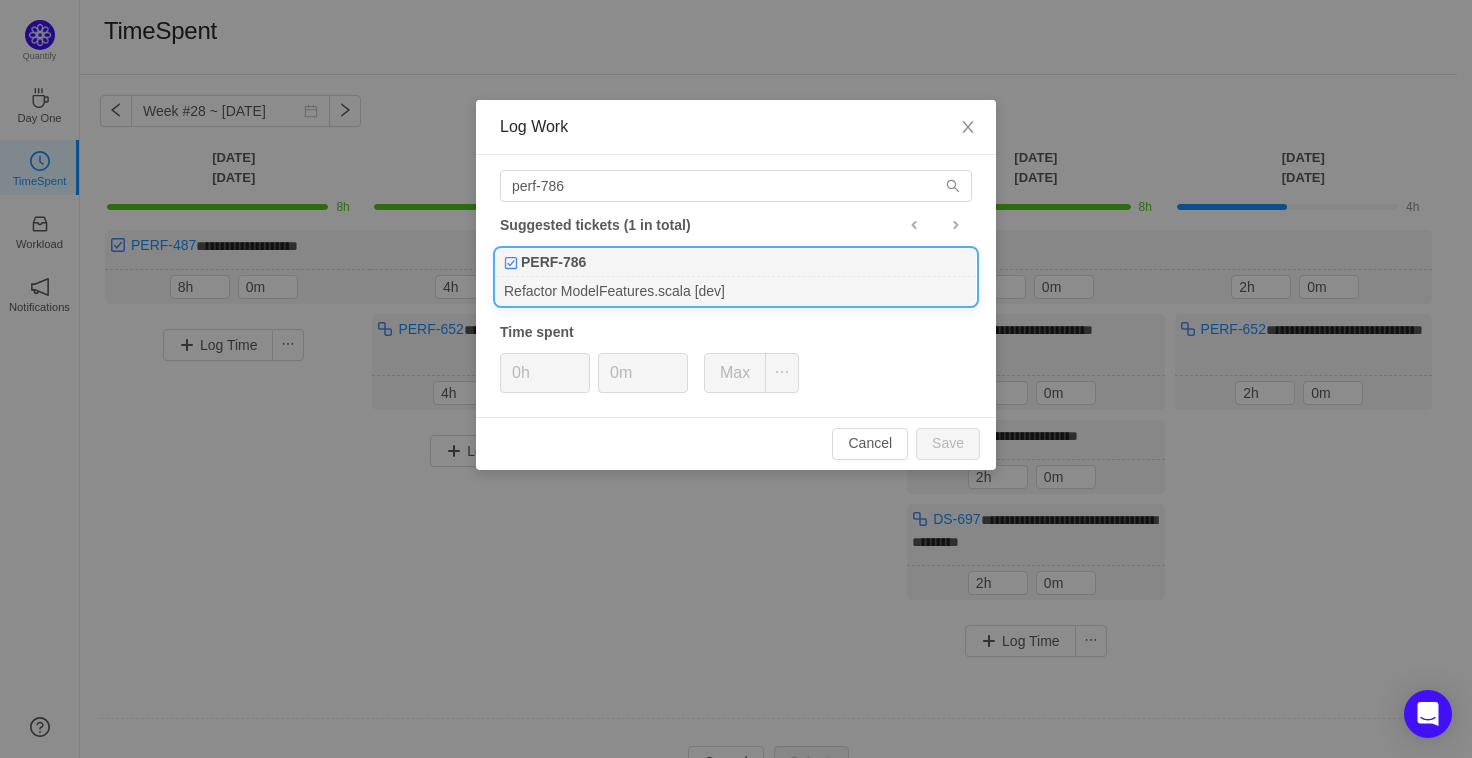 click on "PERF-786" at bounding box center (736, 263) 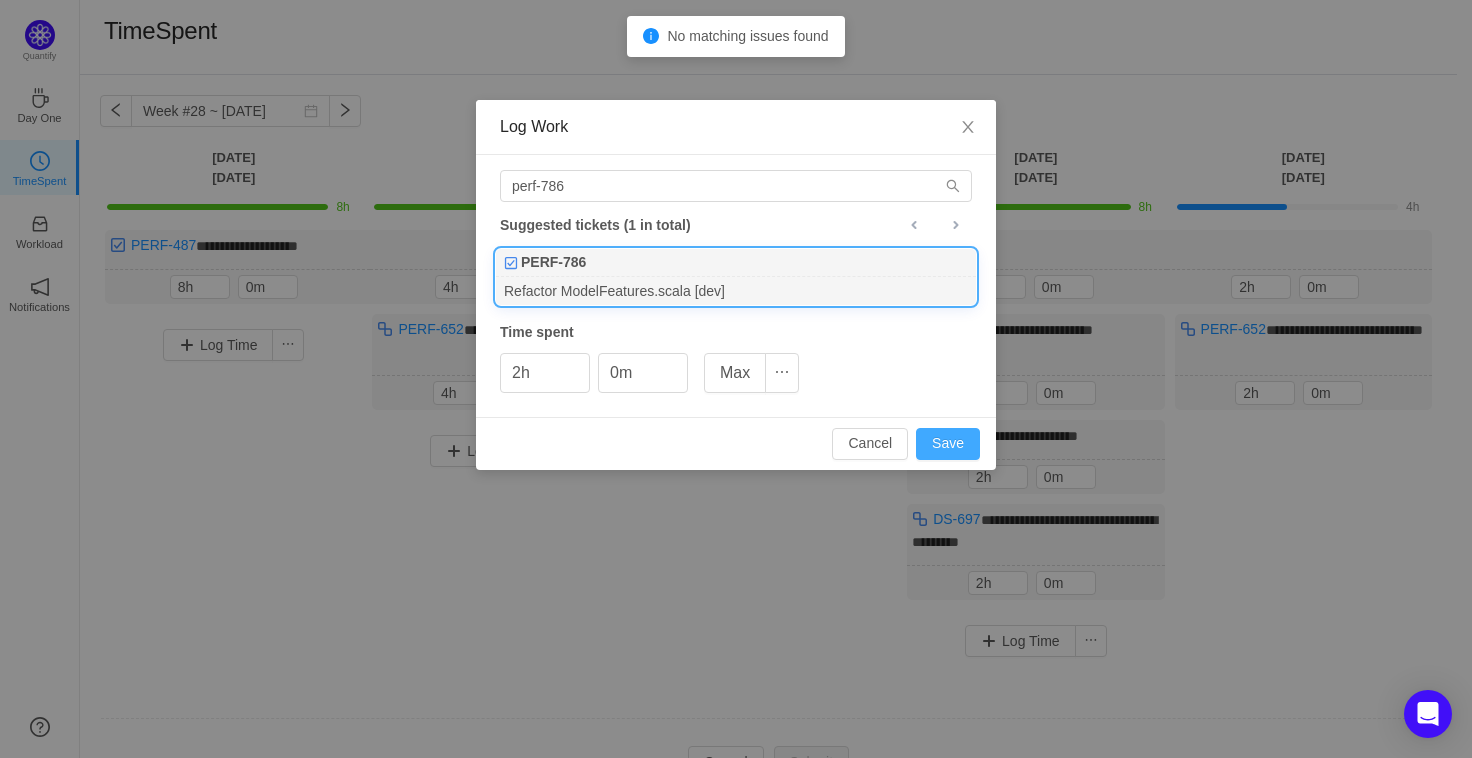 click on "Save" at bounding box center [948, 444] 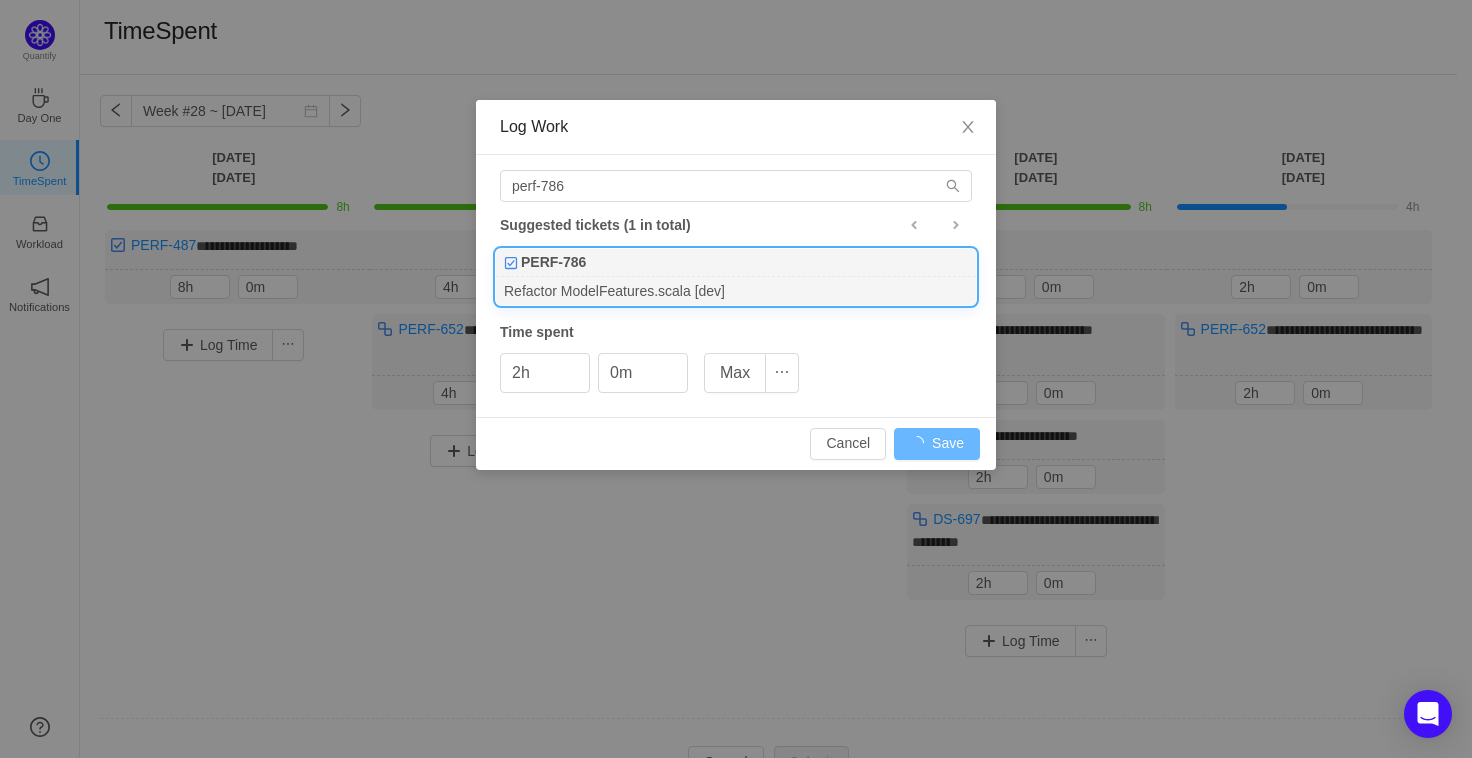 type on "0h" 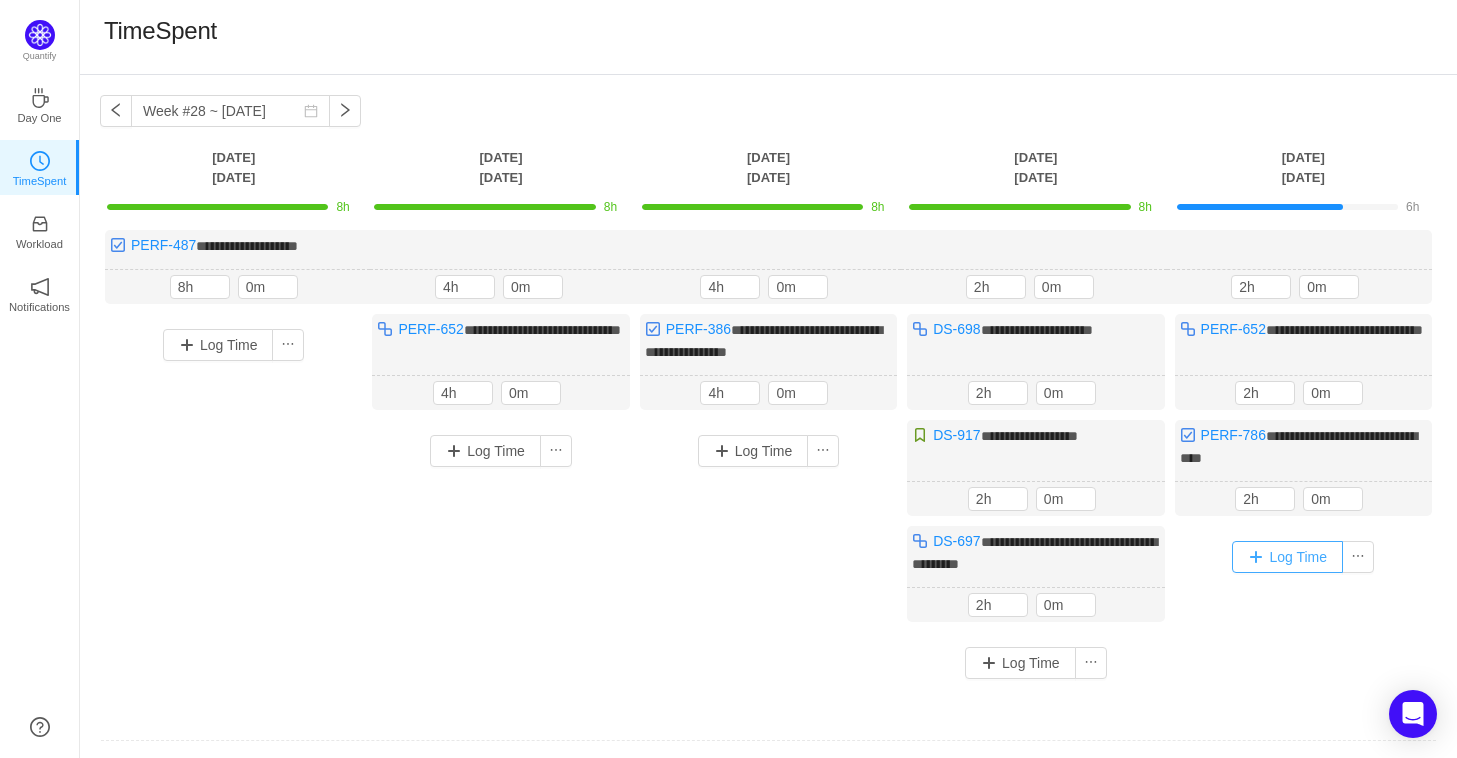 click on "Log Time" at bounding box center [1287, 557] 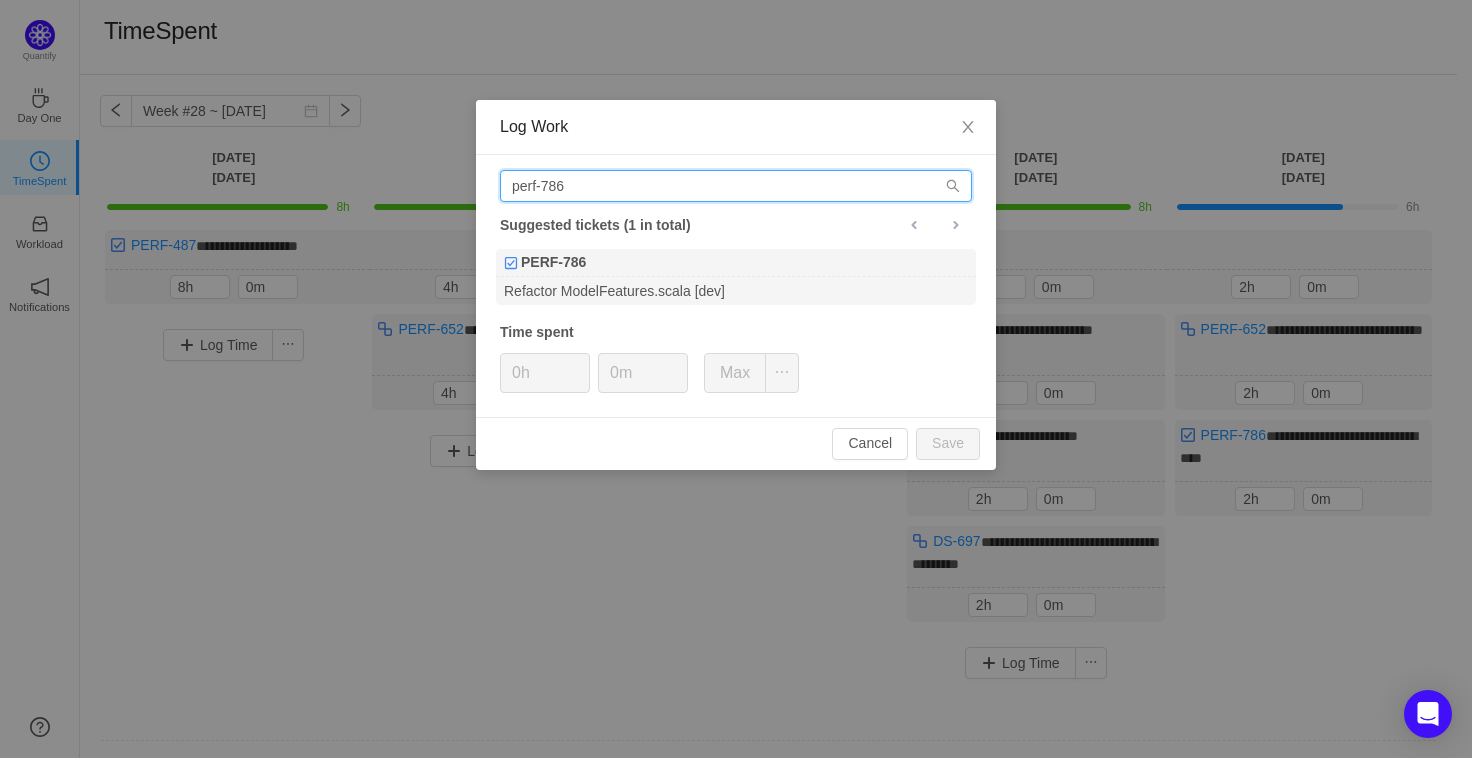 click on "perf-786" at bounding box center (736, 186) 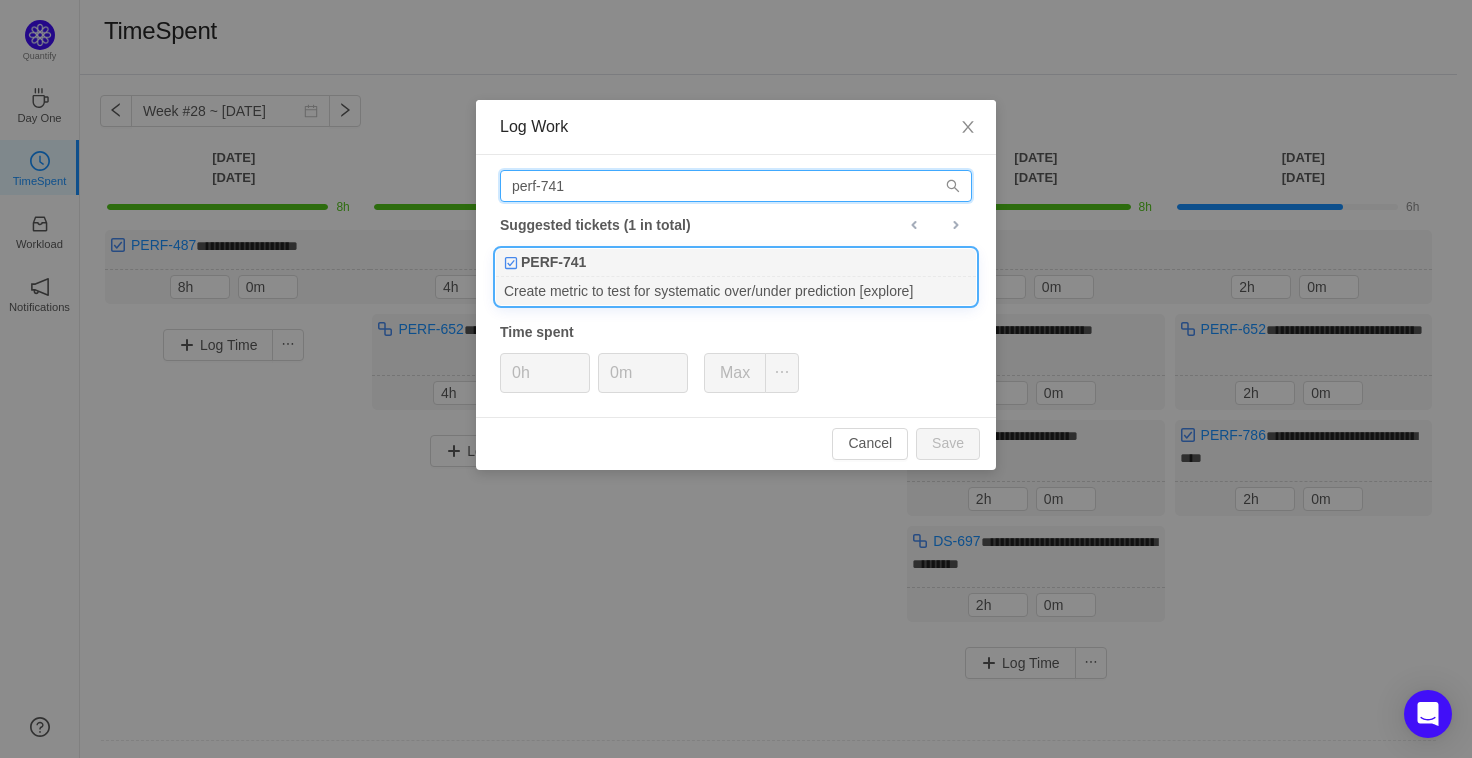 type on "perf-741" 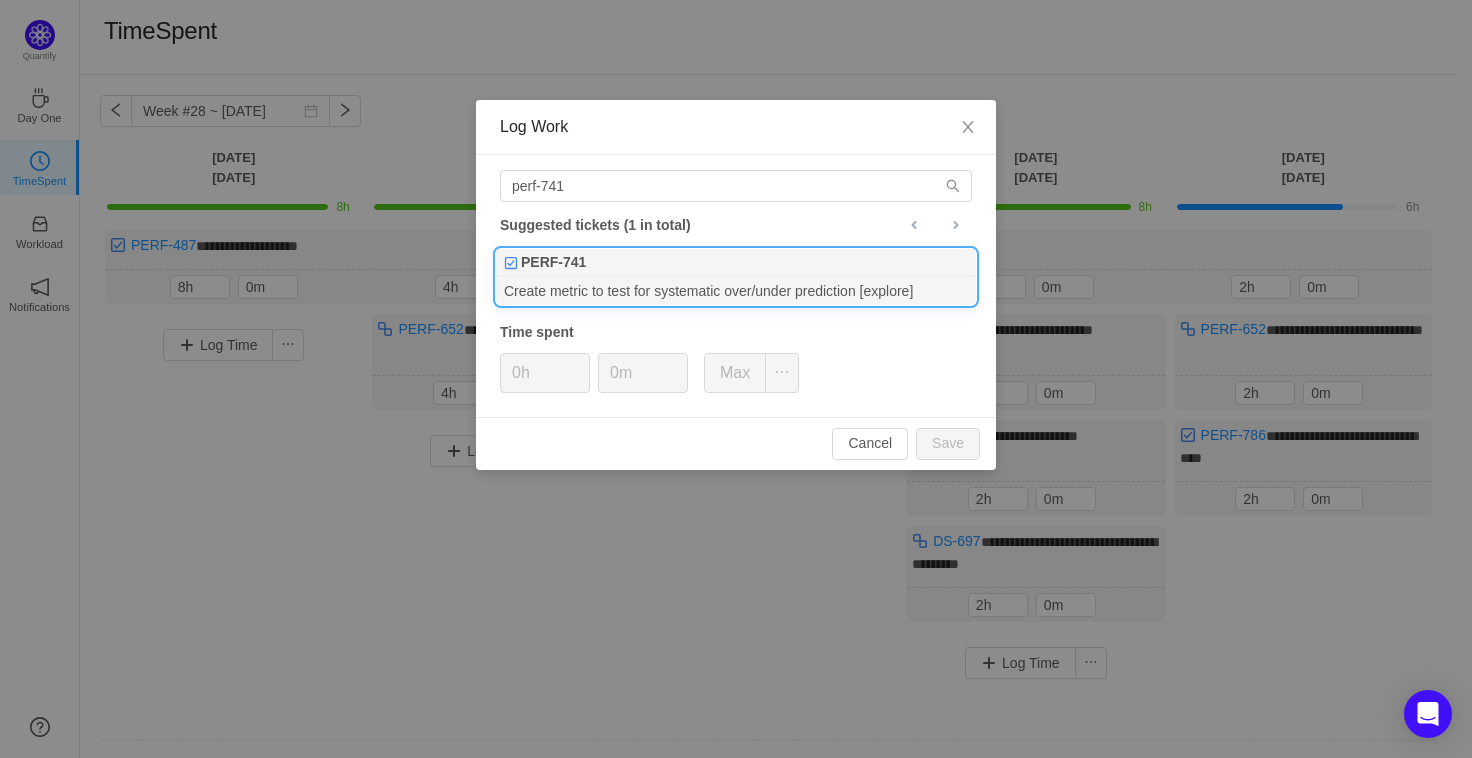 click on "Create metric to test for systematic over/under prediction [explore]" at bounding box center (736, 290) 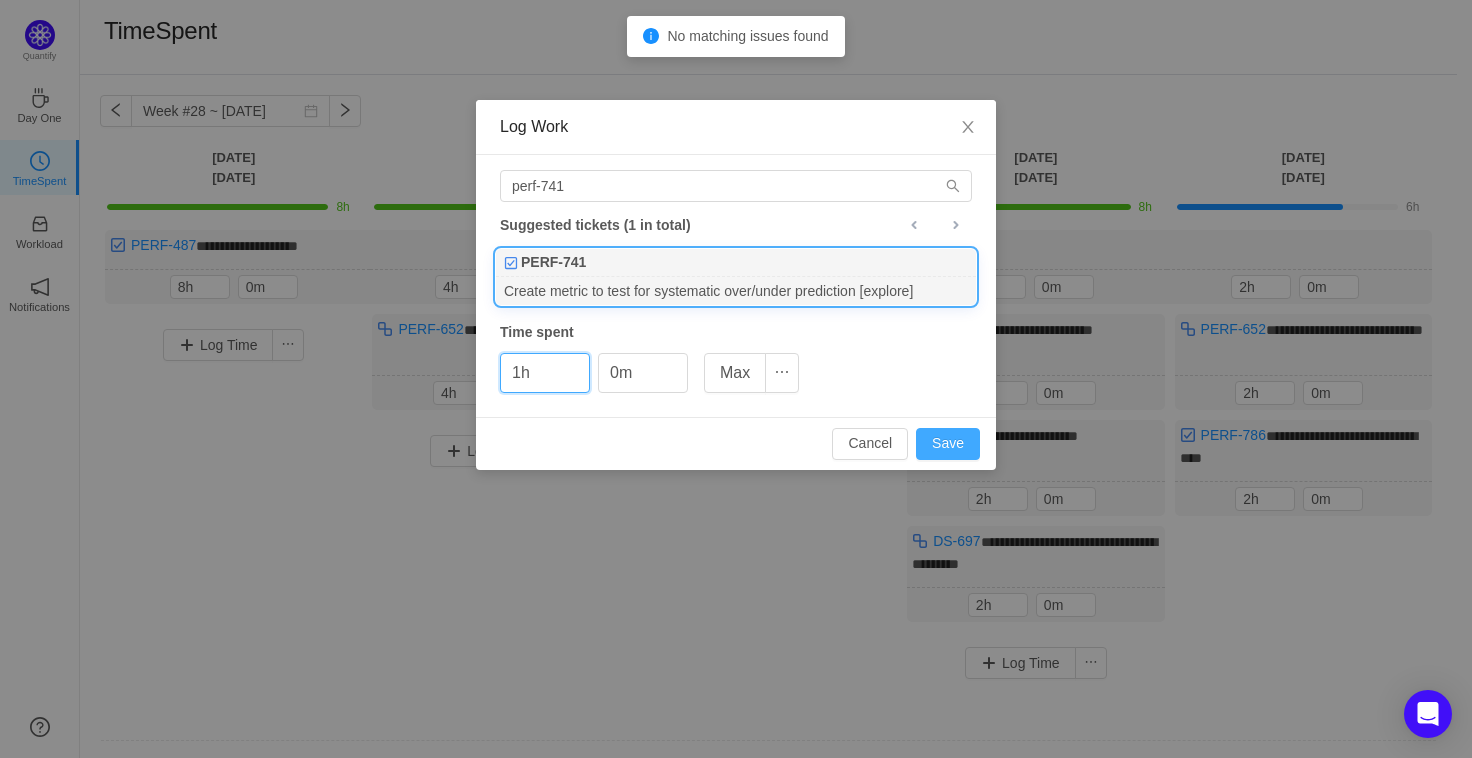 click on "Save" at bounding box center (948, 444) 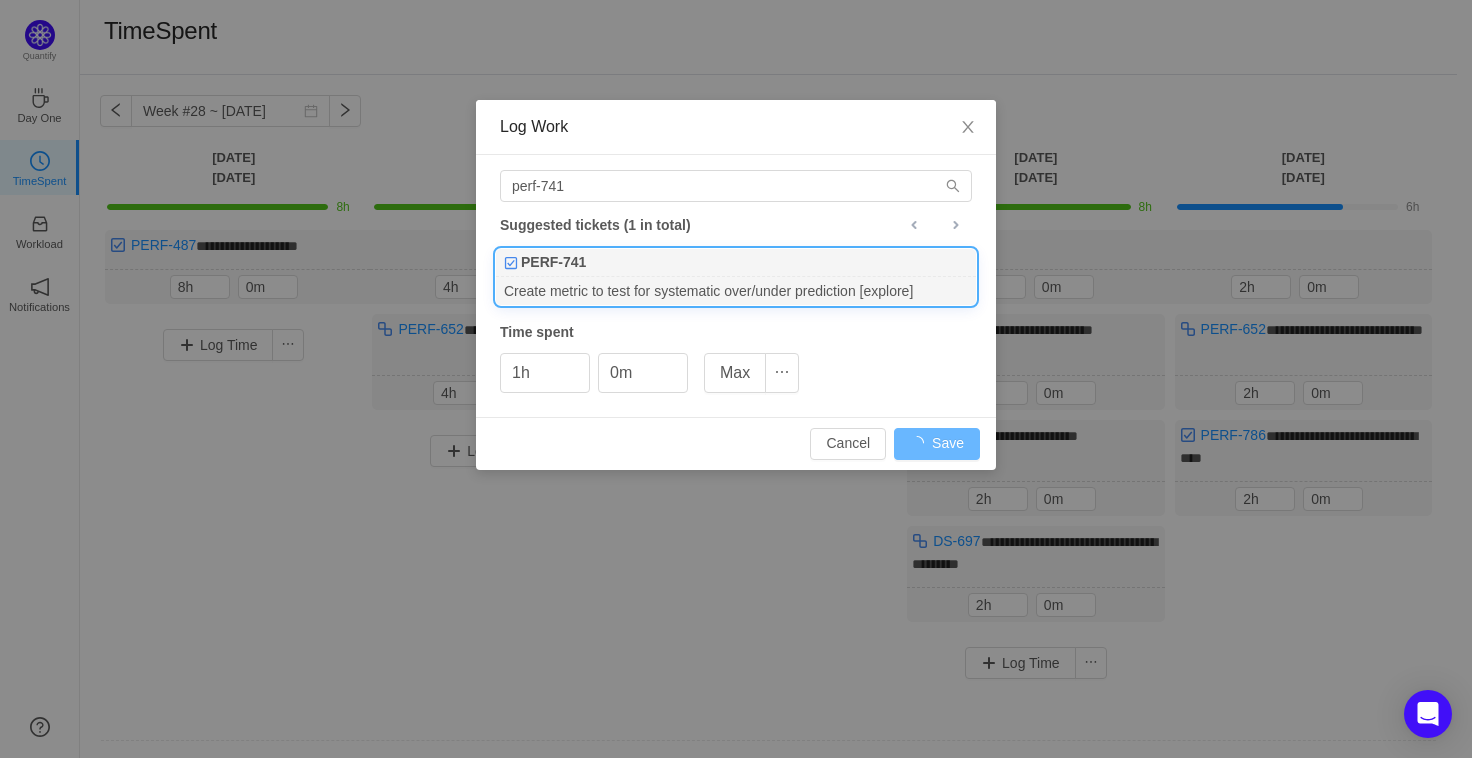 type on "0h" 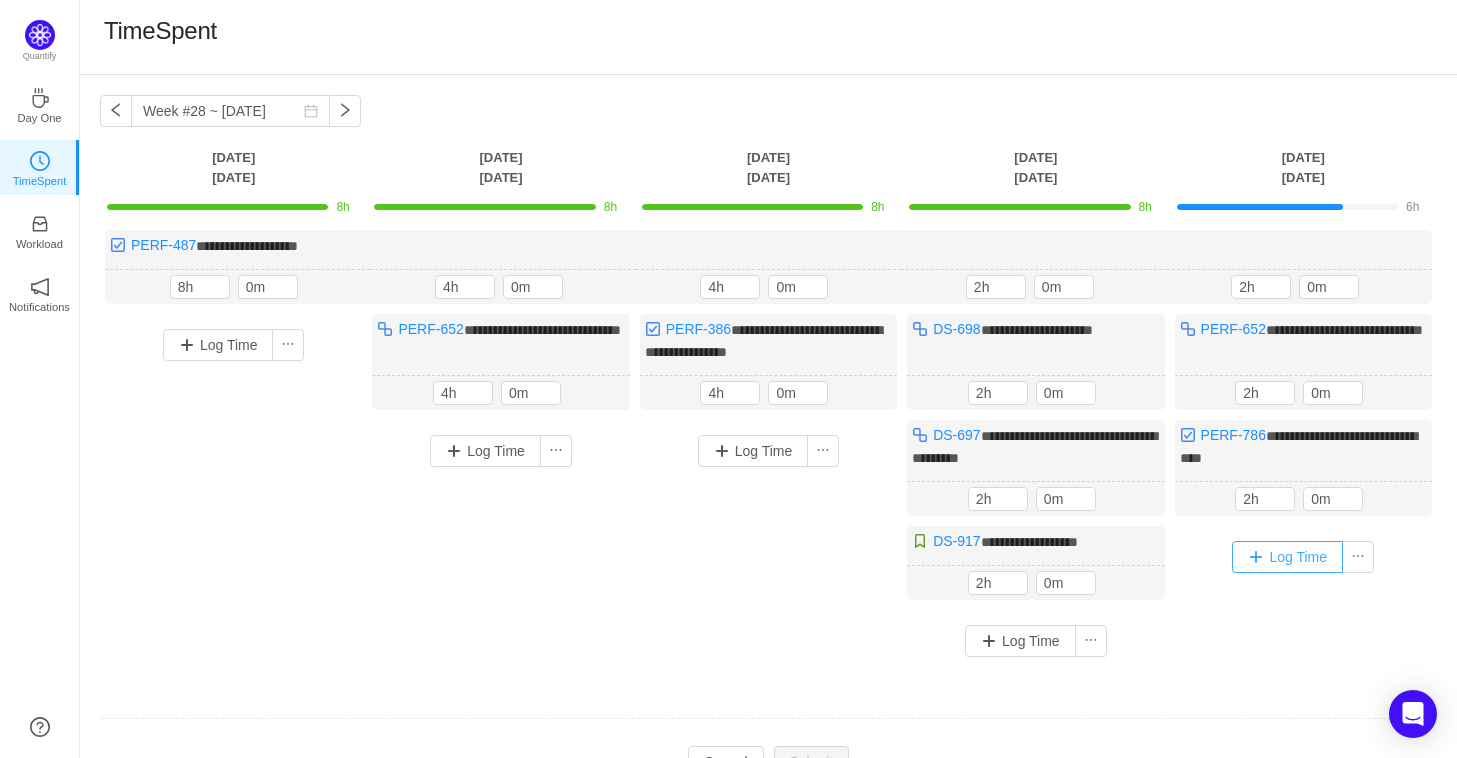 click on "Log Time" at bounding box center (1287, 557) 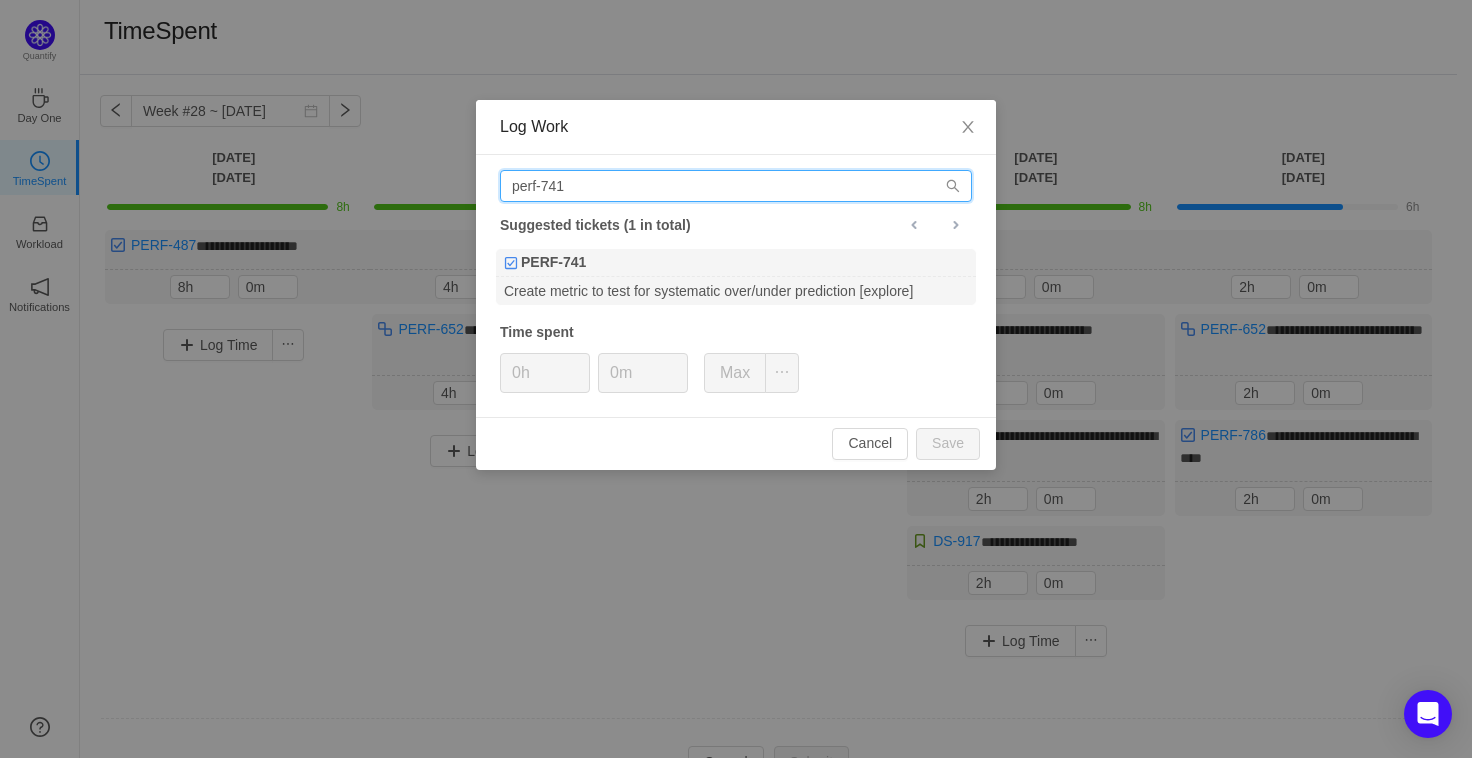 click on "perf-741" at bounding box center (736, 186) 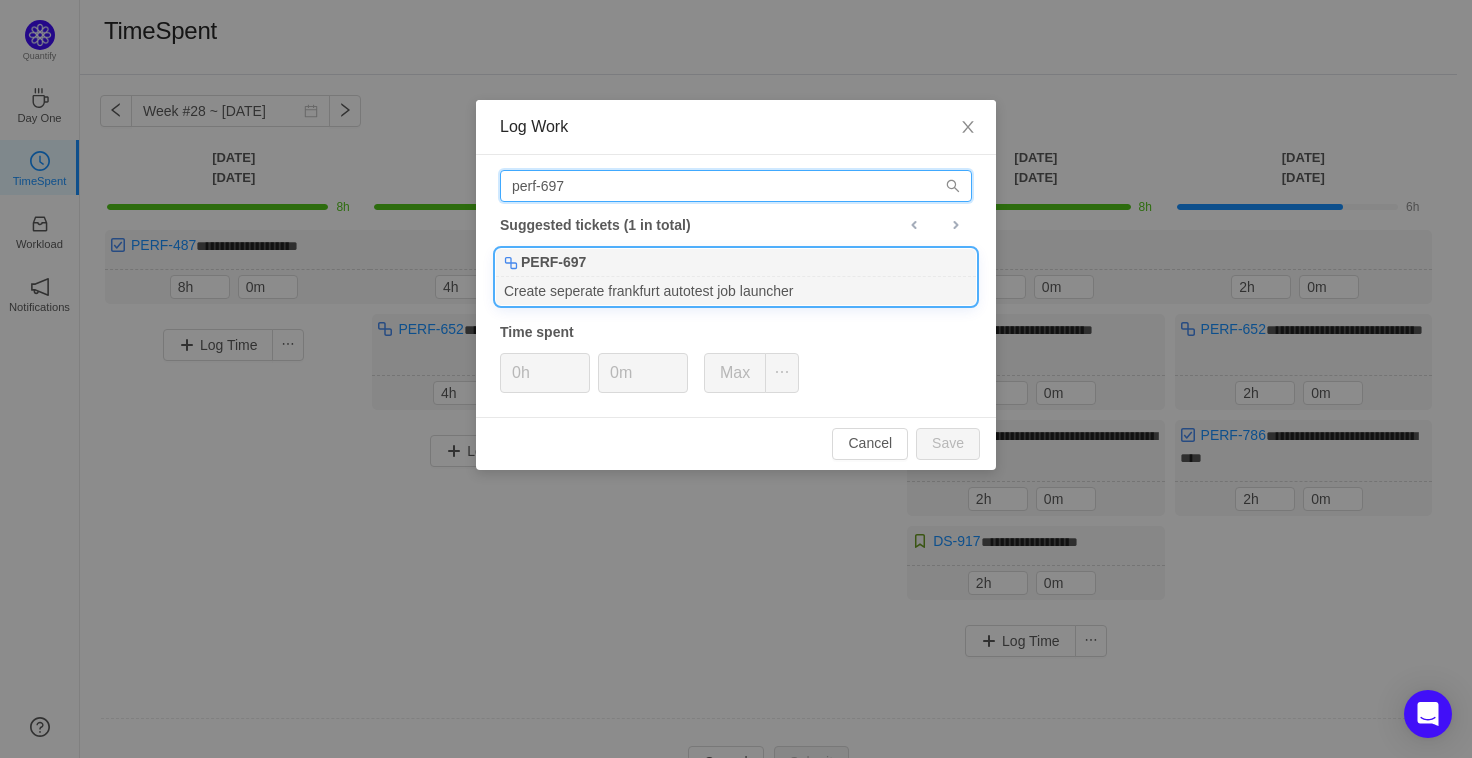 type on "perf-697" 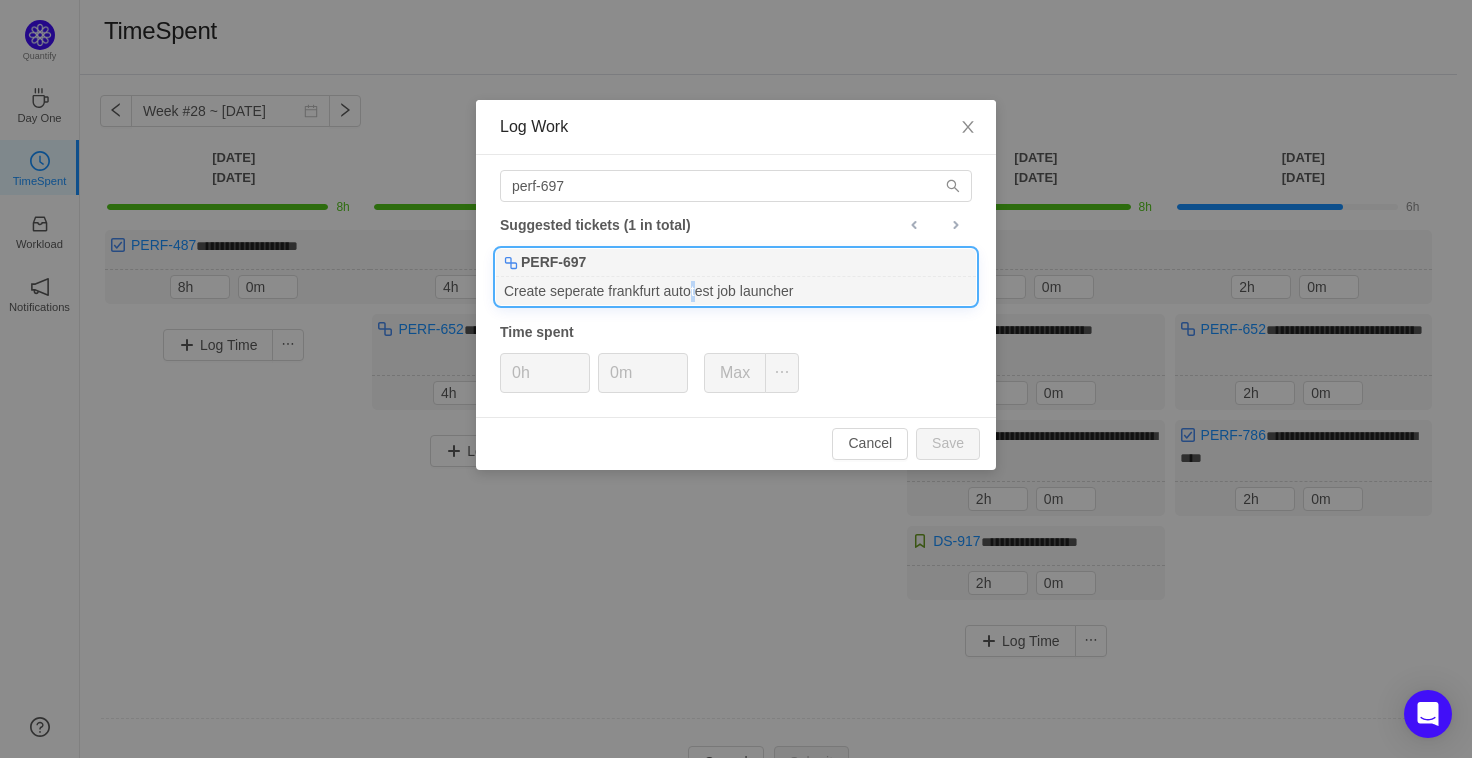 click on "Create seperate frankfurt autotest job launcher" at bounding box center (736, 290) 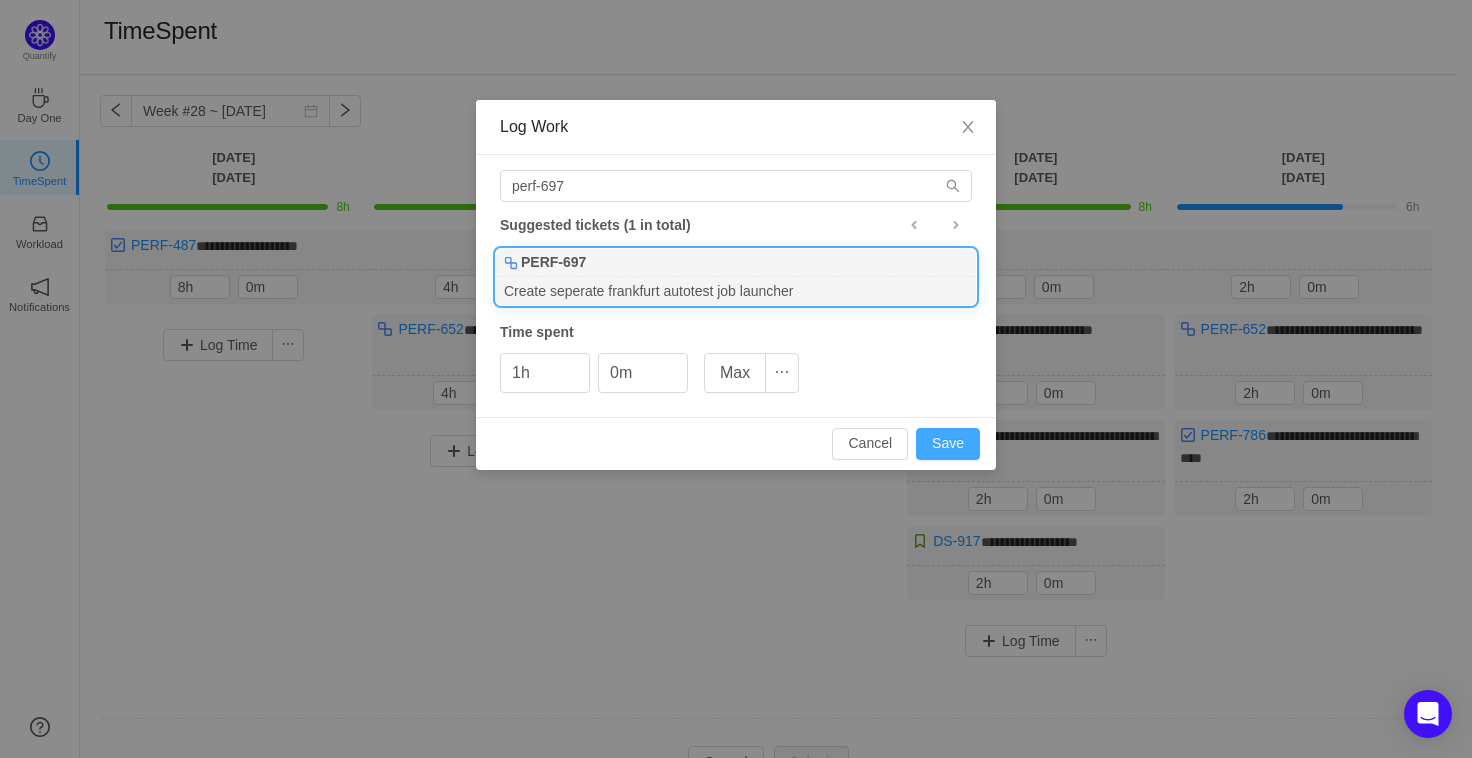 click on "Save" at bounding box center (948, 444) 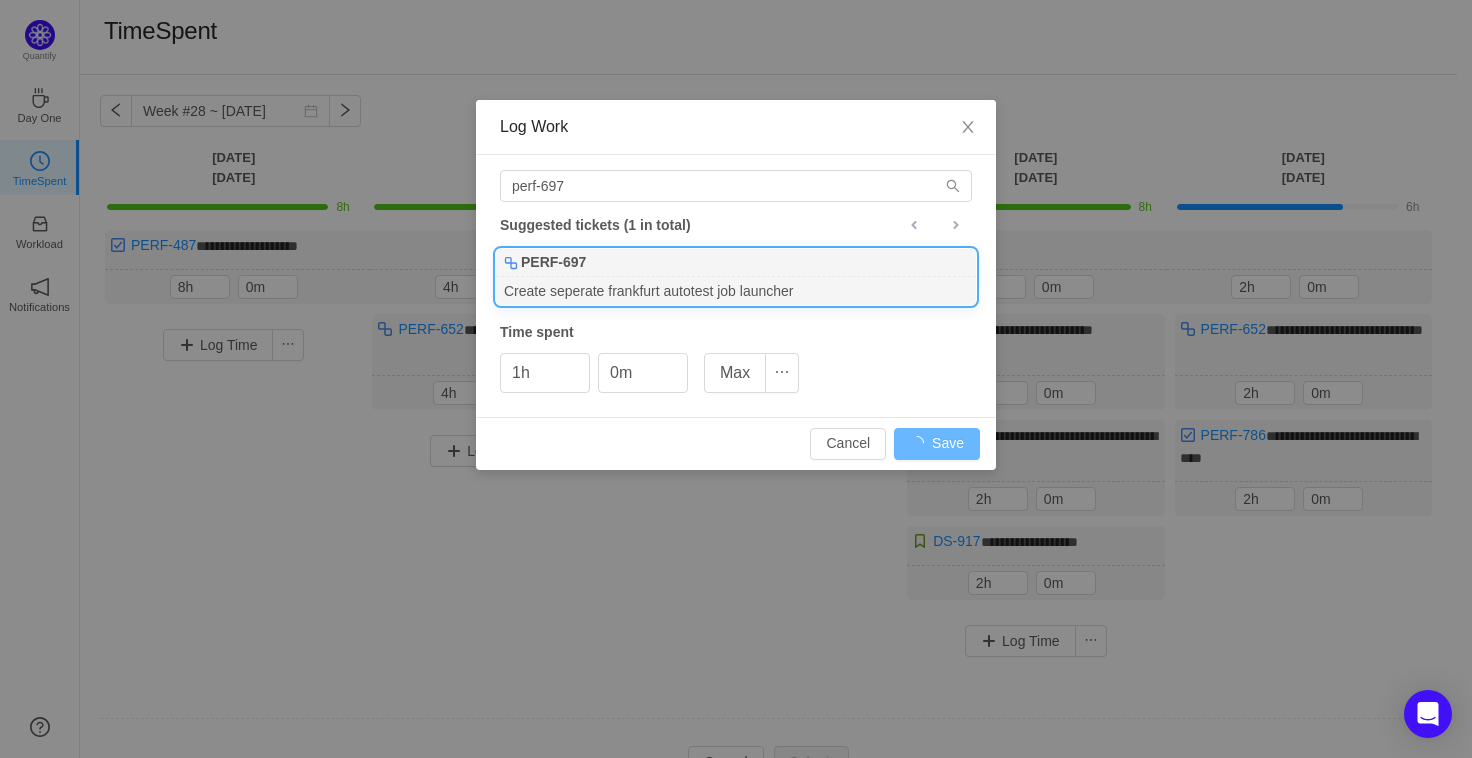 type on "0h" 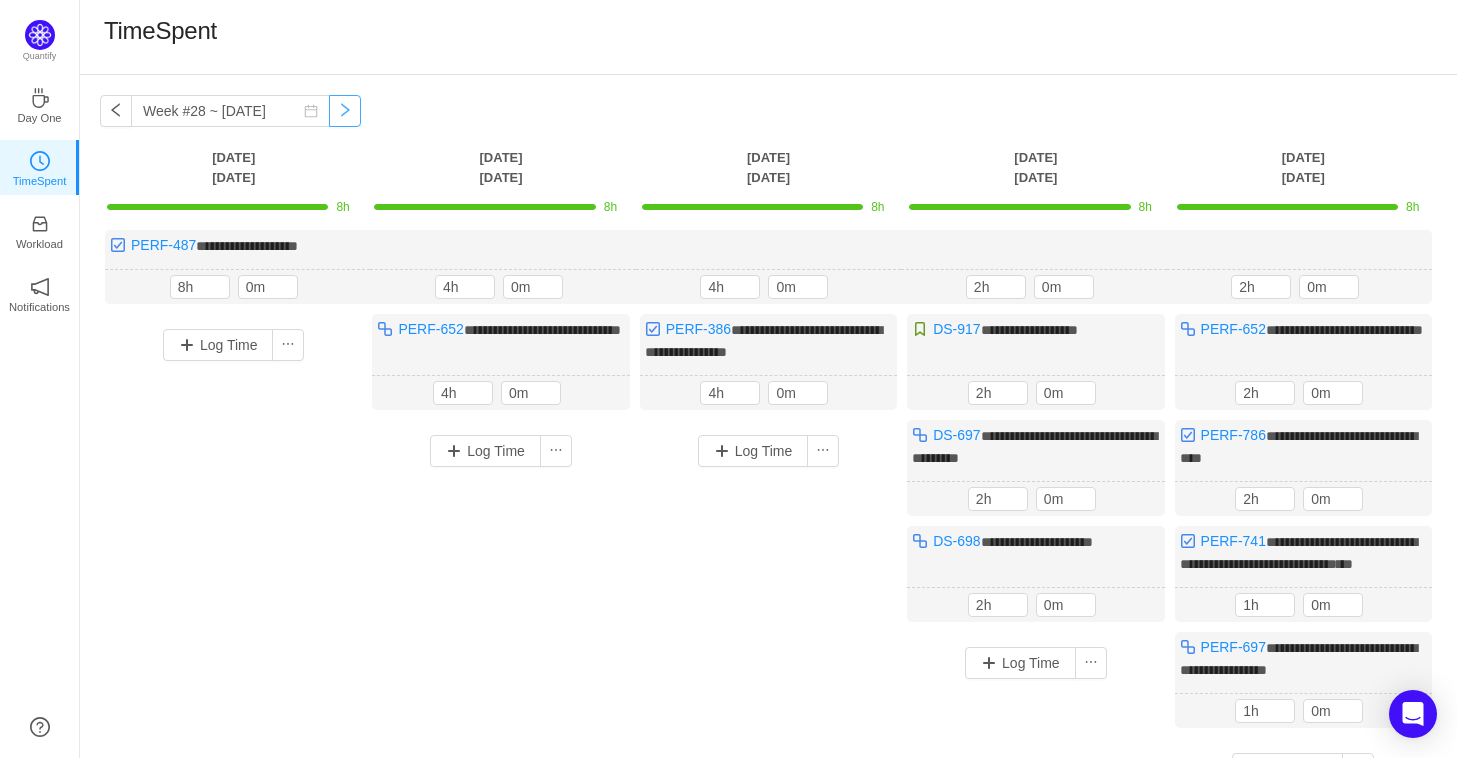 click at bounding box center [345, 111] 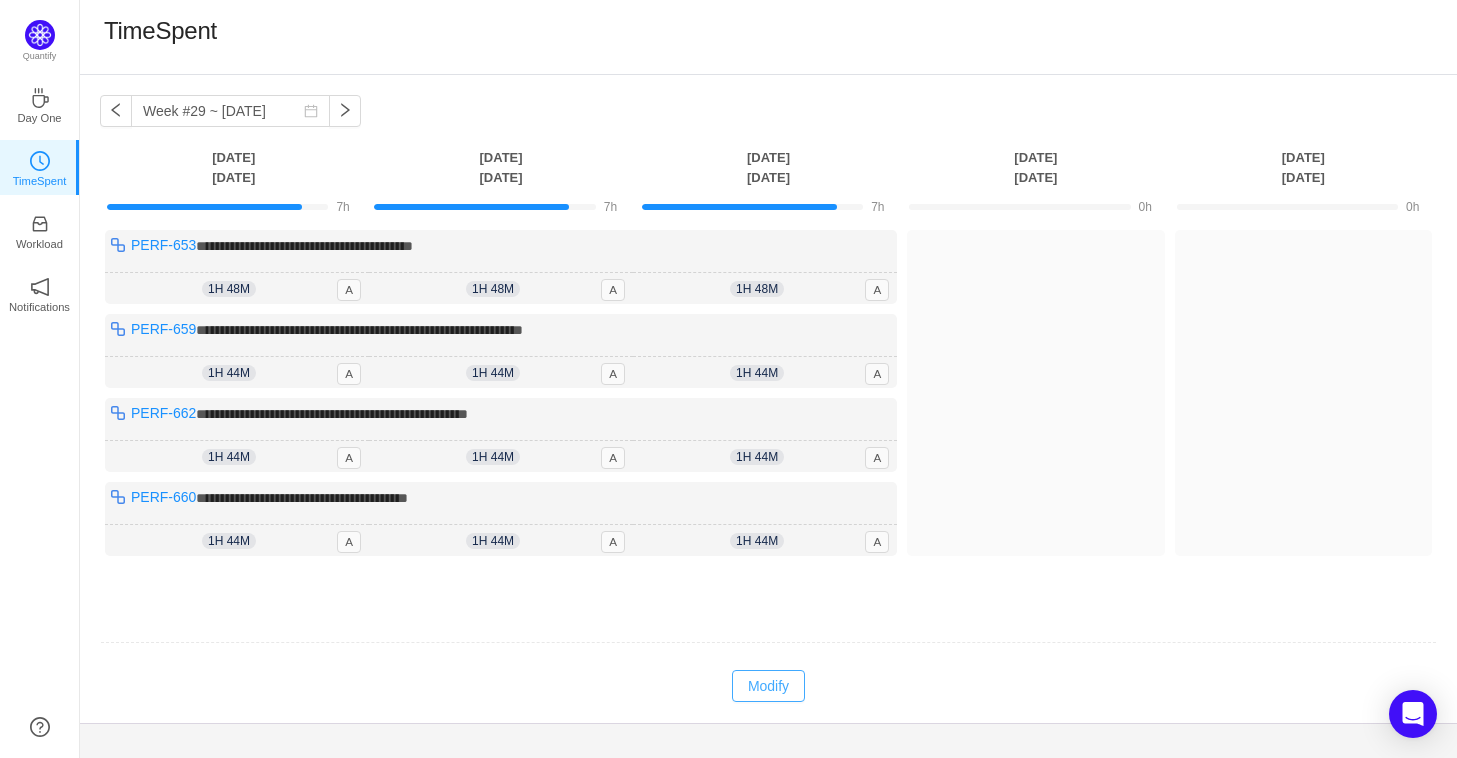 click on "Modify" at bounding box center [768, 686] 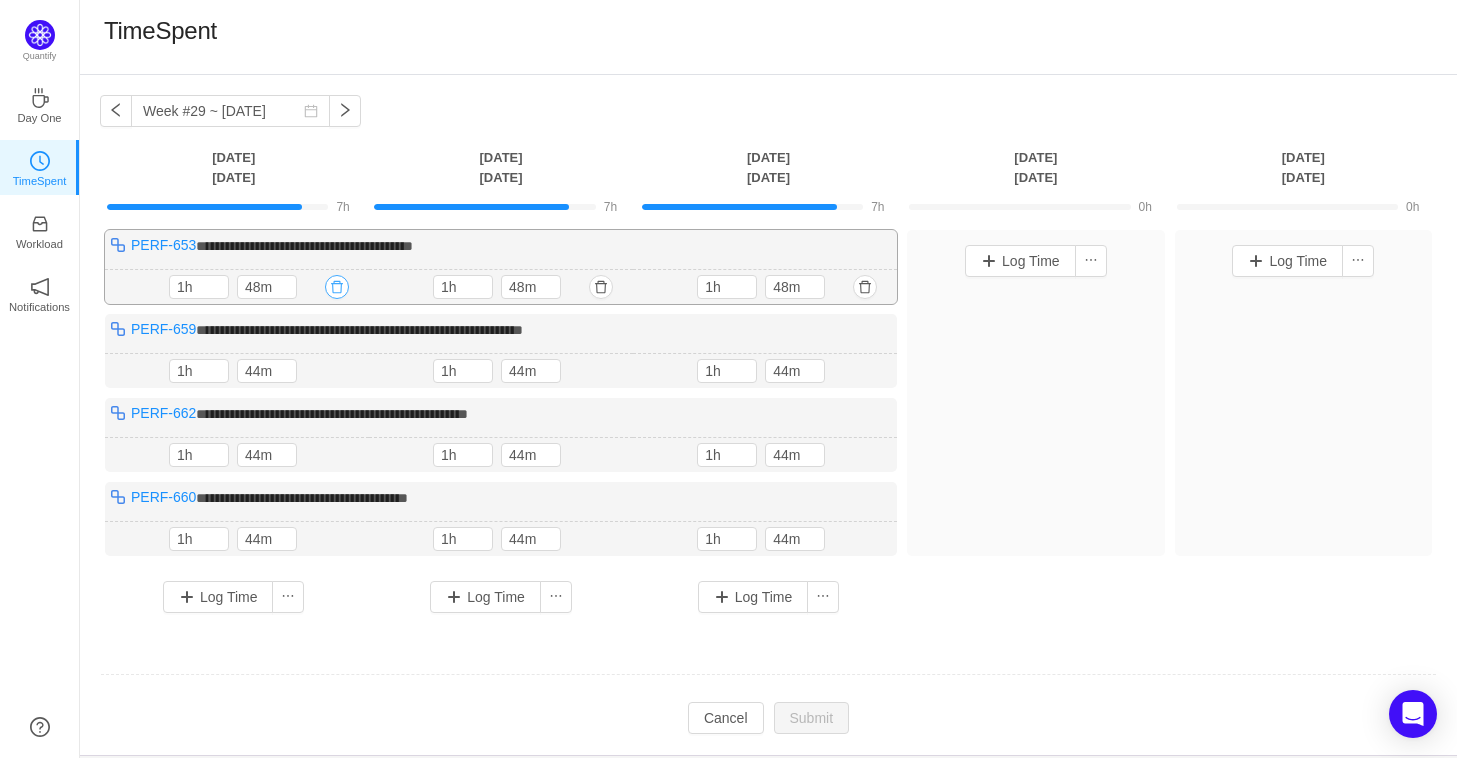 click at bounding box center [337, 287] 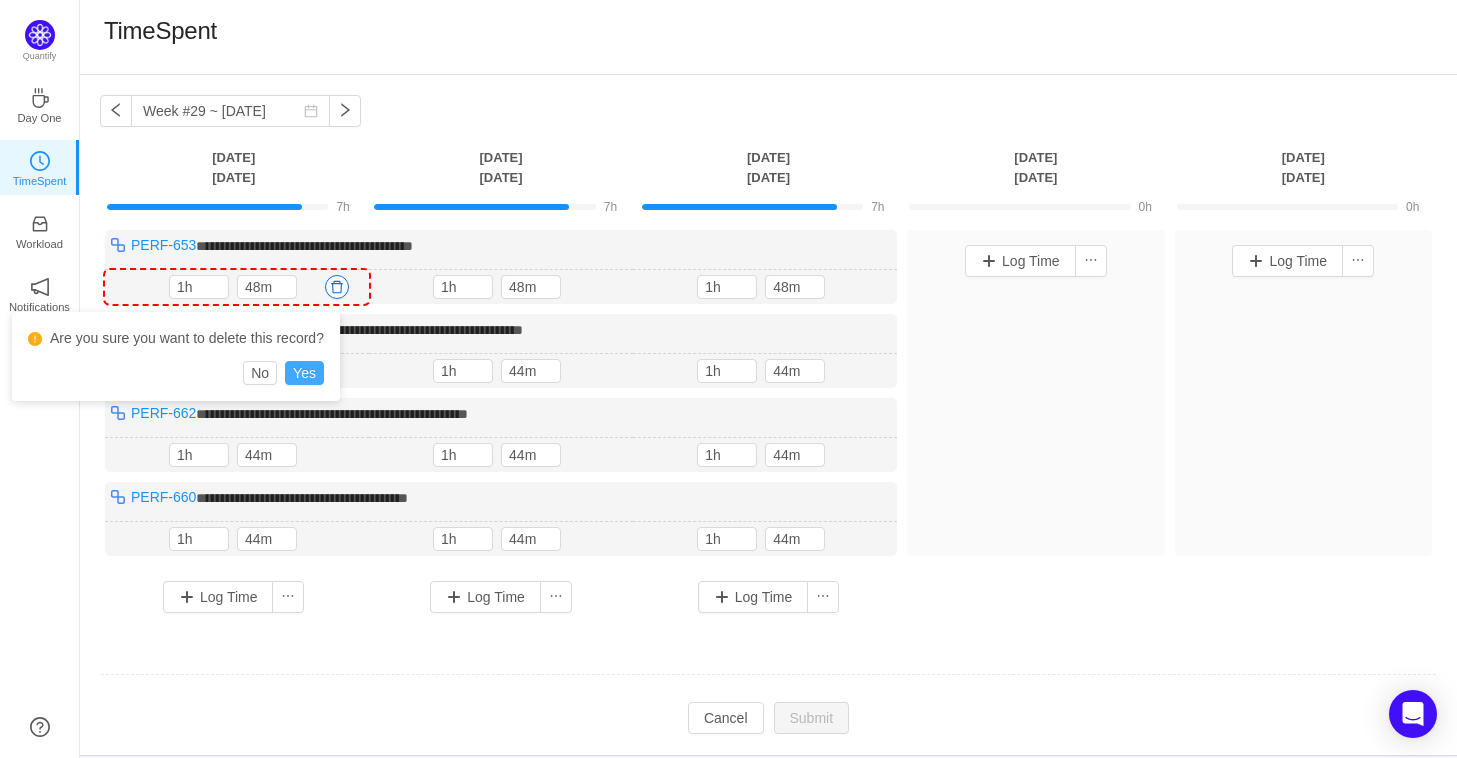 click on "Yes" at bounding box center (304, 373) 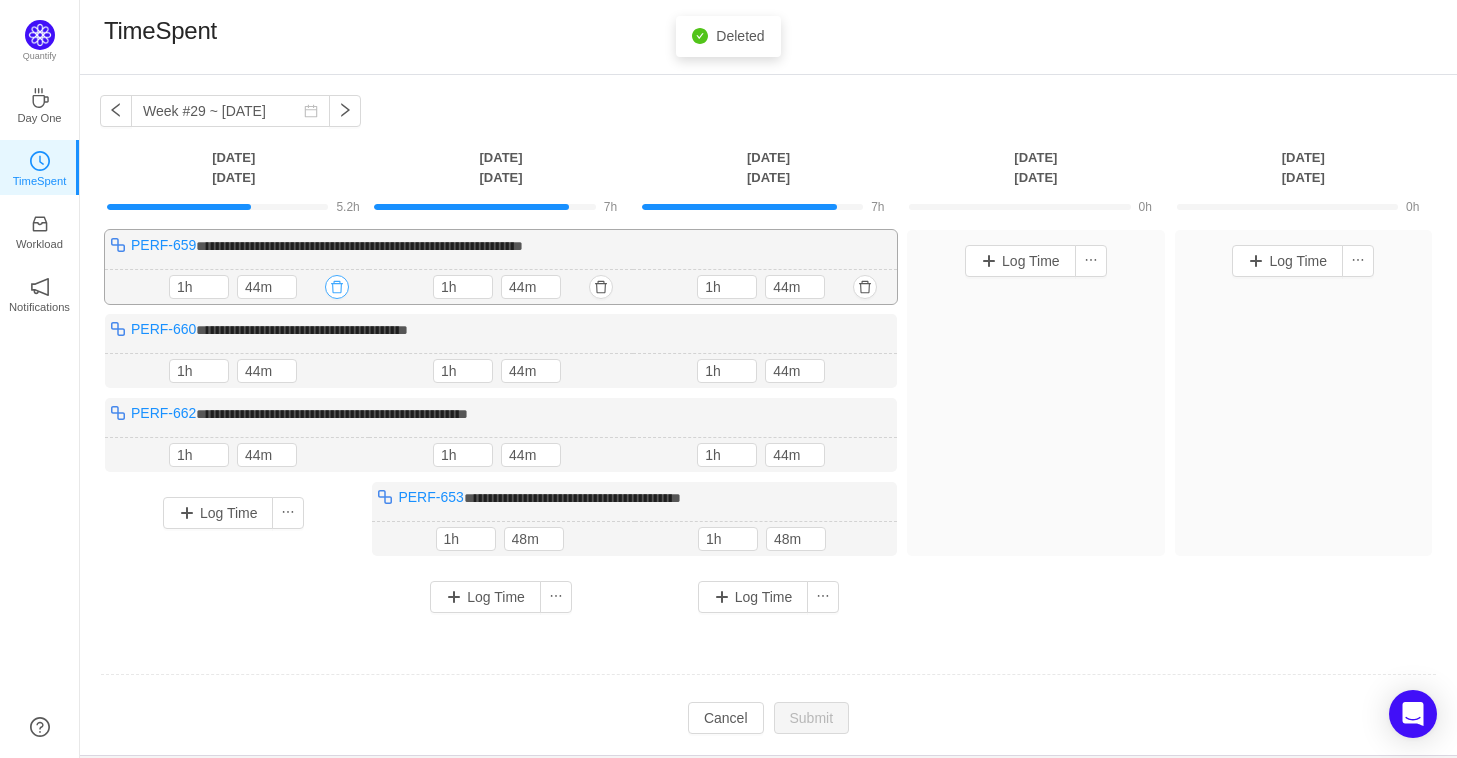 click at bounding box center (337, 287) 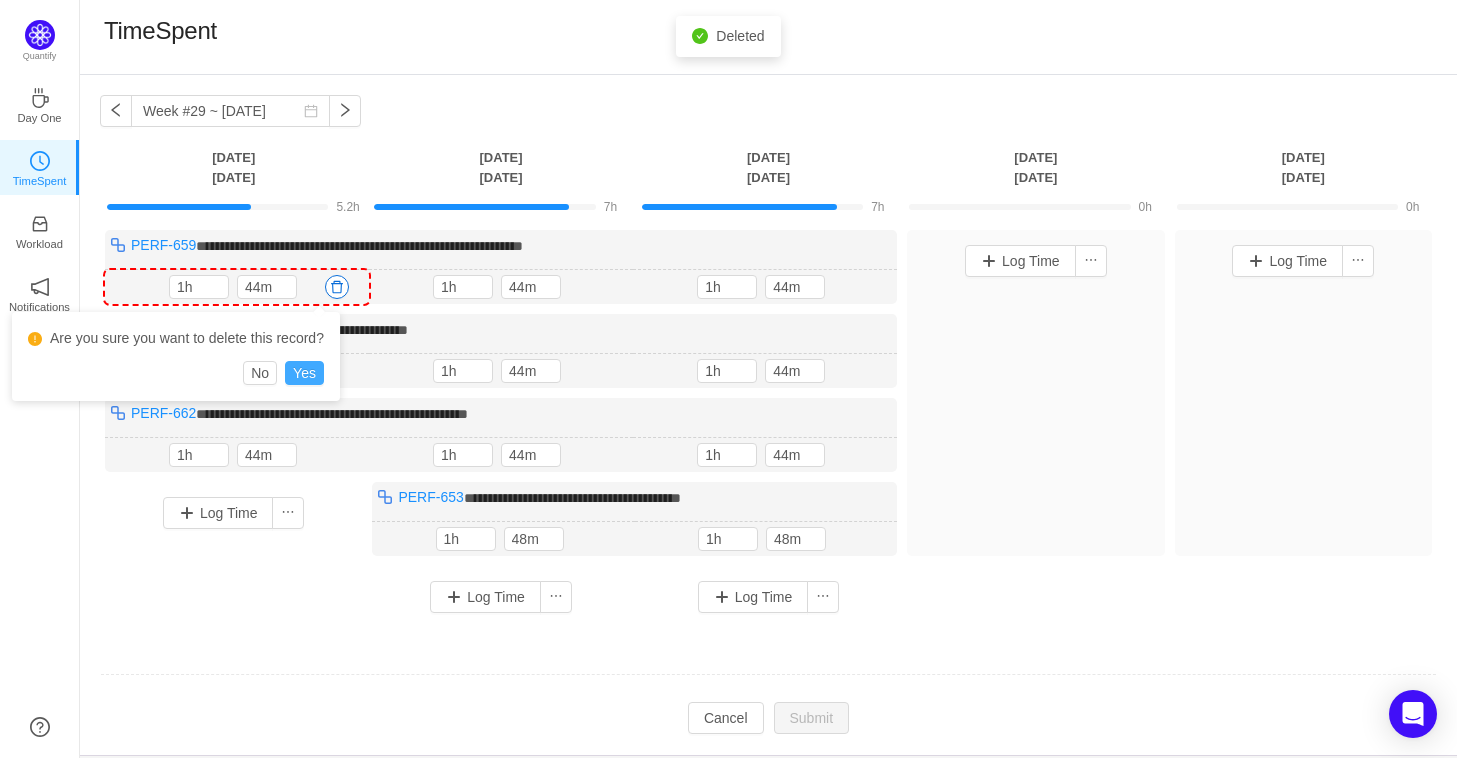 click on "Yes" at bounding box center [304, 373] 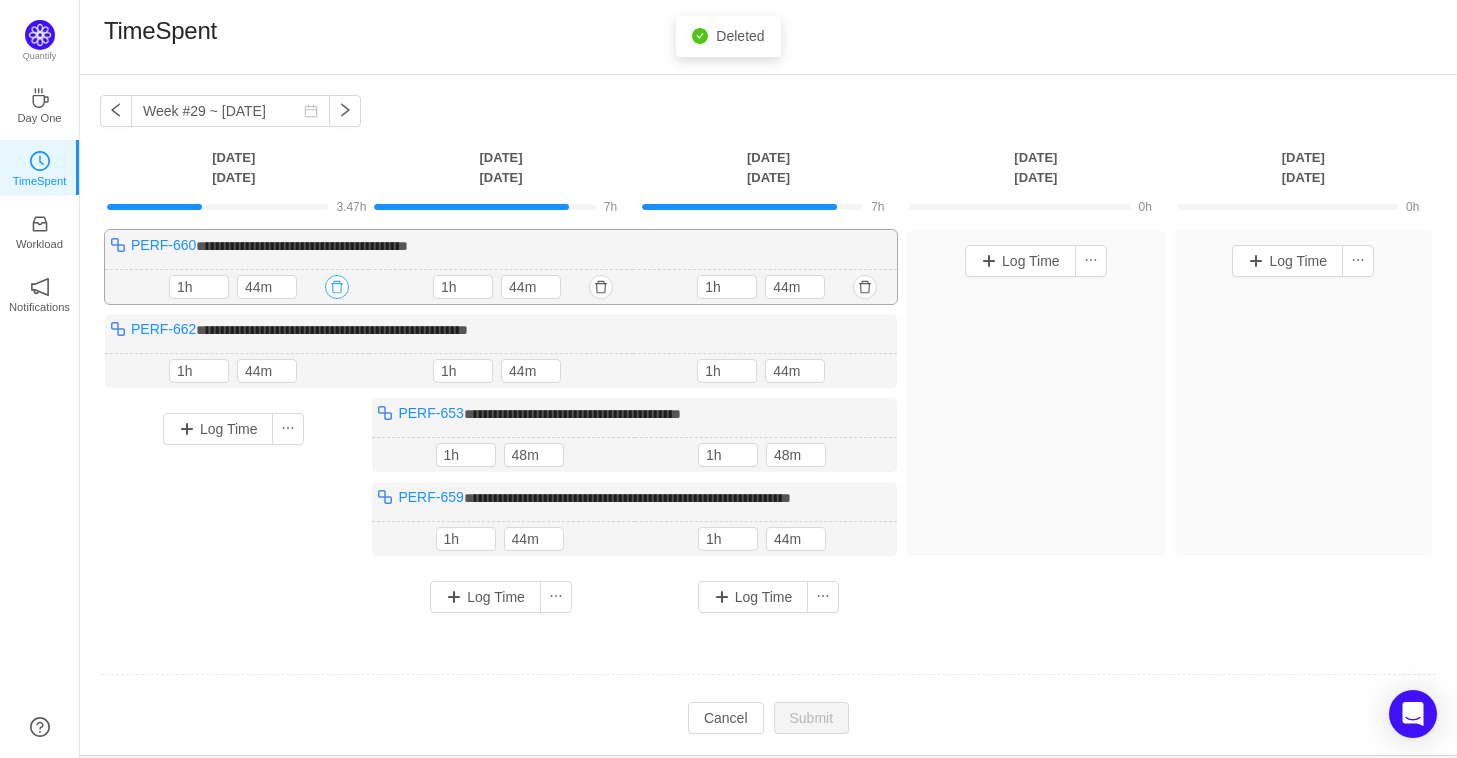 click at bounding box center (337, 287) 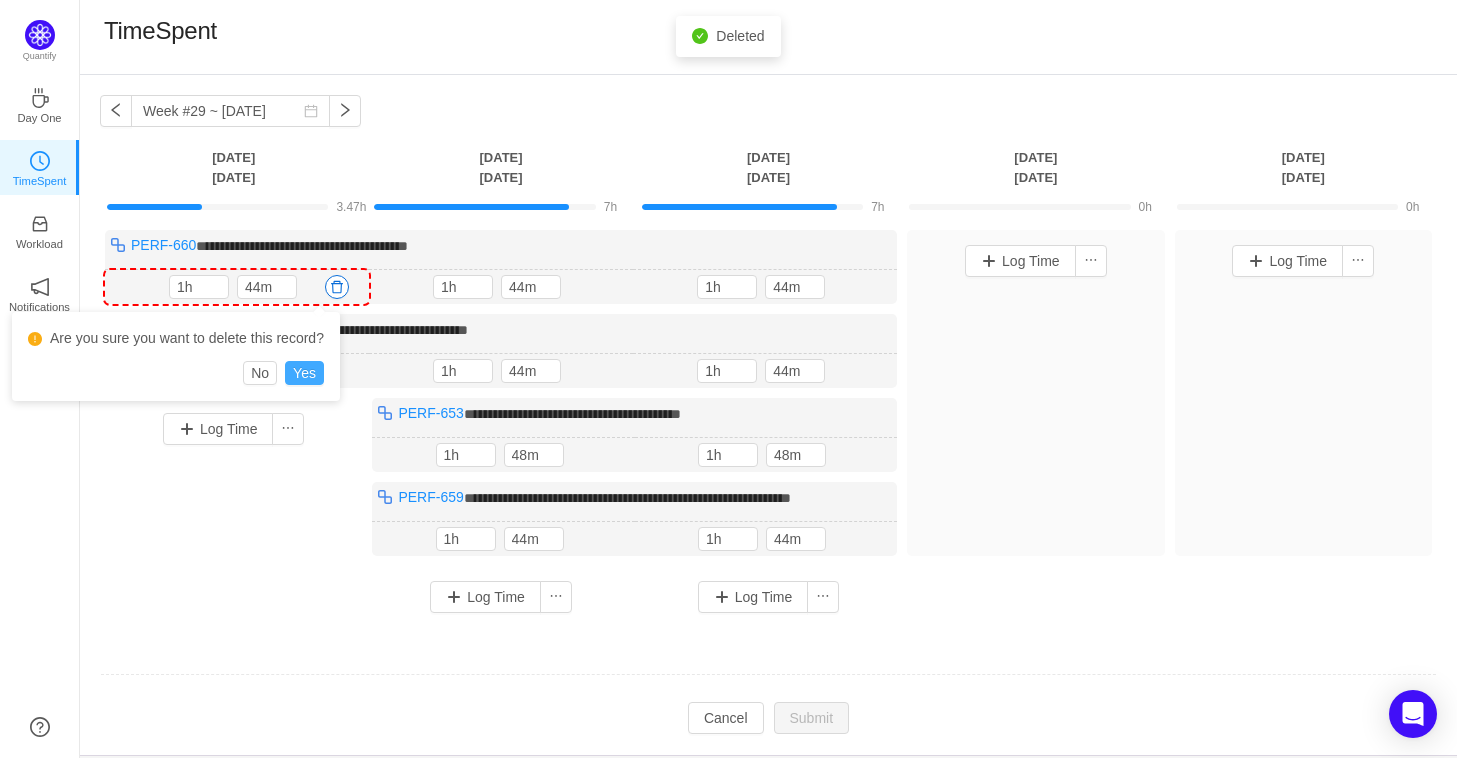 click on "Yes" at bounding box center (304, 373) 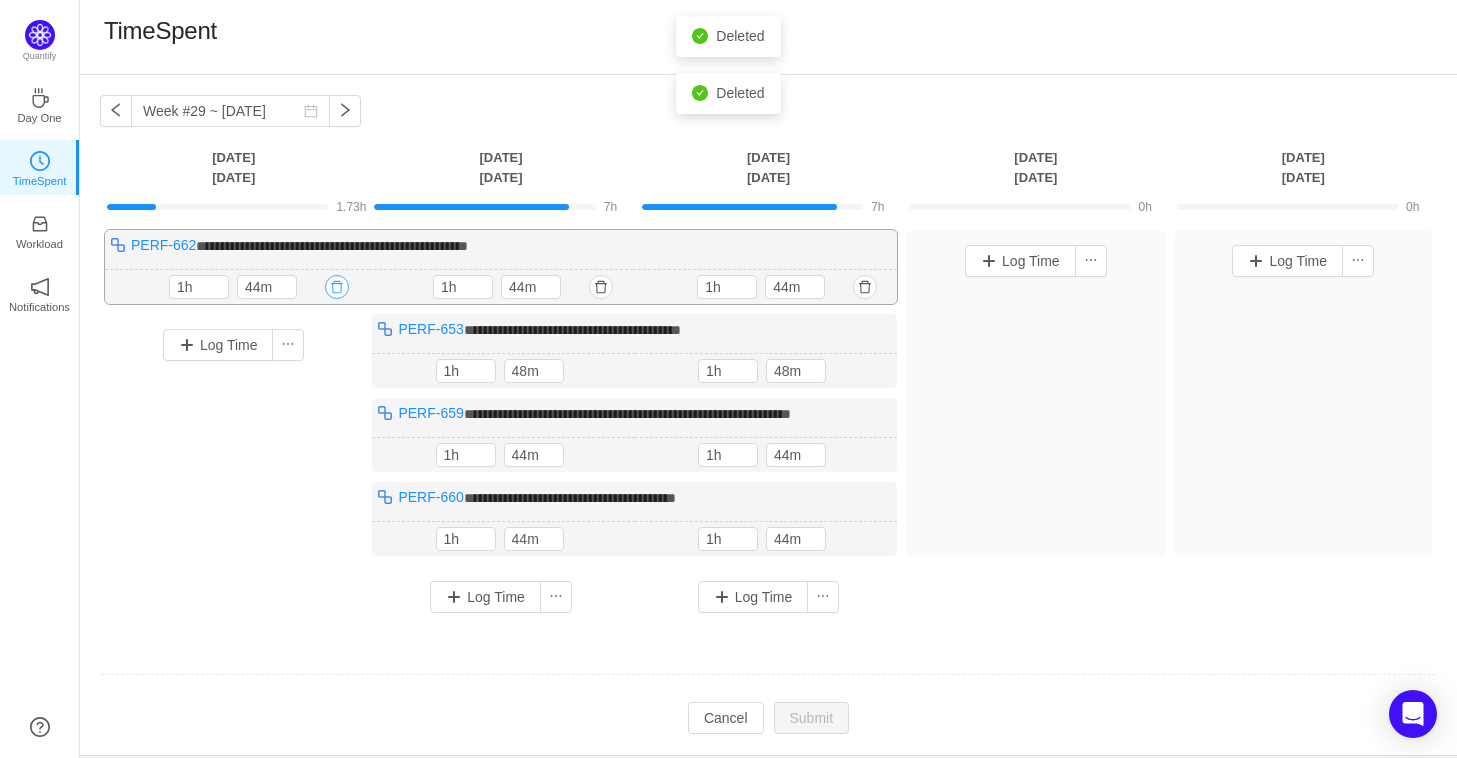 click at bounding box center [337, 287] 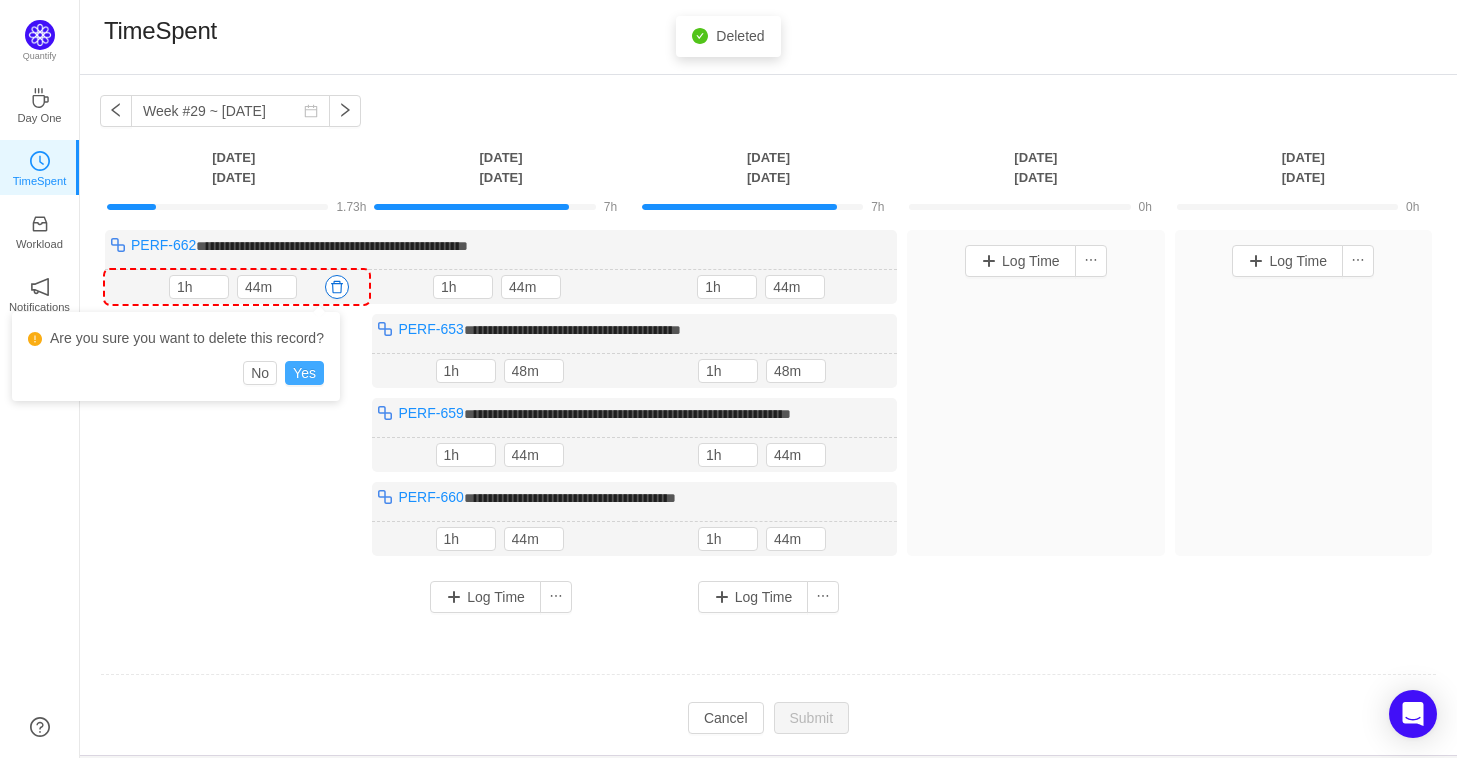 click on "Yes" at bounding box center (304, 373) 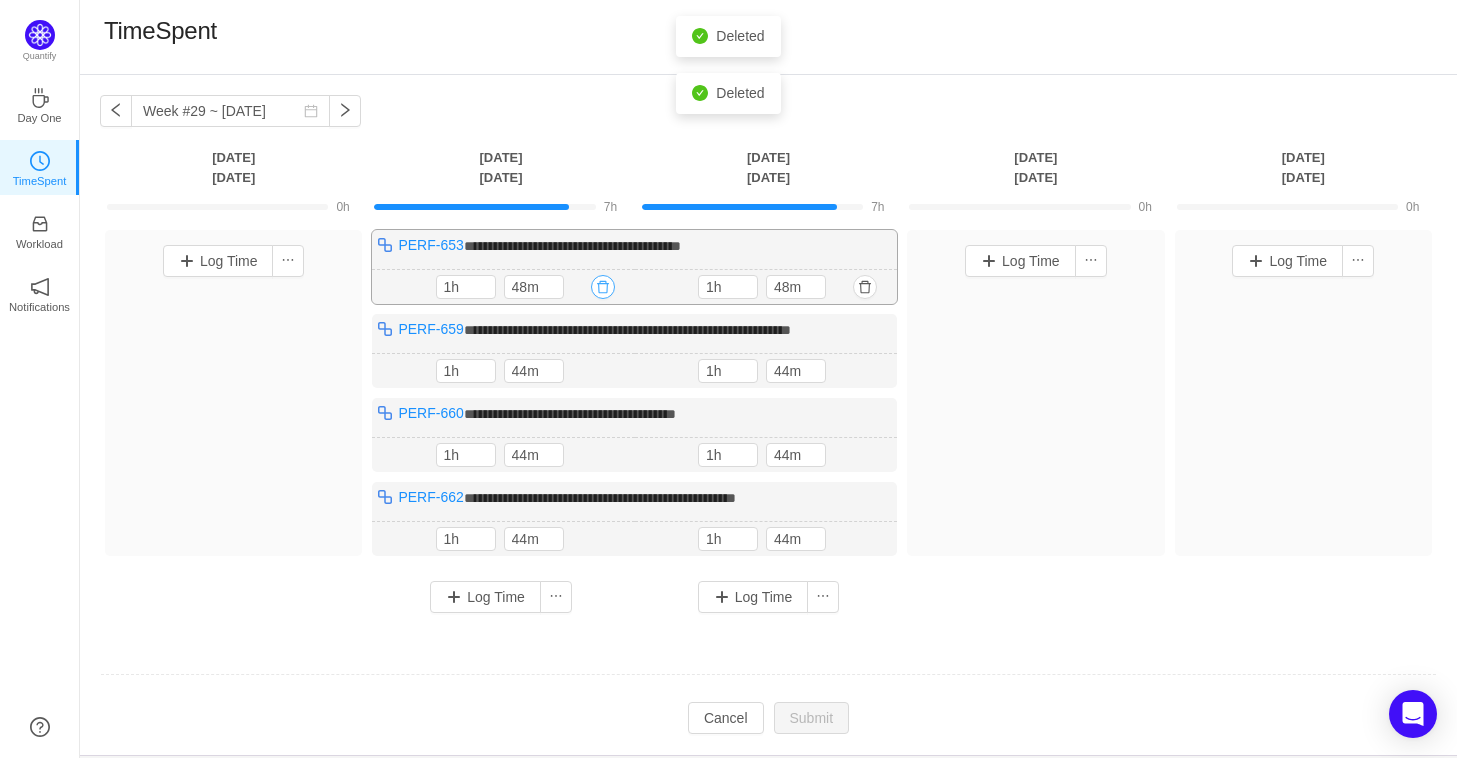 click at bounding box center [603, 287] 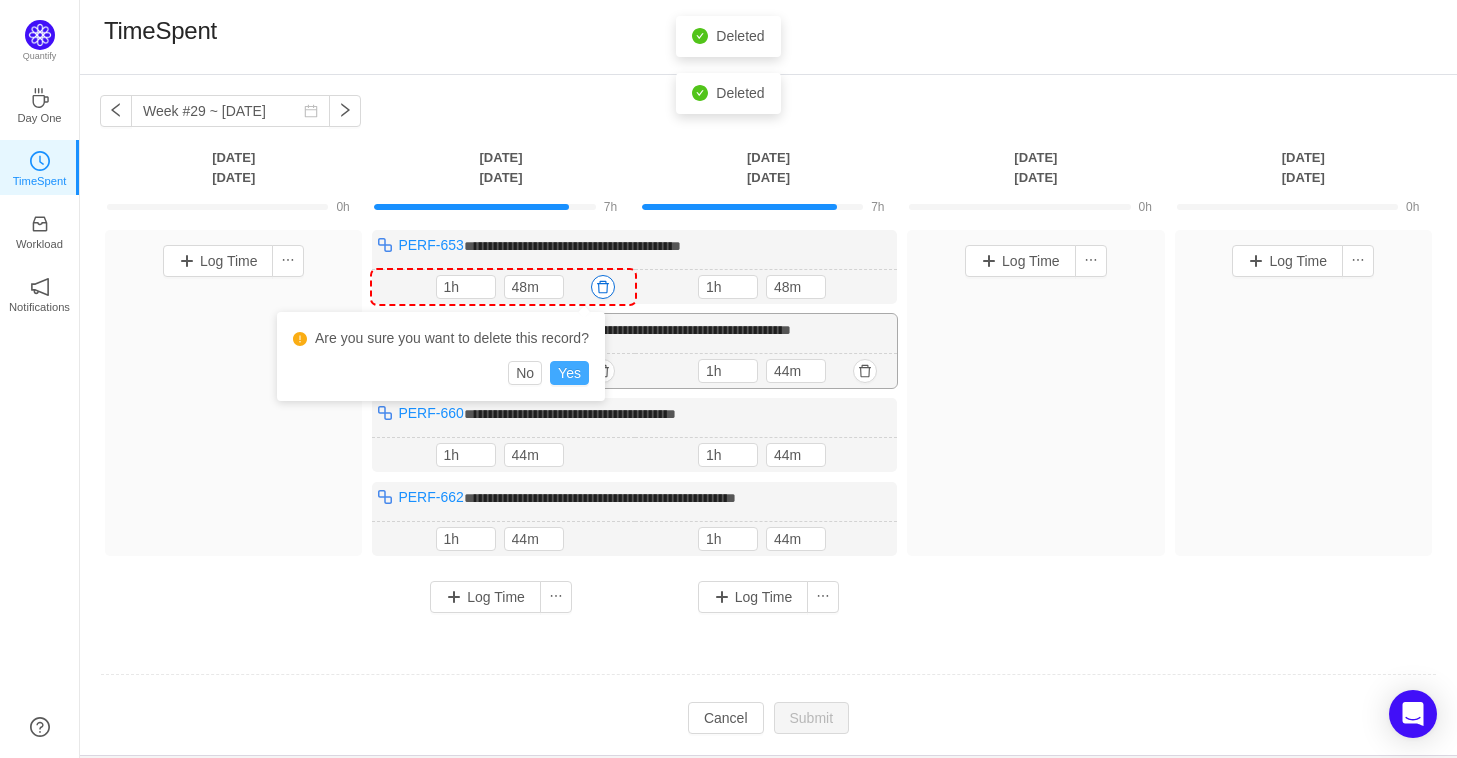 drag, startPoint x: 574, startPoint y: 371, endPoint x: 571, endPoint y: 350, distance: 21.213203 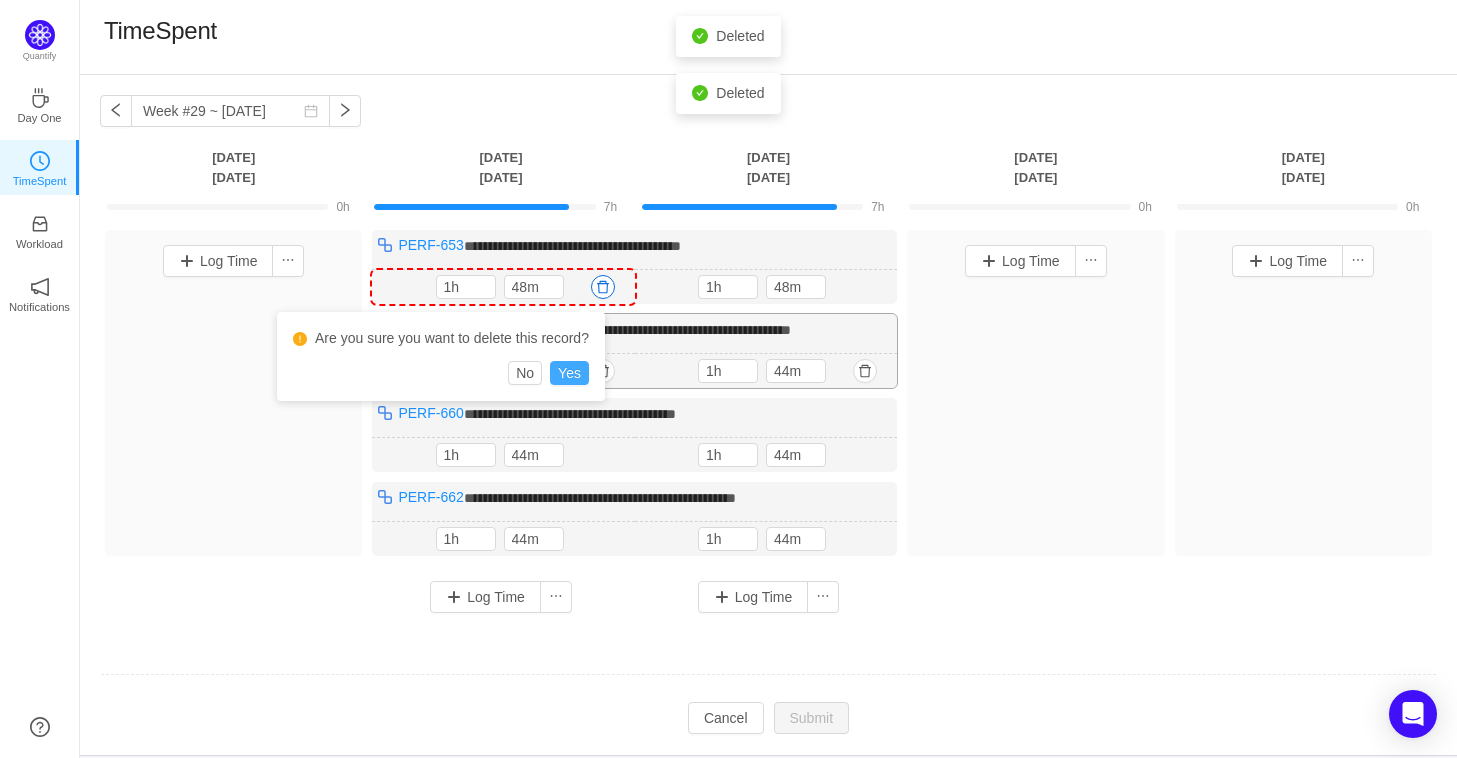 click on "Yes" at bounding box center (569, 373) 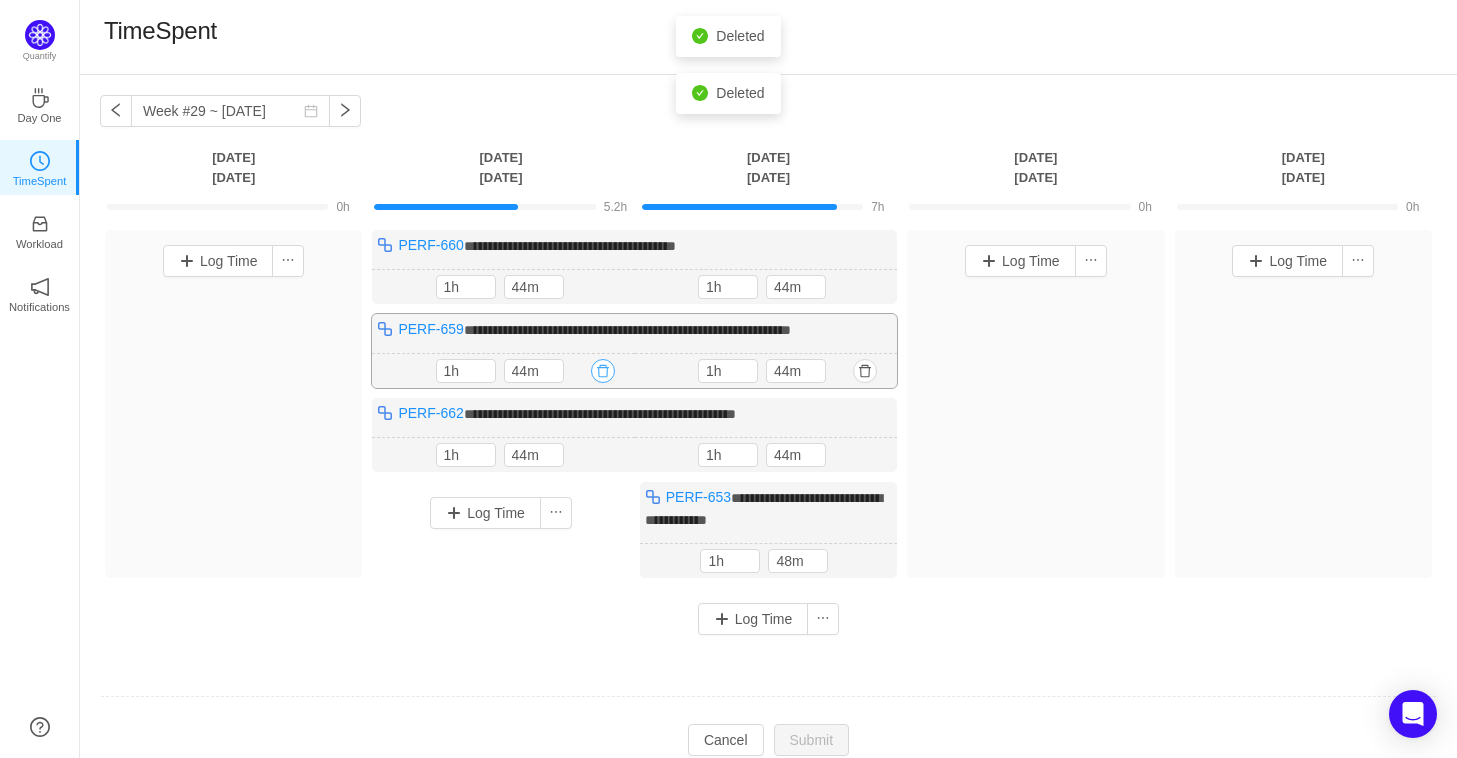 click at bounding box center [603, 371] 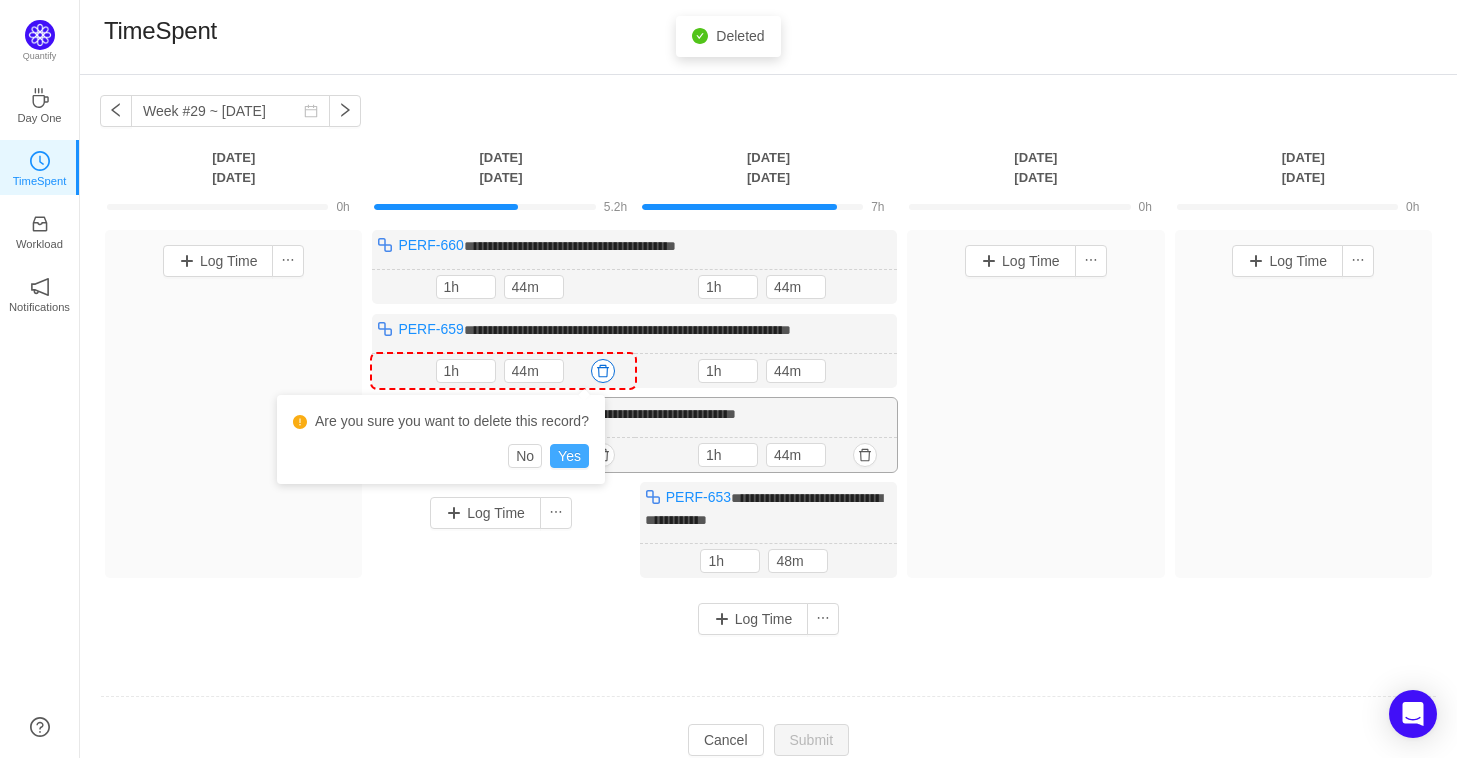 click on "Yes" at bounding box center [569, 456] 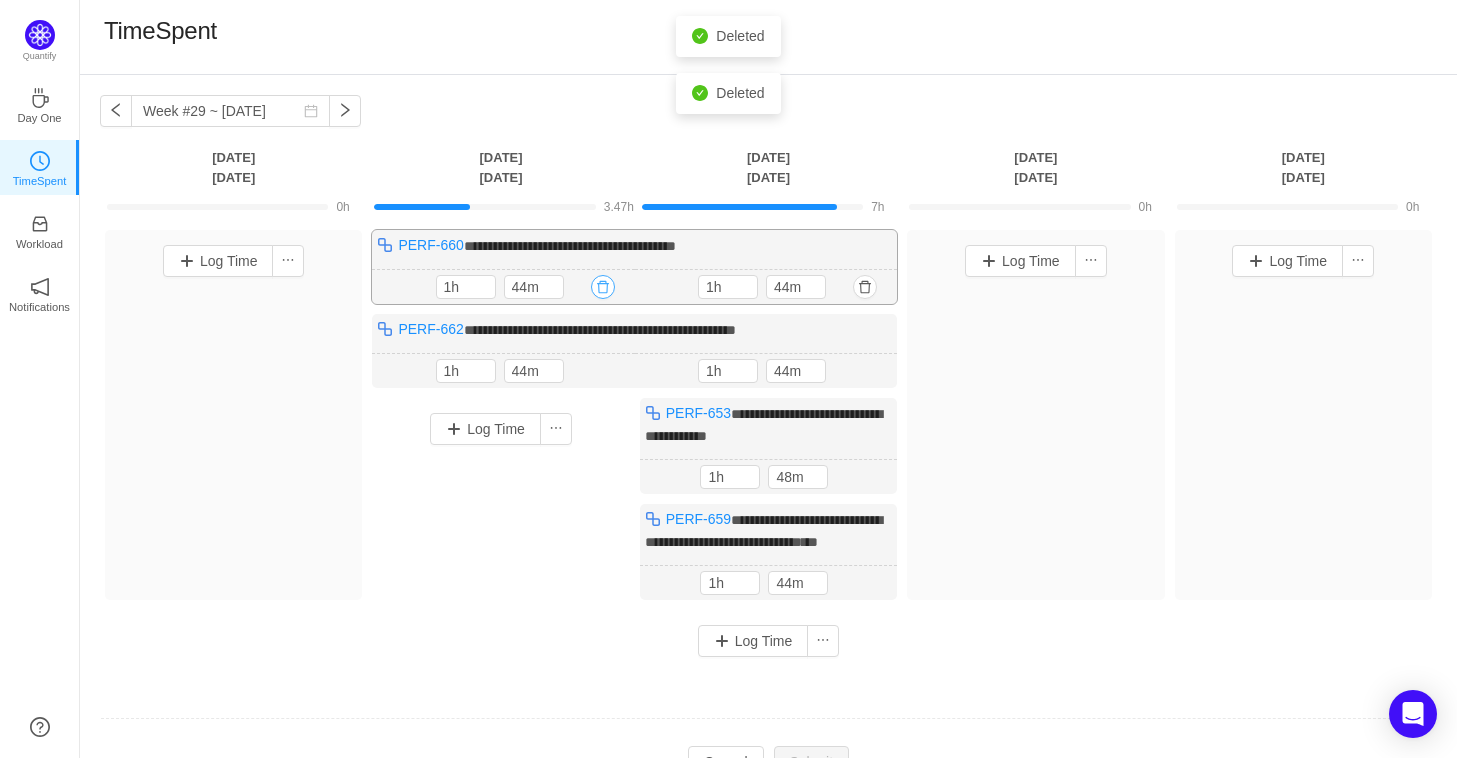 click at bounding box center [603, 287] 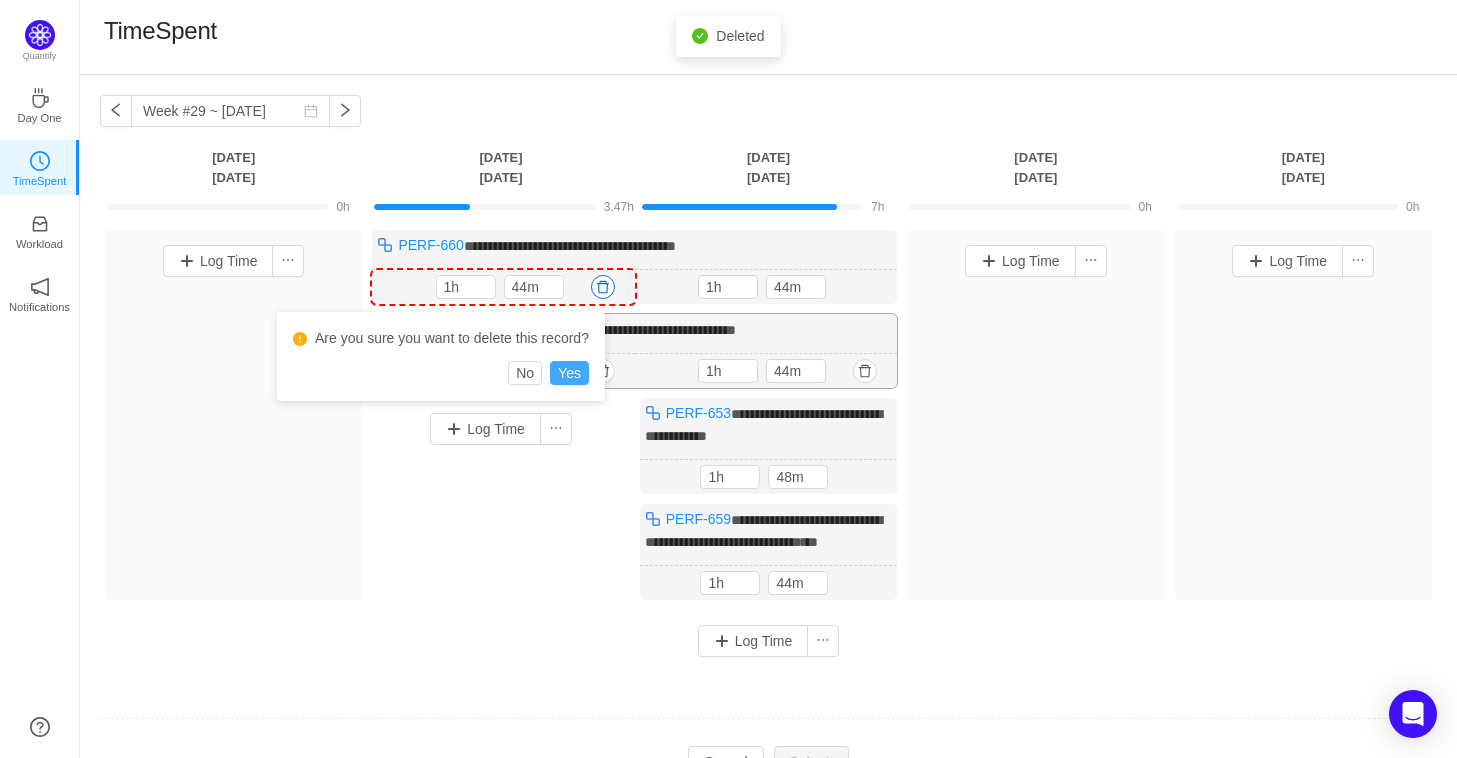 click on "Yes" at bounding box center (569, 373) 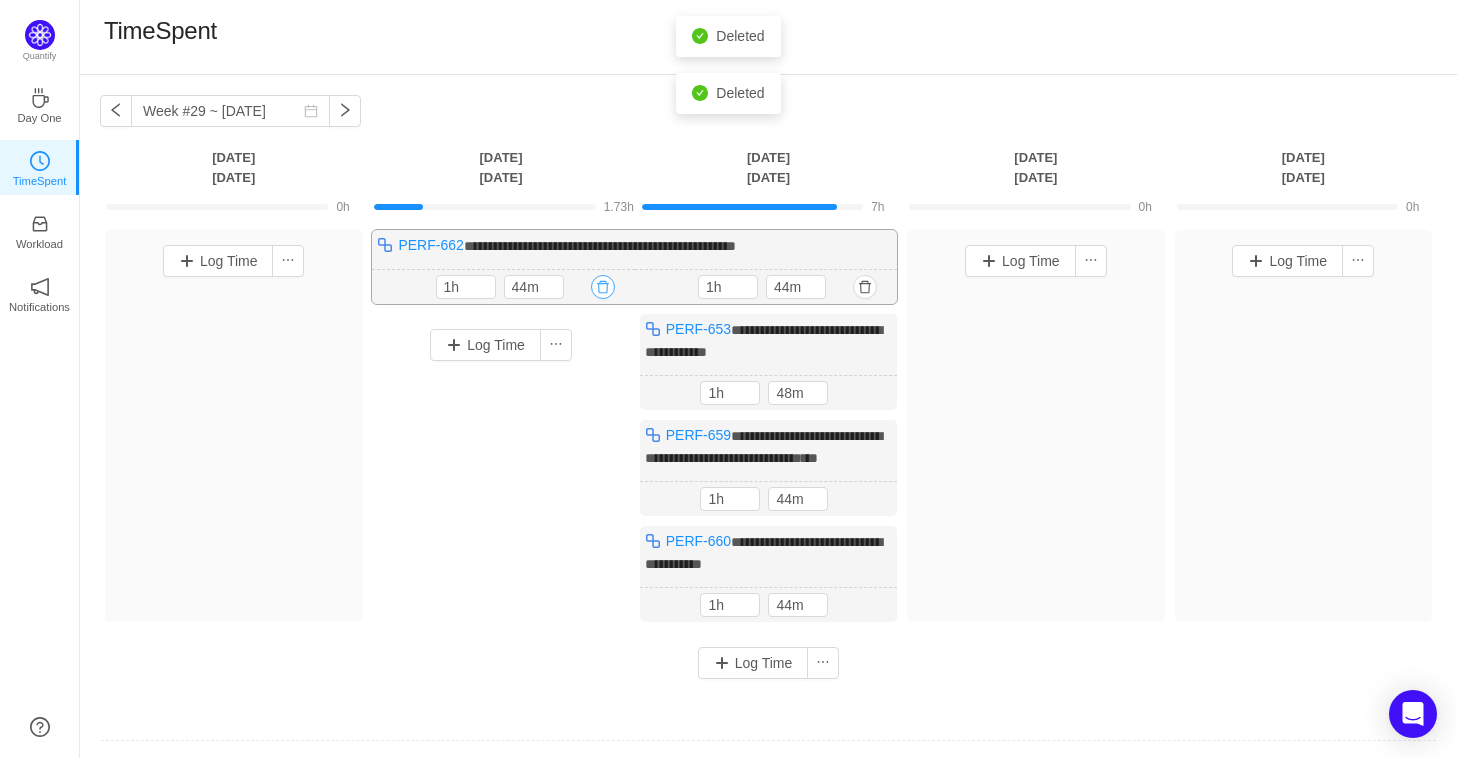 click at bounding box center (603, 287) 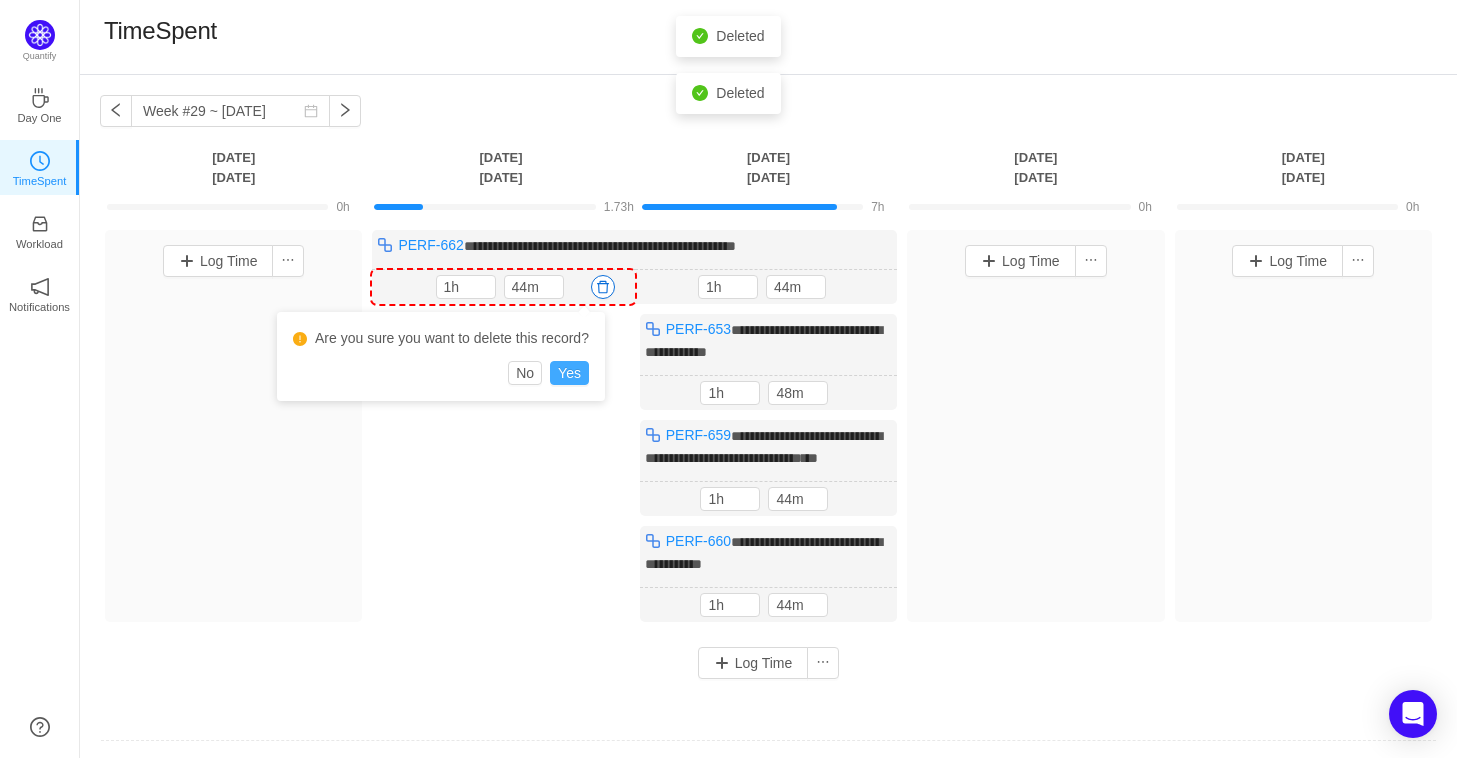 click on "Yes" at bounding box center [569, 373] 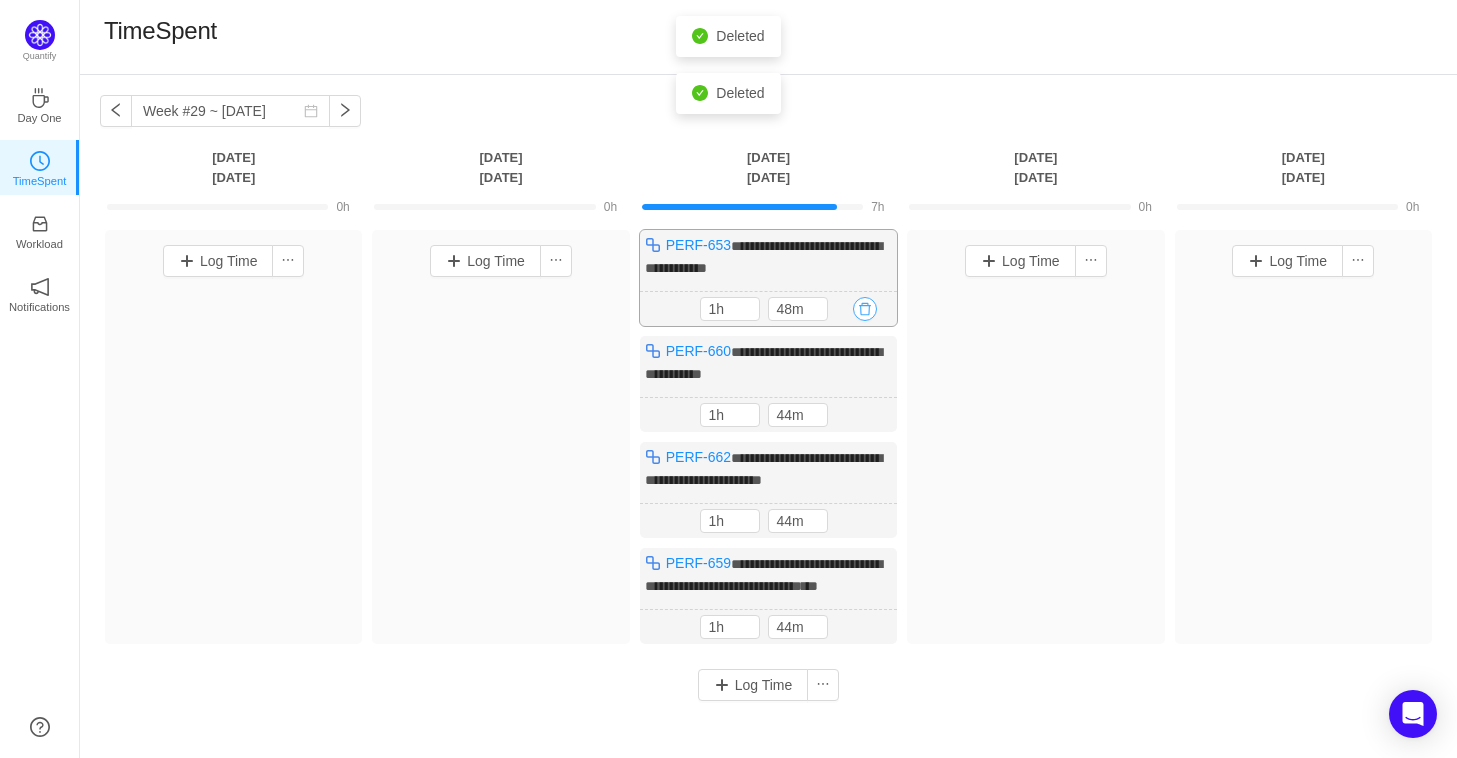 click at bounding box center (865, 309) 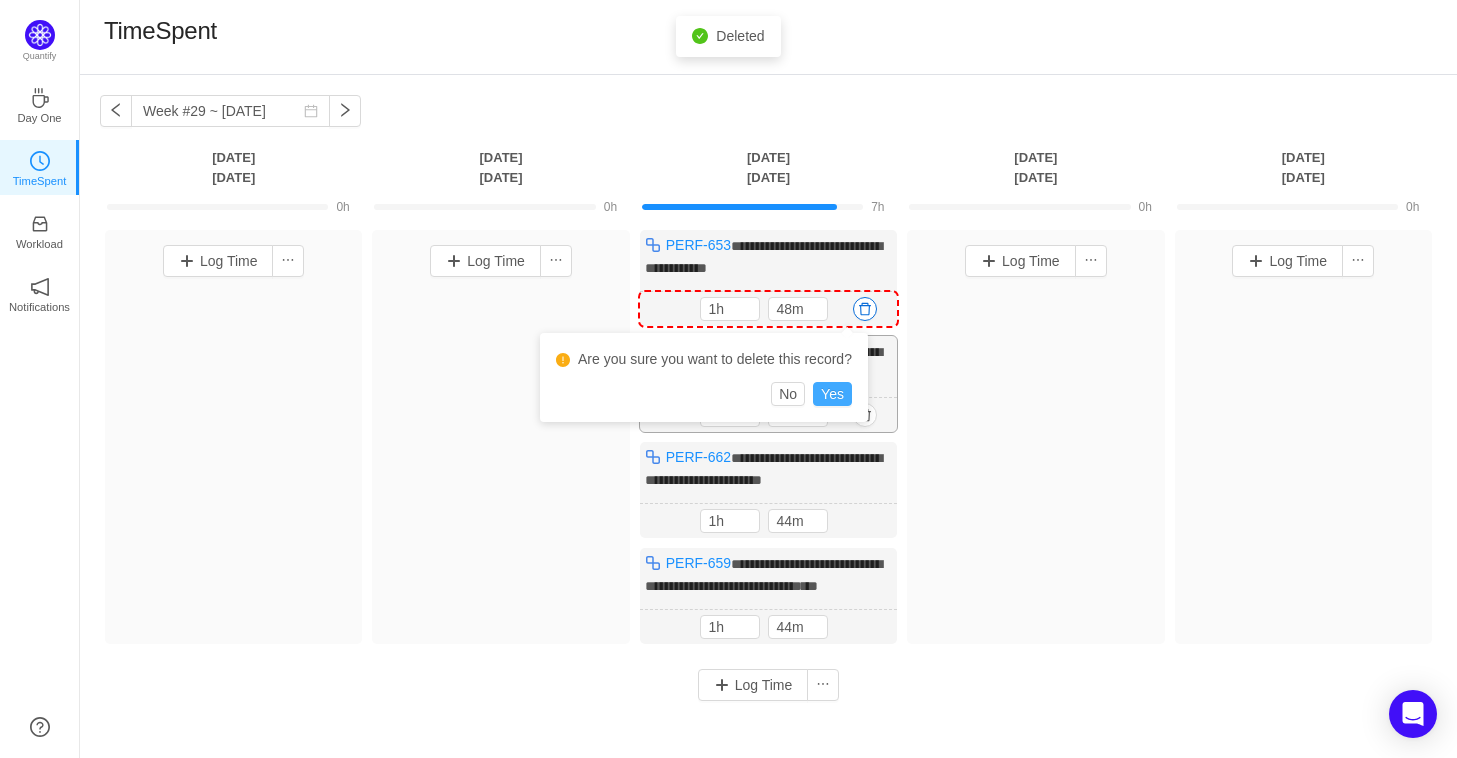 click on "Yes" at bounding box center [832, 394] 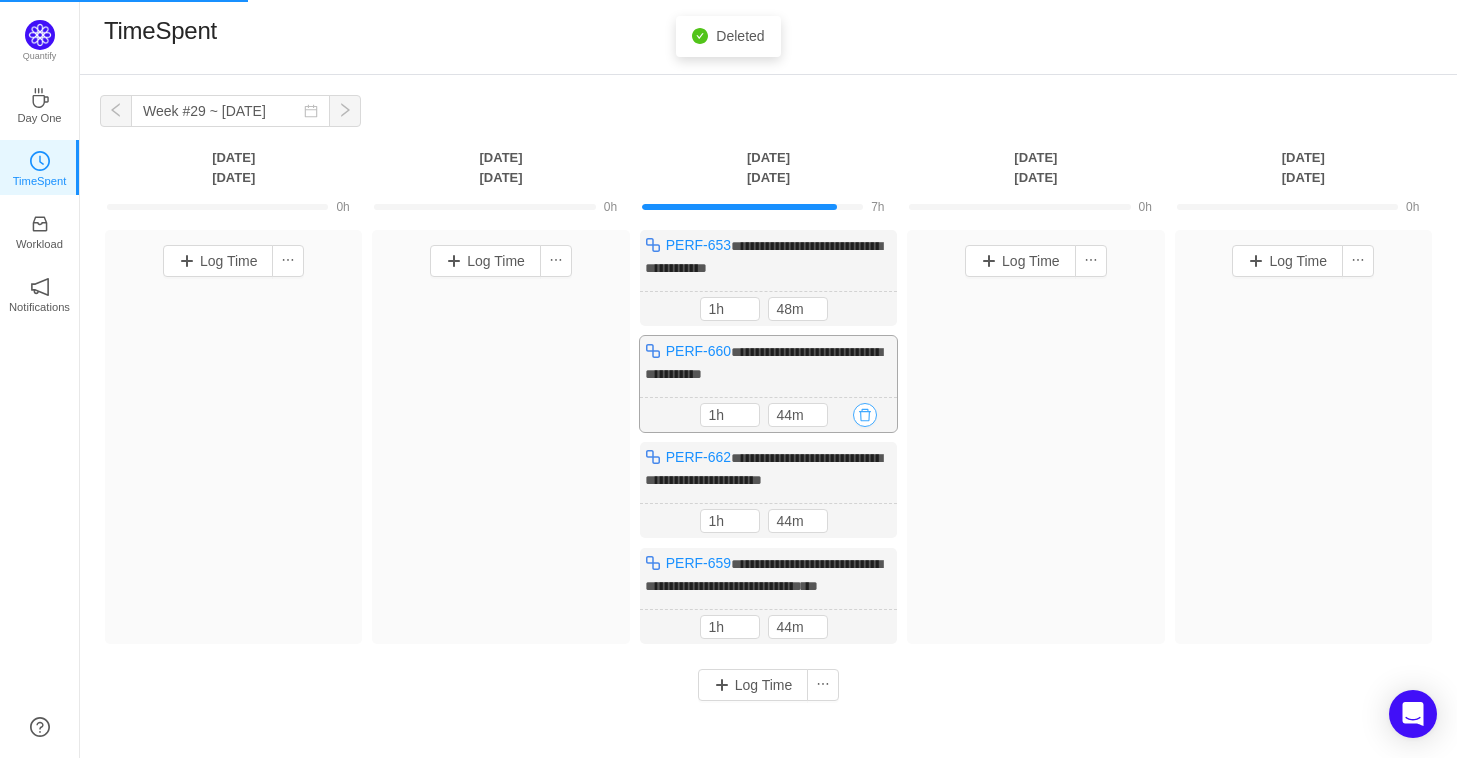 click at bounding box center (865, 415) 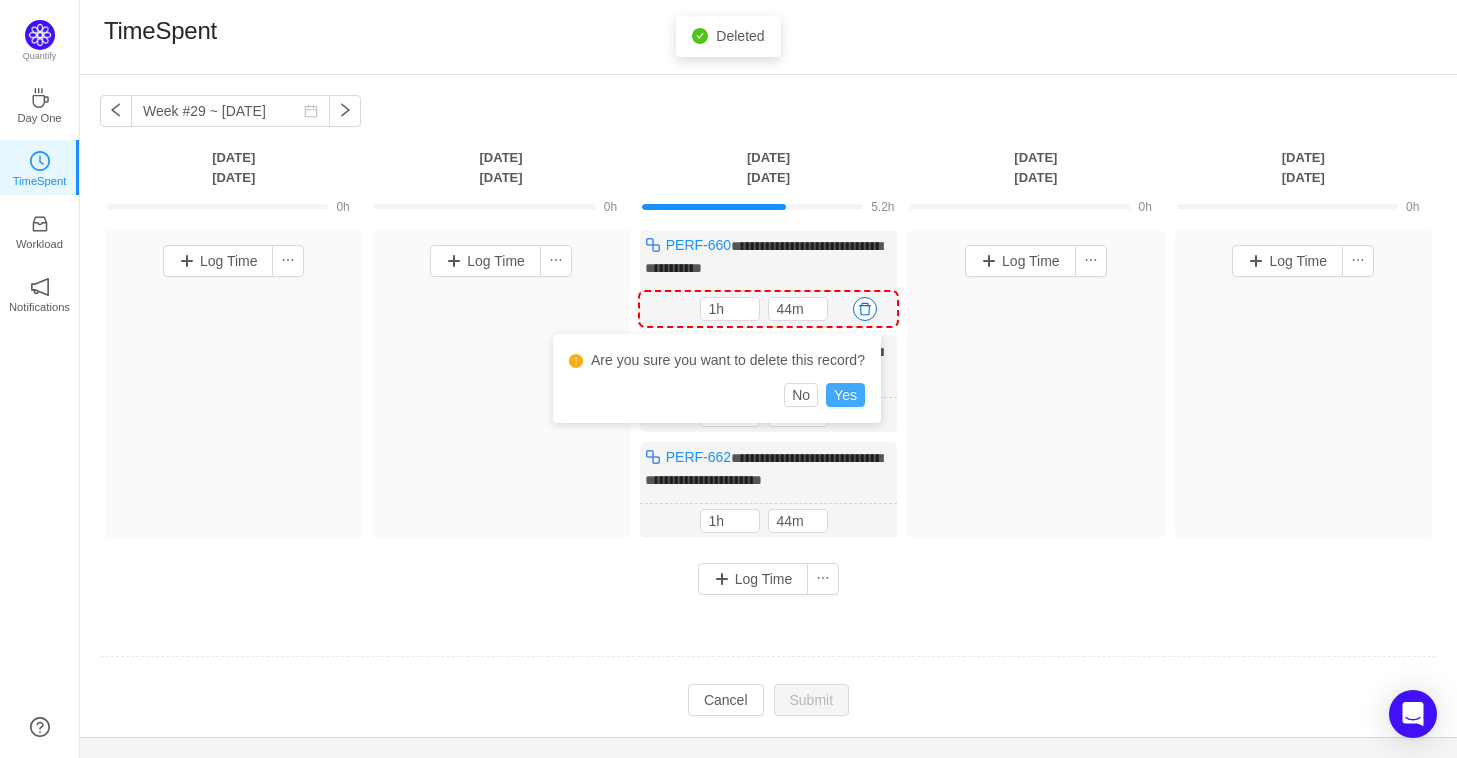 click on "Yes" at bounding box center [845, 395] 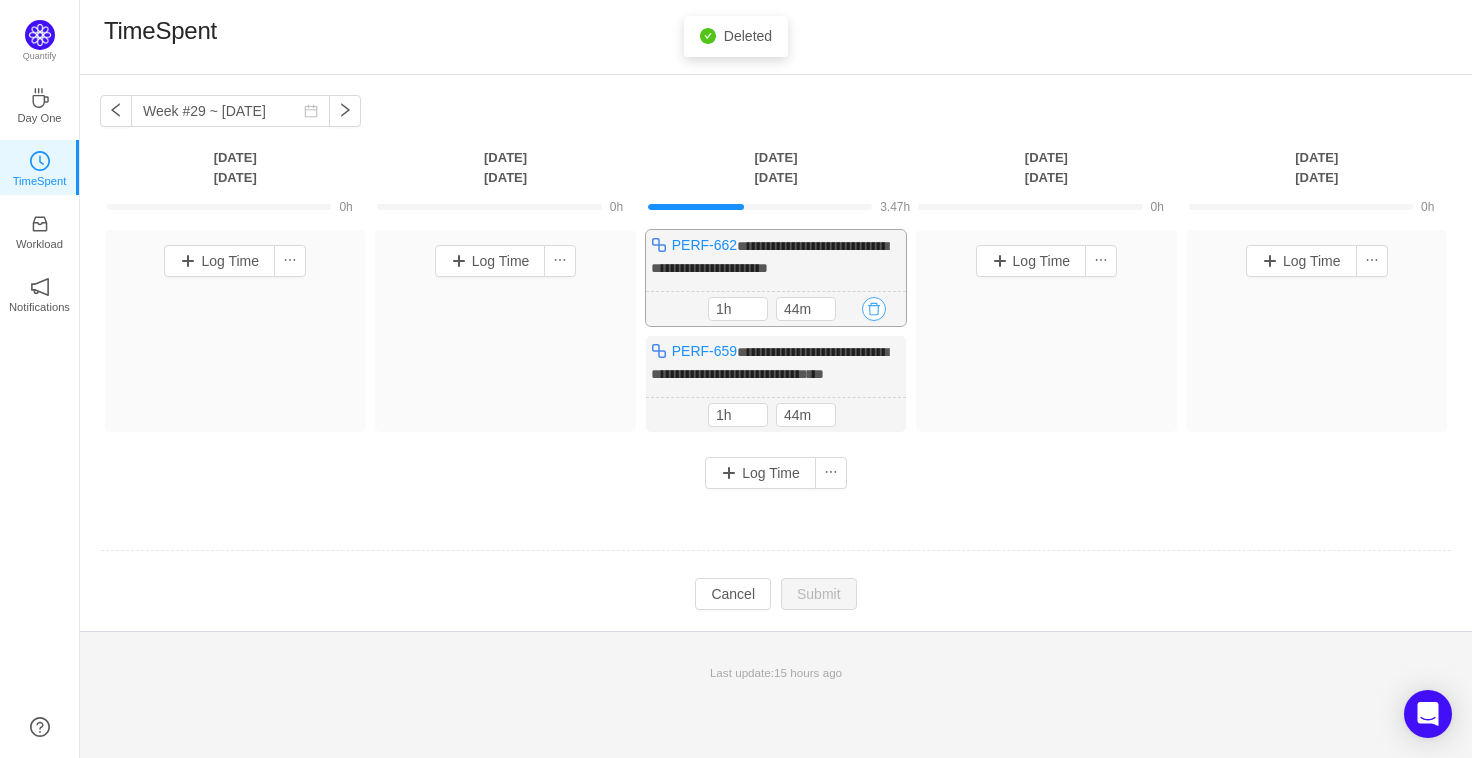 click at bounding box center [874, 309] 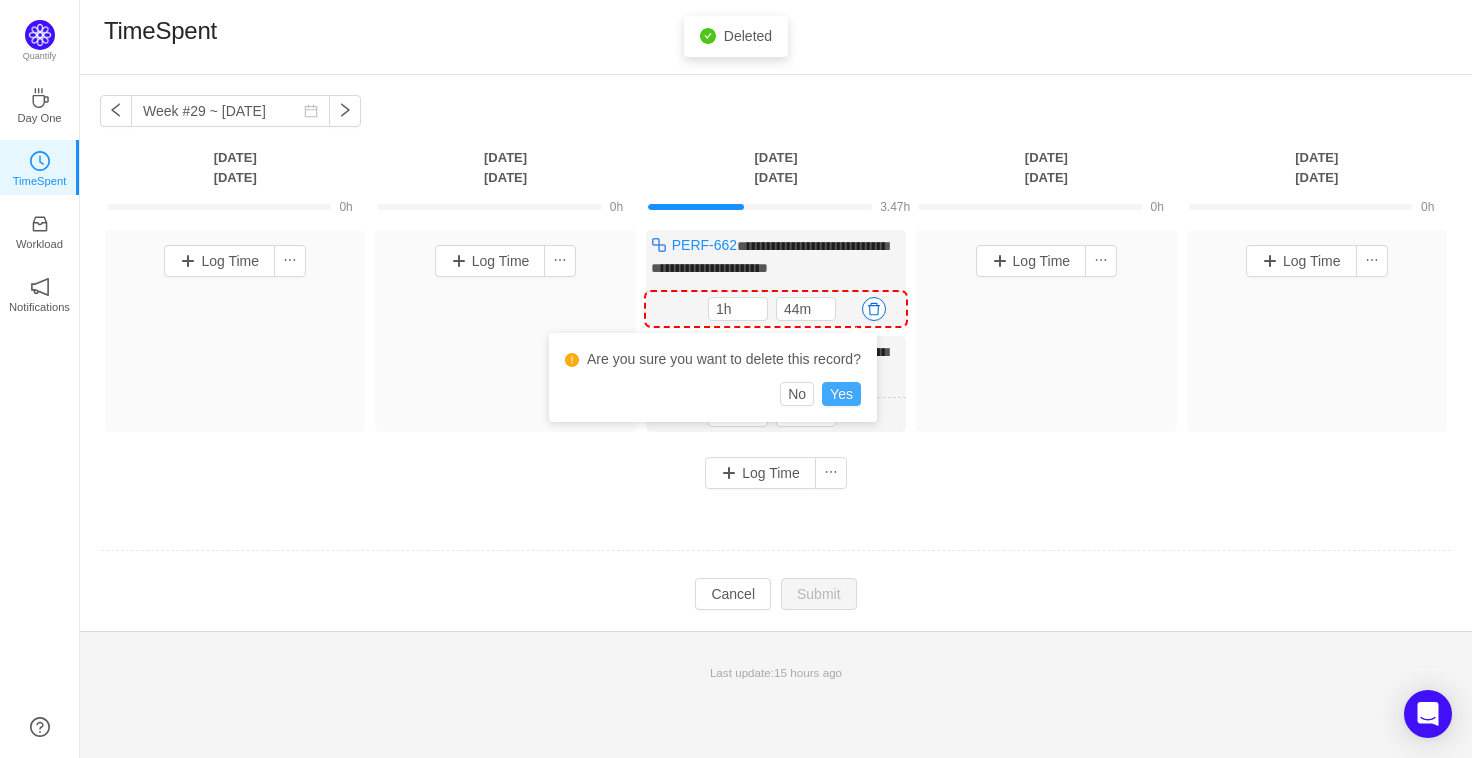 click on "Yes" at bounding box center (841, 394) 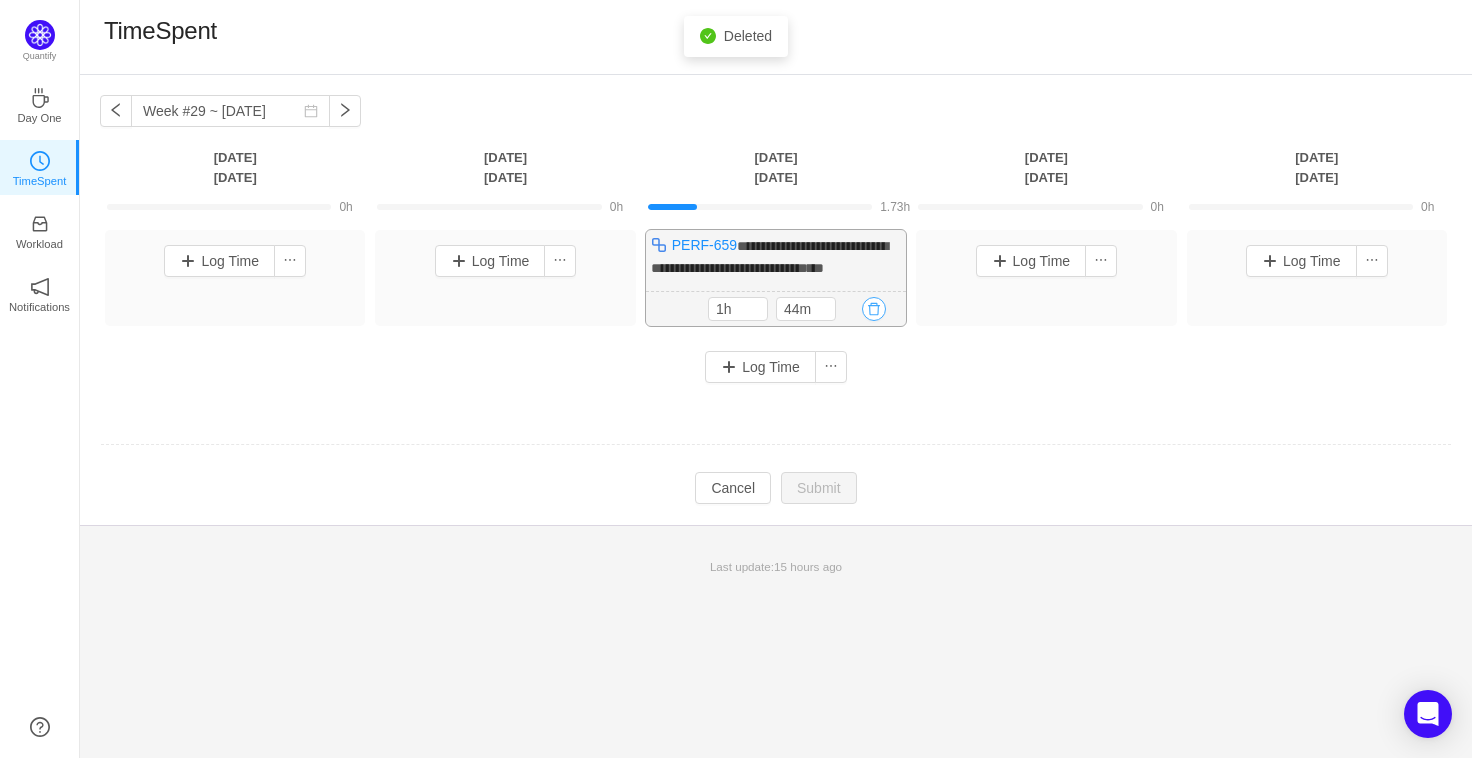 click at bounding box center (874, 309) 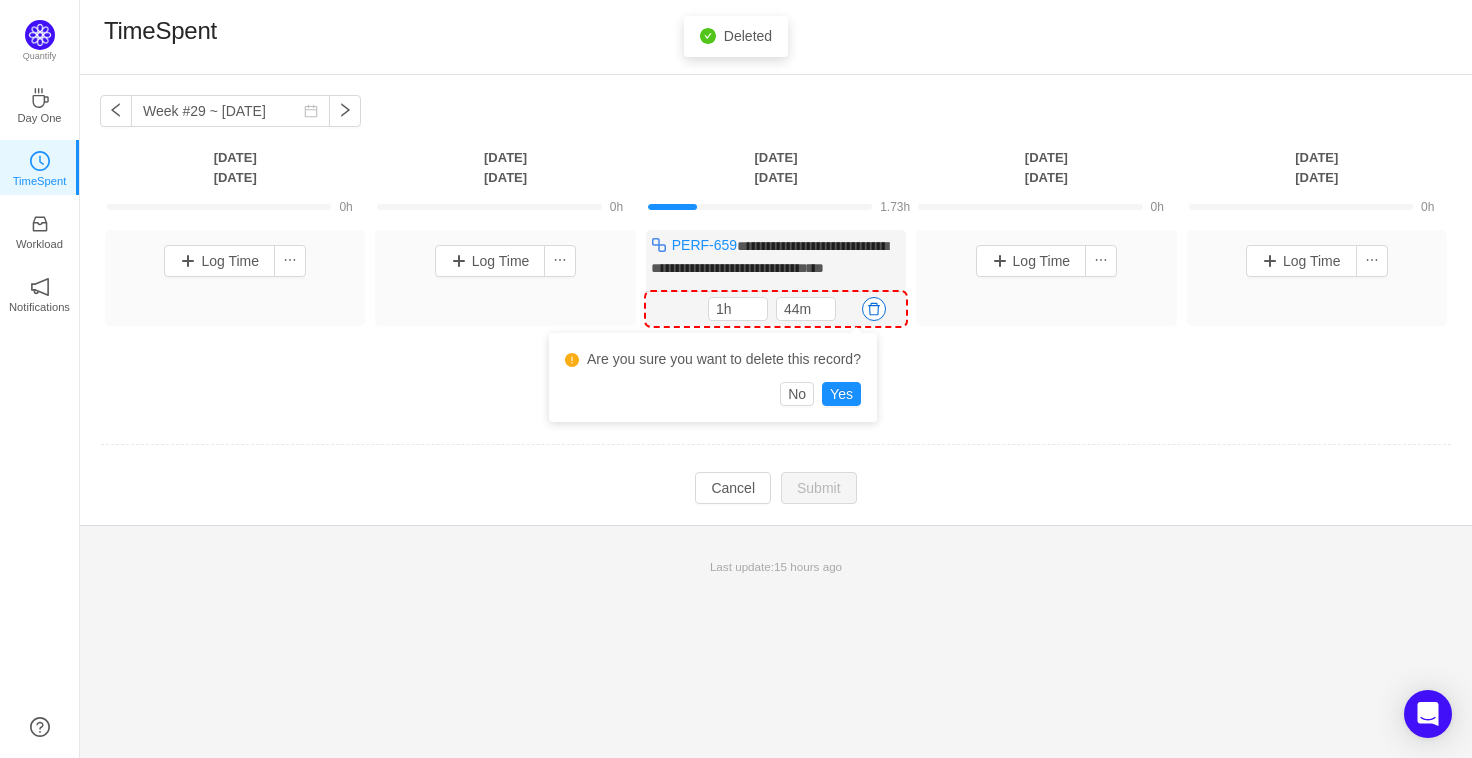 click on "Are you sure you want to delete this record? No Yes" at bounding box center [713, 377] 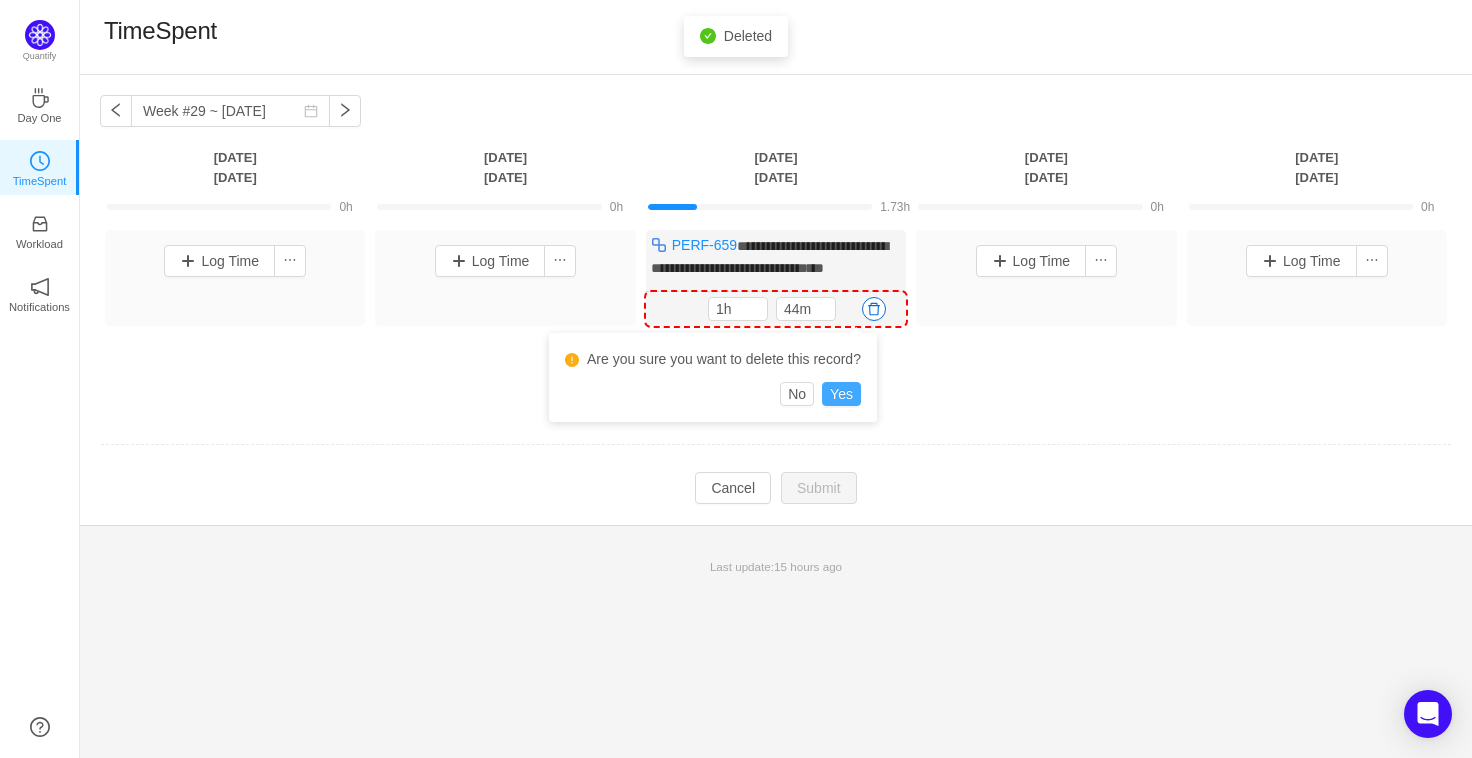 click on "Yes" at bounding box center (841, 394) 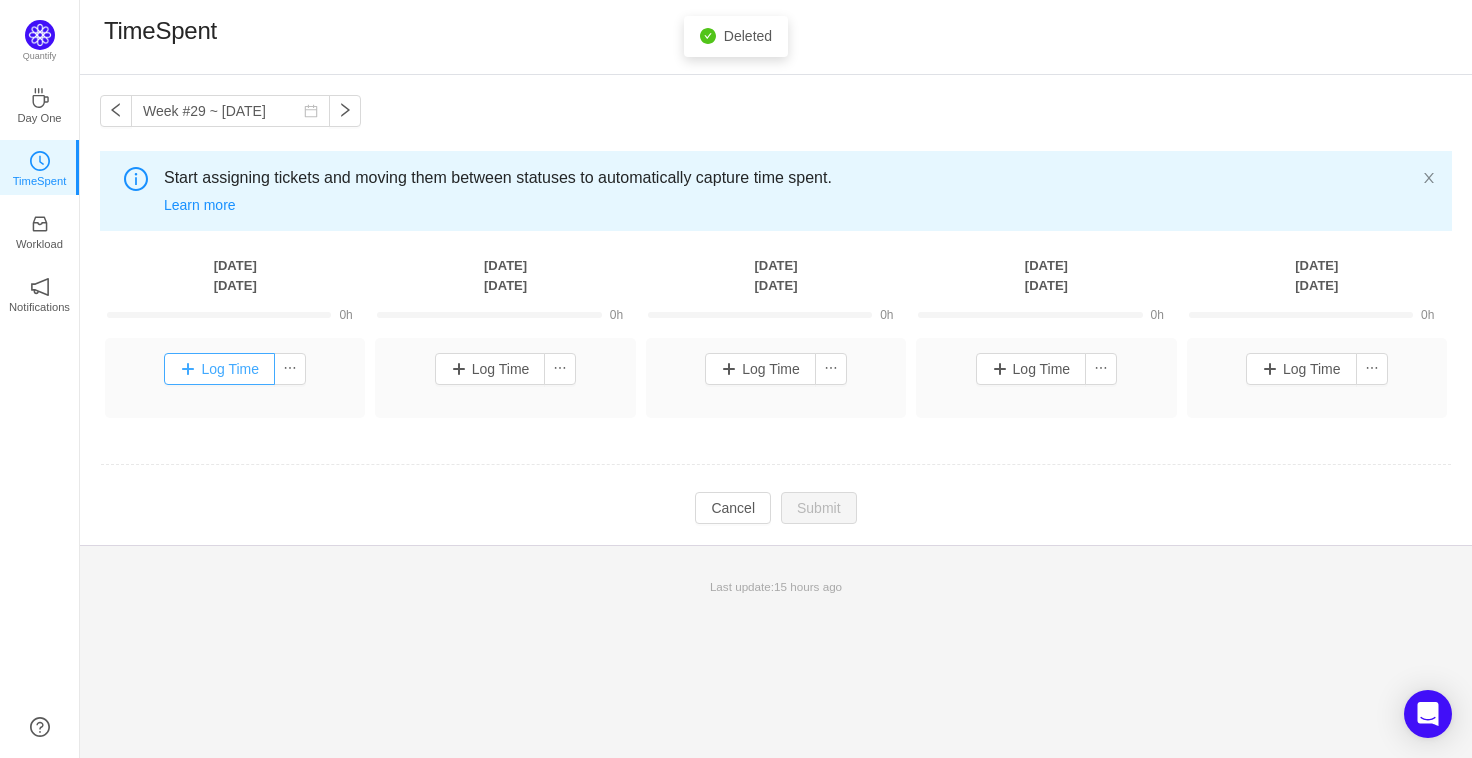 click on "Log Time" at bounding box center [219, 369] 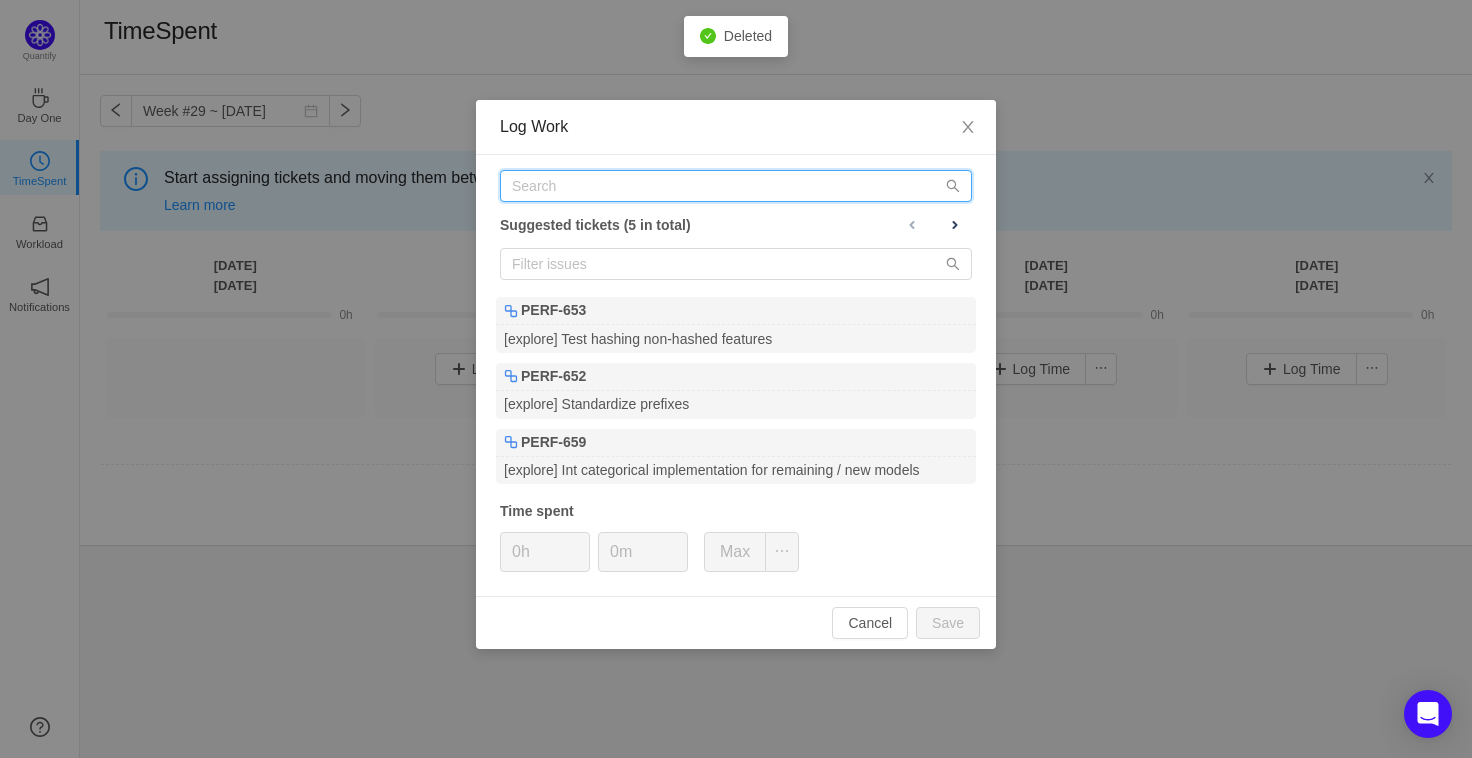 click at bounding box center [736, 186] 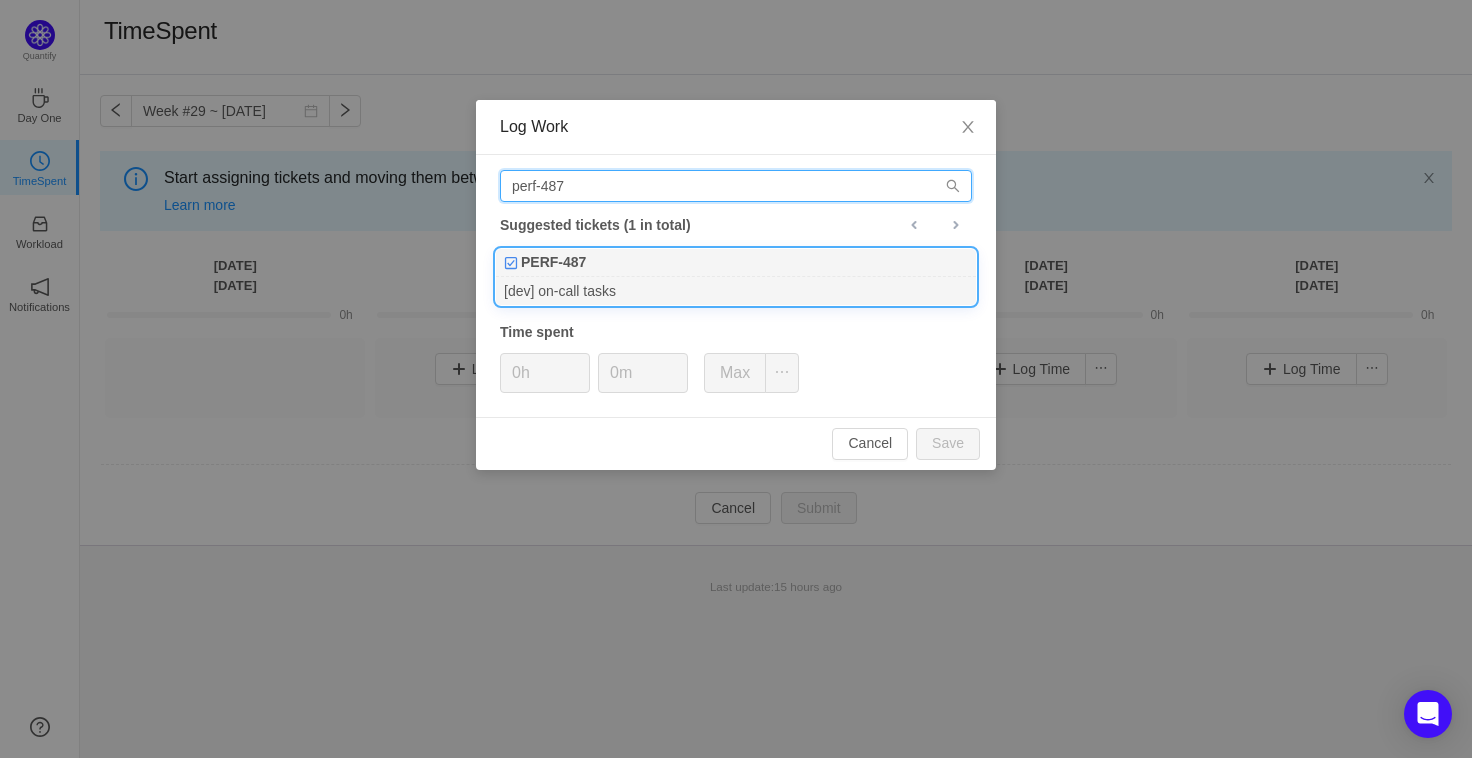 type on "perf-487" 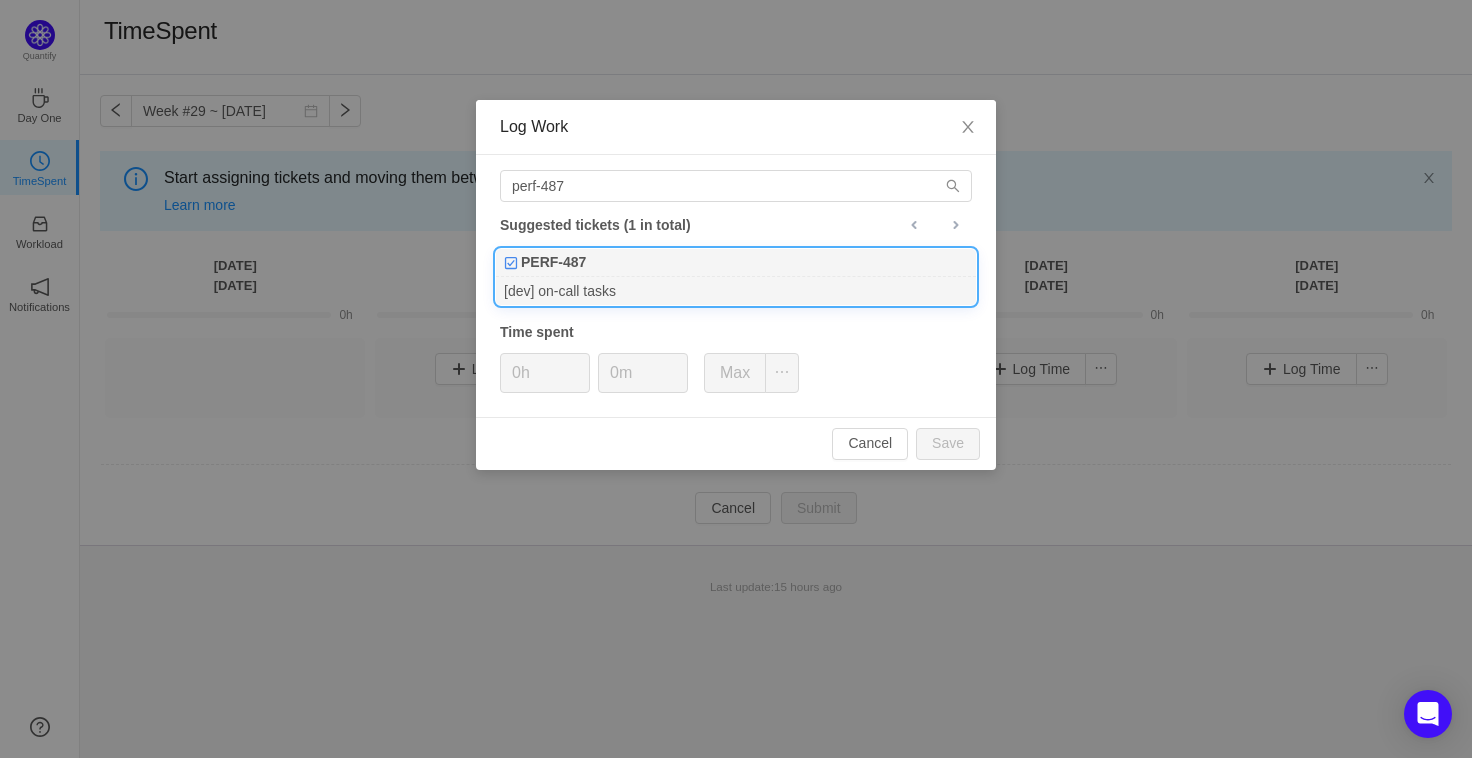 click on "PERF-487" at bounding box center (736, 263) 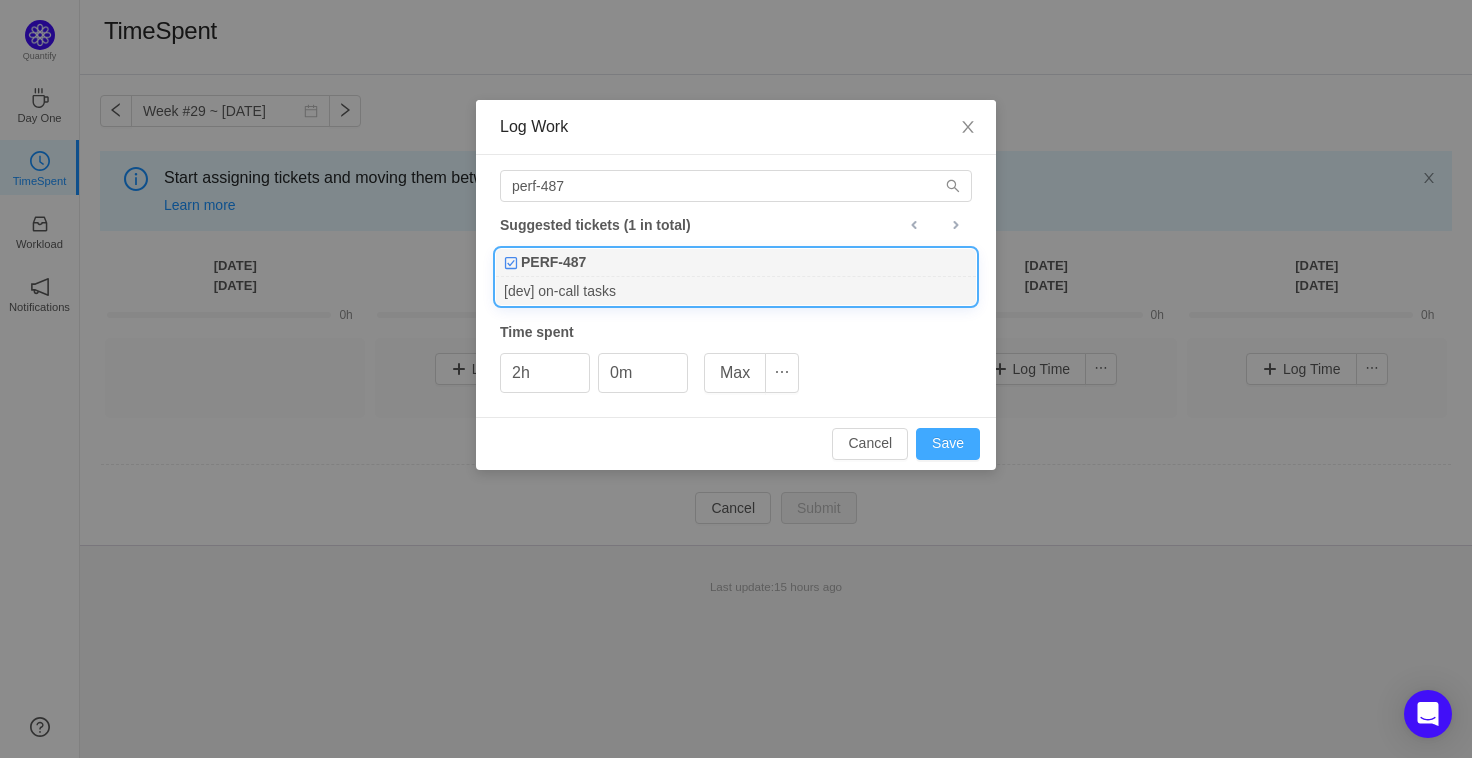 drag, startPoint x: 941, startPoint y: 444, endPoint x: 910, endPoint y: 446, distance: 31.06445 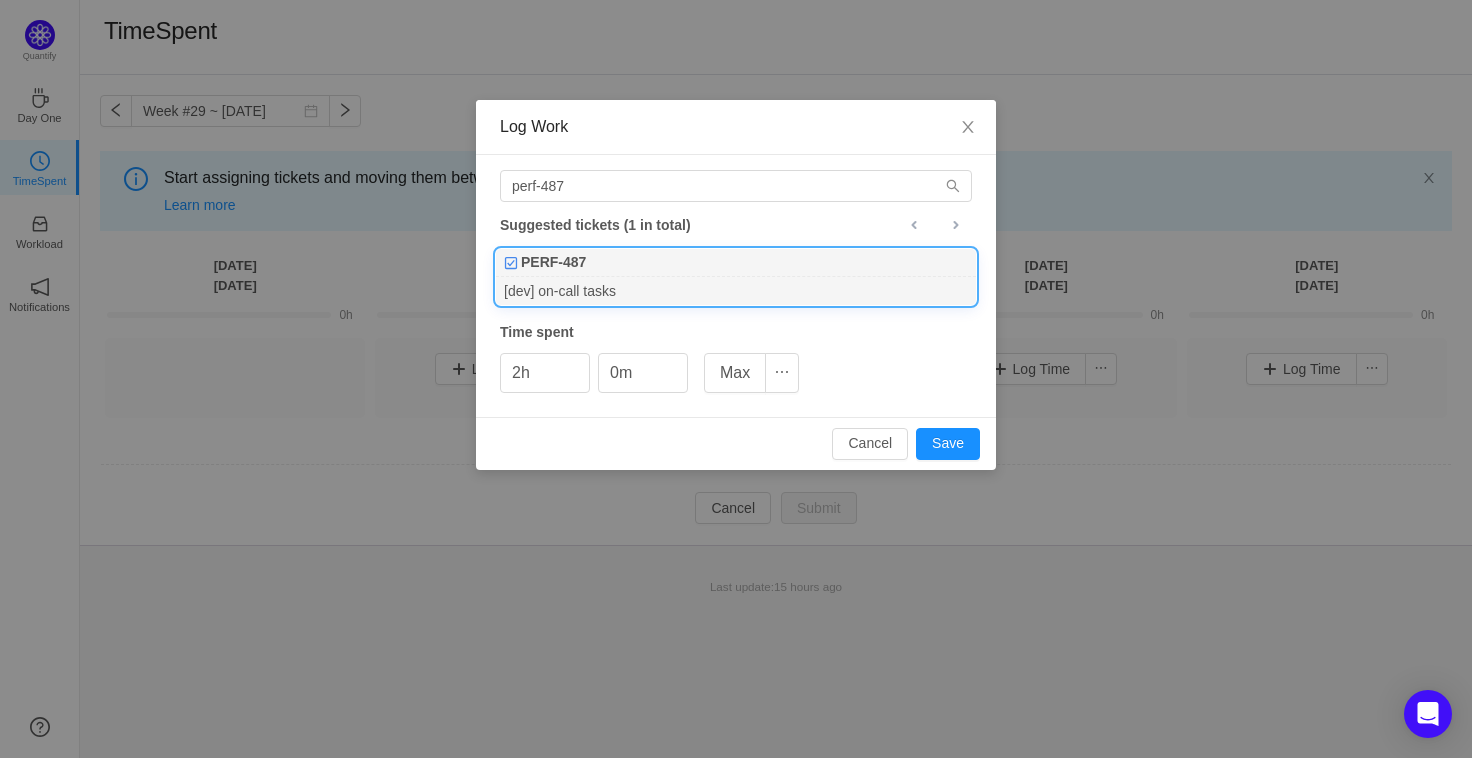 type on "0h" 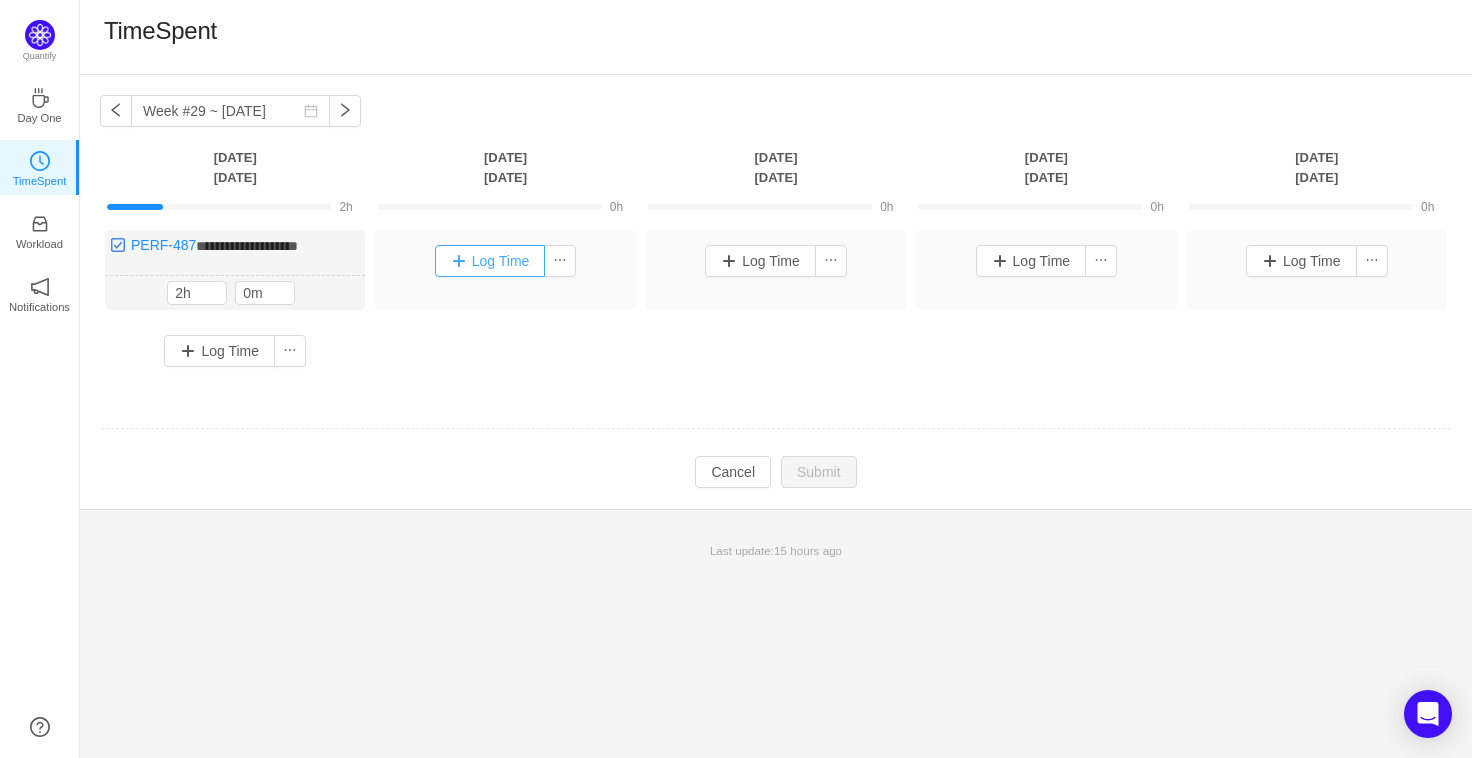 click on "Log Time" at bounding box center (490, 261) 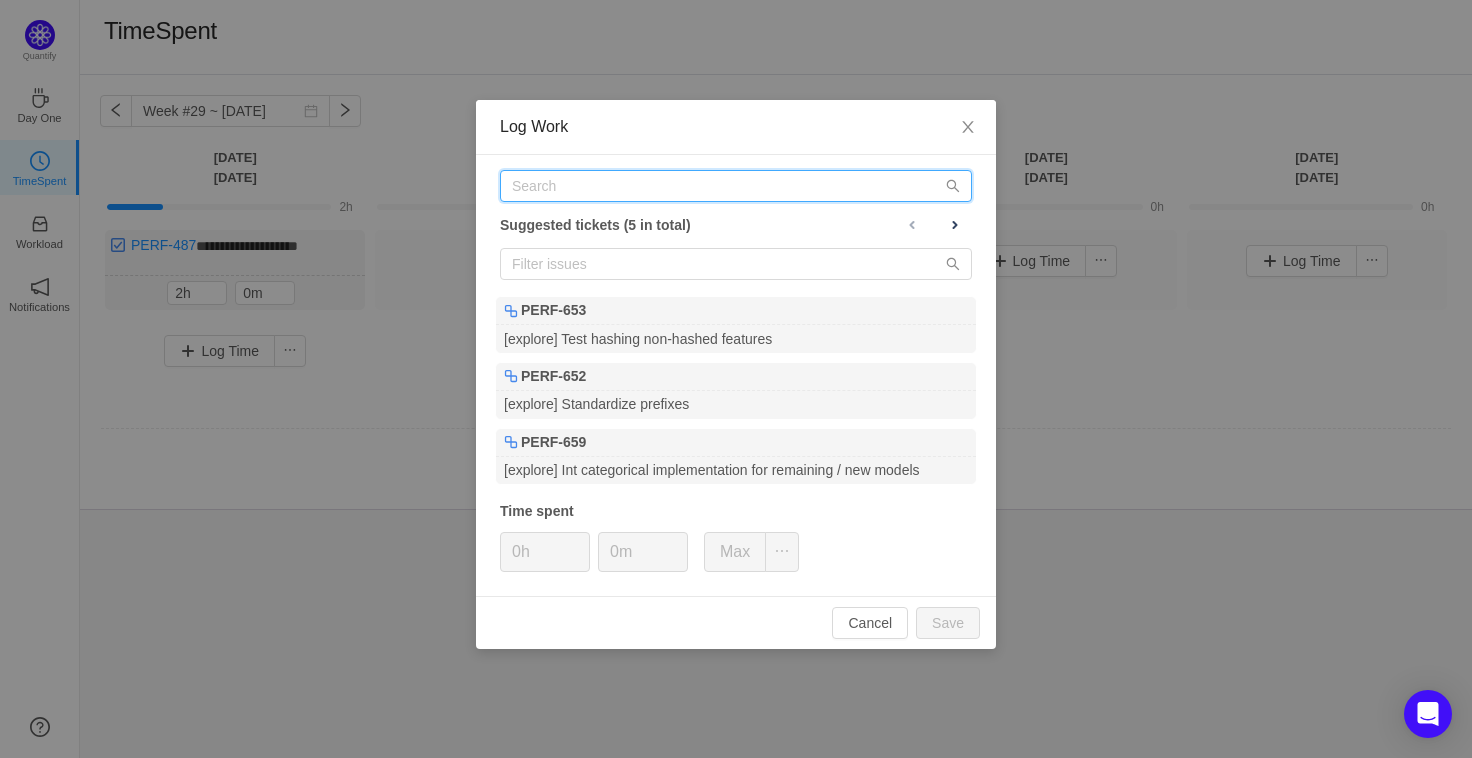 click at bounding box center (736, 186) 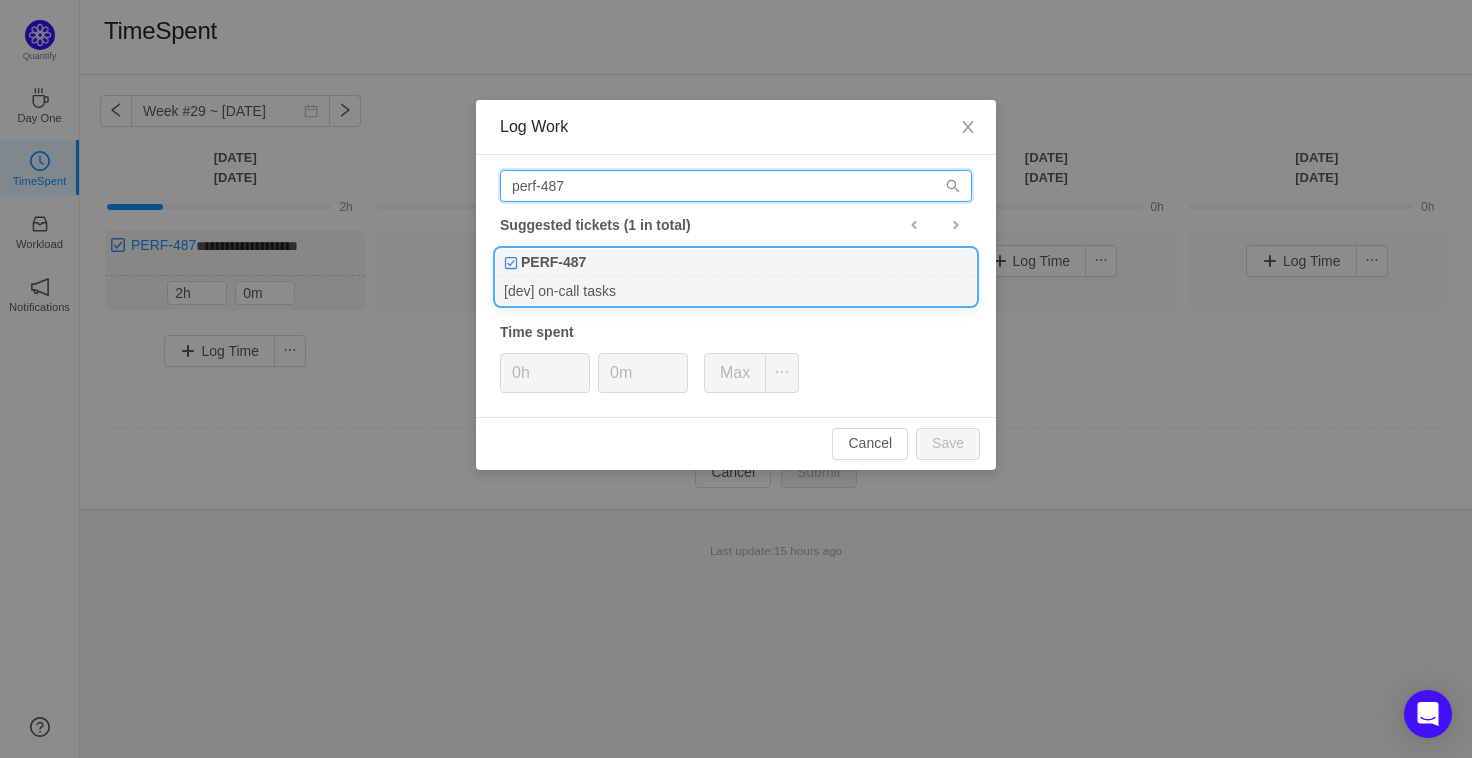 type on "perf-487" 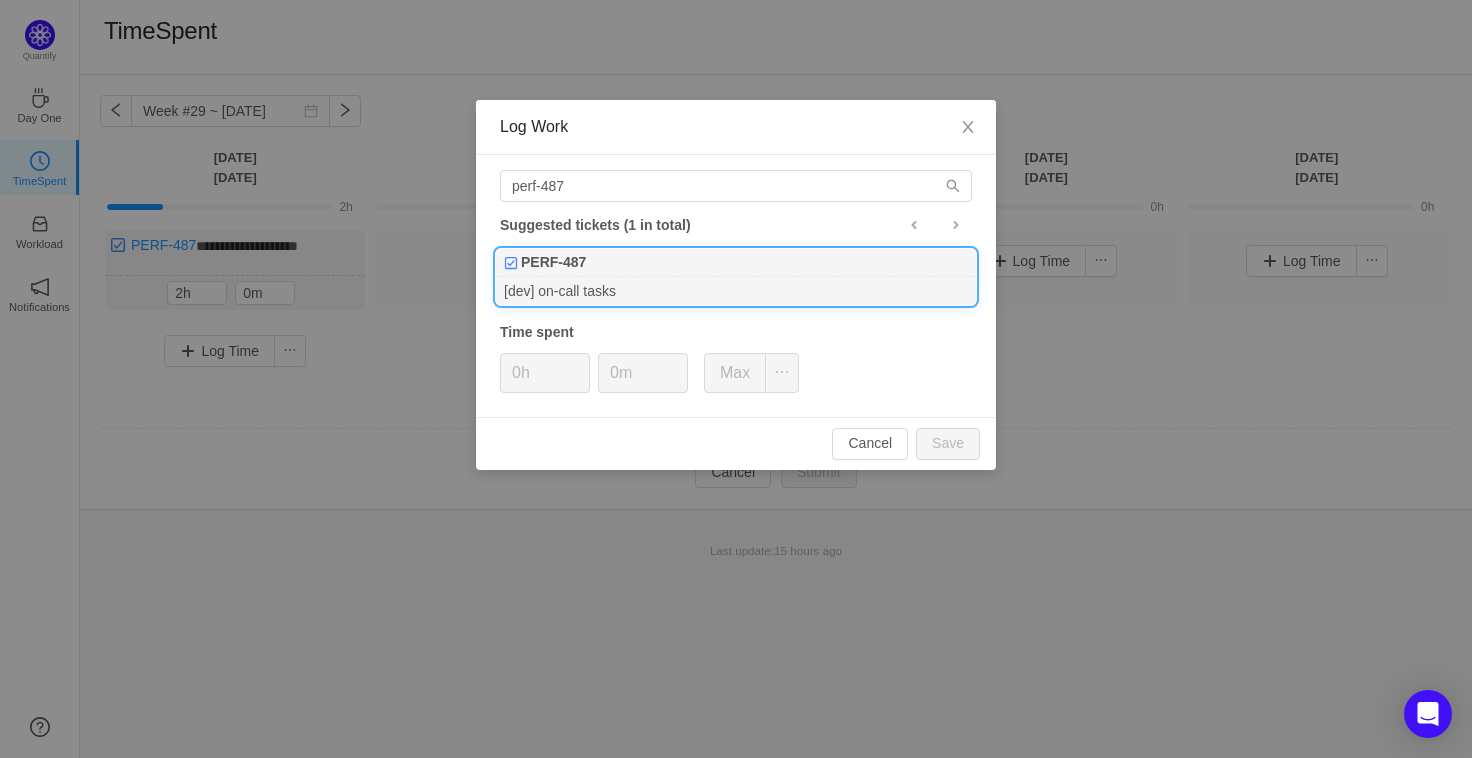 click on "[dev] on-call tasks" at bounding box center (736, 290) 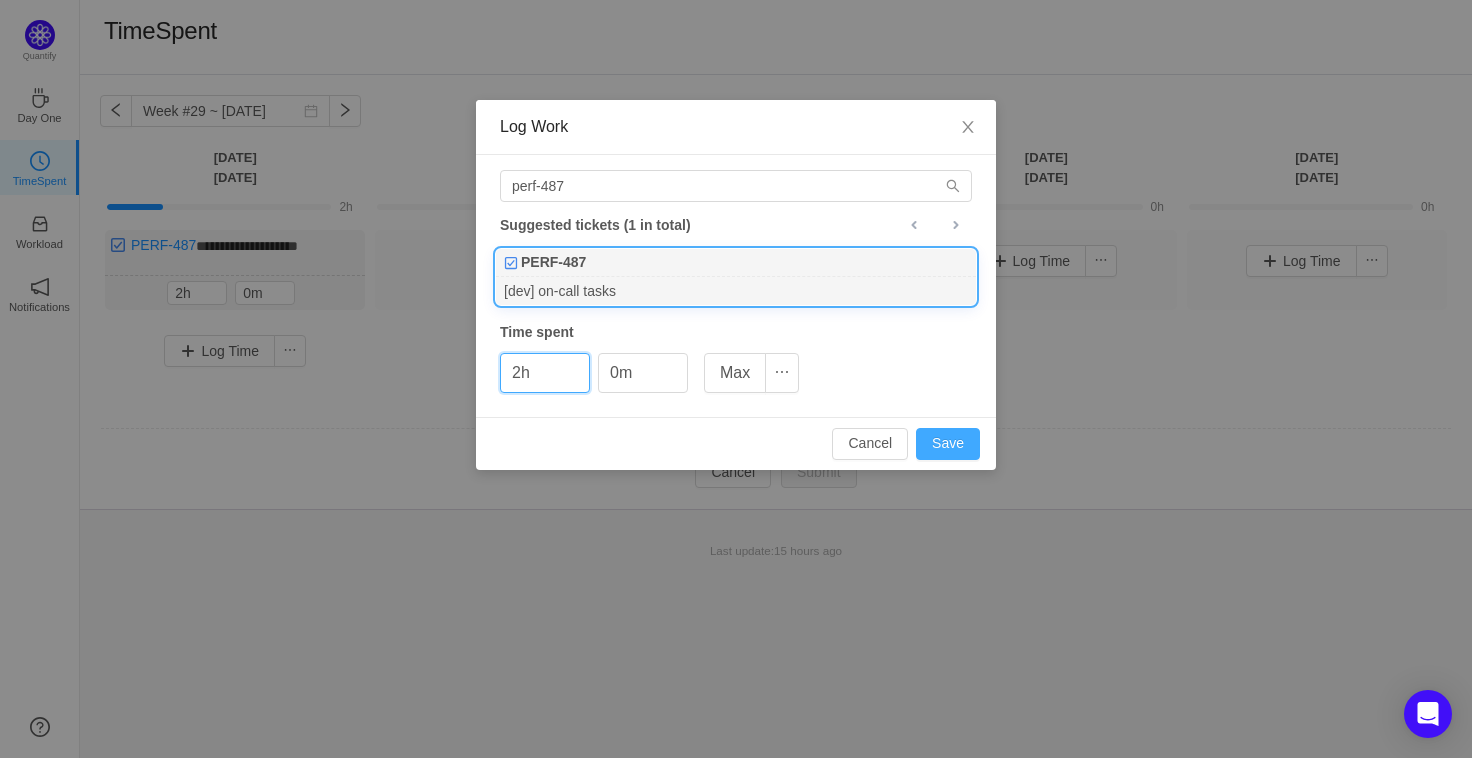 click on "Save" at bounding box center [948, 444] 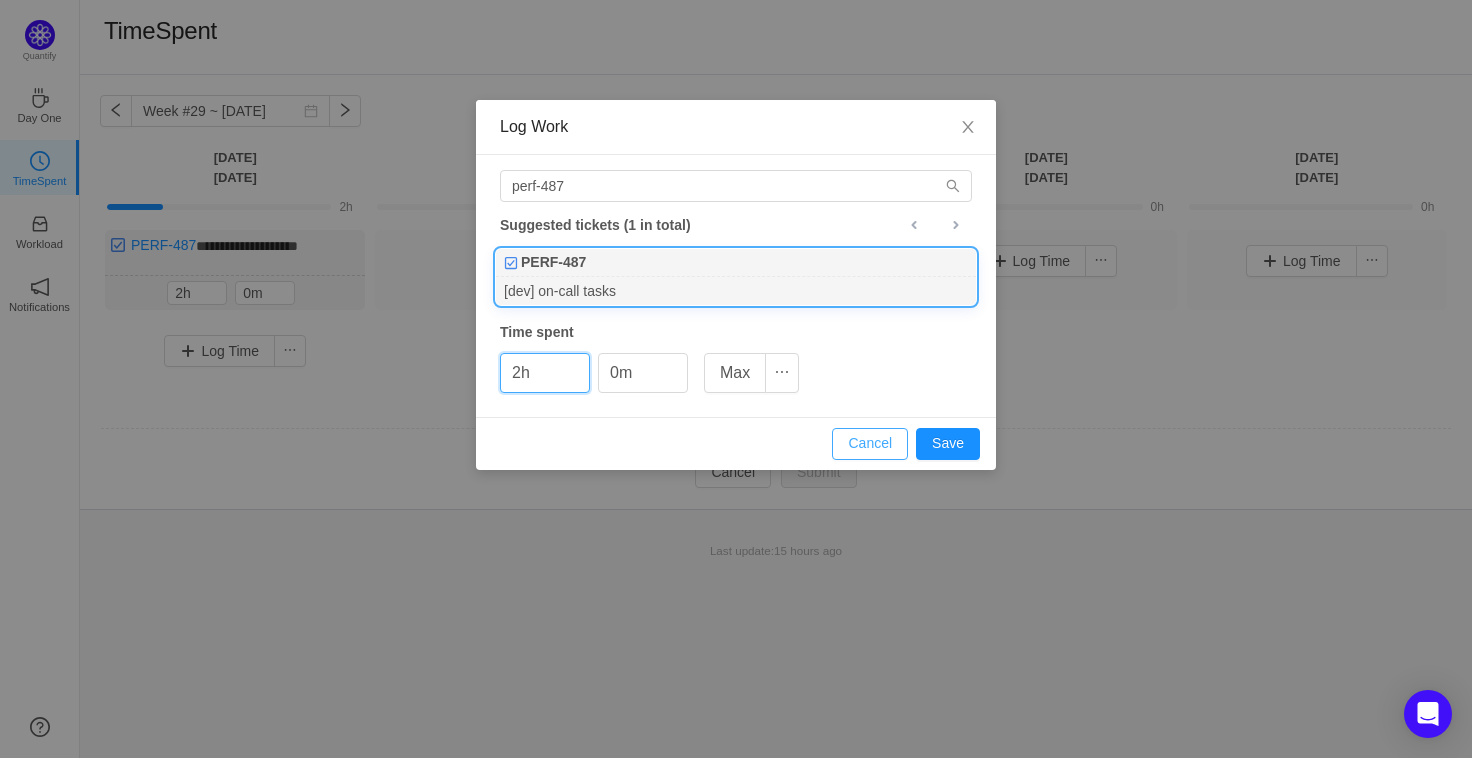 type on "0h" 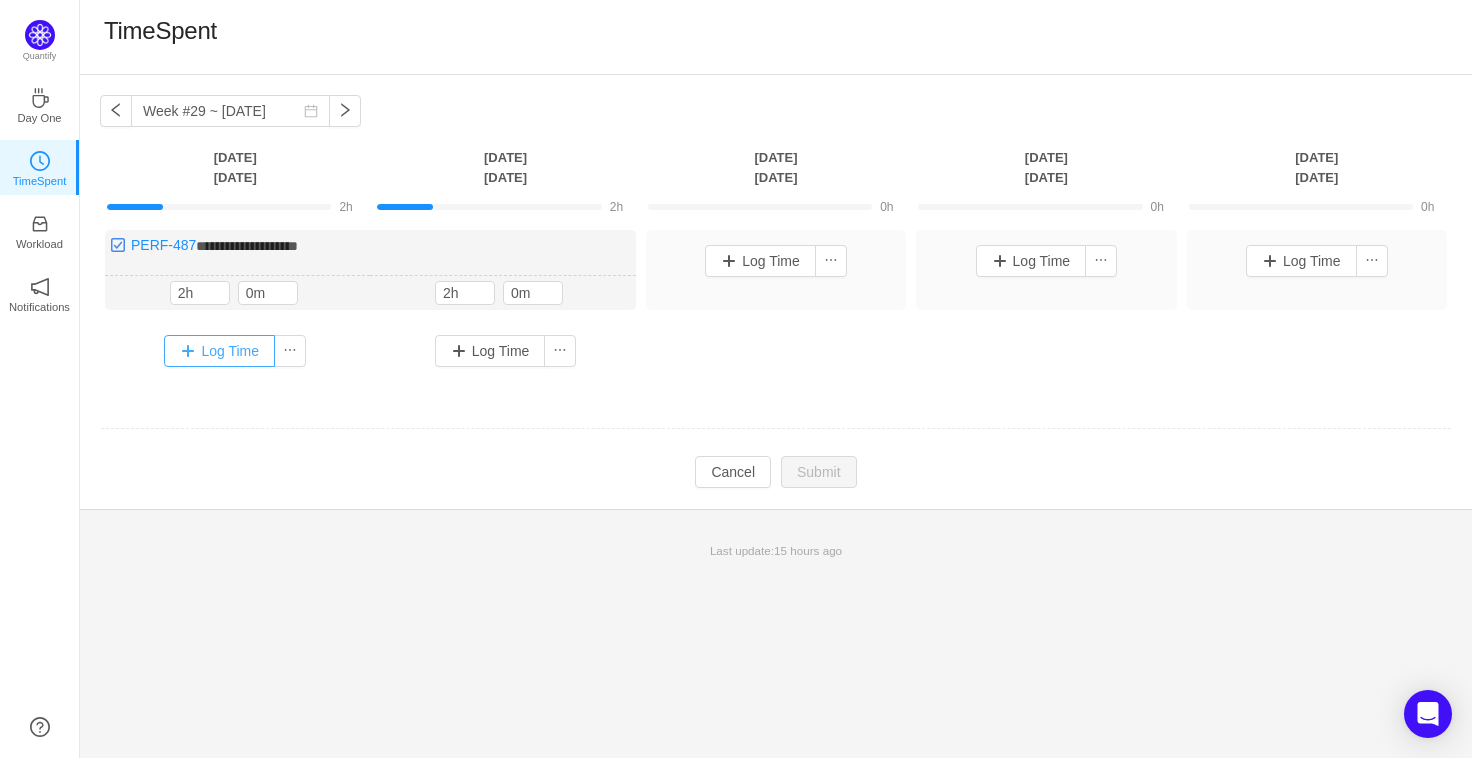 click on "Log Time" at bounding box center (219, 351) 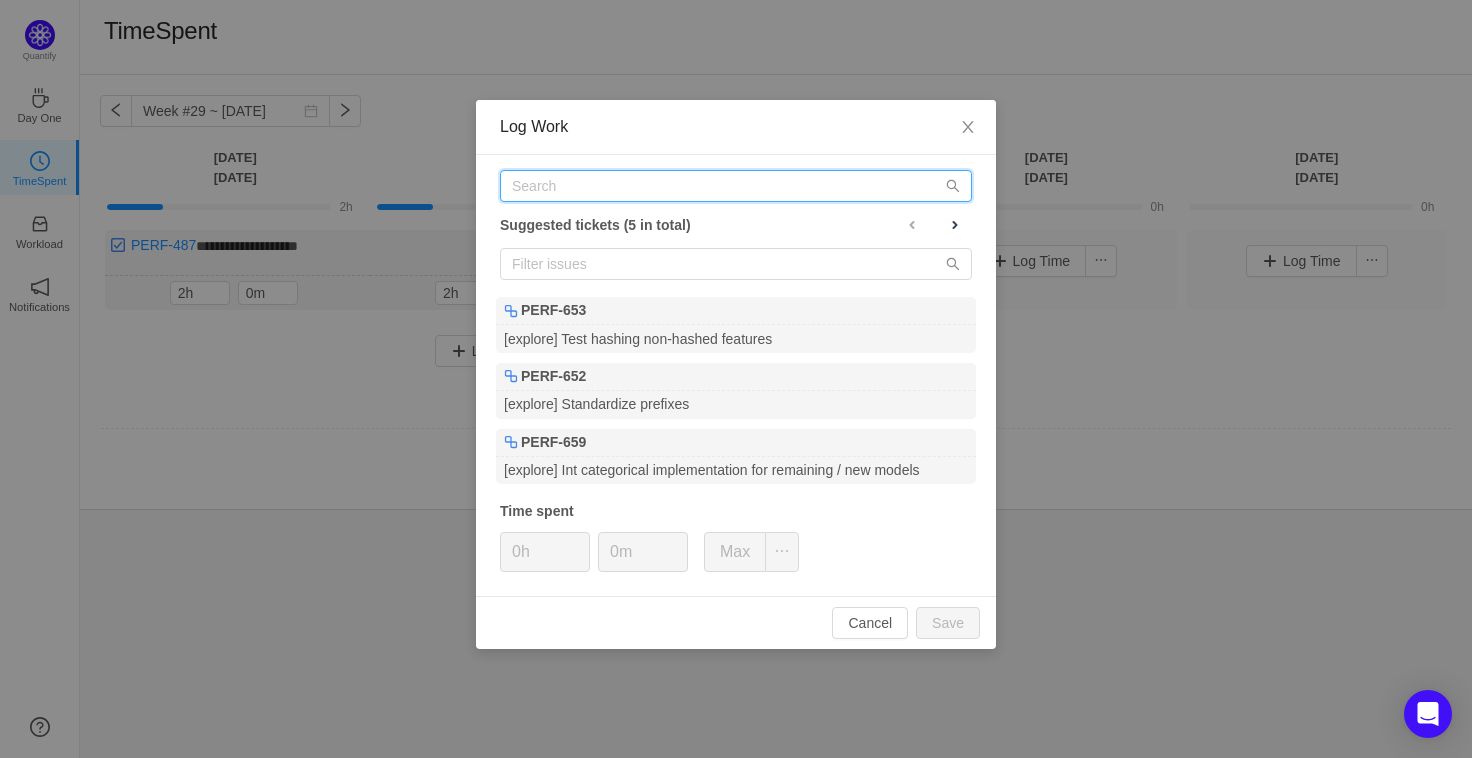 click at bounding box center (736, 186) 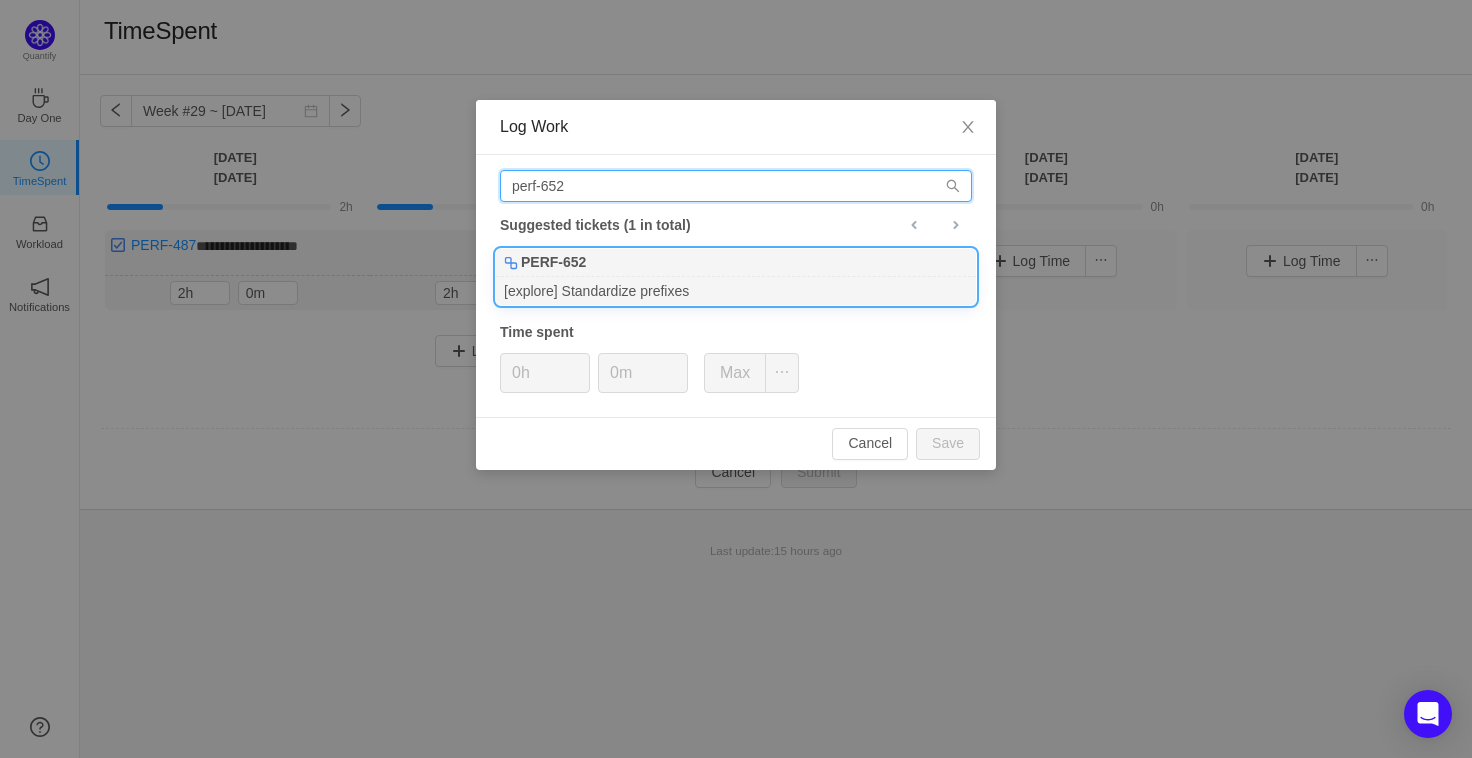 type on "perf-652" 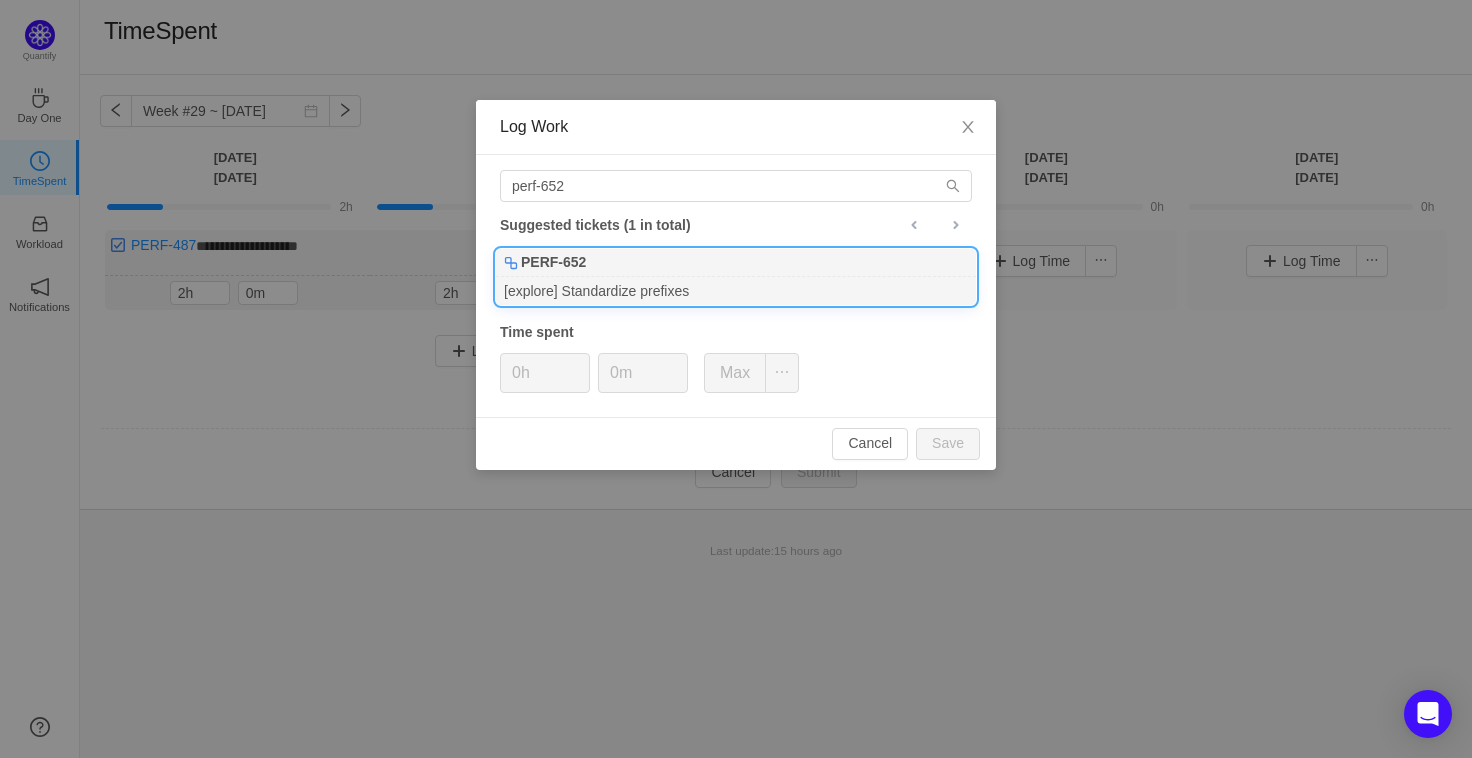 click on "PERF-652" at bounding box center [553, 262] 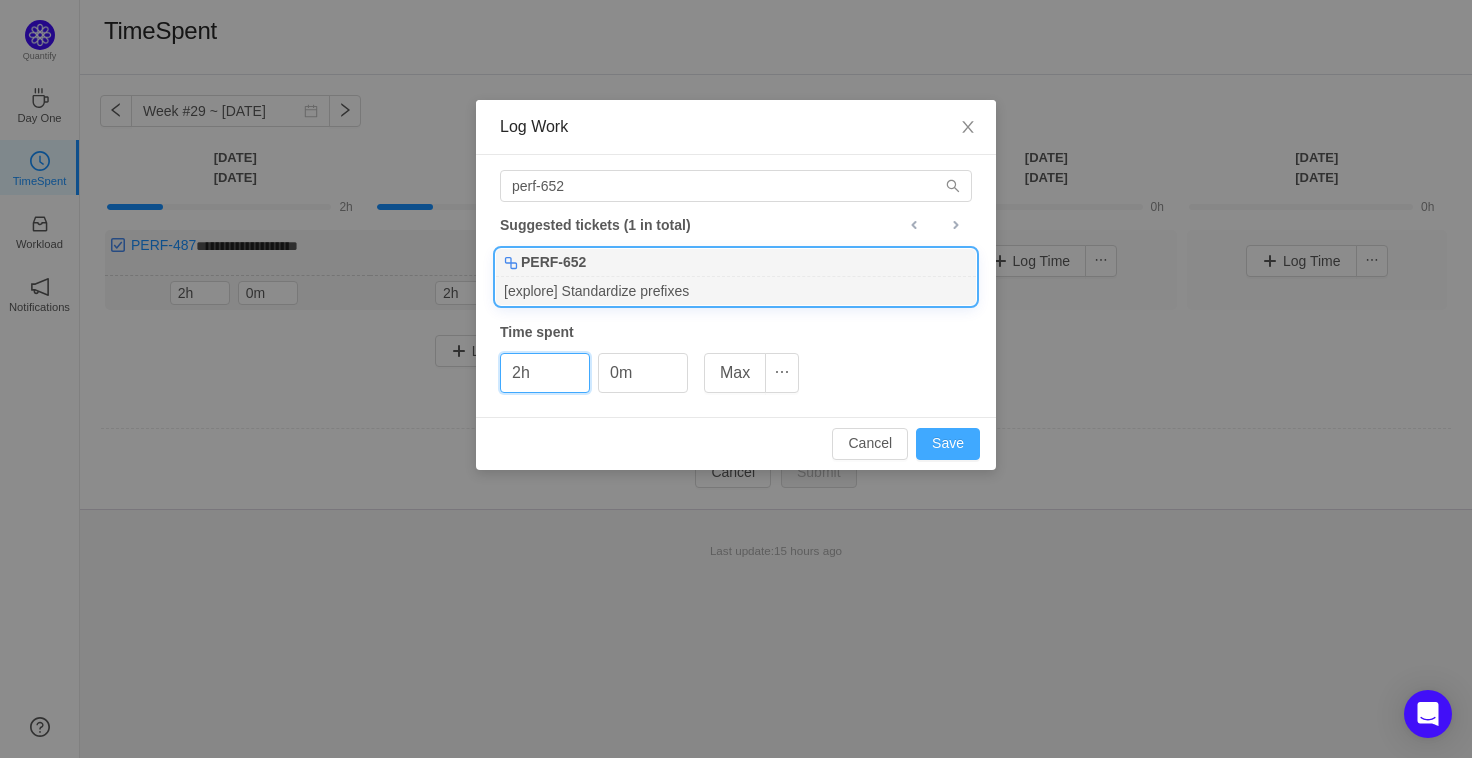 click on "Save" at bounding box center [948, 444] 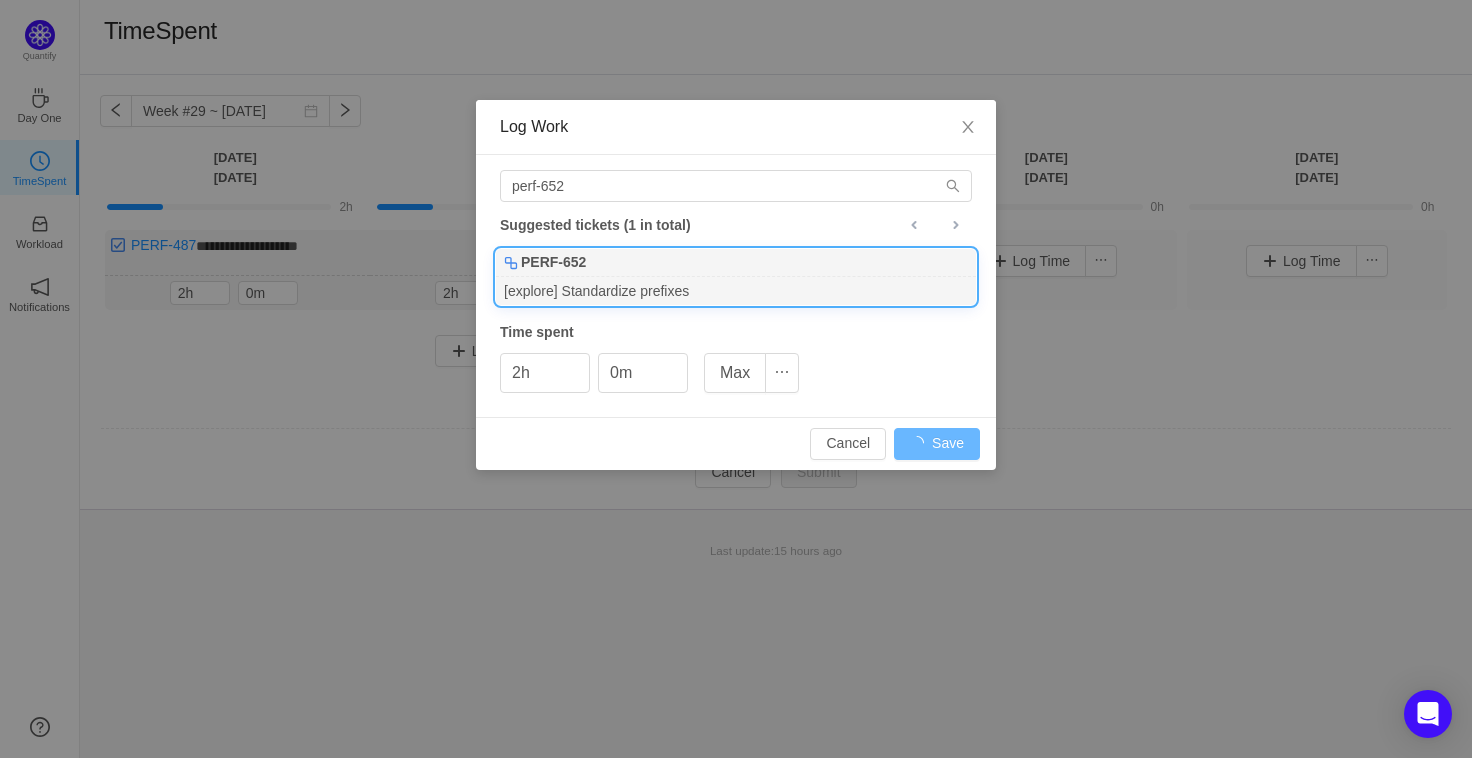 type on "0h" 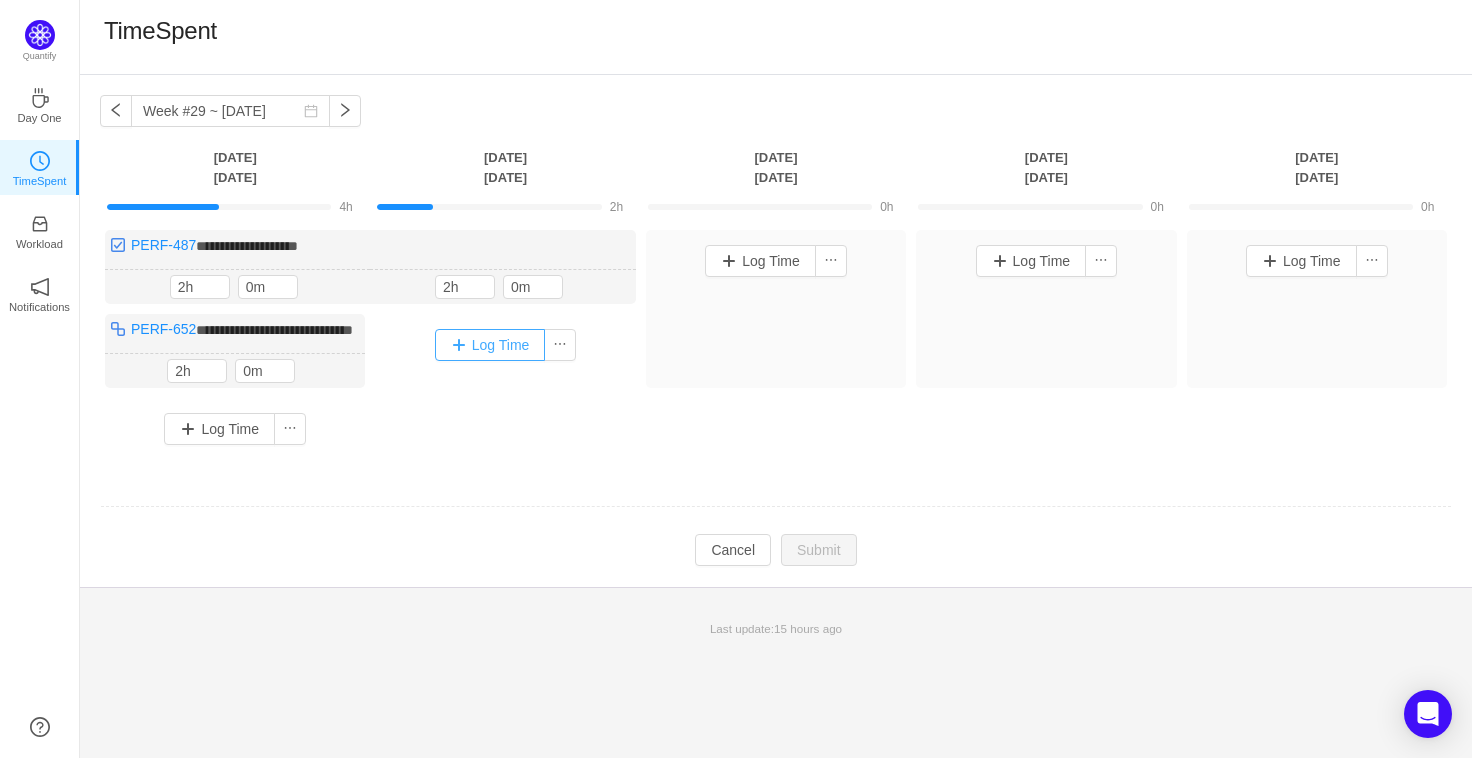 click on "Log Time" at bounding box center (490, 345) 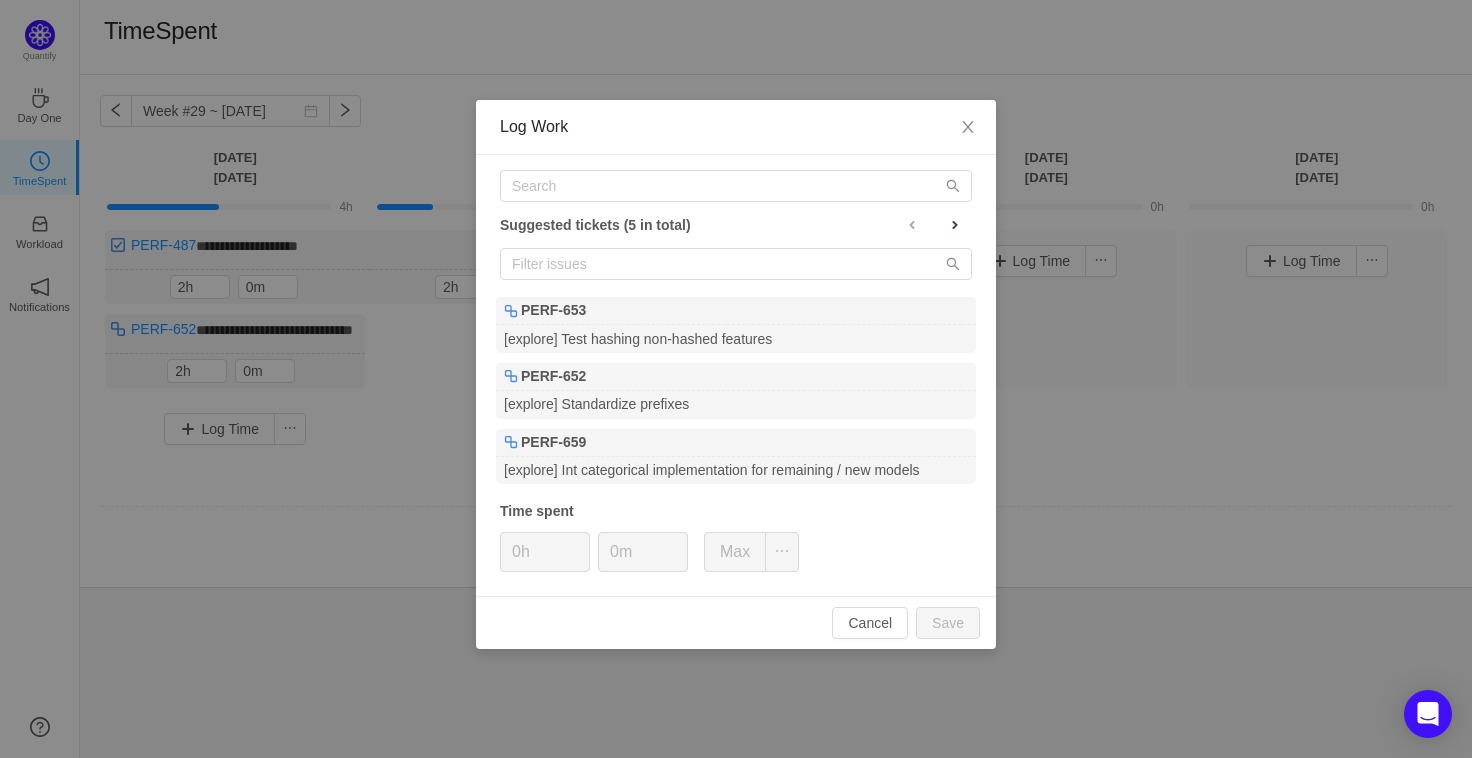 click on "Suggested tickets (5 in total)  PERF-653  [explore] Test hashing non-hashed features  PERF-652  [explore] Standardize prefixes  PERF-659  [explore] Int categorical implementation for remaining / new models   Time spent  0h 0m Max" at bounding box center (736, 375) 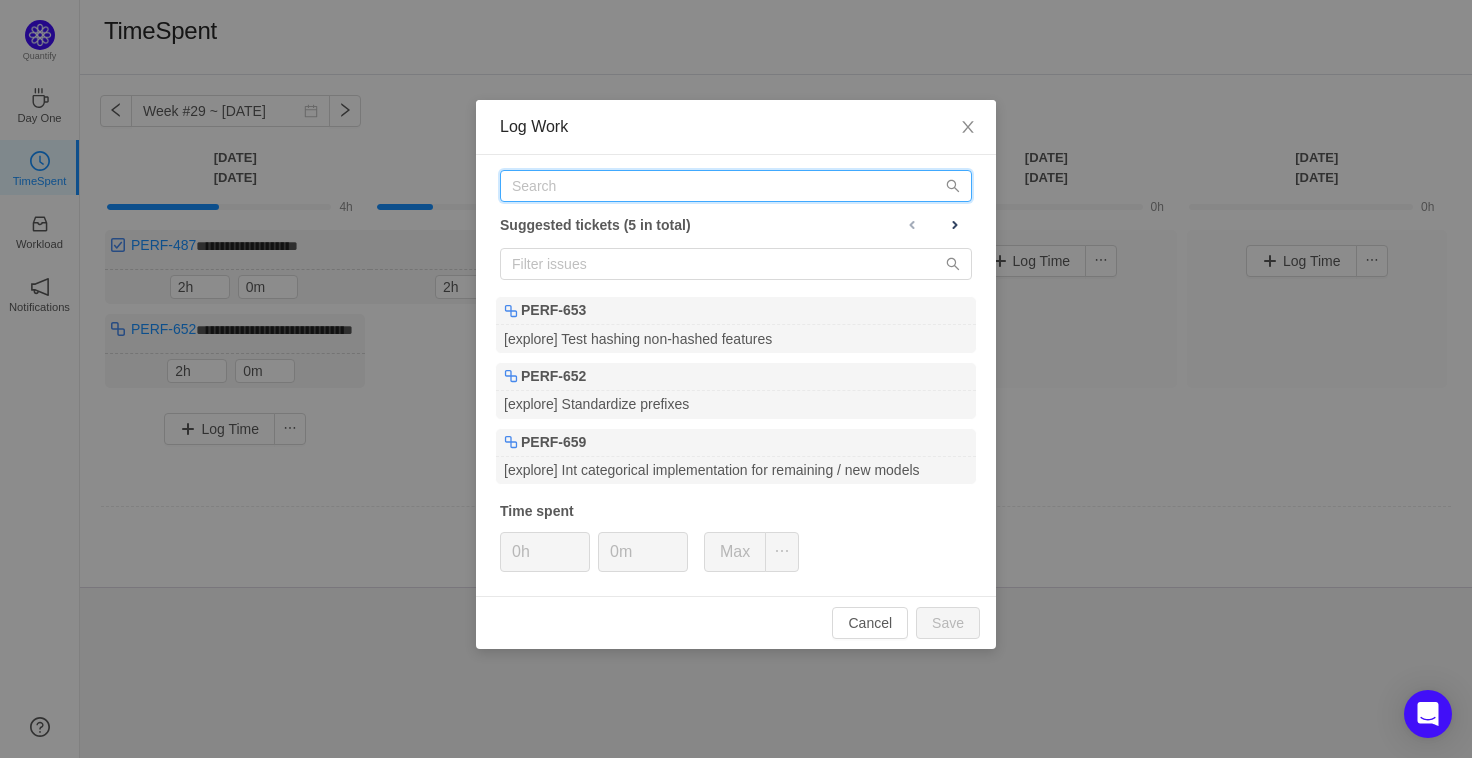 click at bounding box center [736, 186] 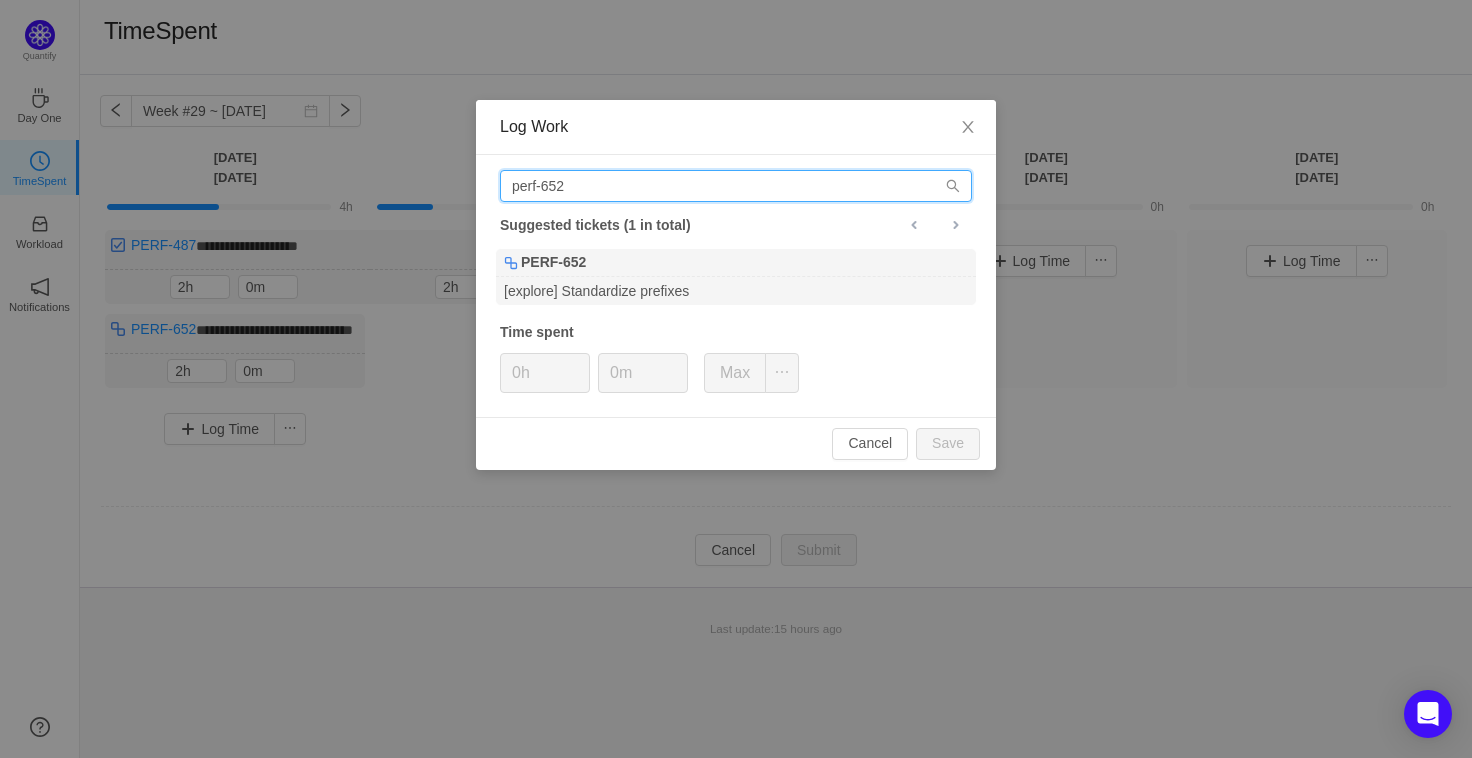 type on "perf-652" 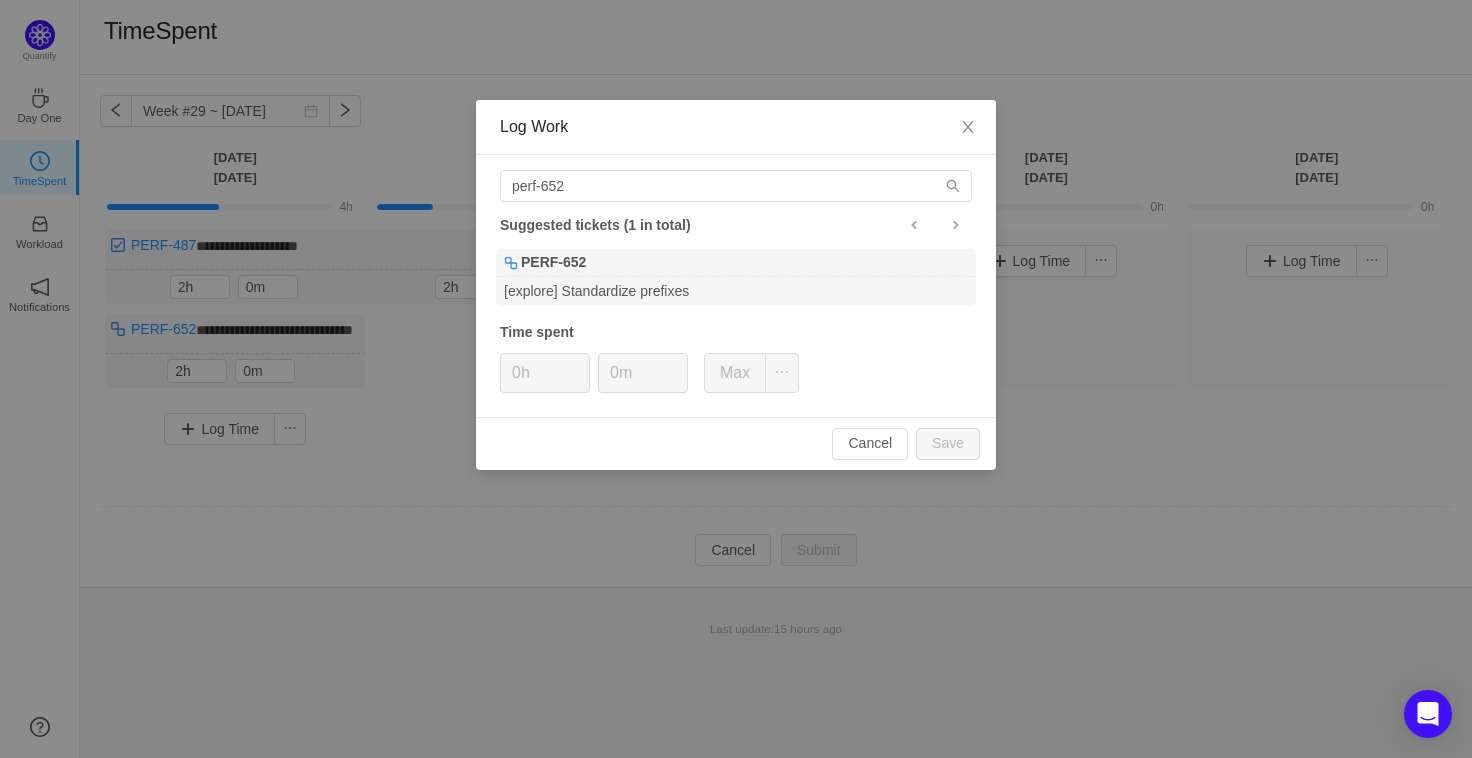 click on "perf-652  Suggested tickets (1 in total)  PERF-652  [explore] Standardize prefixes   Time spent  0h 0m Max" at bounding box center (736, 286) 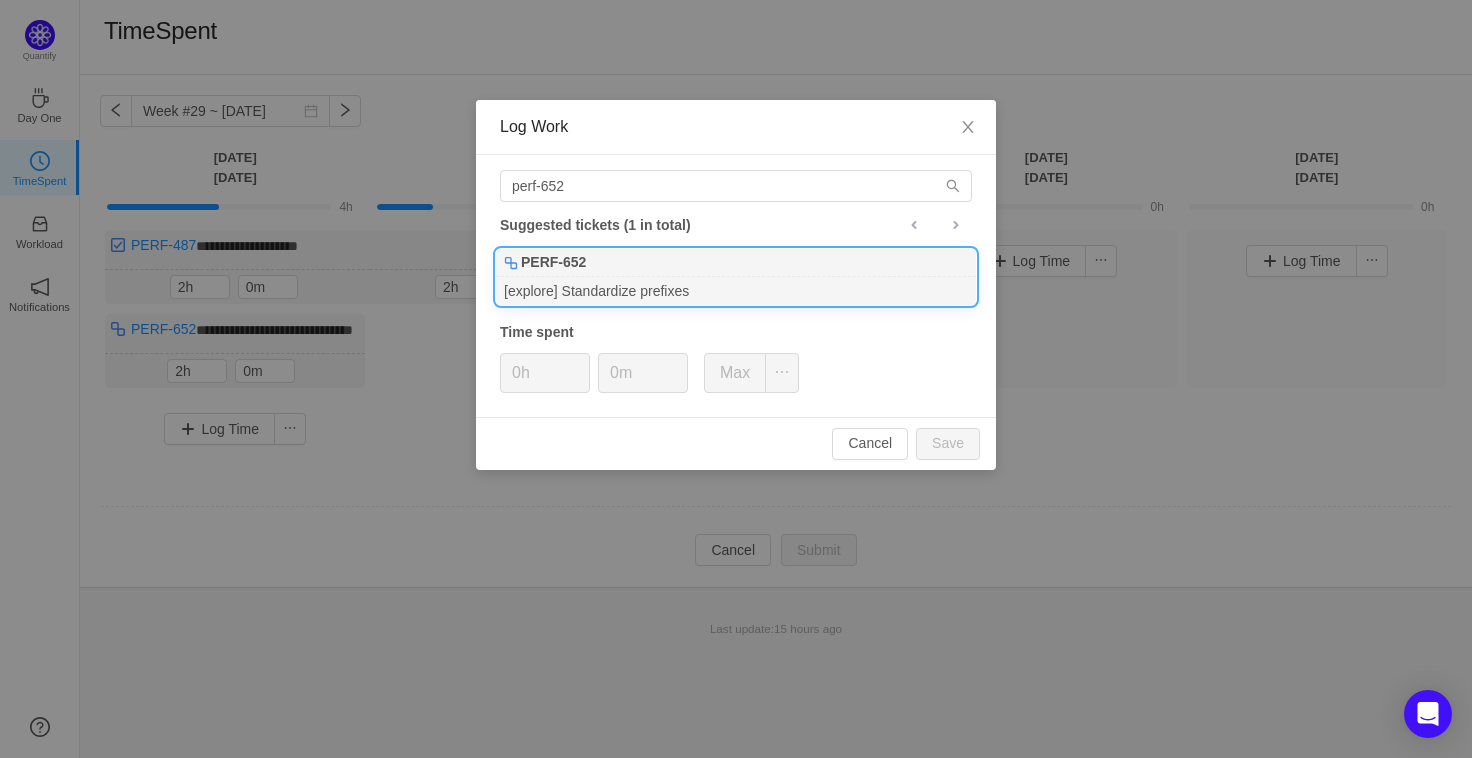 click on "PERF-652" at bounding box center (553, 262) 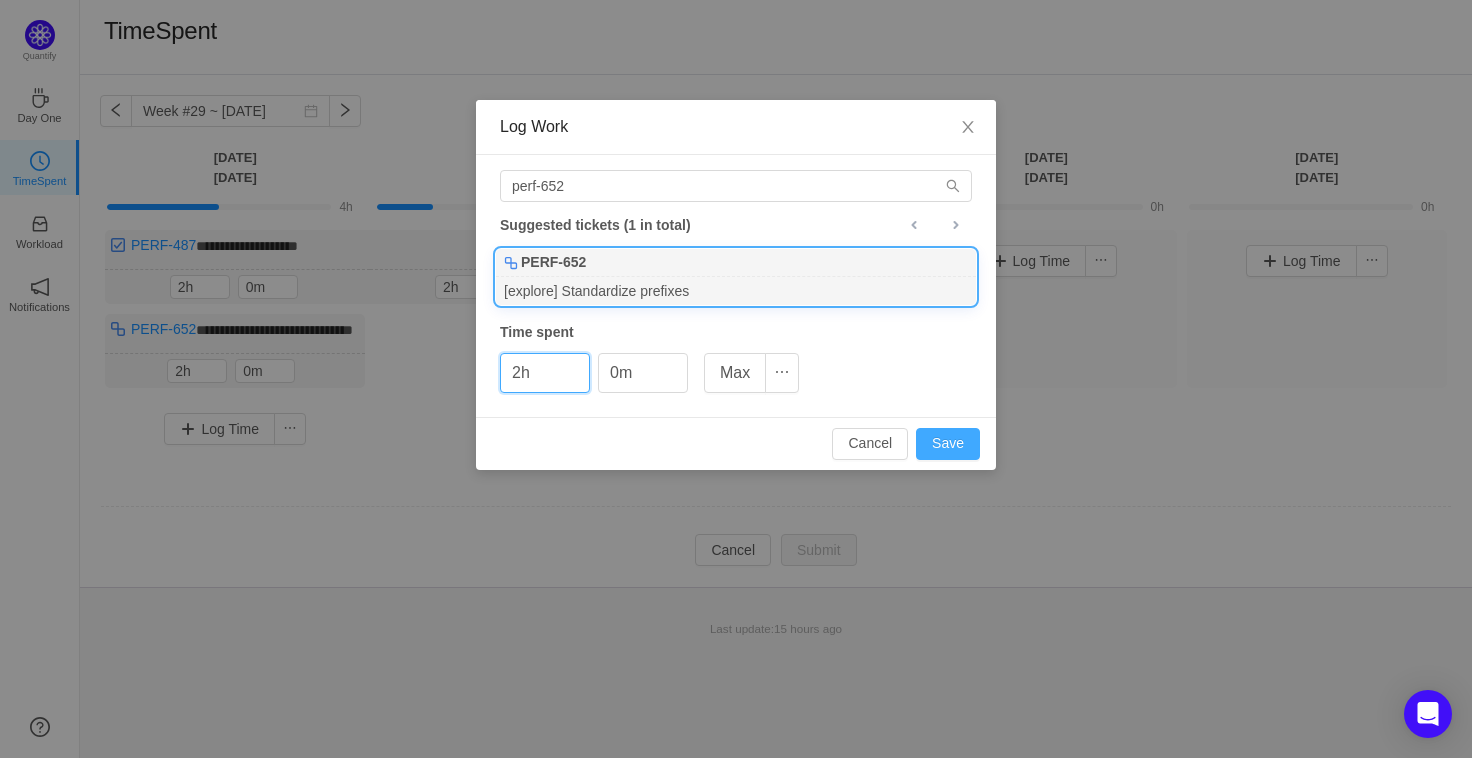 click on "Save" at bounding box center [948, 444] 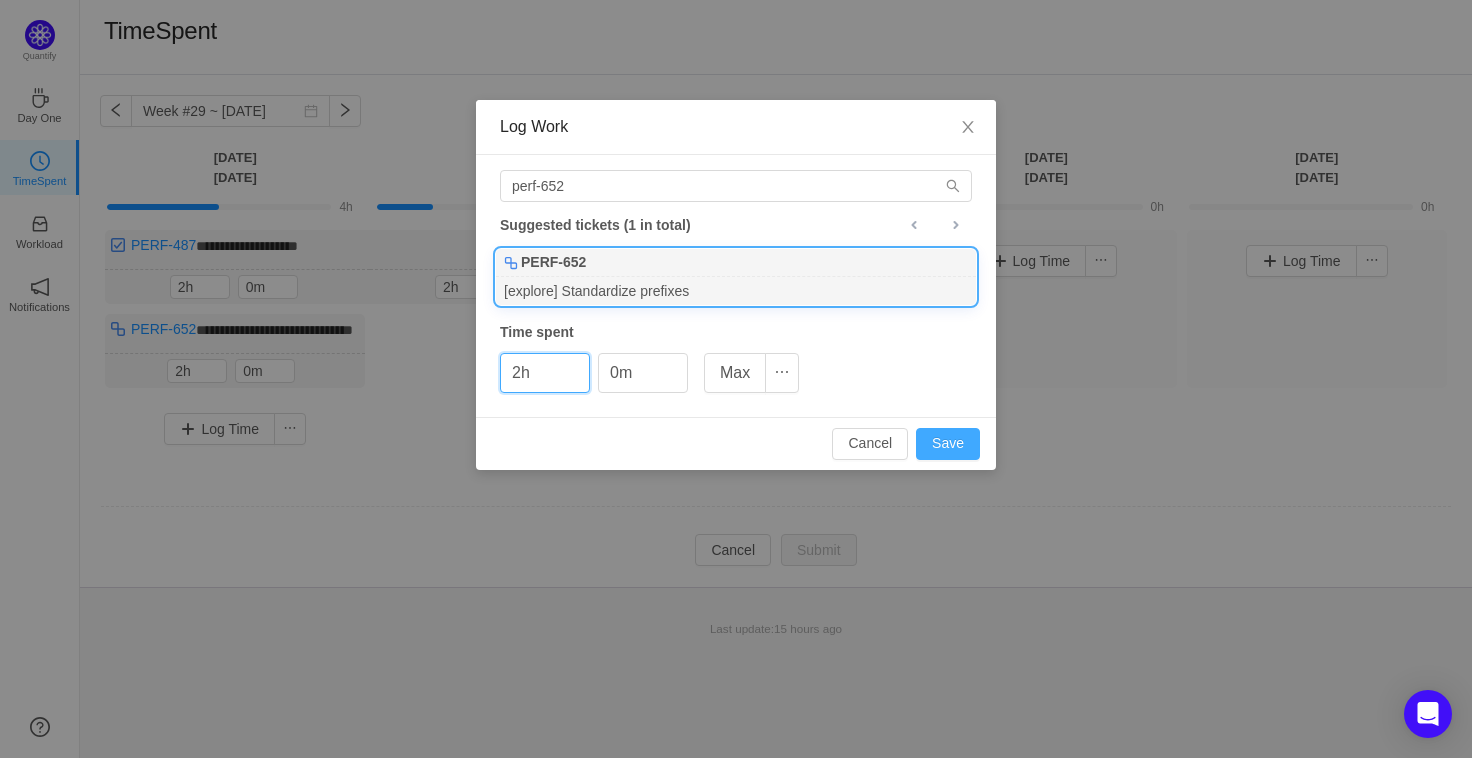 type on "0h" 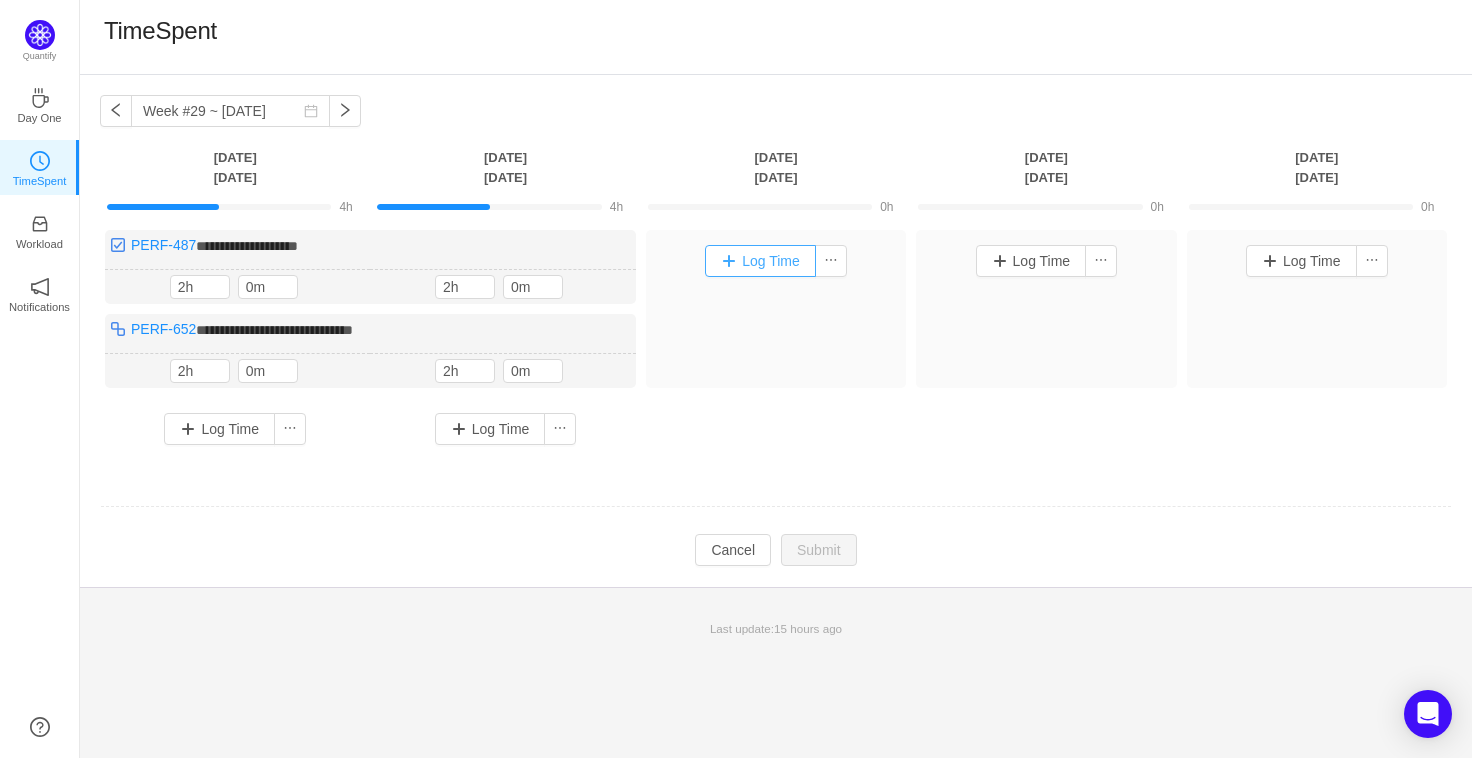 click on "Log Time" at bounding box center [760, 261] 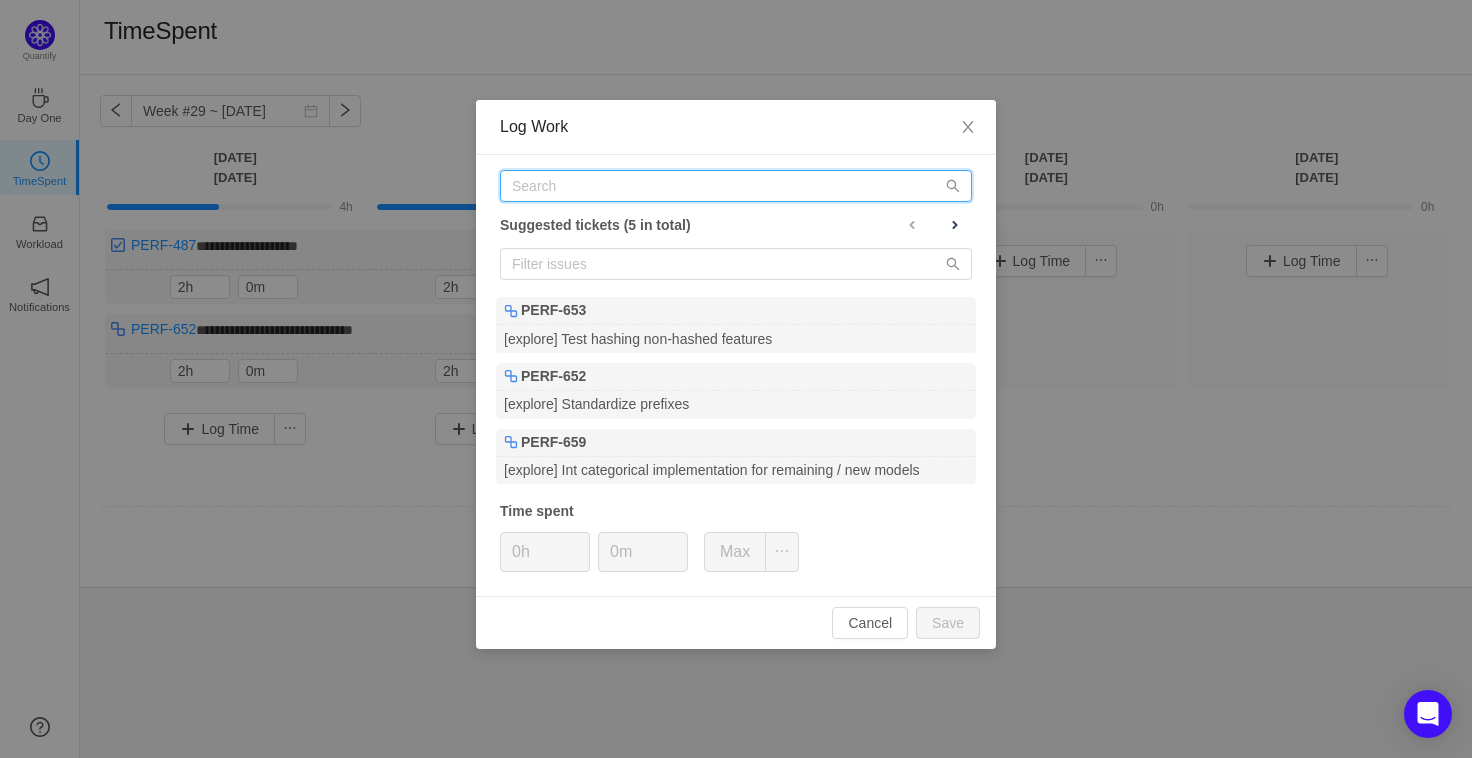 click at bounding box center (736, 186) 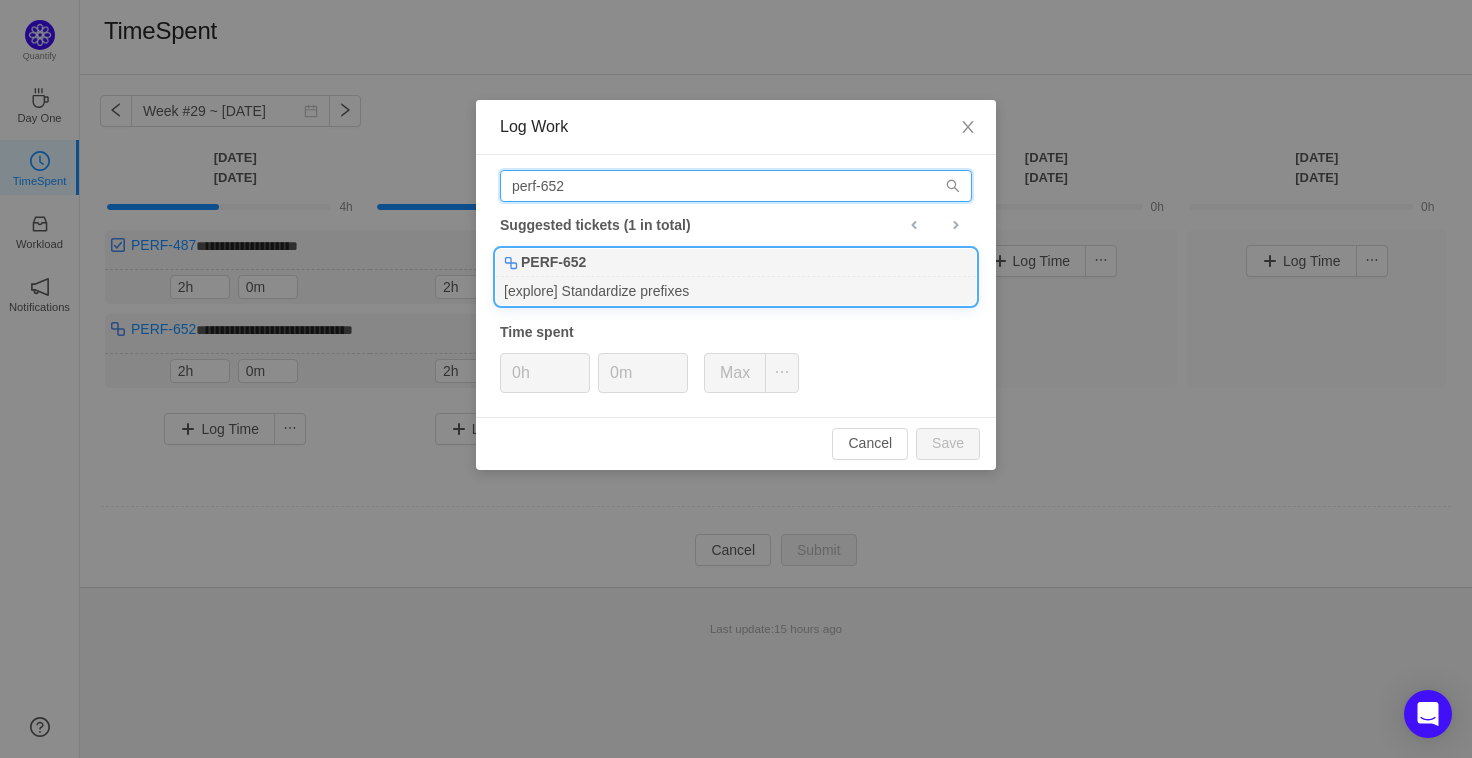 type on "perf-652" 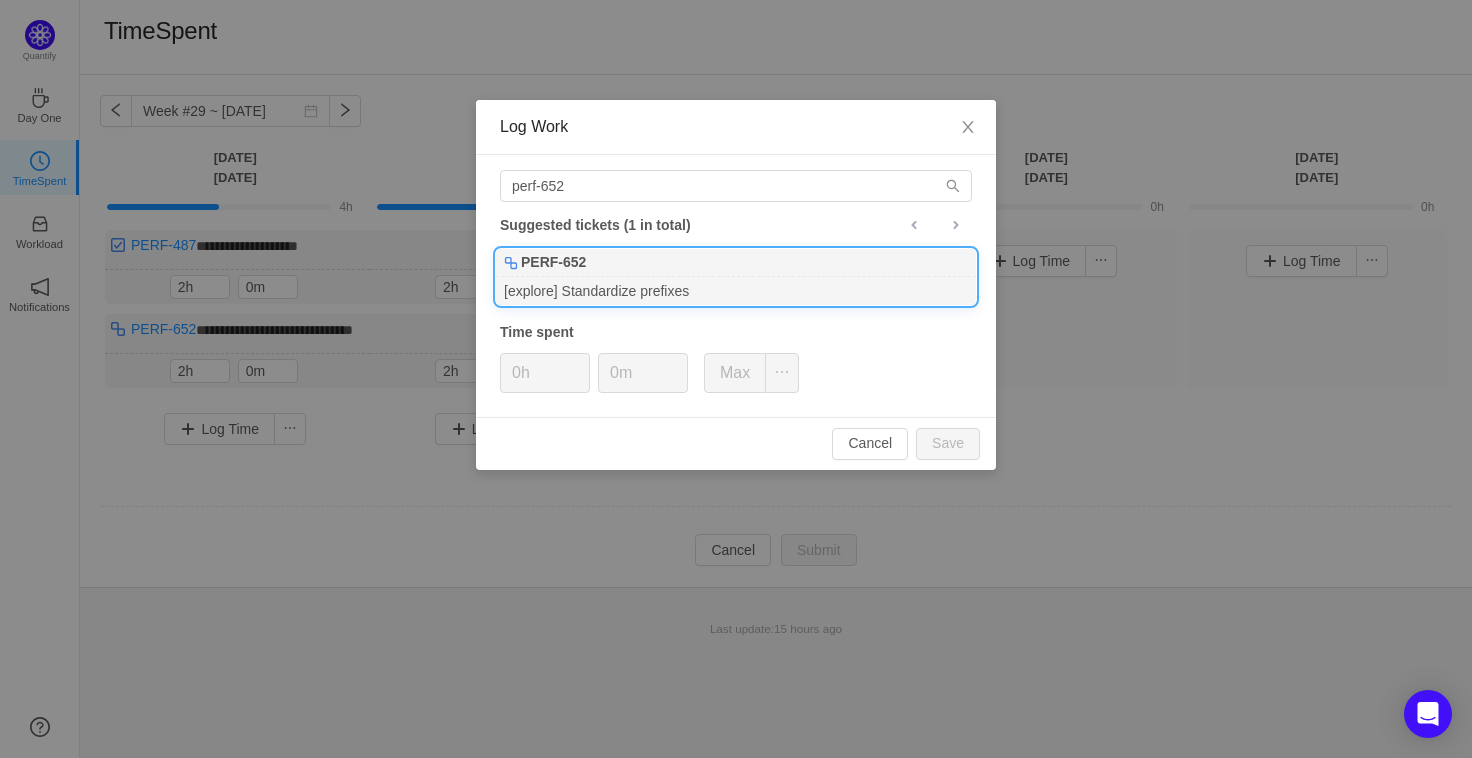 click on "PERF-652" at bounding box center [736, 263] 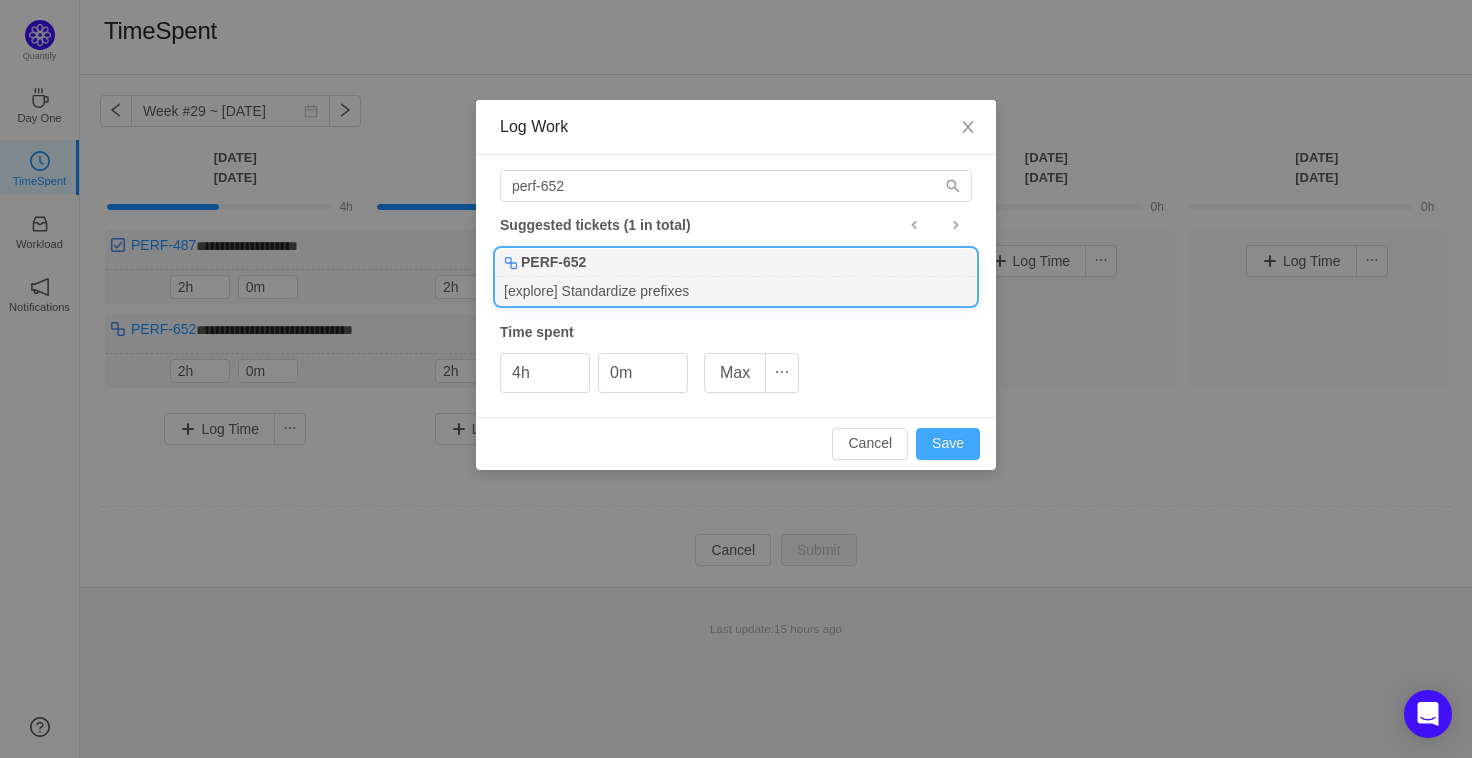 click on "Save" at bounding box center (948, 444) 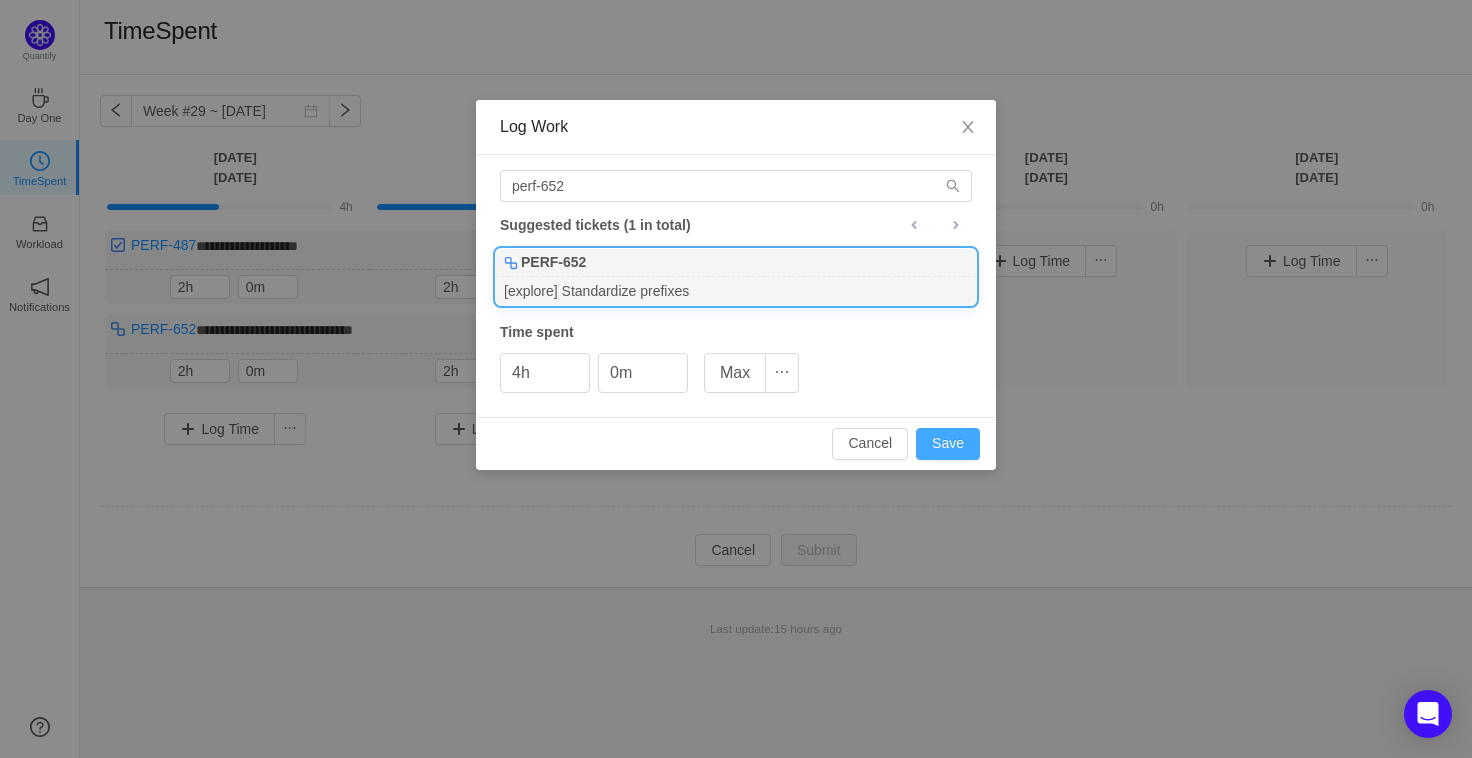 type on "0h" 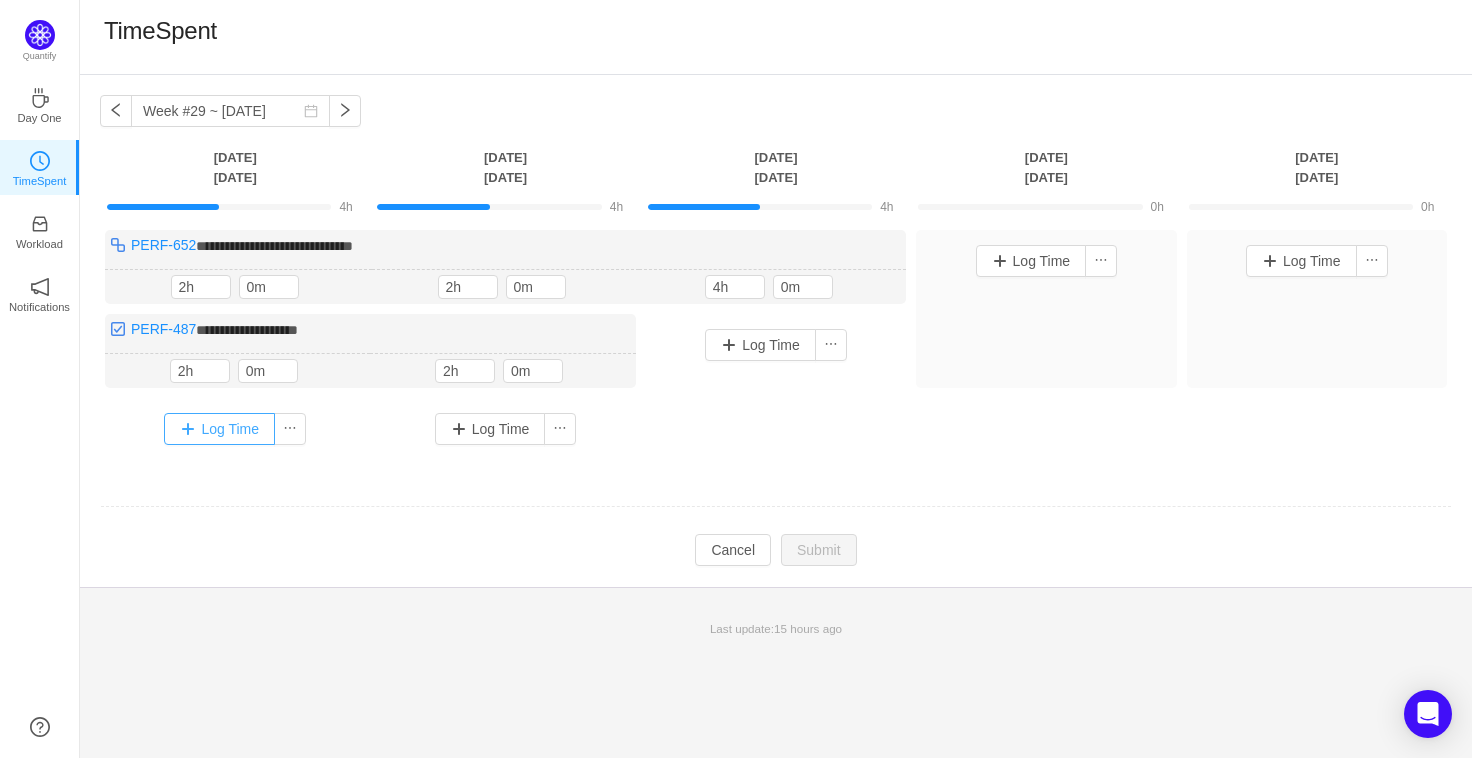 click on "Log Time" at bounding box center [219, 429] 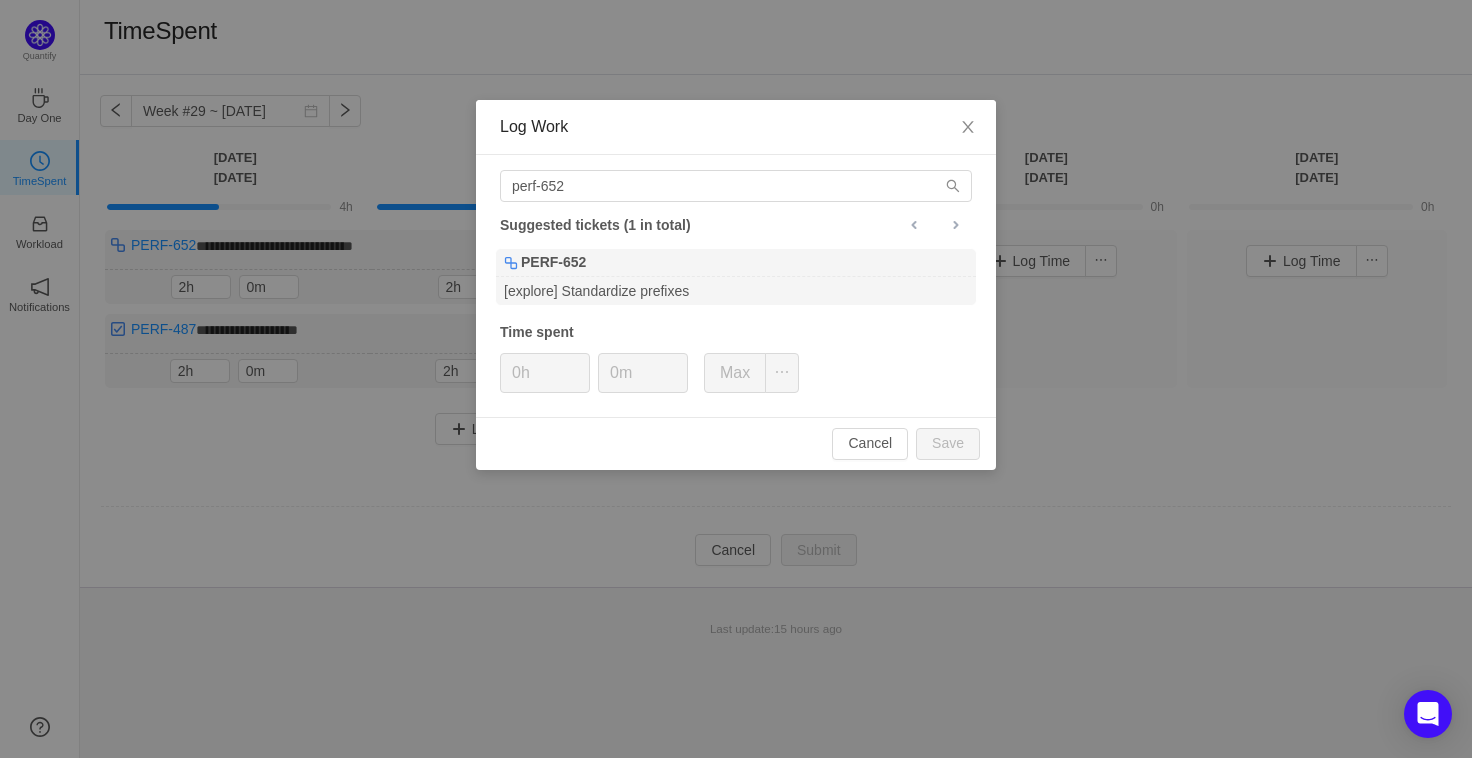 click on "perf-652  Suggested tickets (1 in total)  PERF-652  [explore] Standardize prefixes   Time spent  0h 0m Max" at bounding box center (736, 286) 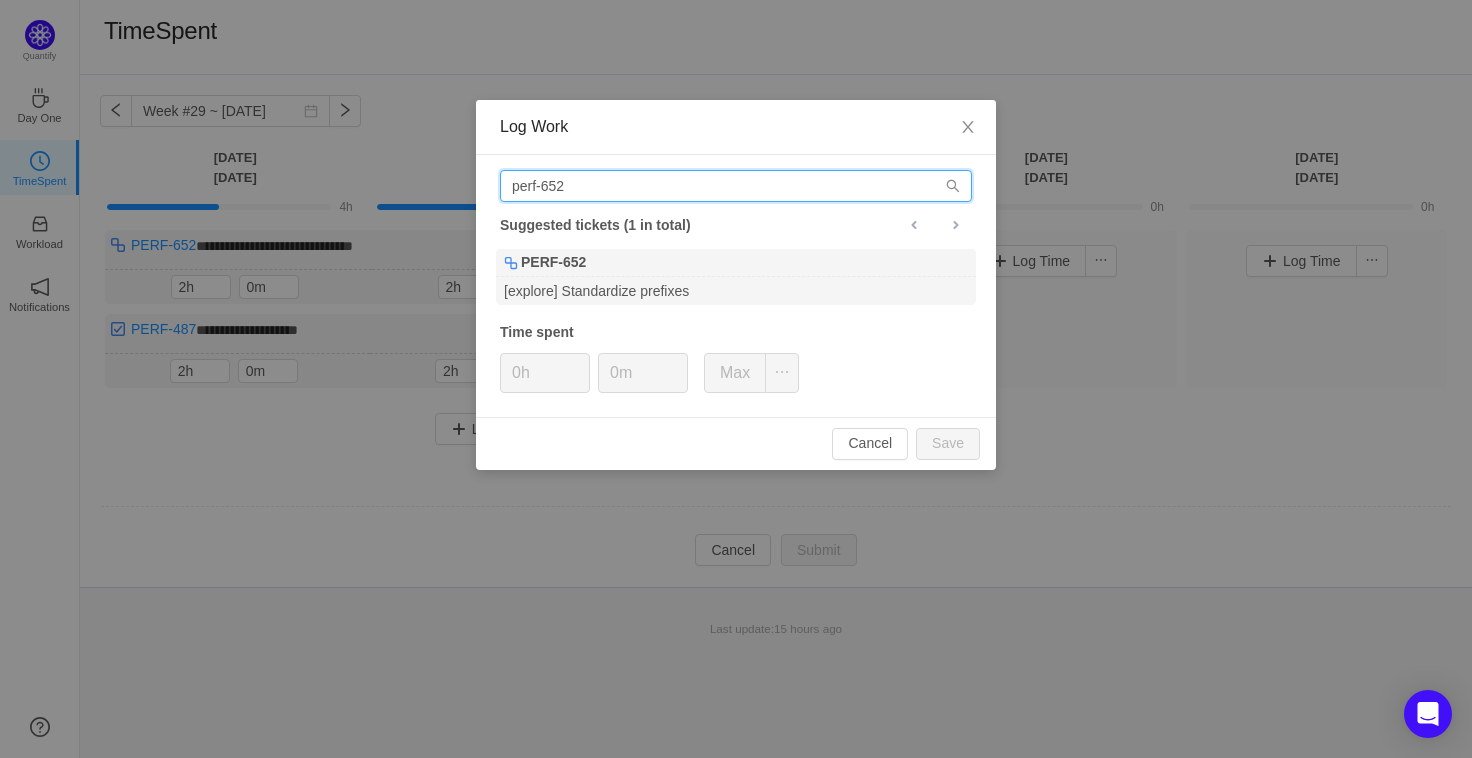 click on "perf-652" at bounding box center [736, 186] 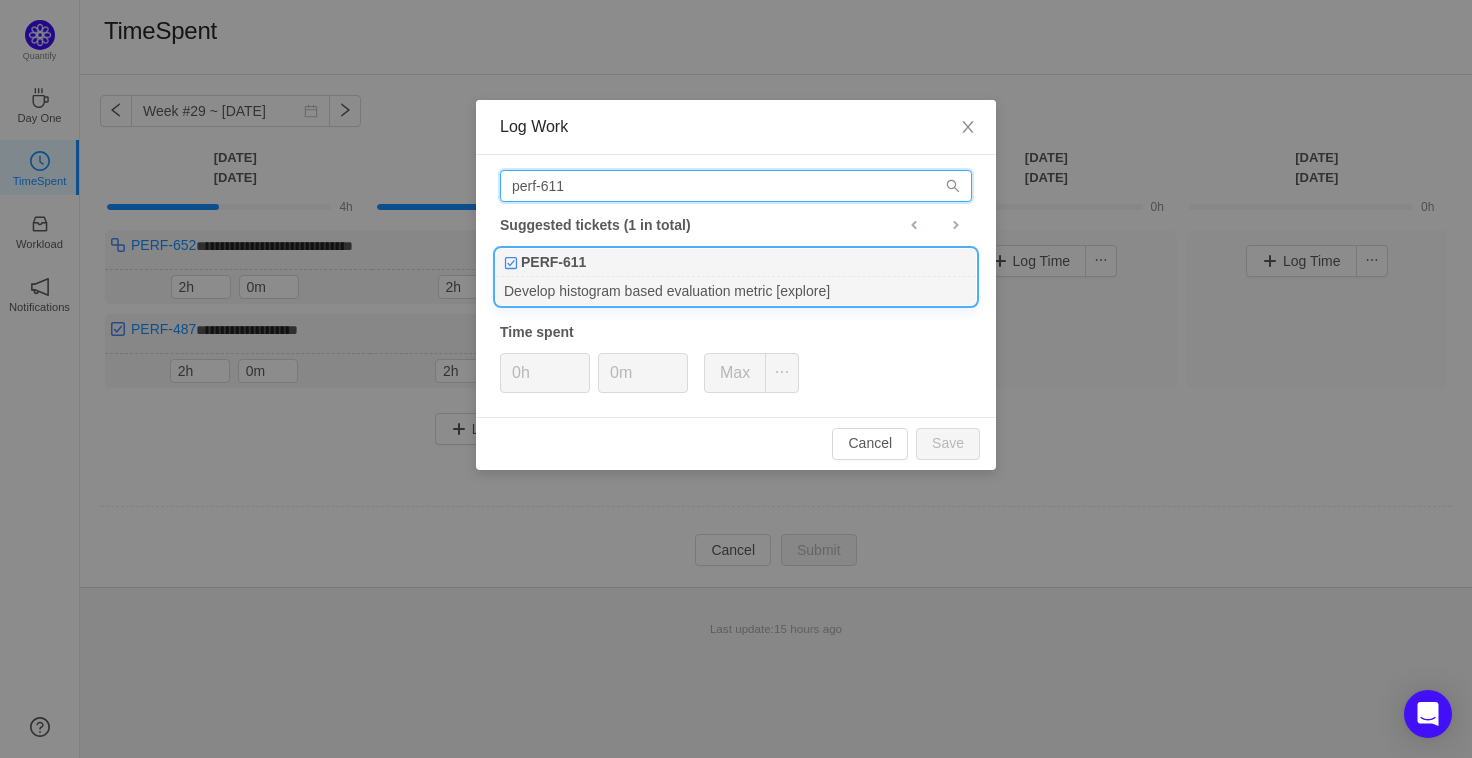 type on "perf-611" 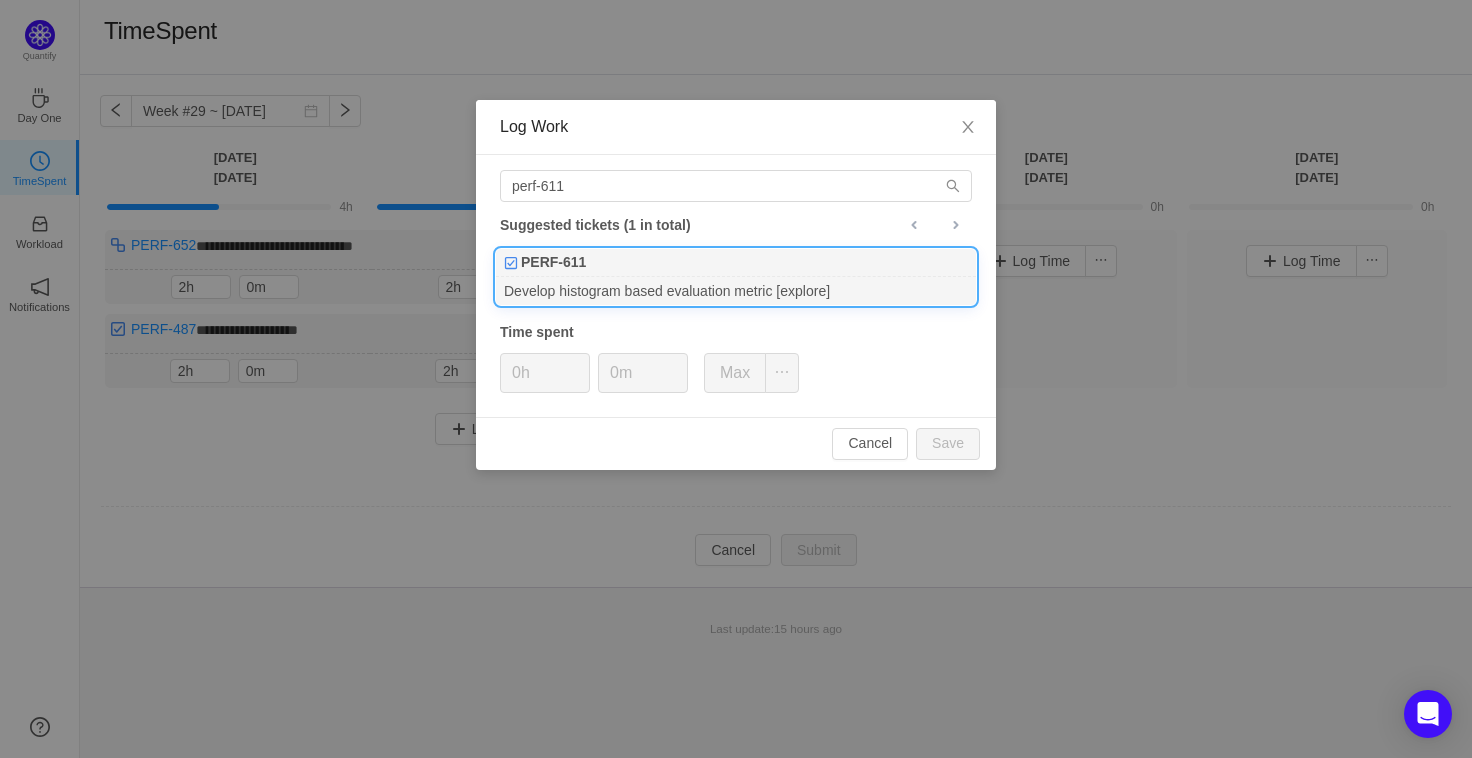 click on "PERF-611" at bounding box center [736, 263] 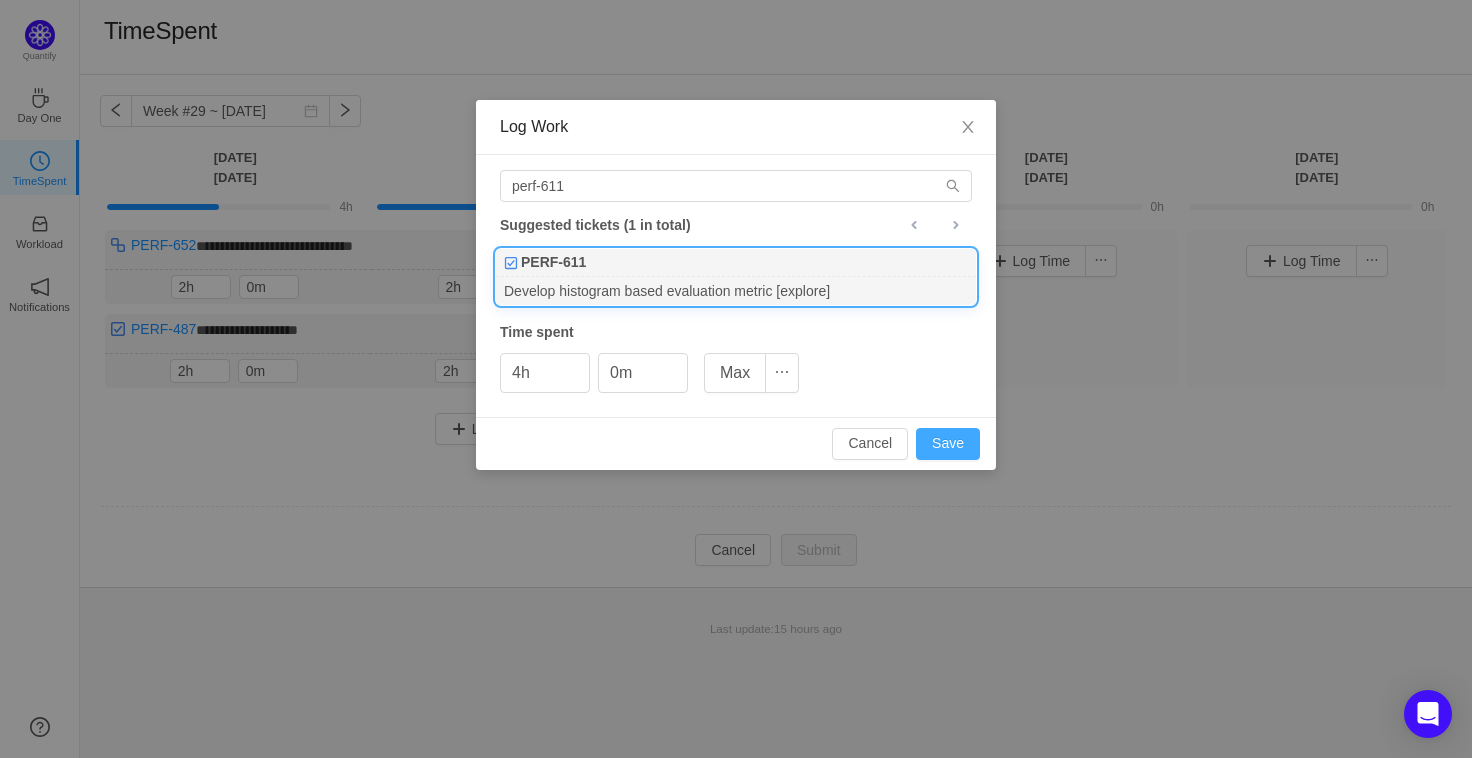 click on "Save" at bounding box center (948, 444) 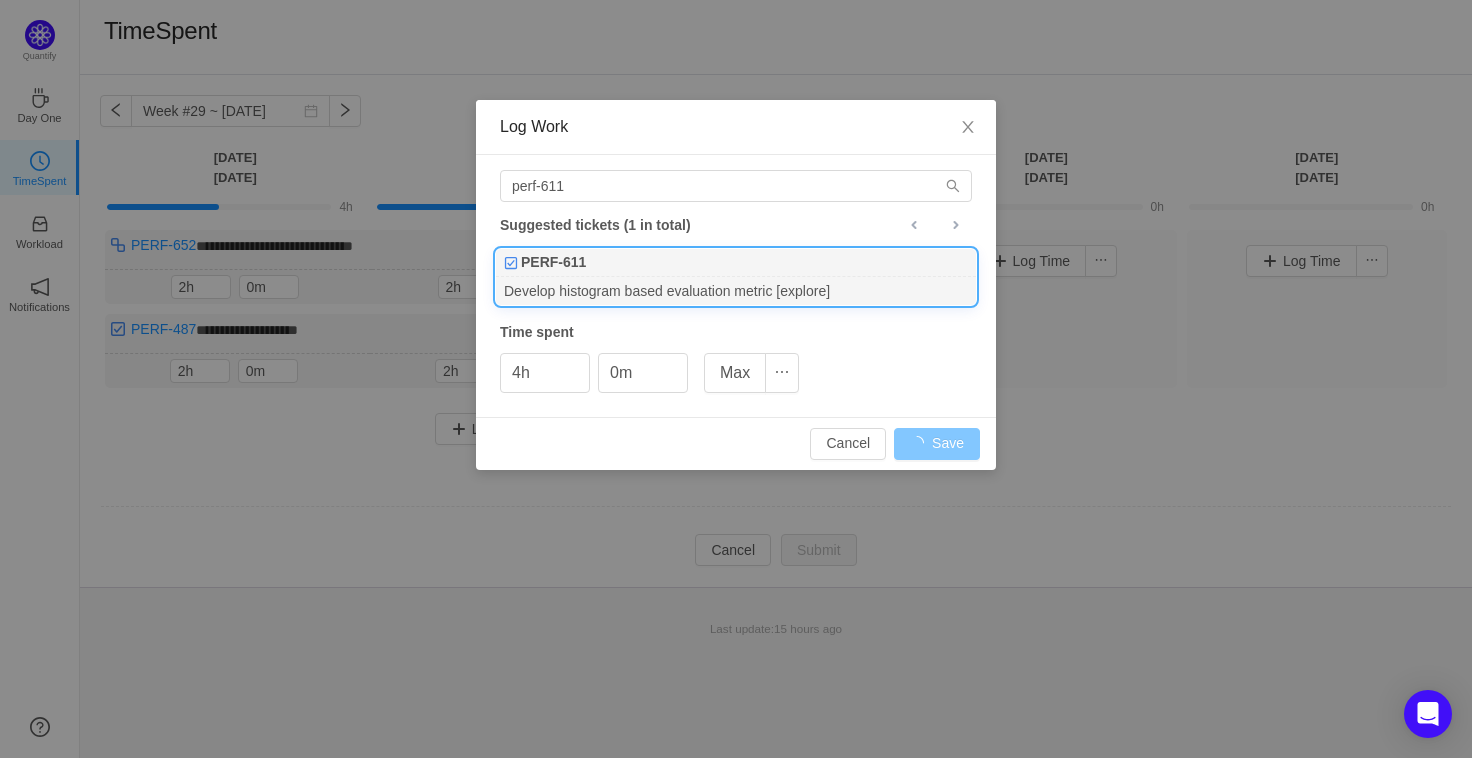 type on "0h" 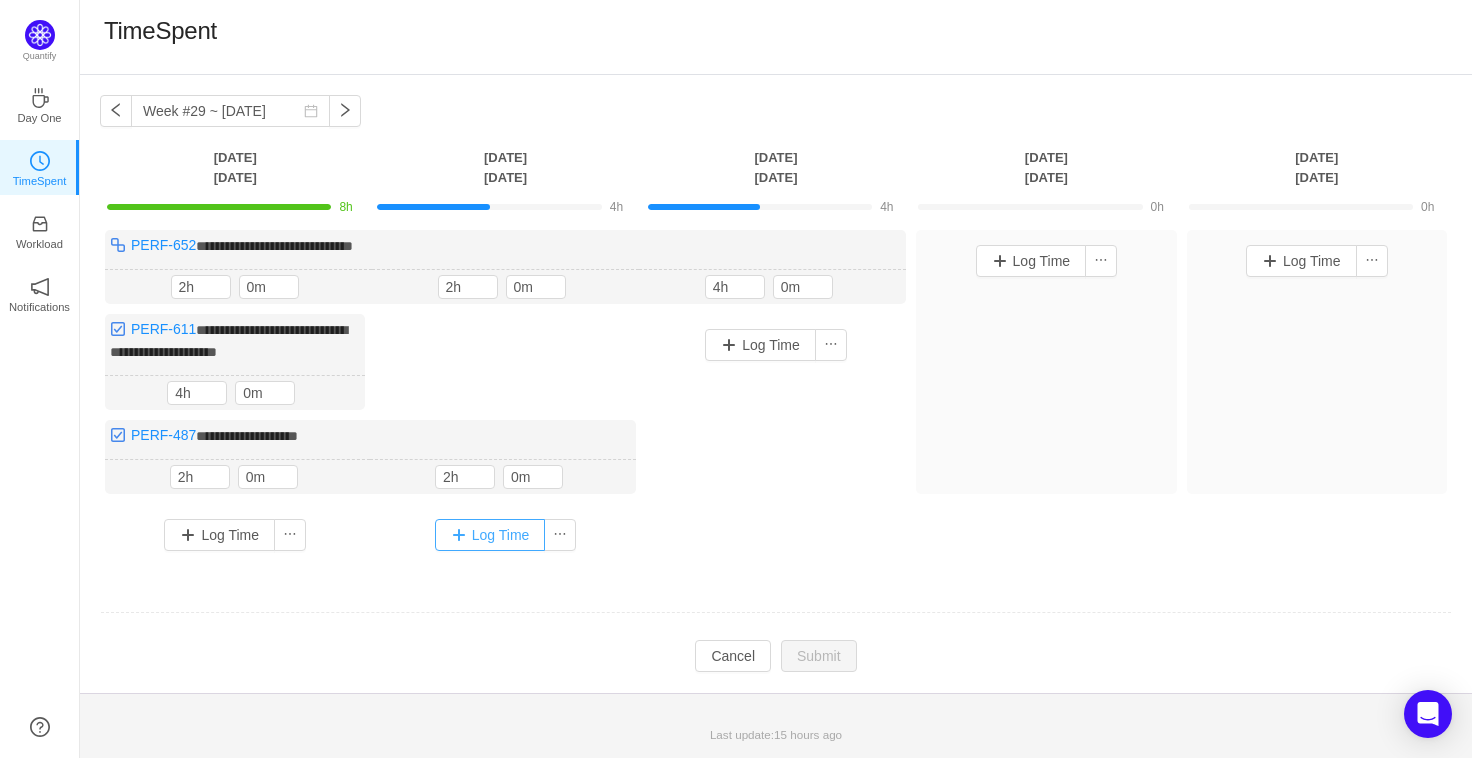 click on "Log Time" at bounding box center [490, 535] 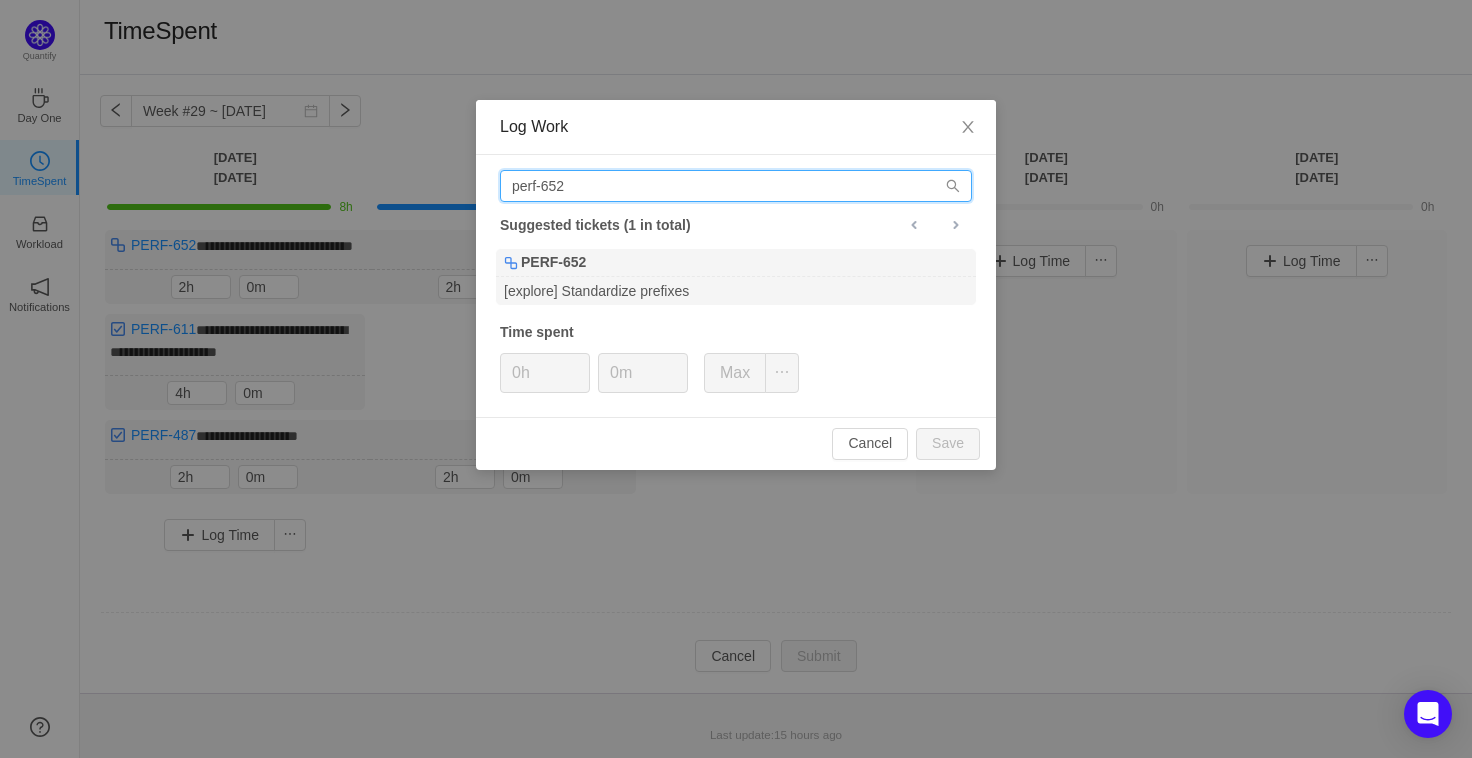 click on "perf-652" at bounding box center [736, 186] 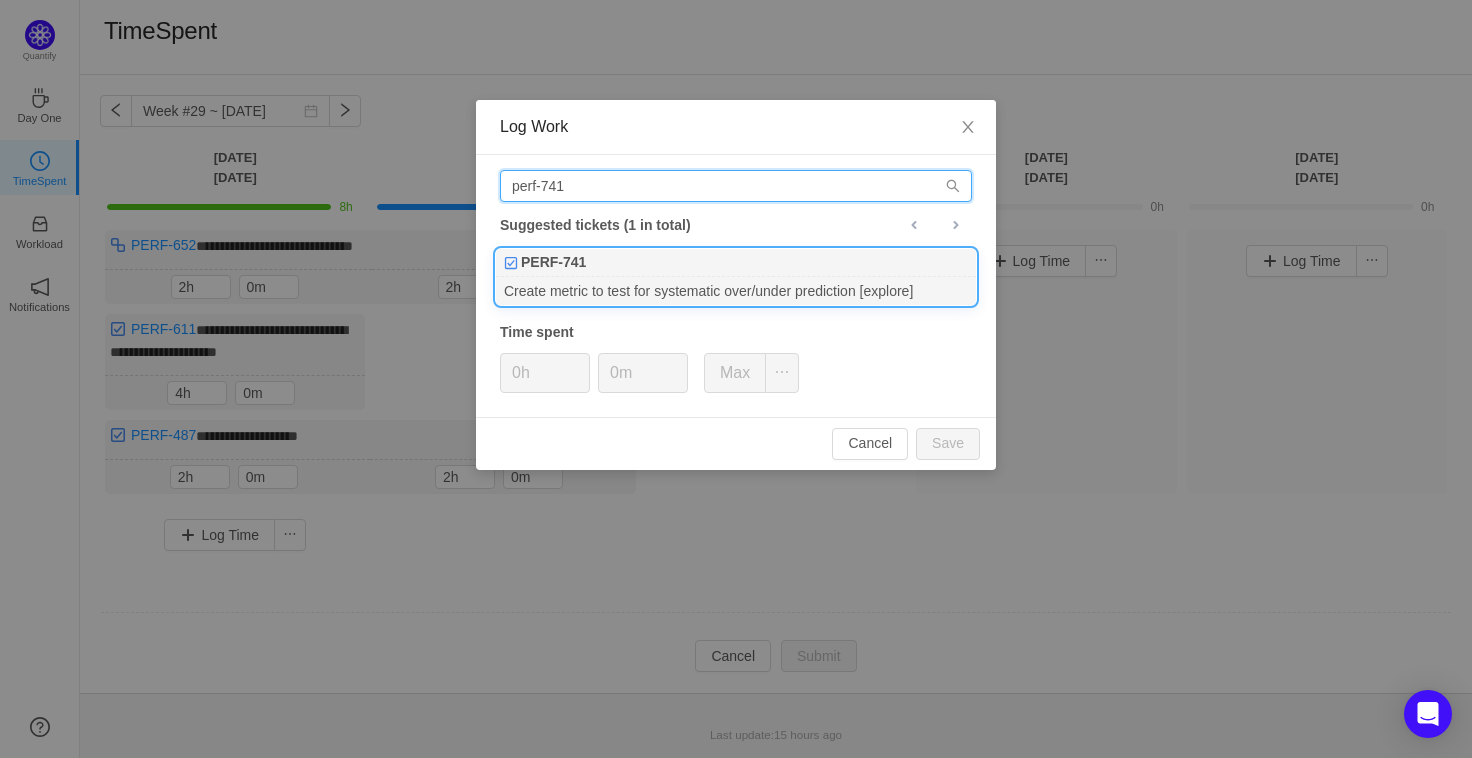 type on "perf-741" 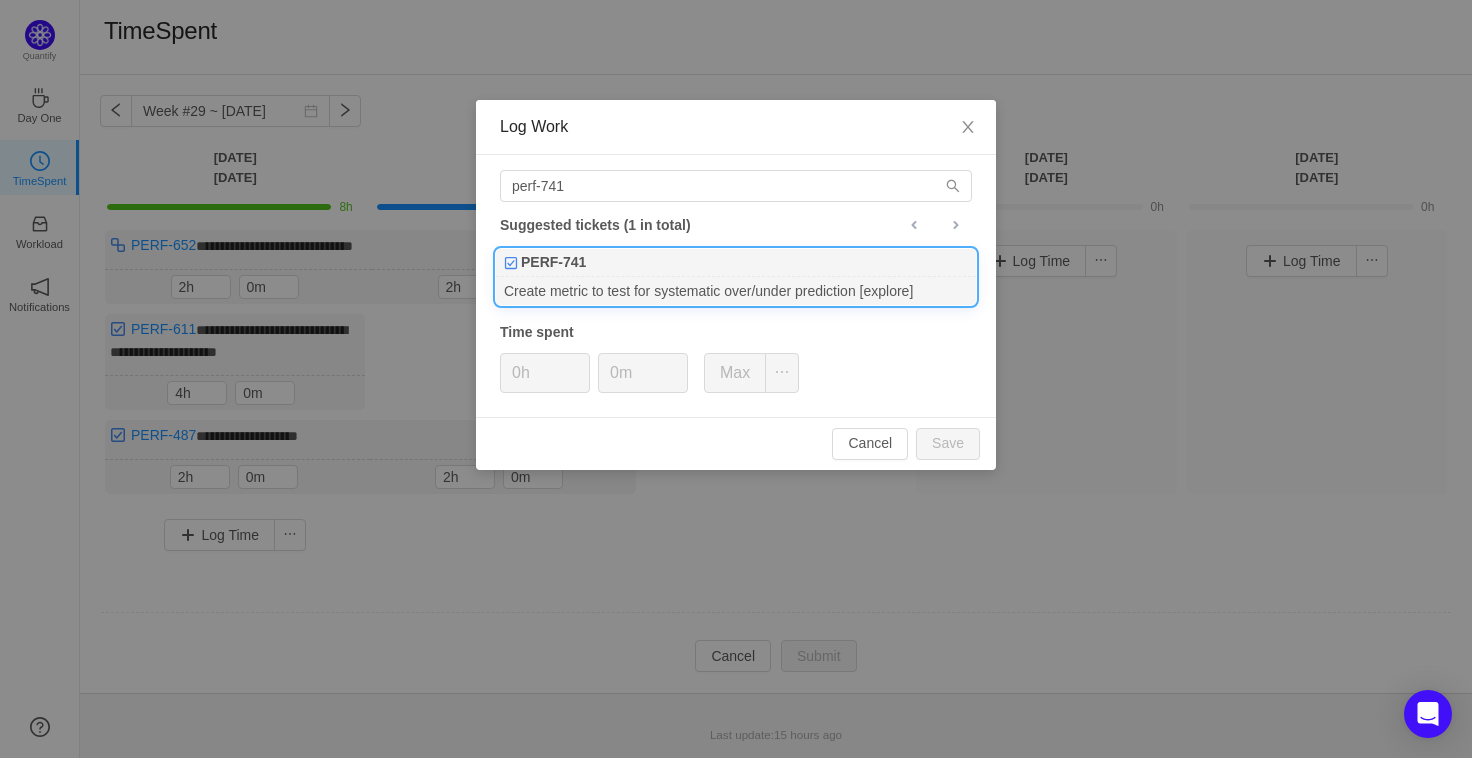 drag, startPoint x: 672, startPoint y: 288, endPoint x: 682, endPoint y: 301, distance: 16.40122 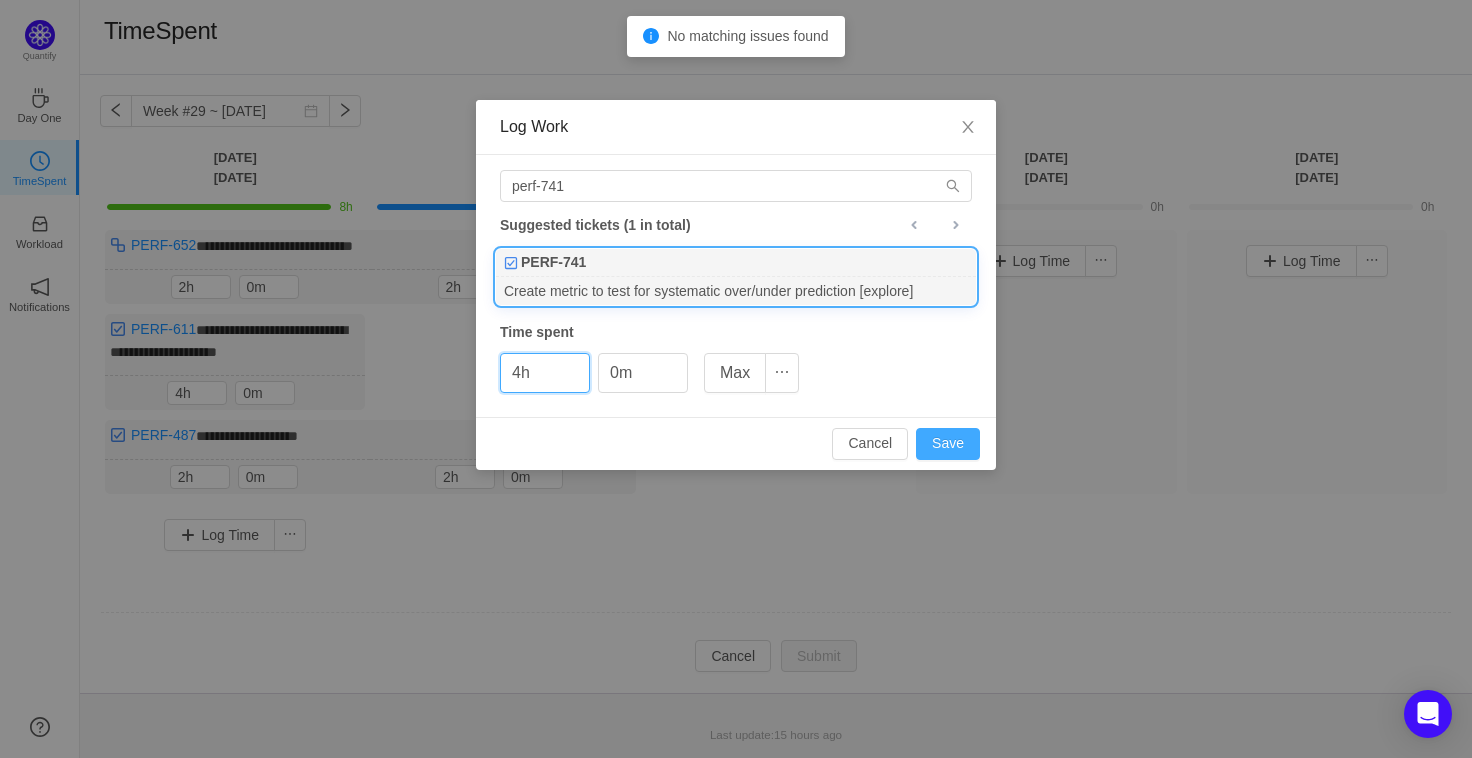 click on "Save" at bounding box center (948, 444) 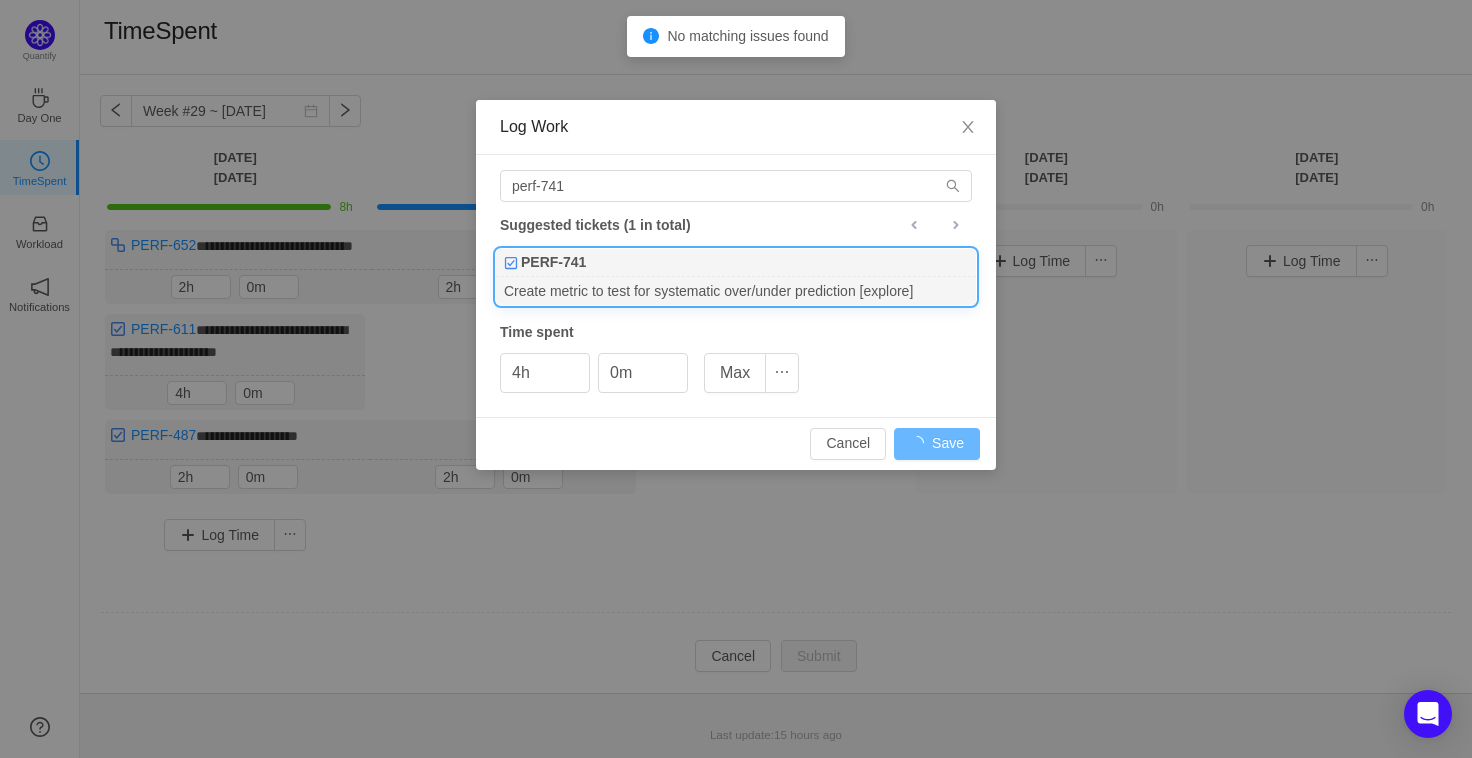 type on "0h" 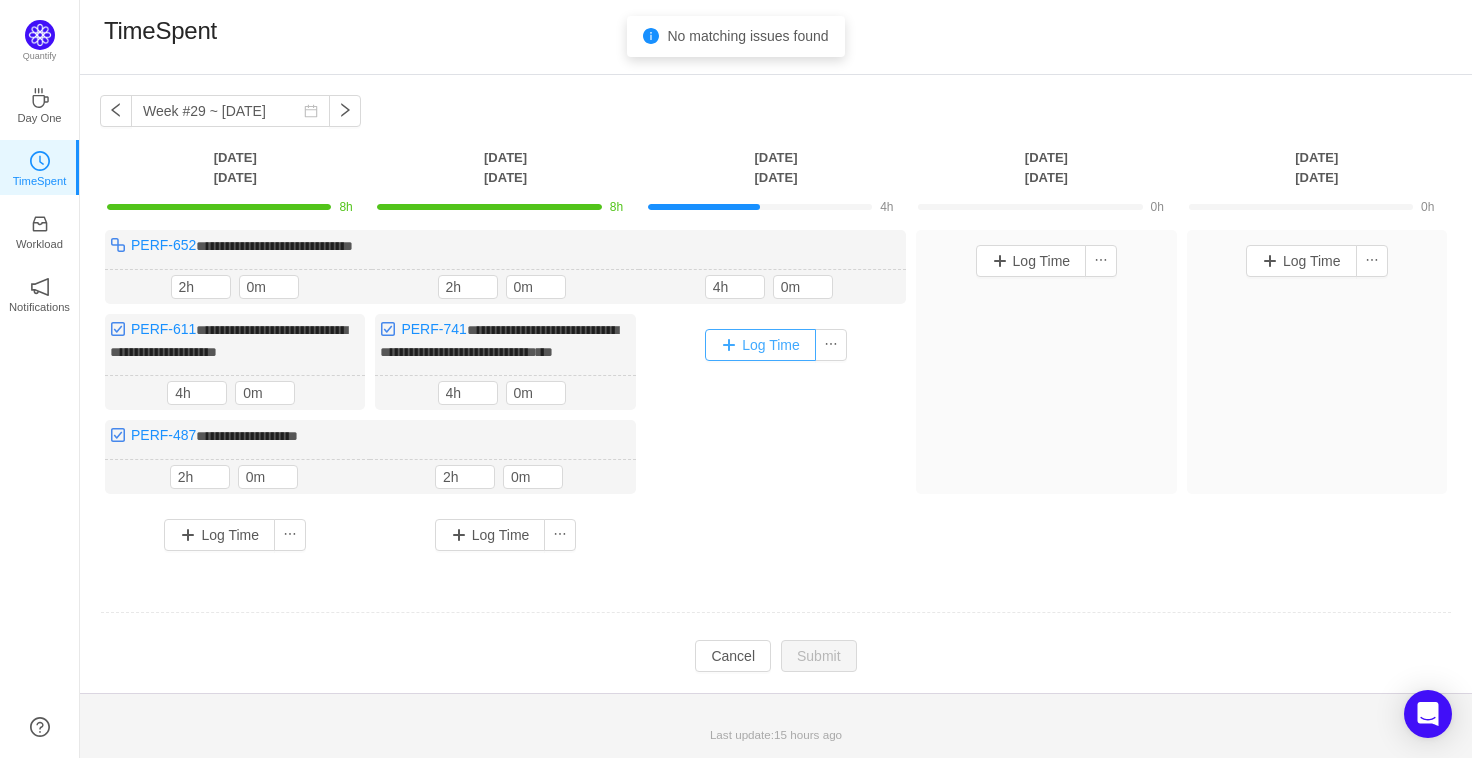 click on "Log Time" at bounding box center [760, 345] 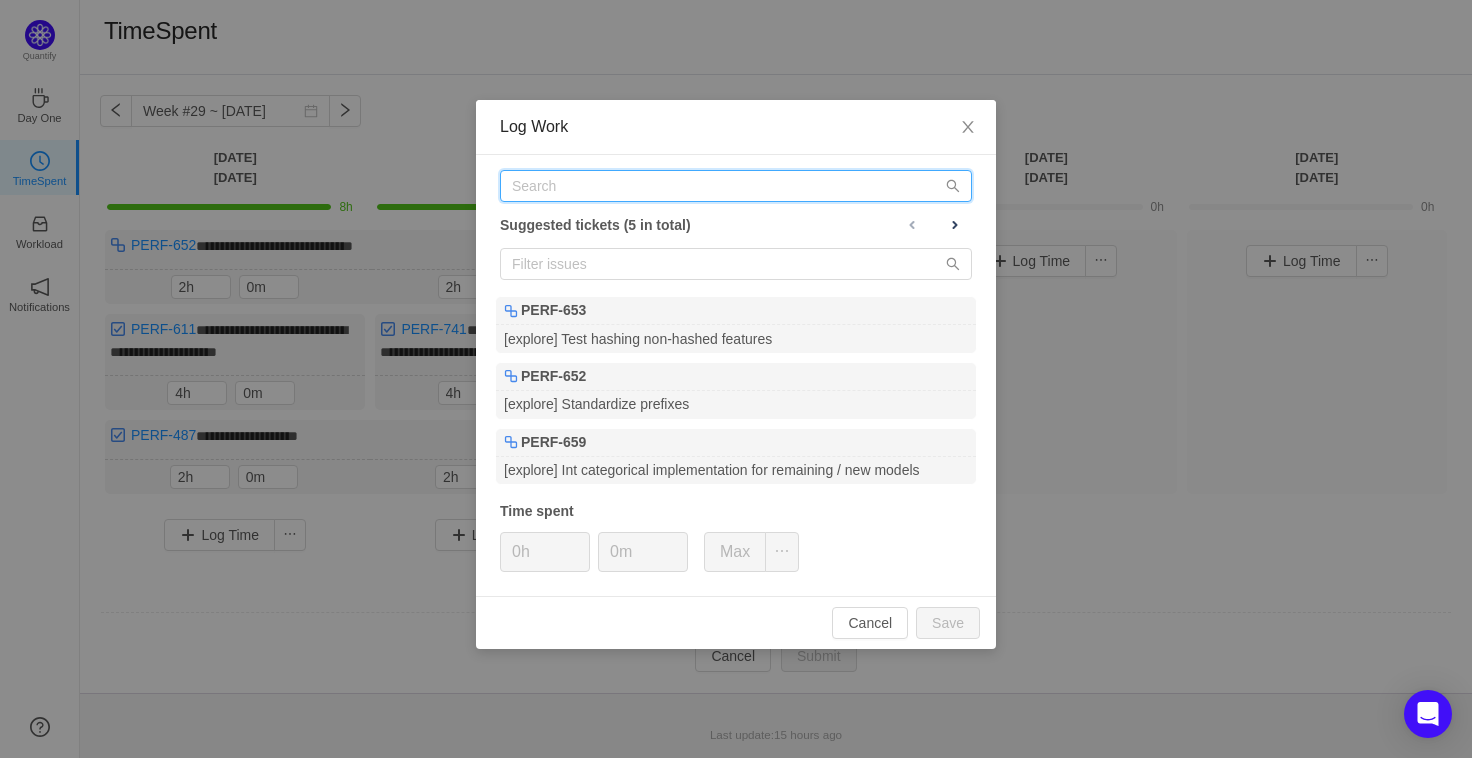 click at bounding box center [736, 186] 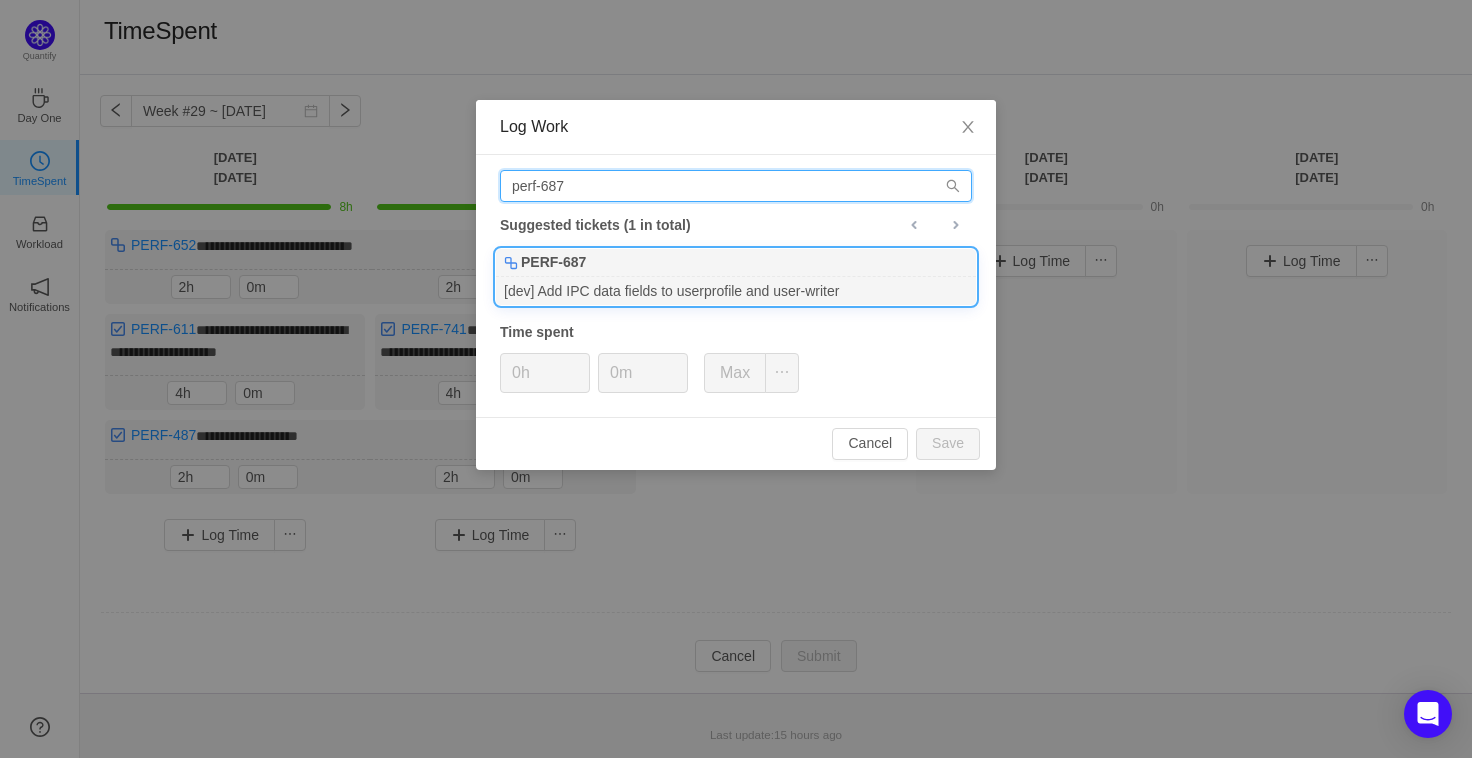 type on "perf-687" 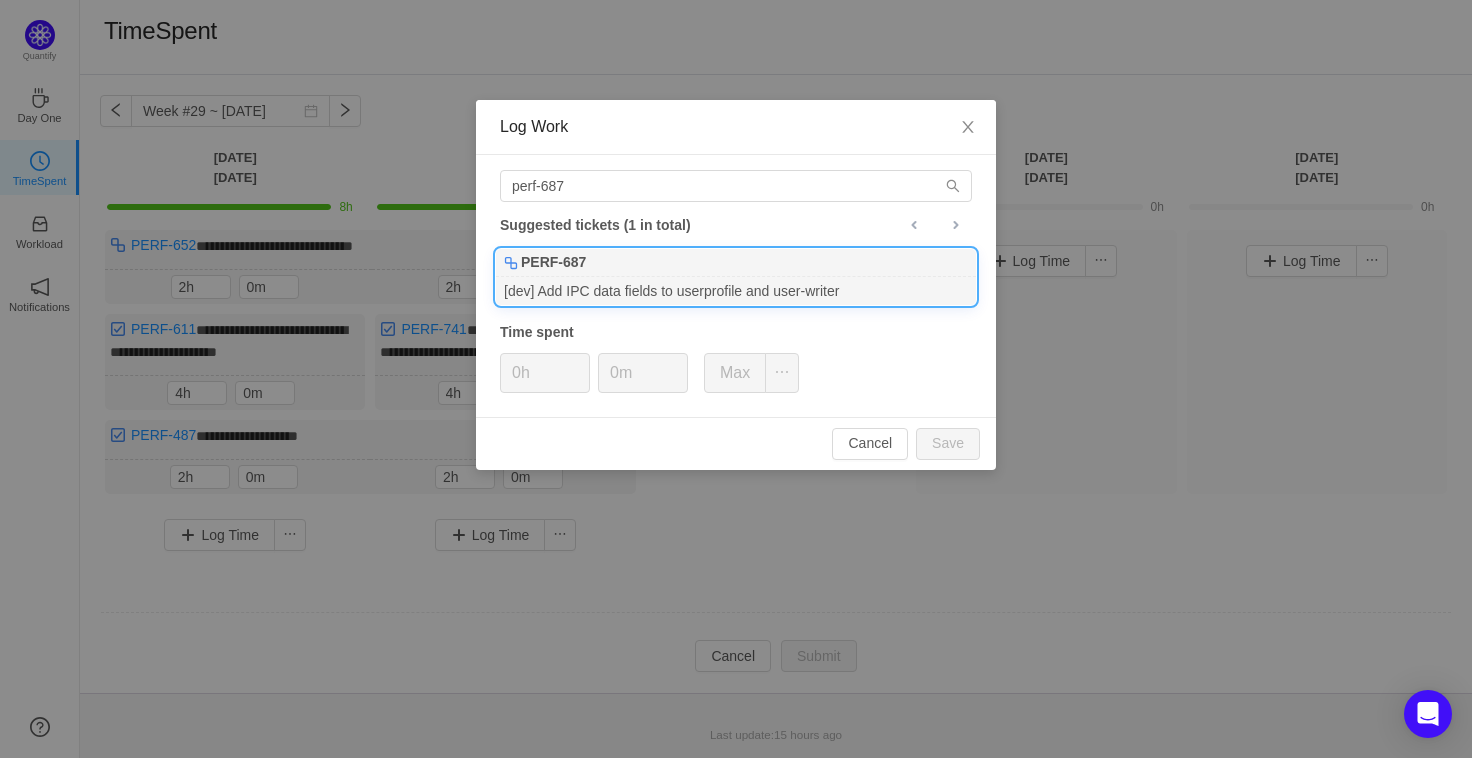 click on "PERF-687" at bounding box center [553, 262] 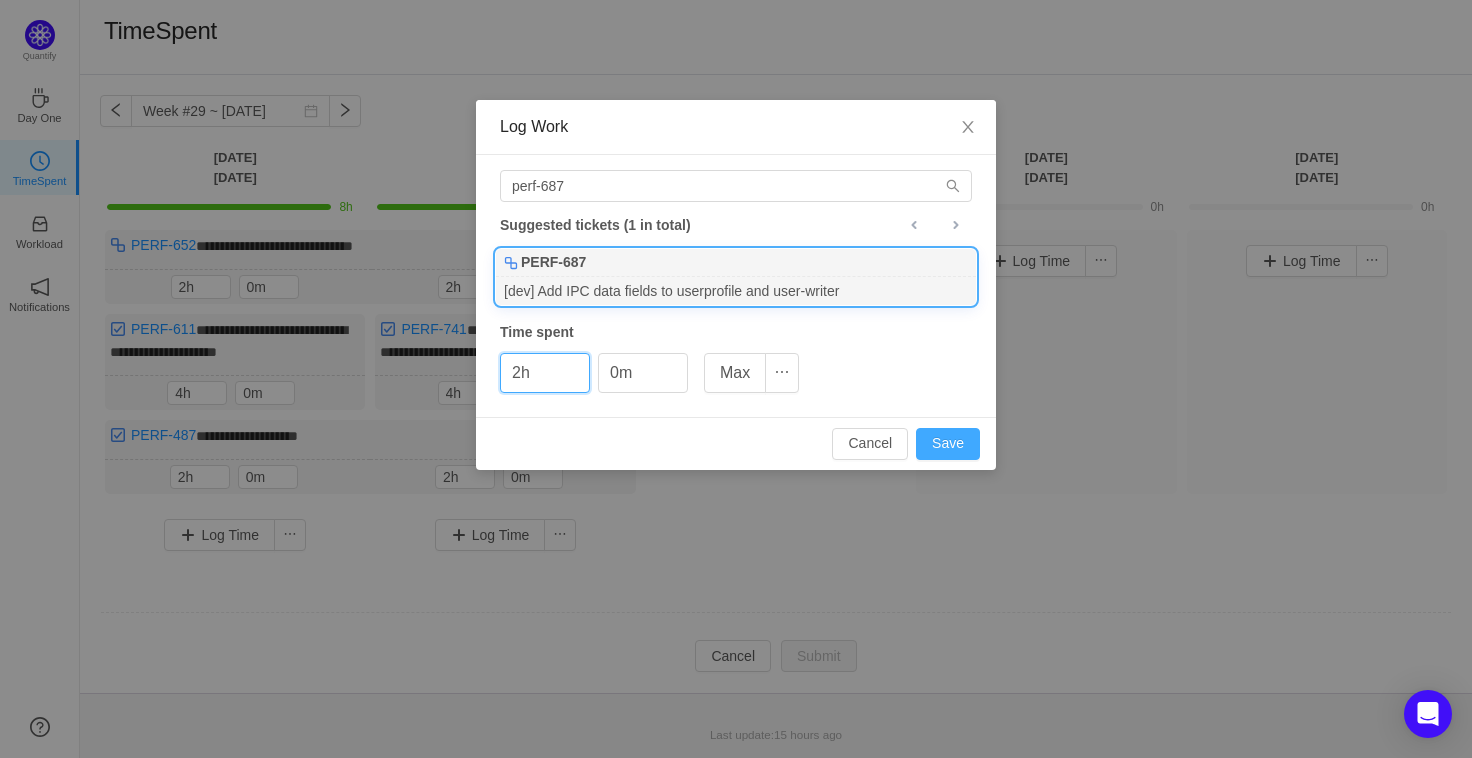 click on "Save" at bounding box center [948, 444] 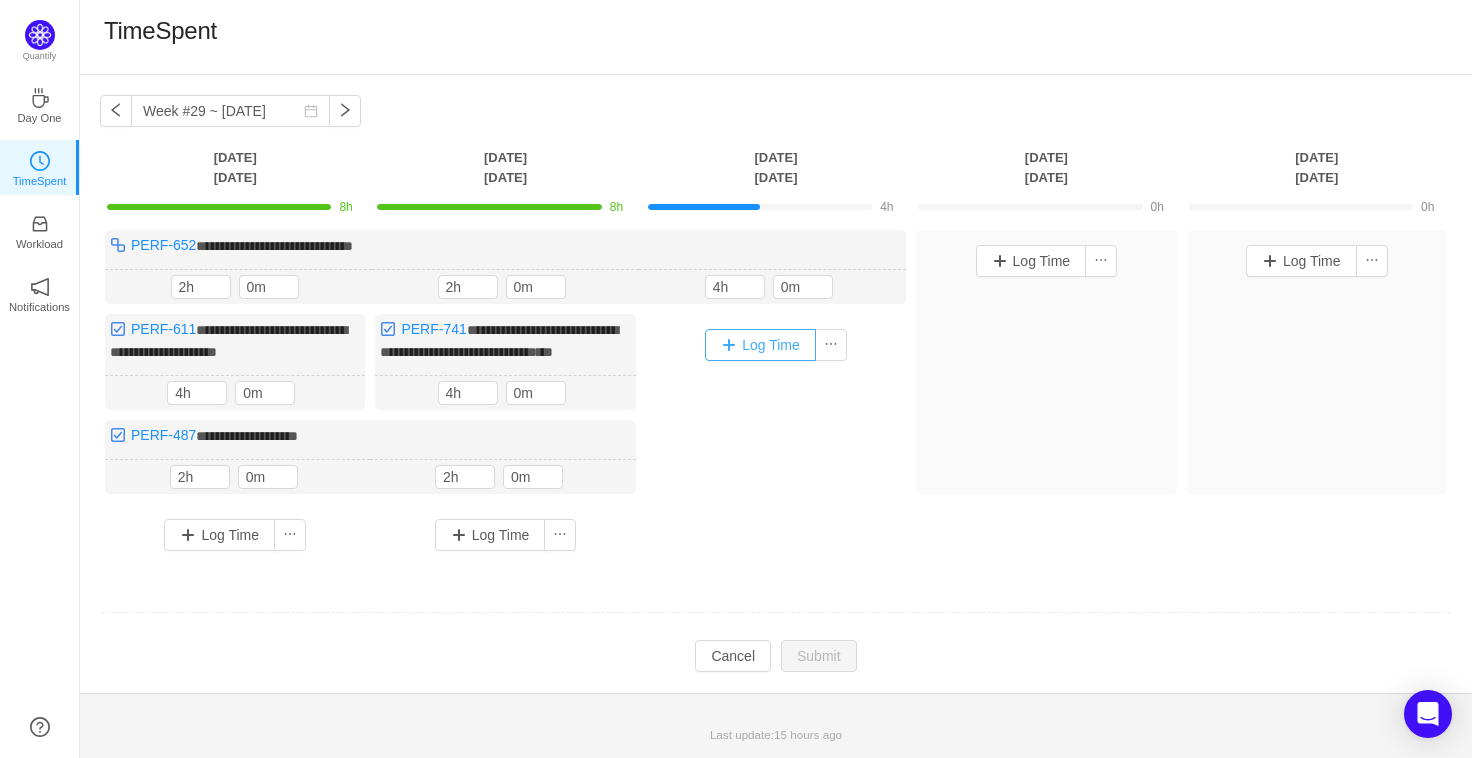 click on "Log Time" at bounding box center (760, 345) 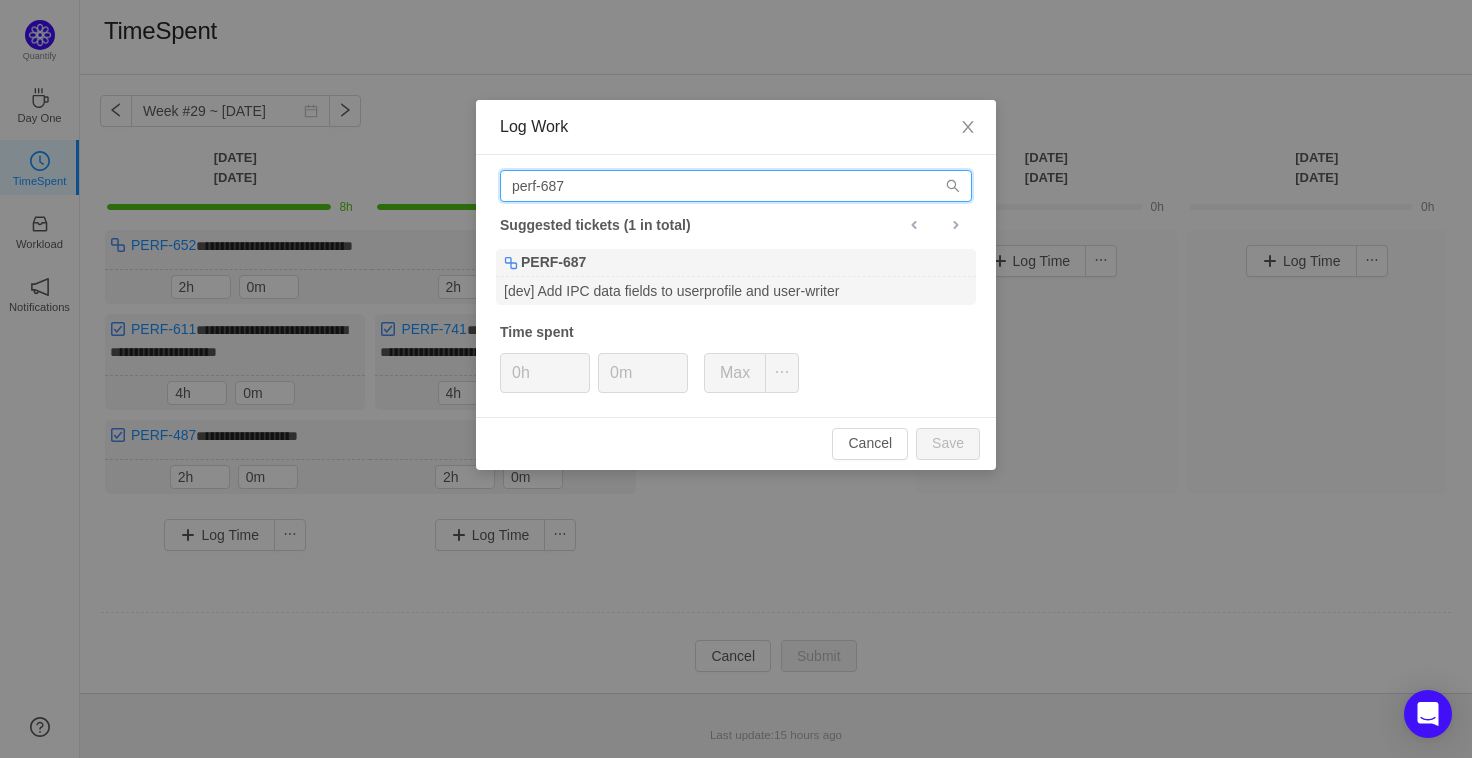 click on "perf-687" at bounding box center (736, 186) 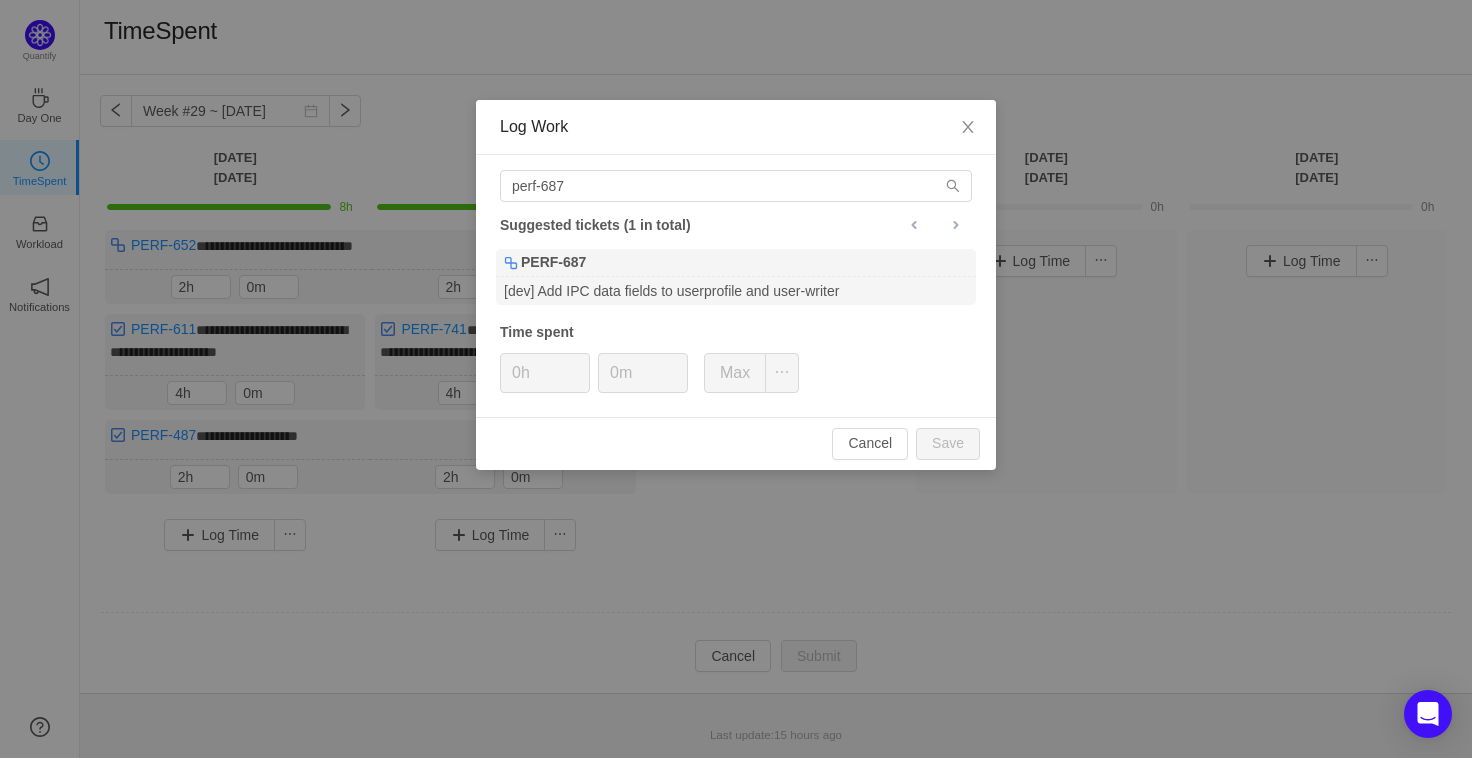 click on "perf-687  Suggested tickets (1 in total)  PERF-687  [dev] Add IPC data fields to userprofile and user-writer   Time spent  0h 0m Max" at bounding box center (736, 286) 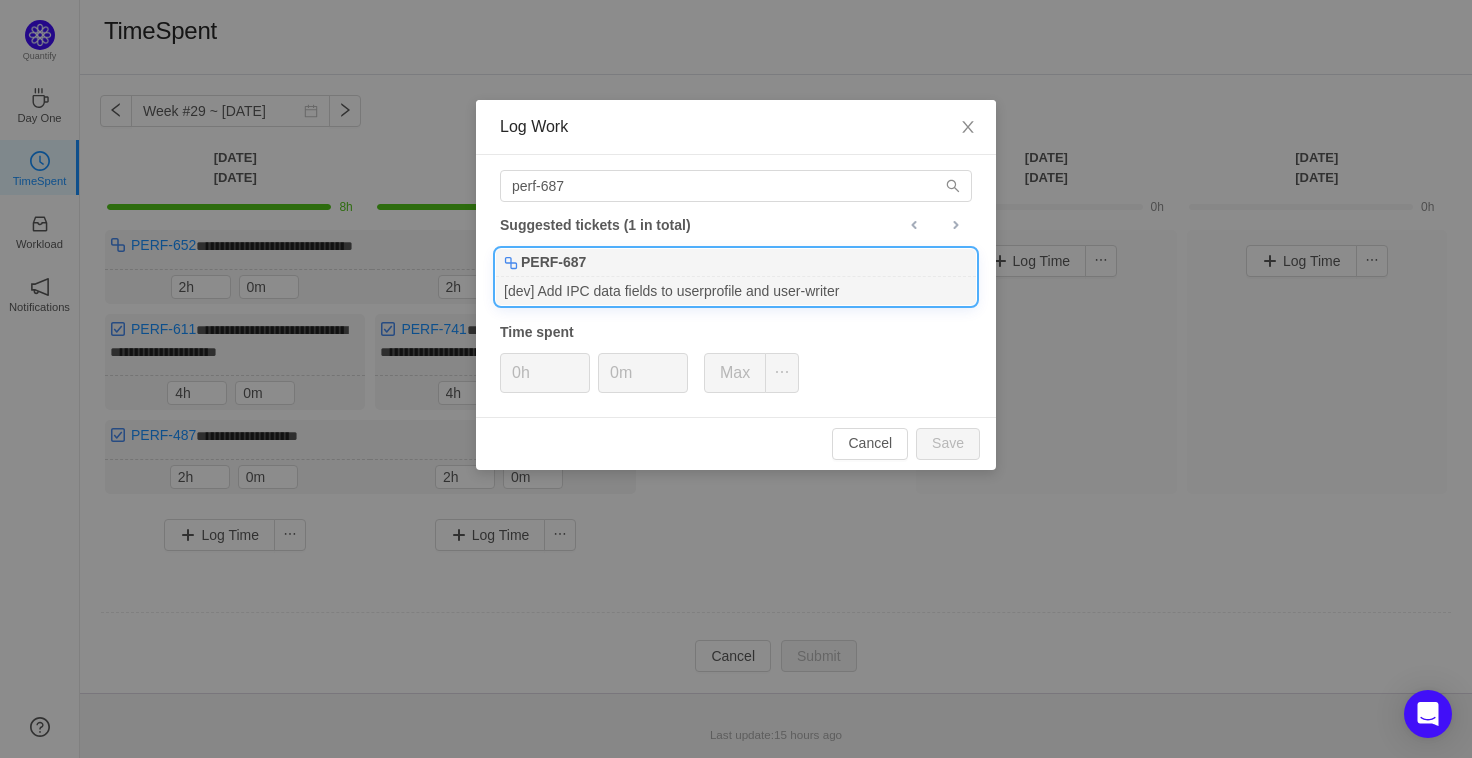 click on "PERF-687" at bounding box center [553, 262] 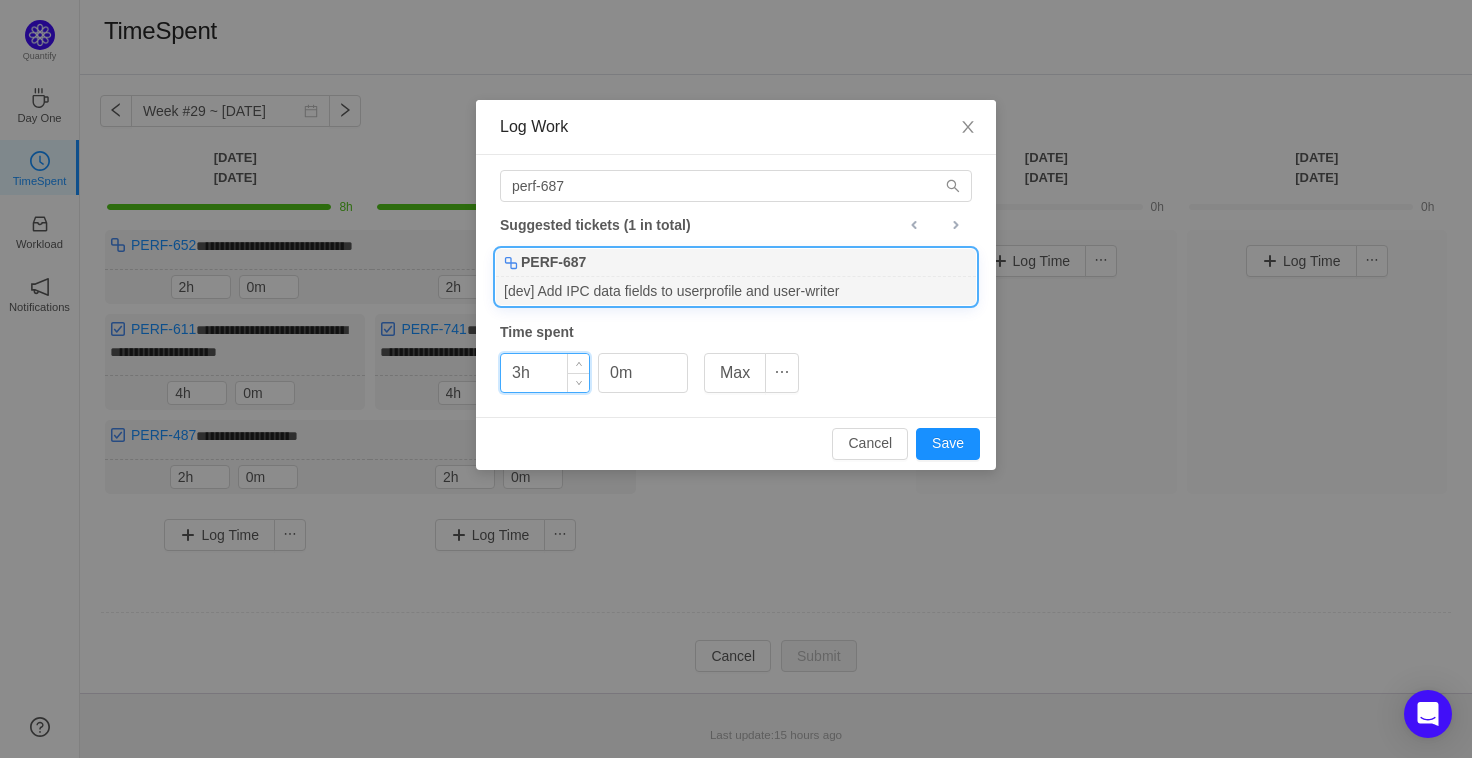 click on "3h" at bounding box center [545, 373] 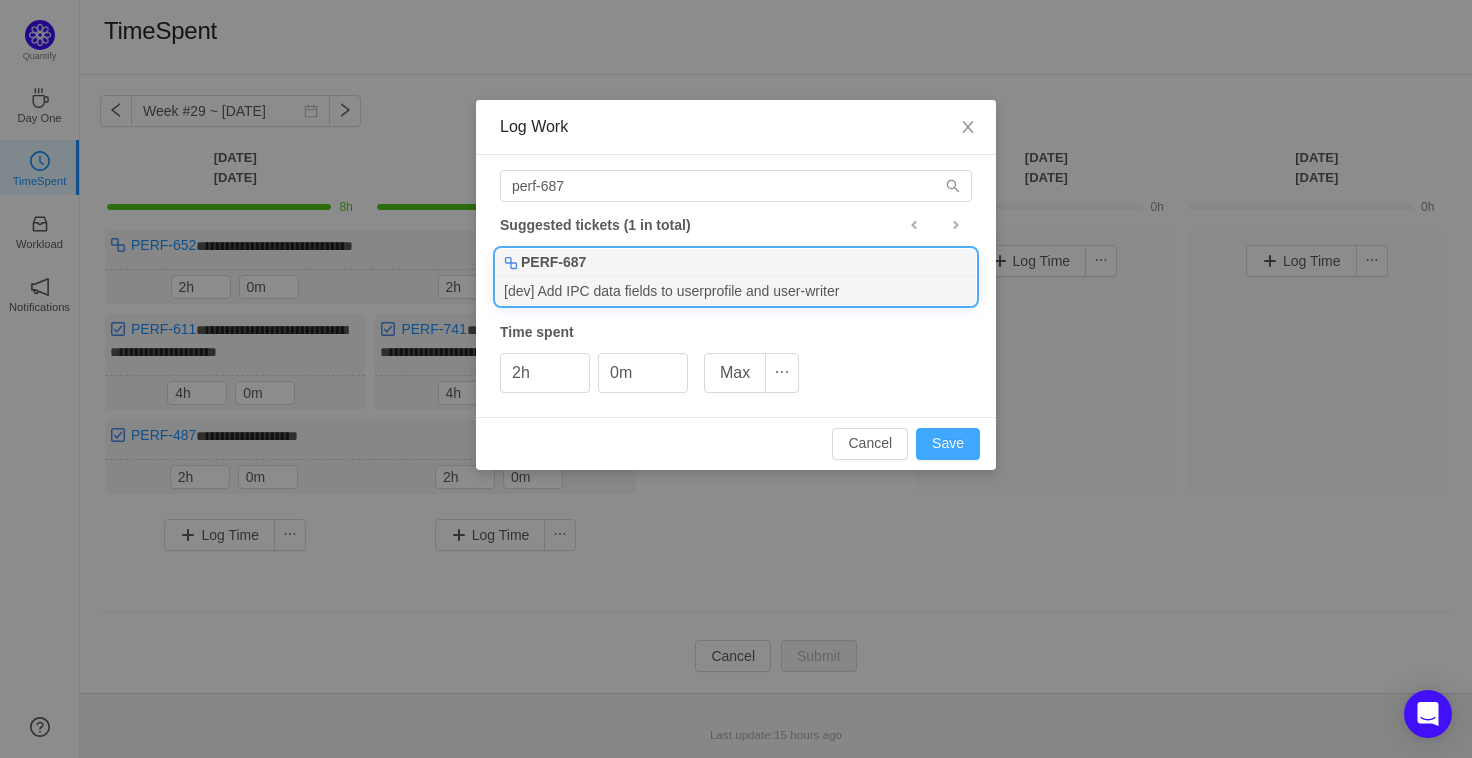 click on "Save" at bounding box center (948, 444) 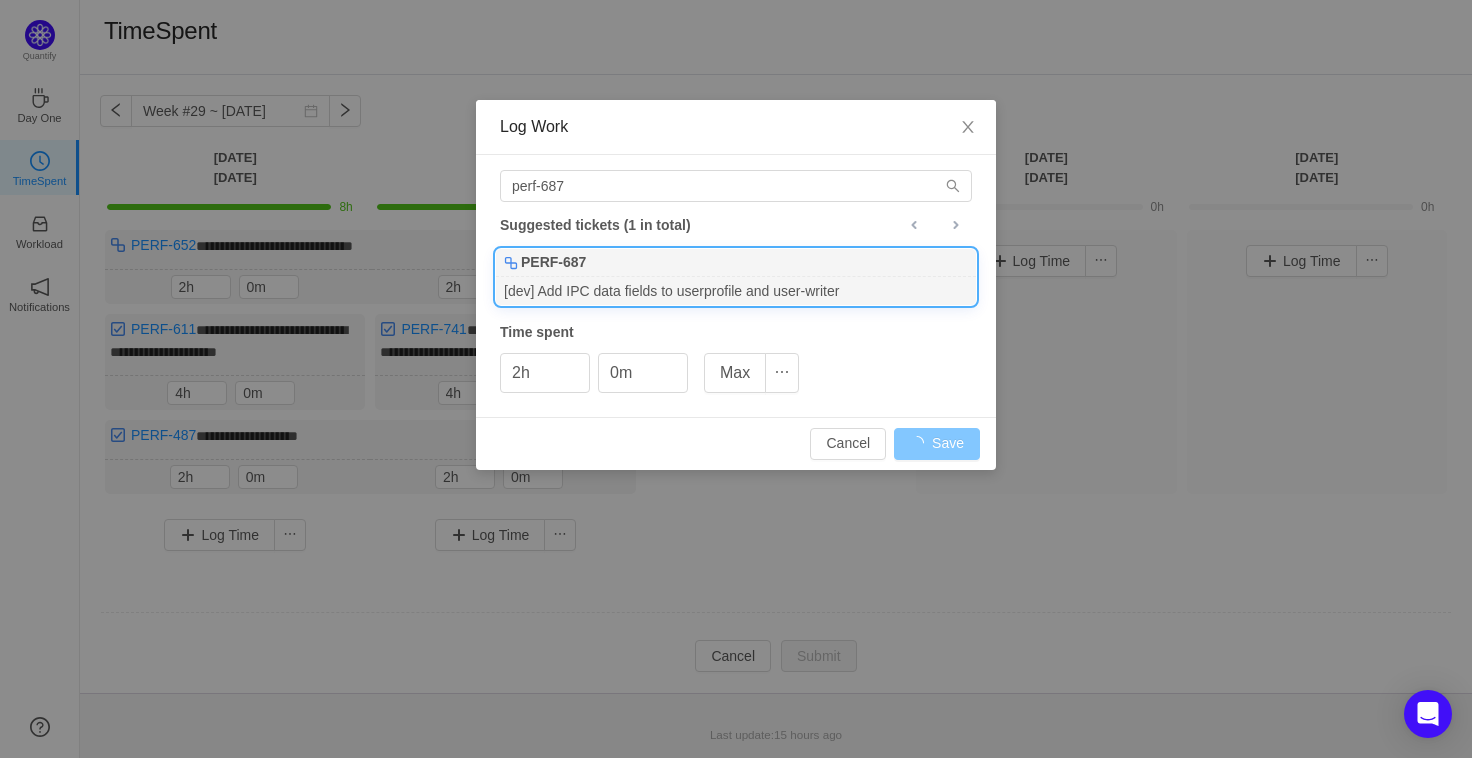 type on "0h" 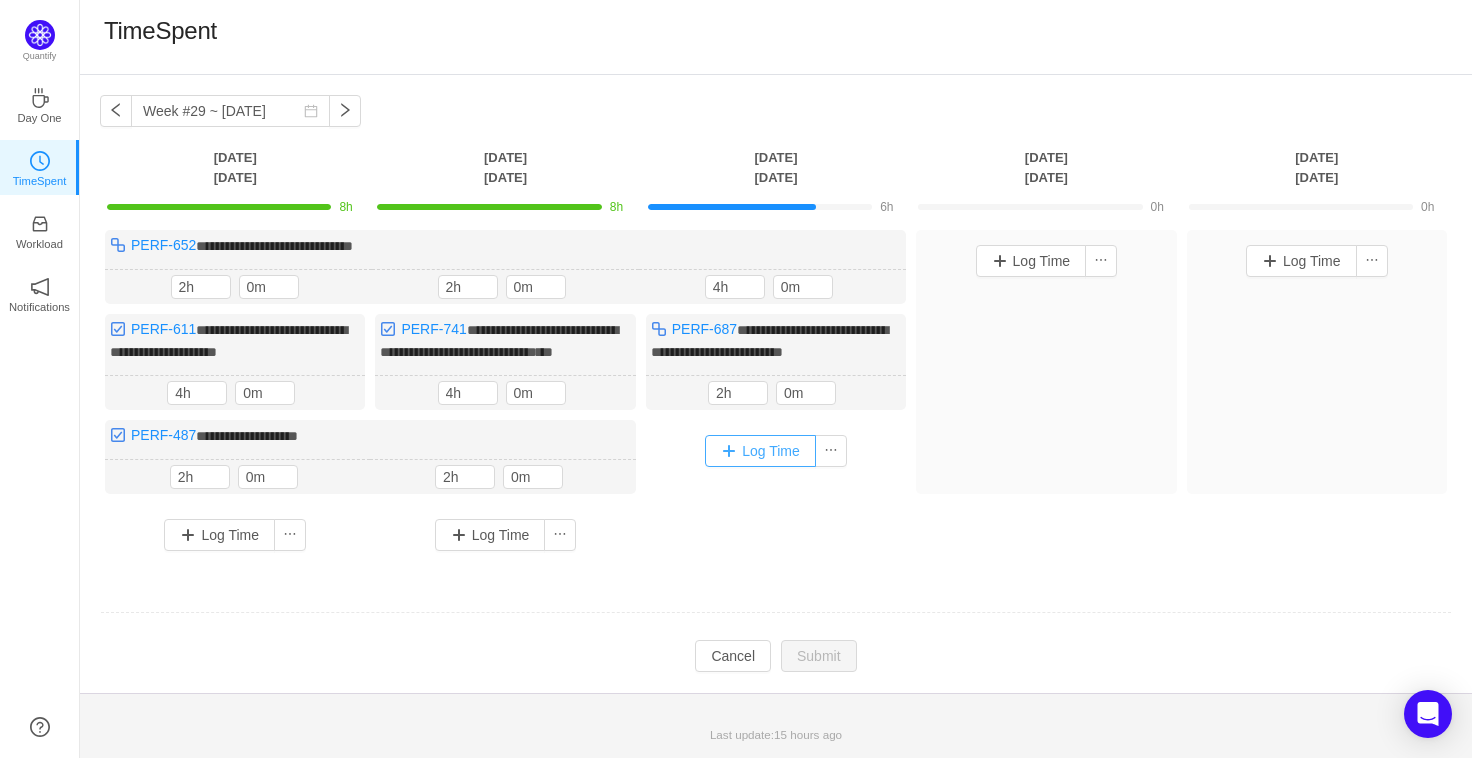 click on "Log Time" at bounding box center (760, 451) 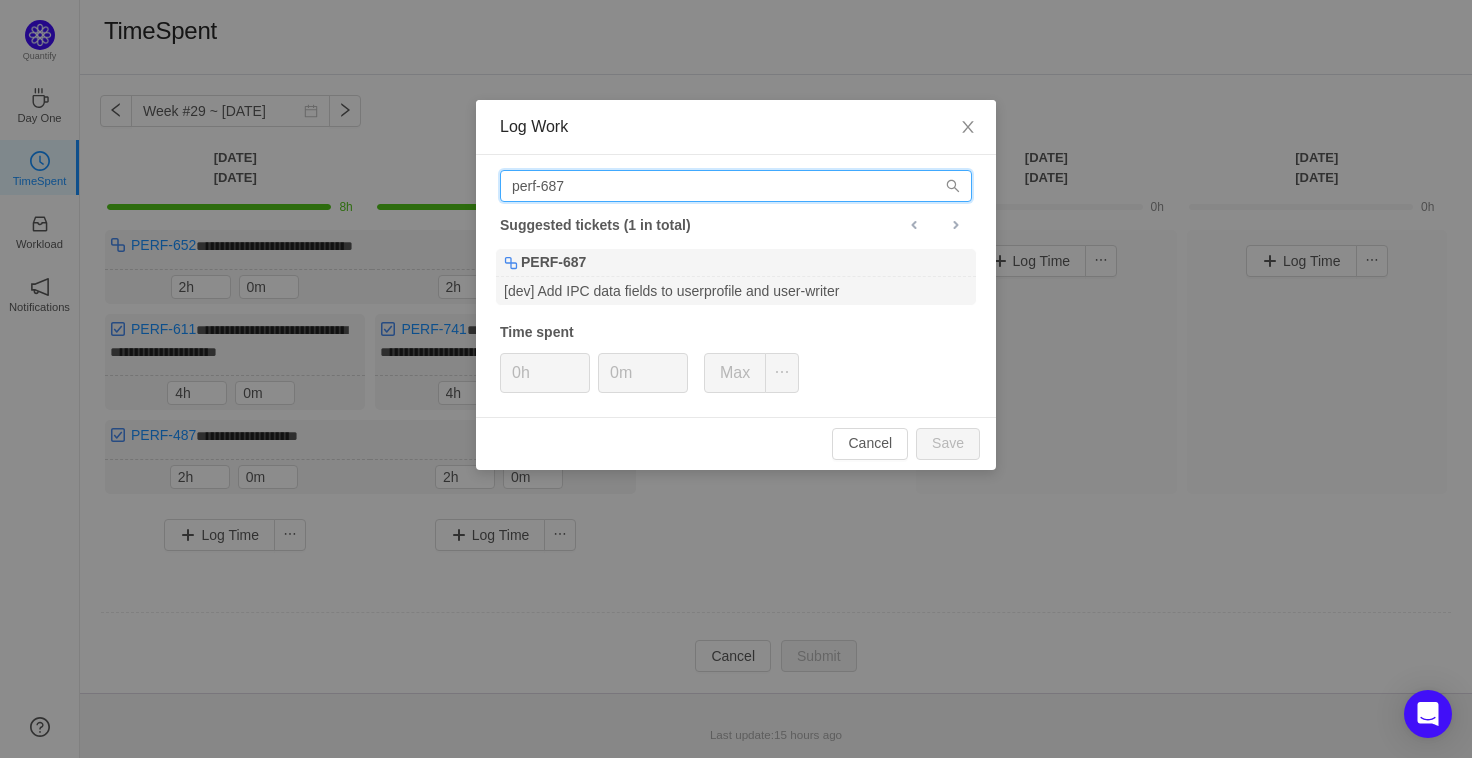 click on "perf-687" at bounding box center [736, 186] 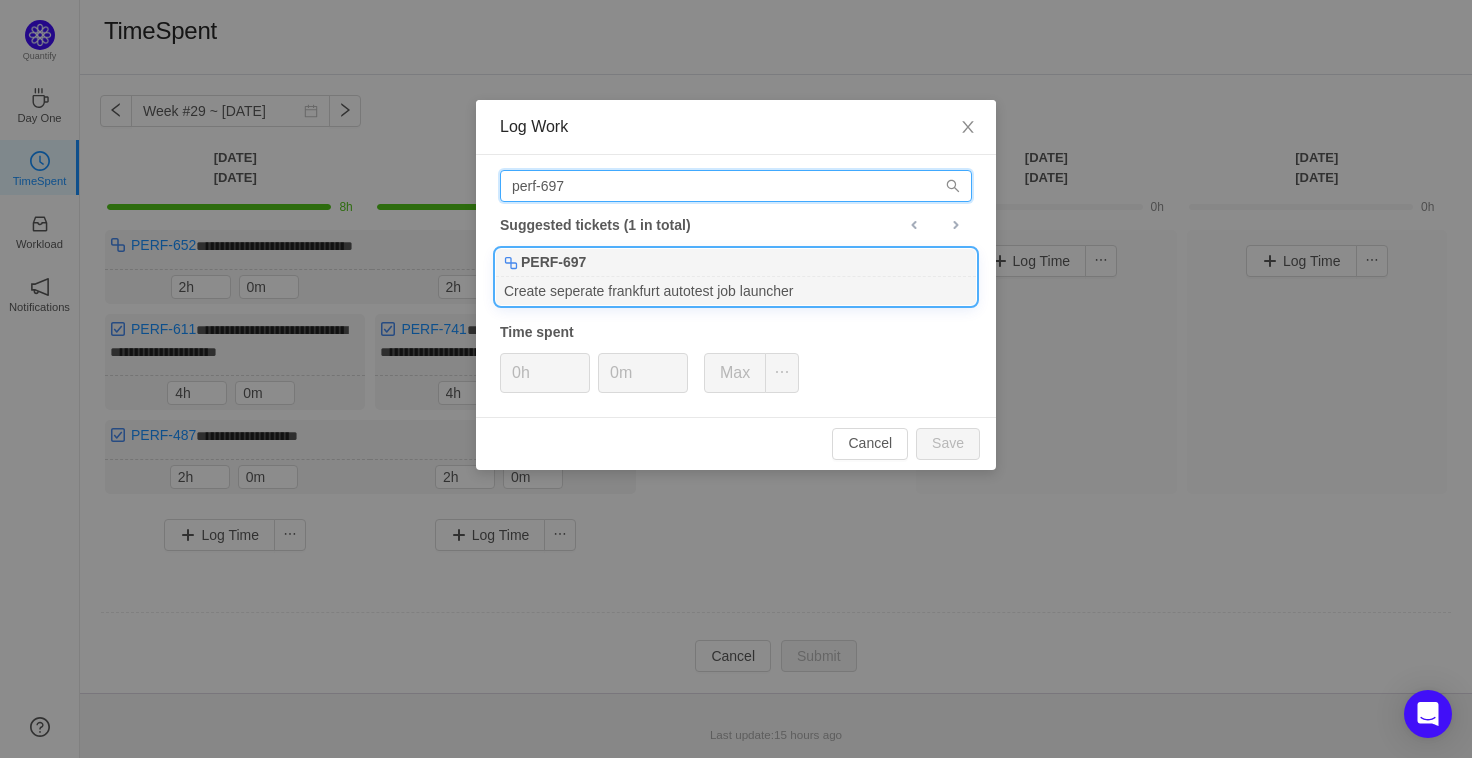 type on "perf-697" 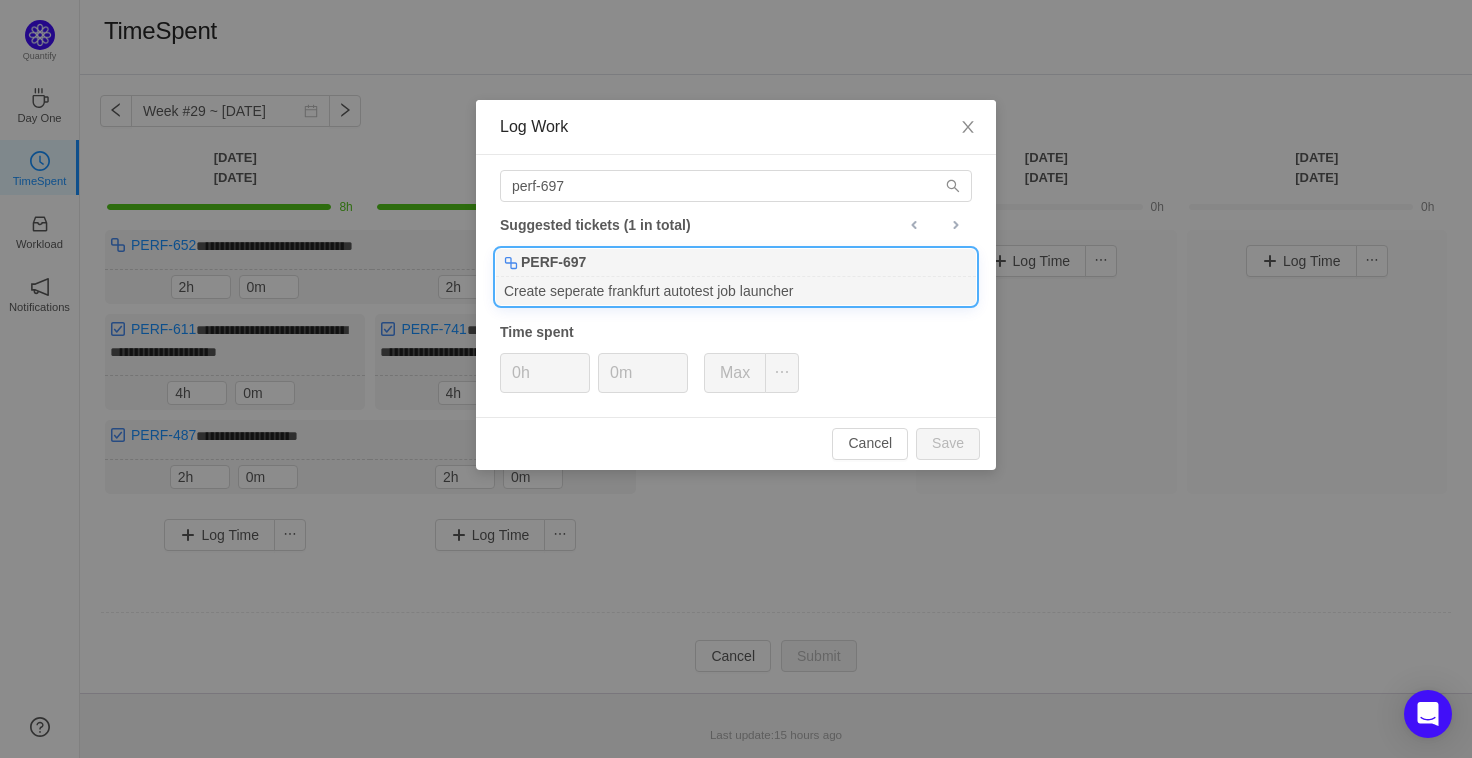 click on "Create seperate frankfurt autotest job launcher" at bounding box center [736, 290] 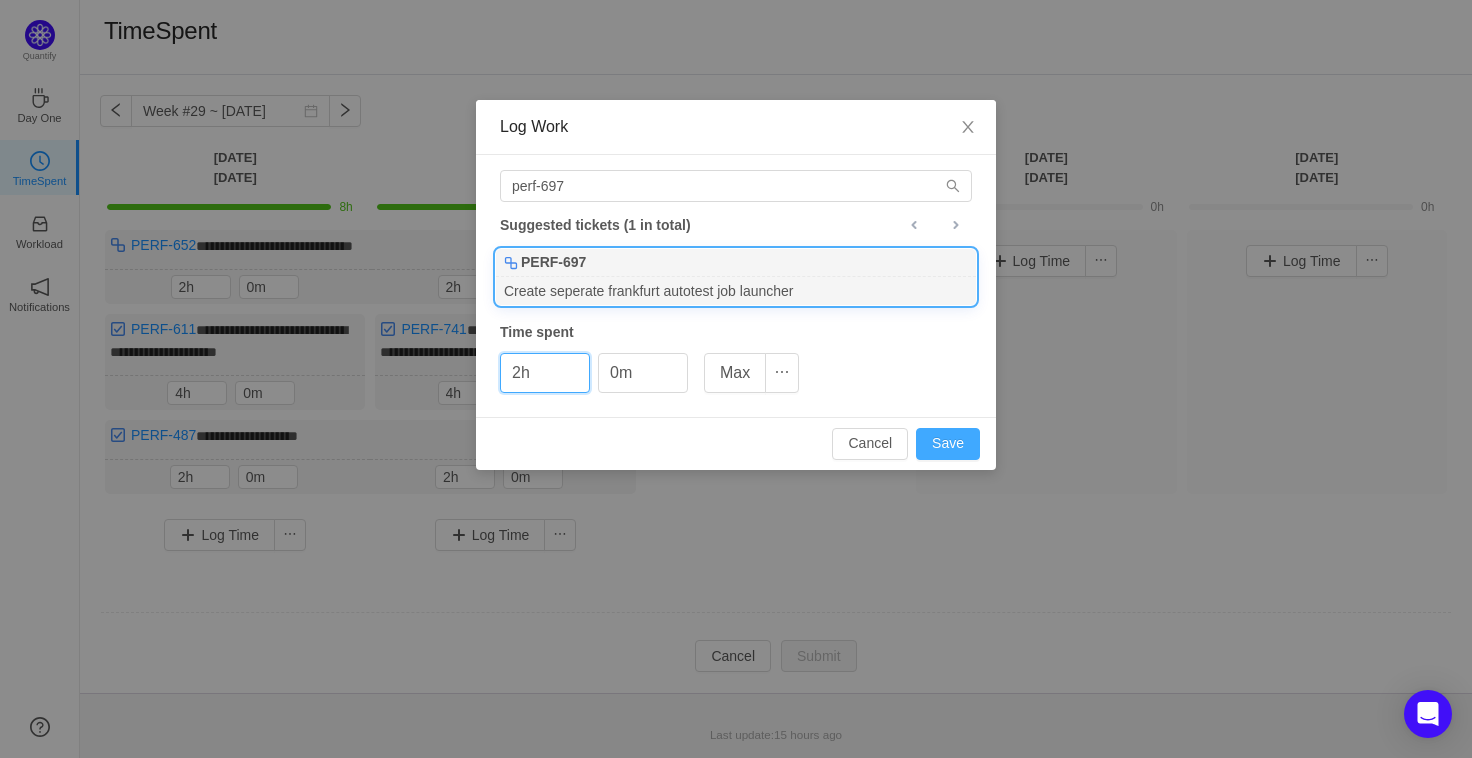 click on "Save" at bounding box center (948, 444) 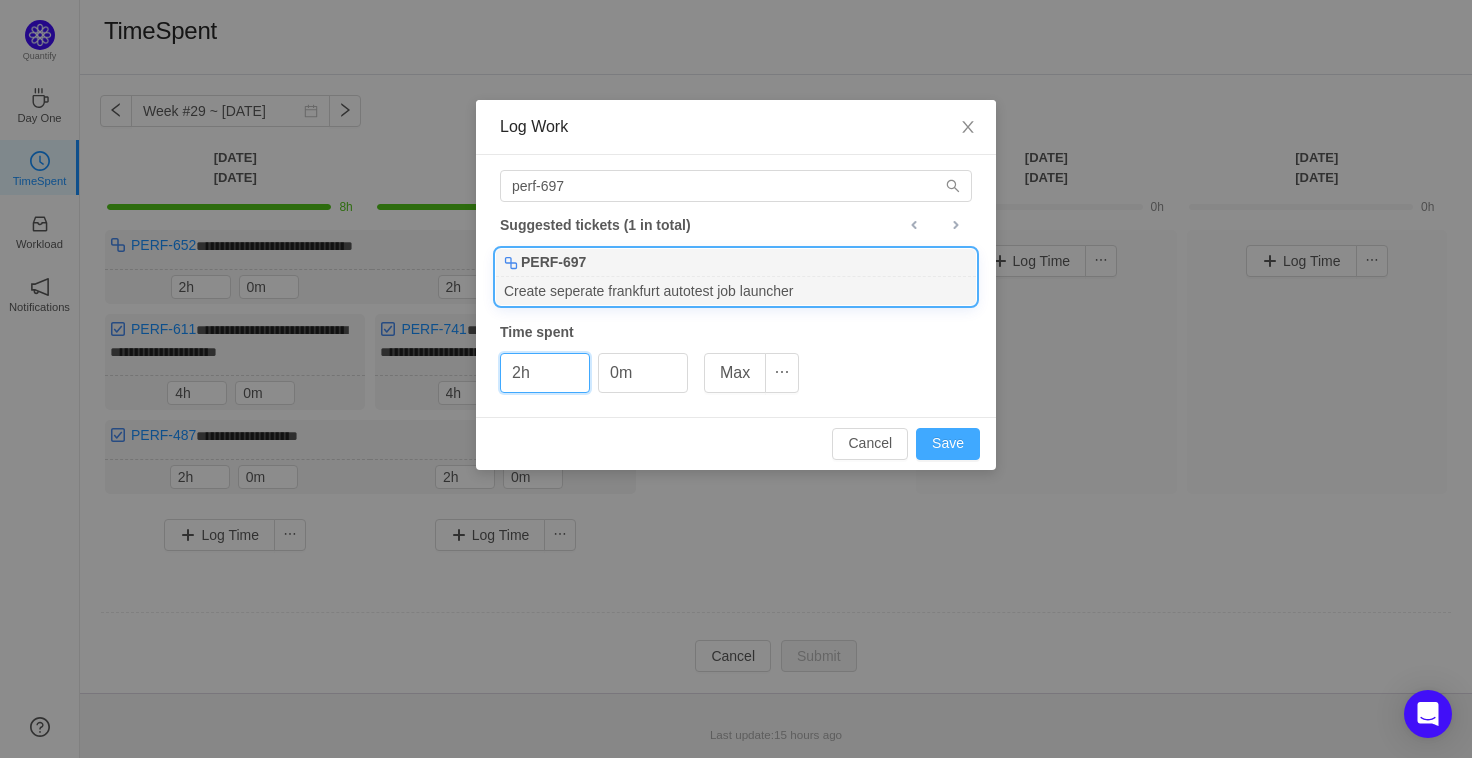 type on "0h" 